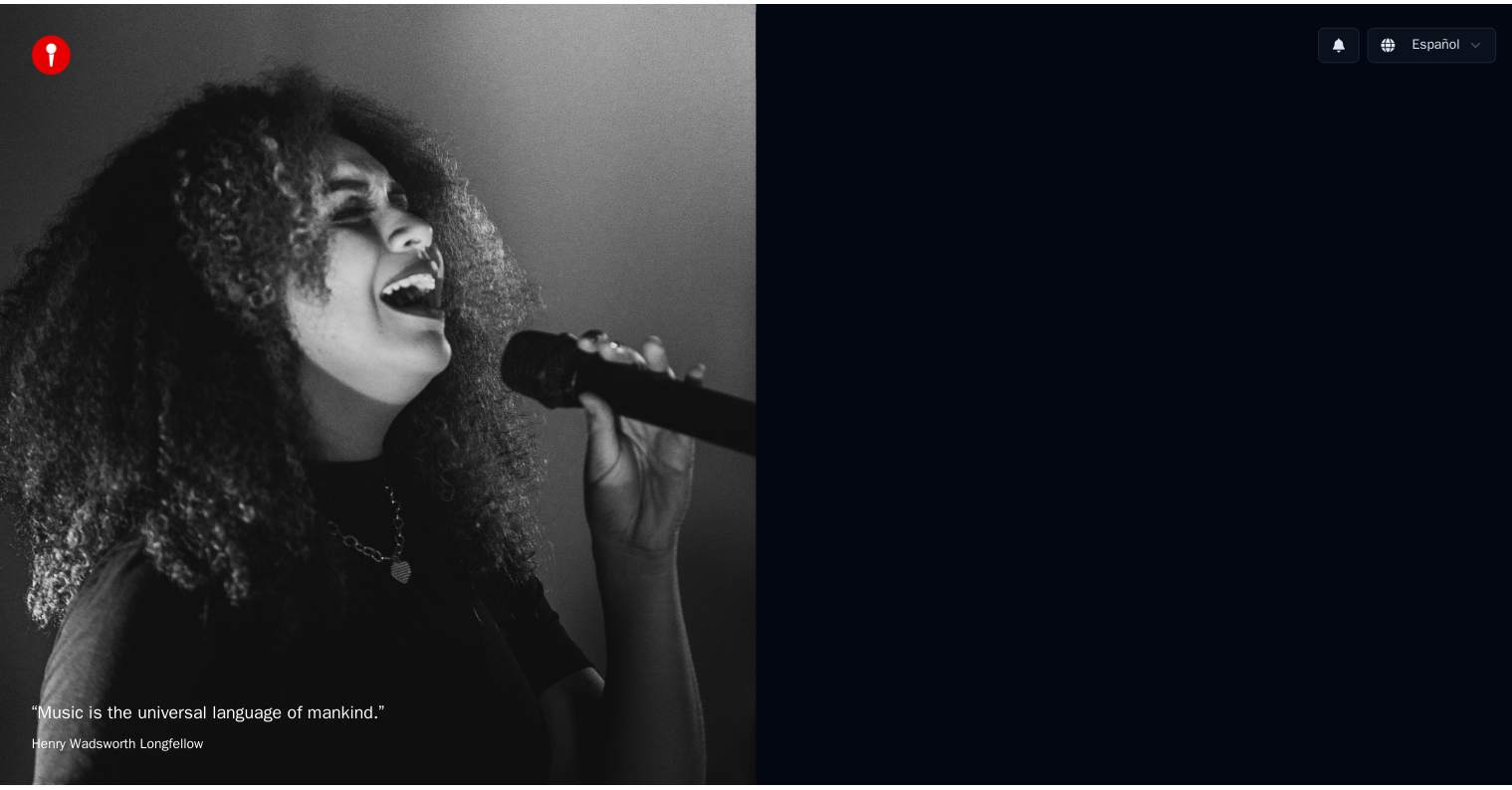 scroll, scrollTop: 0, scrollLeft: 0, axis: both 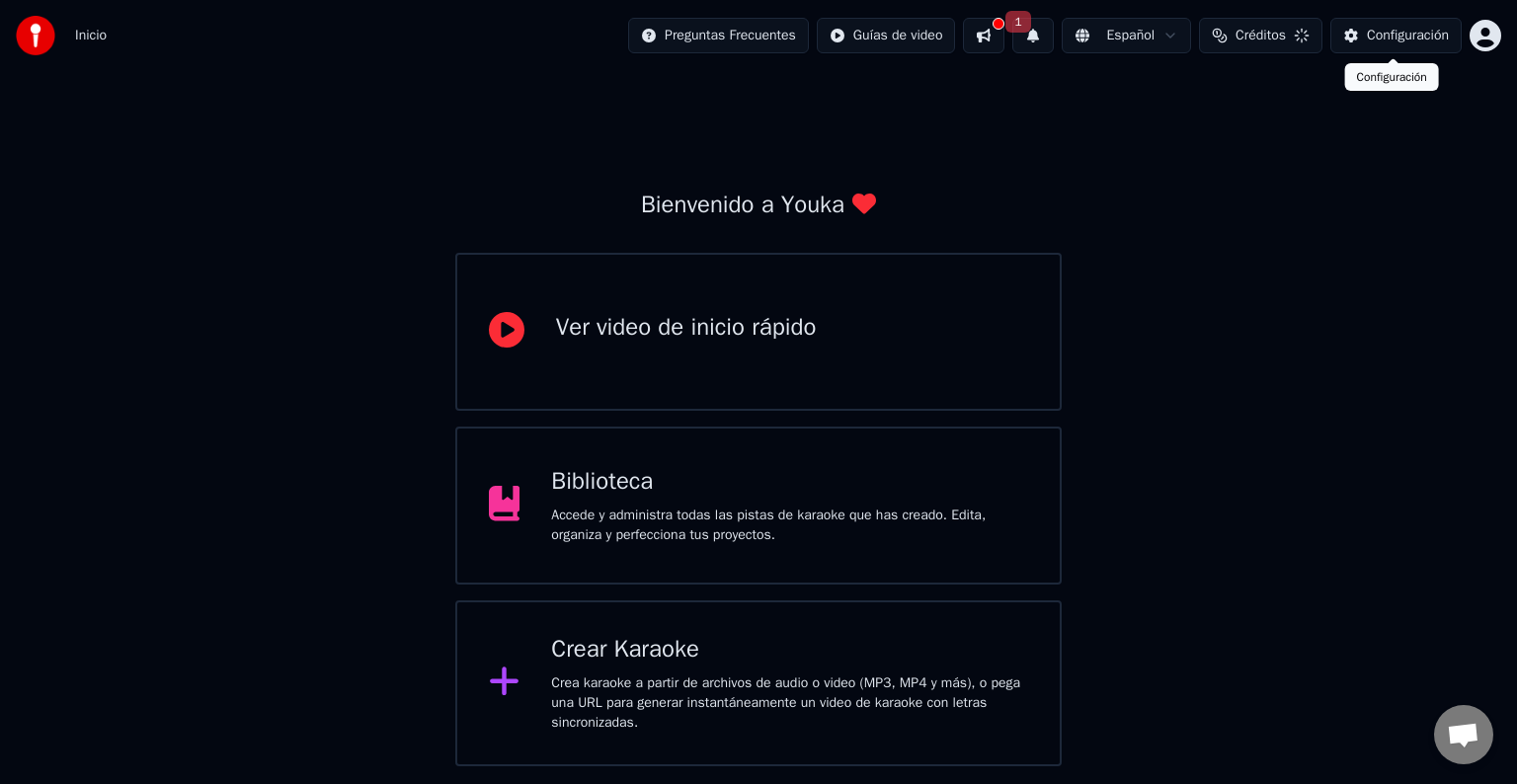 click on "Configuración" at bounding box center (1396, 36) 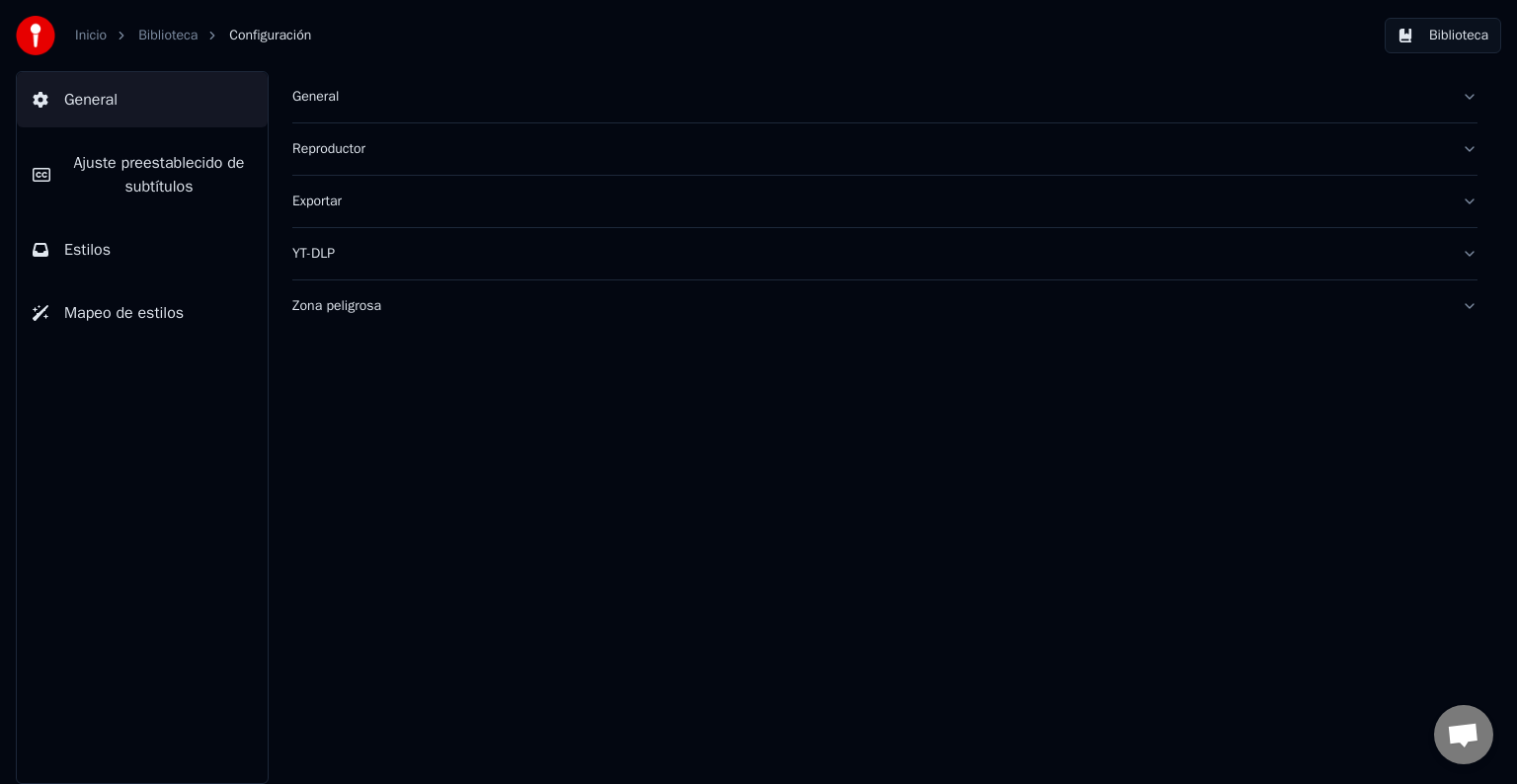 click on "Inicio" at bounding box center (91, 36) 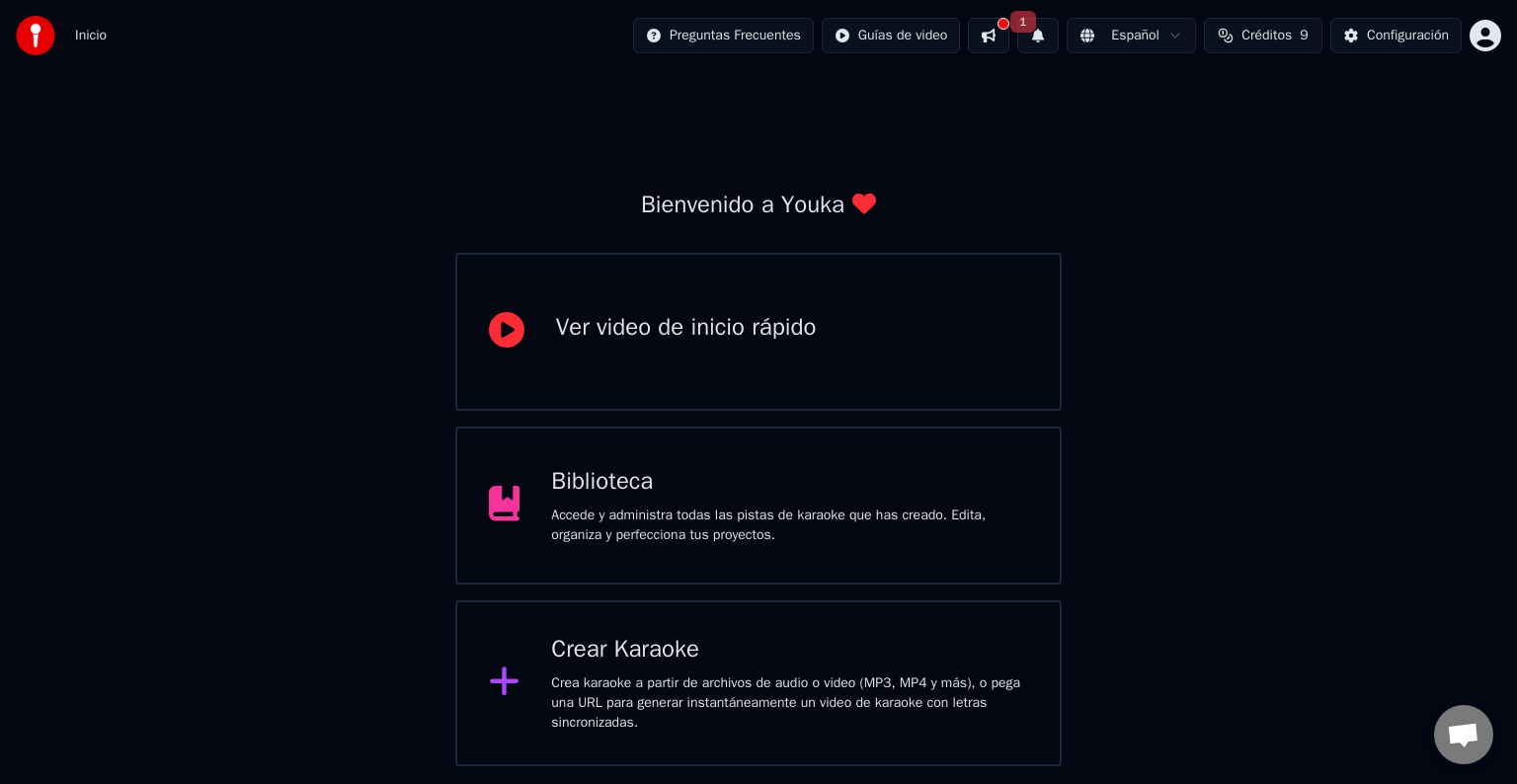 click at bounding box center (989, 36) 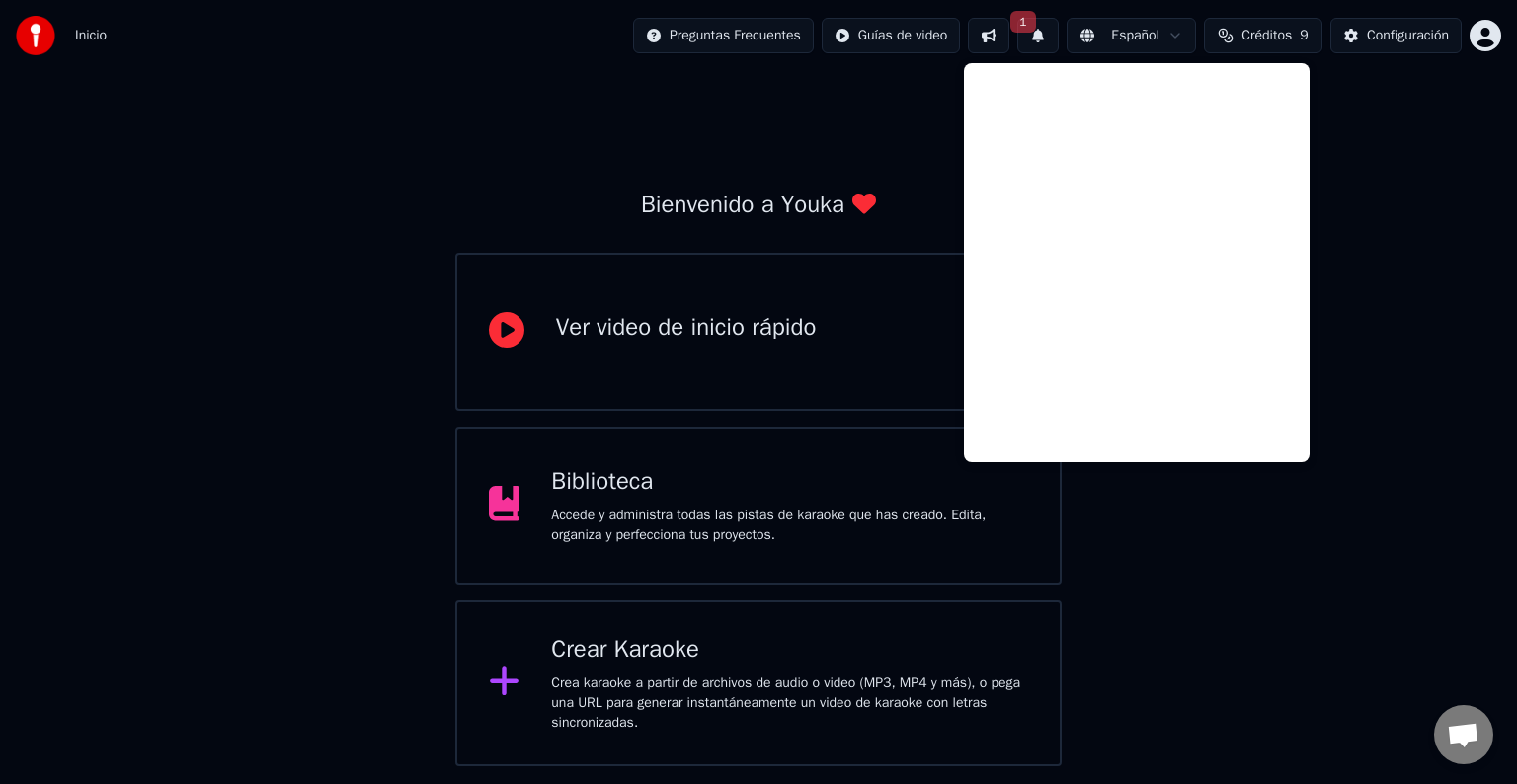 click on "Bienvenido a Youka Ver video de inicio rápido Biblioteca Accede y administra todas las pistas de karaoke que has creado. Edita, organiza y perfecciona tus proyectos. Crear Karaoke Crea karaoke a partir de archivos de audio o video (MP3, MP4 y más), o pega una URL para generar instantáneamente un video de karaoke con letras sincronizadas." at bounding box center [758, 419] 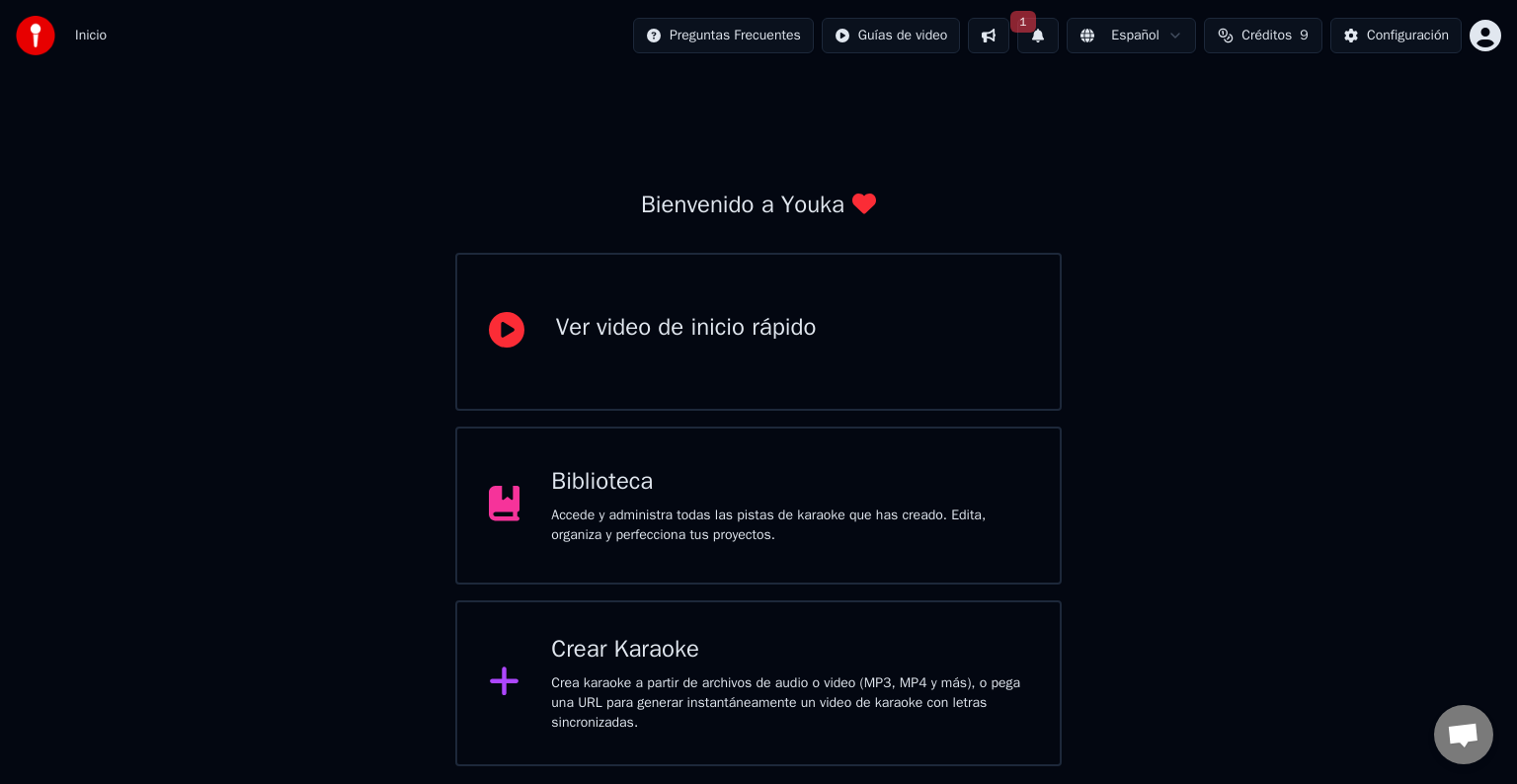 click on "Accede y administra todas las pistas de karaoke que has creado. Edita, organiza y perfecciona tus proyectos." at bounding box center (789, 525) 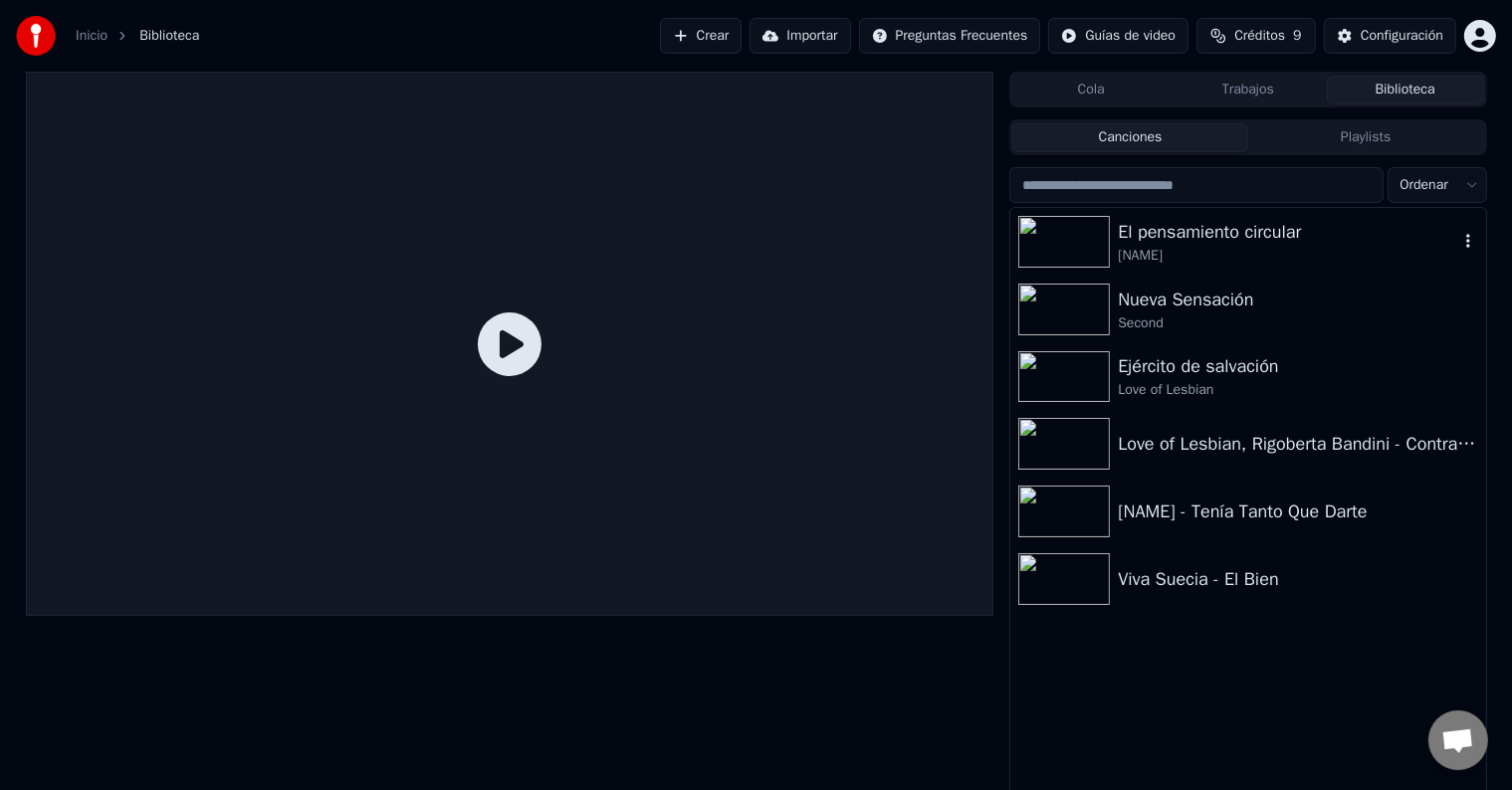 click on "[NAME]" at bounding box center [1287, 256] 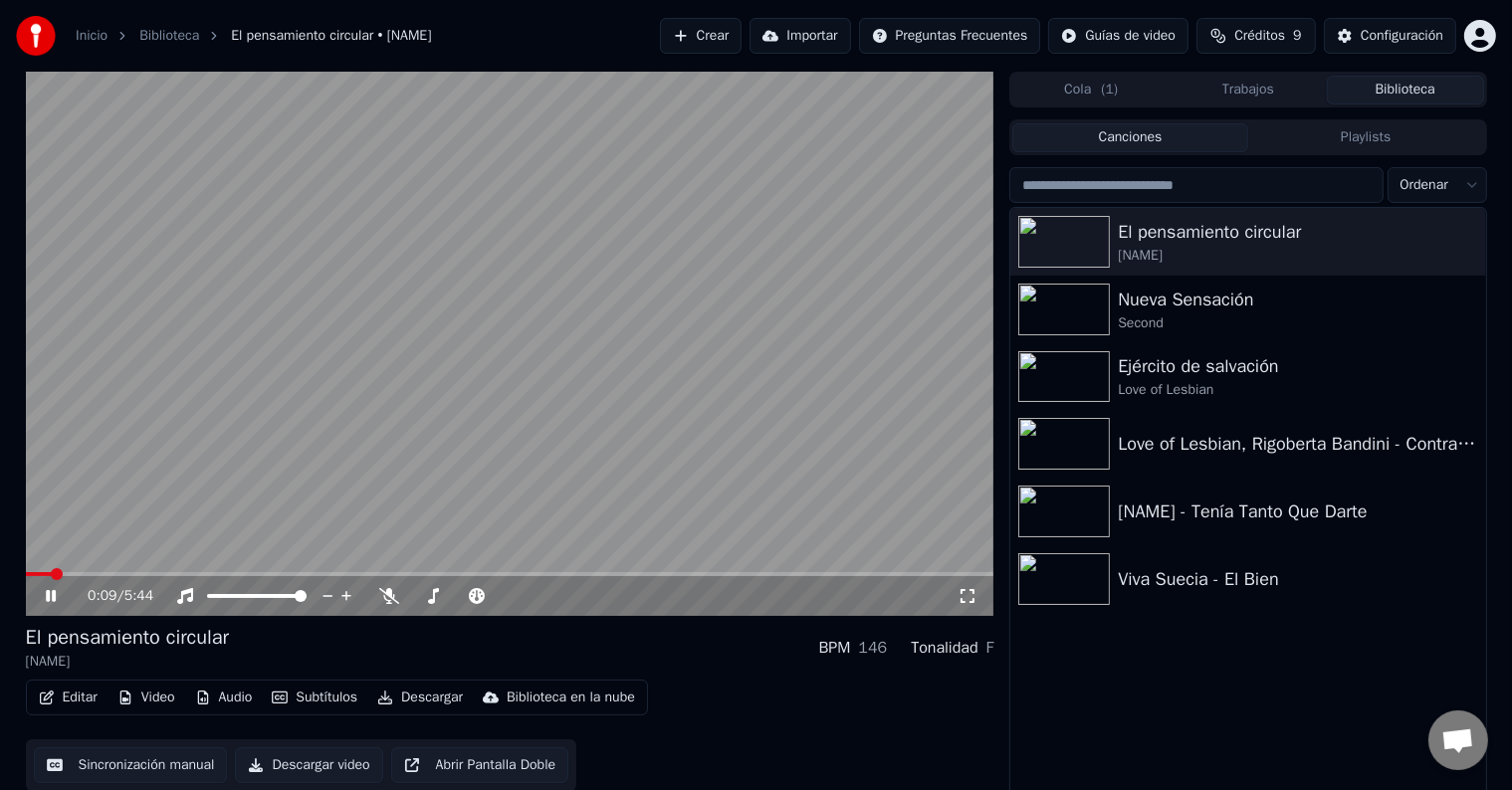 click on "Editar Video Audio Subtítulos Descargar Biblioteca en la nube Sincronización manual Descargar video Abrir Pantalla Doble" at bounding box center (510, 735) 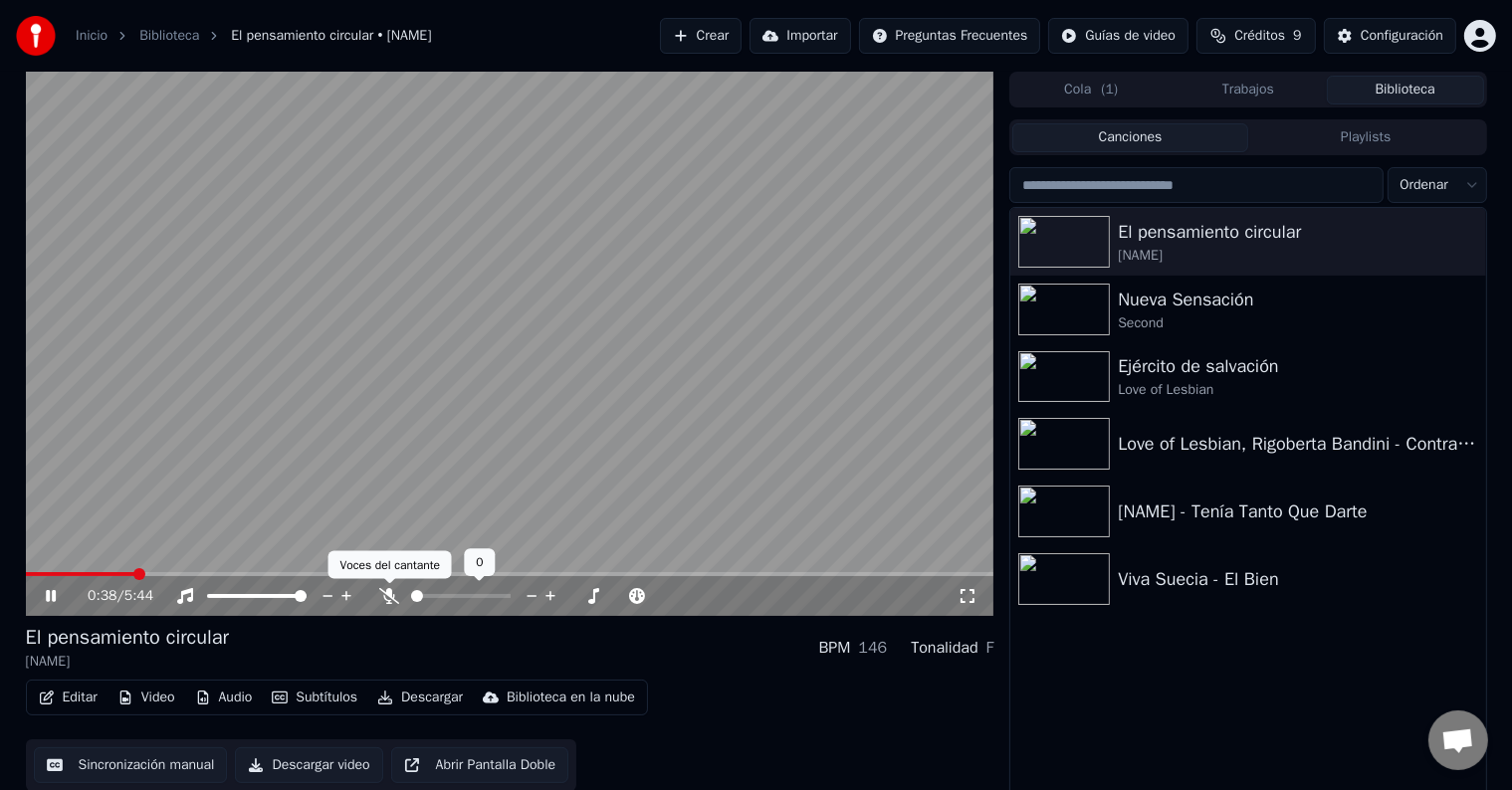 click 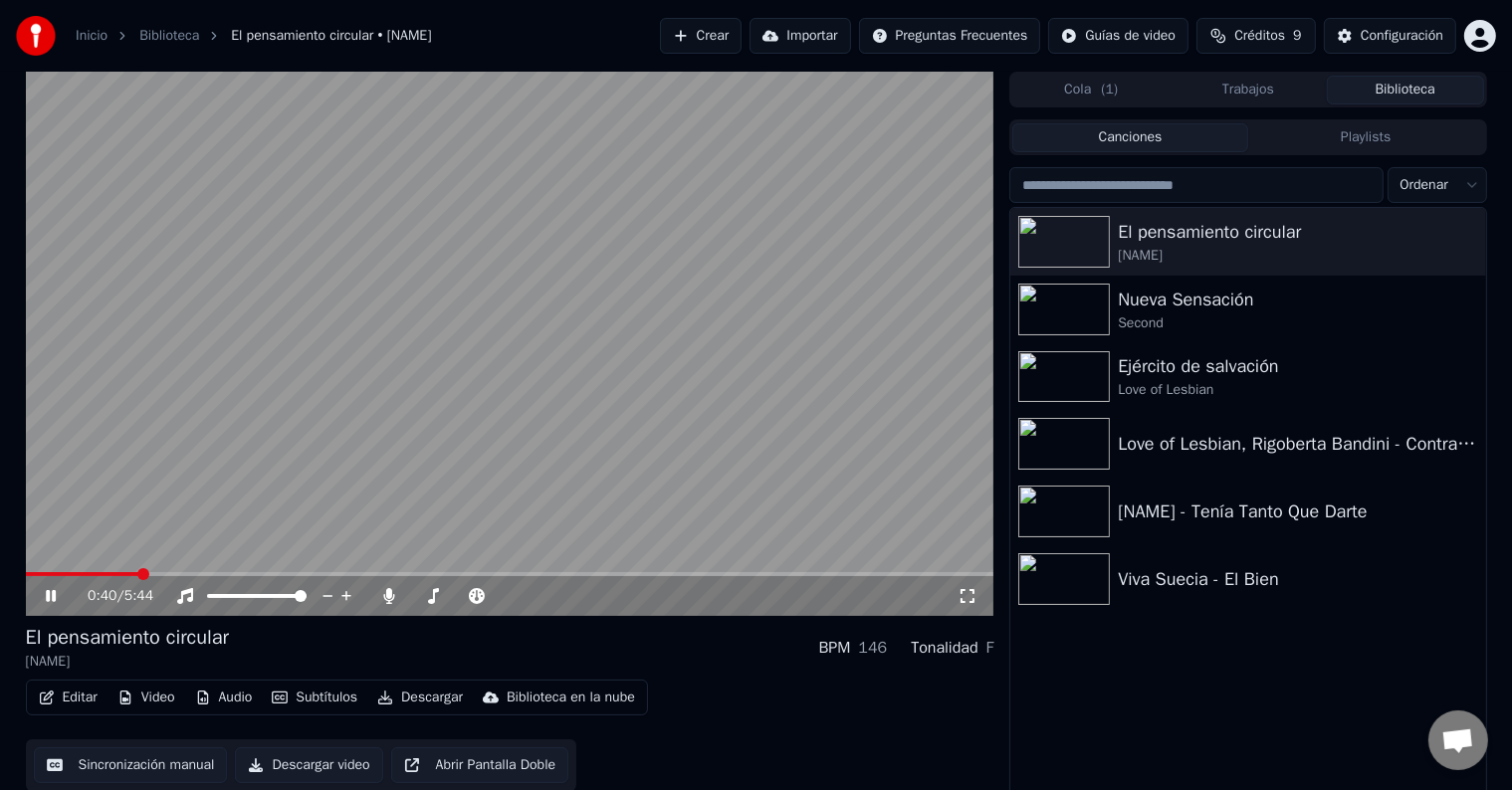 click at bounding box center (510, 343) 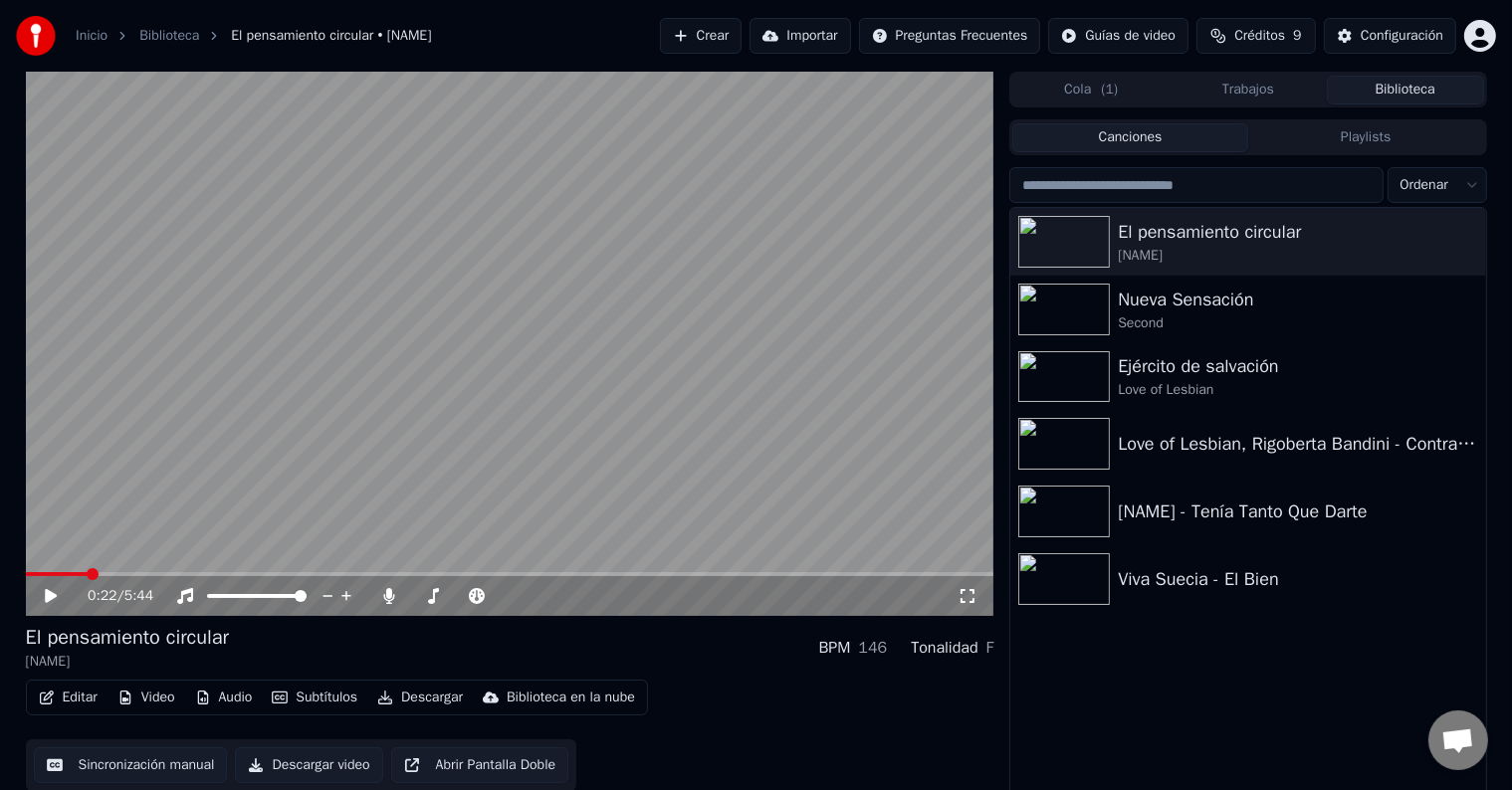 click at bounding box center (57, 574) 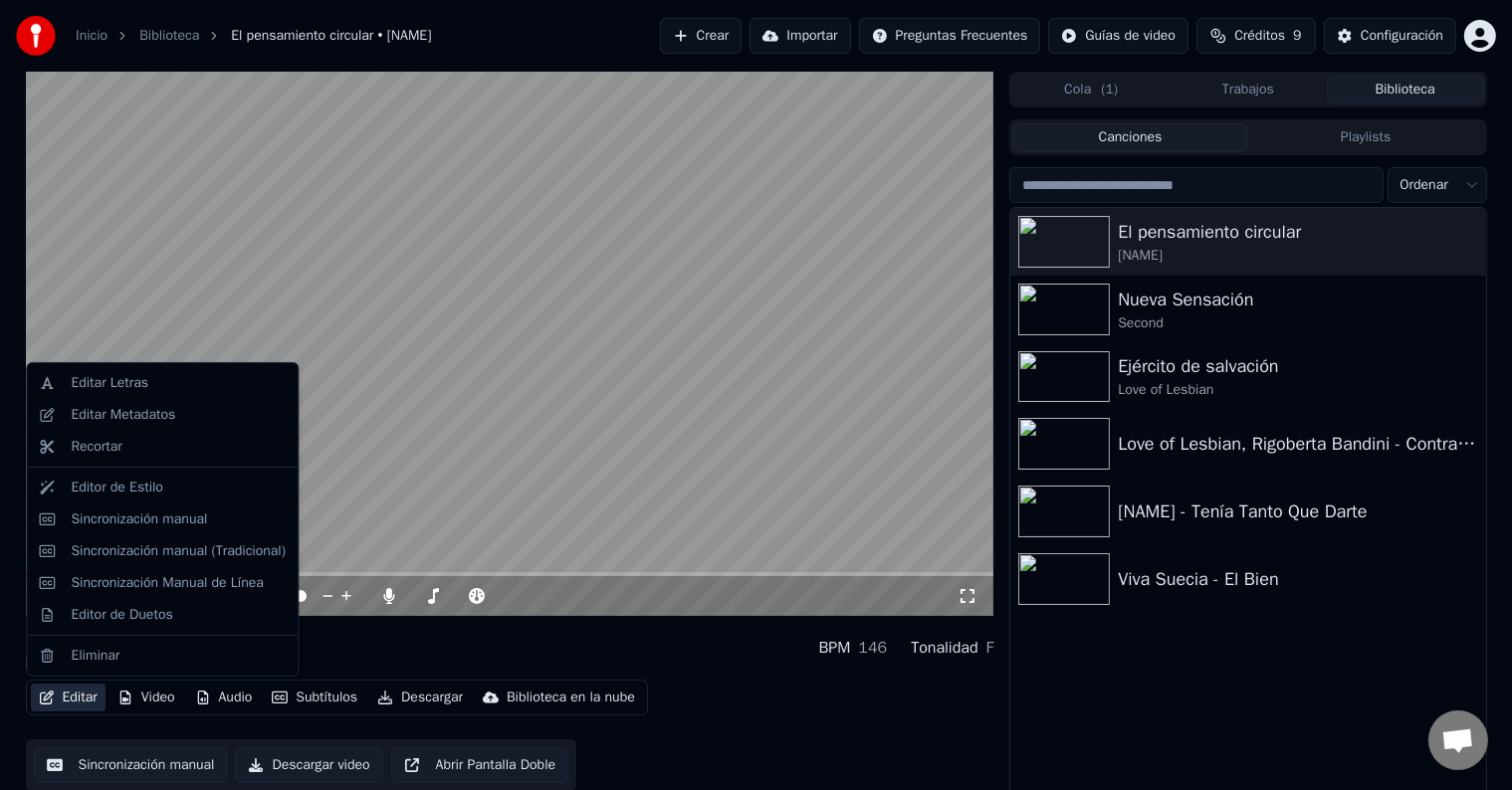 click on "Editar" at bounding box center [68, 697] 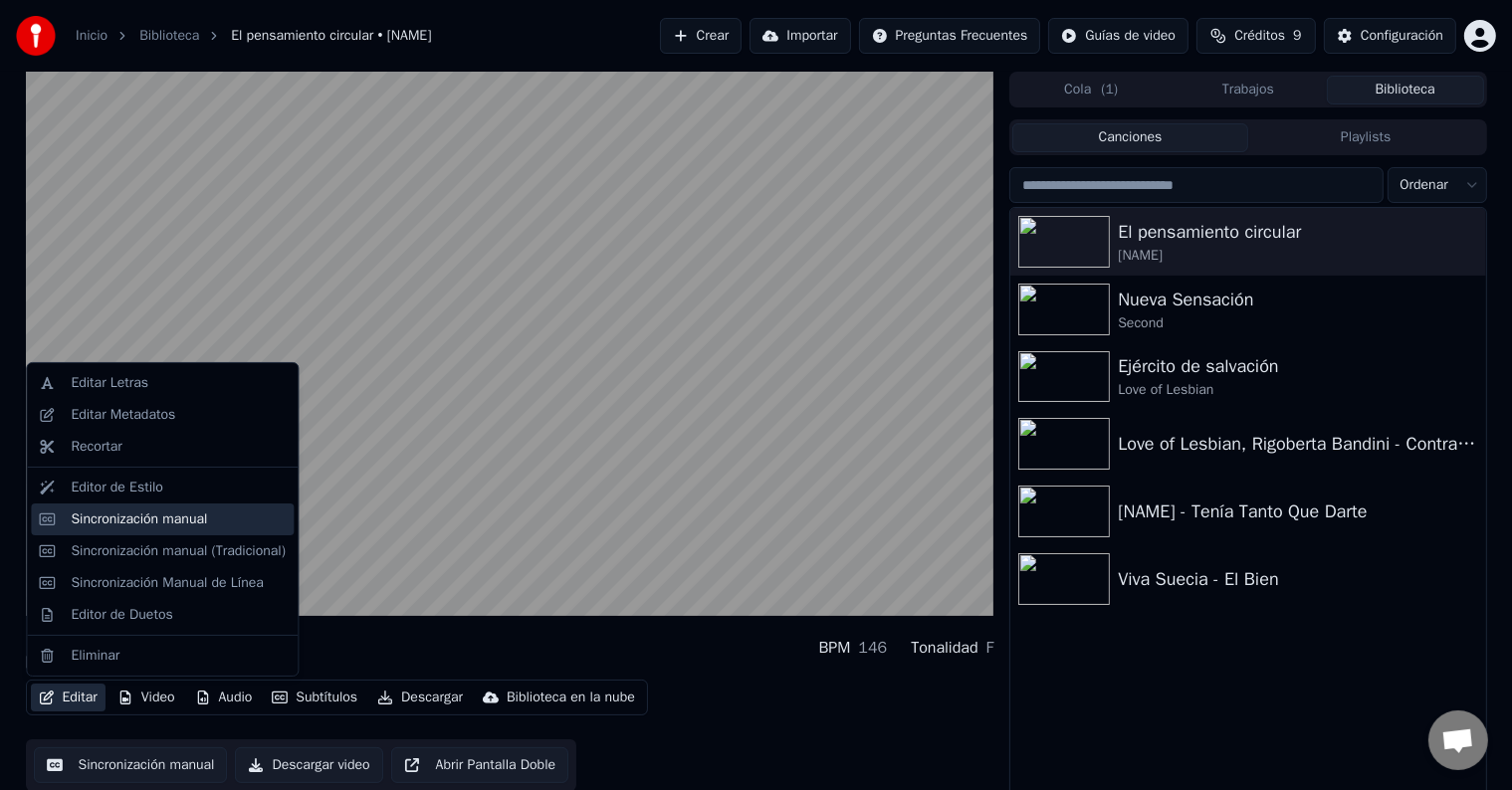 click on "Sincronización manual" at bounding box center (178, 519) 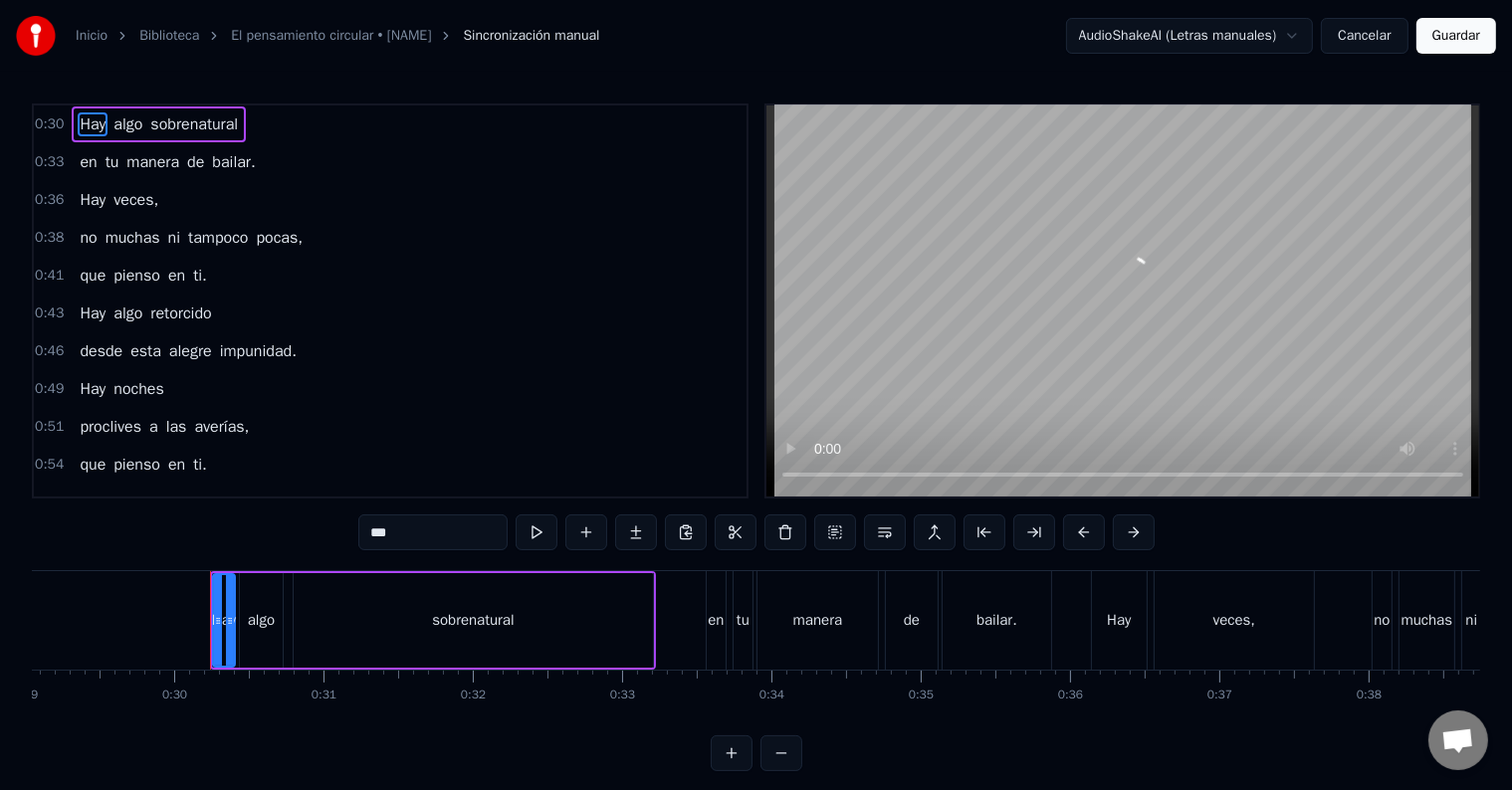 scroll, scrollTop: 0, scrollLeft: 4415, axis: horizontal 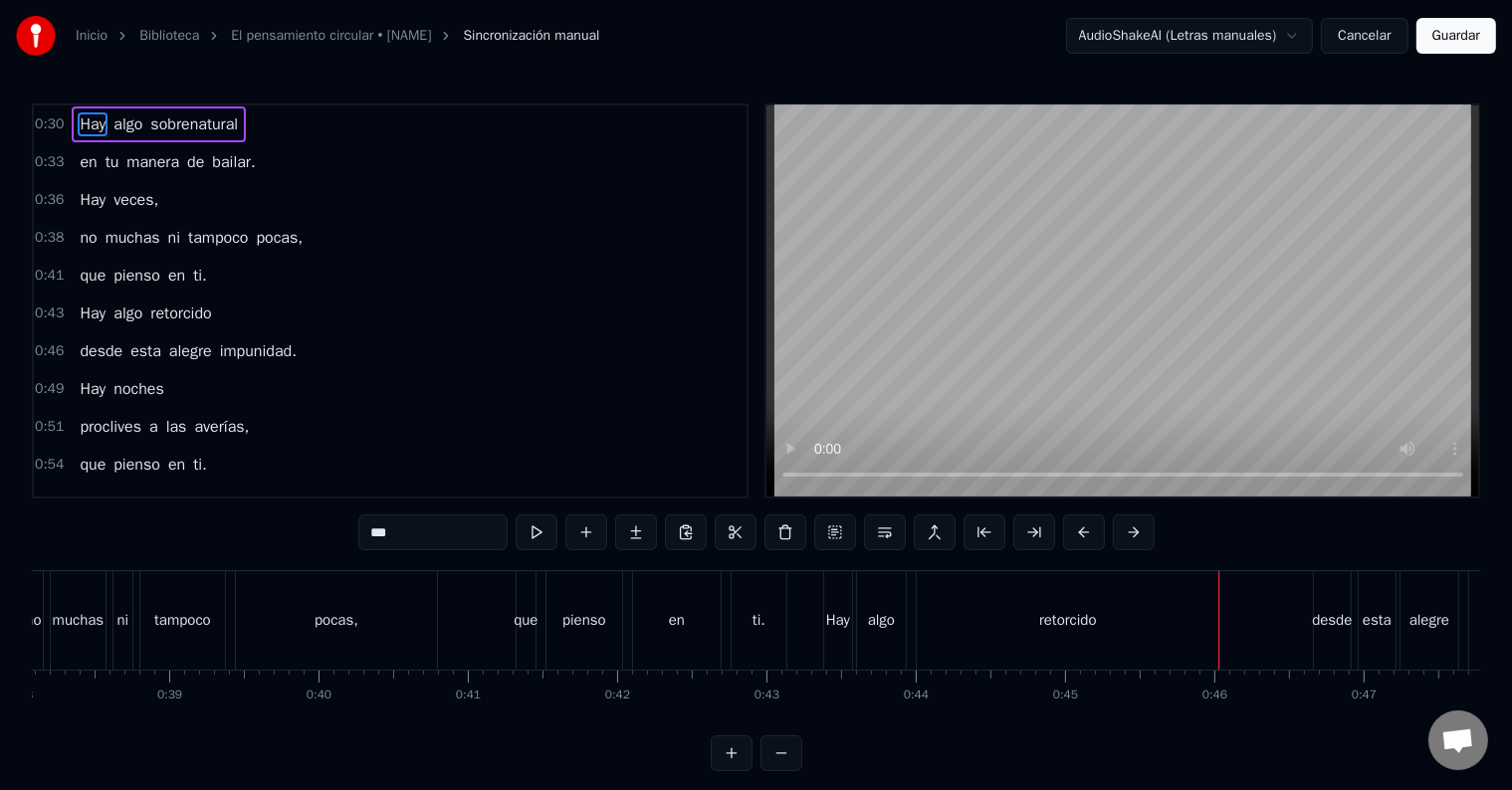 click on "retorcido" at bounding box center [180, 313] 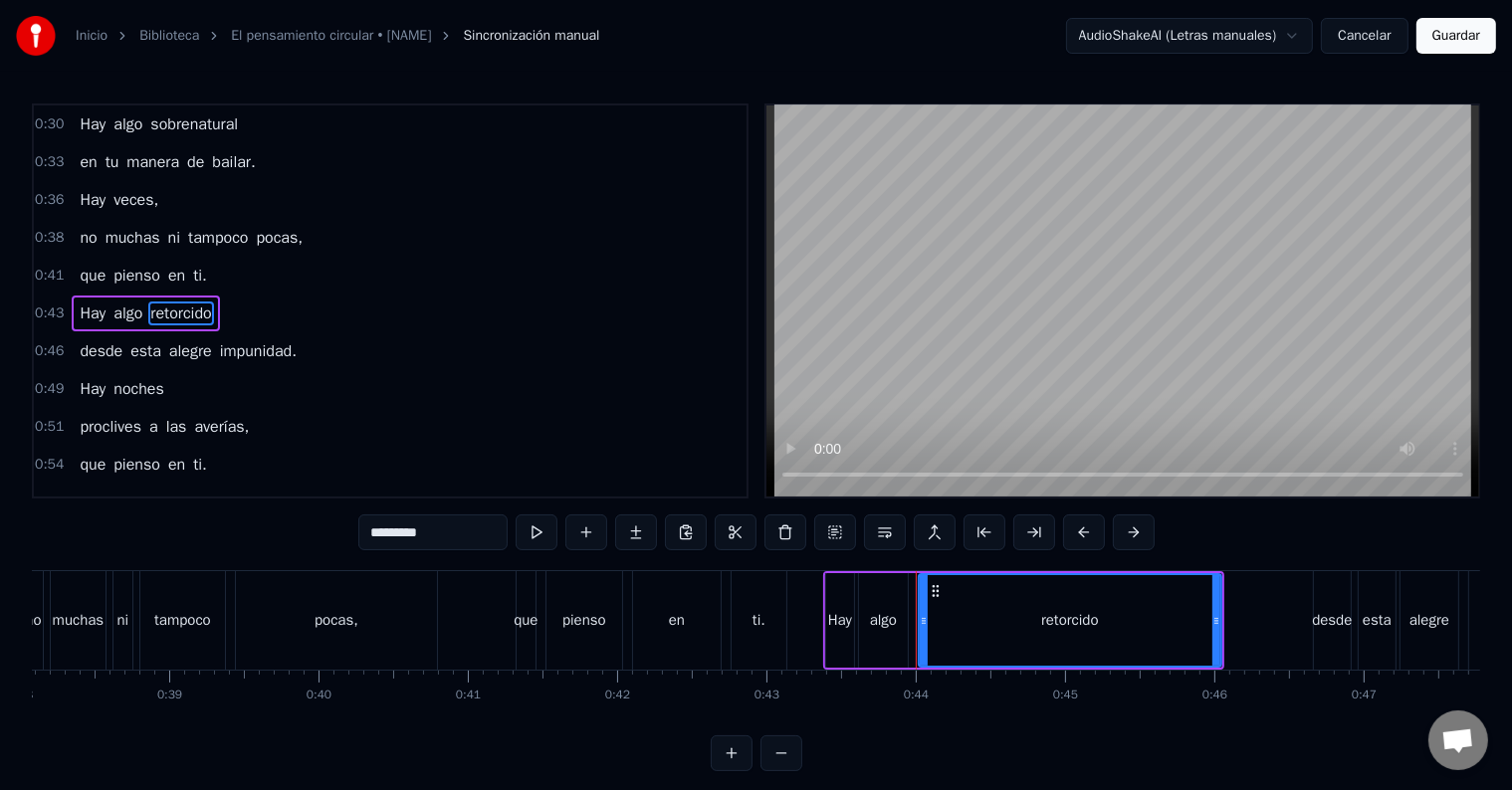 scroll, scrollTop: 5, scrollLeft: 0, axis: vertical 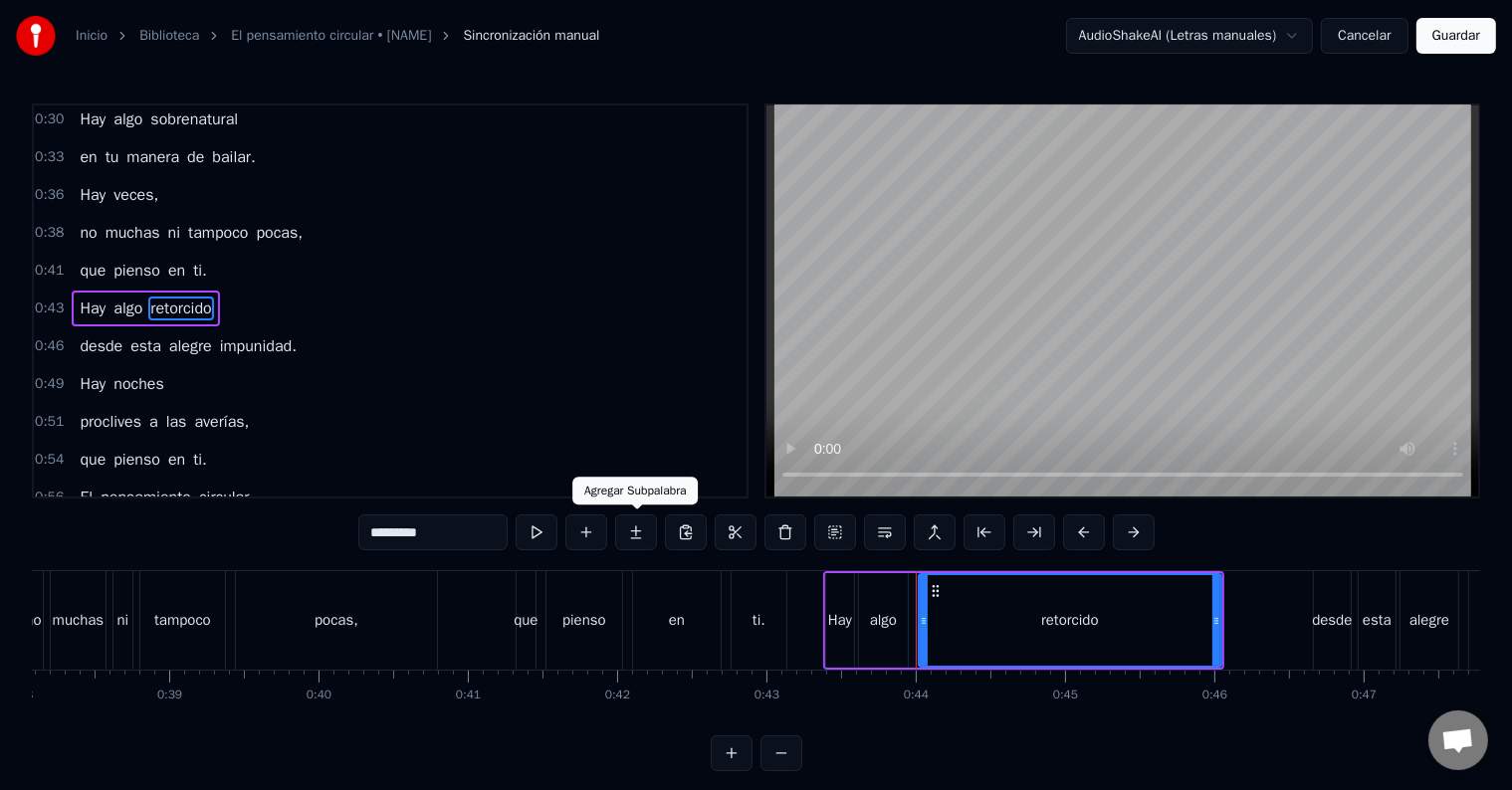 click at bounding box center (636, 532) 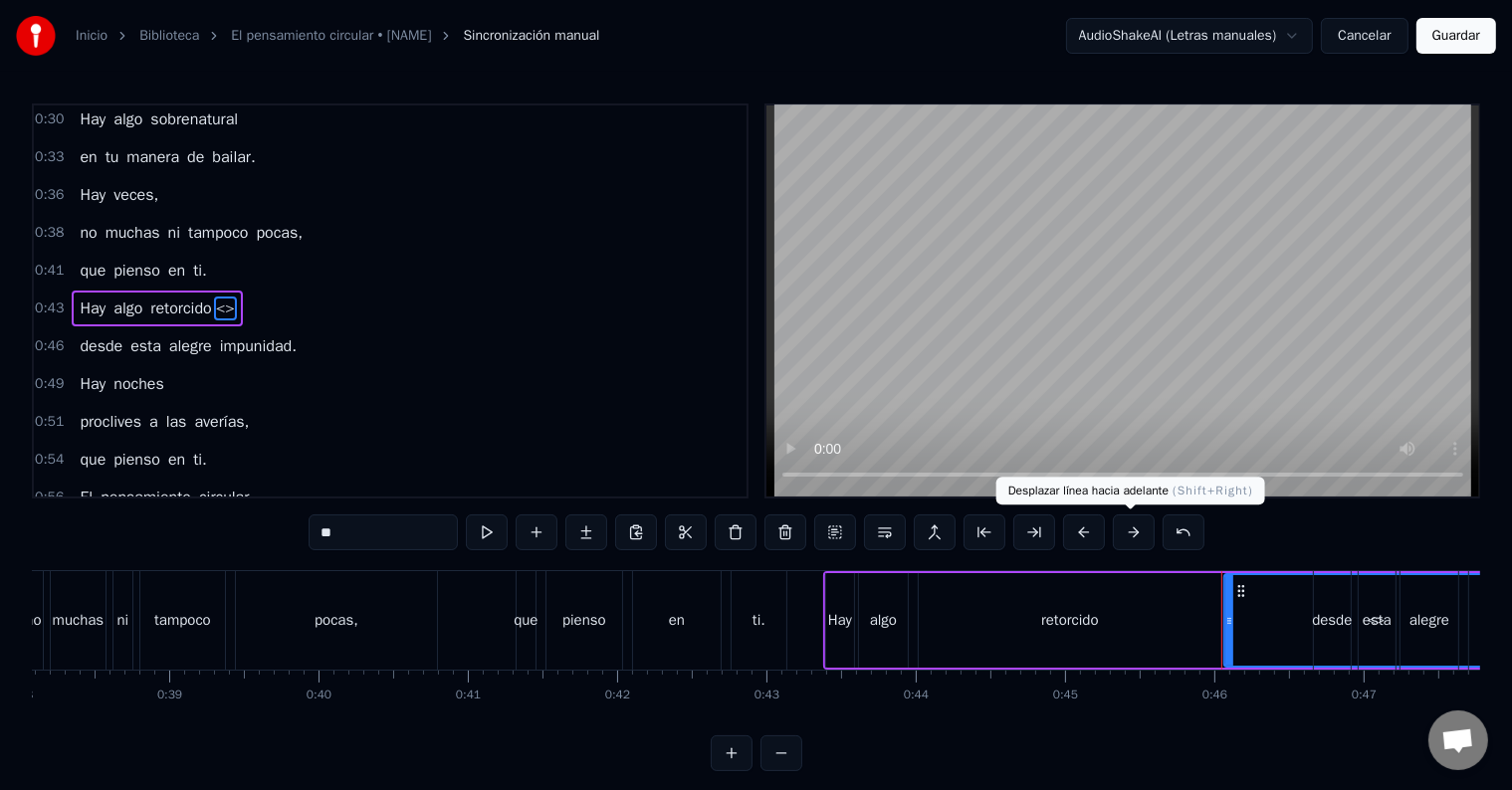 click on "**" at bounding box center [756, 532] 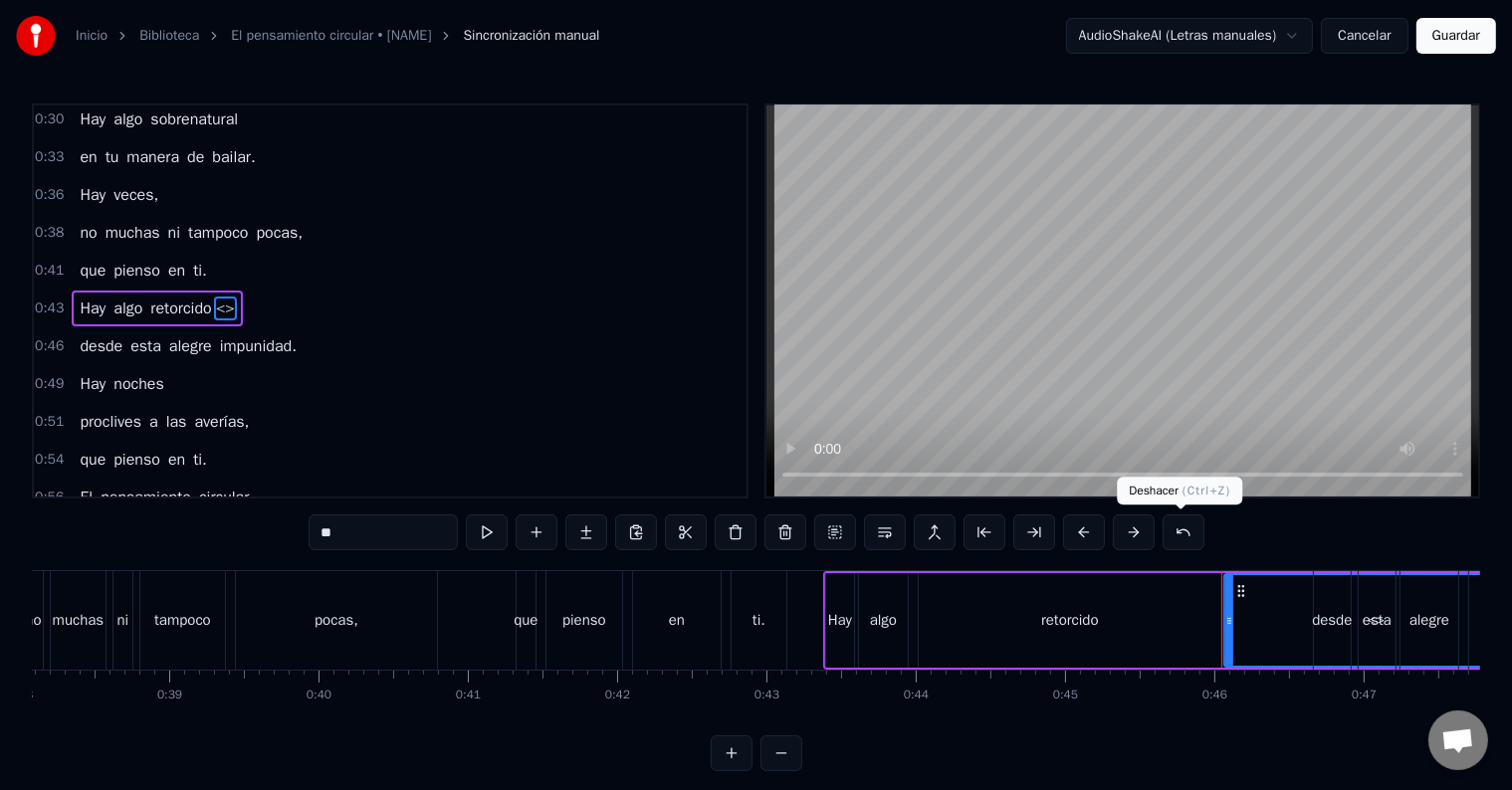 click at bounding box center (1184, 532) 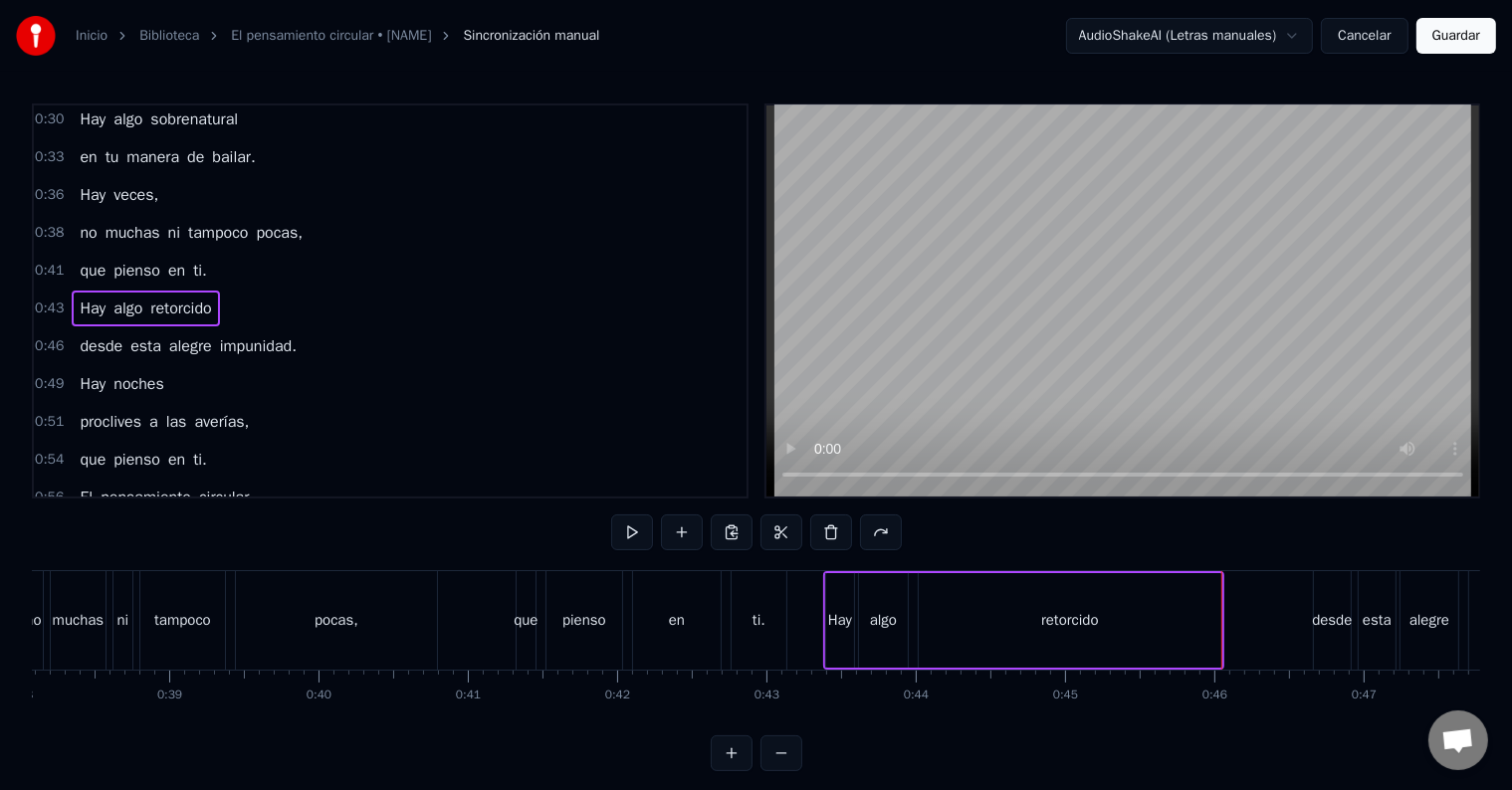 click on "retorcido" at bounding box center [1070, 620] 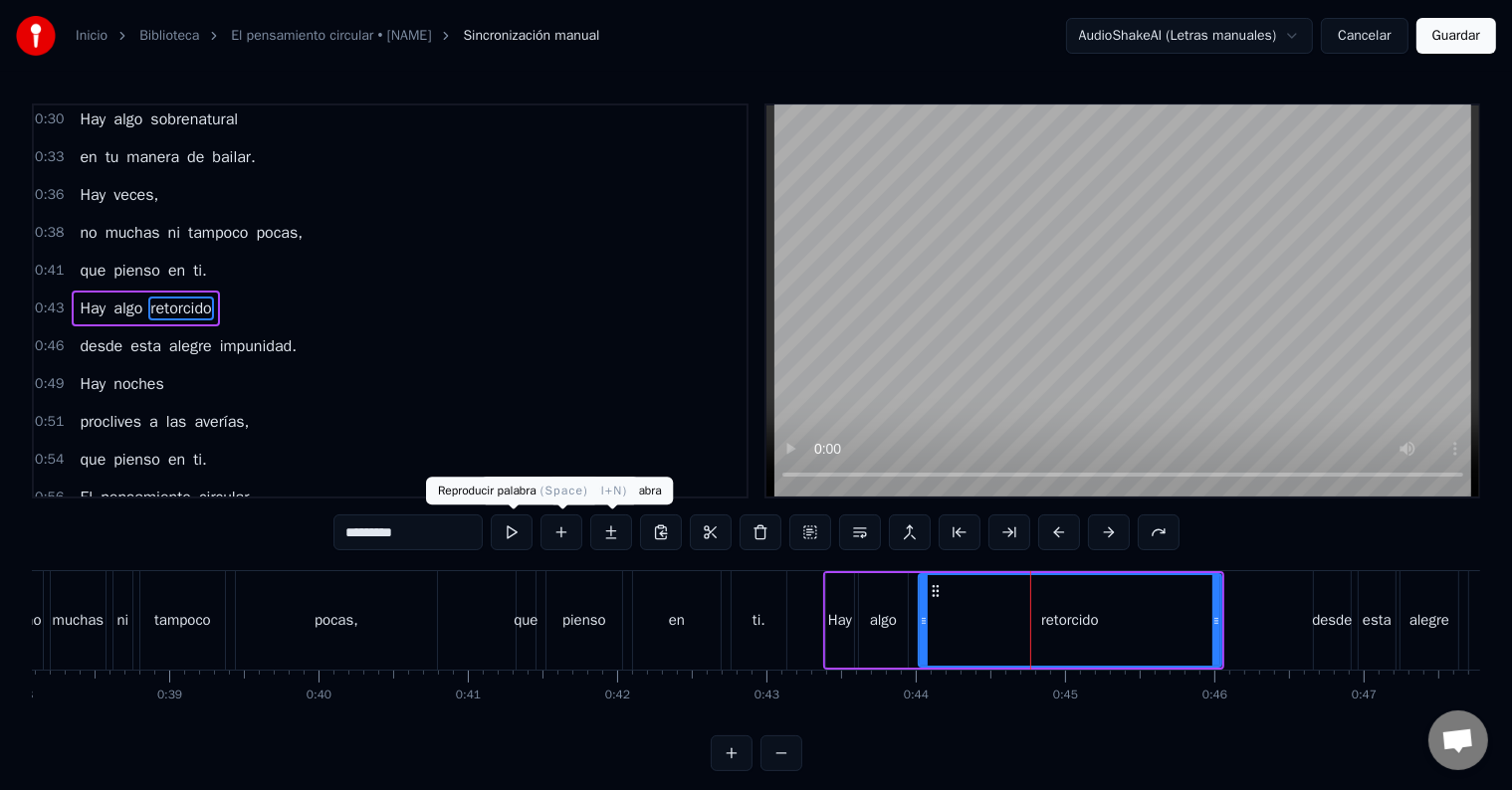 click at bounding box center (512, 532) 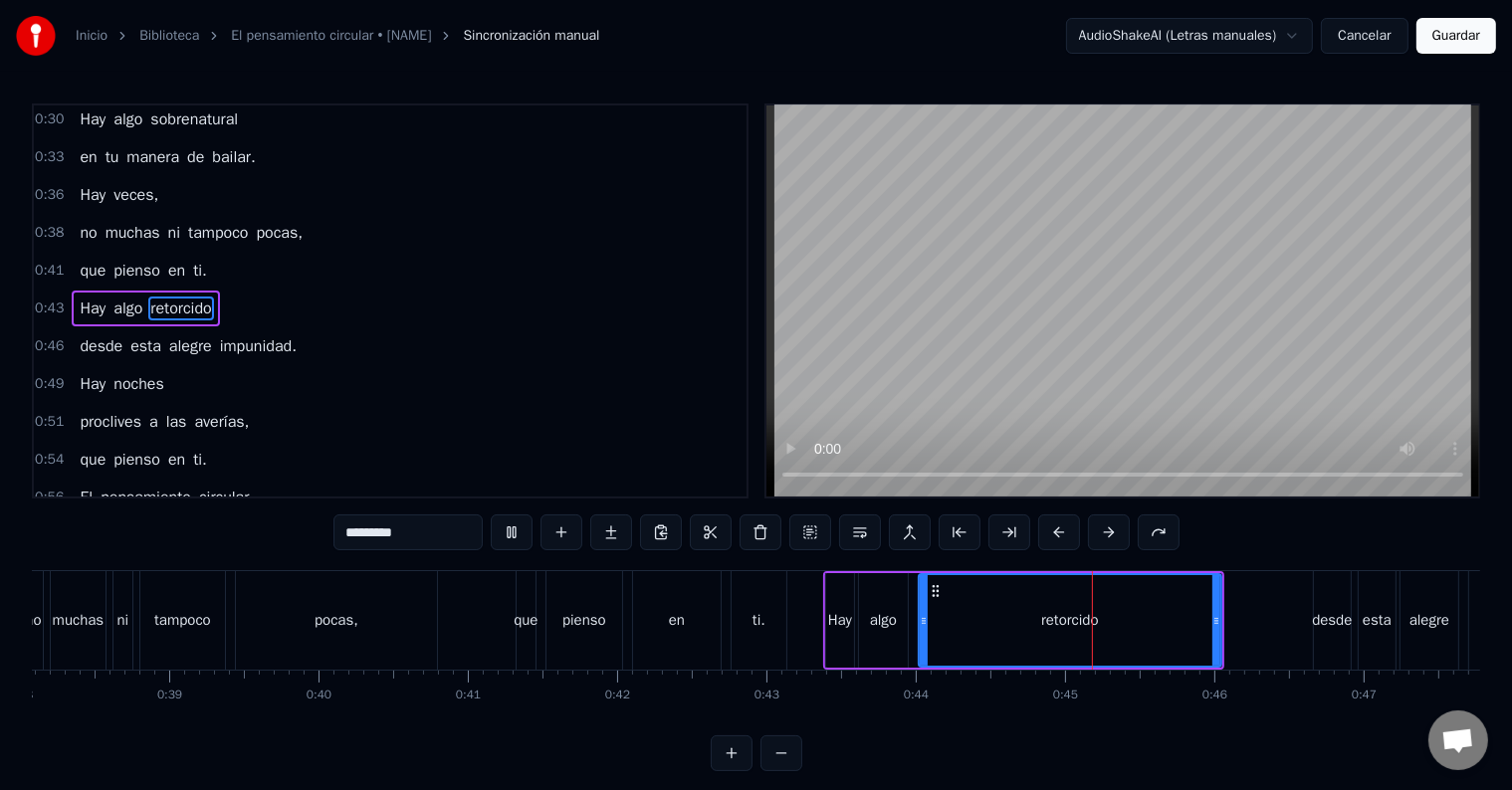 click at bounding box center (512, 532) 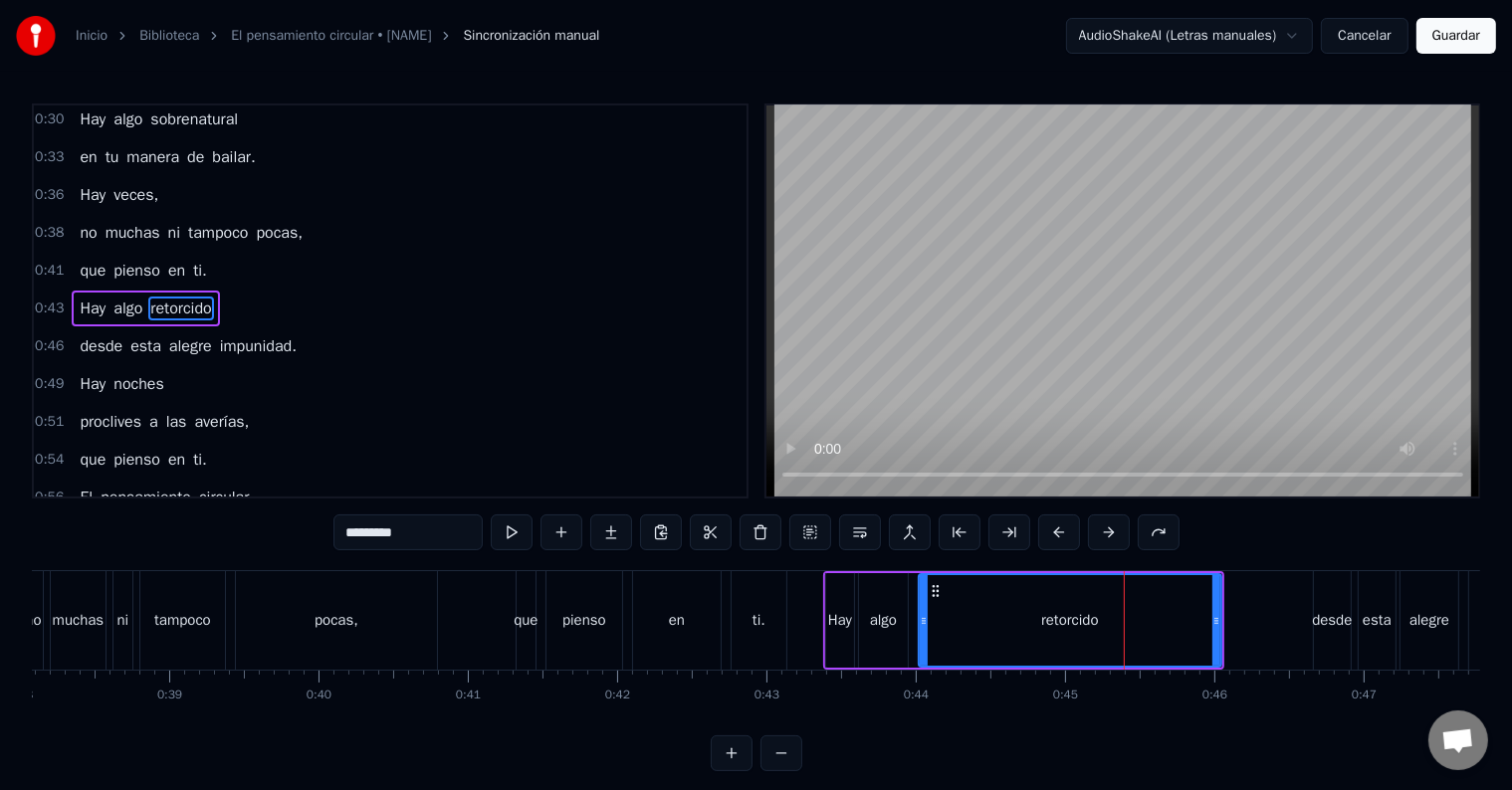 click on "algo" at bounding box center [883, 620] 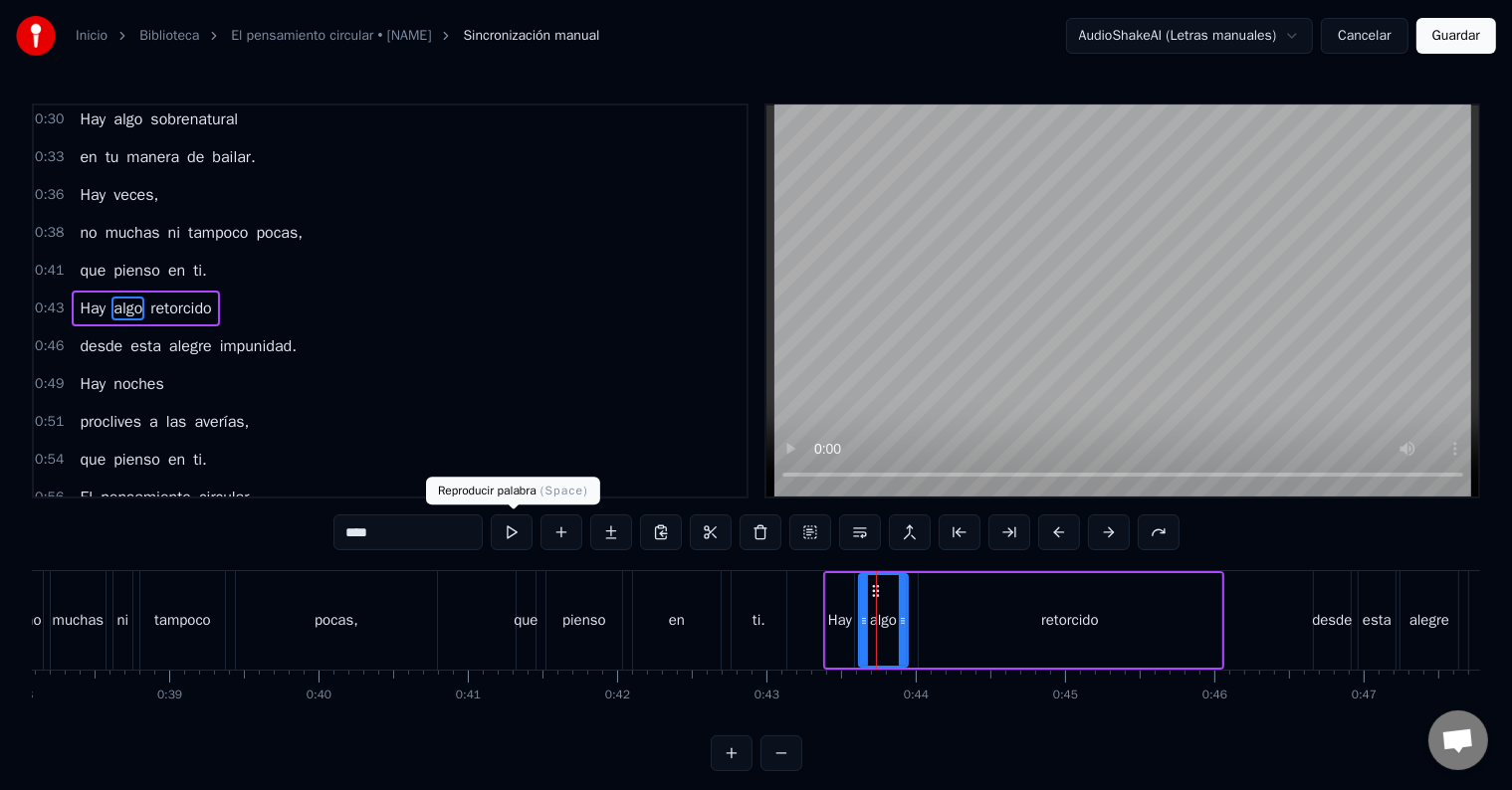 click at bounding box center (512, 532) 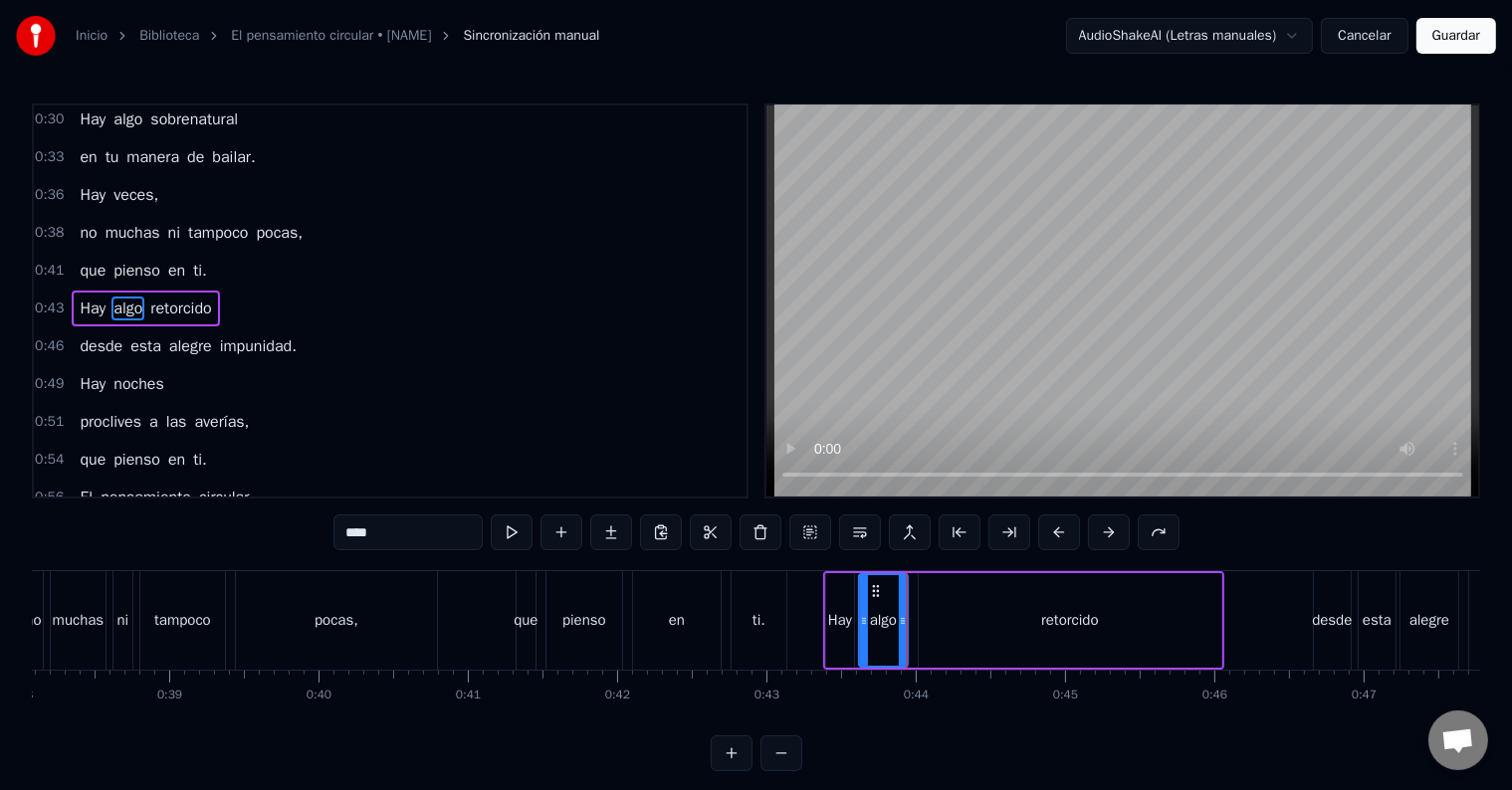 click on "0:30 Hay algo sobrenatural 0:33 en tu manera de bailar. 0:36 Hay veces, 0:38 no muchas ni tampoco pocas, 0:41 que pienso en ti. 0:43 Hay algo retorcido 0:46 desde esta alegre impunidad. 0:49 Hay noches 0:51 proclives a las averías, 0:54 que pienso en ti. 0:56 El pensamiento circular, 0:59 con la cabeza vacía. 1:02 Hay noches 1:04 que todo es una porquería, 1:07 y pienso en ti. 1:09 En el deseo, 1:12 en la bendita oscuridad. 1:15 Hay veces, 1:17 no muchas ni tampoco pocas, 1:20 que pienso en ti. 1:27 Que pienso en ti. 1:36 En un anillo de fuego, 1:39 con mi gloriosa inmunidad. 1:41 Hay noches 1:43 que escucho muchas tonterías, 1:47 y pienso en ti. 1:49 Hay algo dedicado: 1:52 abandonarse a los demás. 1:55 Hay noches 1:56 que como muchas chucherías, 2:00 y pienso en ti. 2:07 Son las miradas 2:10 lanzadas a la cara 2:13 que me hacen recordar 2:15 lo que me estoy perdiendo. 2:20 Son las palabras 2:23 cargadas y agitadas, 2:26 y tienen el poder 2:28 de transformar el tiempo. 2:33 Desde esta cama, 2:38 el en" at bounding box center [756, 437] 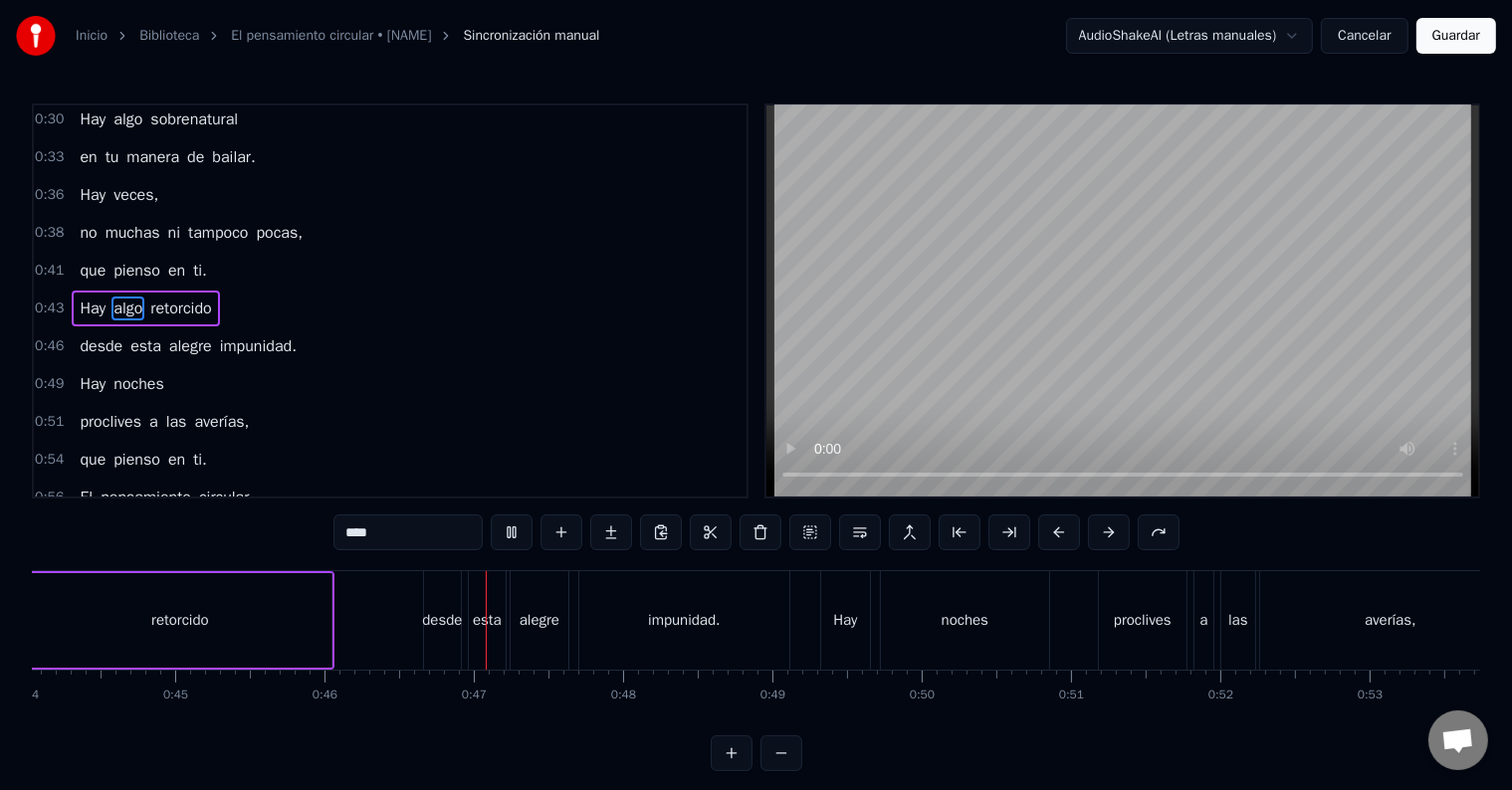 scroll, scrollTop: 0, scrollLeft: 6844, axis: horizontal 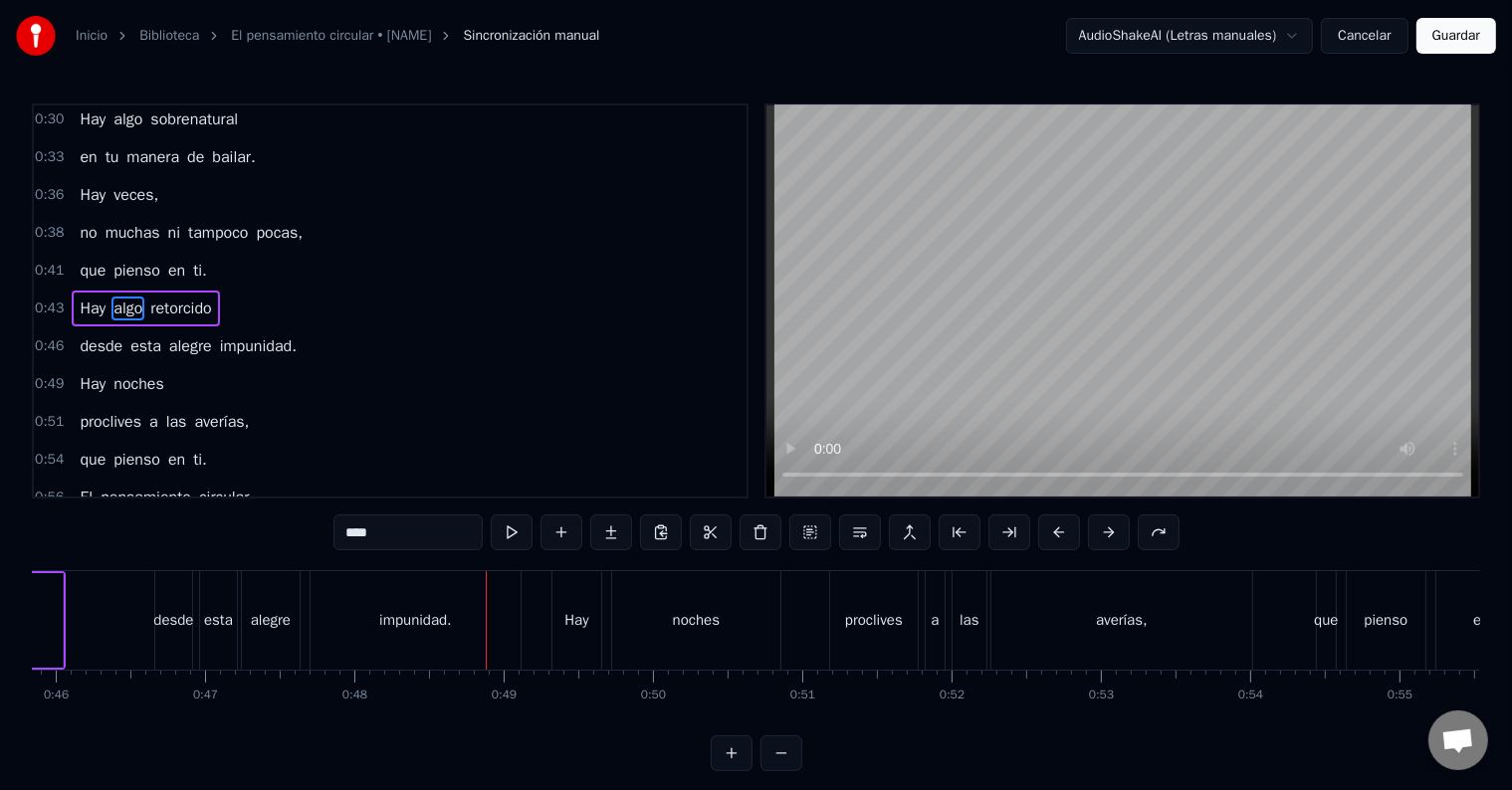 click on "retorcido" at bounding box center (180, 308) 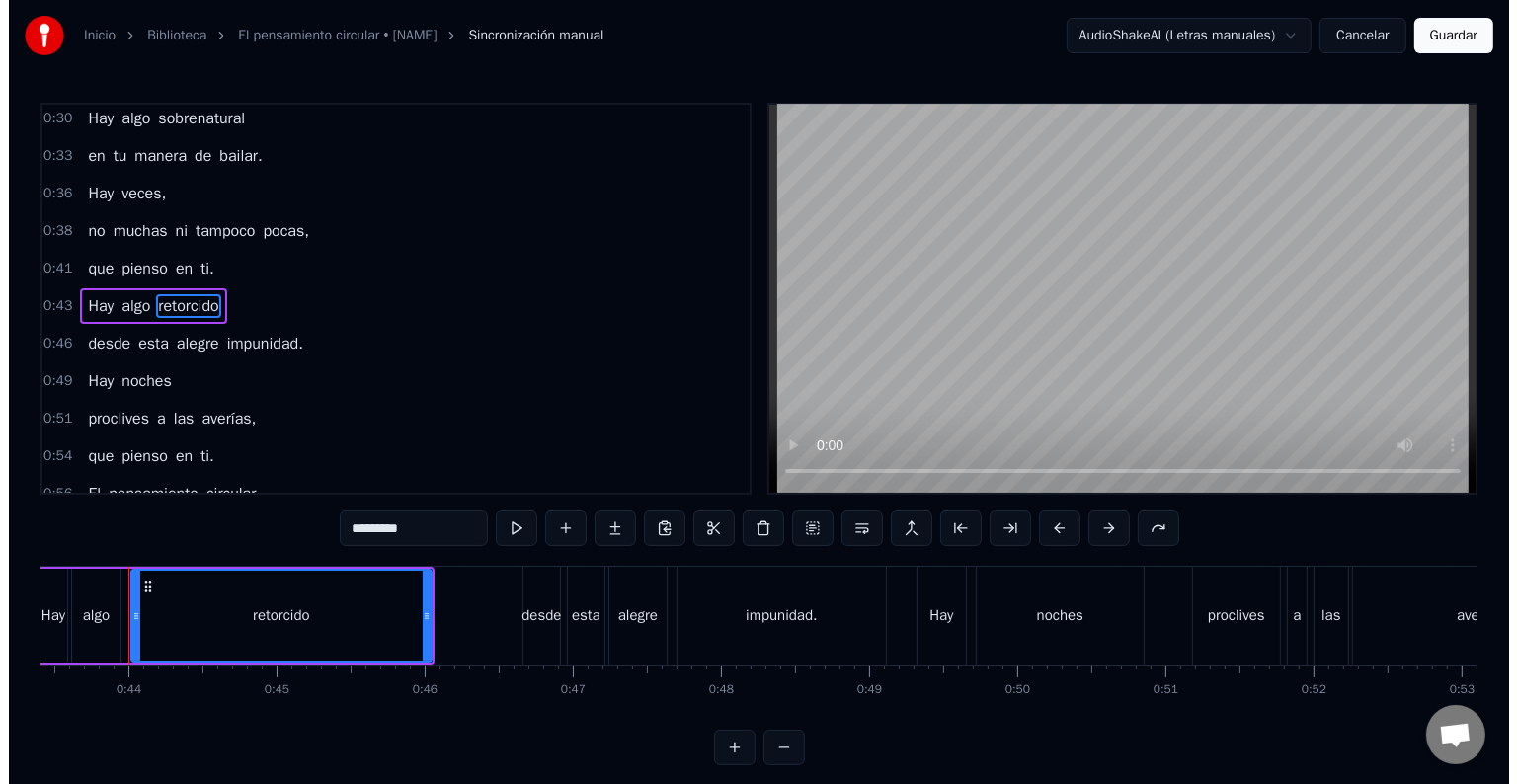 scroll, scrollTop: 0, scrollLeft: 6419, axis: horizontal 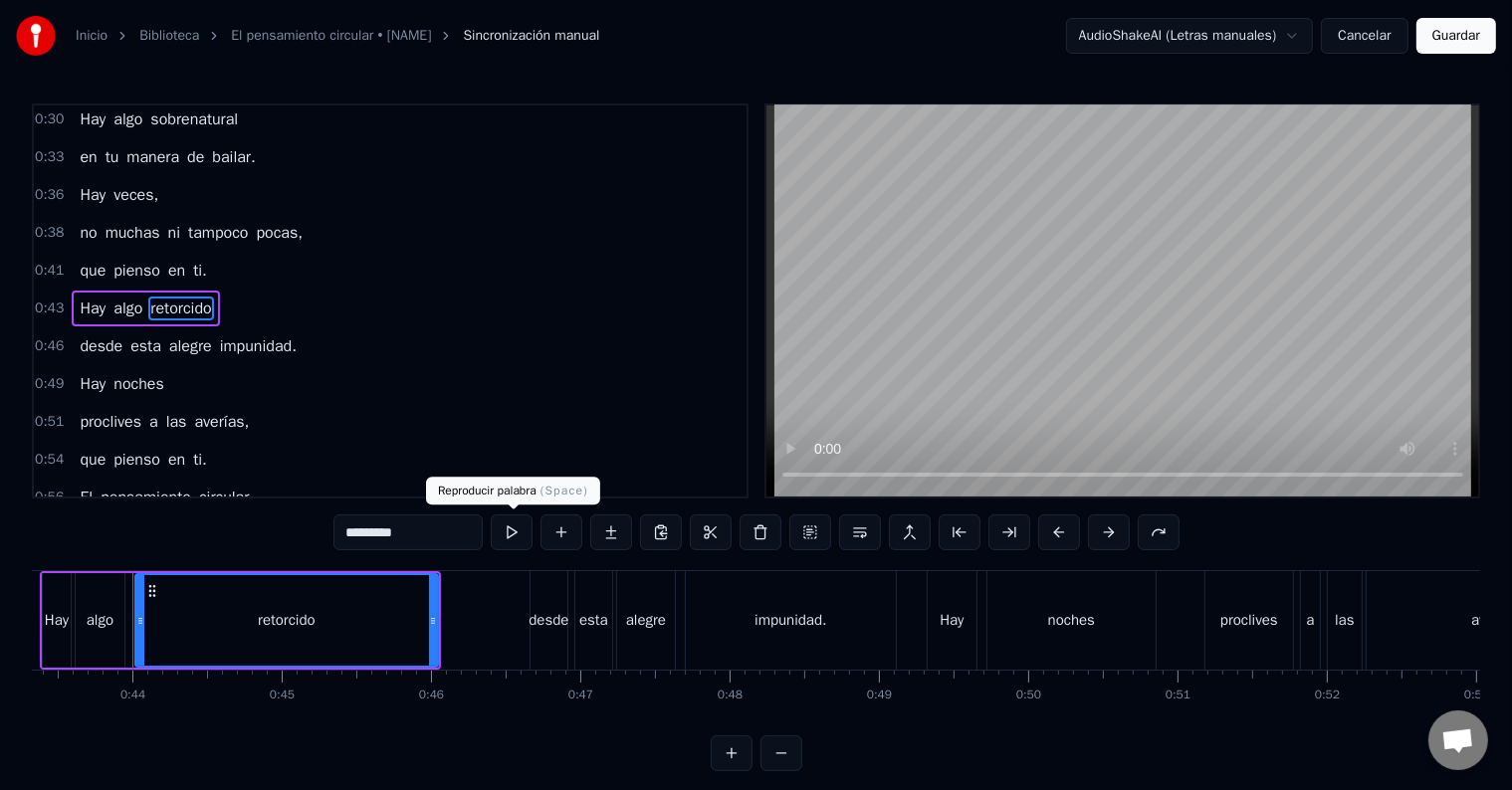 click at bounding box center (512, 532) 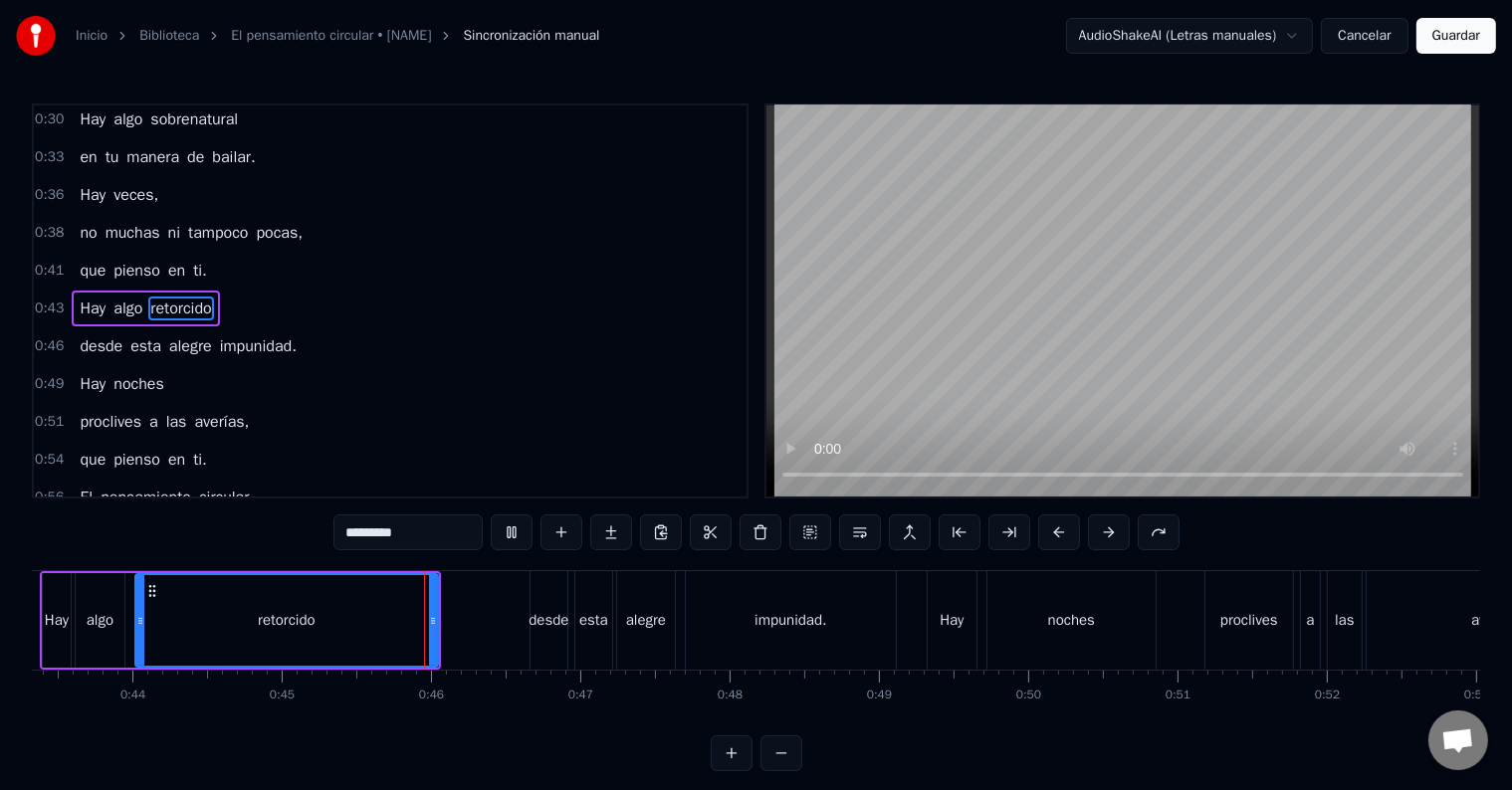click at bounding box center [512, 532] 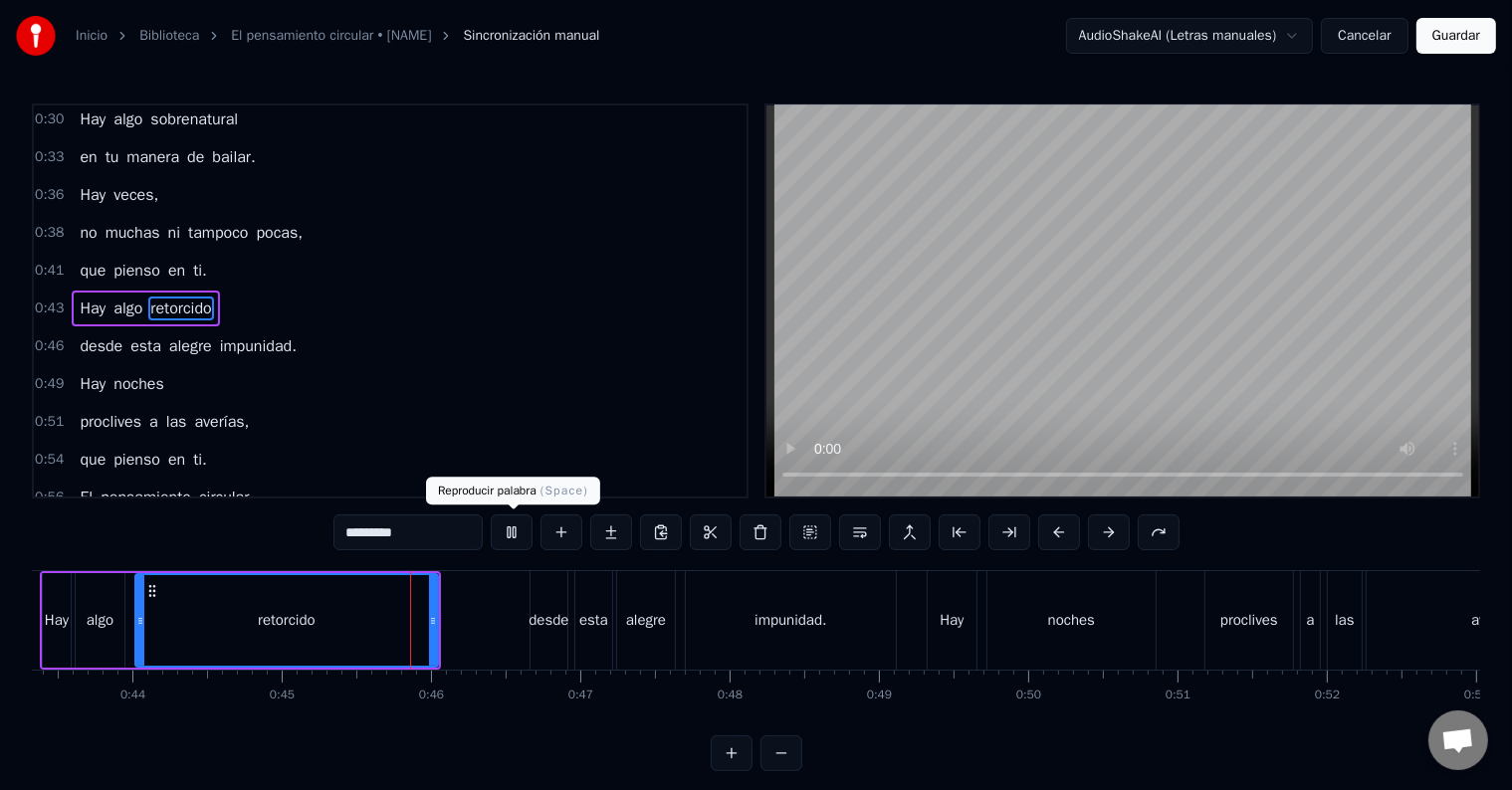 click at bounding box center [512, 532] 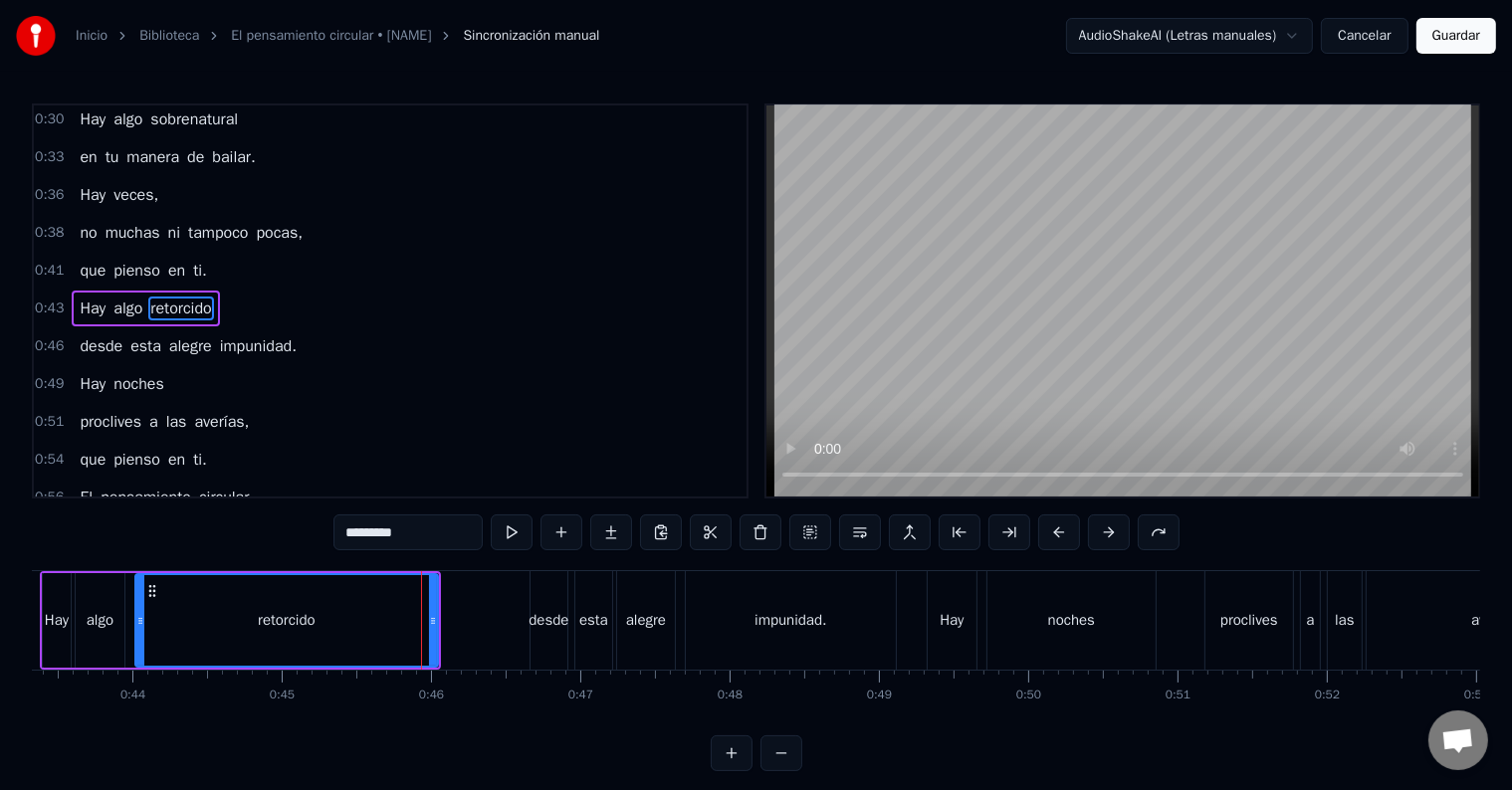 click on "retorcido" at bounding box center (287, 620) 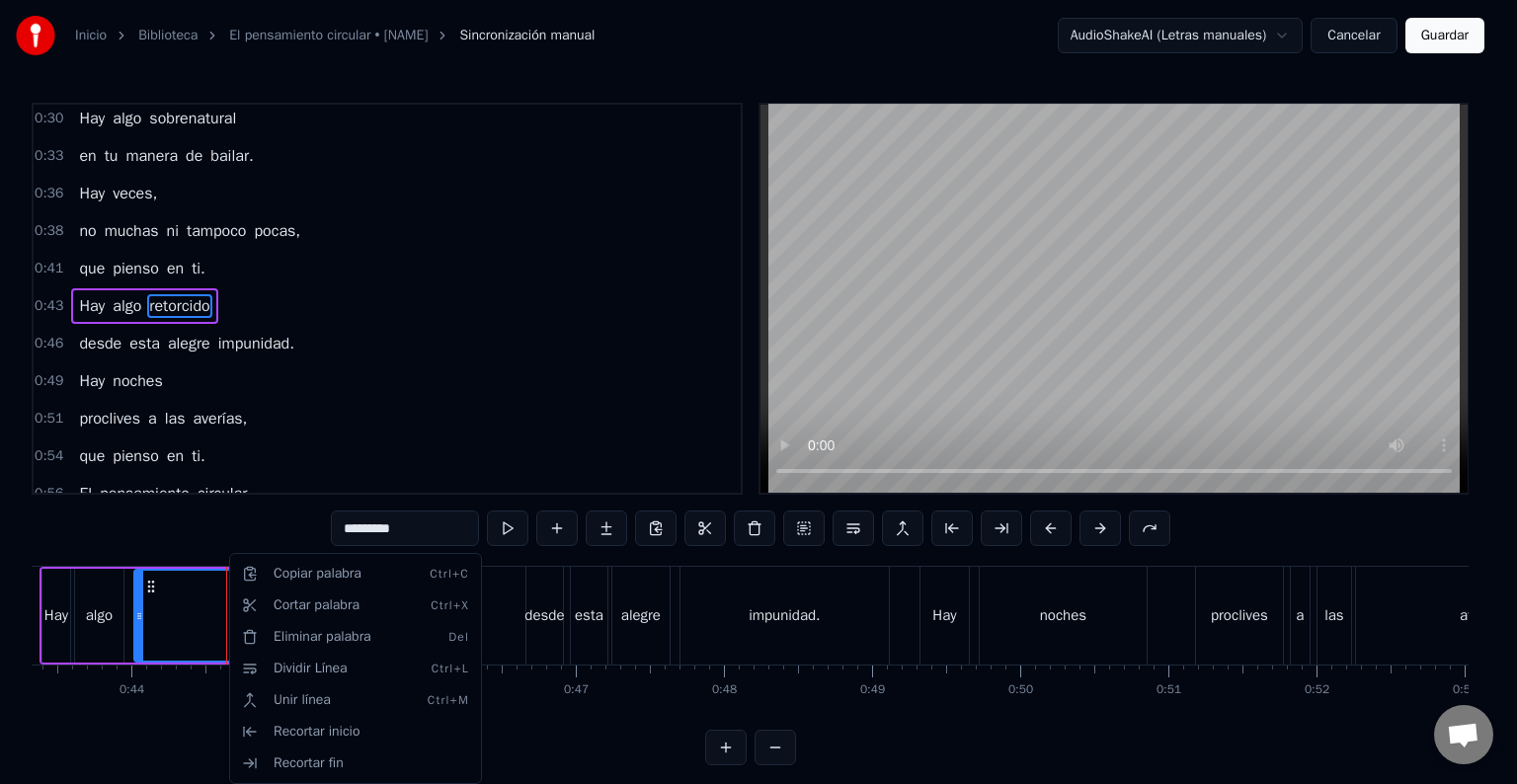 click on "Inicio Biblioteca El pensamiento circular • [NAME] Sincronización manual AudioShakeAI (Letras manuales) Cancelar Guardar 0:30 Hay algo sobrenatural 0:33 en tu manera de bailar. 0:36 Hay veces, 0:38 no muchas ni tampoco pocas, 0:41 que pienso en ti. 0:43 Hay algo retorcido 0:46 desde esta alegre impunidad. 0:49 Hay noches 0:51 proclives a las averías, 0:54 que pienso en ti. 0:56 El pensamiento circular, 0:59 con la cabeza vacía. 1:02 Hay noches 1:04 que todo es una porquería, 1:07 y pienso en ti. 1:09 En el deseo, 1:12 en la bendita oscuridad. 1:15 Hay veces, 1:17 no muchas ni tampoco pocas, 1:20 que pienso en ti. 1:27 Que pienso en ti. 1:36 En un anillo de fuego, 1:39 con mi gloriosa inmunidad. 1:41 Hay noches 1:43 que escucho muchas tonterías, 1:47 y pienso en ti. 1:49 Hay algo dedicado: 1:52 abandonarse a los demás. 1:55 Hay noches 1:56 que como muchas chucherías, 2:00 y pienso en ti. 2:07 Son las miradas 2:10 lanzadas a la cara 2:13 que me hacen recordar 2:15 lo que me estoy perdiendo. Son" at bounding box center (758, 398) 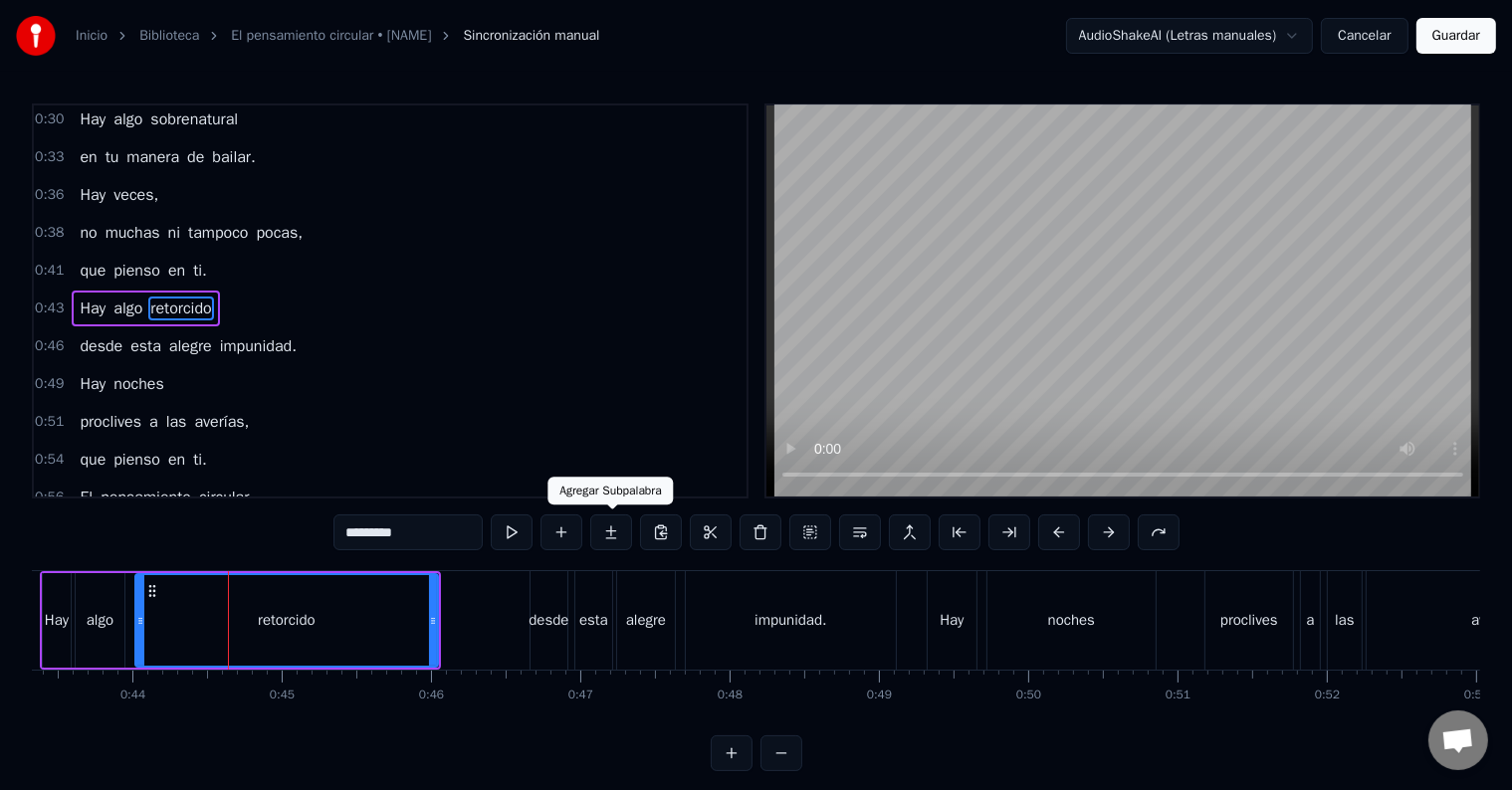 click at bounding box center (611, 532) 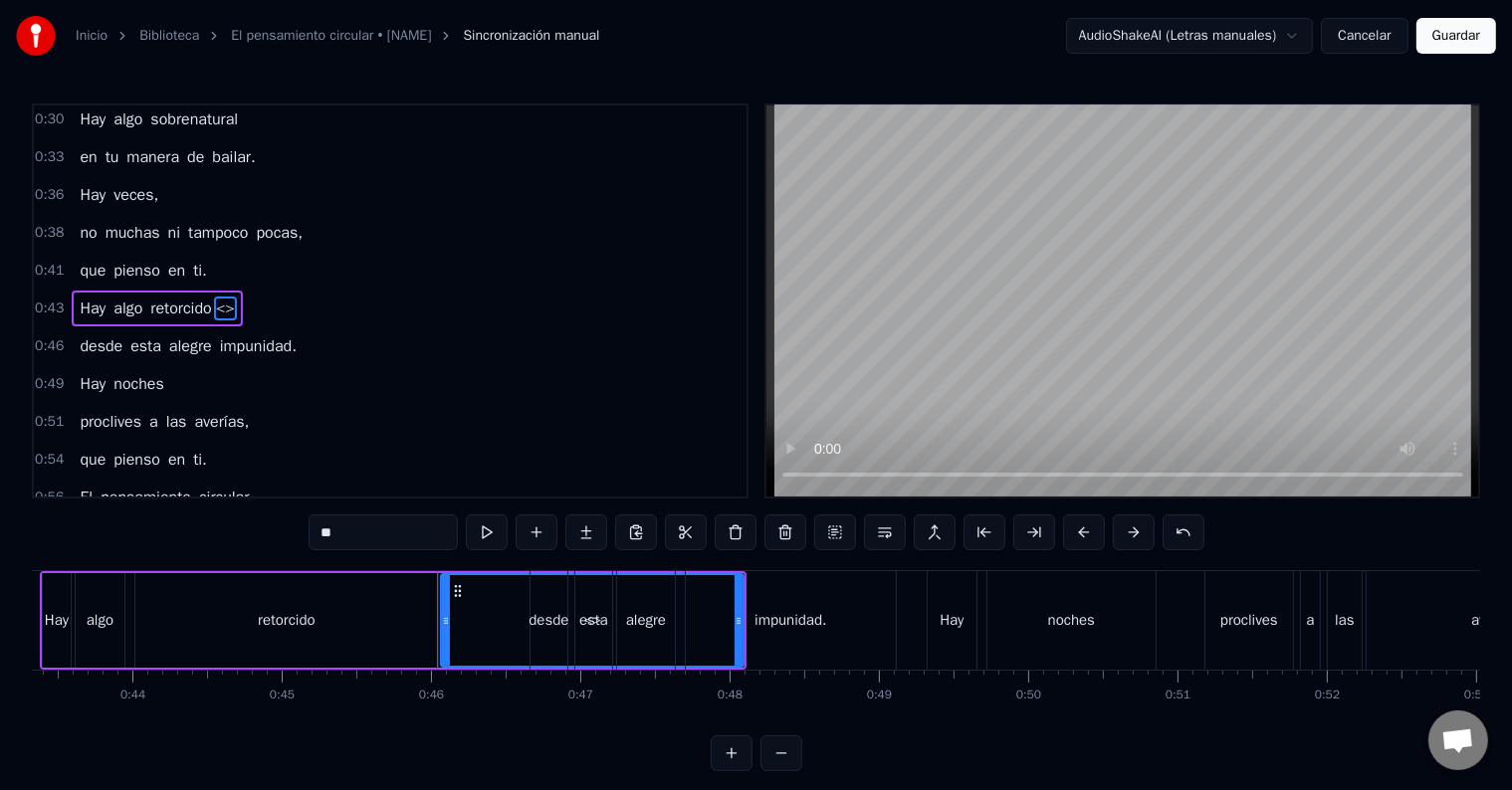 click on "<>" at bounding box center (592, 620) 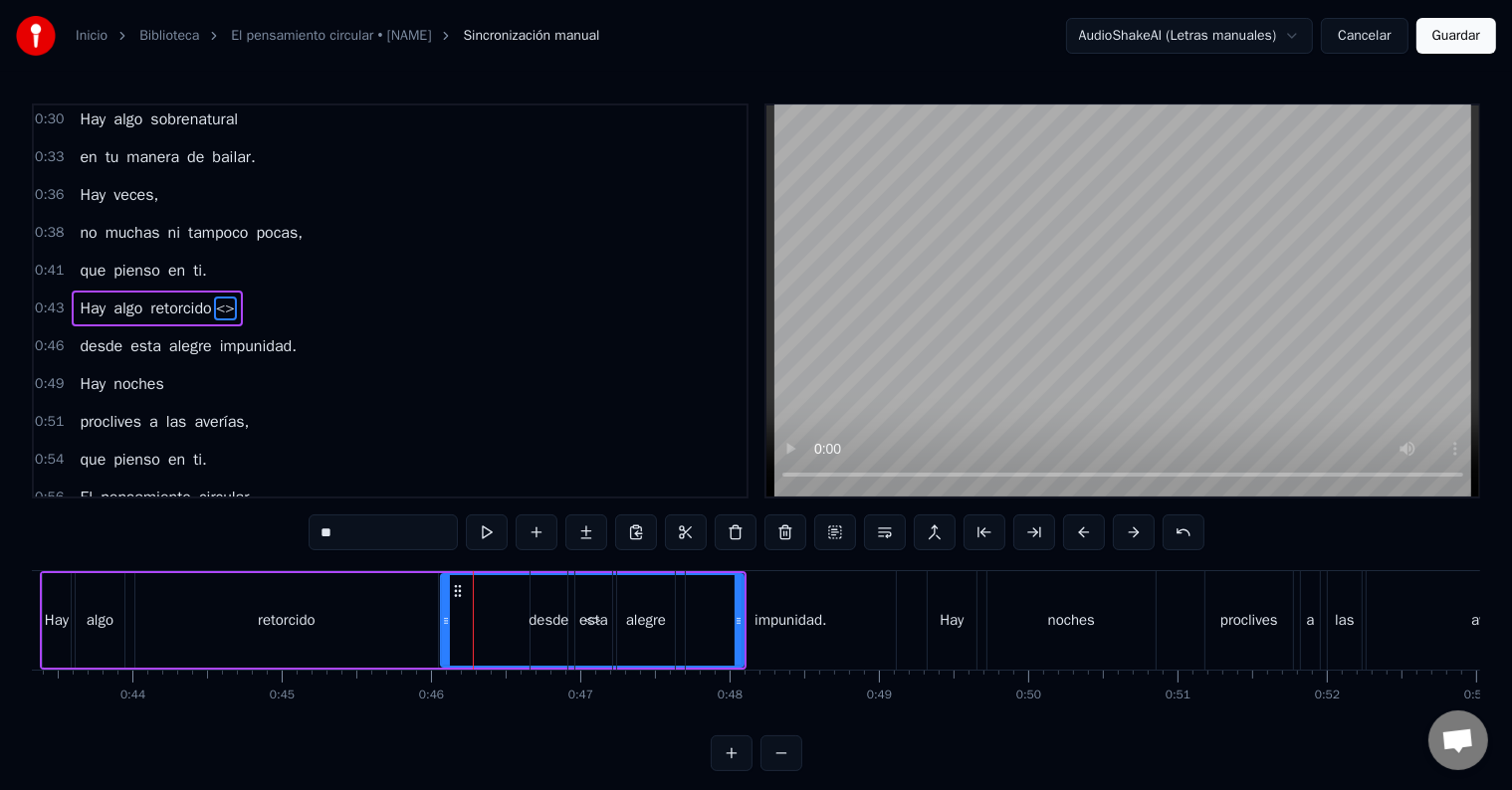 drag, startPoint x: 737, startPoint y: 617, endPoint x: 465, endPoint y: 617, distance: 272 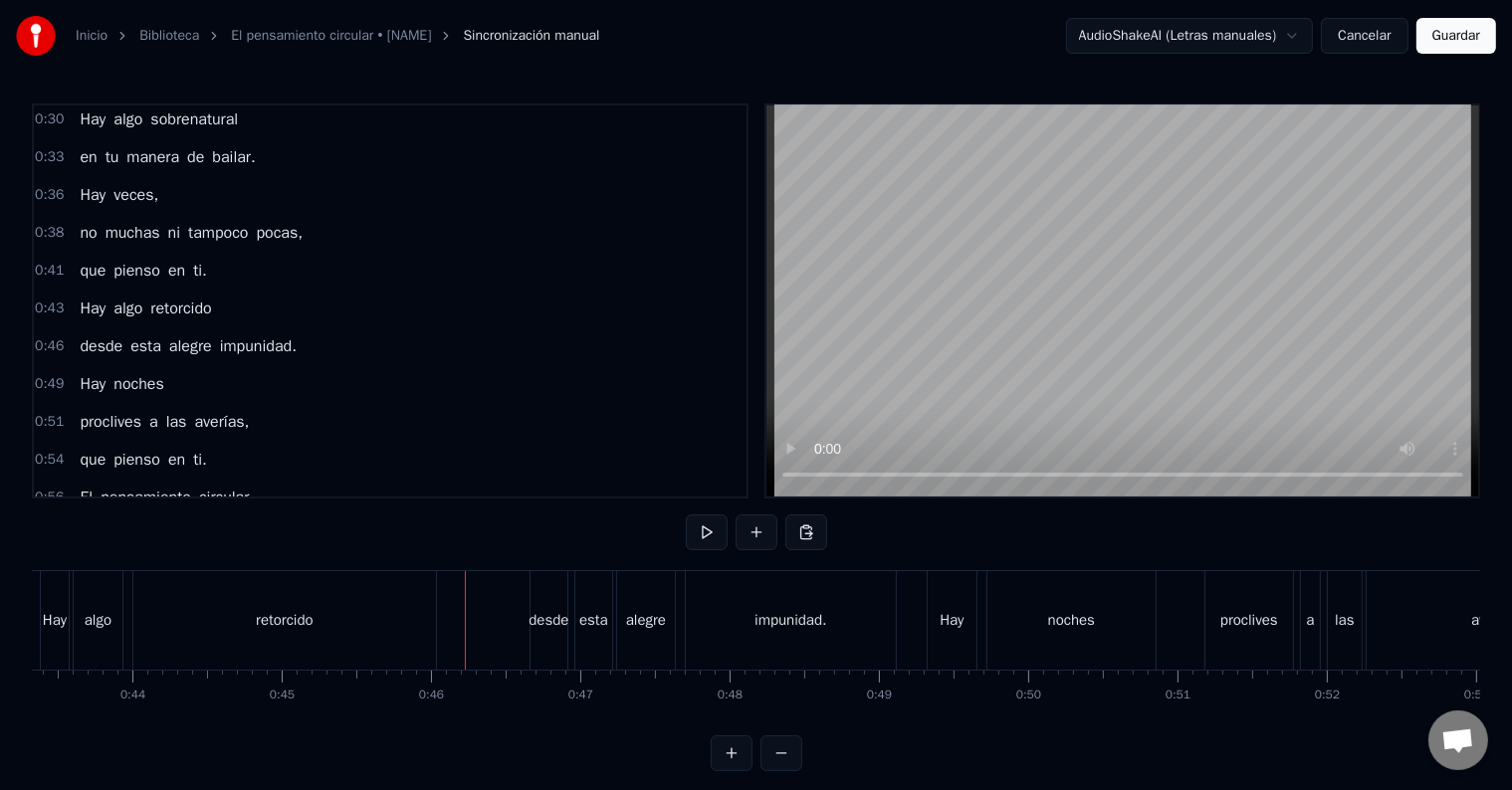 click on "retorcido" at bounding box center (285, 620) 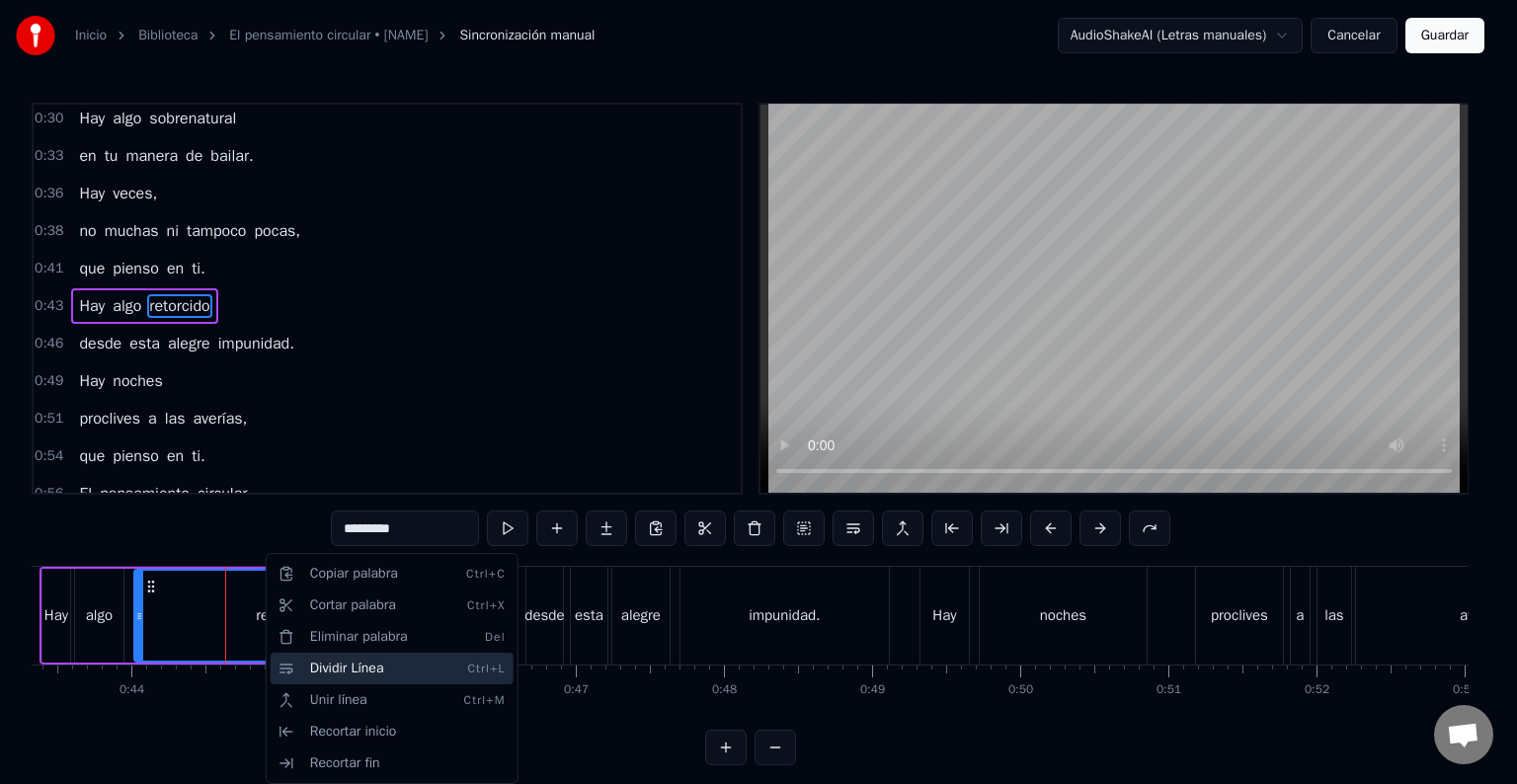 click on "Dividir Línea Ctrl+L" at bounding box center [392, 668] 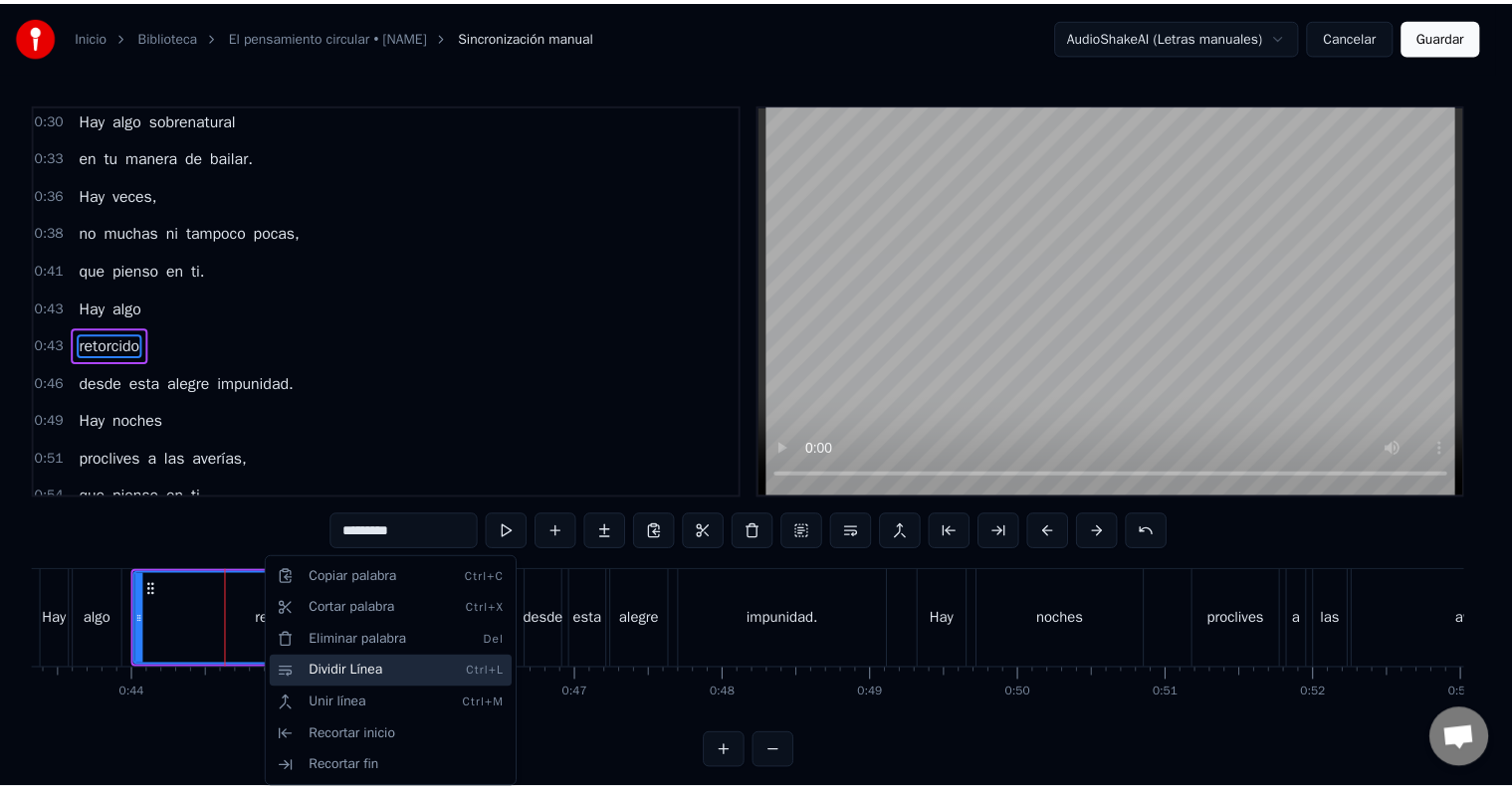 scroll, scrollTop: 42, scrollLeft: 0, axis: vertical 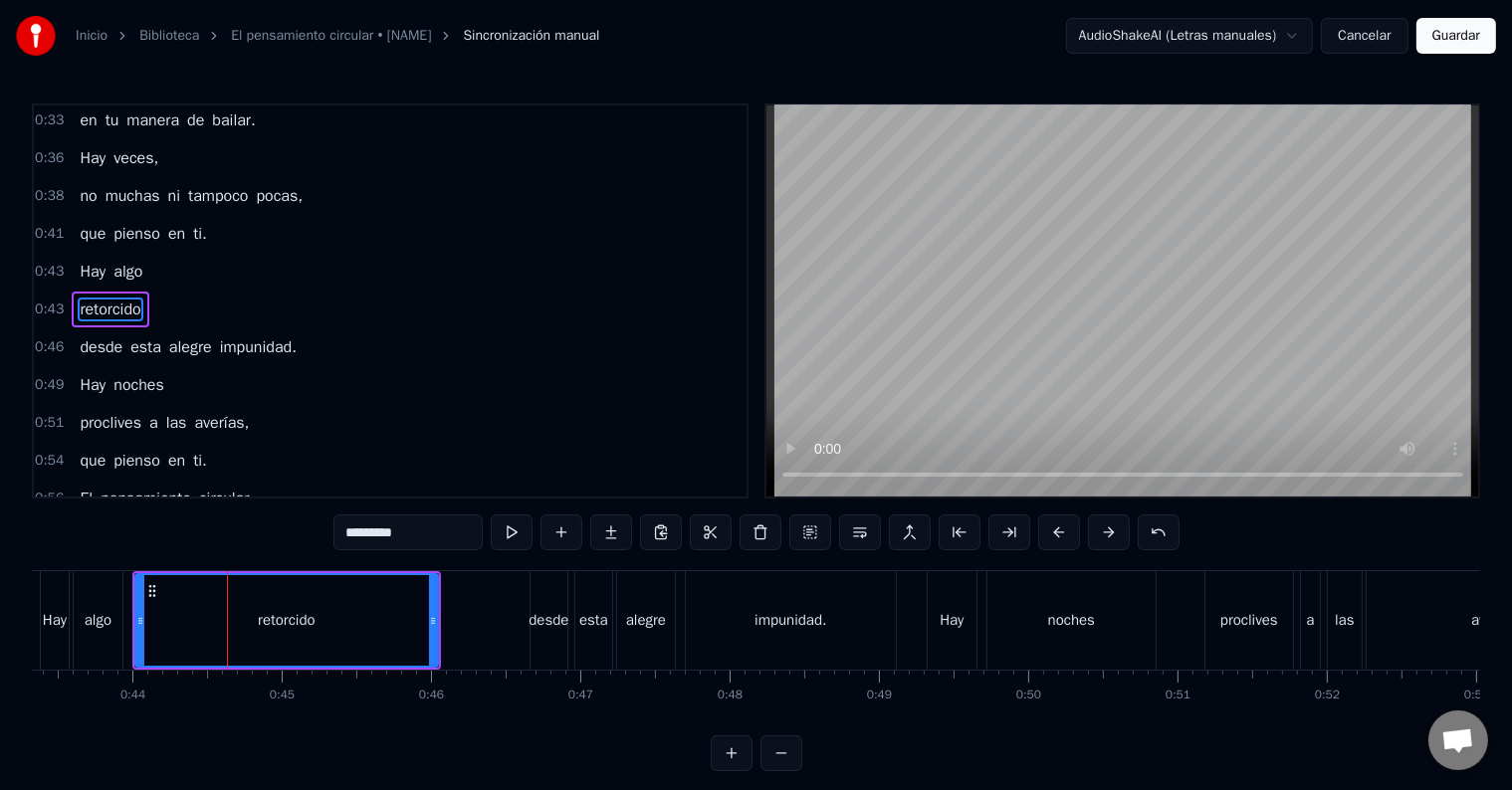 click on "retorcido" at bounding box center [287, 620] 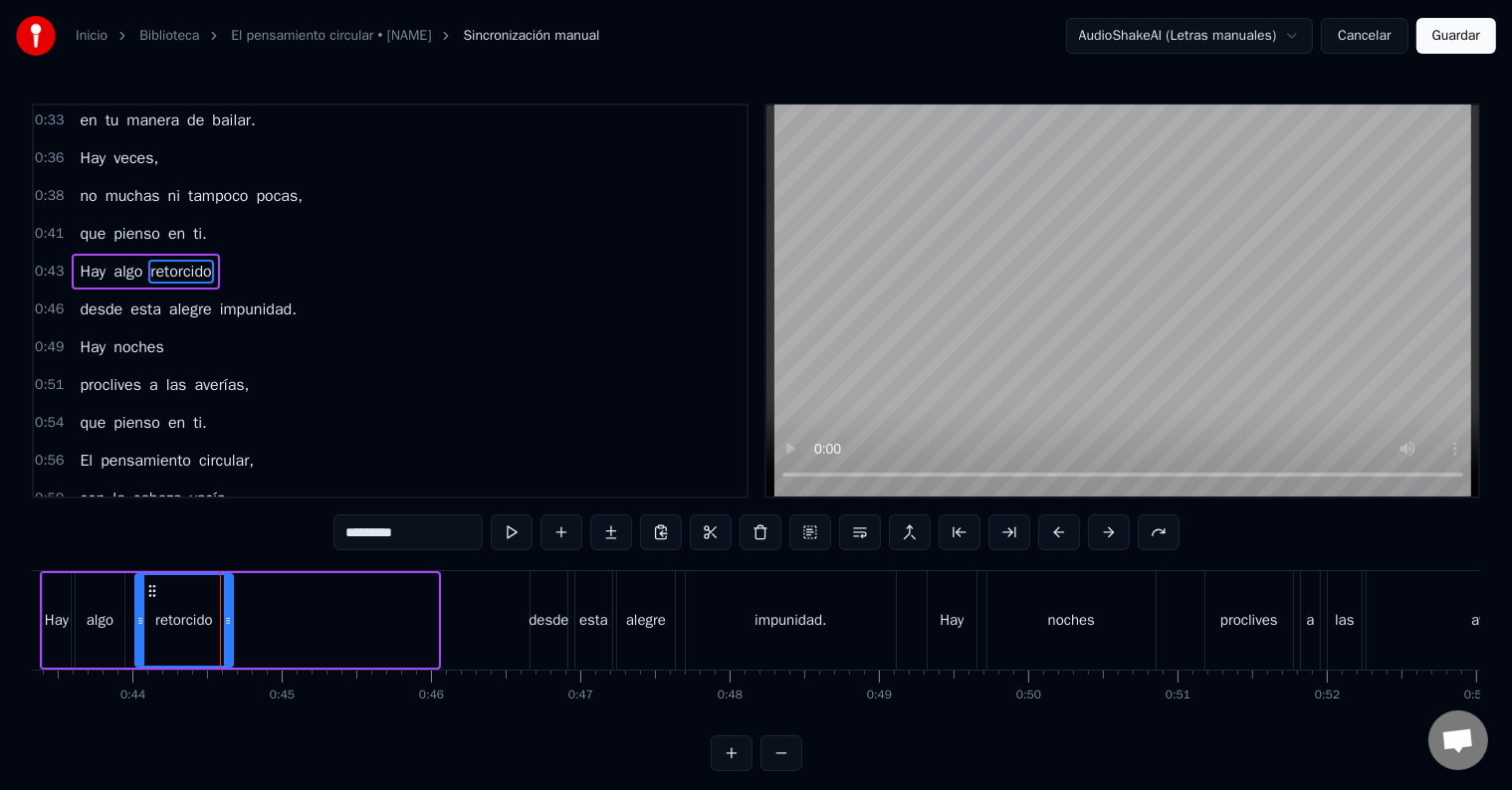 drag, startPoint x: 431, startPoint y: 605, endPoint x: 226, endPoint y: 612, distance: 205.1195 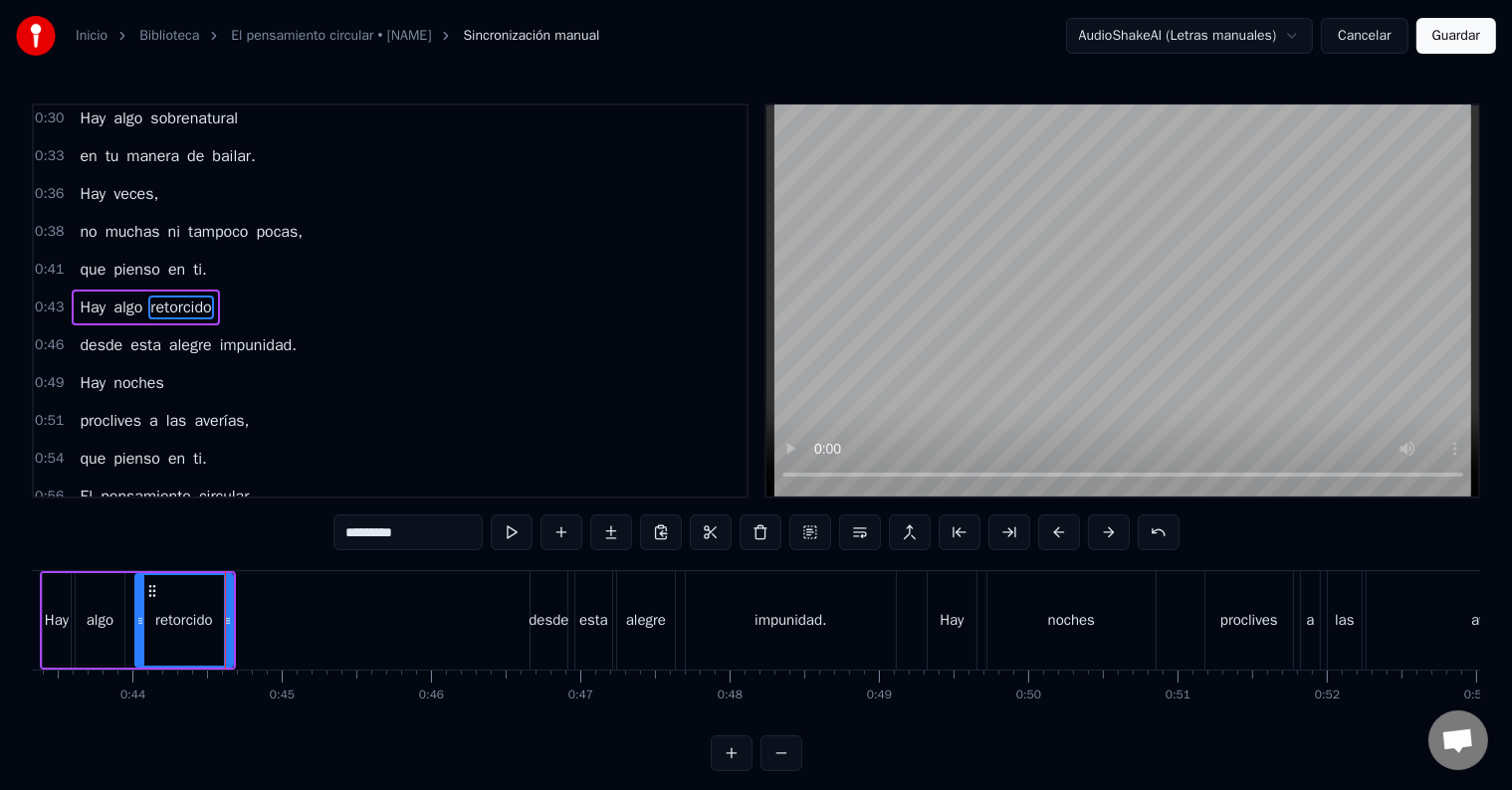 scroll, scrollTop: 5, scrollLeft: 0, axis: vertical 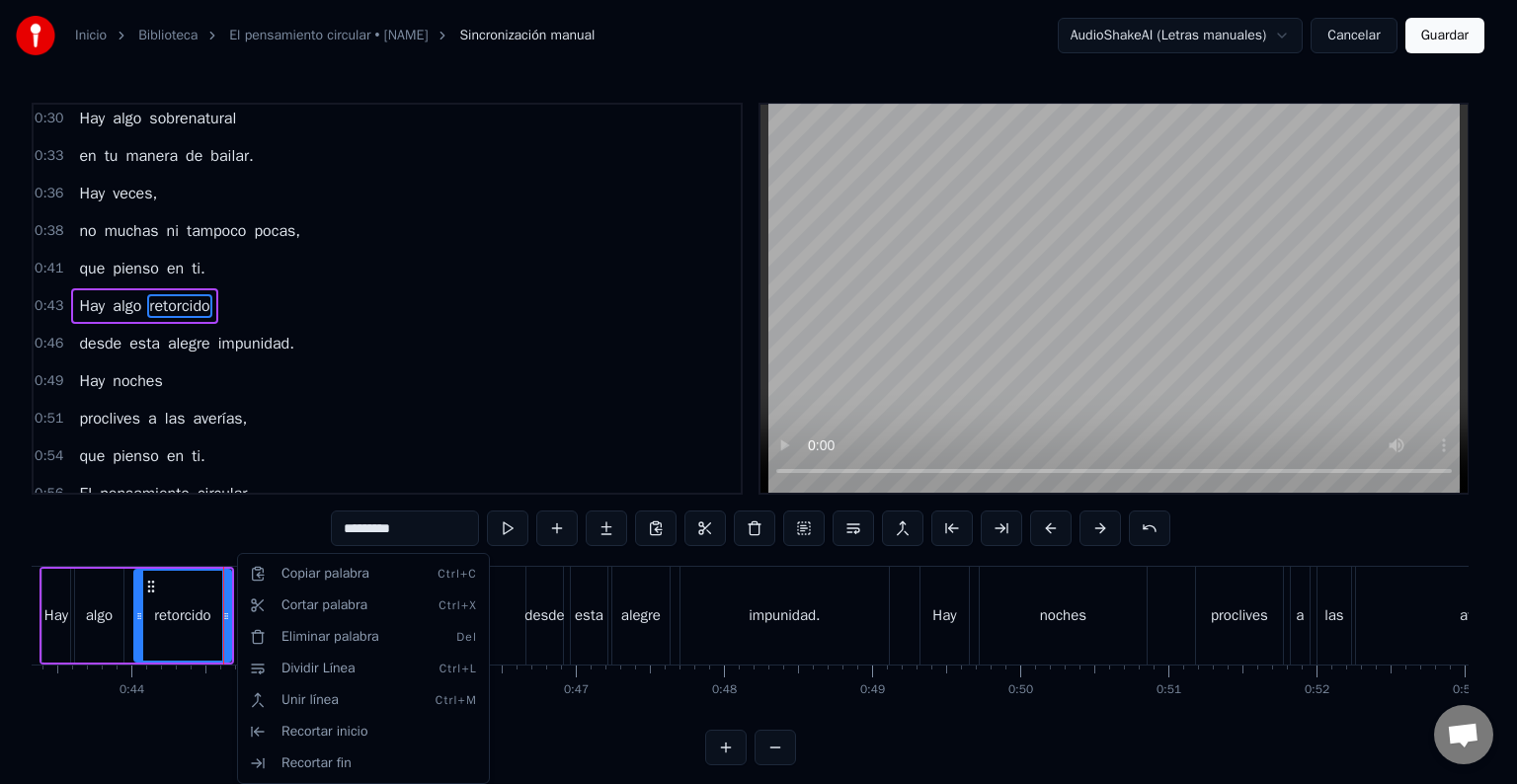click on "Inicio Biblioteca El pensamiento circular • [NAME] Sincronización manual AudioShakeAI (Letras manuales) Cancelar Guardar 0:30 Hay algo sobrenatural 0:33 en tu manera de bailar. 0:36 Hay veces, 0:38 no muchas ni tampoco pocas, 0:41 que pienso en ti. 0:43 Hay algo retorcido 0:46 desde esta alegre impunidad. 0:49 Hay noches 0:51 proclives a las averías, 0:54 que pienso en ti. 0:56 El pensamiento circular, 0:59 con la cabeza vacía. 1:02 Hay noches 1:04 que todo es una porquería, 1:07 y pienso en ti. 1:09 En el deseo, 1:12 en la bendita oscuridad. 1:15 Hay veces, 1:17 no muchas ni tampoco pocas, 1:20 que pienso en ti. 1:27 Que pienso en ti. 1:36 En un anillo de fuego, 1:39 con mi gloriosa inmunidad. 1:41 Hay noches 1:43 que escucho muchas tonterías, 1:47 y pienso en ti. 1:49 Hay algo dedicado: 1:52 abandonarse a los demás. 1:55 Hay noches 1:56 que como muchas chucherías, 2:00 y pienso en ti. 2:07 Son las miradas 2:10 lanzadas a la cara 2:13 que me hacen recordar 2:15 lo que me estoy perdiendo. Son" at bounding box center [758, 398] 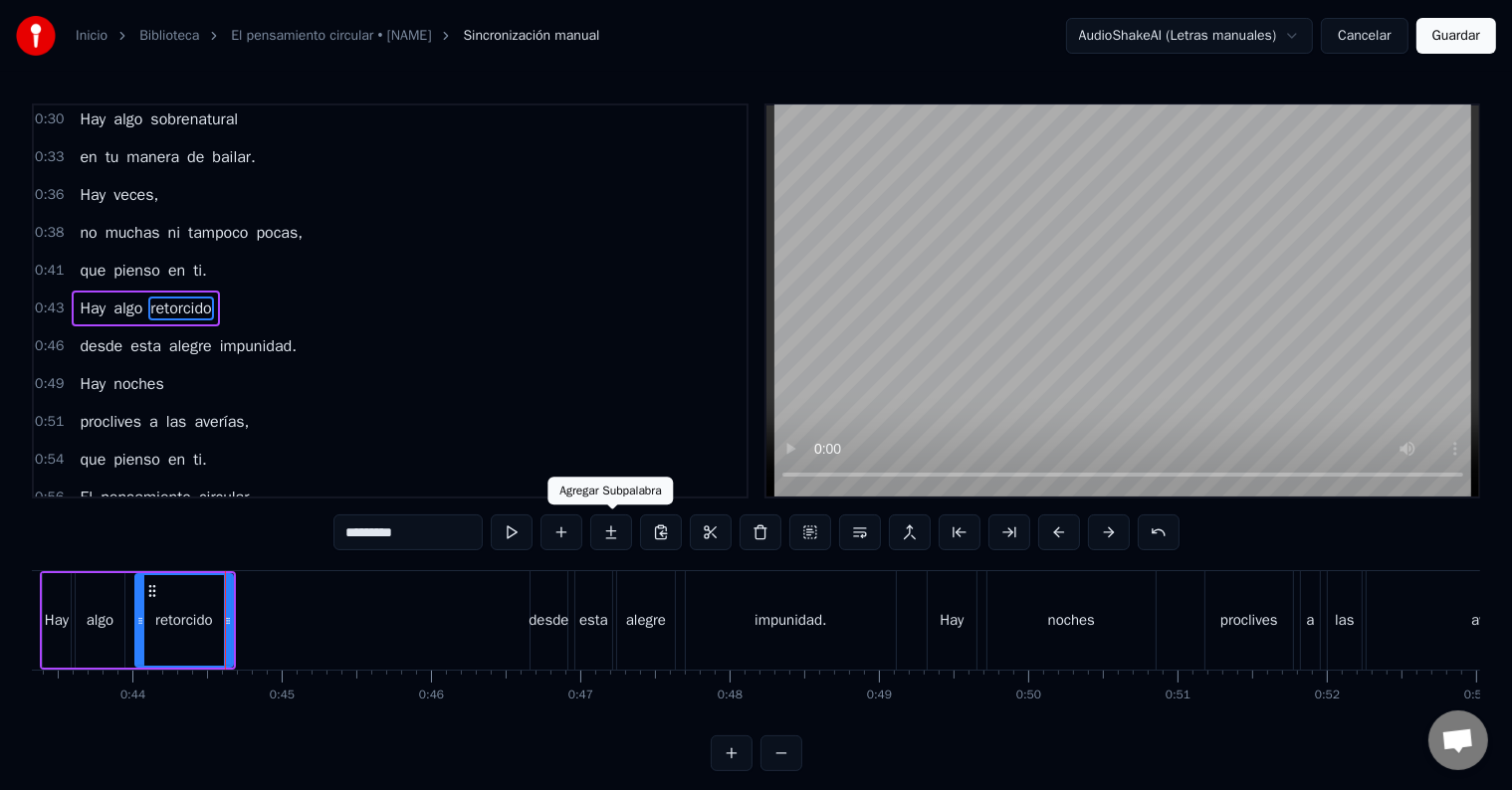 click at bounding box center [611, 532] 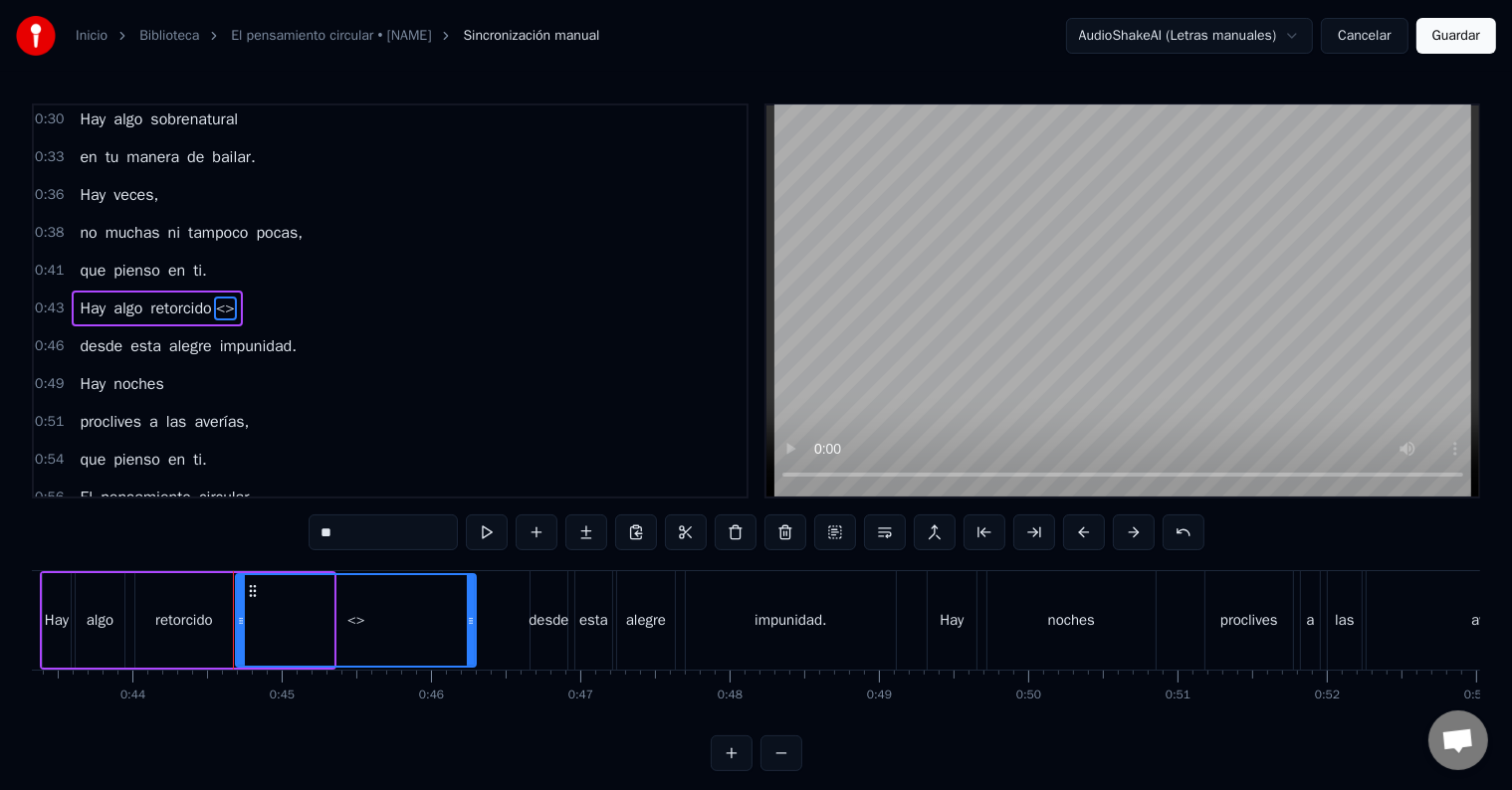 drag, startPoint x: 329, startPoint y: 614, endPoint x: 472, endPoint y: 624, distance: 143.34922 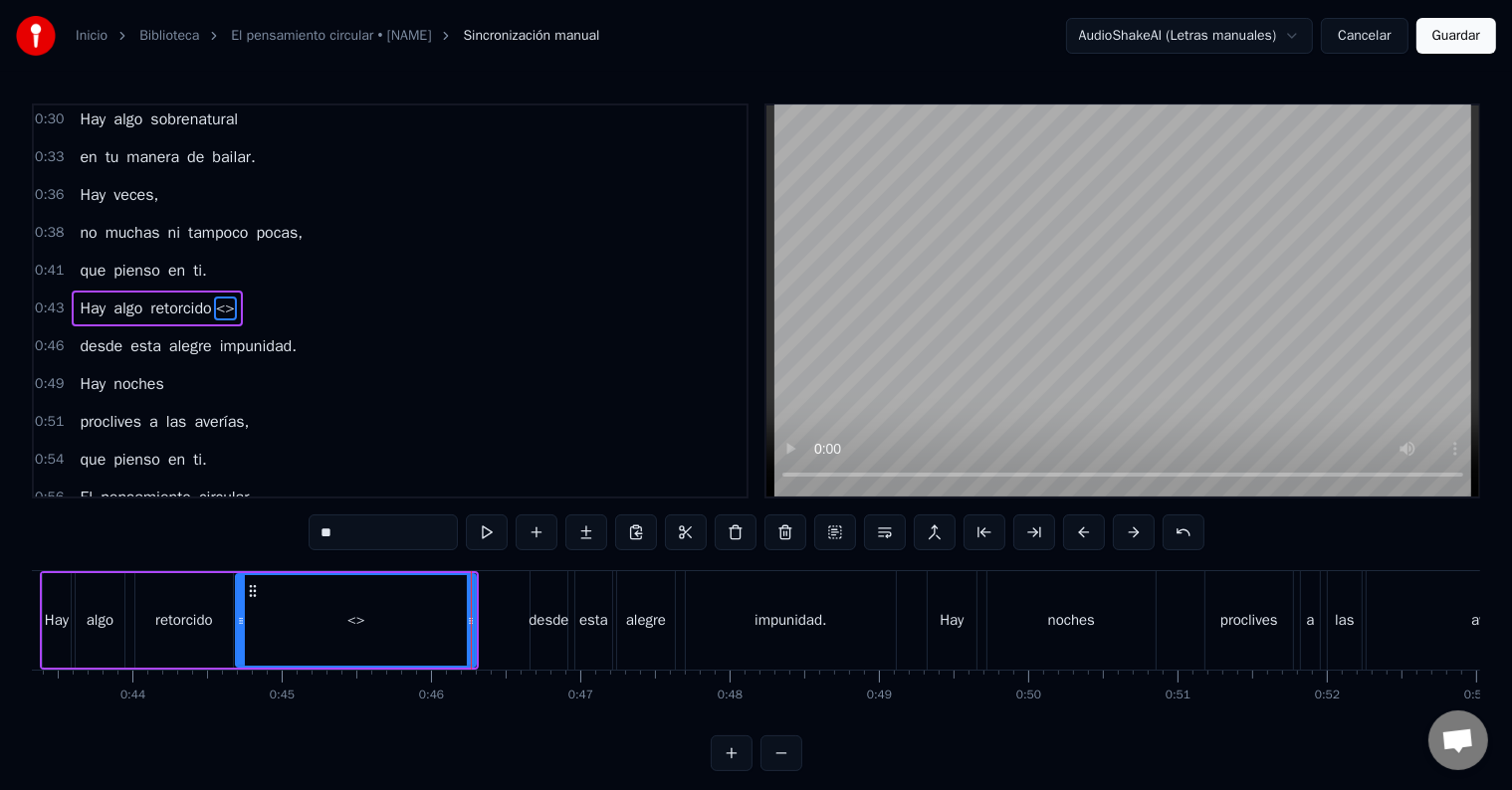 click on "retorcido" at bounding box center [184, 620] 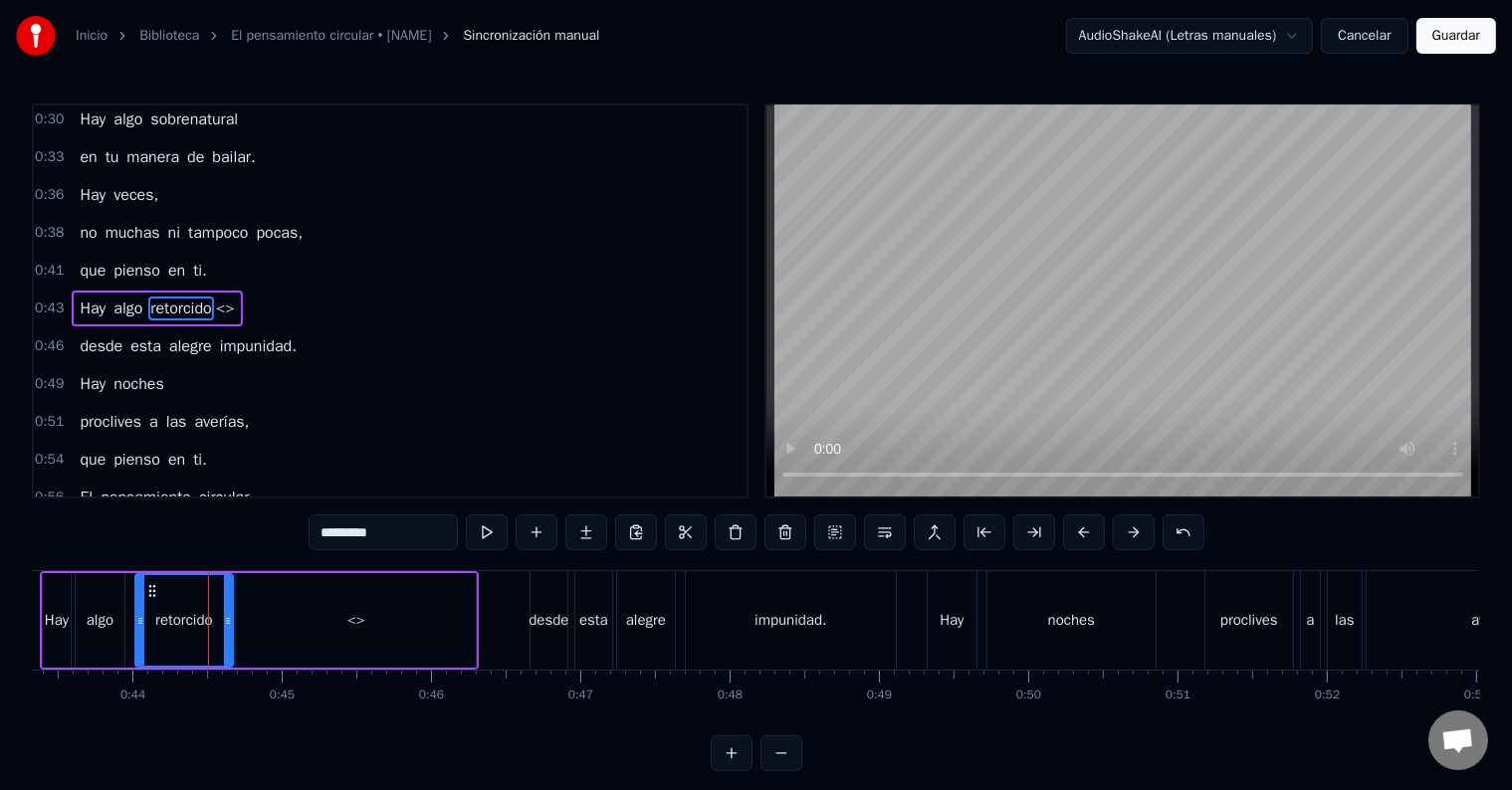 click on "retorcido" at bounding box center (184, 620) 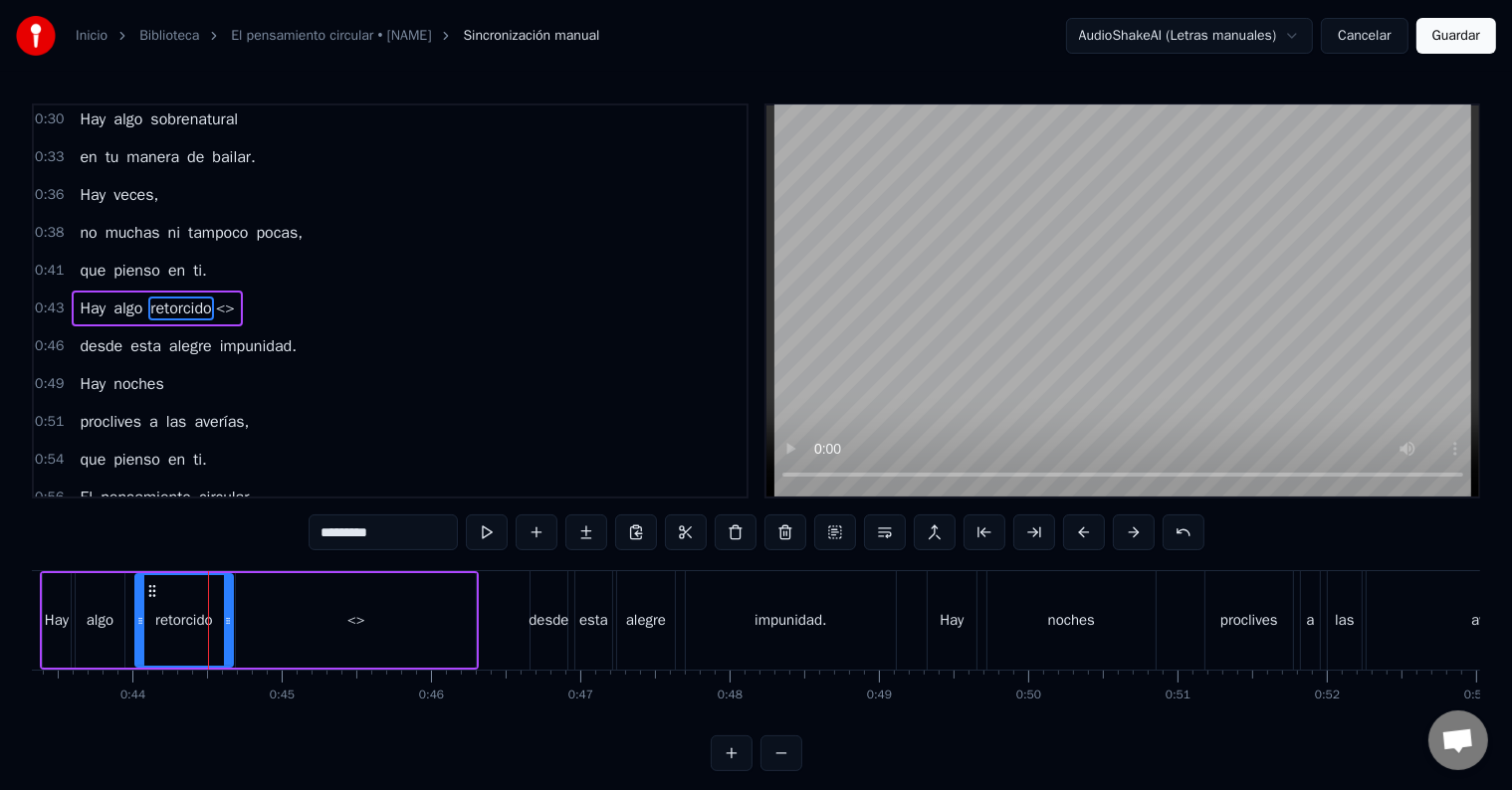 click on "retorcido" at bounding box center (180, 308) 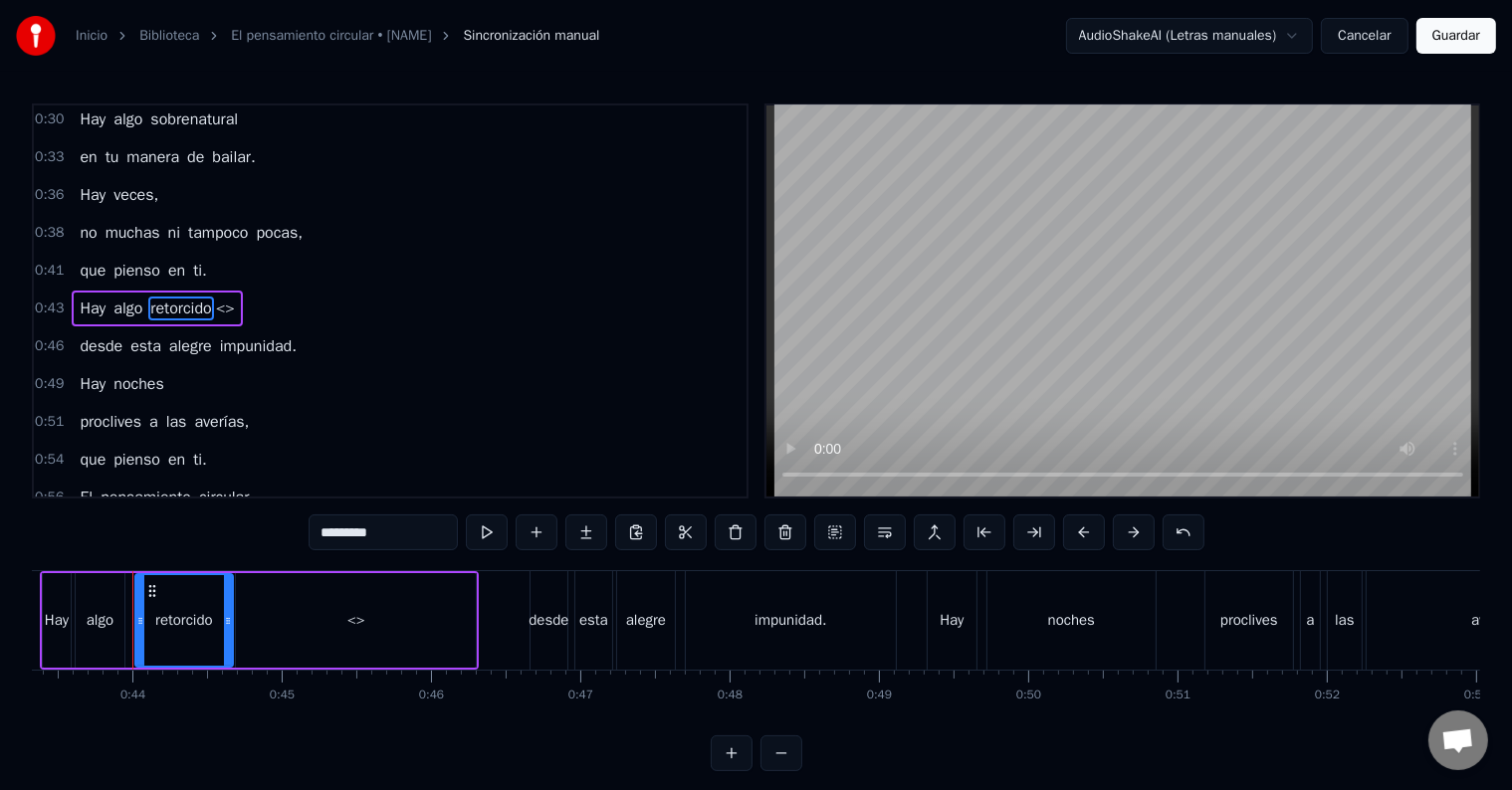 click on "retorcido" at bounding box center (180, 308) 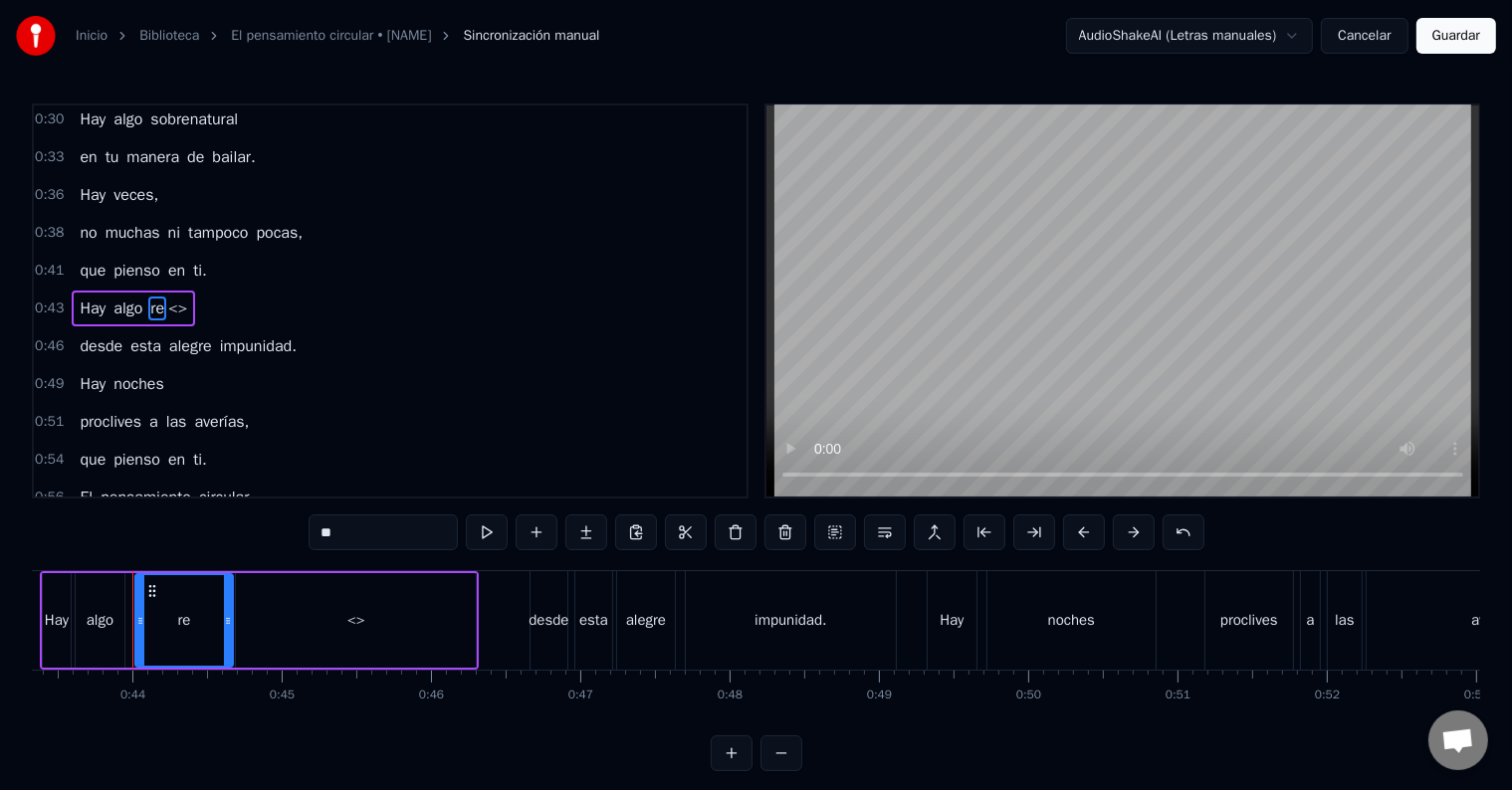 click on "<>" at bounding box center [177, 308] 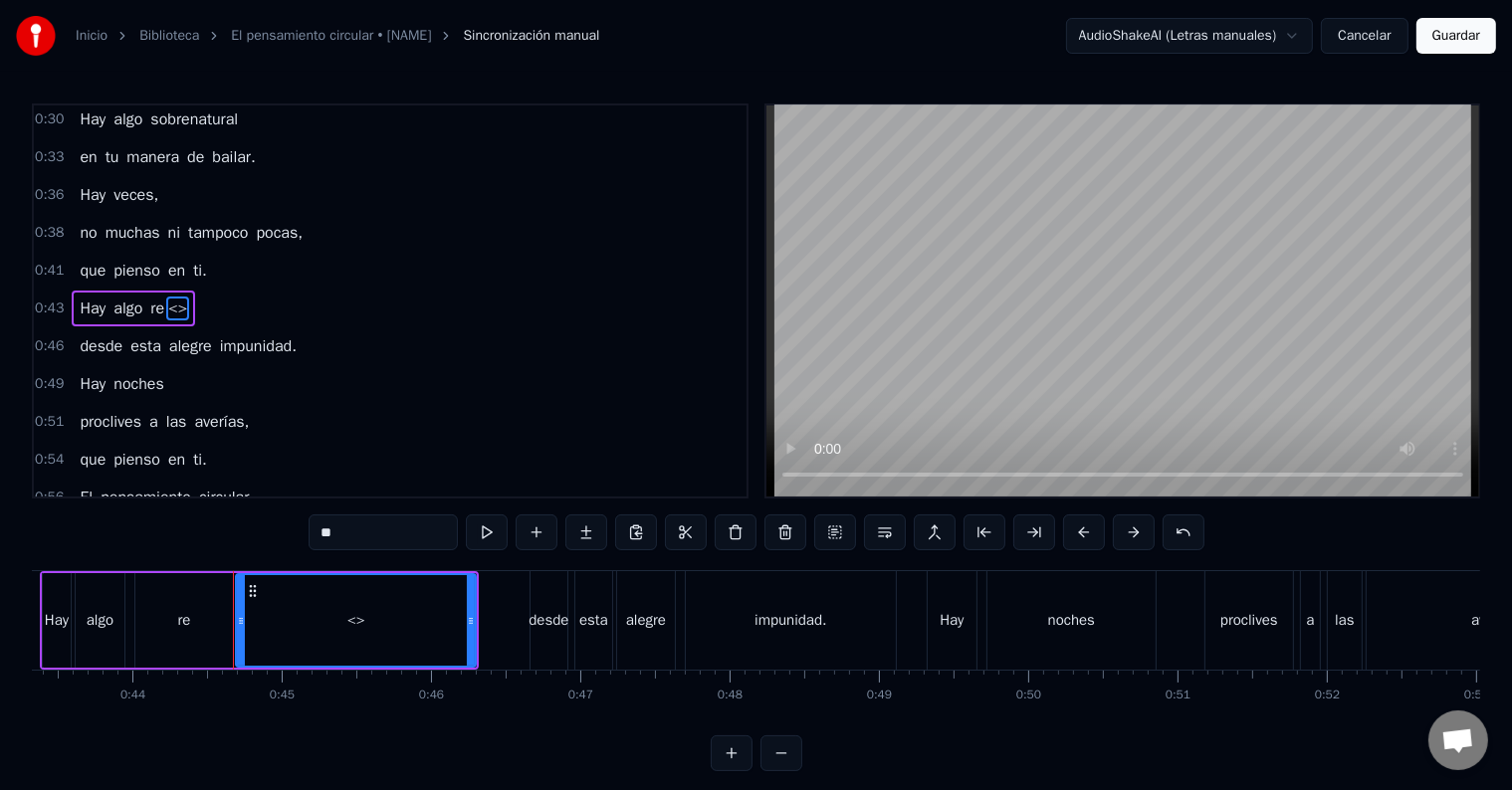 click on "<>" at bounding box center [177, 308] 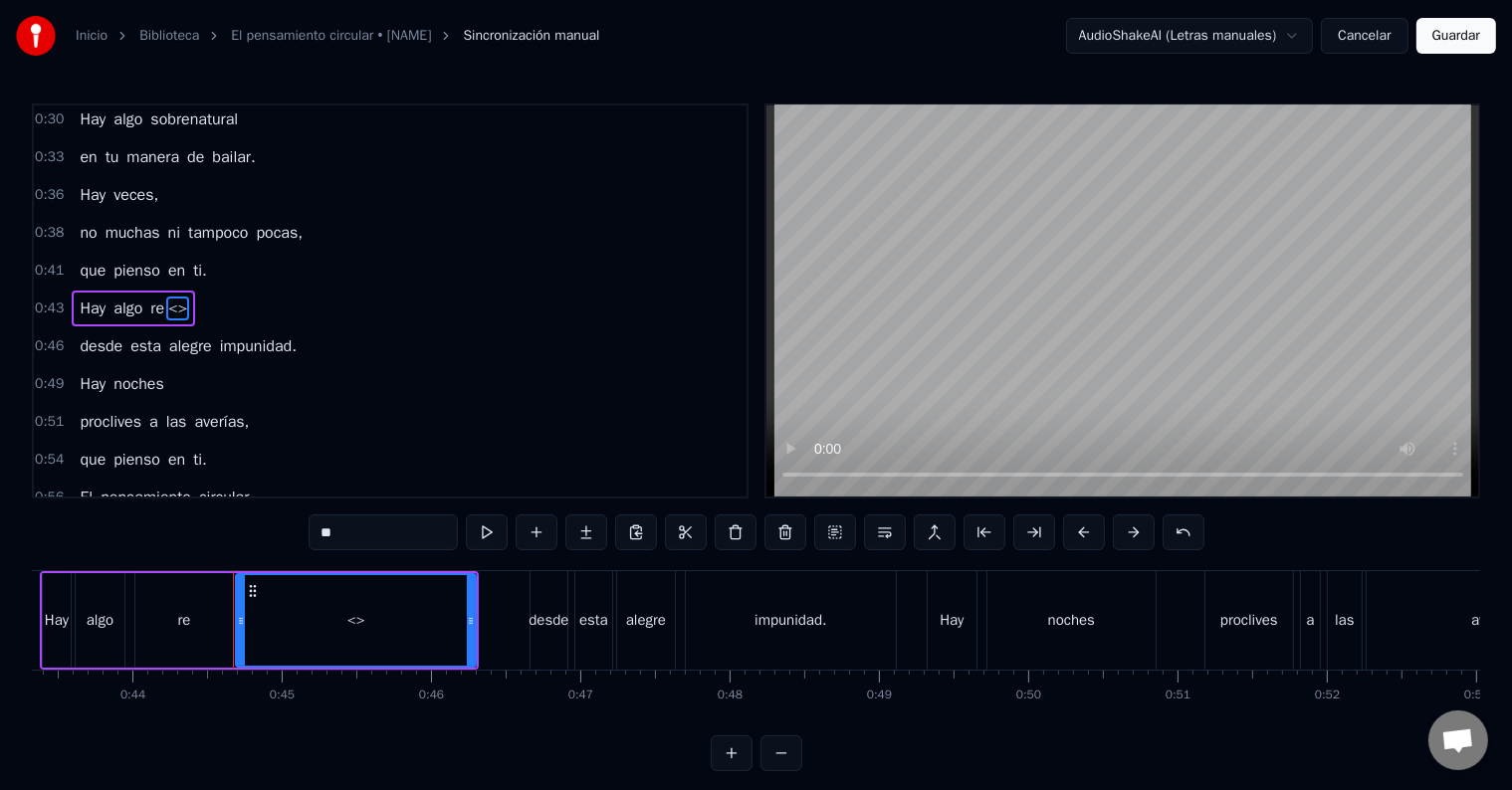drag, startPoint x: 368, startPoint y: 535, endPoint x: 215, endPoint y: 527, distance: 153.20901 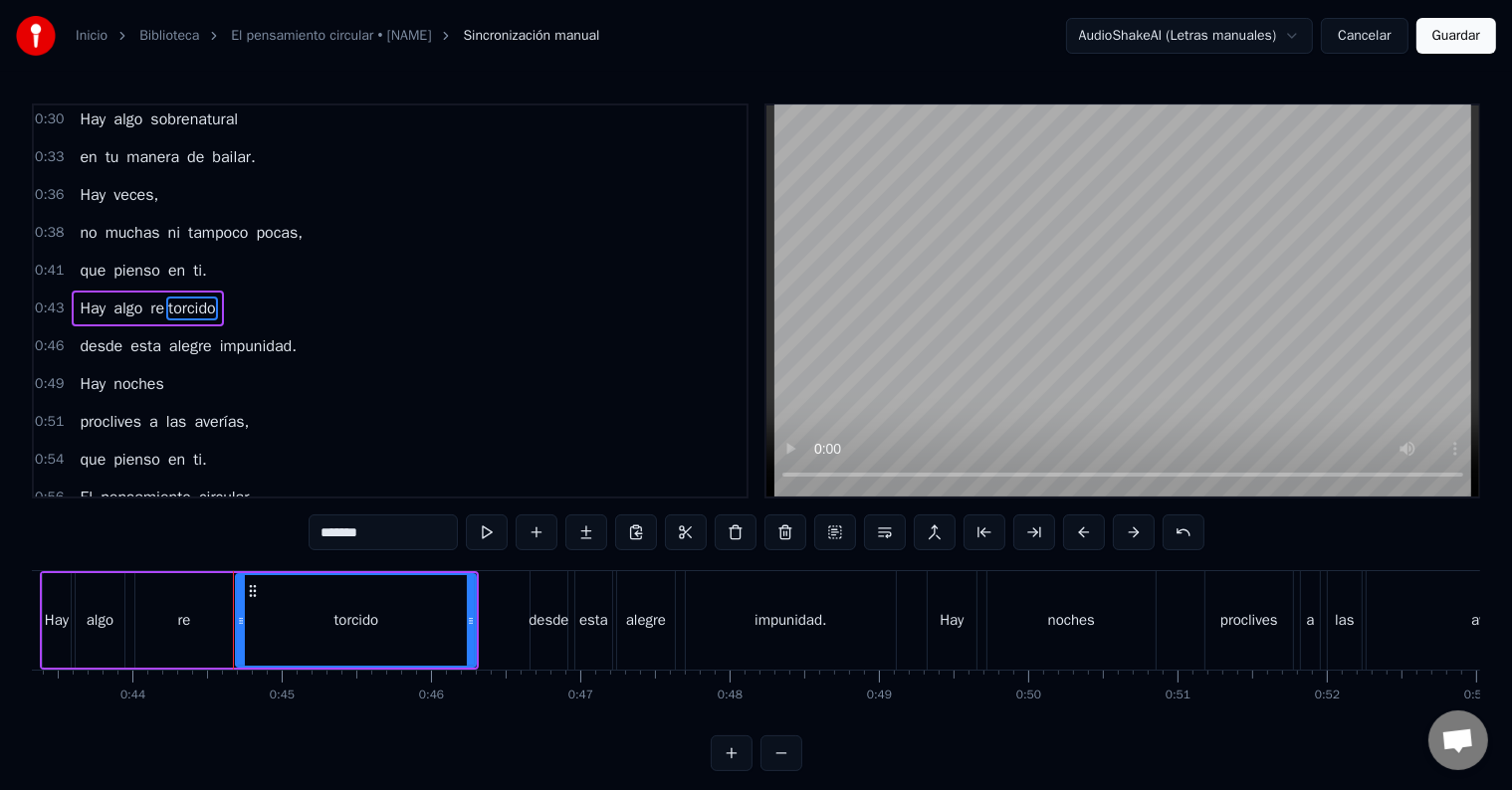 click on "0:30 Hay algo sobrenatural 0:33 en tu manera de bailar. 0:36 Hay veces, 0:38 no muchas ni tampoco pocas, 0:41 que pienso en ti. 0:43 Hay algo re torcido 0:46 desde esta alegre impunidad. 0:49 Hay noches 0:51 proclives a las averías, 0:54 que pienso en ti. 0:56 El pensamiento circular, 0:59 con la cabeza vacía. 1:02 Hay noches 1:04 que todo es una porquería, 1:07 y pienso en ti. 1:09 En el deseo, 1:12 en la bendita oscuridad. 1:15 Hay veces, 1:17 no muchas ni tampoco pocas, 1:20 que pienso en ti. 1:27 Que pienso en ti. 1:36 En un anillo de fuego, 1:39 con mi gloriosa inmunidad. 1:41 Hay noches 1:43 que escucho muchas tonterías, 1:47 y pienso en ti. 1:49 Hay algo dedicado: 1:52 abandonarse a los demás. 1:55 Hay noches 1:56 que como muchas chucherías, 2:00 y pienso en ti. 2:07 Son las miradas 2:10 lanzadas a la cara 2:13 que me hacen recordar 2:15 lo que me estoy perdiendo. 2:20 Son las palabras 2:23 cargadas y agitadas, 2:26 y tienen el poder 2:28 de transformar el tiempo. 2:33 Desde esta cama, 2:38 el en" at bounding box center [756, 437] 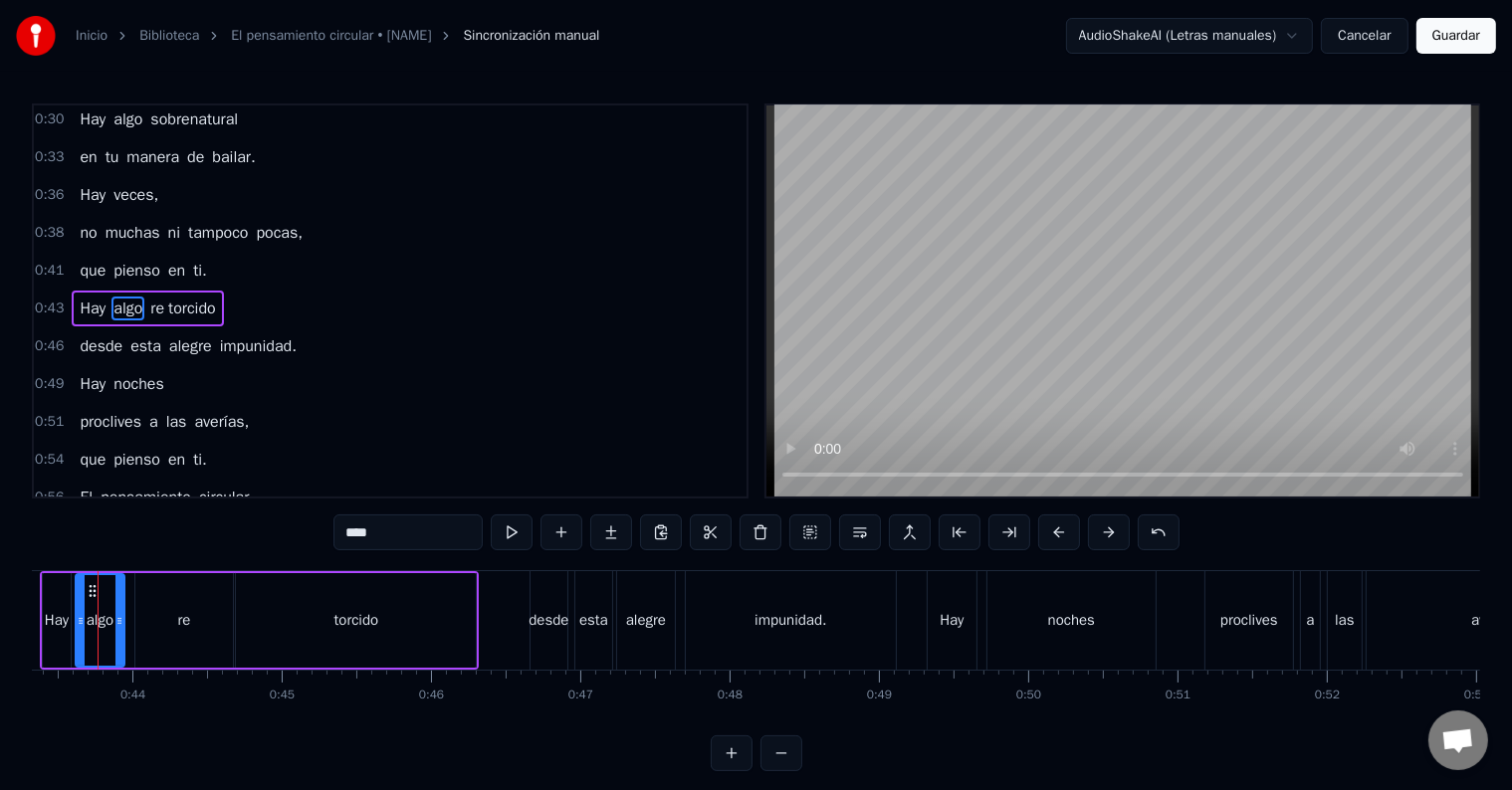 scroll, scrollTop: 0, scrollLeft: 6434, axis: horizontal 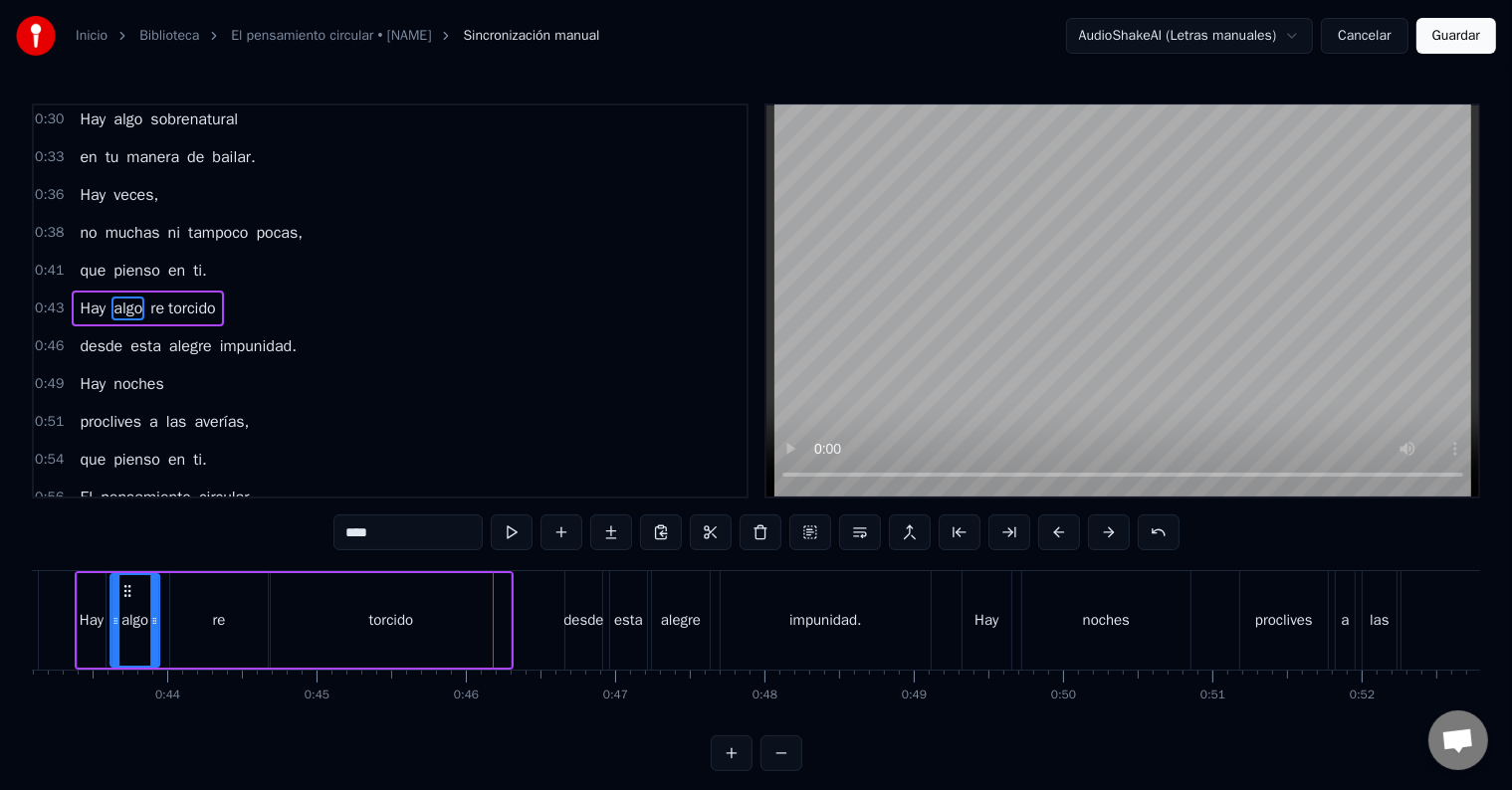 click 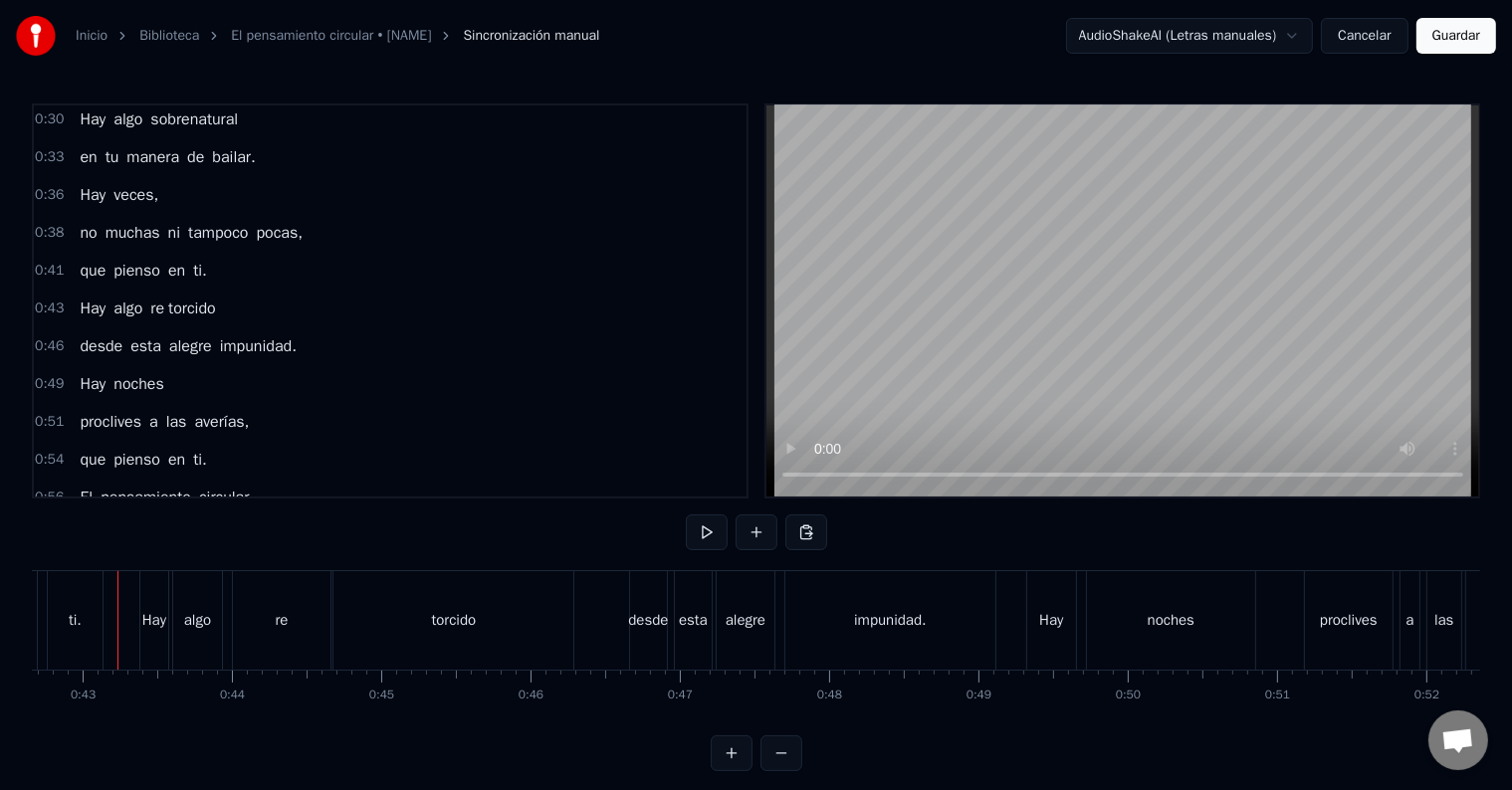 scroll, scrollTop: 0, scrollLeft: 6355, axis: horizontal 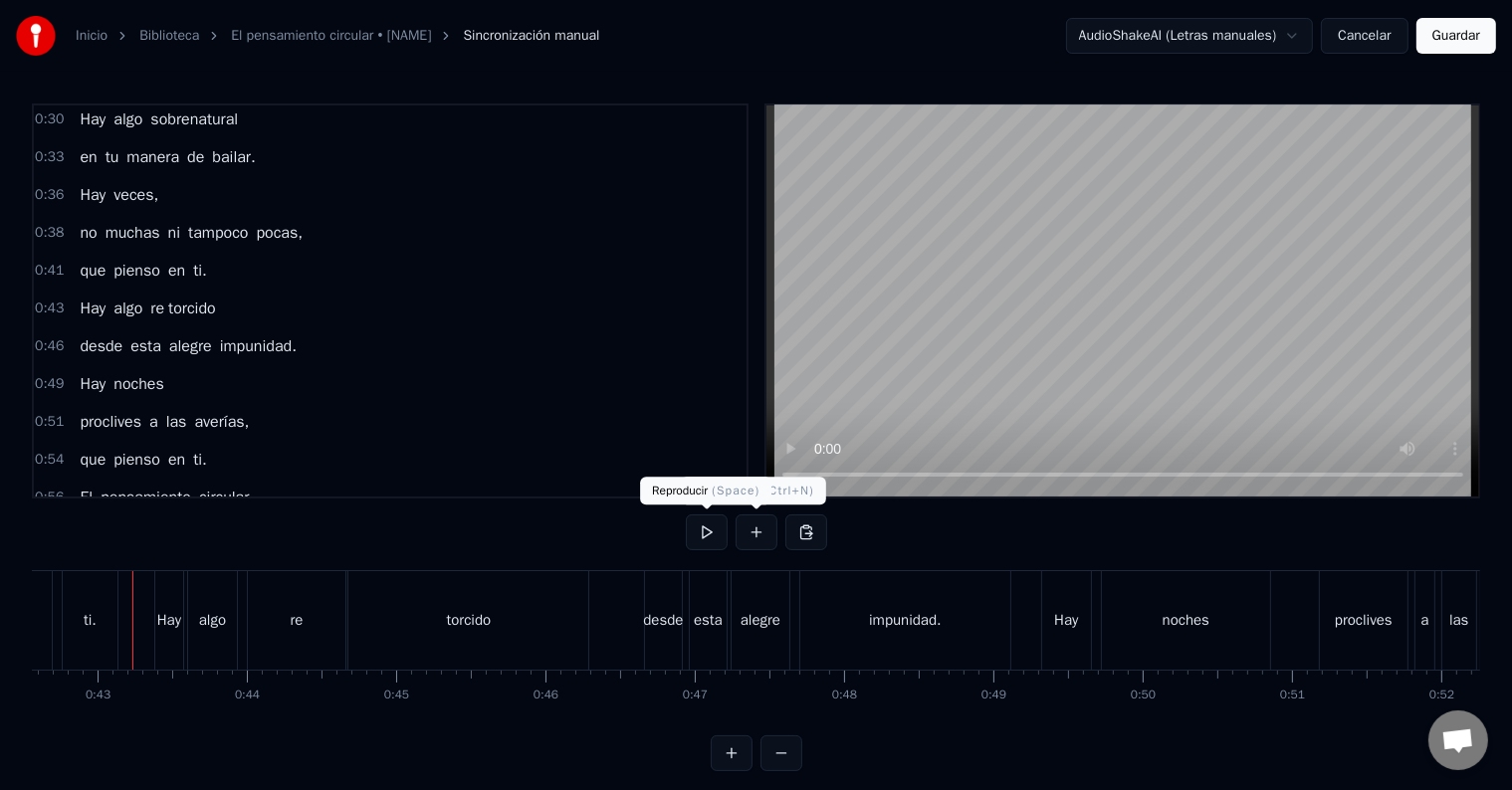 click at bounding box center [707, 532] 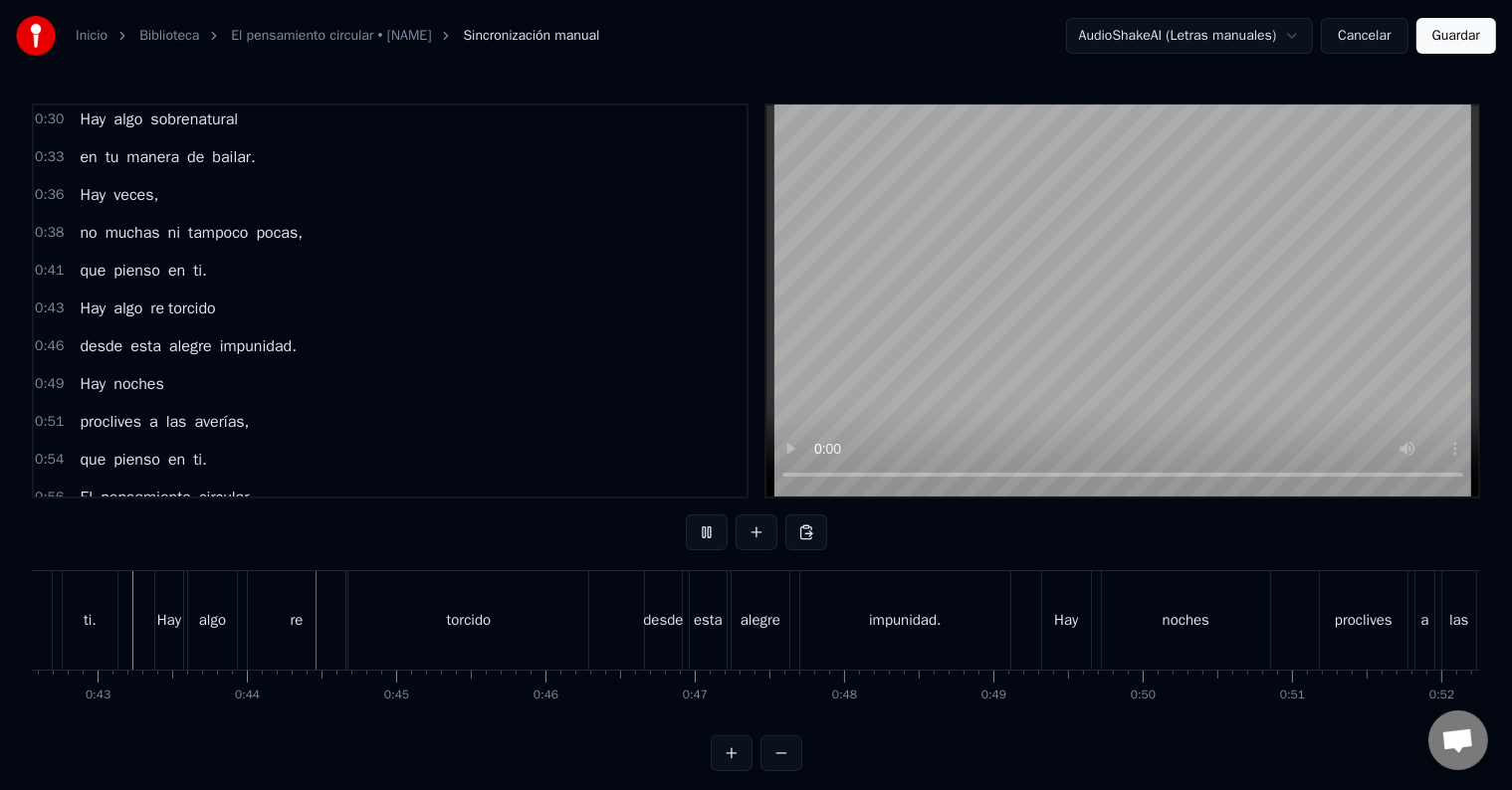 click at bounding box center [707, 532] 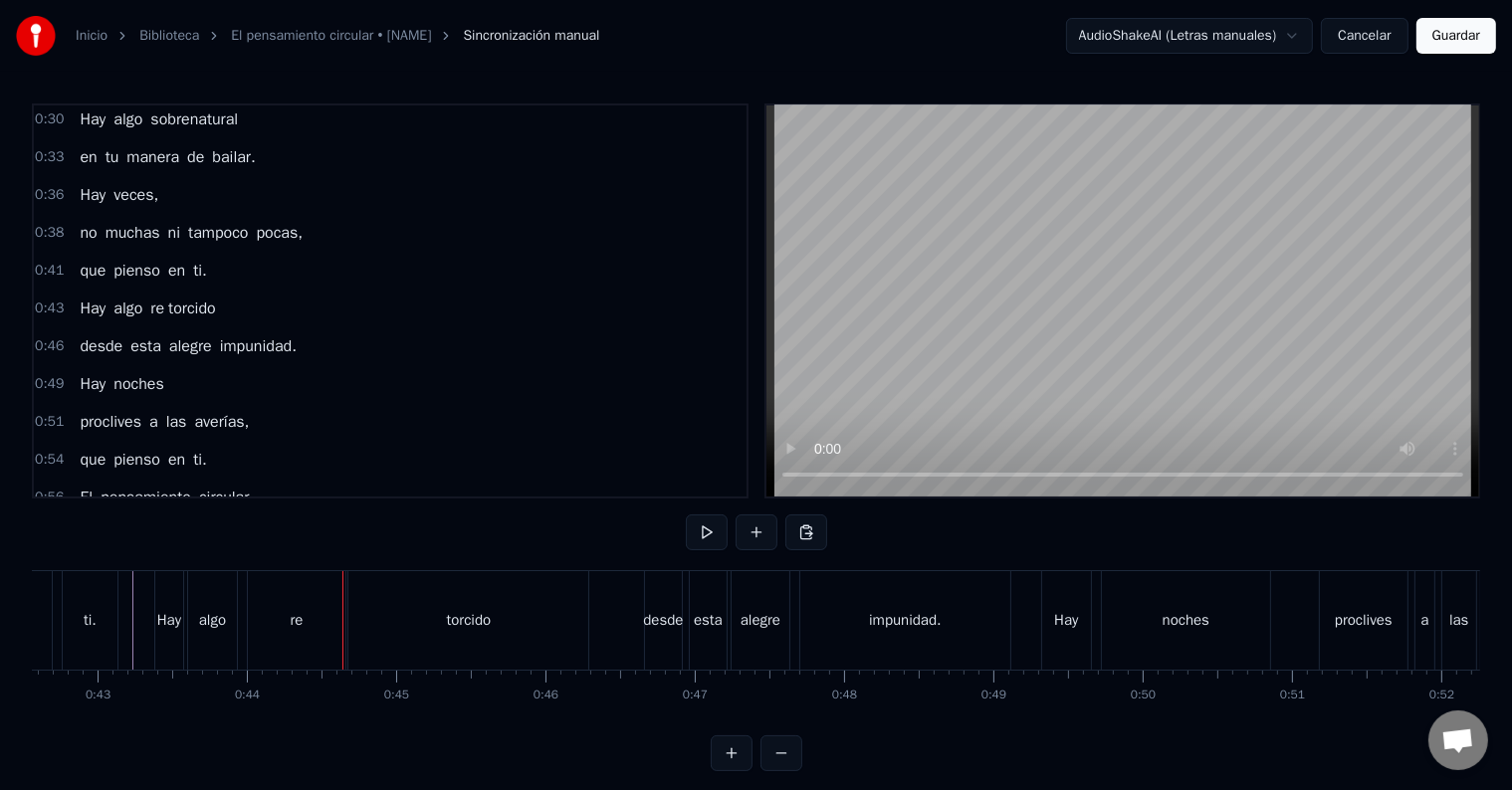 click at bounding box center [707, 532] 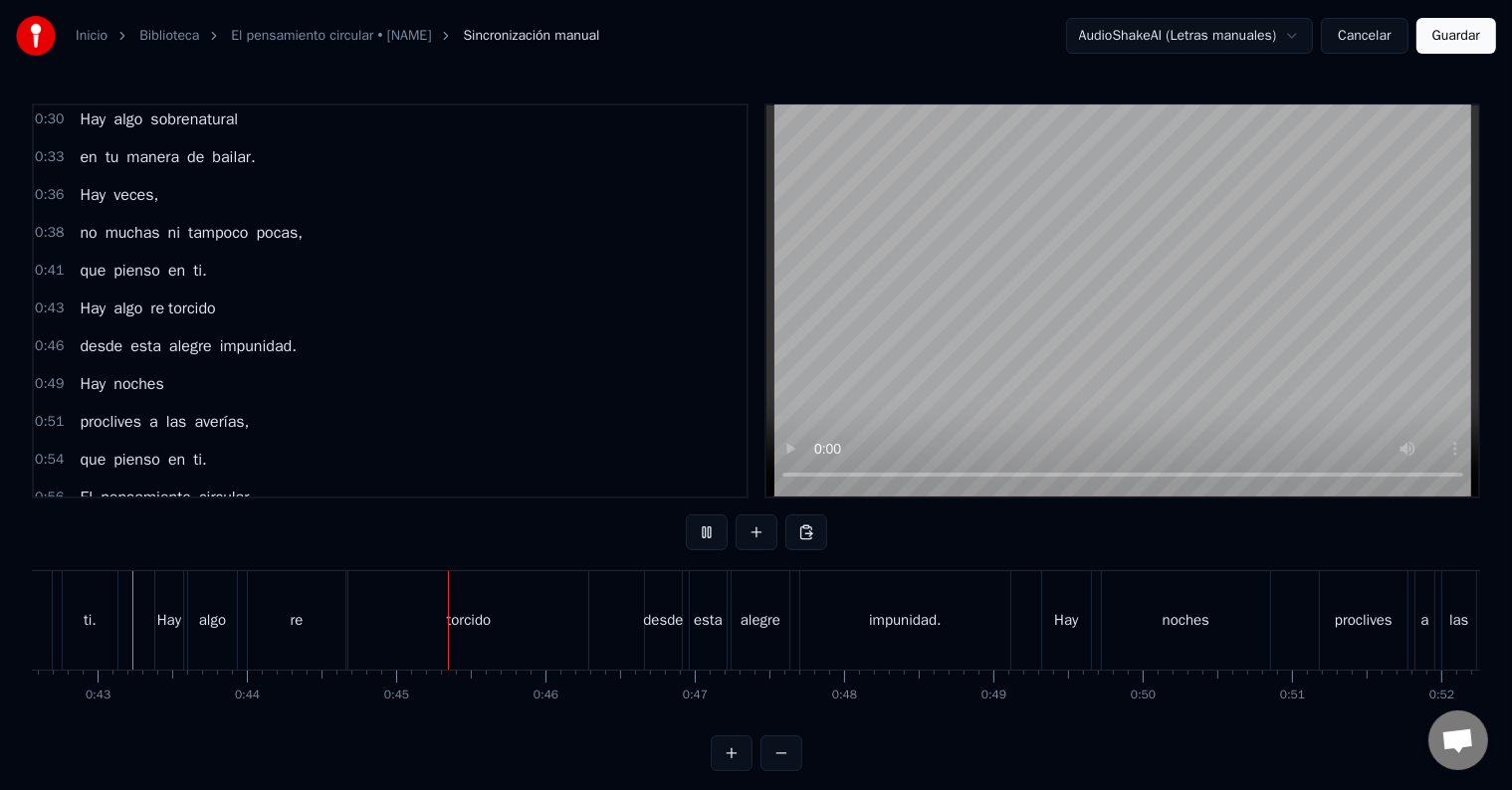 click at bounding box center [707, 532] 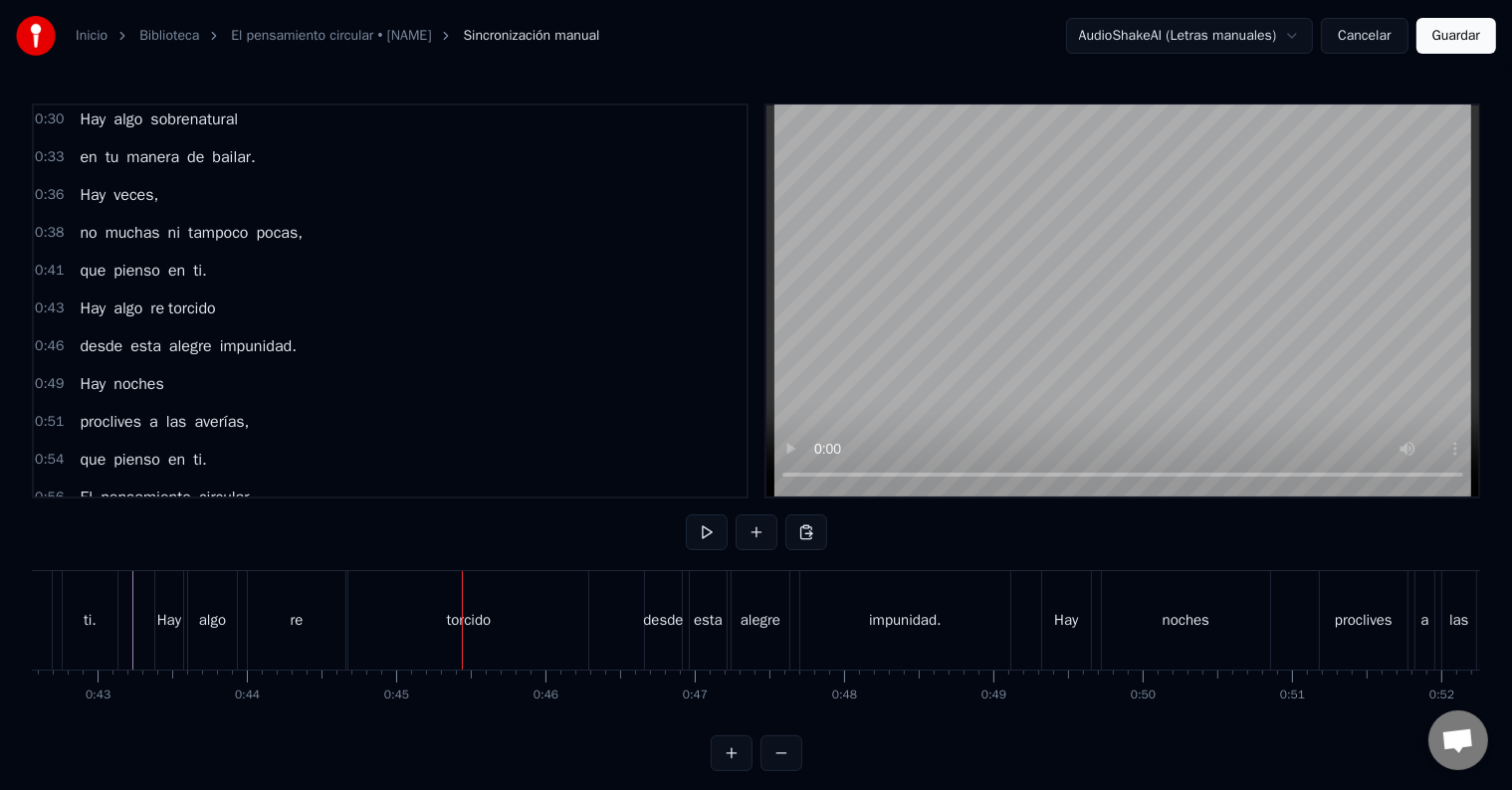 click on "re" at bounding box center [297, 620] 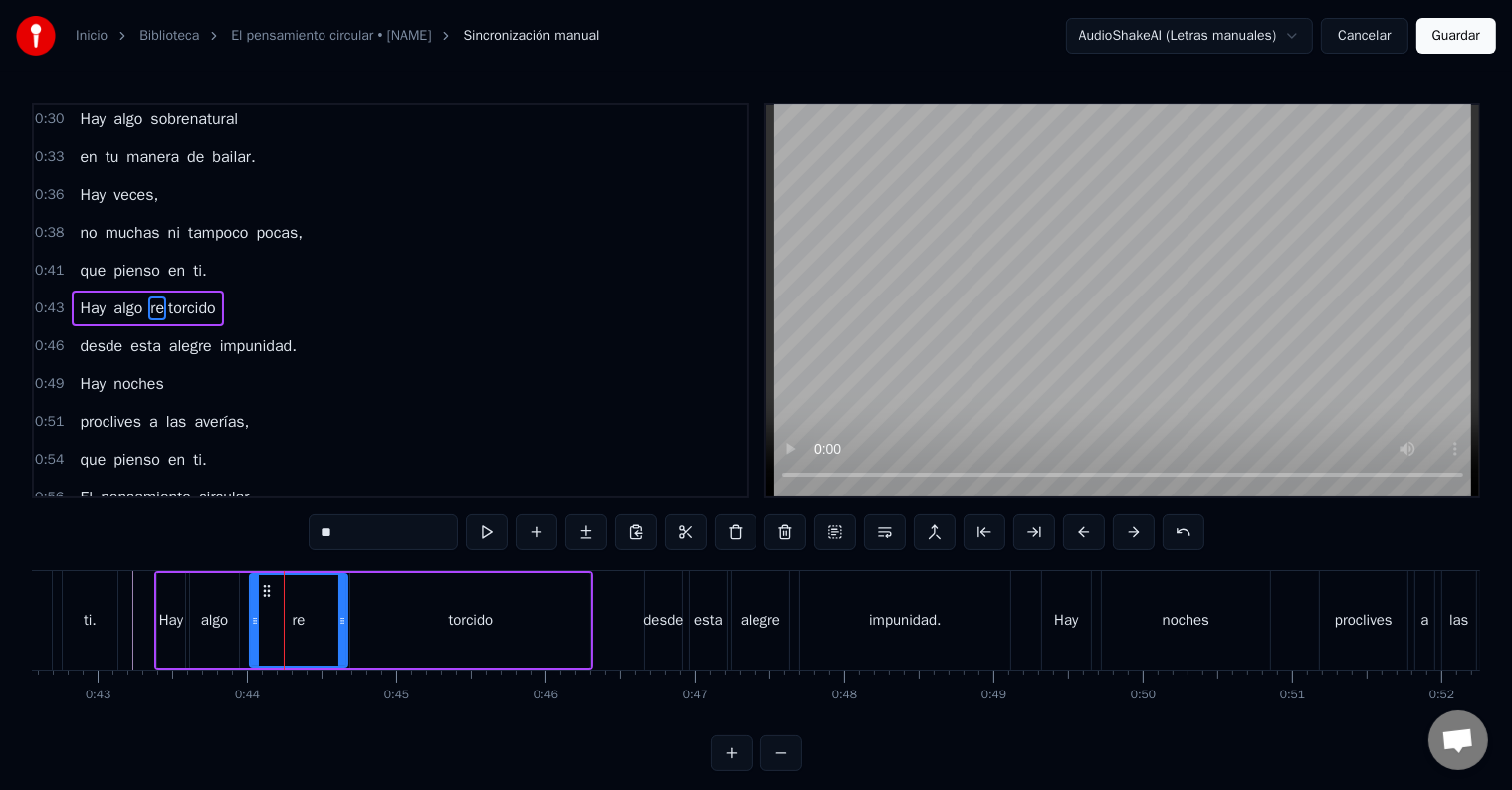 click on "re" at bounding box center (299, 620) 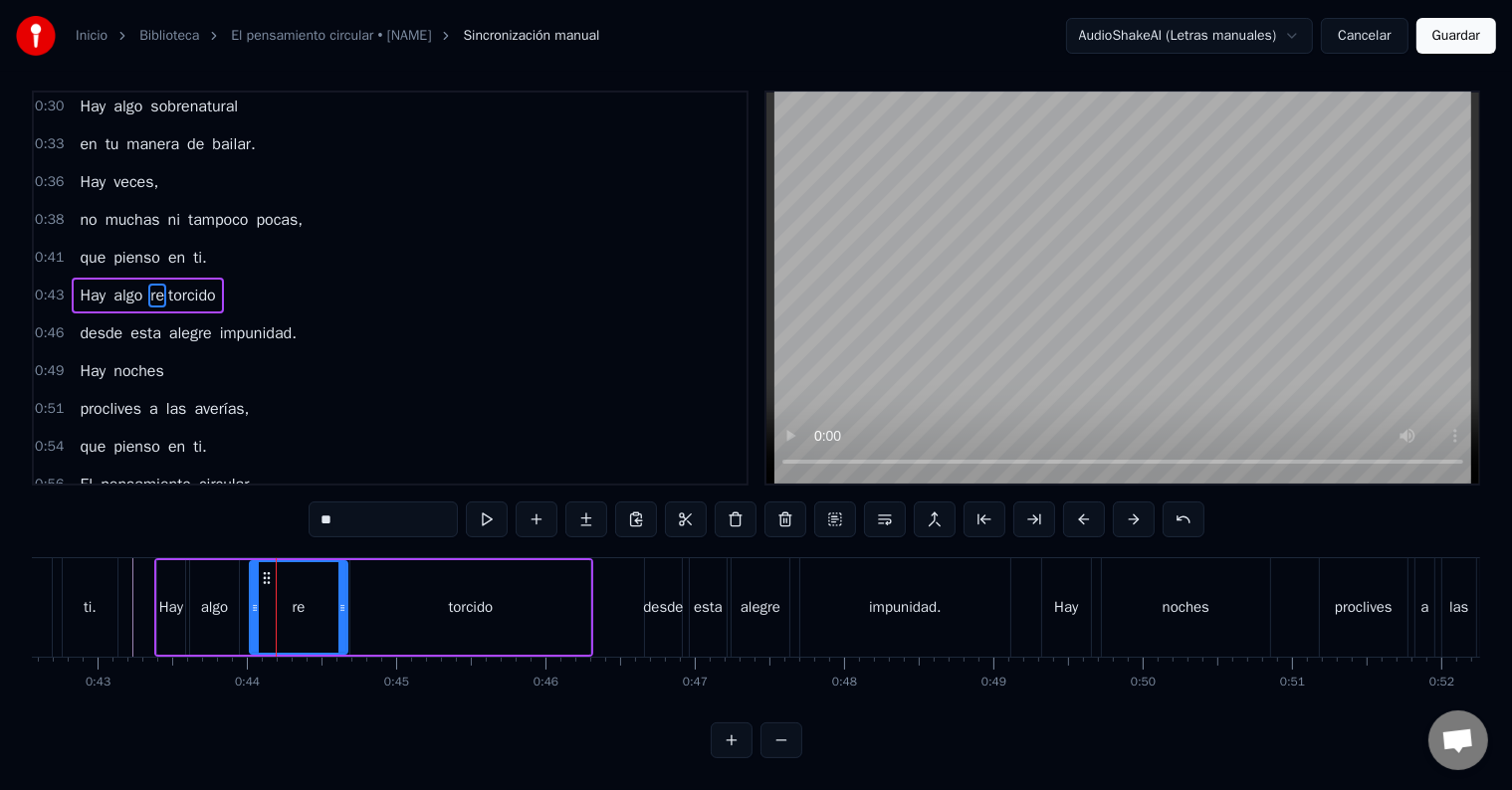 scroll, scrollTop: 30, scrollLeft: 0, axis: vertical 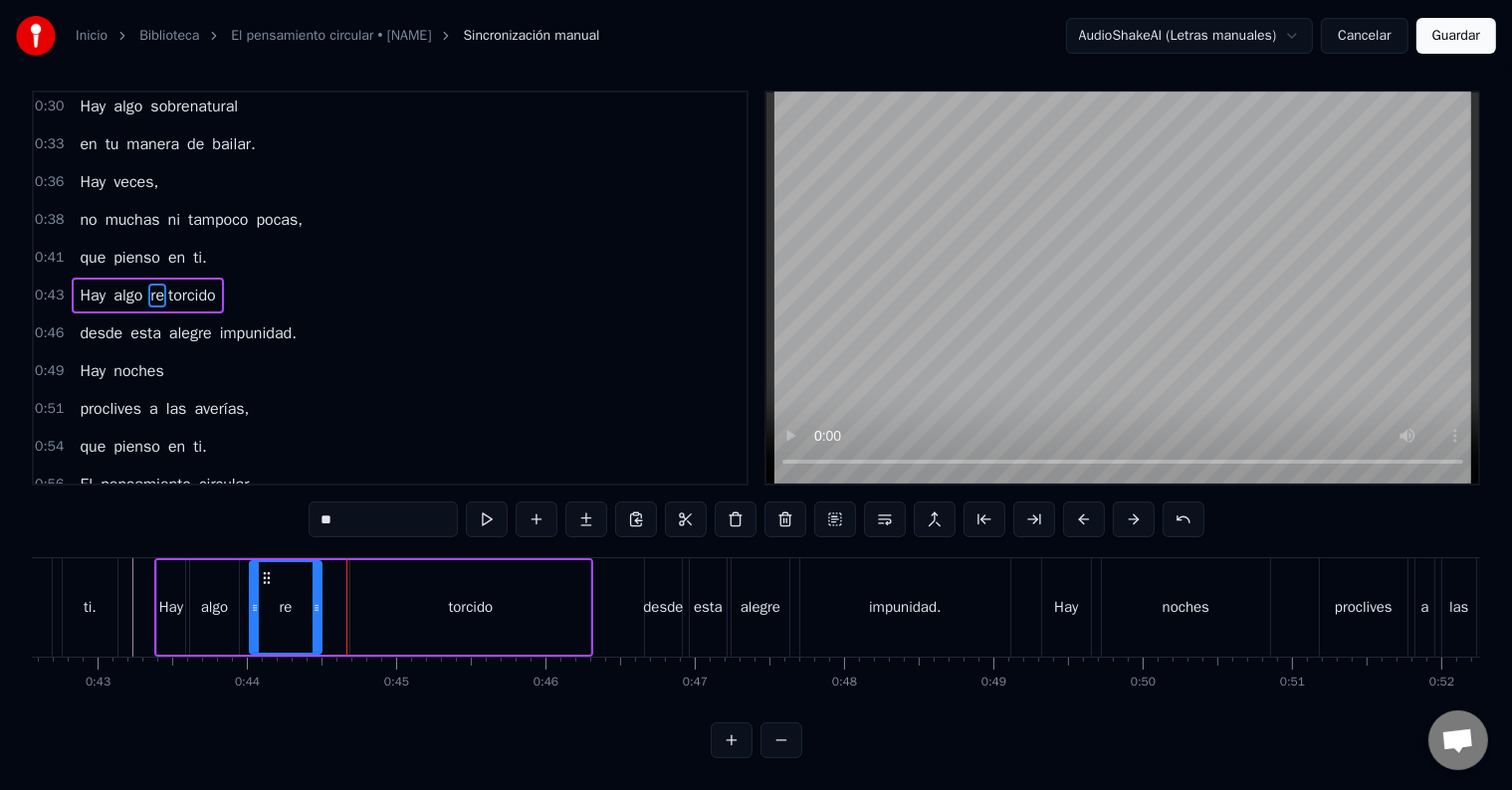 drag, startPoint x: 339, startPoint y: 593, endPoint x: 315, endPoint y: 594, distance: 24.020824 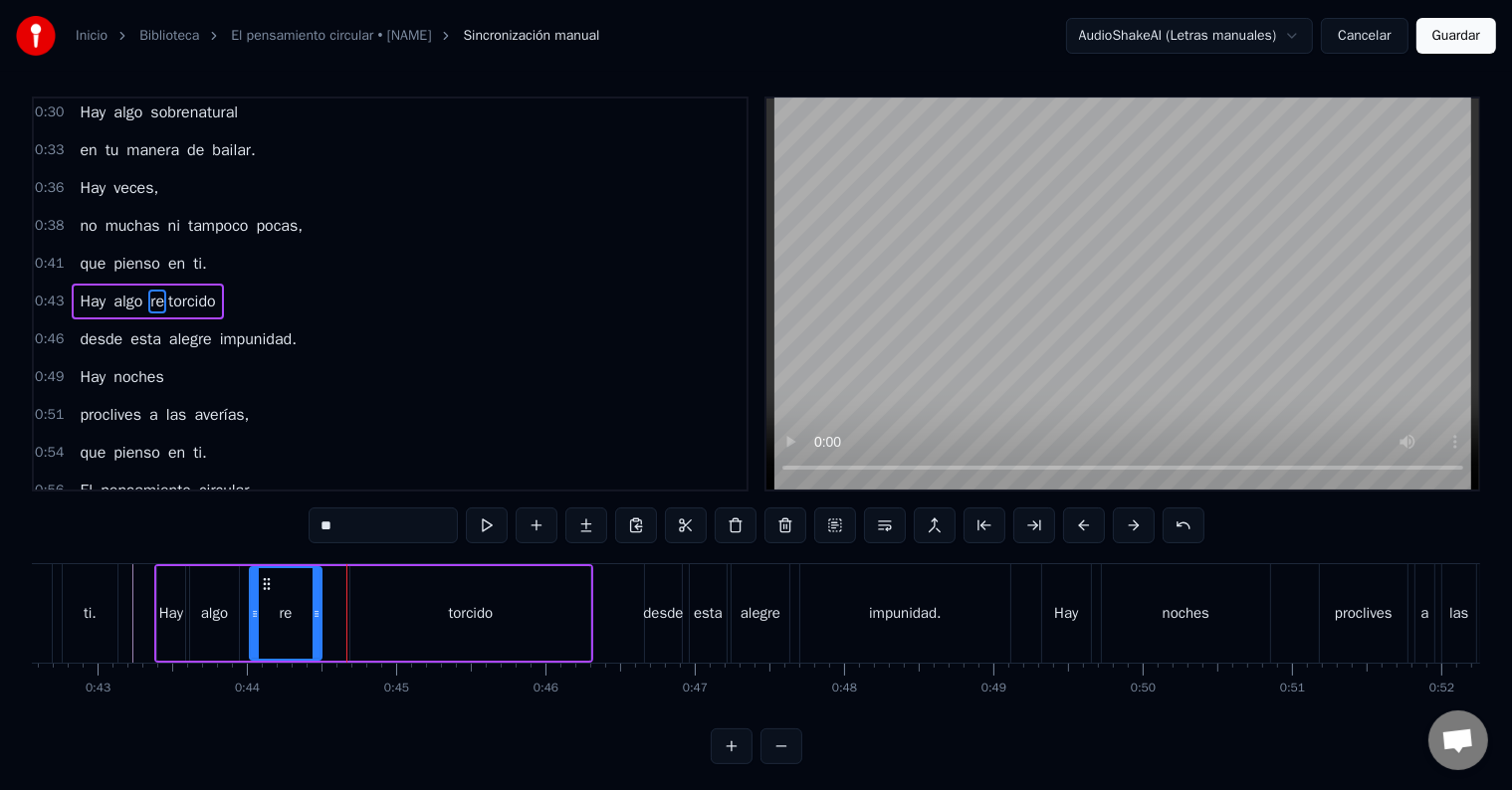 scroll, scrollTop: 0, scrollLeft: 0, axis: both 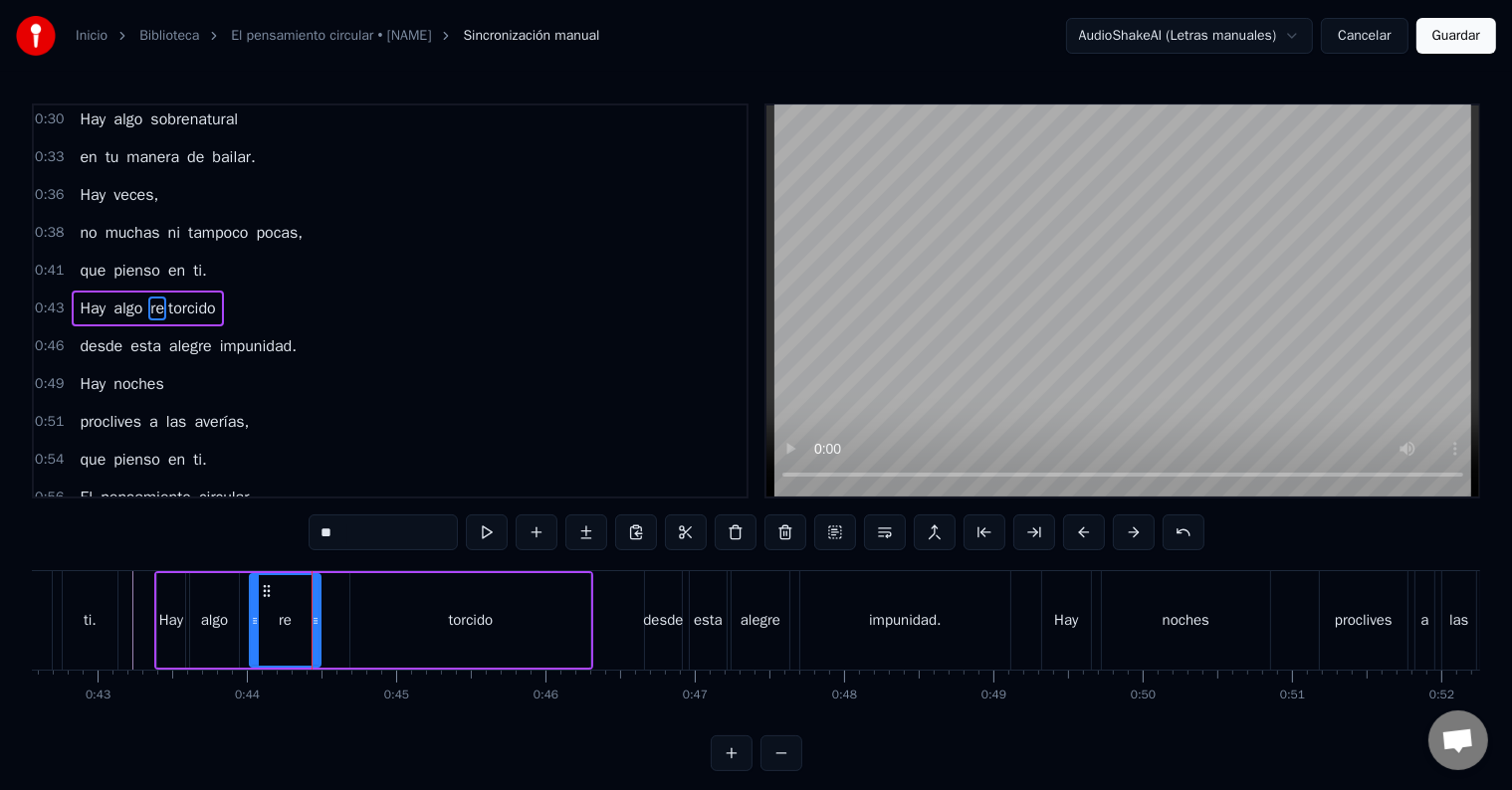 click on "torcido" at bounding box center (470, 620) 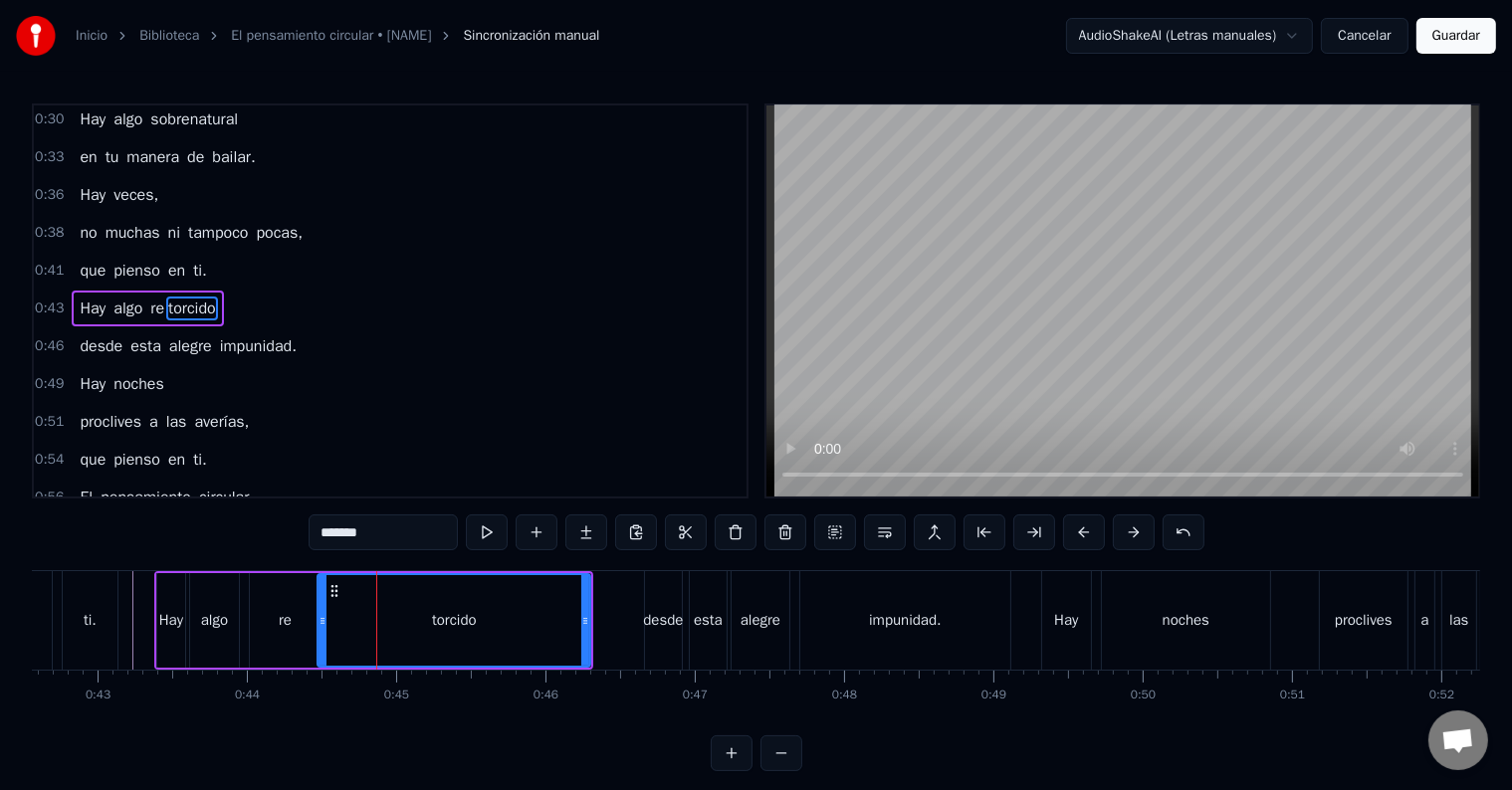 drag, startPoint x: 351, startPoint y: 623, endPoint x: 319, endPoint y: 628, distance: 32.38827 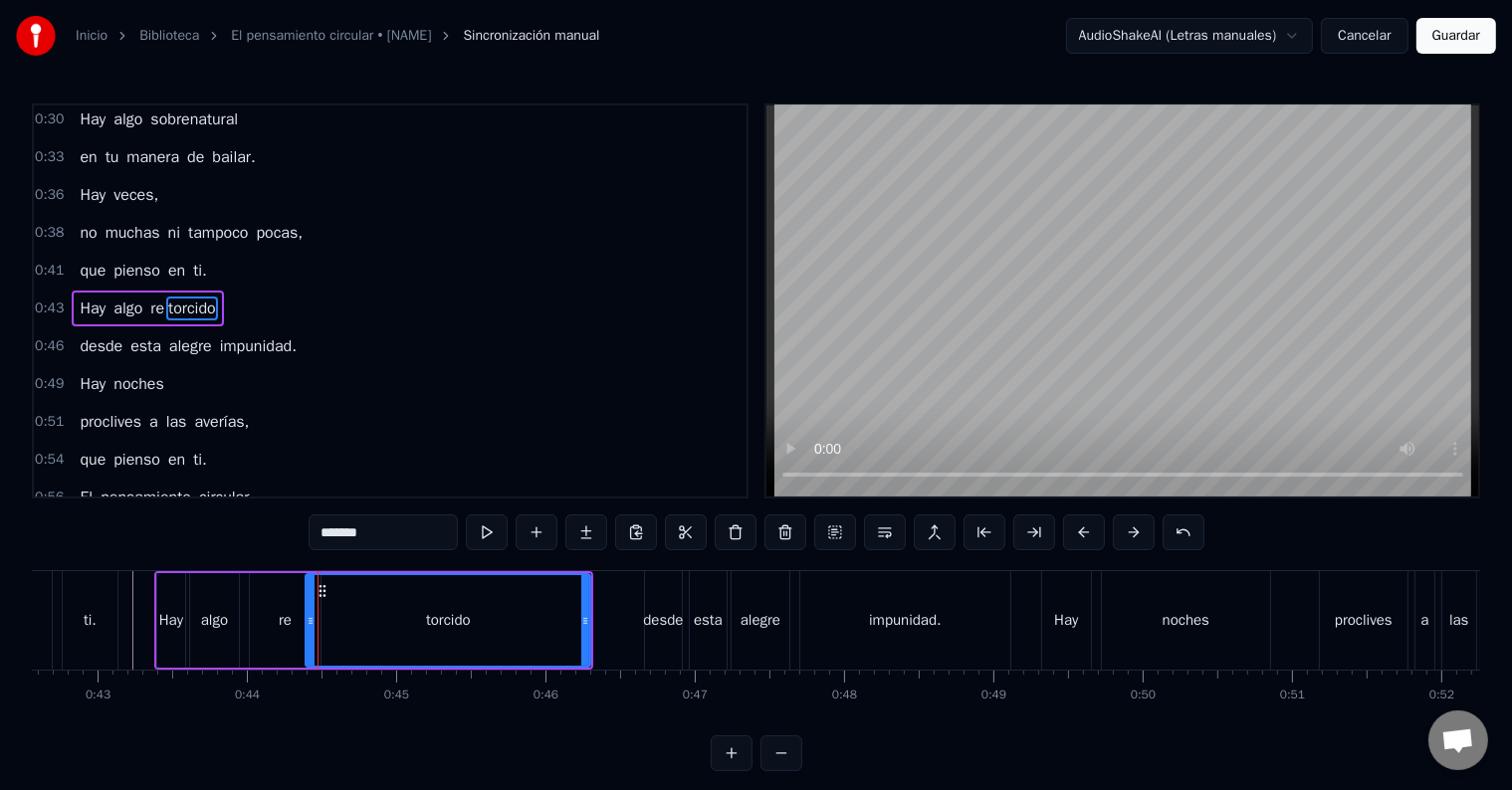 drag, startPoint x: 319, startPoint y: 621, endPoint x: 307, endPoint y: 621, distance: 12 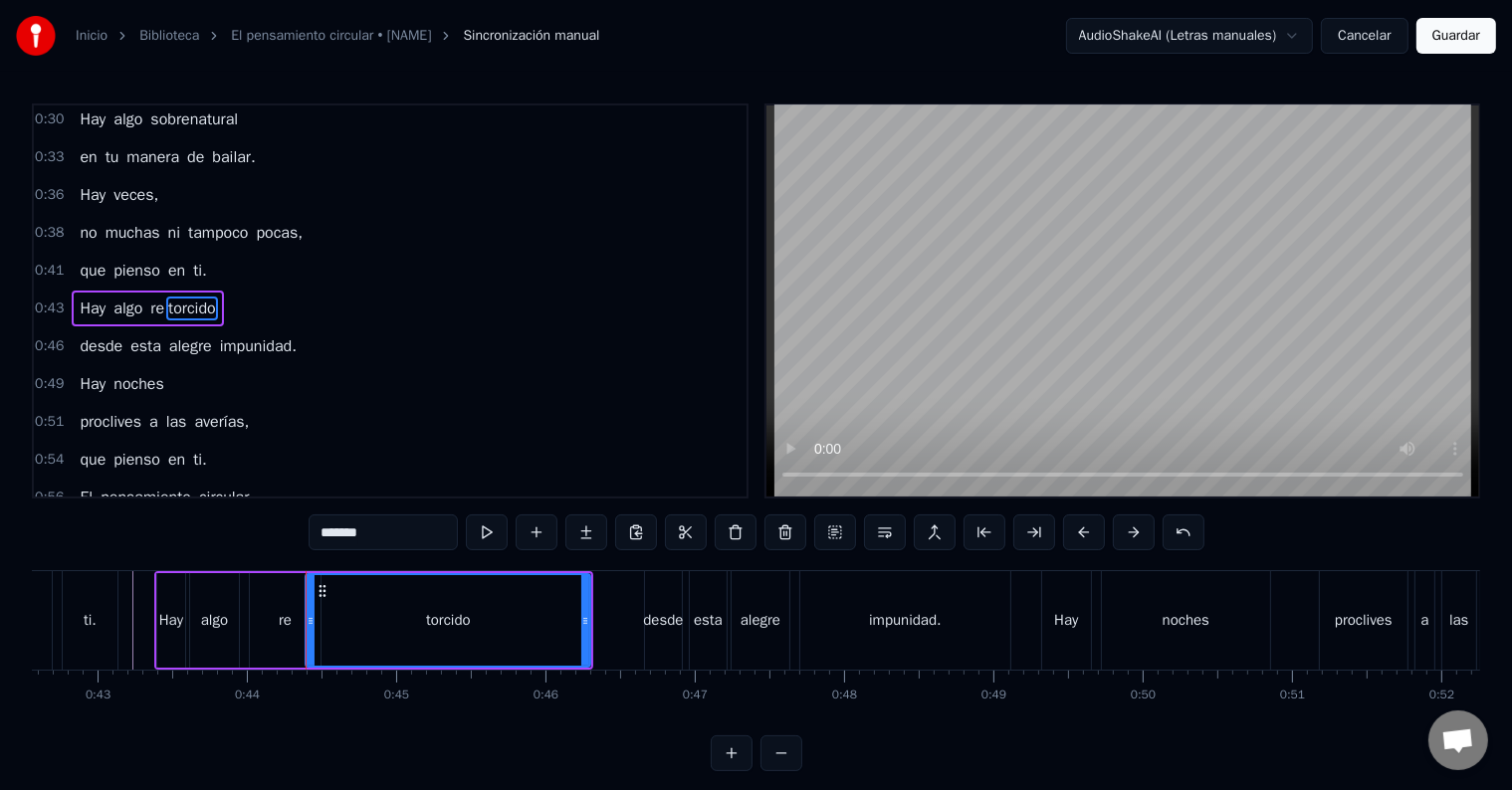 click on "re" at bounding box center (285, 620) 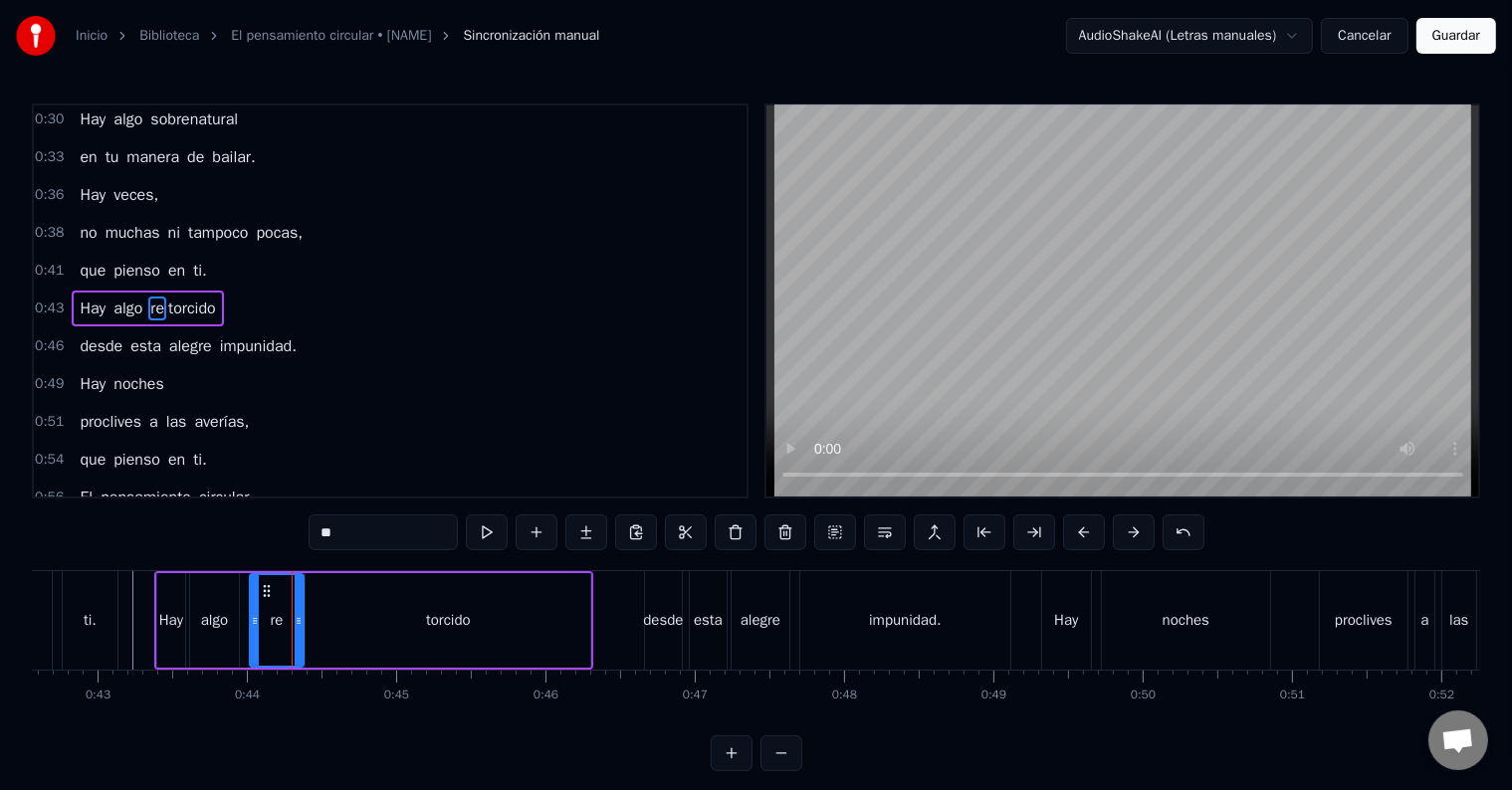 drag, startPoint x: 316, startPoint y: 625, endPoint x: 299, endPoint y: 628, distance: 17.262677 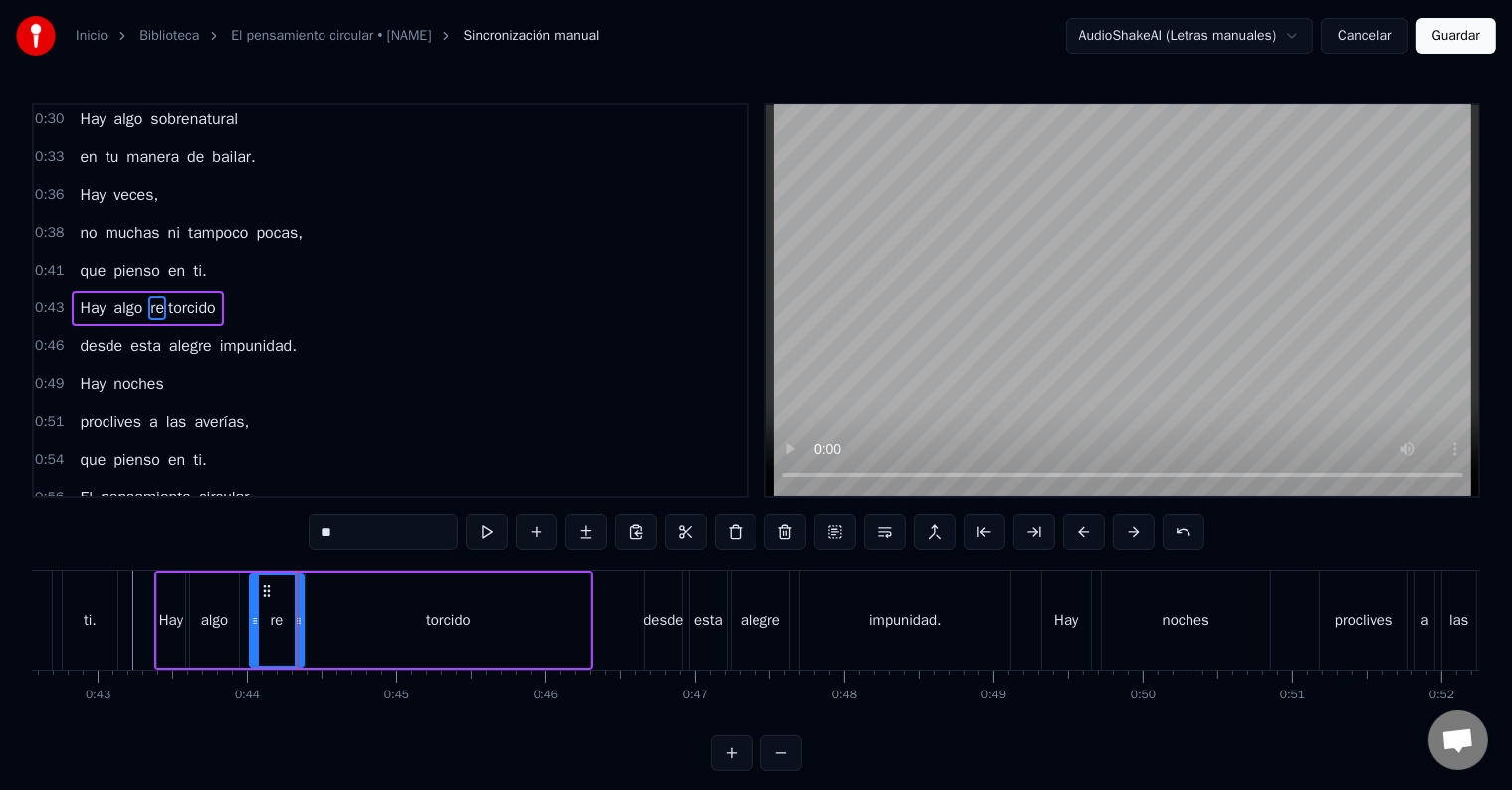 click on "torcido" at bounding box center [448, 620] 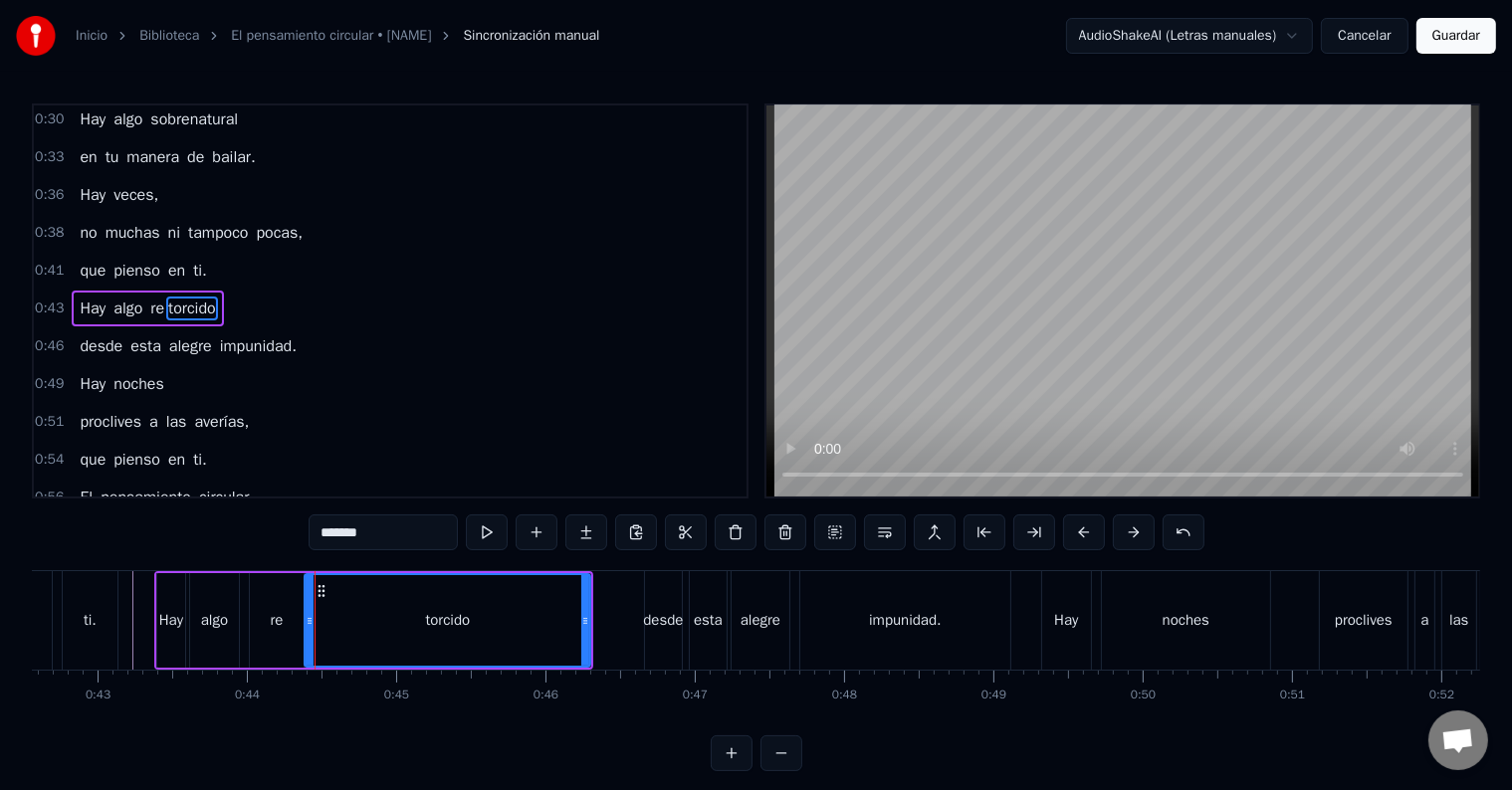 click 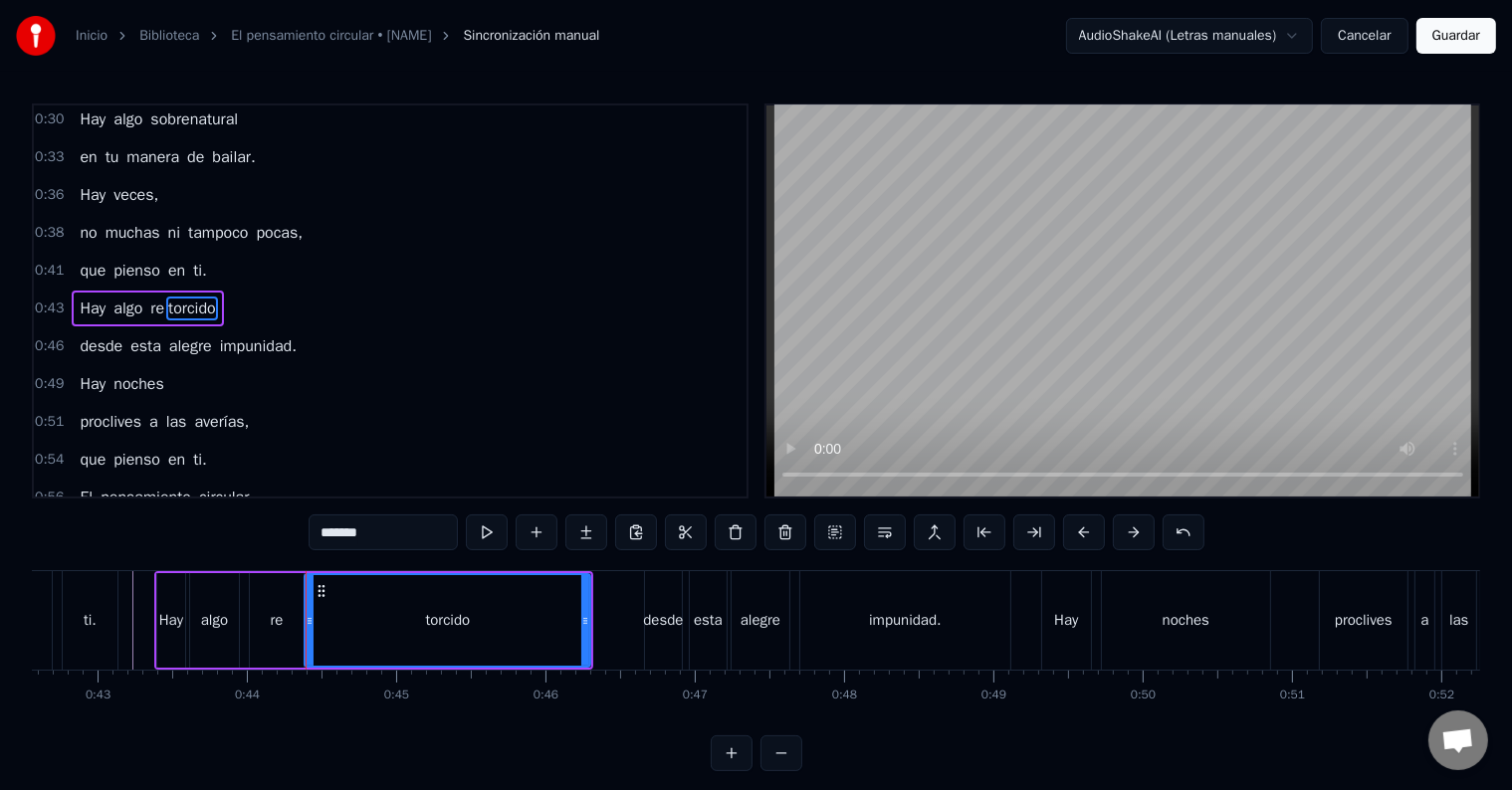 click on "re" at bounding box center (277, 620) 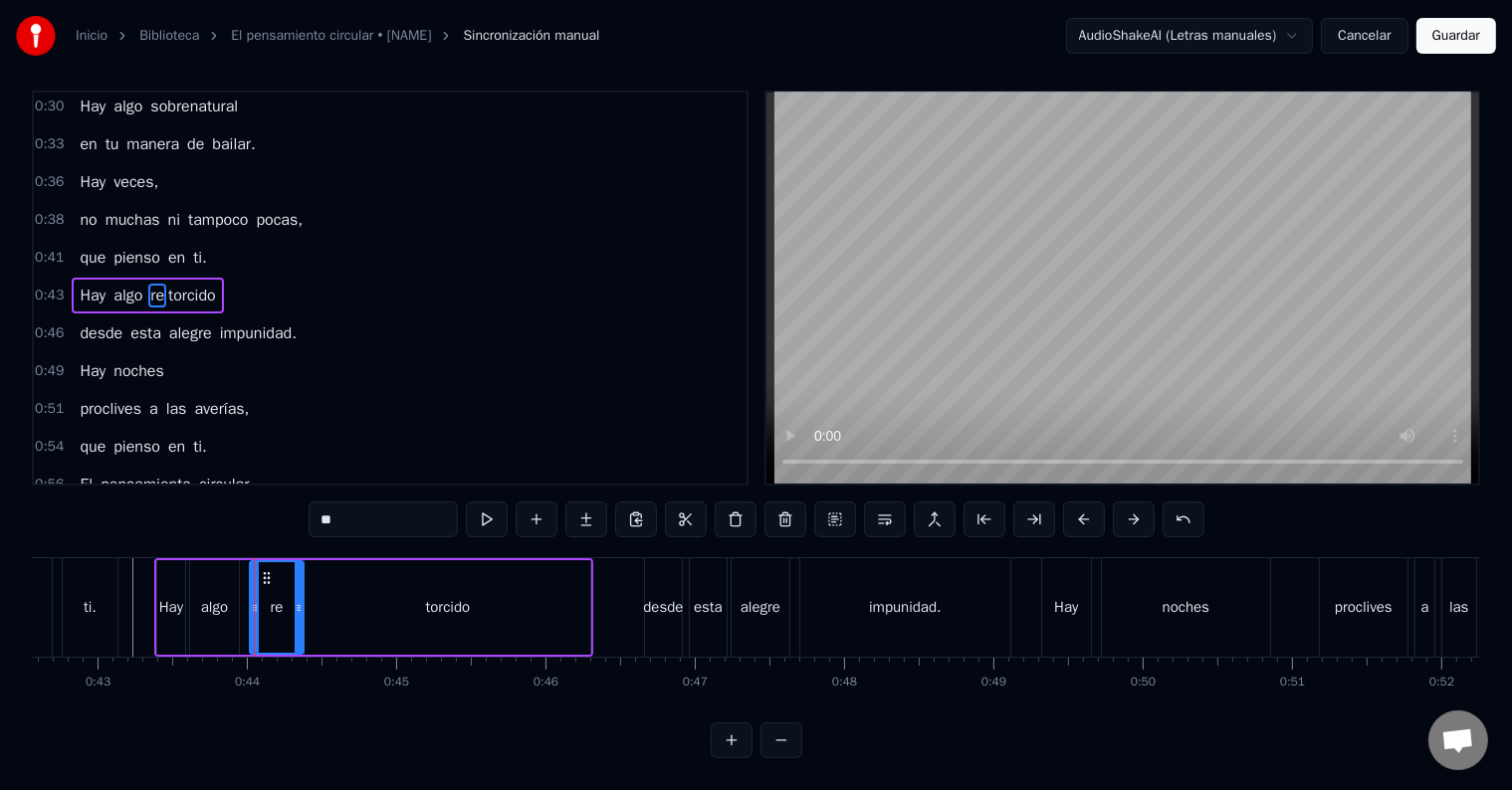 scroll, scrollTop: 30, scrollLeft: 0, axis: vertical 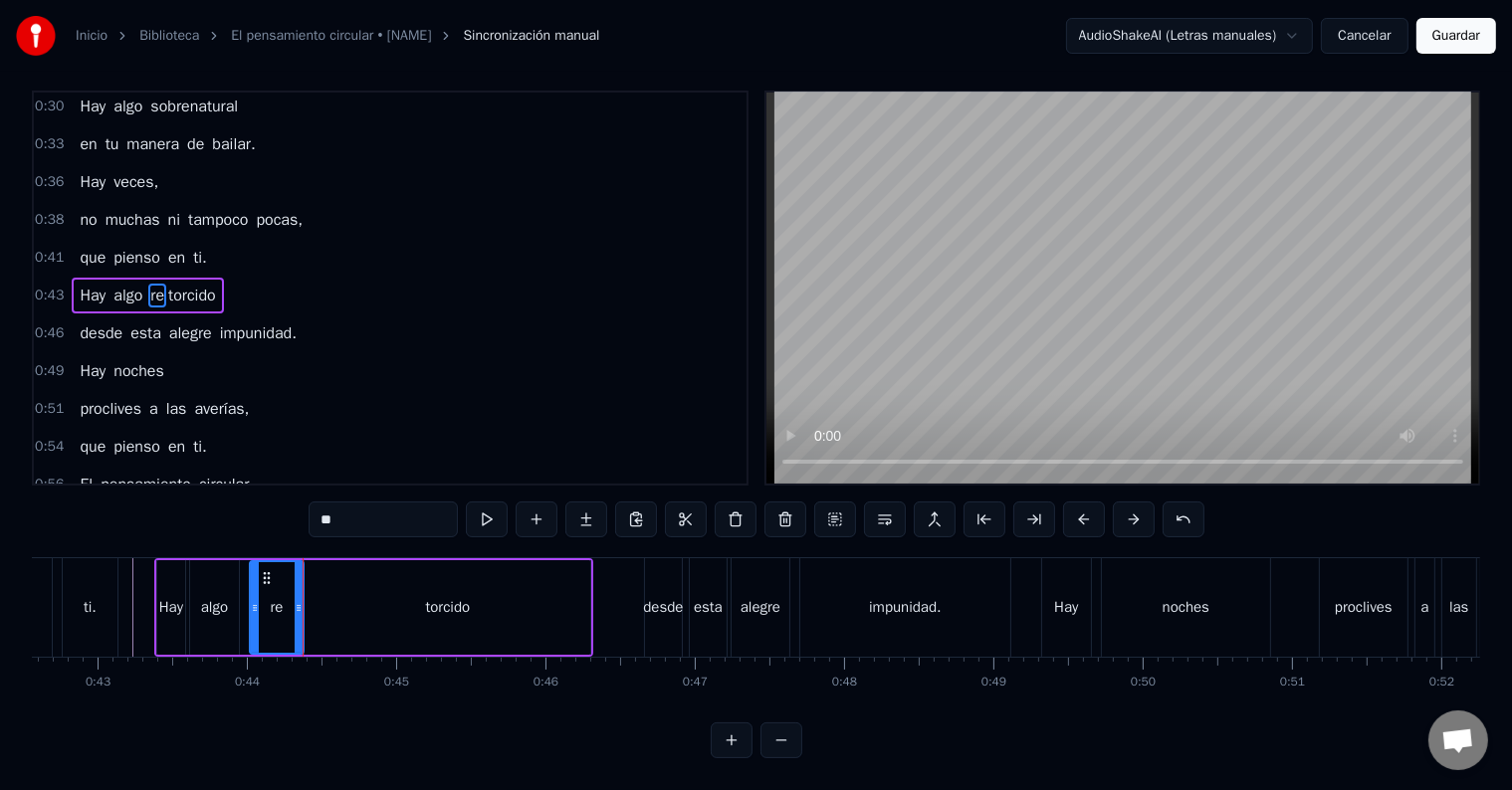 click on "algo" at bounding box center (214, 607) 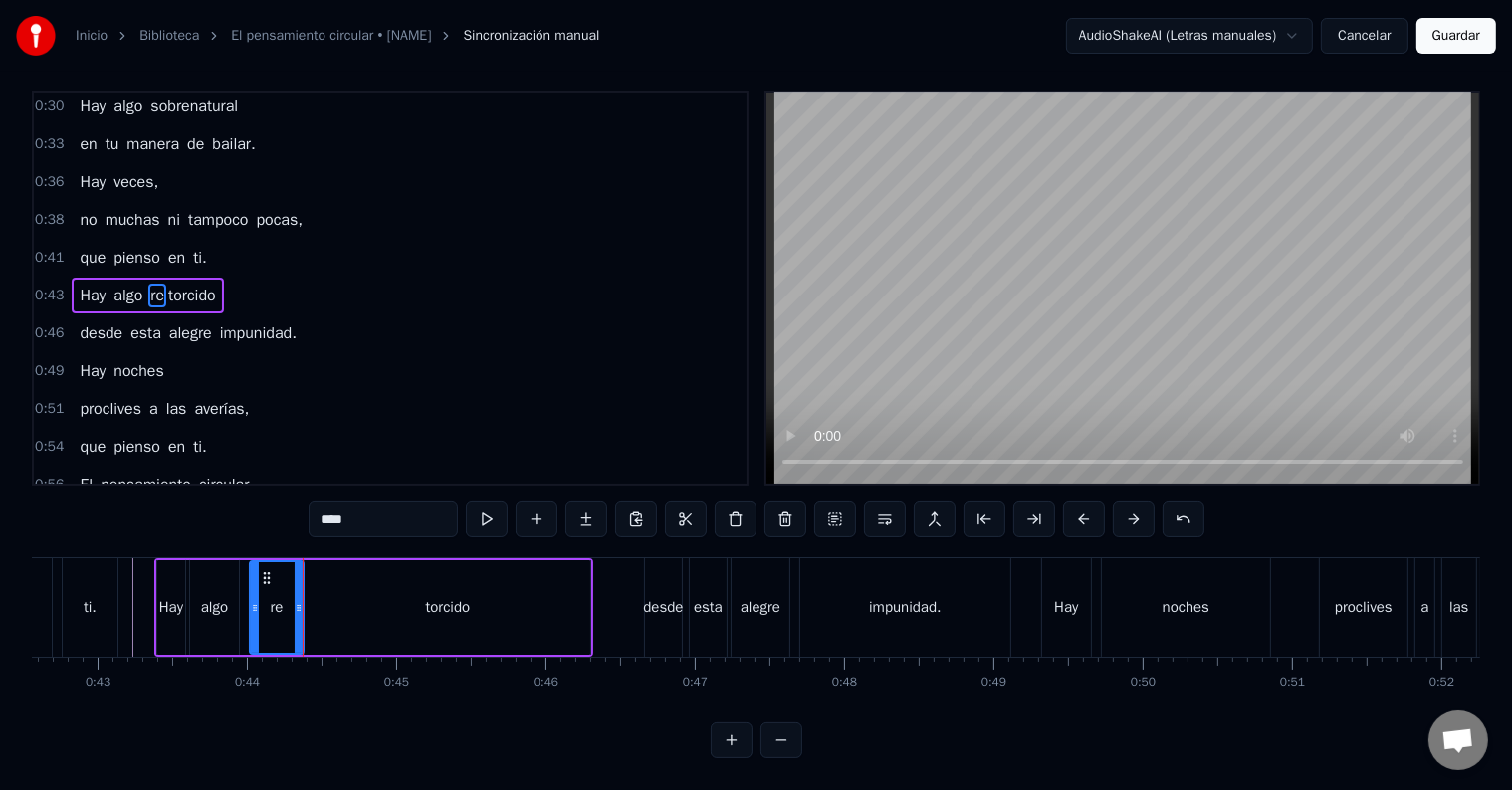 scroll, scrollTop: 0, scrollLeft: 0, axis: both 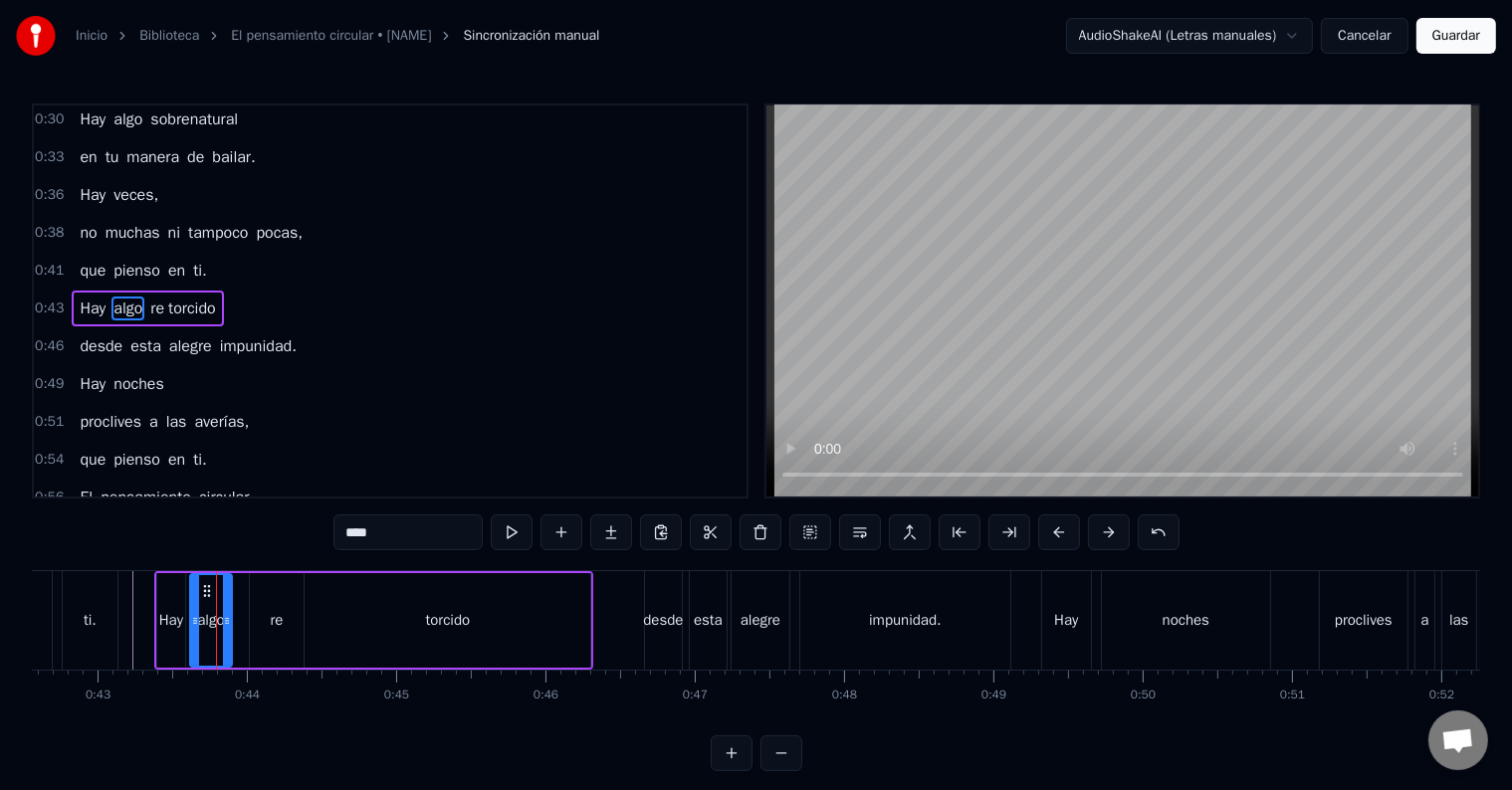drag, startPoint x: 233, startPoint y: 612, endPoint x: 226, endPoint y: 620, distance: 10.630146 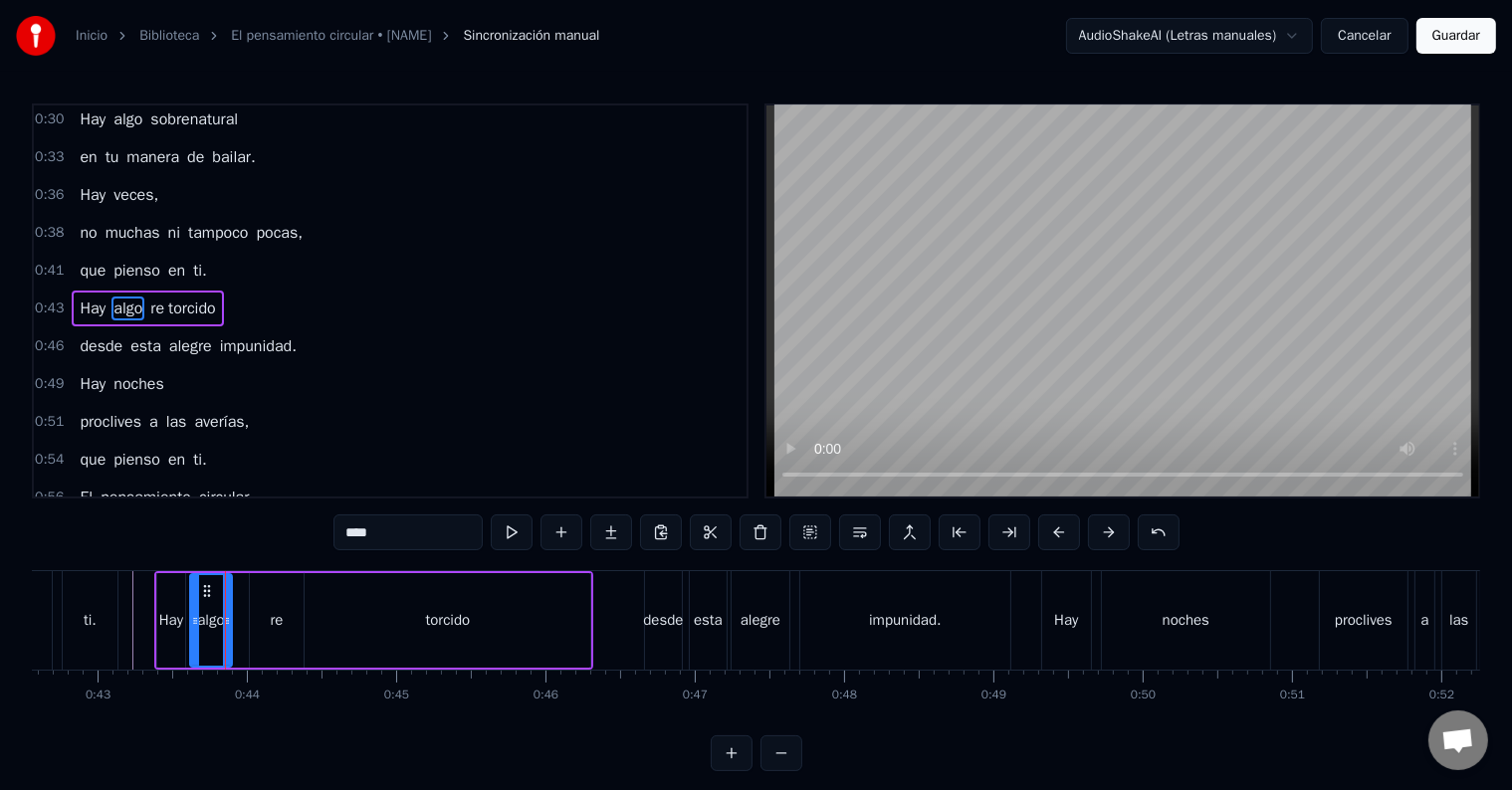 click on "Hay algo re torcido" at bounding box center (373, 620) 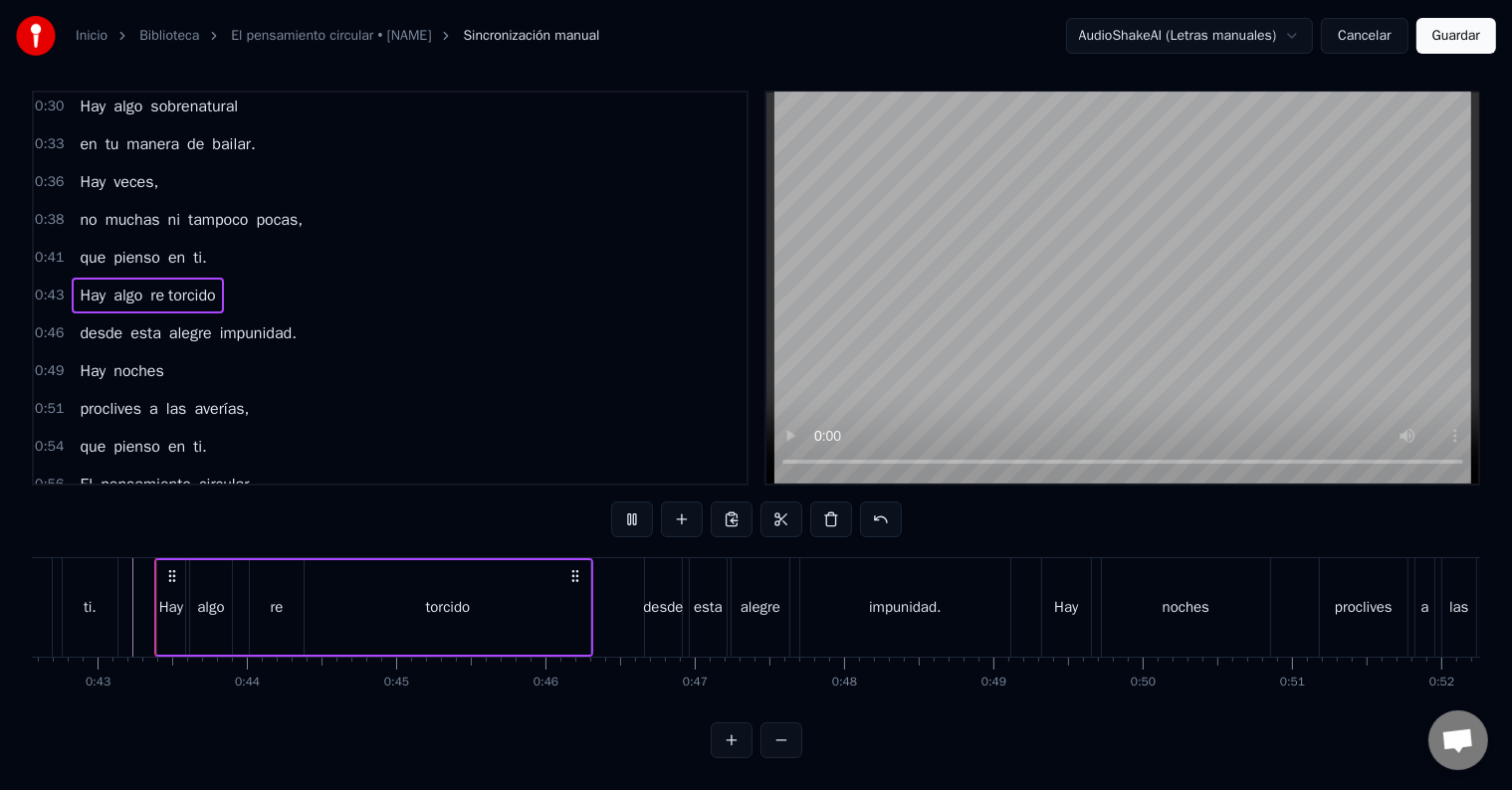 scroll, scrollTop: 30, scrollLeft: 0, axis: vertical 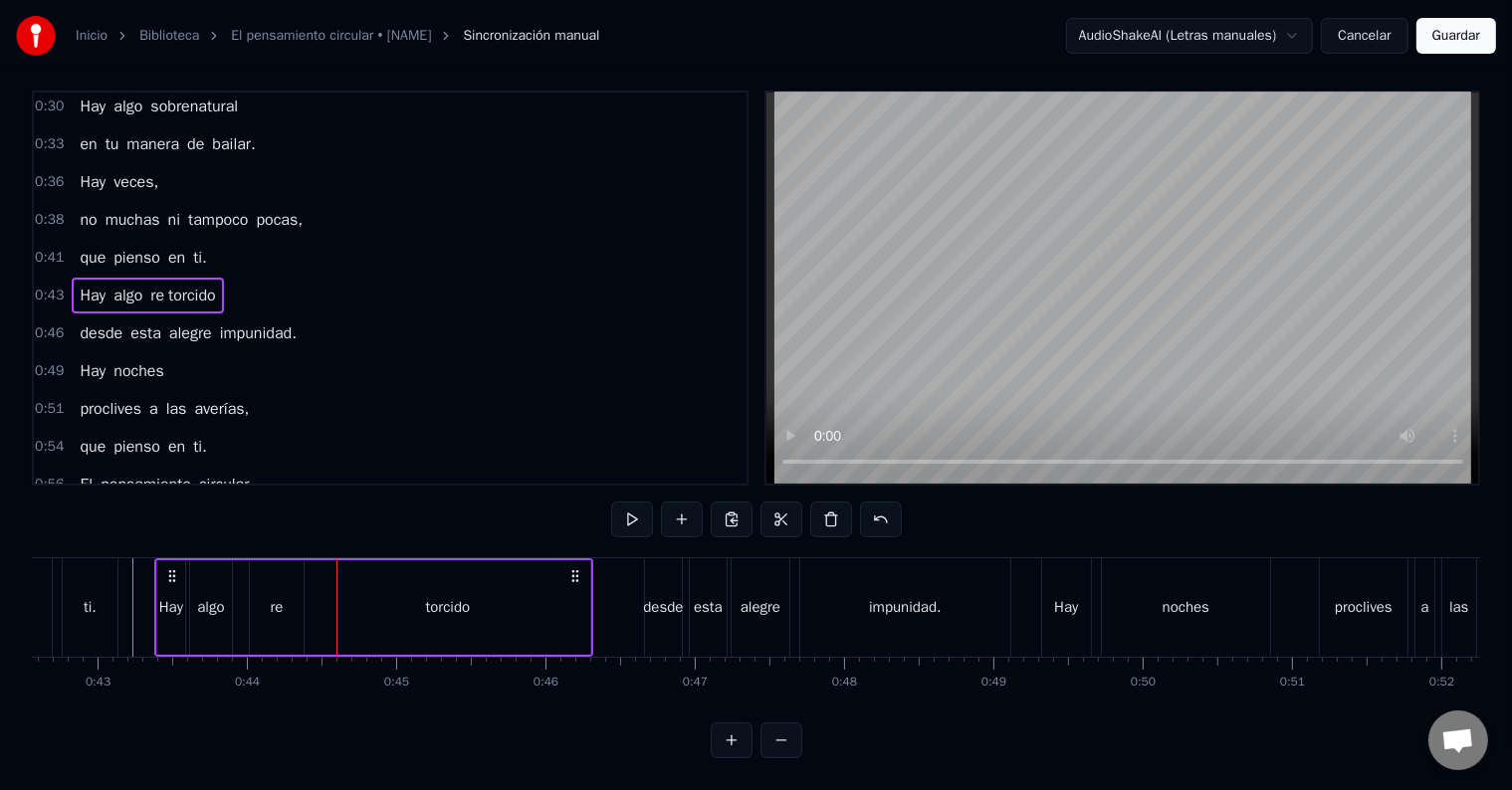 click on "Hay algo re torcido" at bounding box center [373, 607] 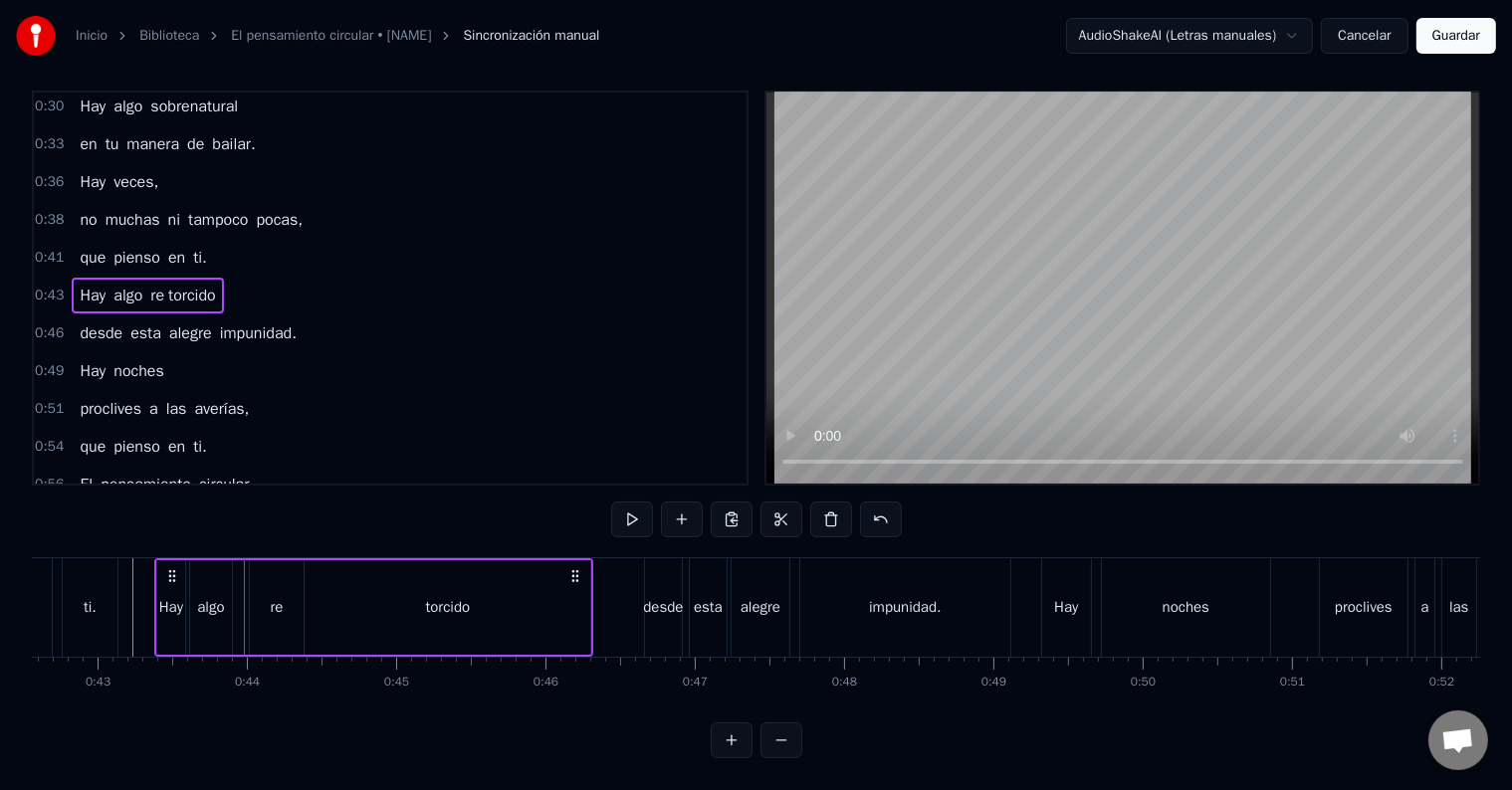 click on "re" at bounding box center [277, 607] 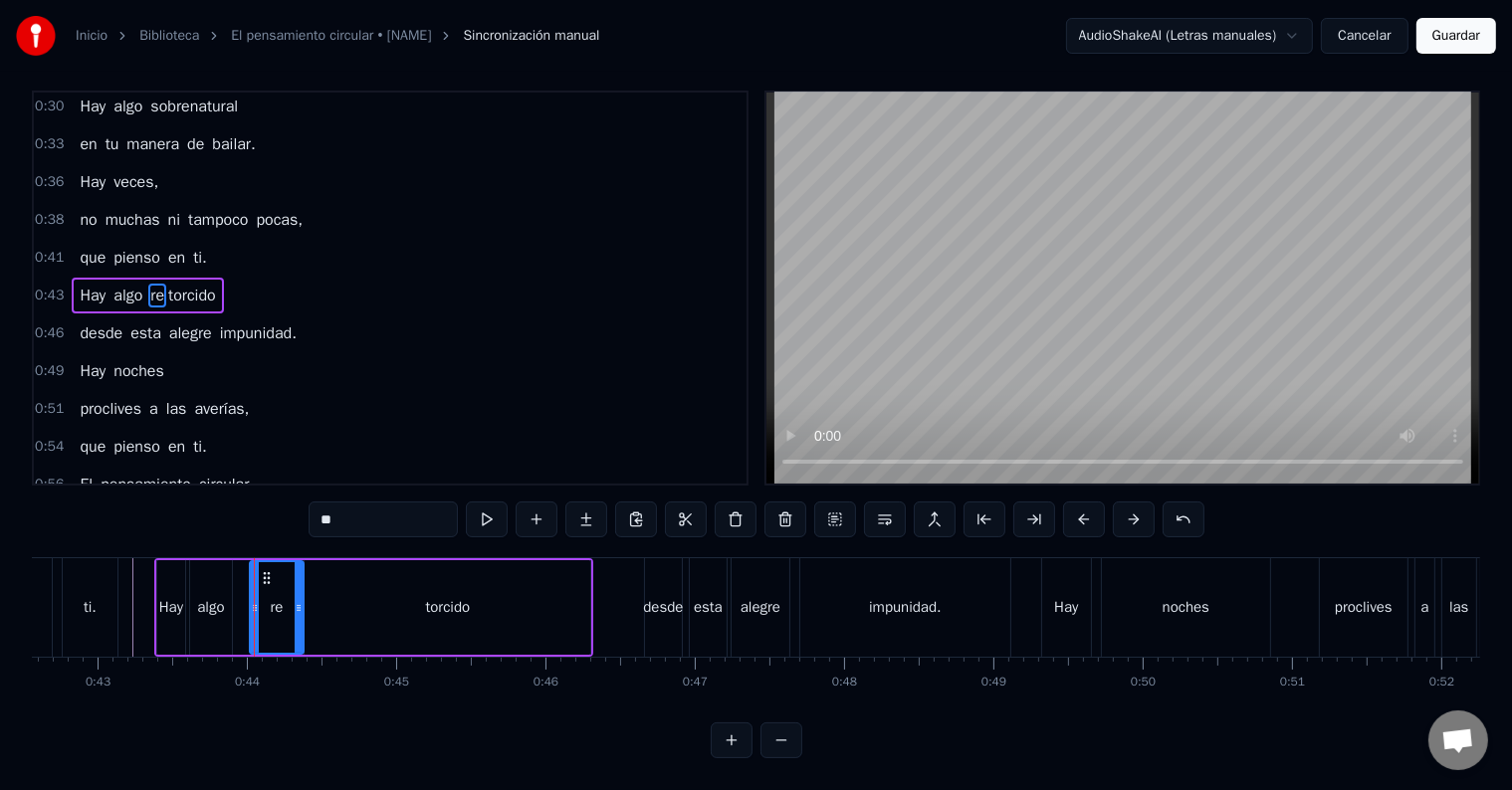 scroll, scrollTop: 0, scrollLeft: 0, axis: both 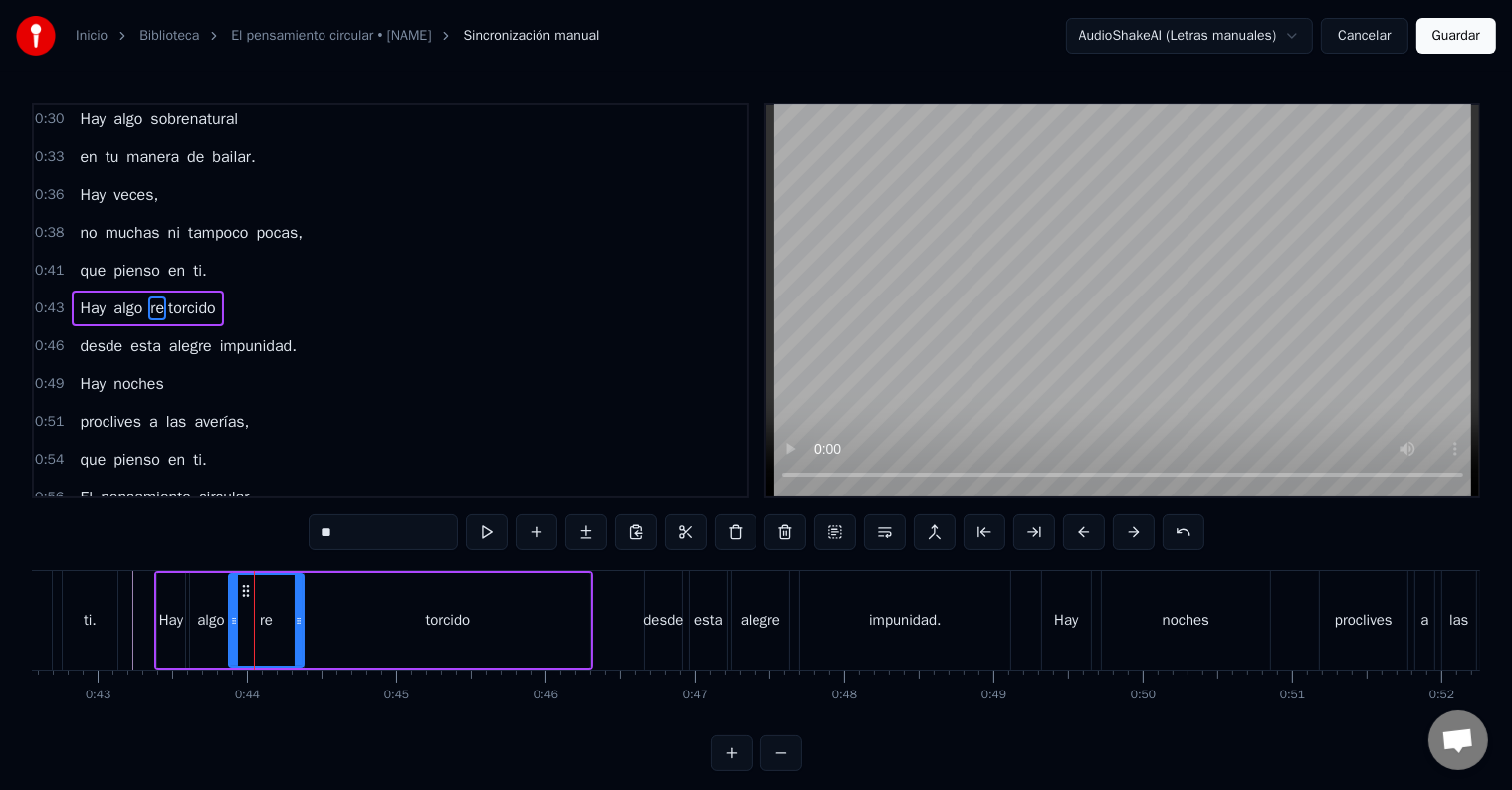 drag, startPoint x: 249, startPoint y: 609, endPoint x: 228, endPoint y: 620, distance: 23.70654 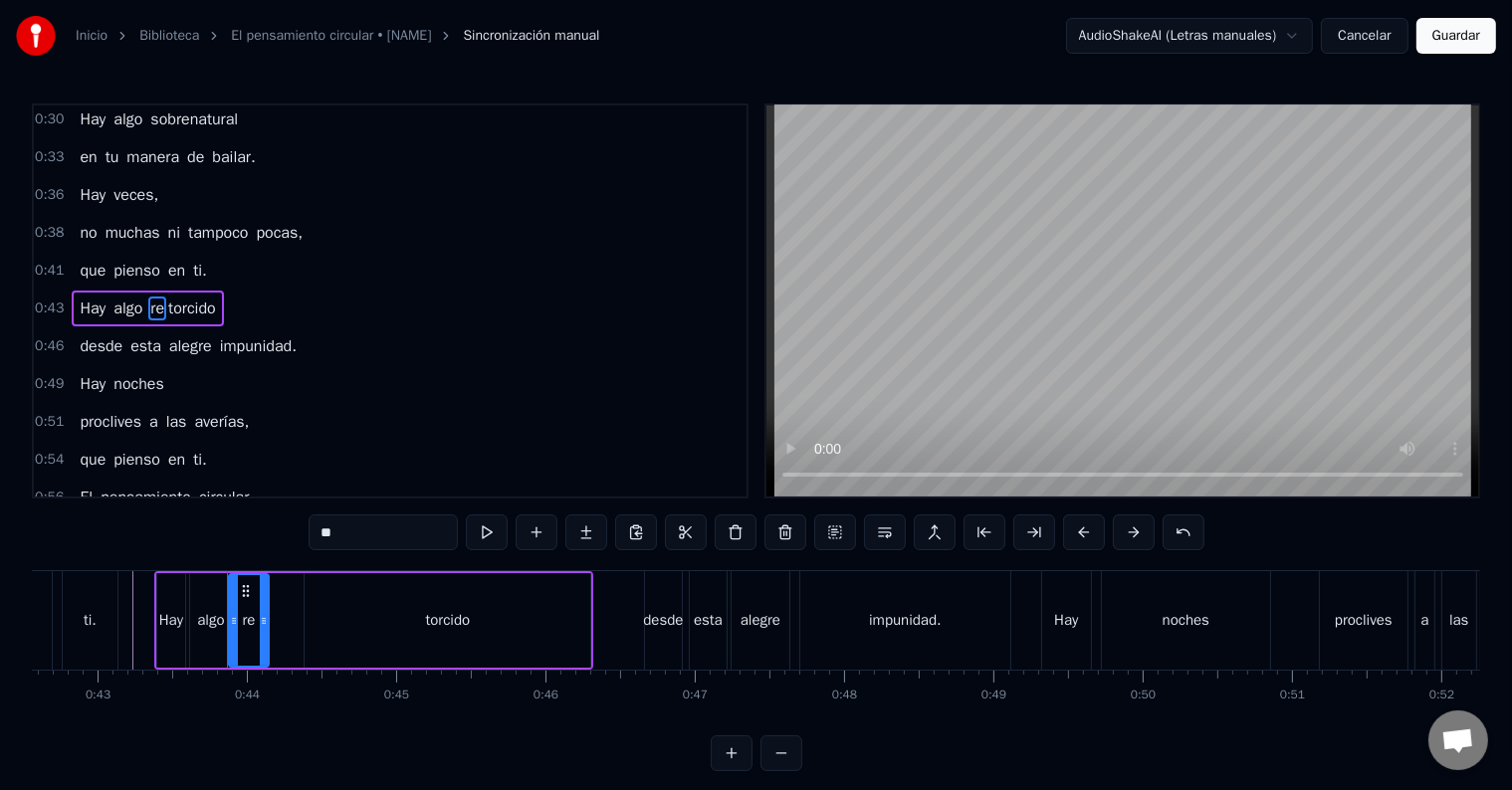 drag, startPoint x: 300, startPoint y: 621, endPoint x: 265, endPoint y: 621, distance: 35 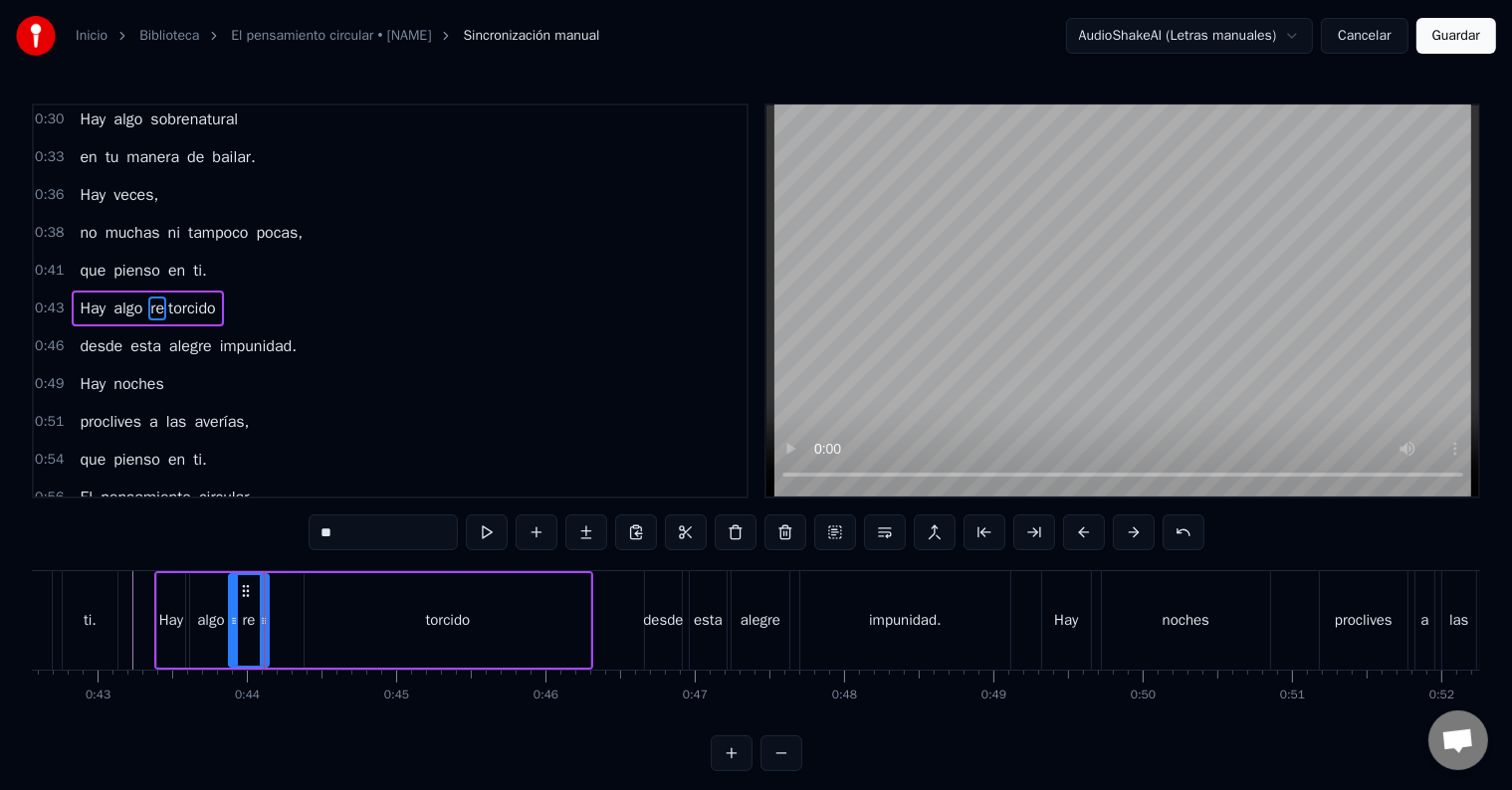 click on "torcido" at bounding box center (447, 620) 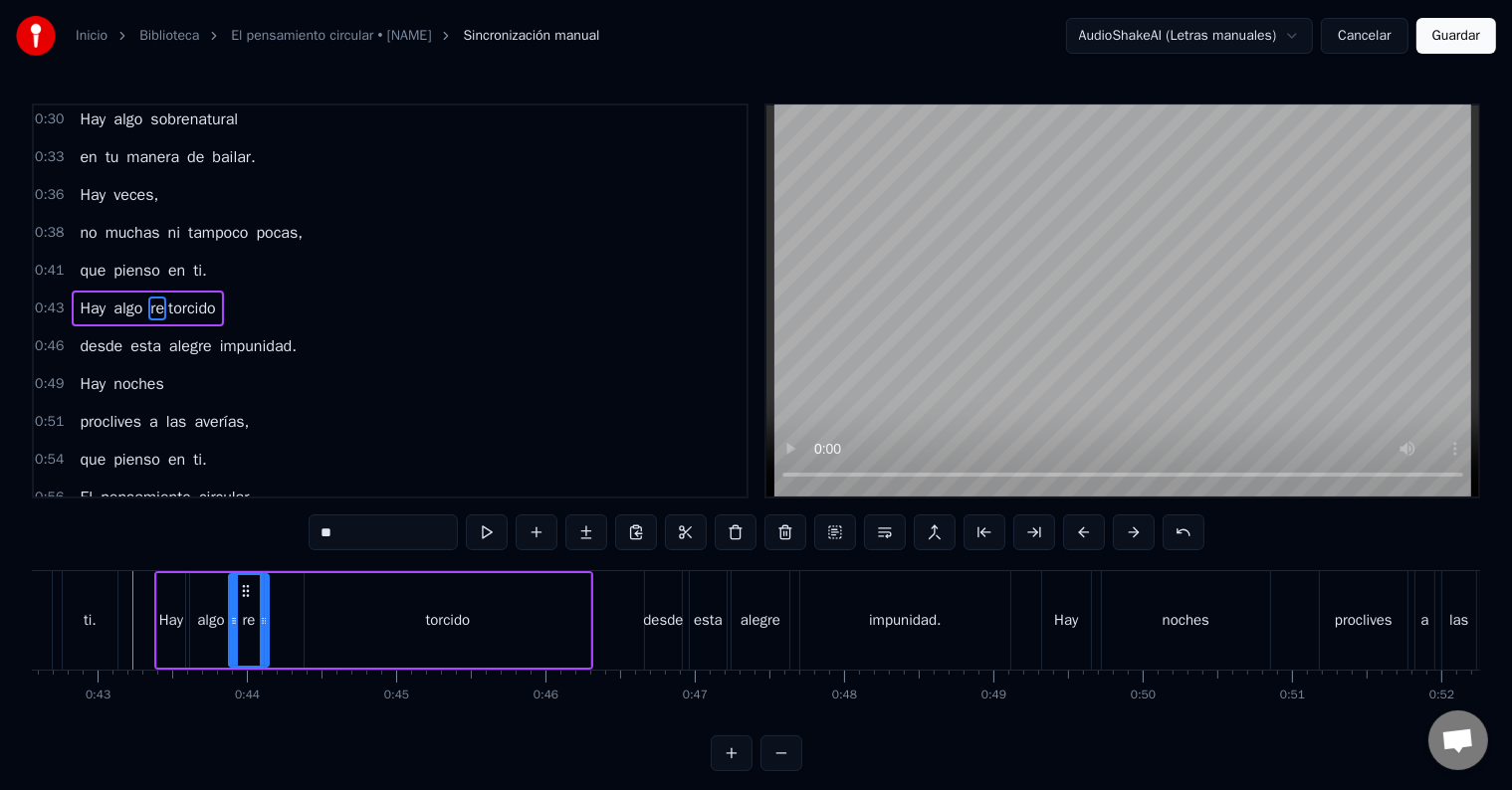 type on "*******" 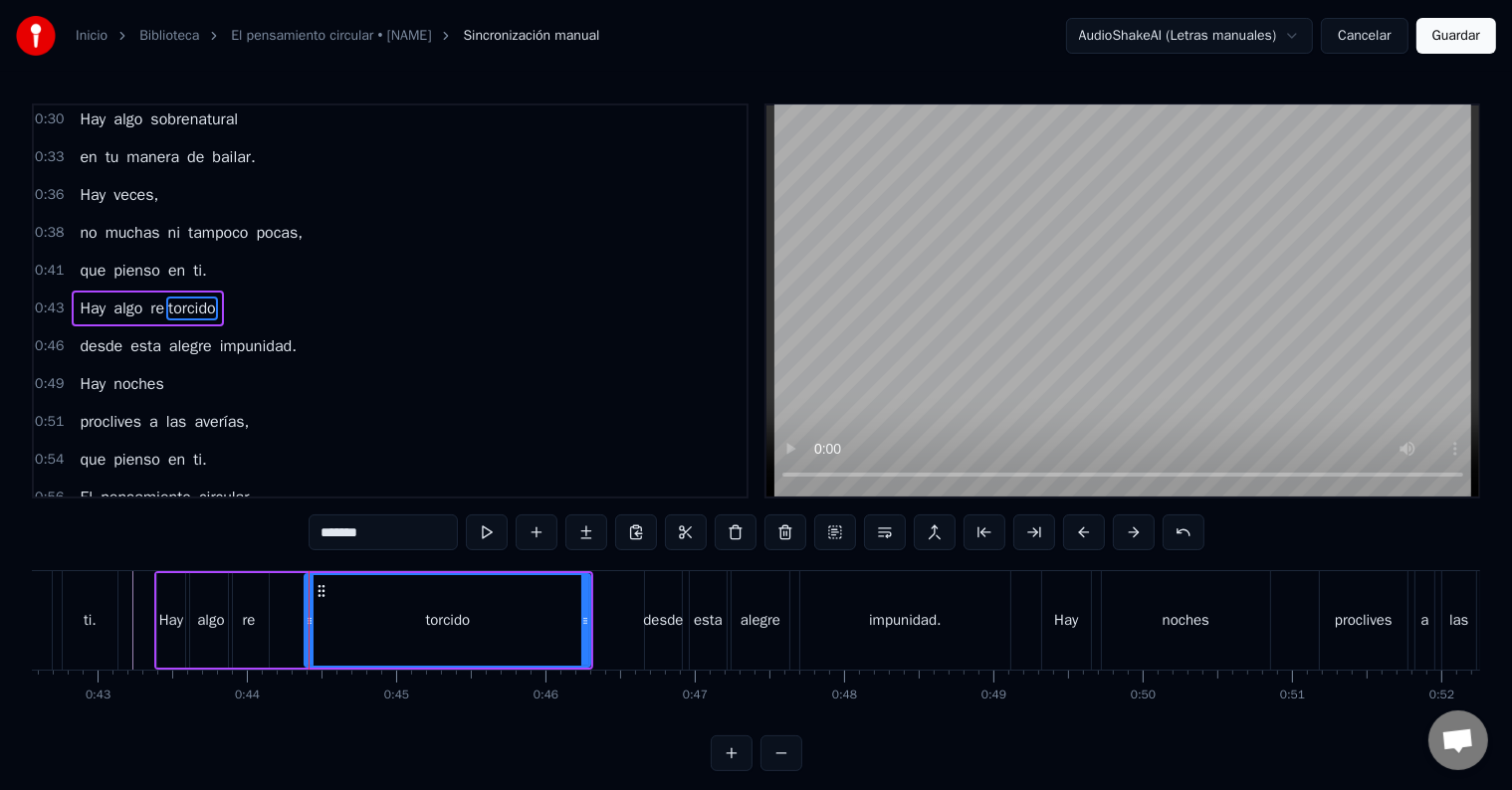 click at bounding box center (309, 620) 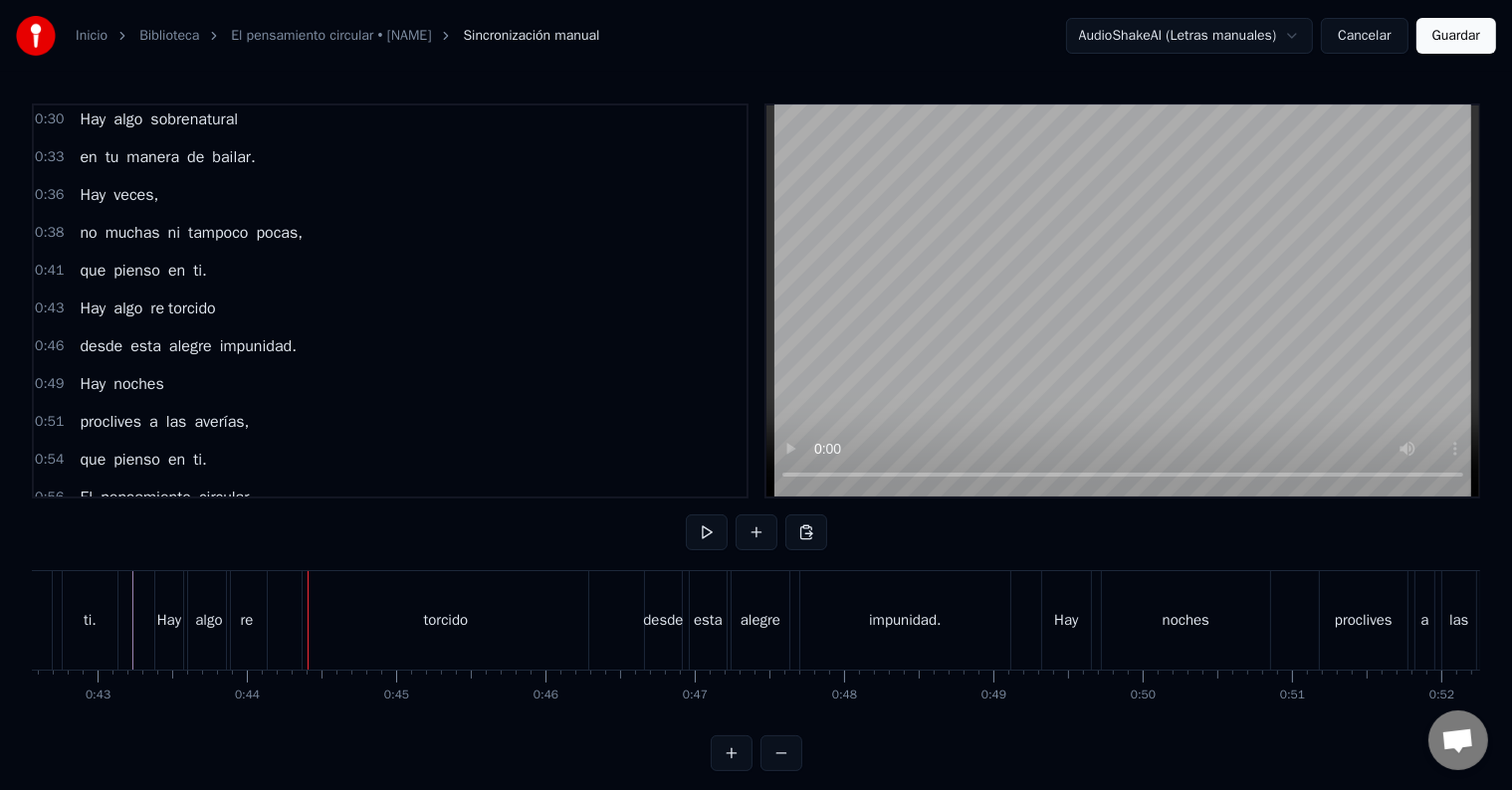 click on "torcido" at bounding box center (445, 620) 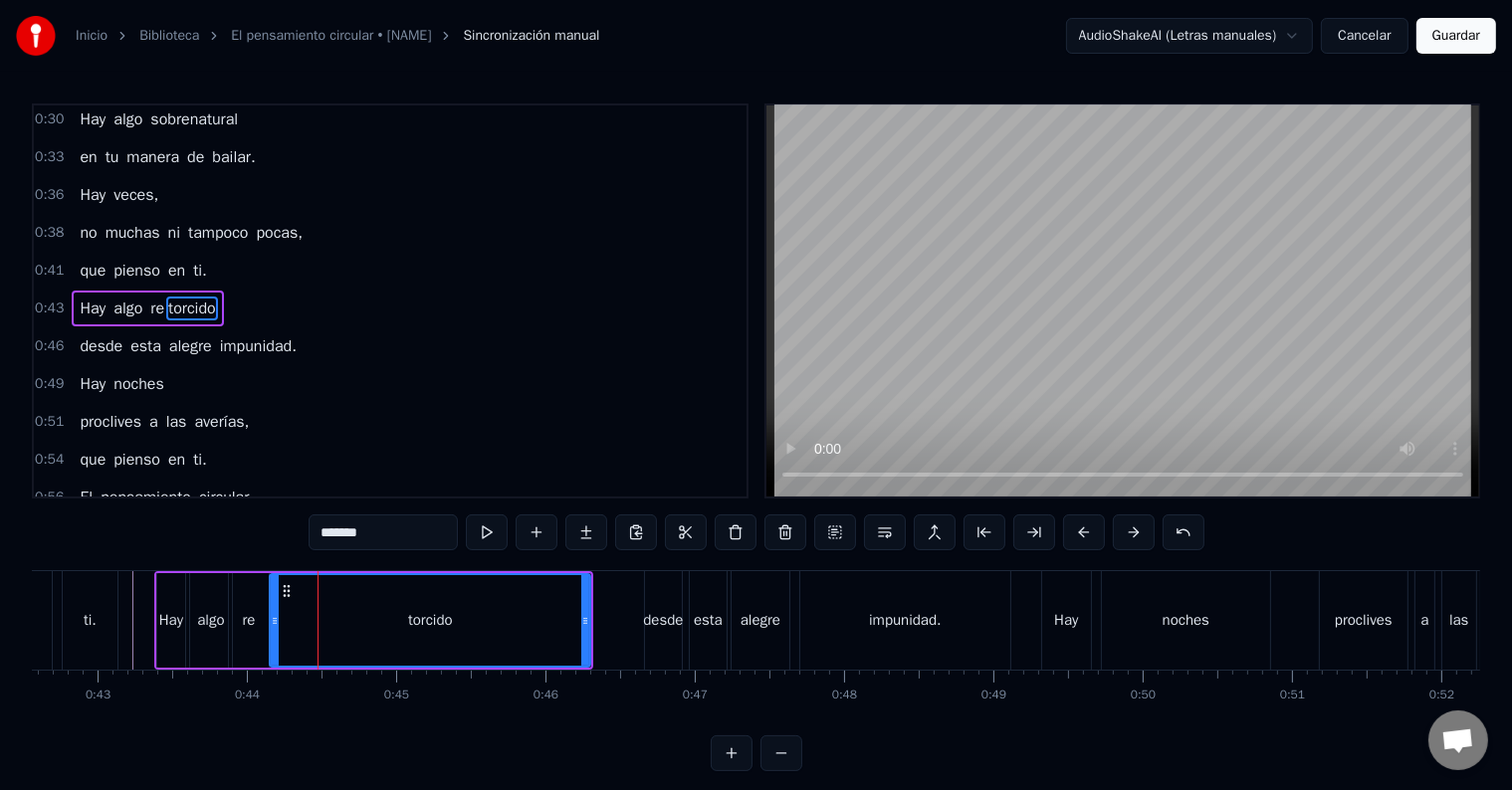 drag, startPoint x: 308, startPoint y: 615, endPoint x: 273, endPoint y: 631, distance: 38.483763 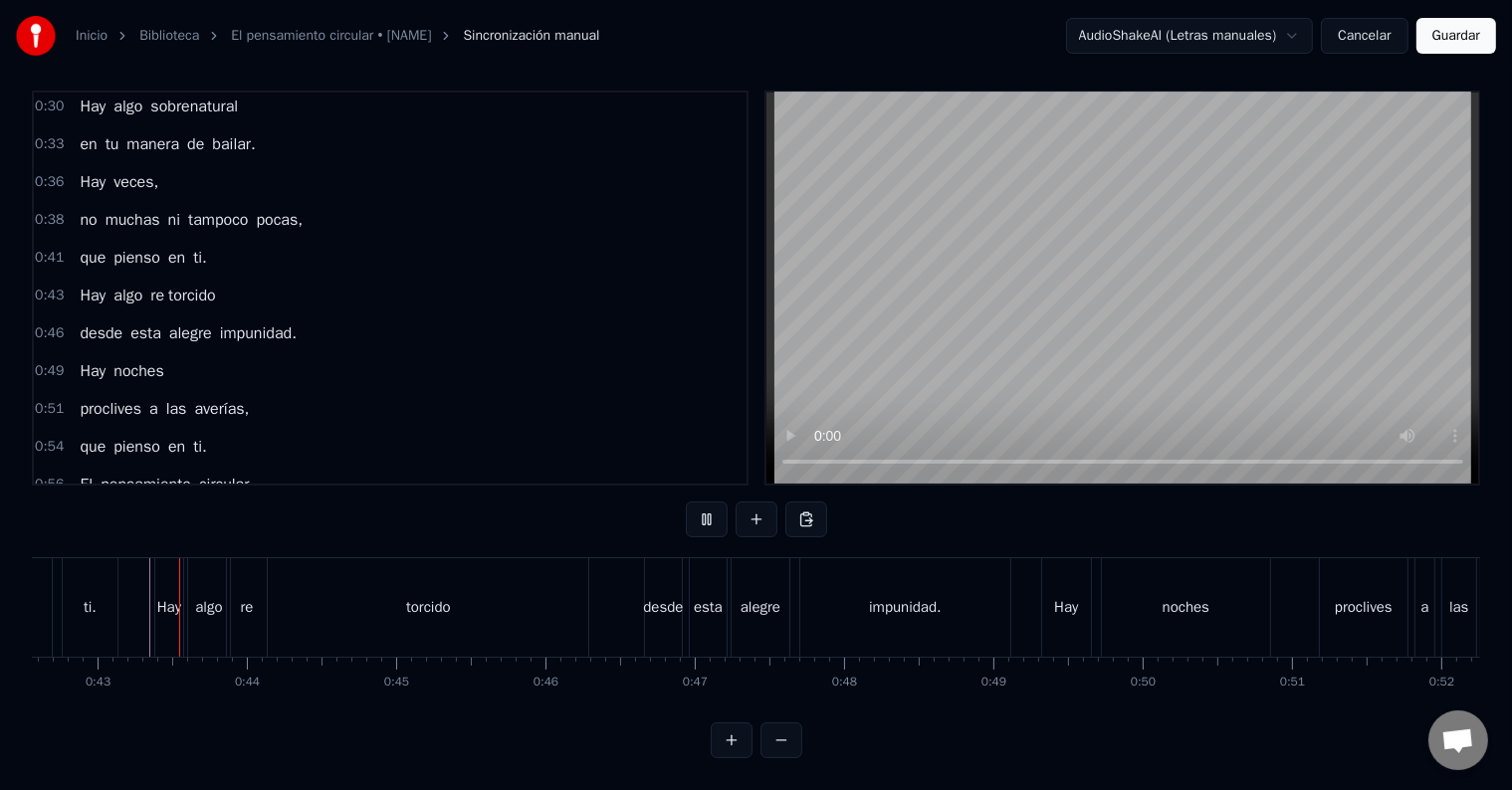 scroll, scrollTop: 30, scrollLeft: 0, axis: vertical 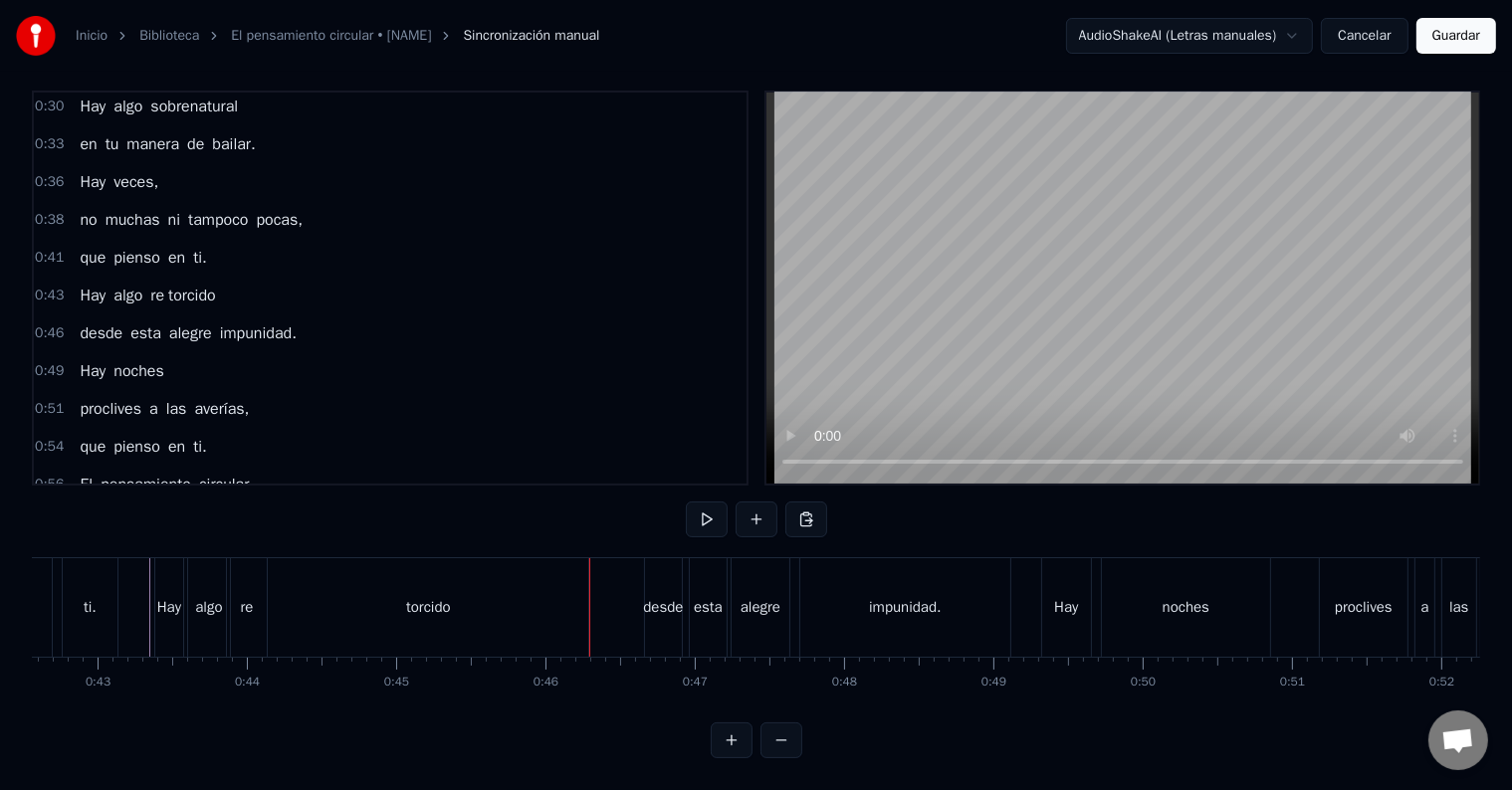click at bounding box center [19375, 607] 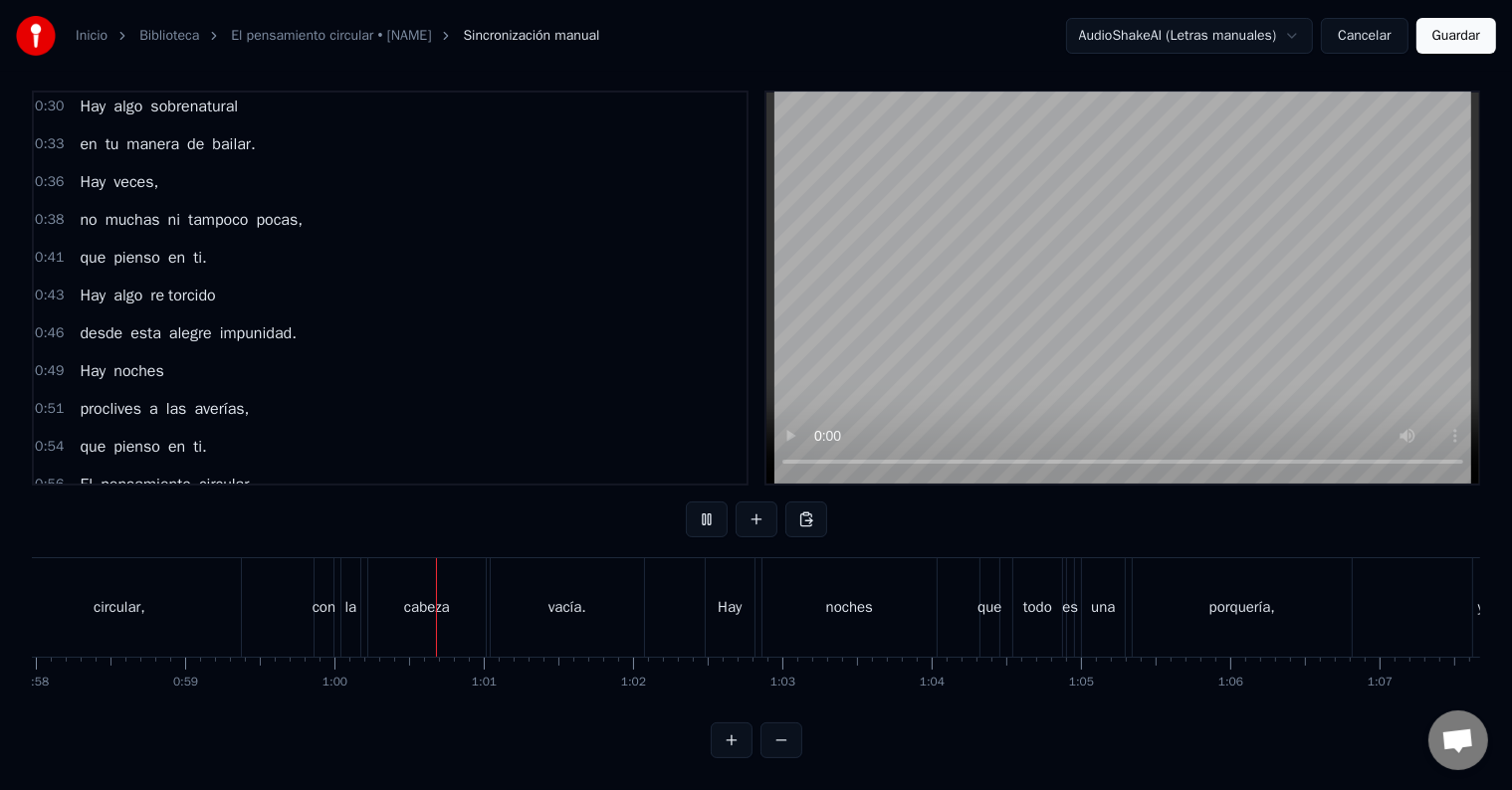 scroll, scrollTop: 0, scrollLeft: 8891, axis: horizontal 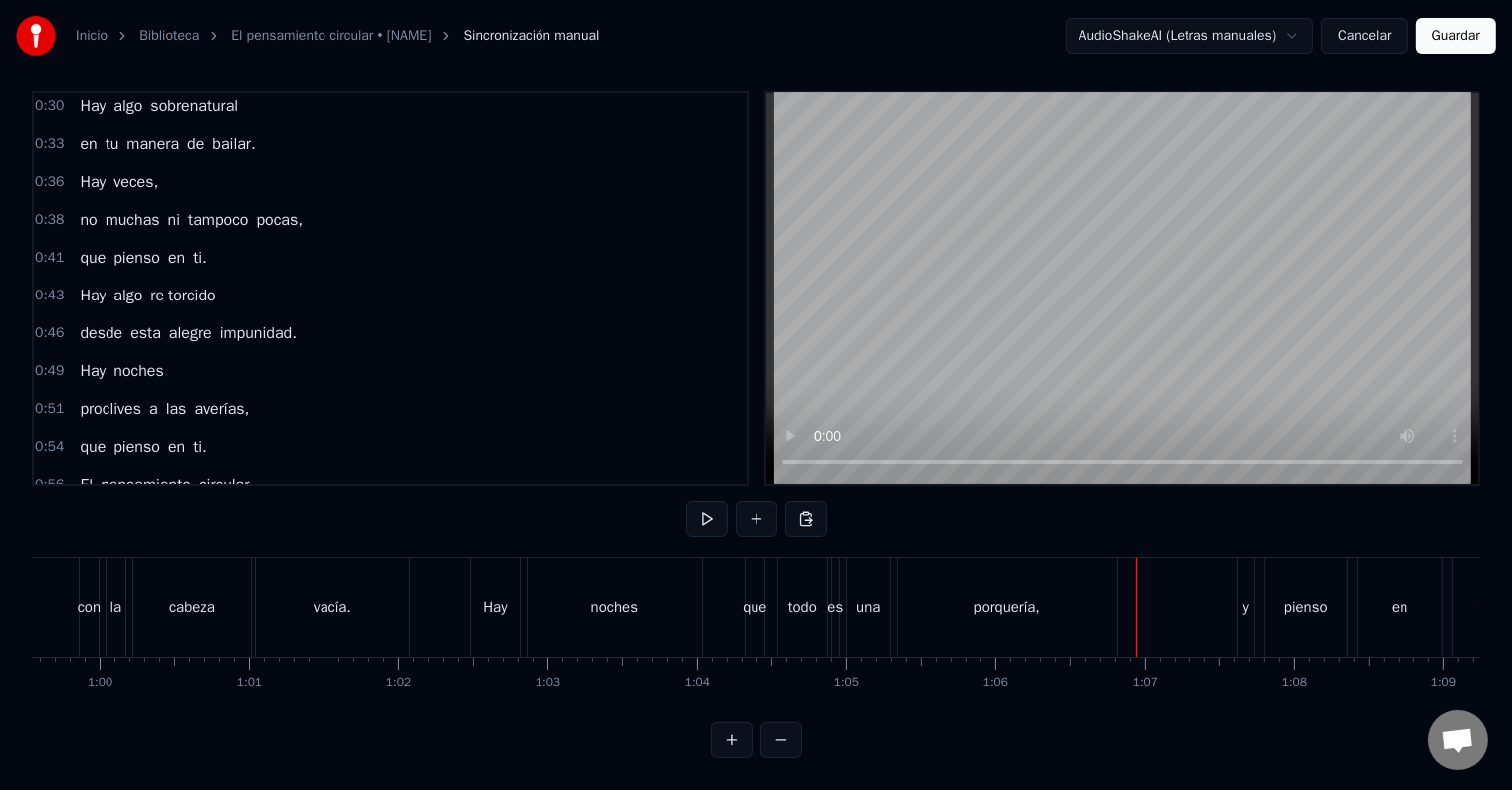 click on "porquería," at bounding box center [1007, 607] 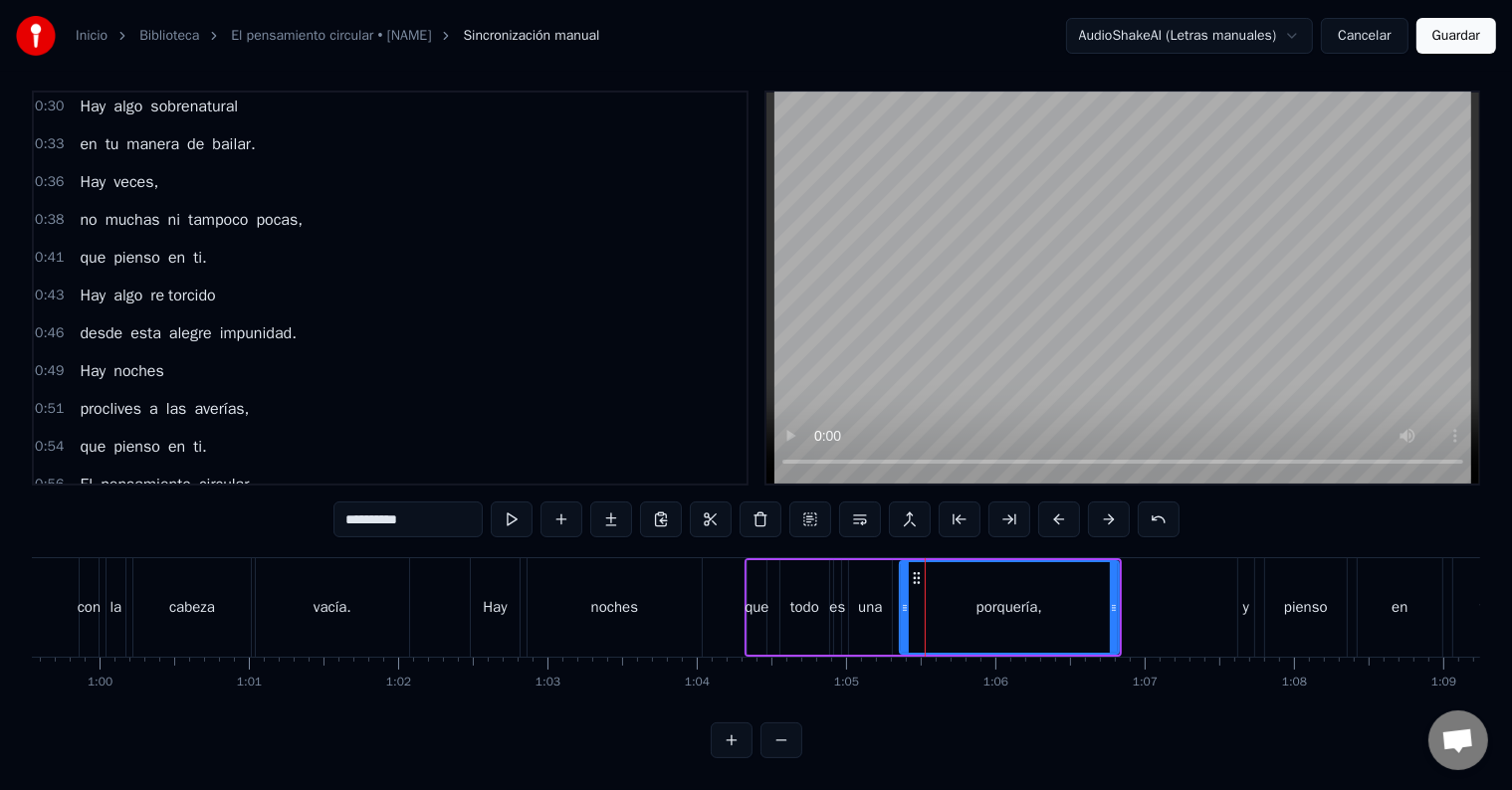 scroll, scrollTop: 0, scrollLeft: 0, axis: both 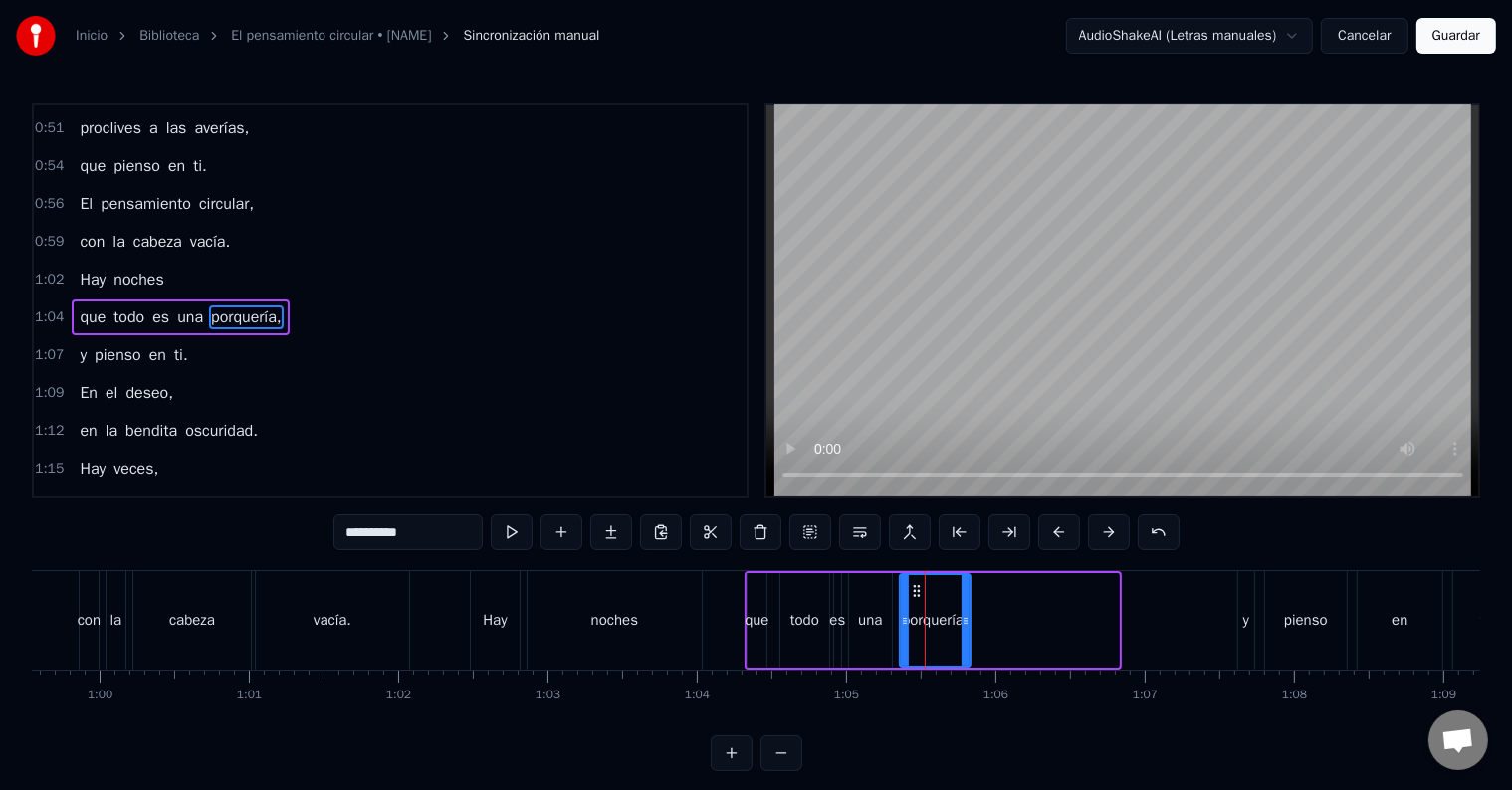 drag, startPoint x: 1111, startPoint y: 625, endPoint x: 960, endPoint y: 640, distance: 151.7432 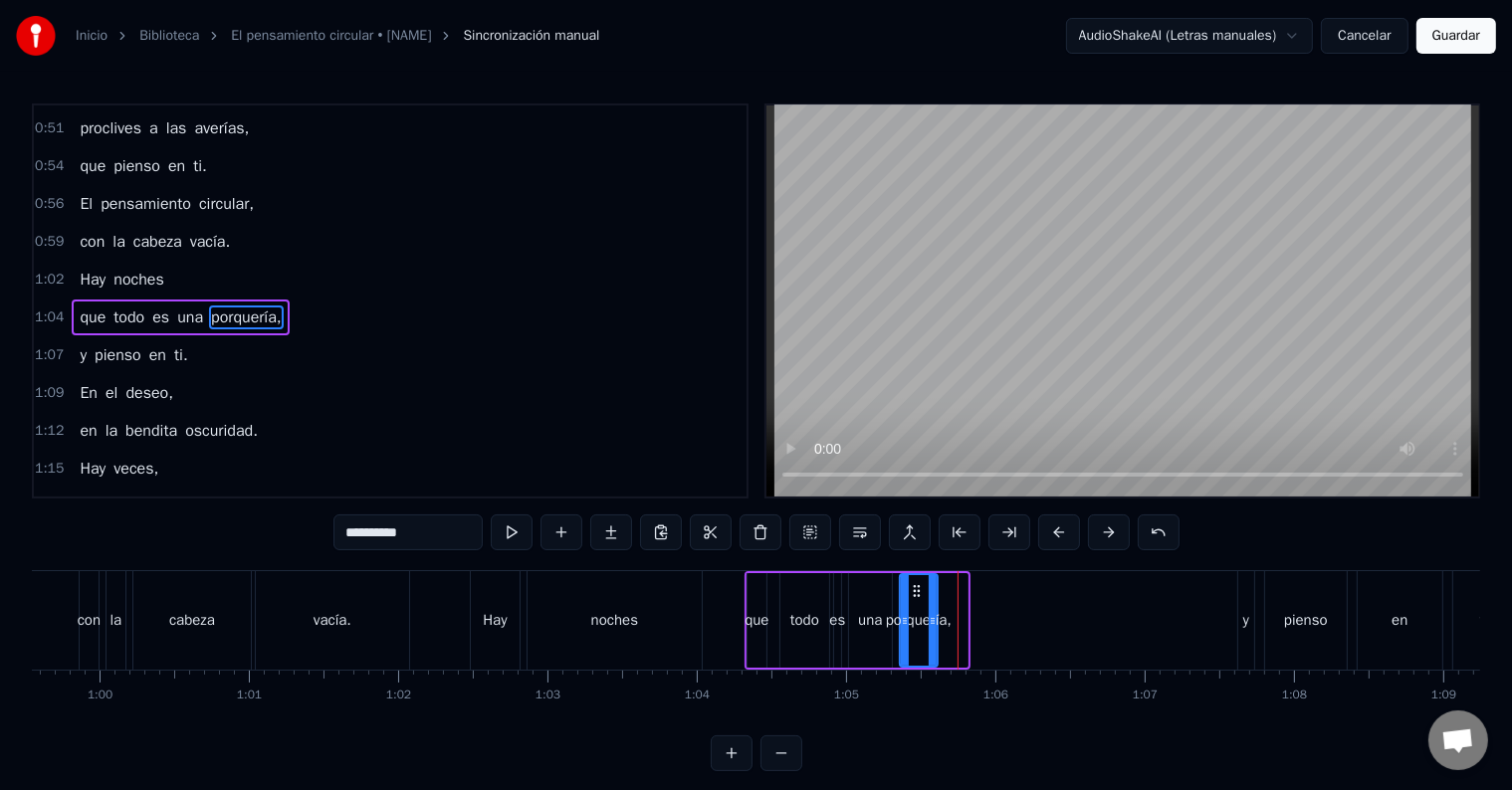 drag, startPoint x: 961, startPoint y: 629, endPoint x: 931, endPoint y: 632, distance: 30.149627 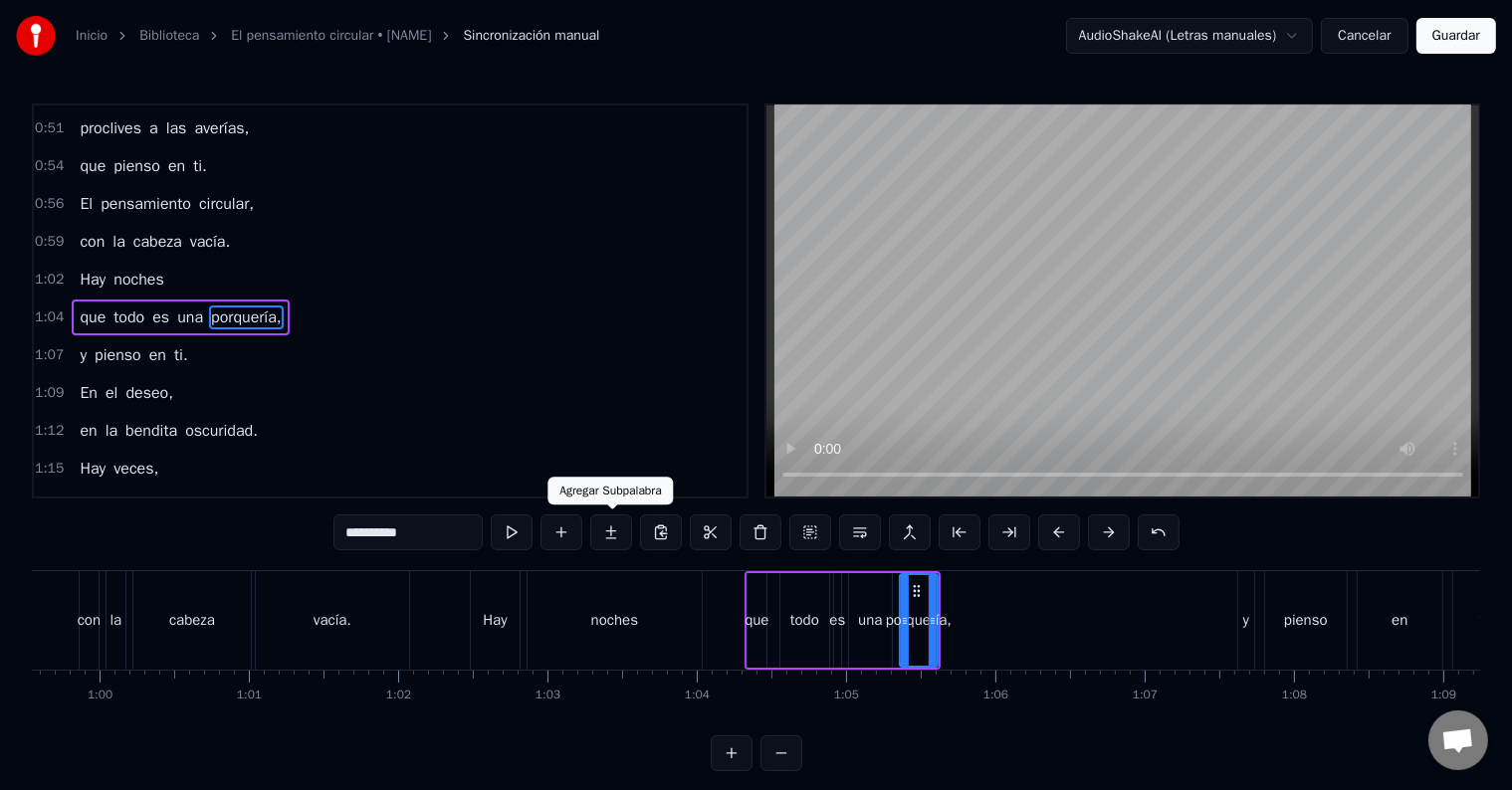 click at bounding box center (611, 532) 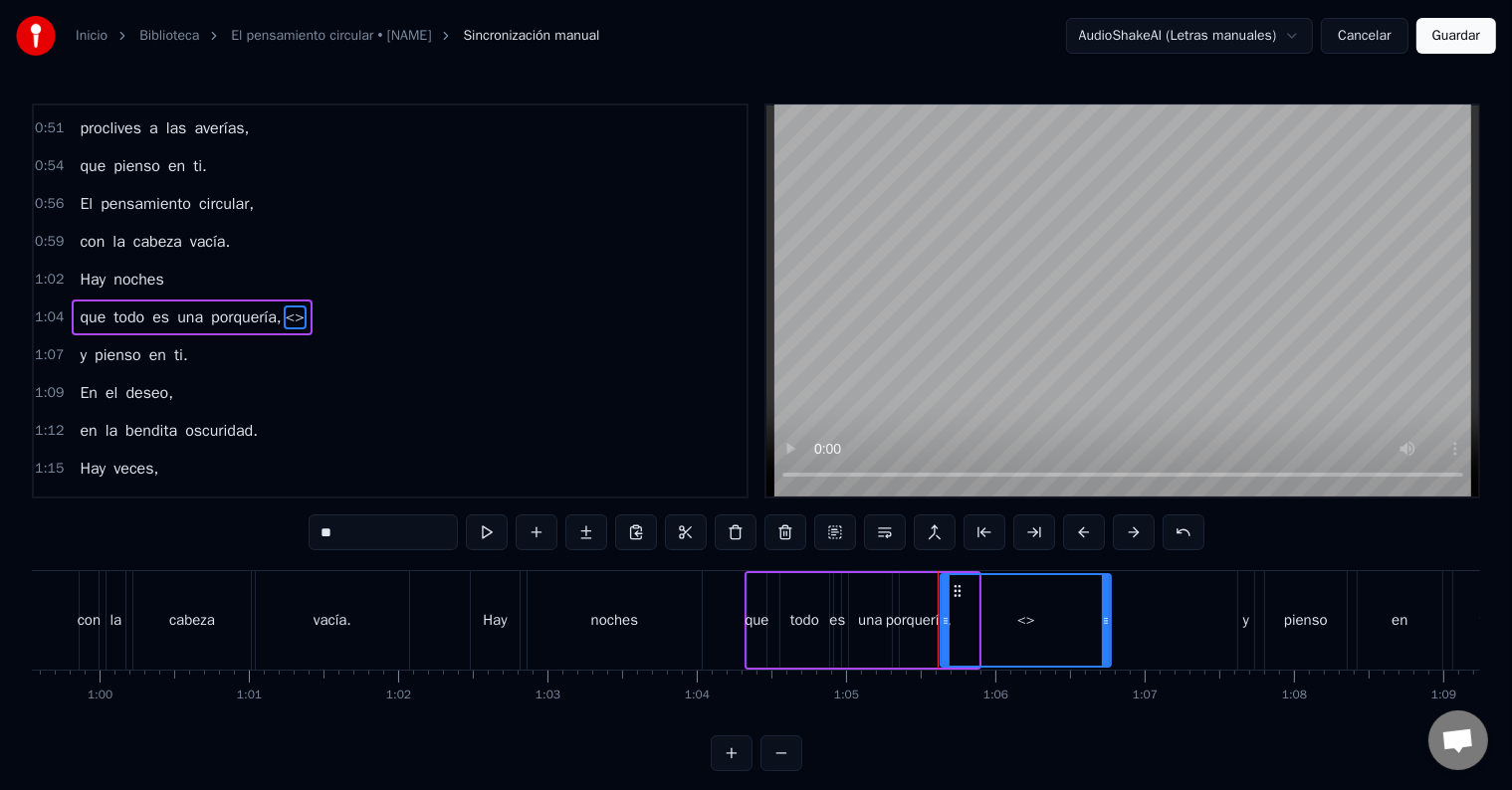 drag, startPoint x: 971, startPoint y: 613, endPoint x: 1103, endPoint y: 634, distance: 133.66002 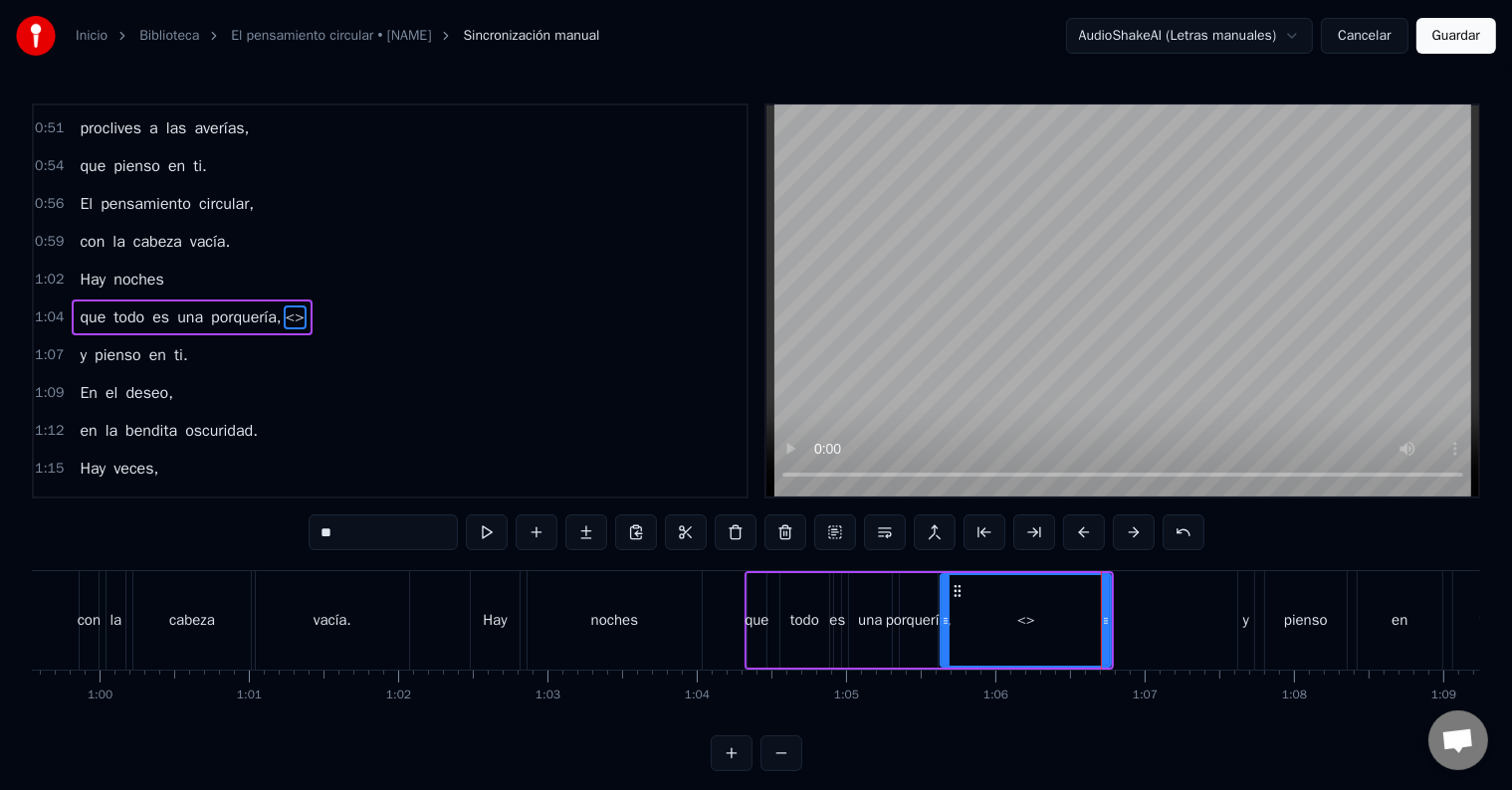drag, startPoint x: 351, startPoint y: 523, endPoint x: 207, endPoint y: 520, distance: 144.03125 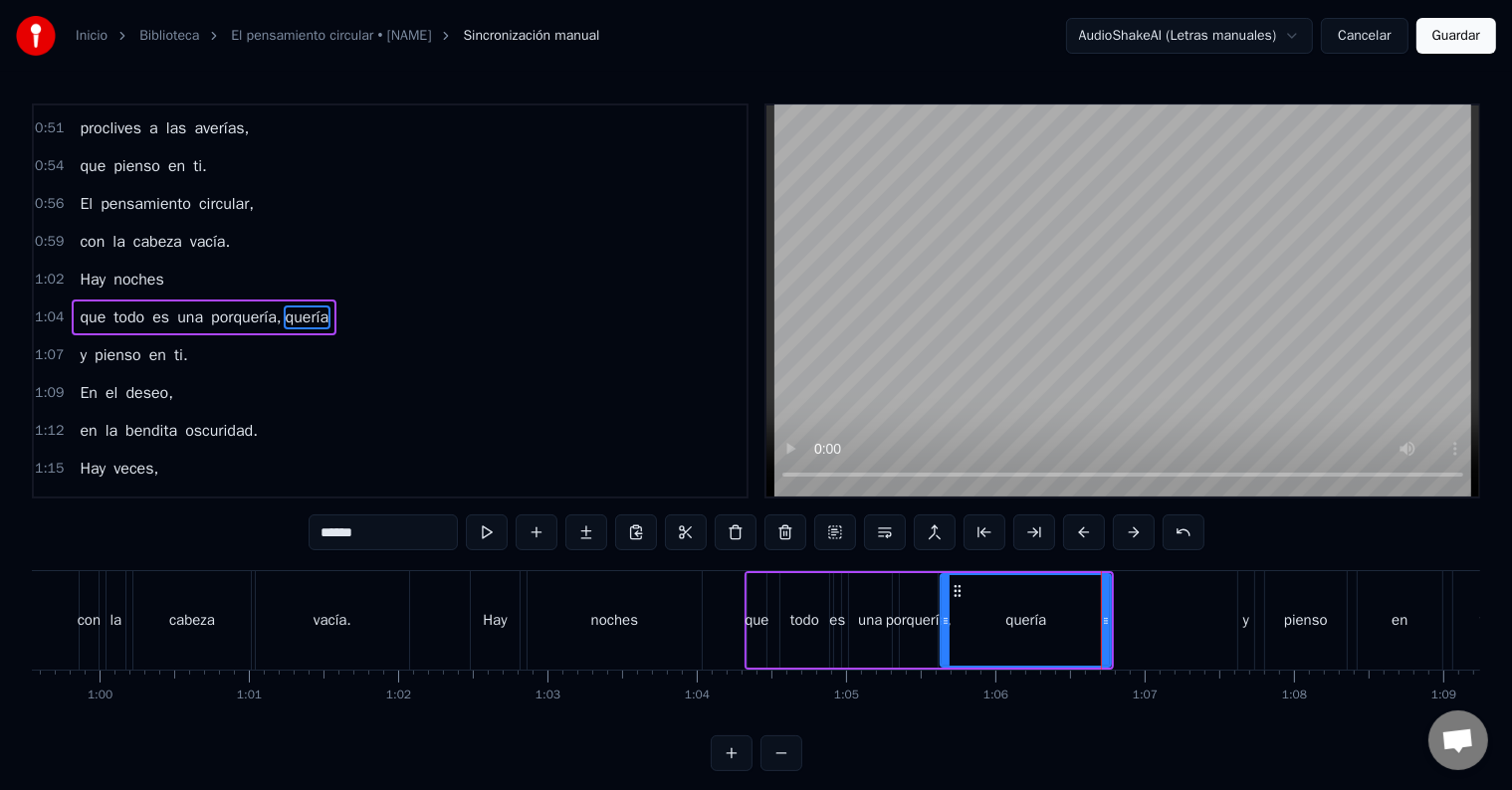 click on "porquería," at bounding box center [919, 620] 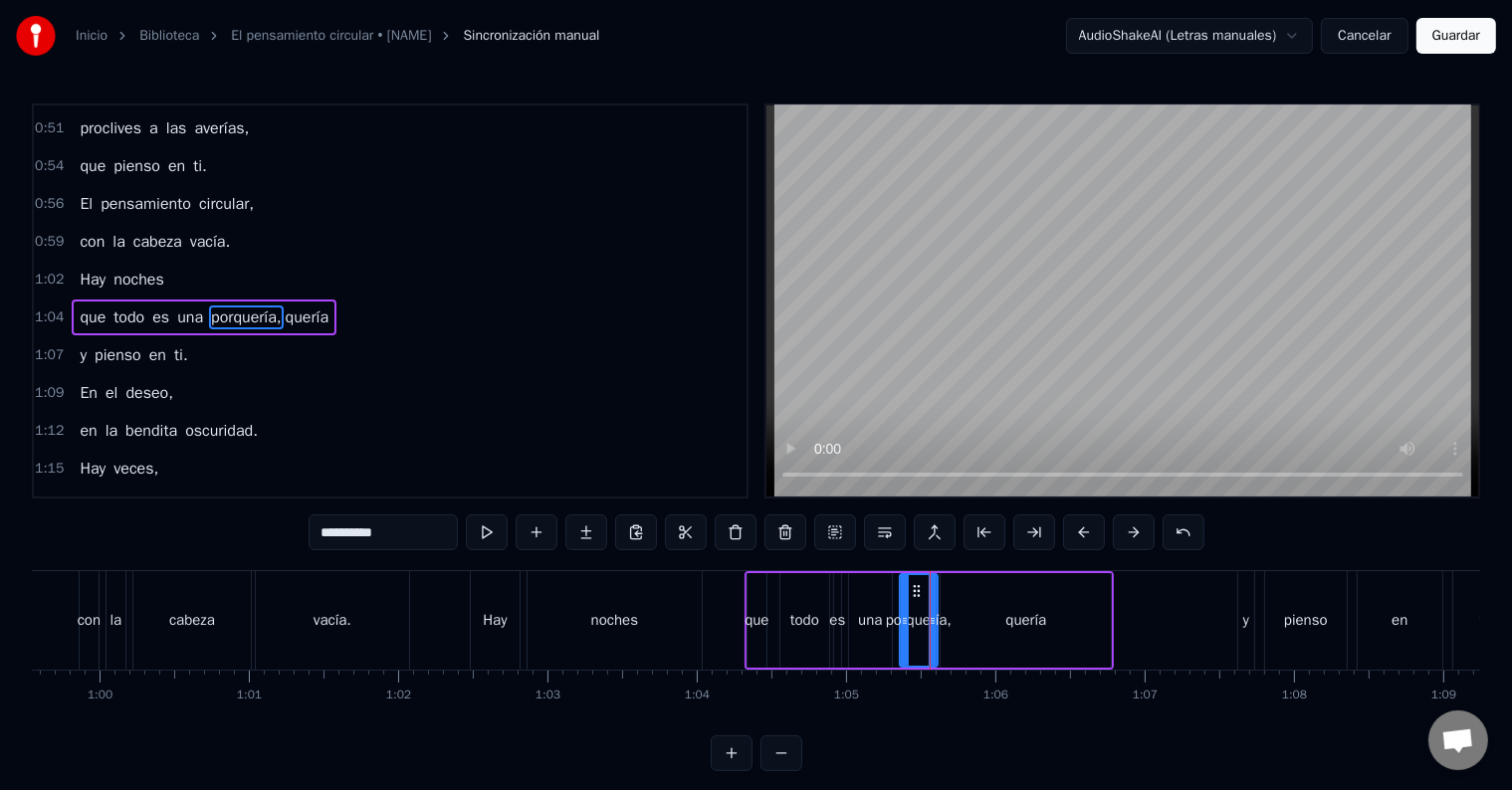 drag, startPoint x: 345, startPoint y: 532, endPoint x: 423, endPoint y: 525, distance: 78.31347 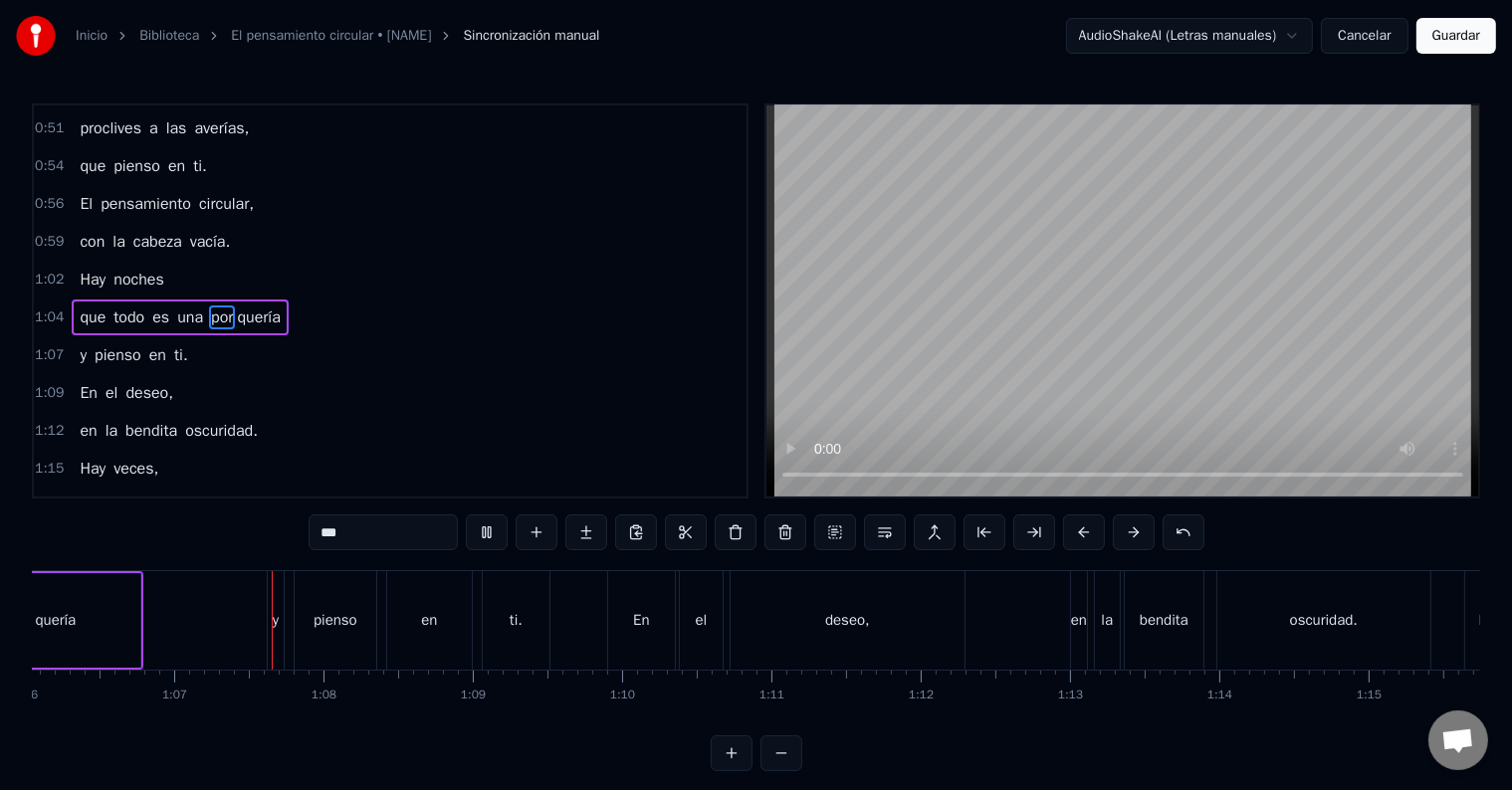 scroll, scrollTop: 0, scrollLeft: 9894, axis: horizontal 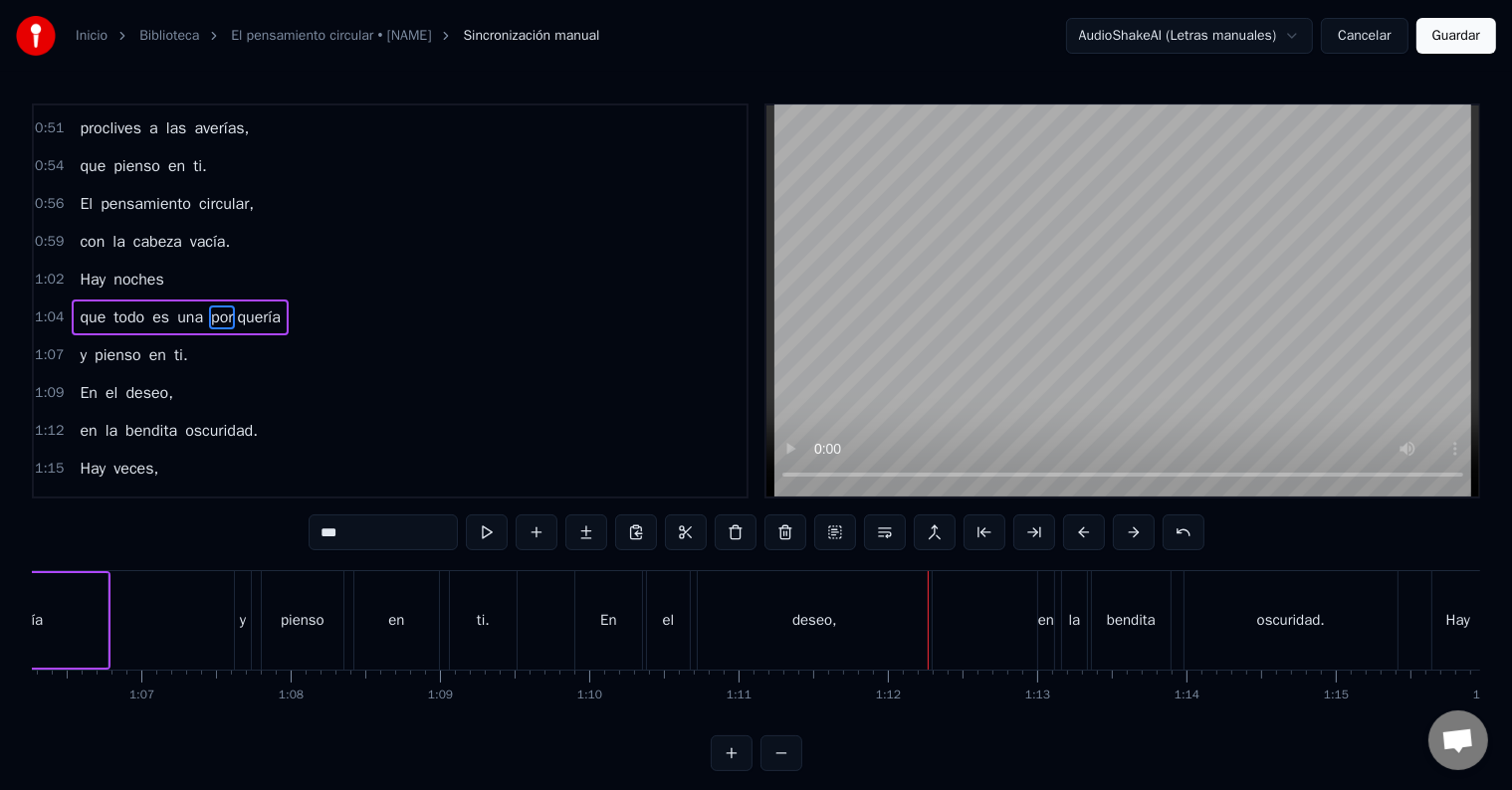 click on "deseo," at bounding box center [814, 620] 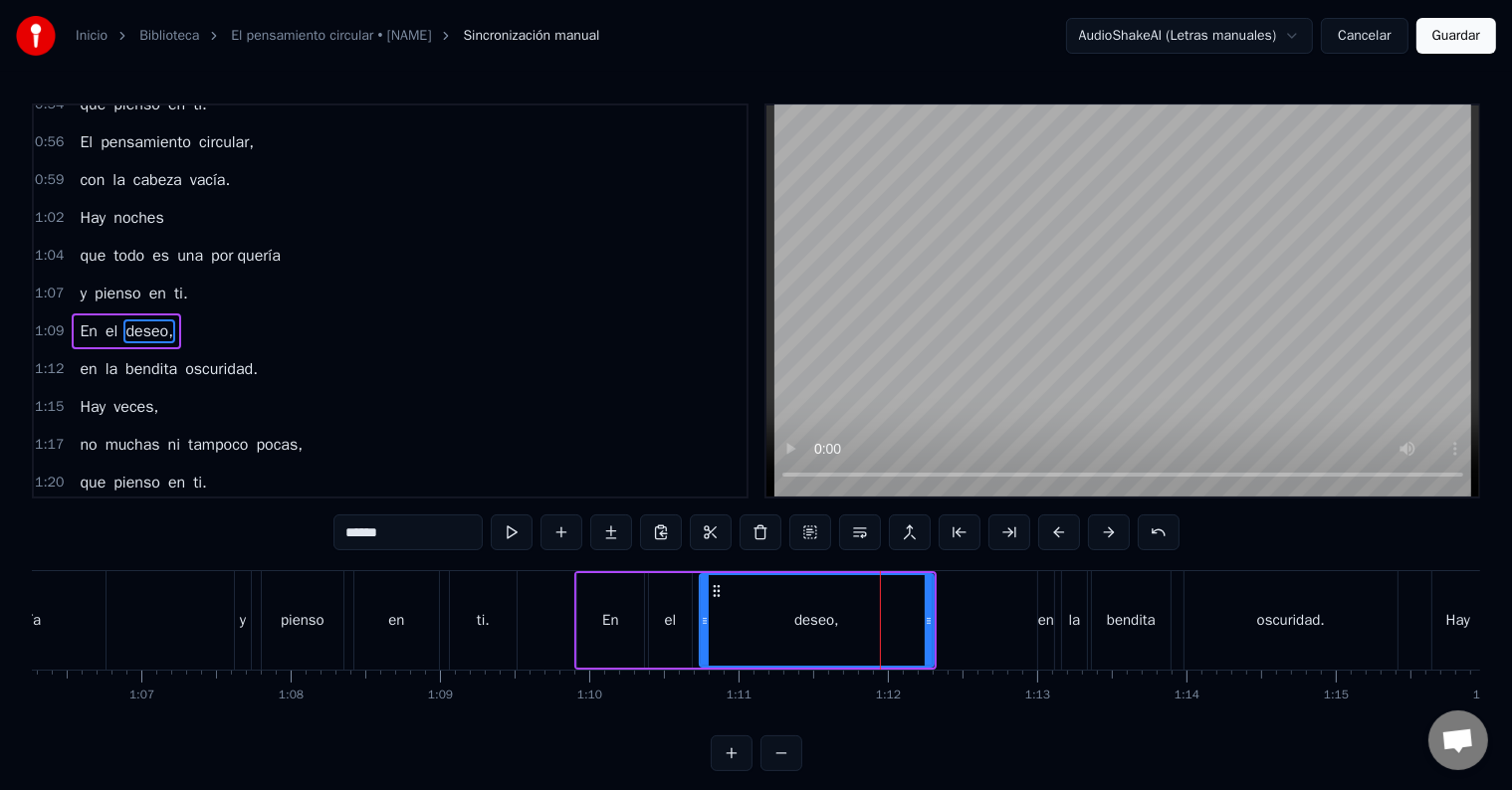 scroll, scrollTop: 371, scrollLeft: 0, axis: vertical 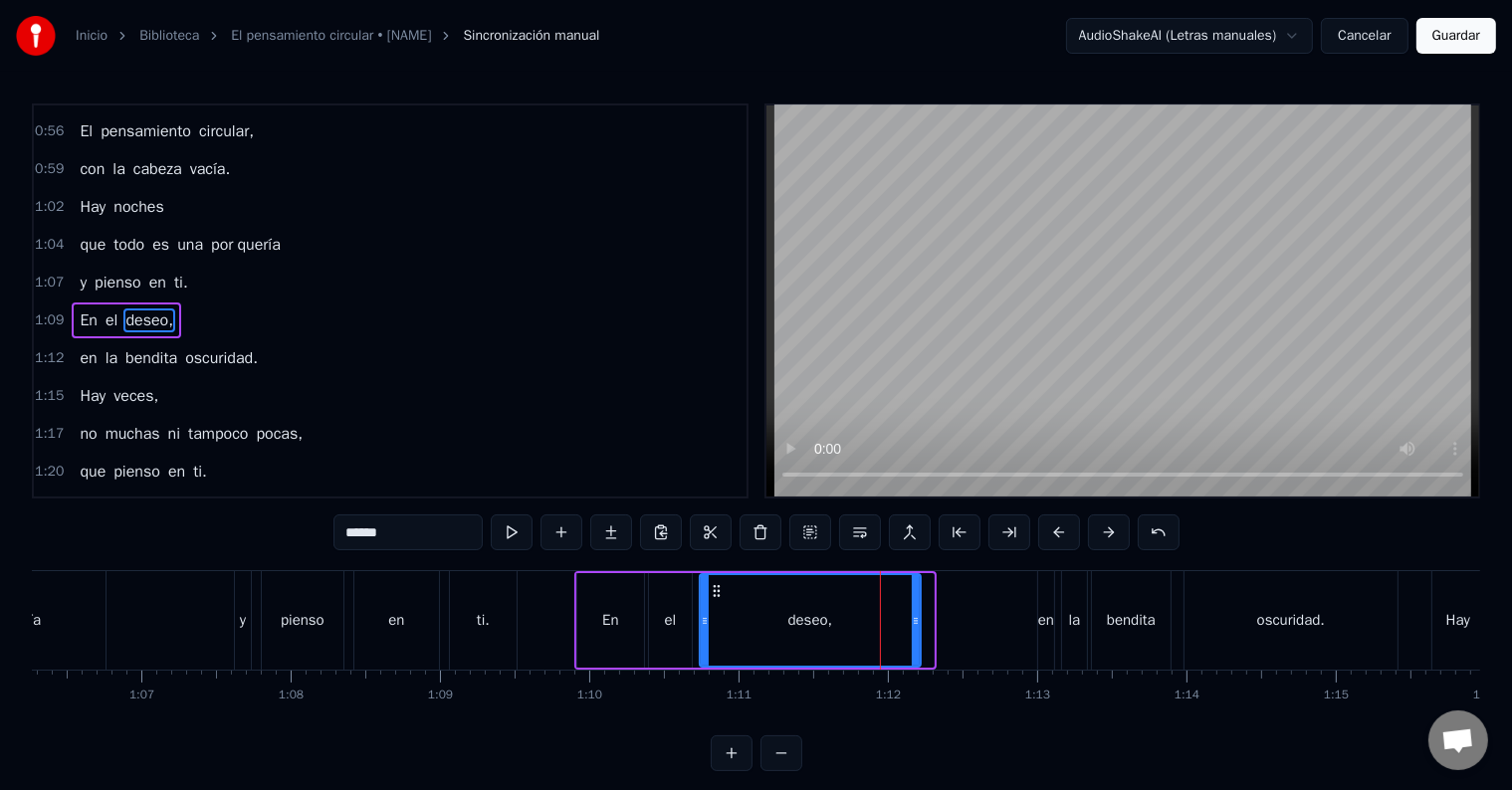 drag, startPoint x: 925, startPoint y: 621, endPoint x: 910, endPoint y: 621, distance: 15 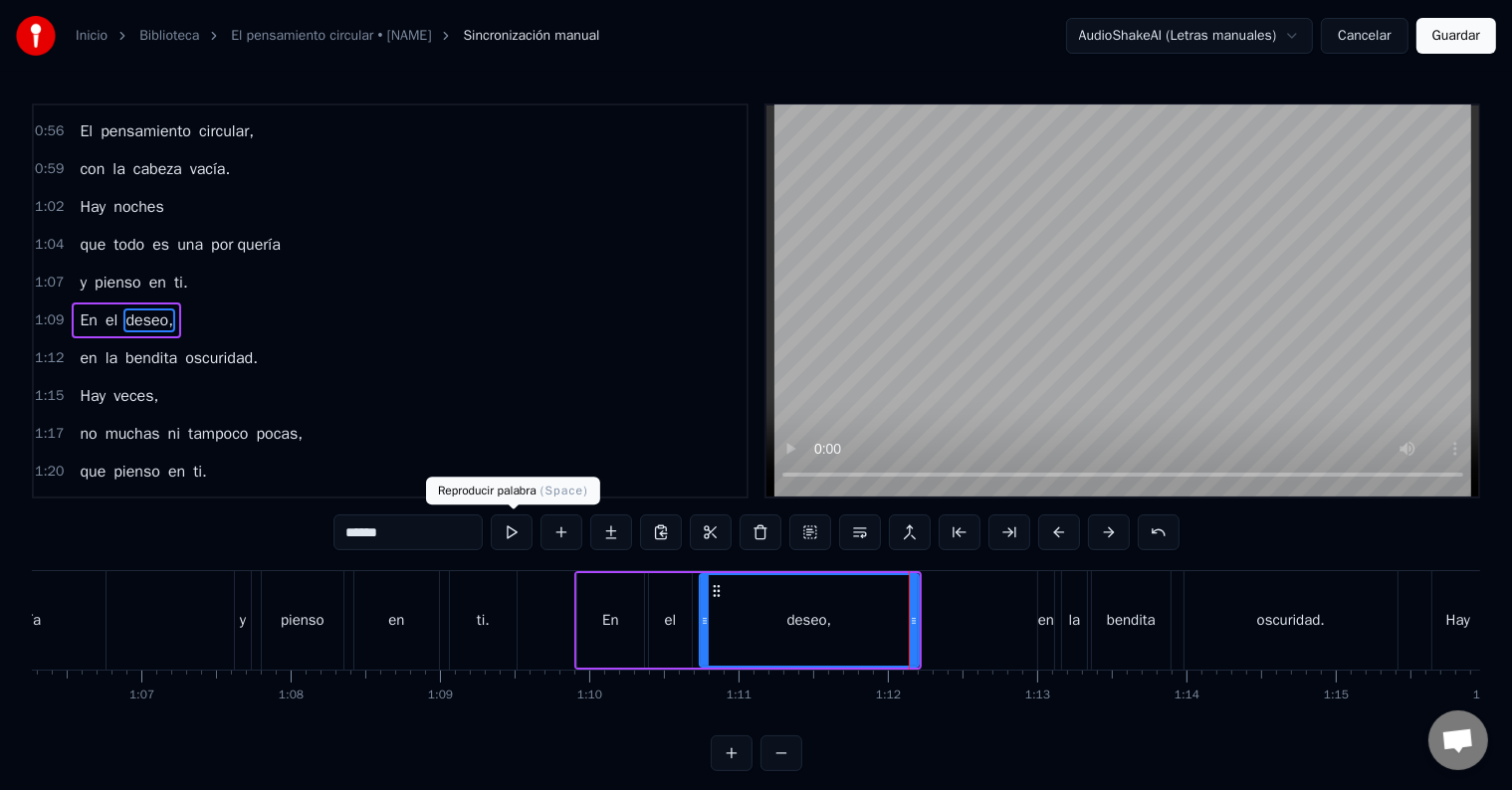 click at bounding box center [512, 532] 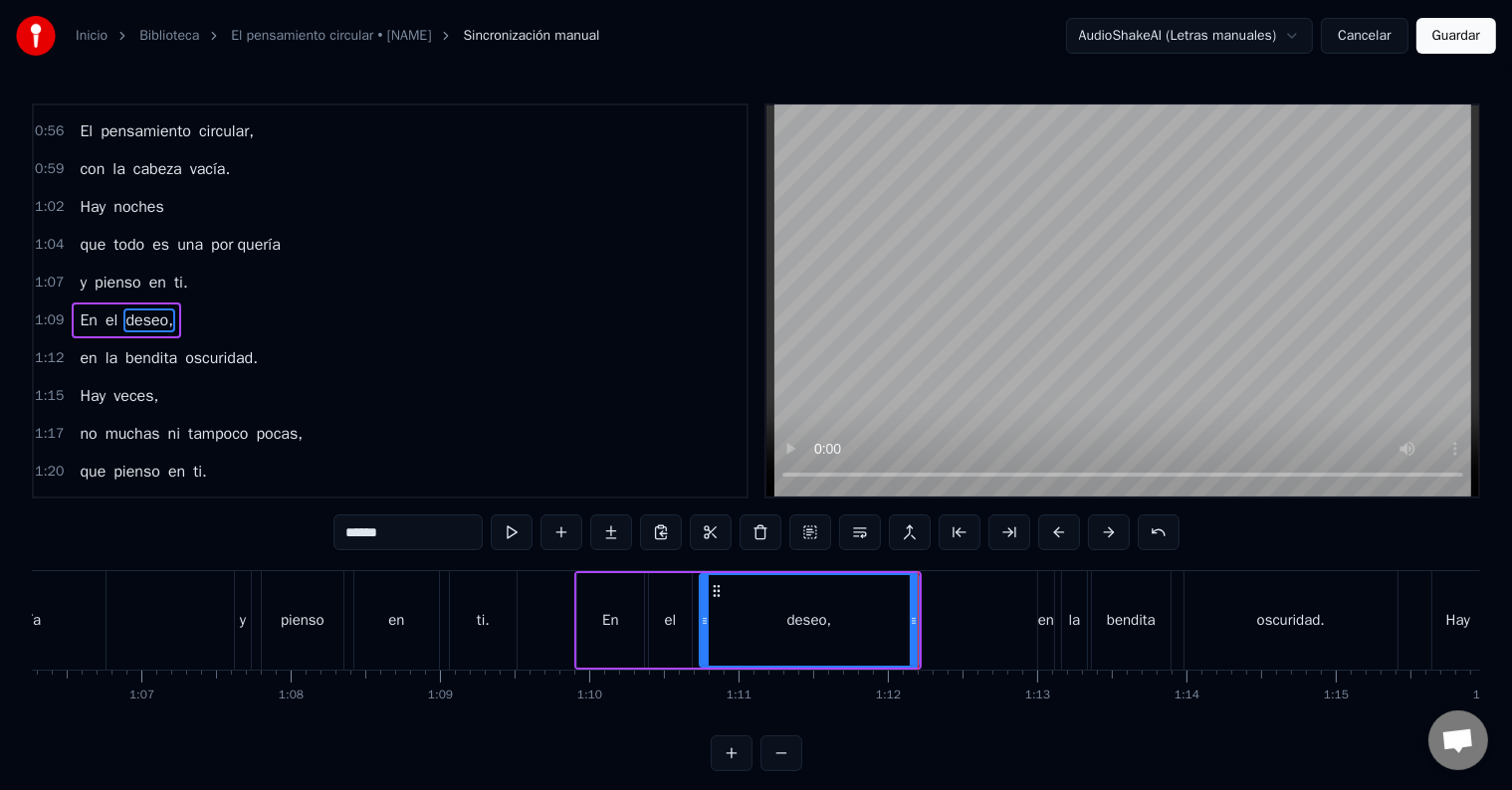 click at bounding box center (512, 532) 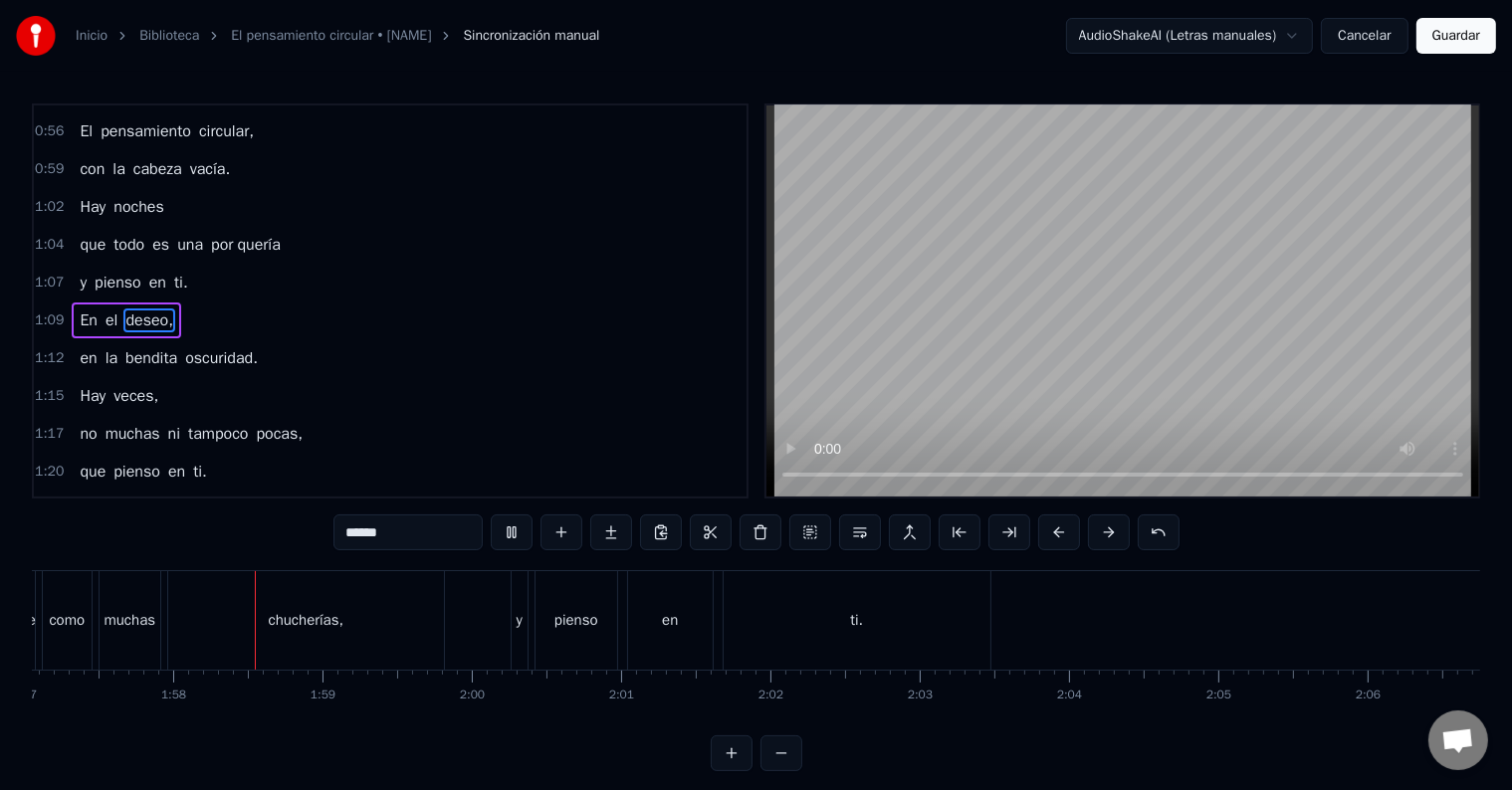 scroll, scrollTop: 0, scrollLeft: 17502, axis: horizontal 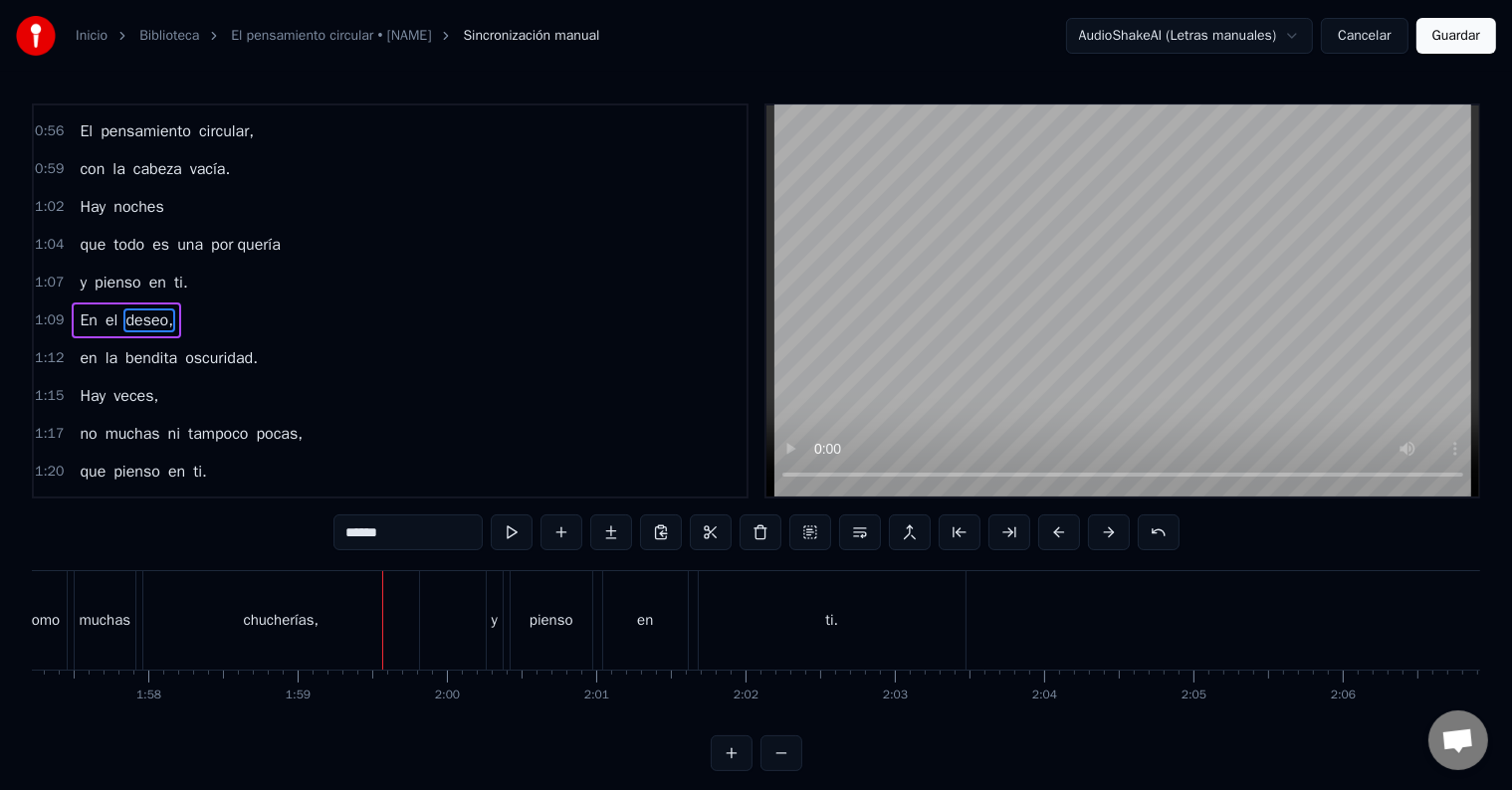 click on "chucherías," at bounding box center (281, 620) 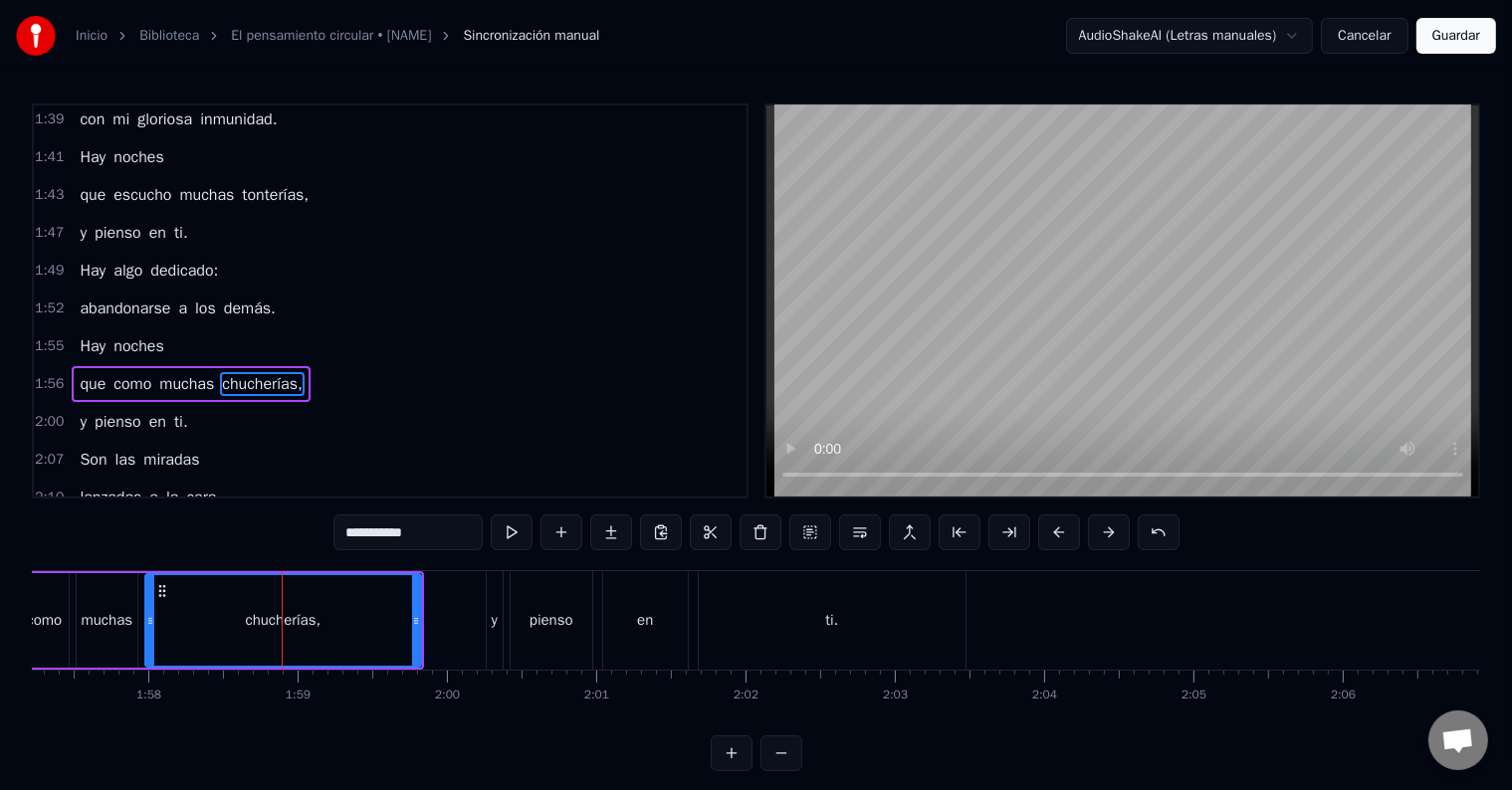scroll, scrollTop: 884, scrollLeft: 0, axis: vertical 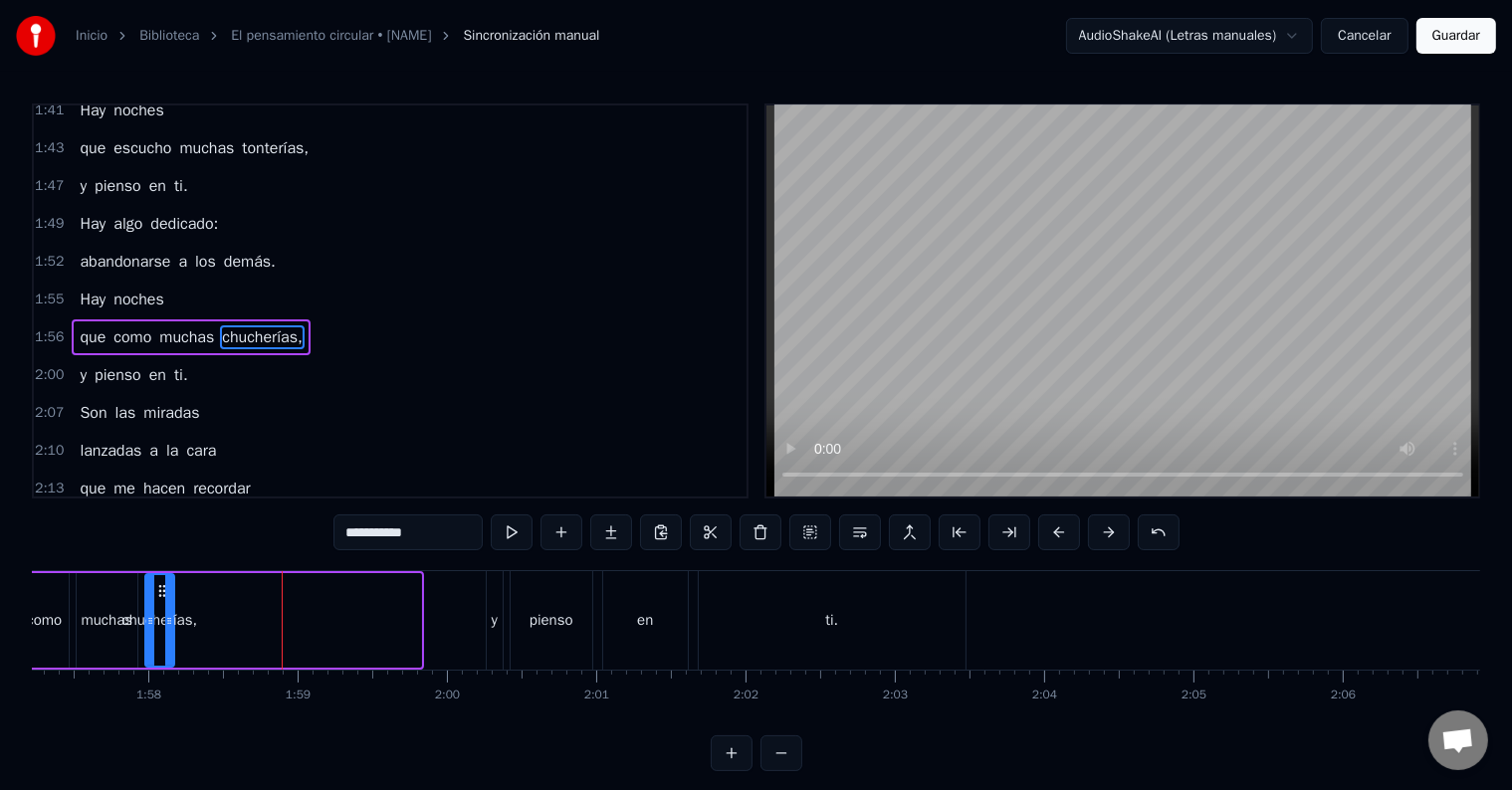 drag, startPoint x: 414, startPoint y: 619, endPoint x: 167, endPoint y: 622, distance: 247.01822 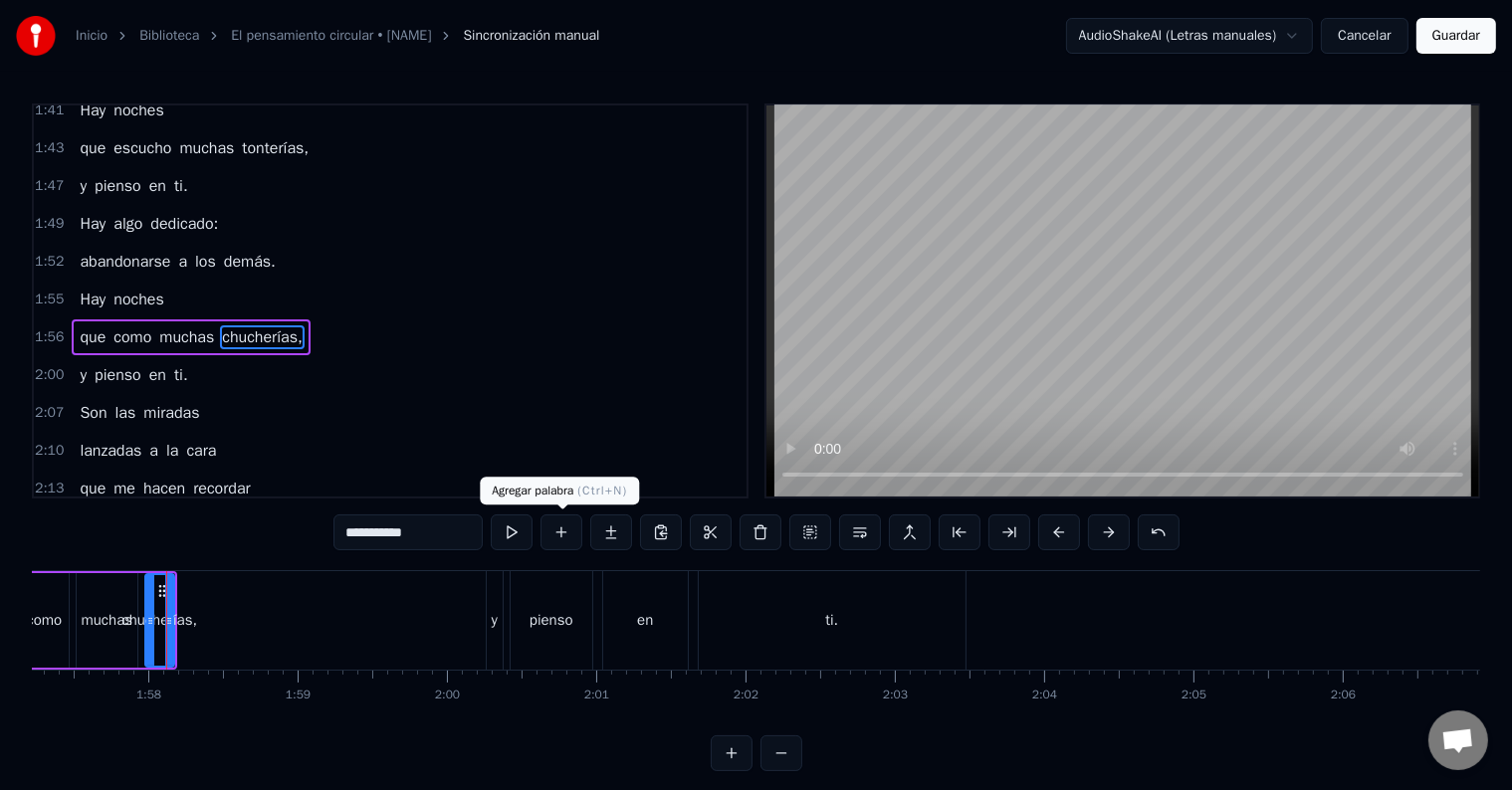 drag, startPoint x: 557, startPoint y: 526, endPoint x: 539, endPoint y: 537, distance: 21.095023 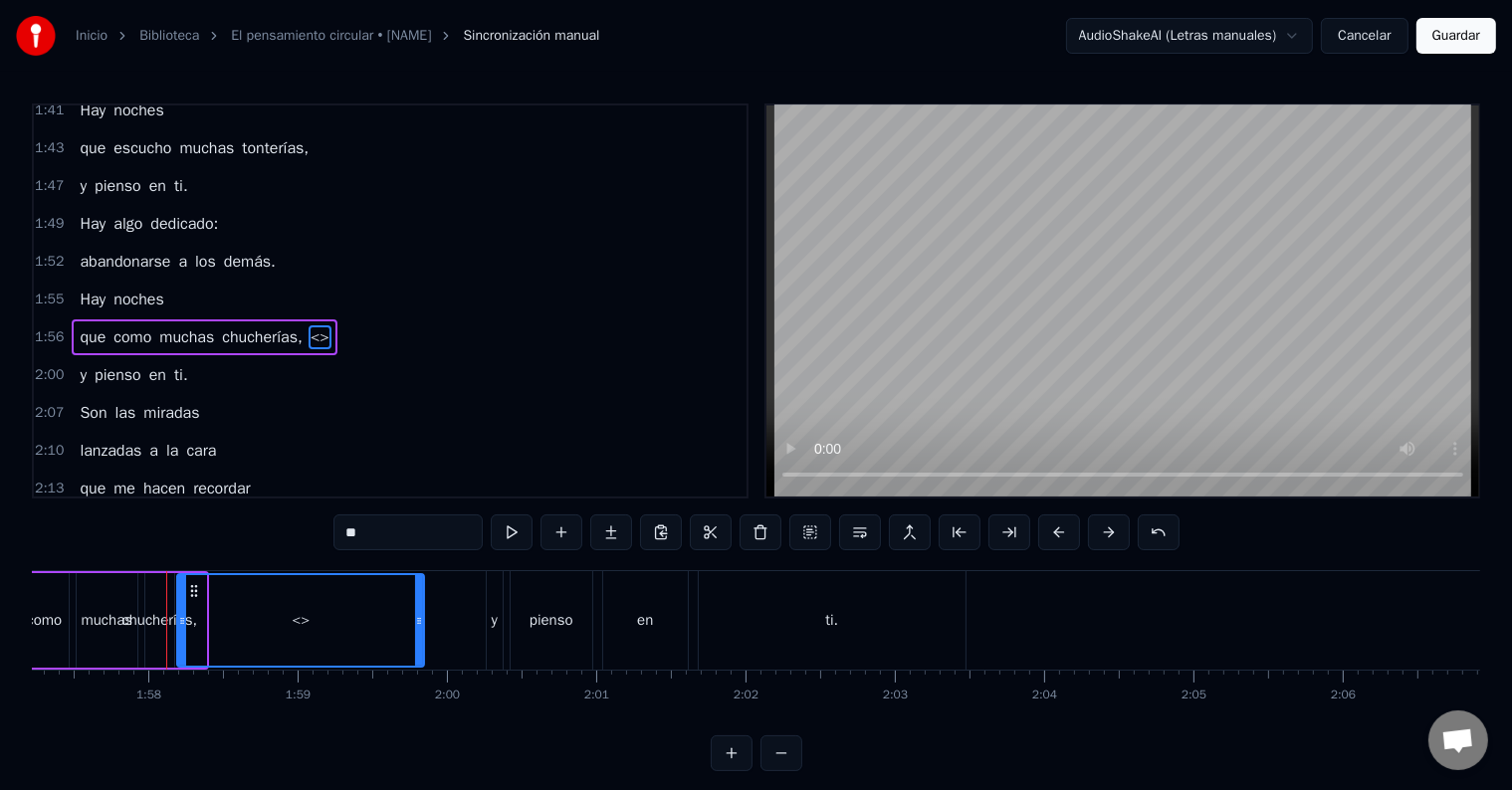 drag, startPoint x: 197, startPoint y: 623, endPoint x: 415, endPoint y: 637, distance: 218.44908 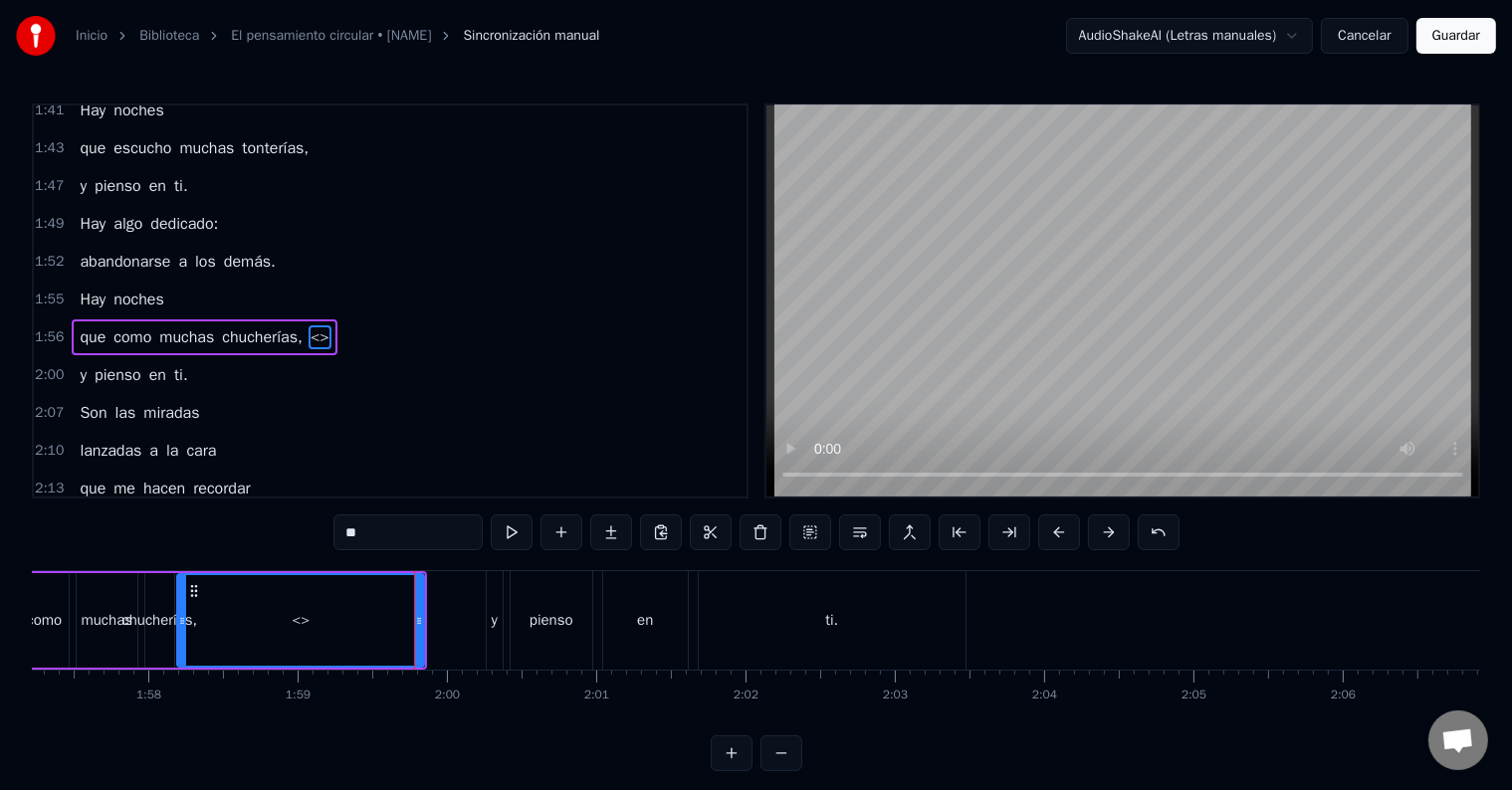 click on "chucherías," at bounding box center [262, 337] 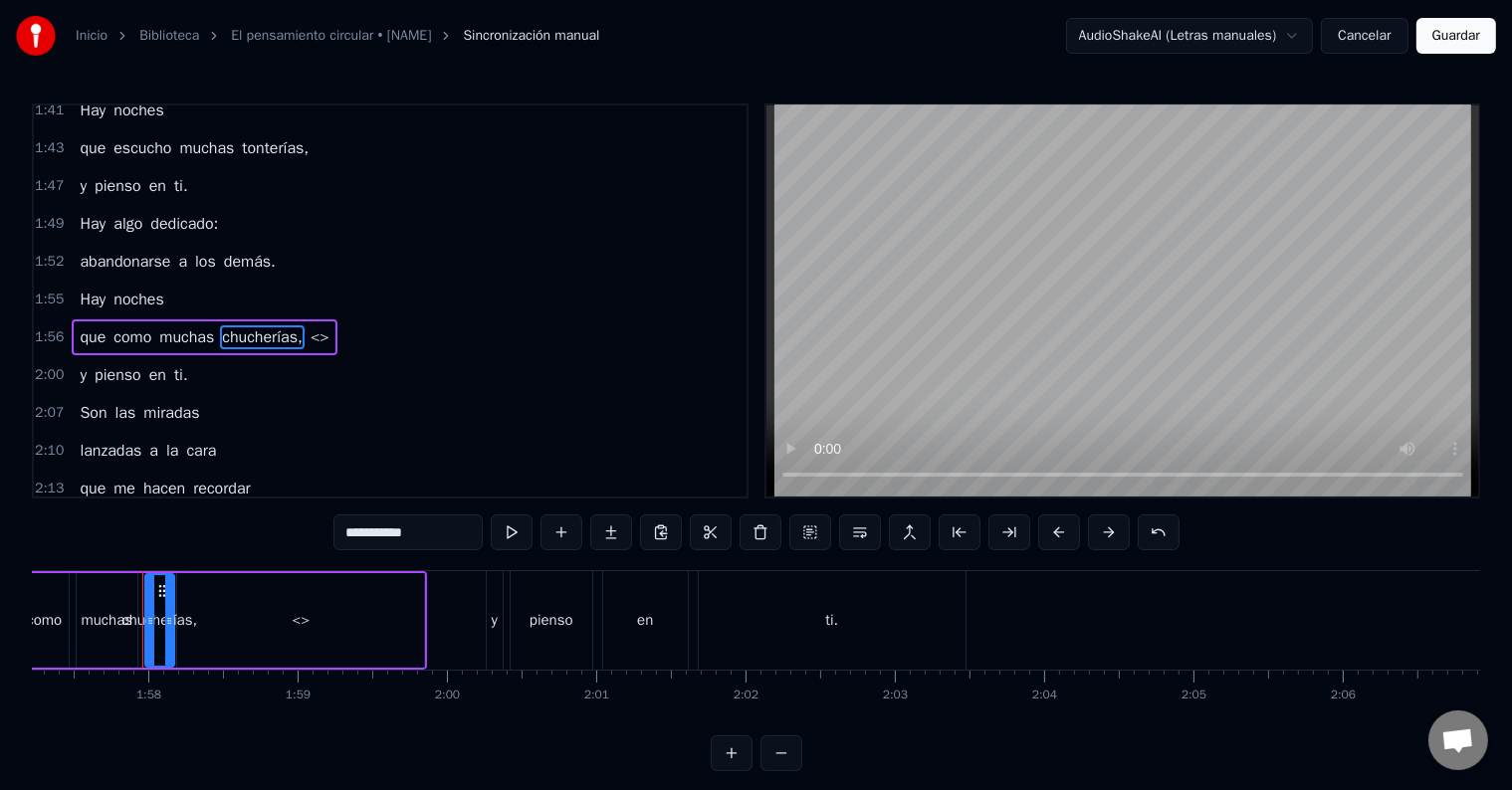 click on "chucherías," at bounding box center (262, 337) 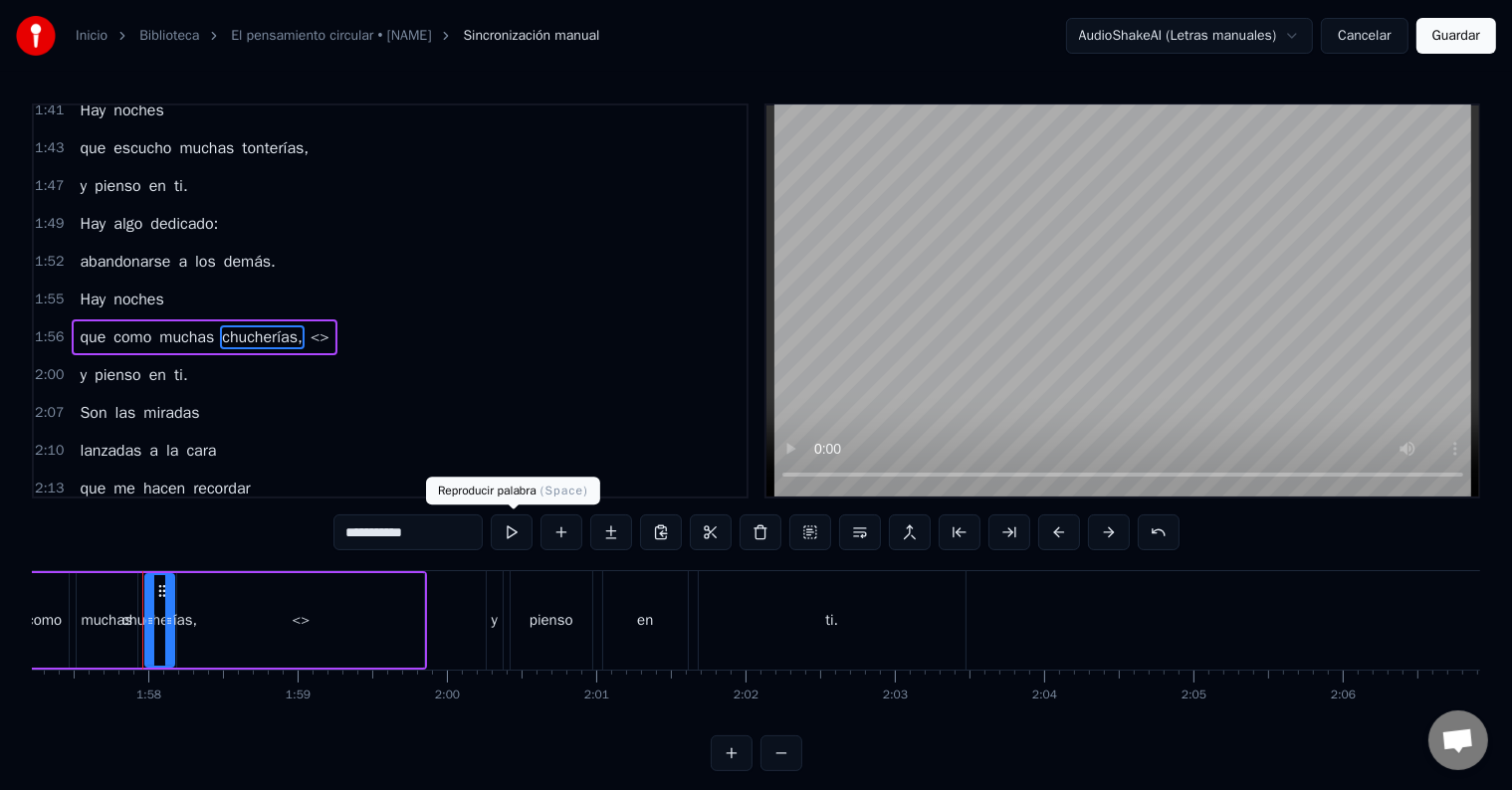 drag, startPoint x: 374, startPoint y: 529, endPoint x: 416, endPoint y: 537, distance: 42.755117 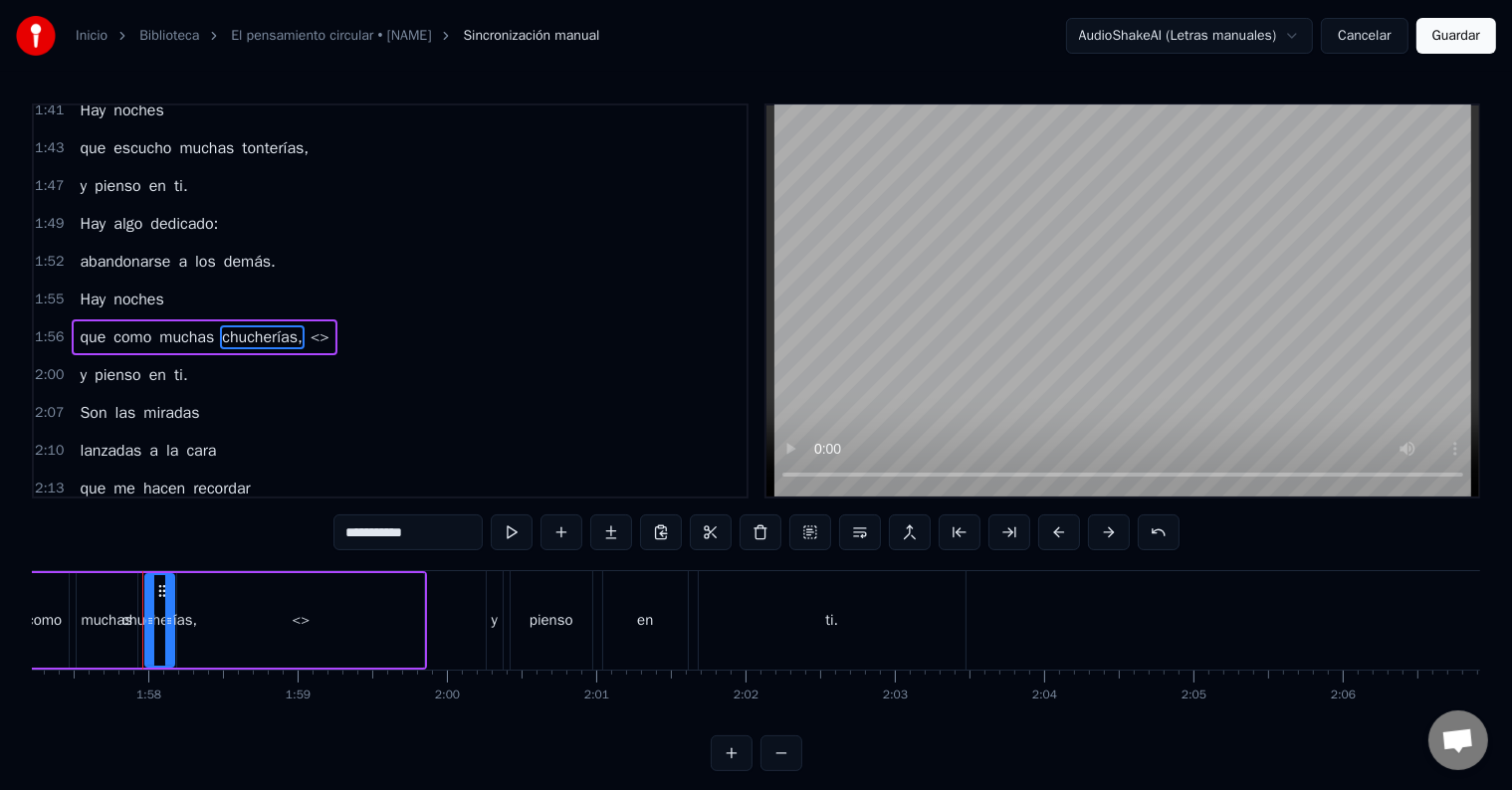 drag, startPoint x: 372, startPoint y: 530, endPoint x: 434, endPoint y: 532, distance: 62.03225 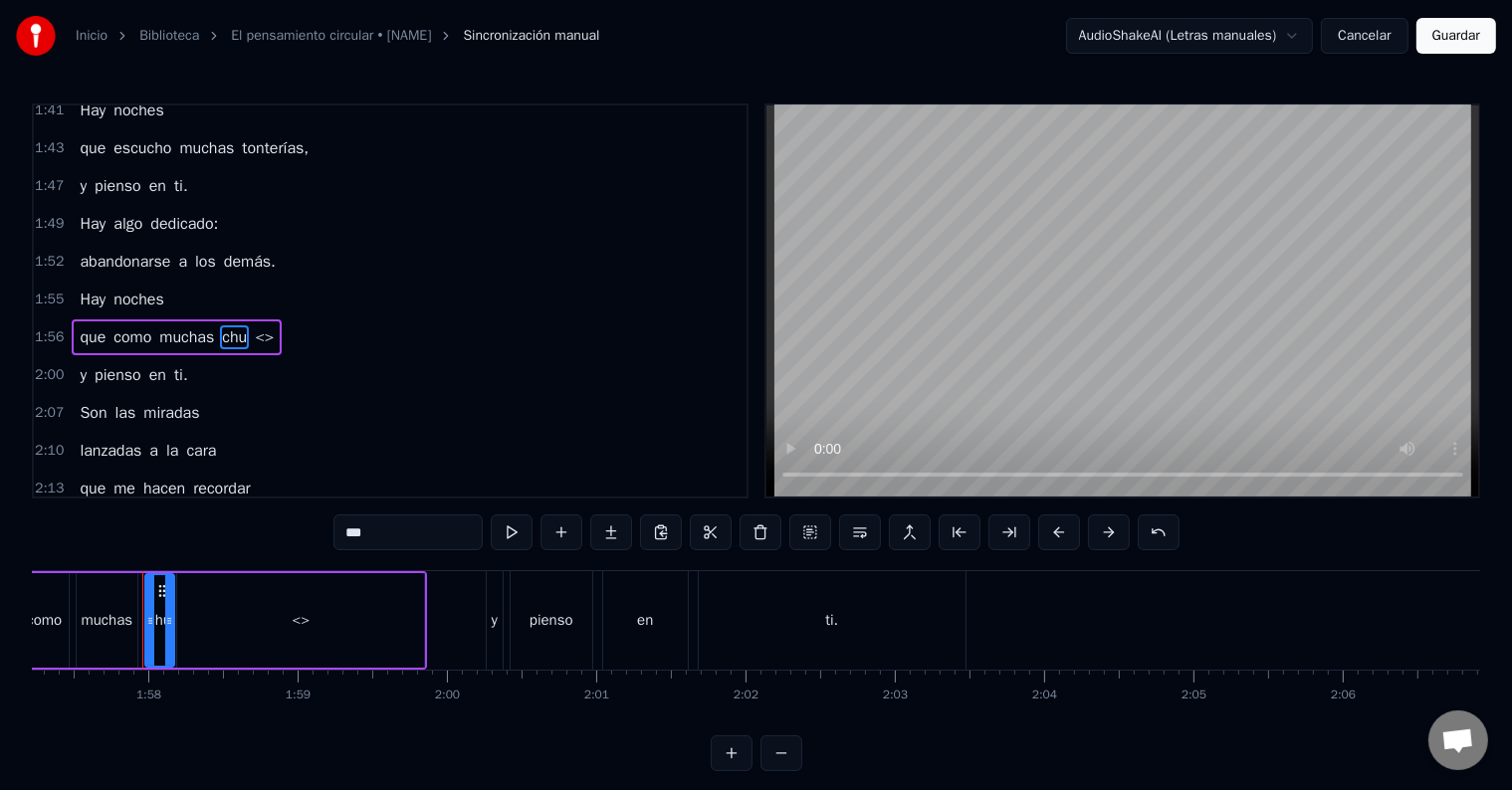 click on "<>" at bounding box center [264, 337] 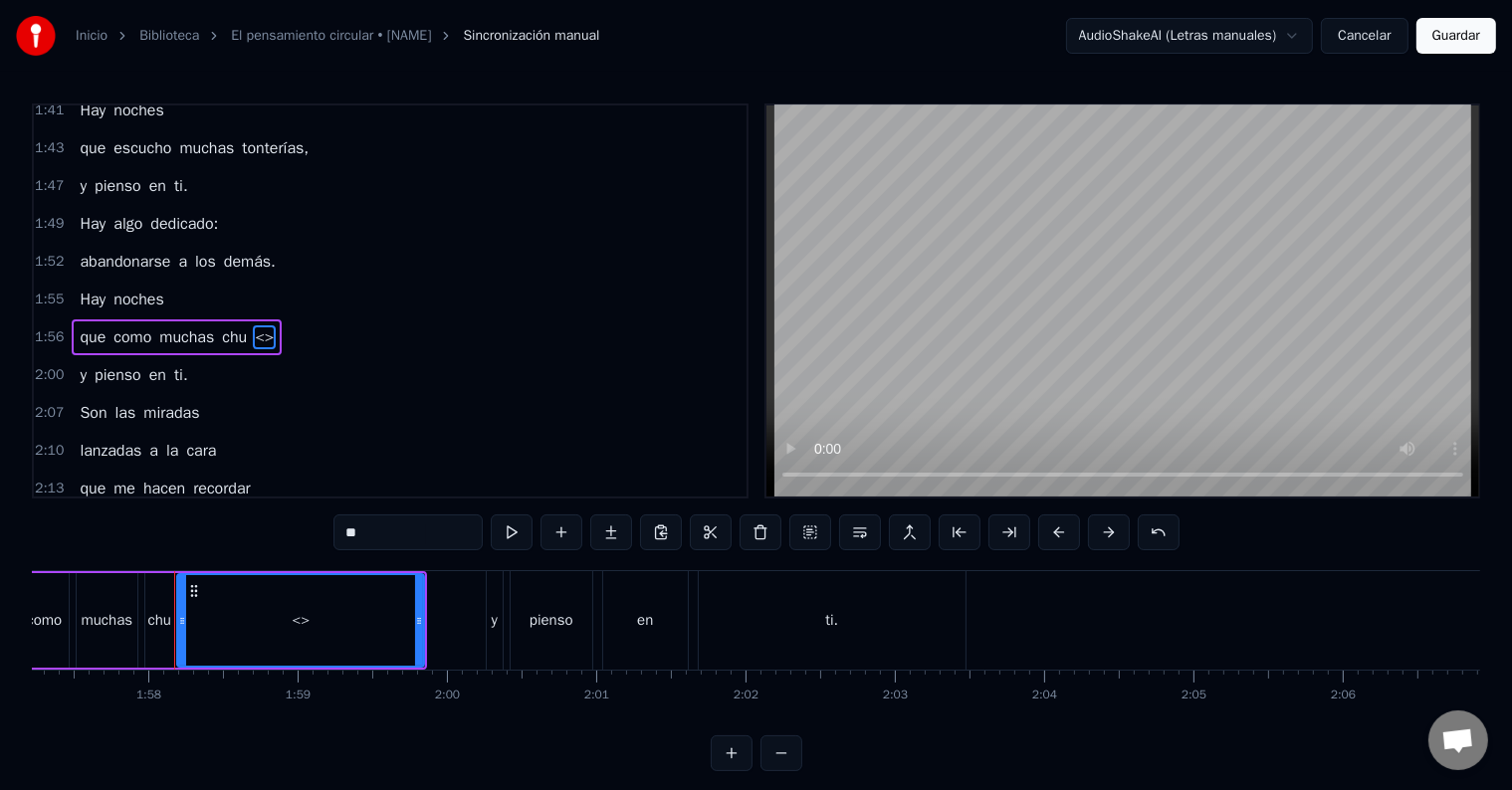 drag, startPoint x: 382, startPoint y: 537, endPoint x: 303, endPoint y: 530, distance: 79.30952 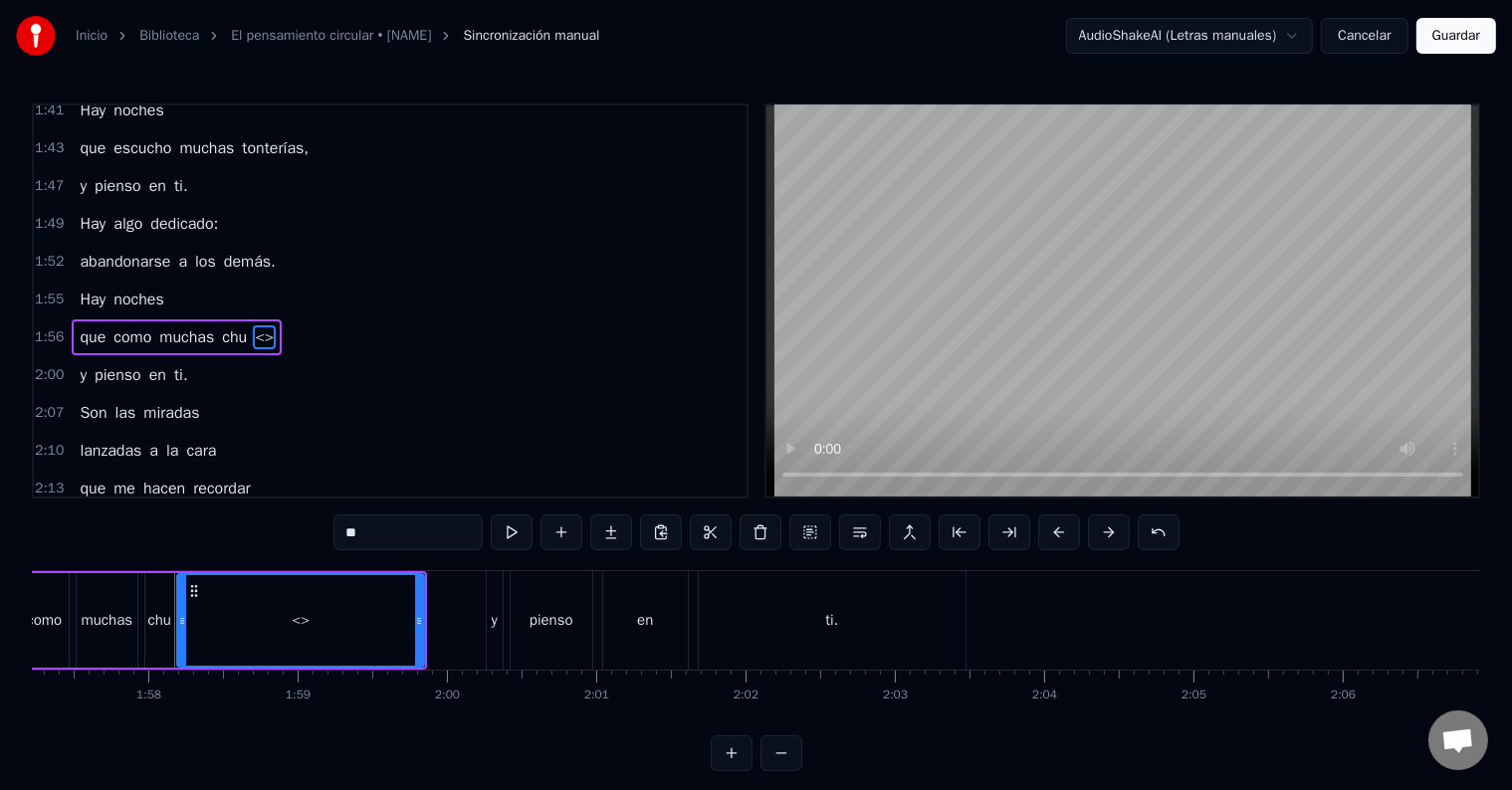 paste on "******" 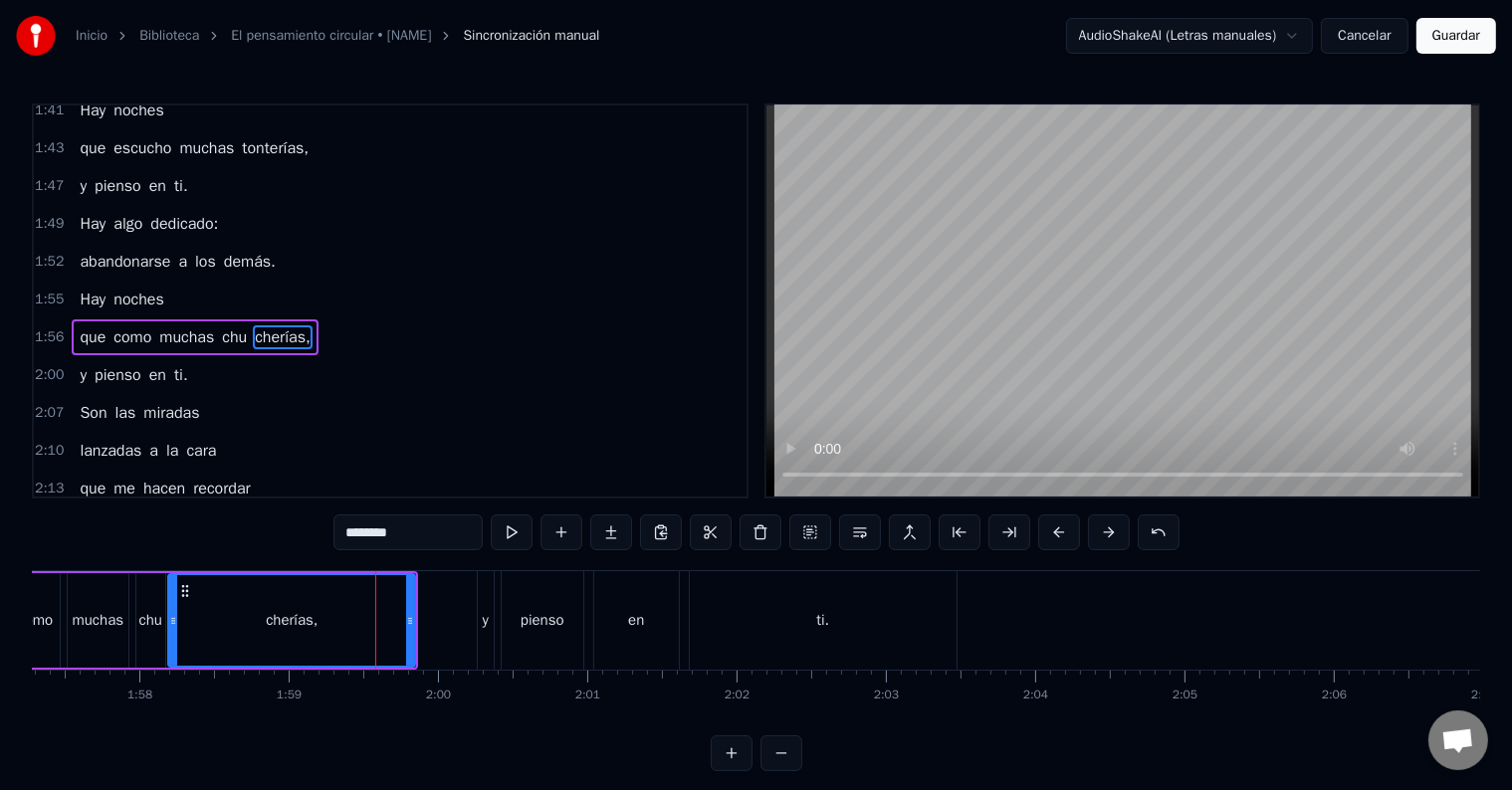 scroll, scrollTop: 0, scrollLeft: 17754, axis: horizontal 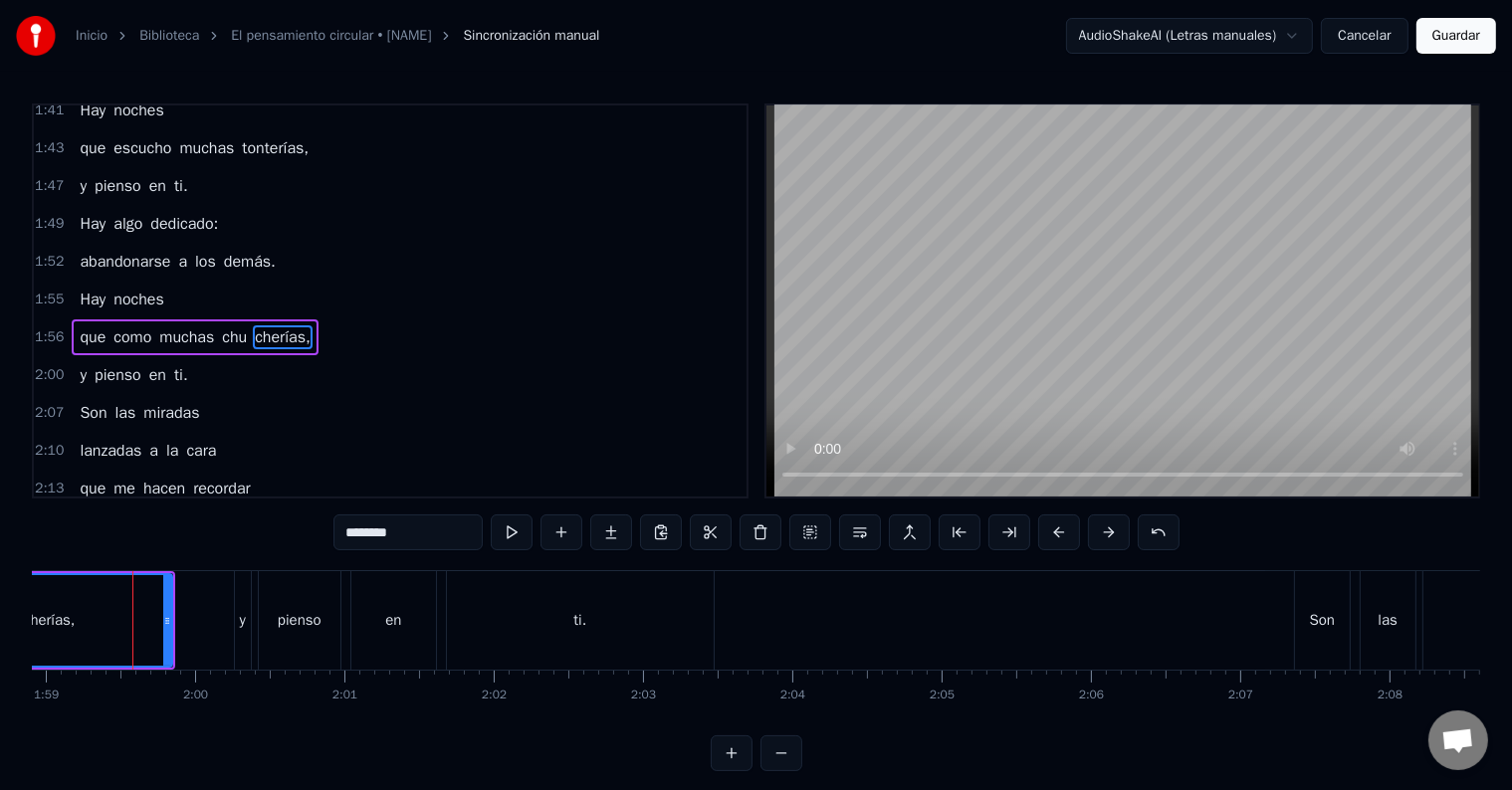 click on "chu" at bounding box center (234, 337) 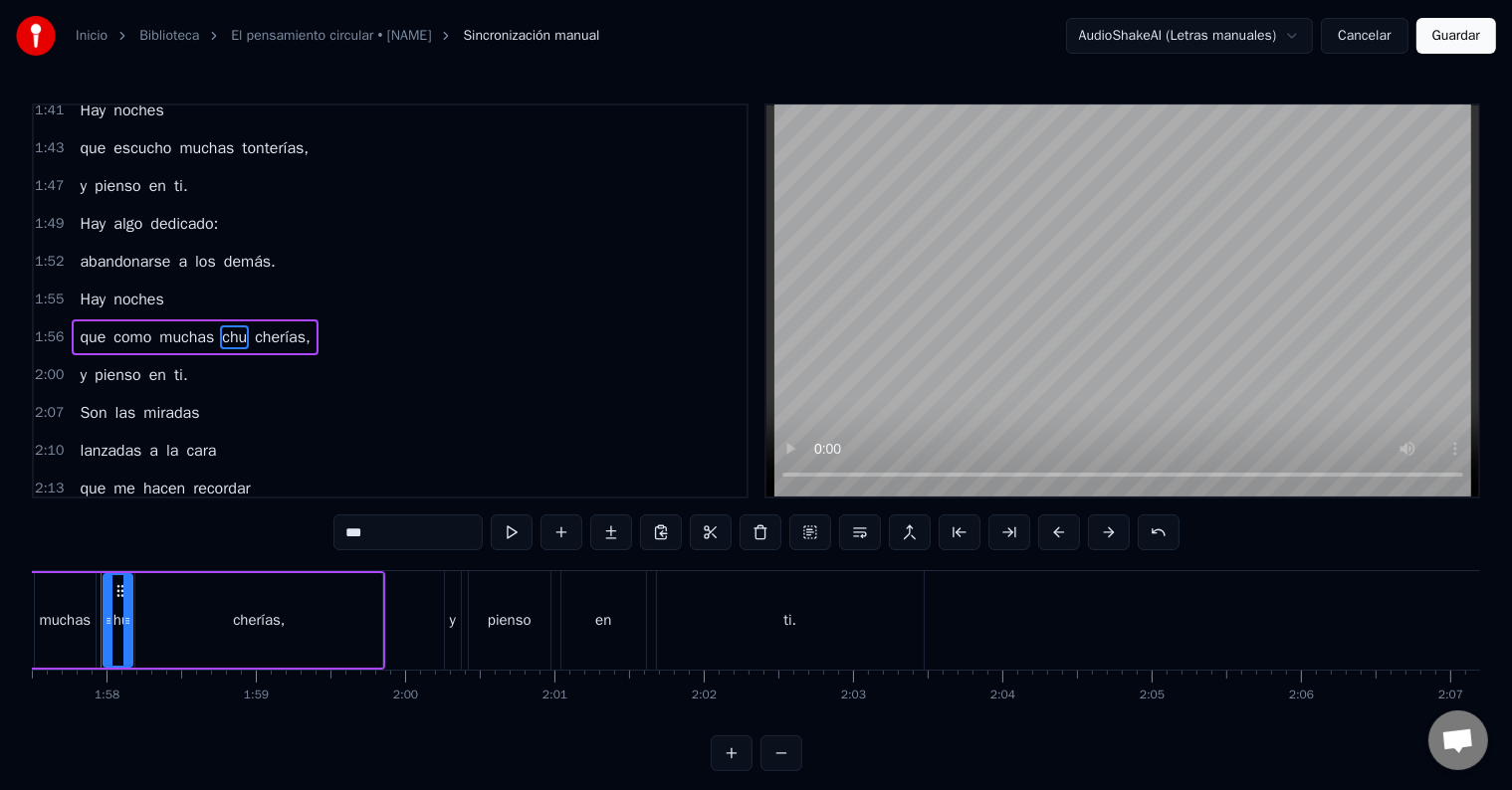 scroll, scrollTop: 0, scrollLeft: 17512, axis: horizontal 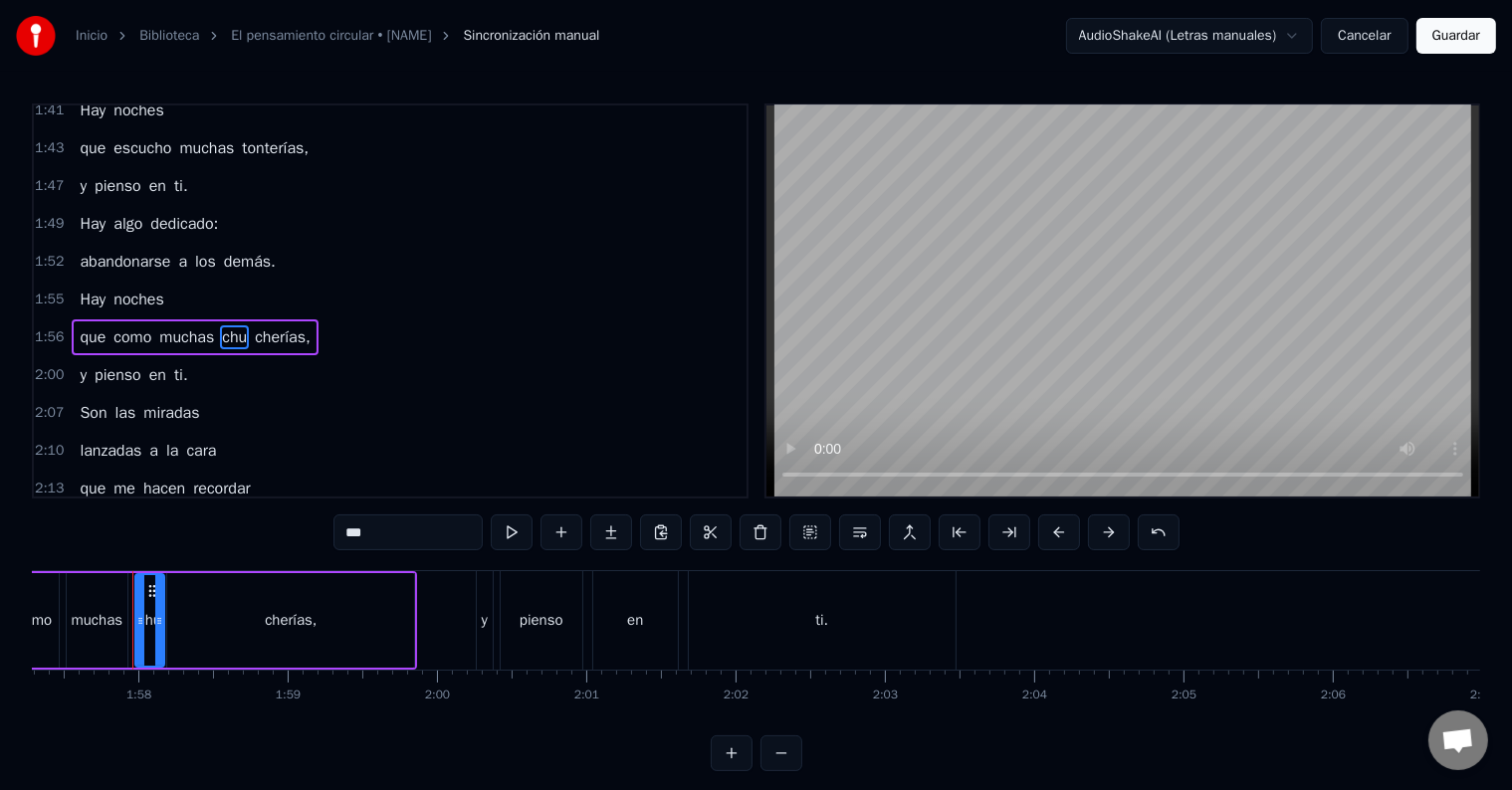 click on "***" at bounding box center (408, 532) 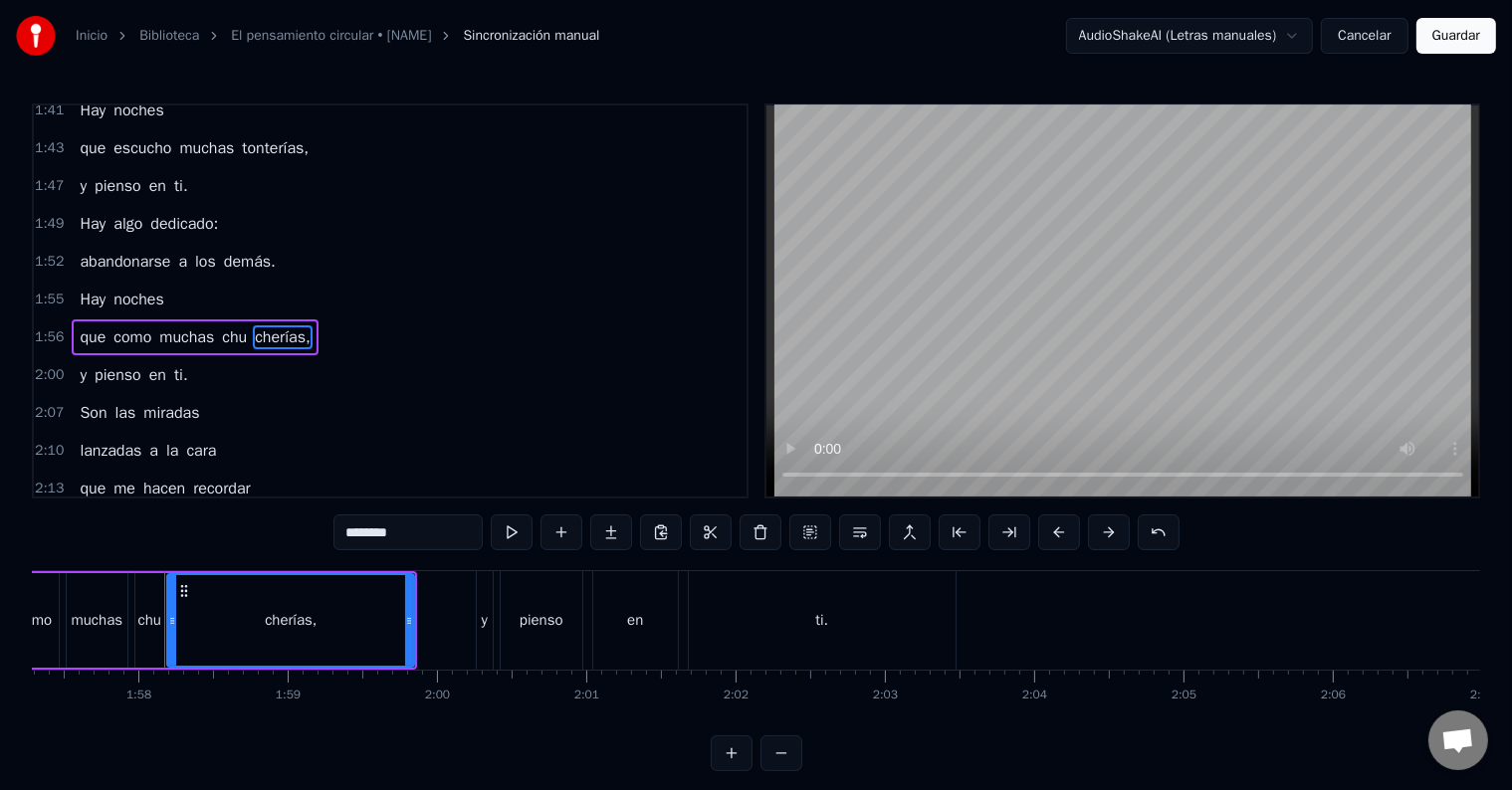 click on "********" at bounding box center [408, 532] 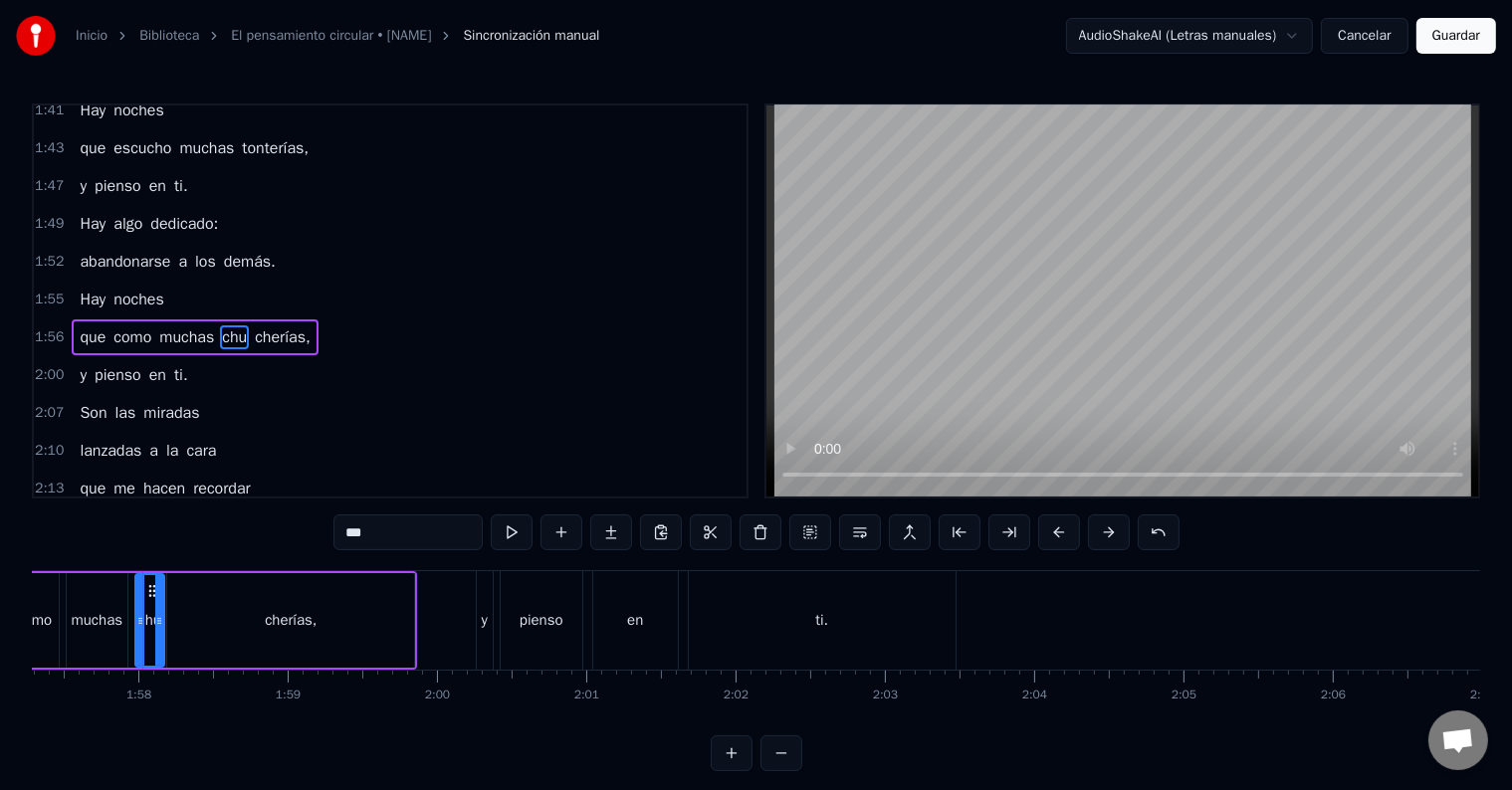 click on "cherías," at bounding box center [291, 620] 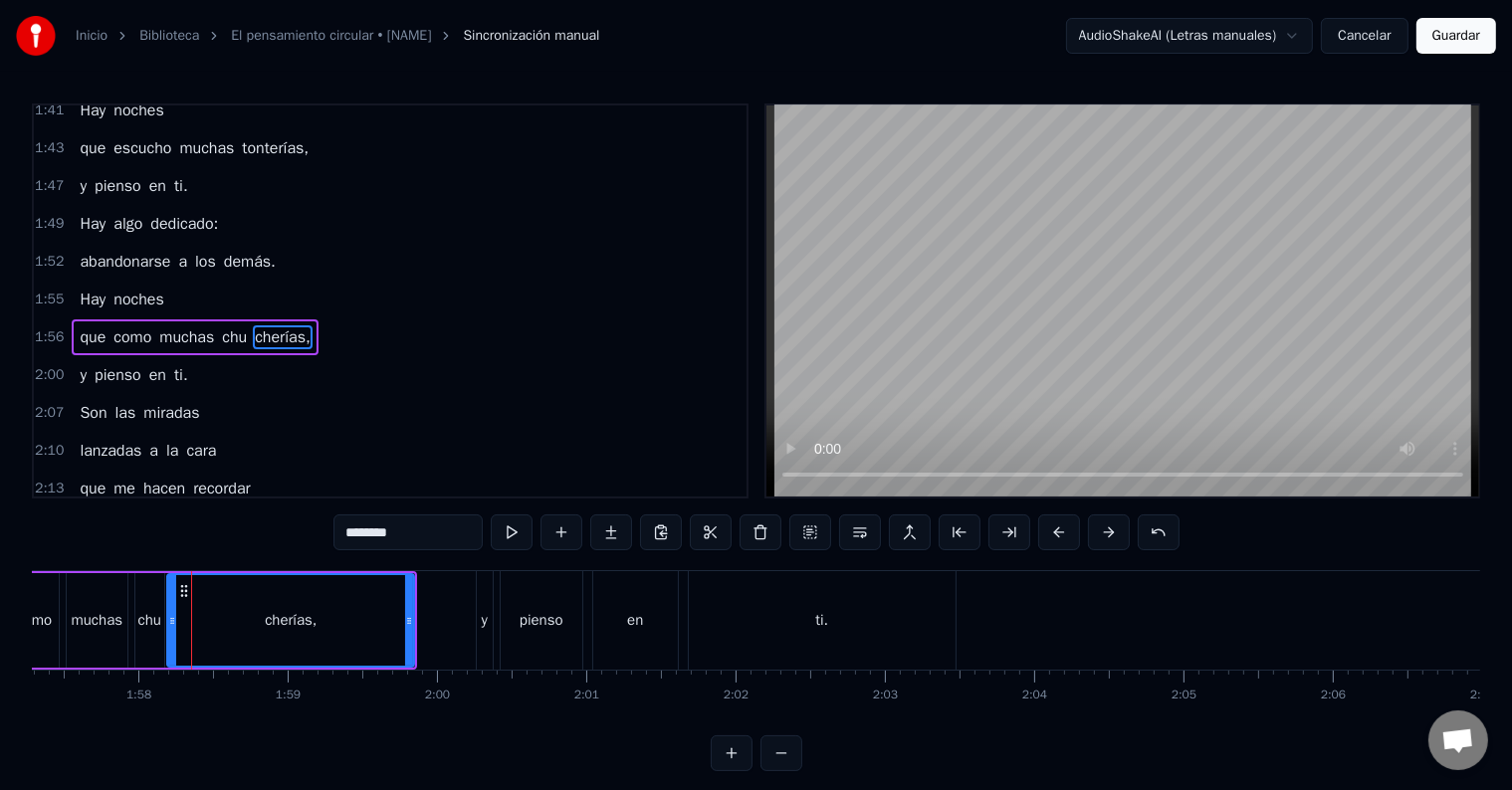 click on "chu" at bounding box center (149, 620) 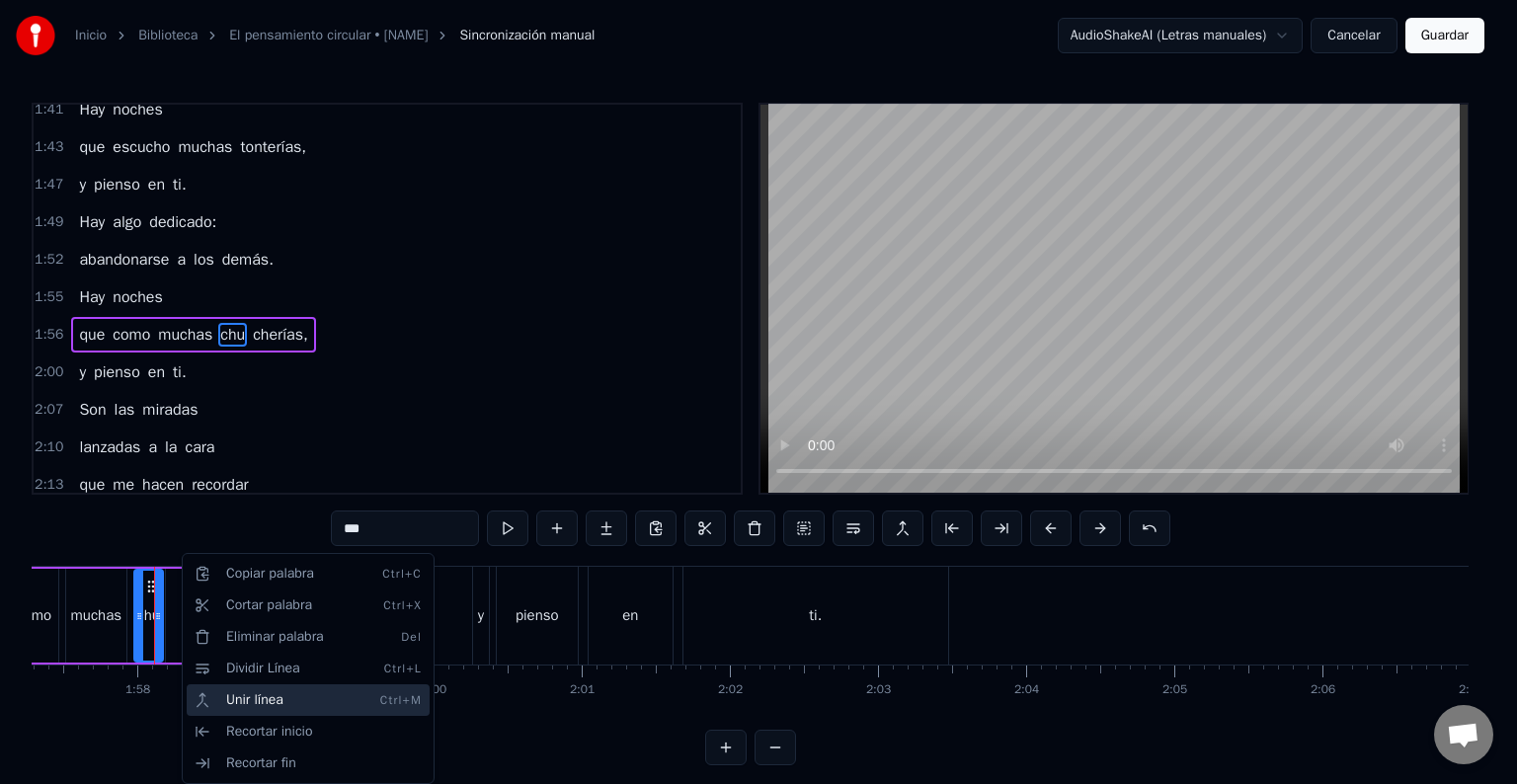 click on "Unir línea Ctrl+M" at bounding box center (308, 700) 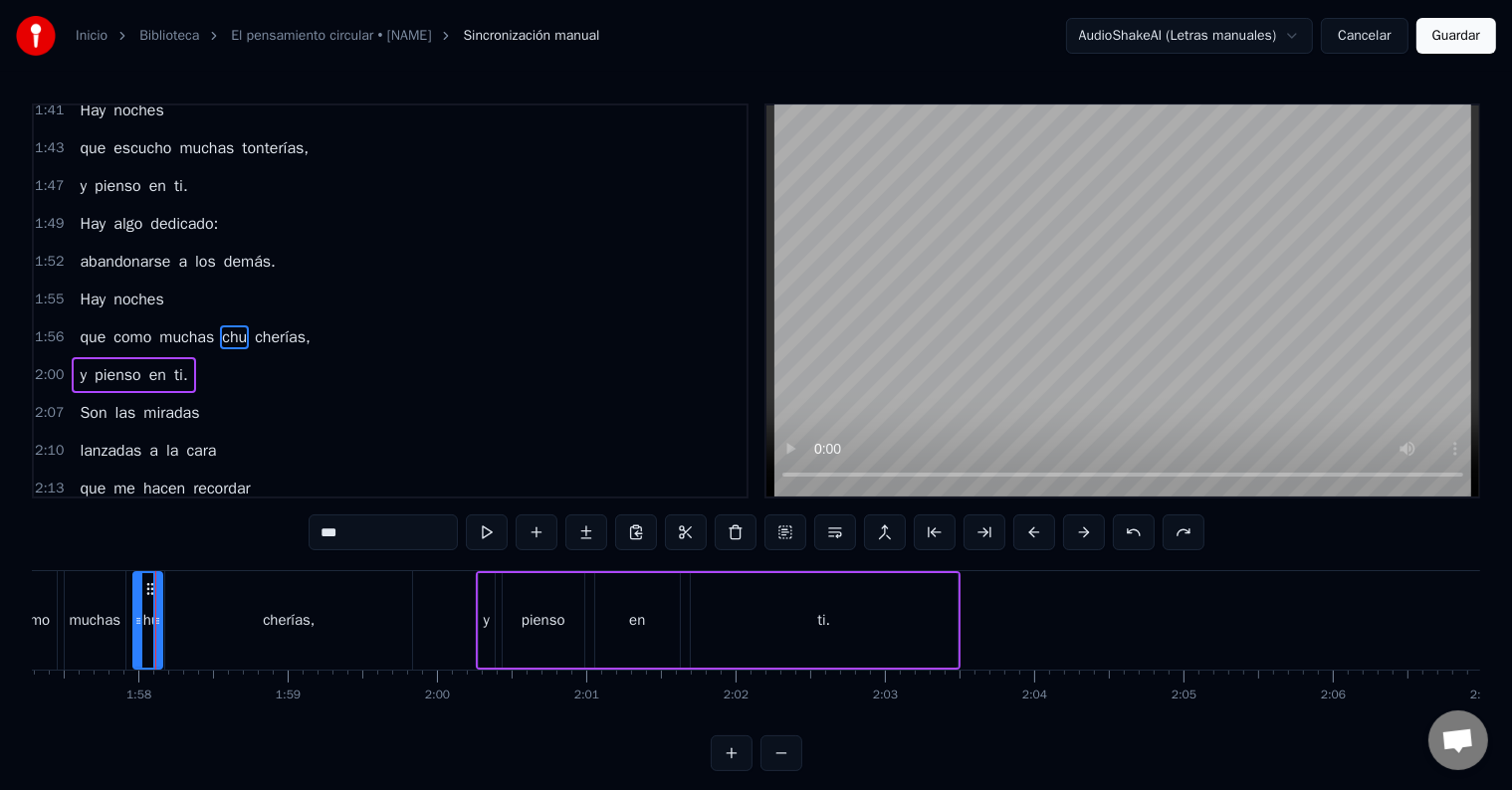 click on "muchas" at bounding box center [95, 620] 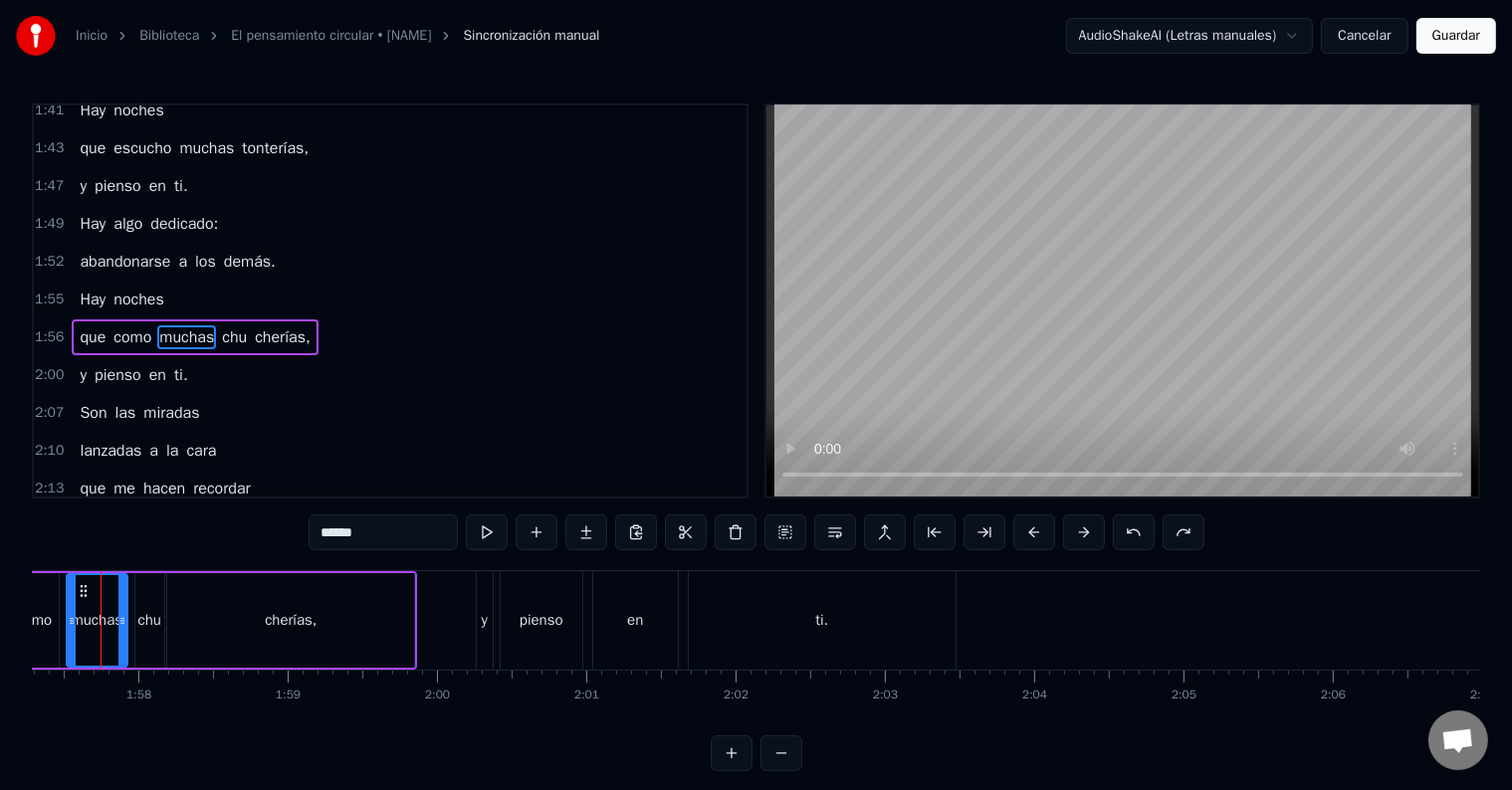 scroll, scrollTop: 0, scrollLeft: 17480, axis: horizontal 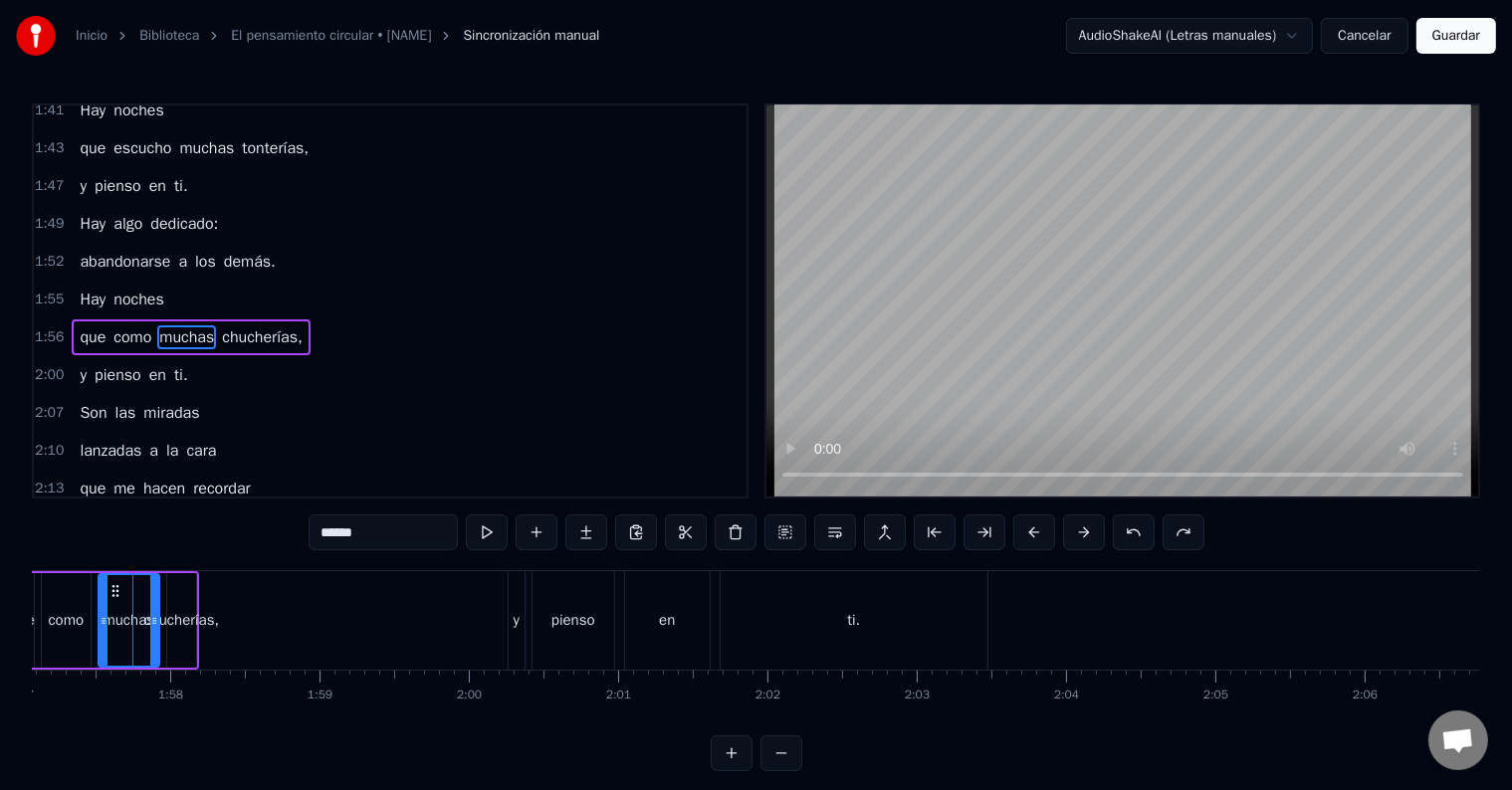 click on "chucherías," at bounding box center (181, 620) 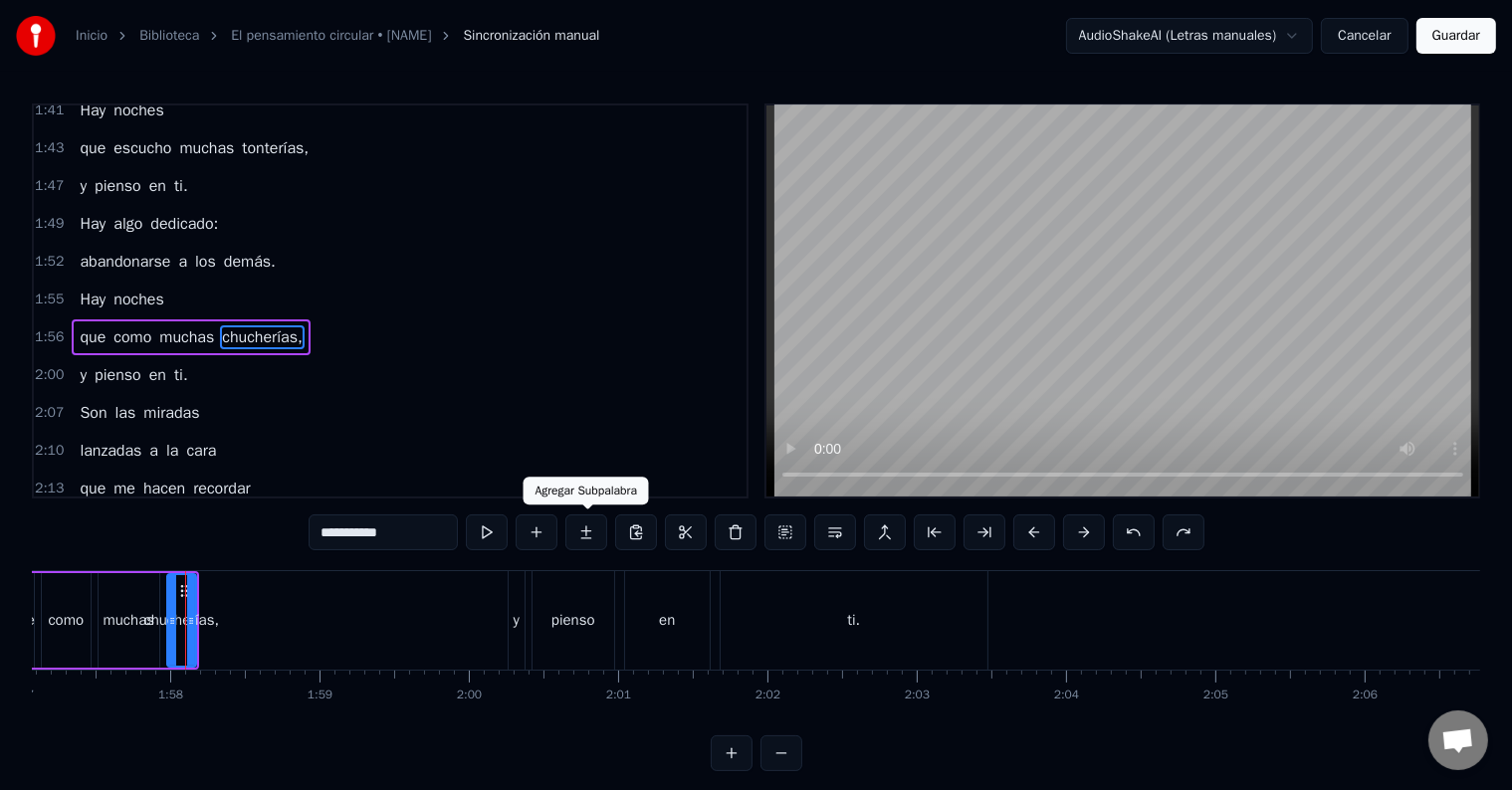 click at bounding box center (586, 532) 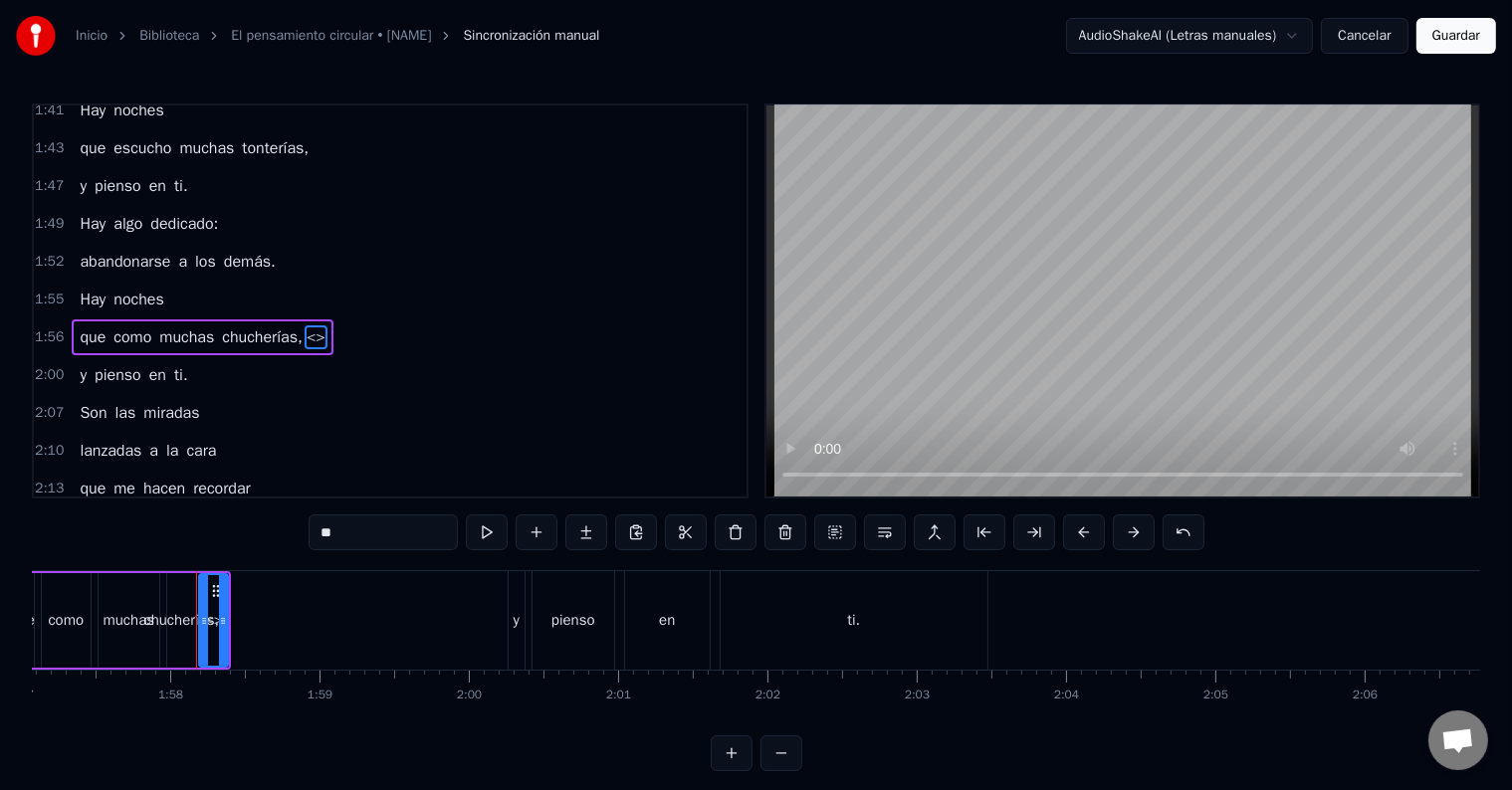 drag, startPoint x: 342, startPoint y: 525, endPoint x: 249, endPoint y: 525, distance: 93 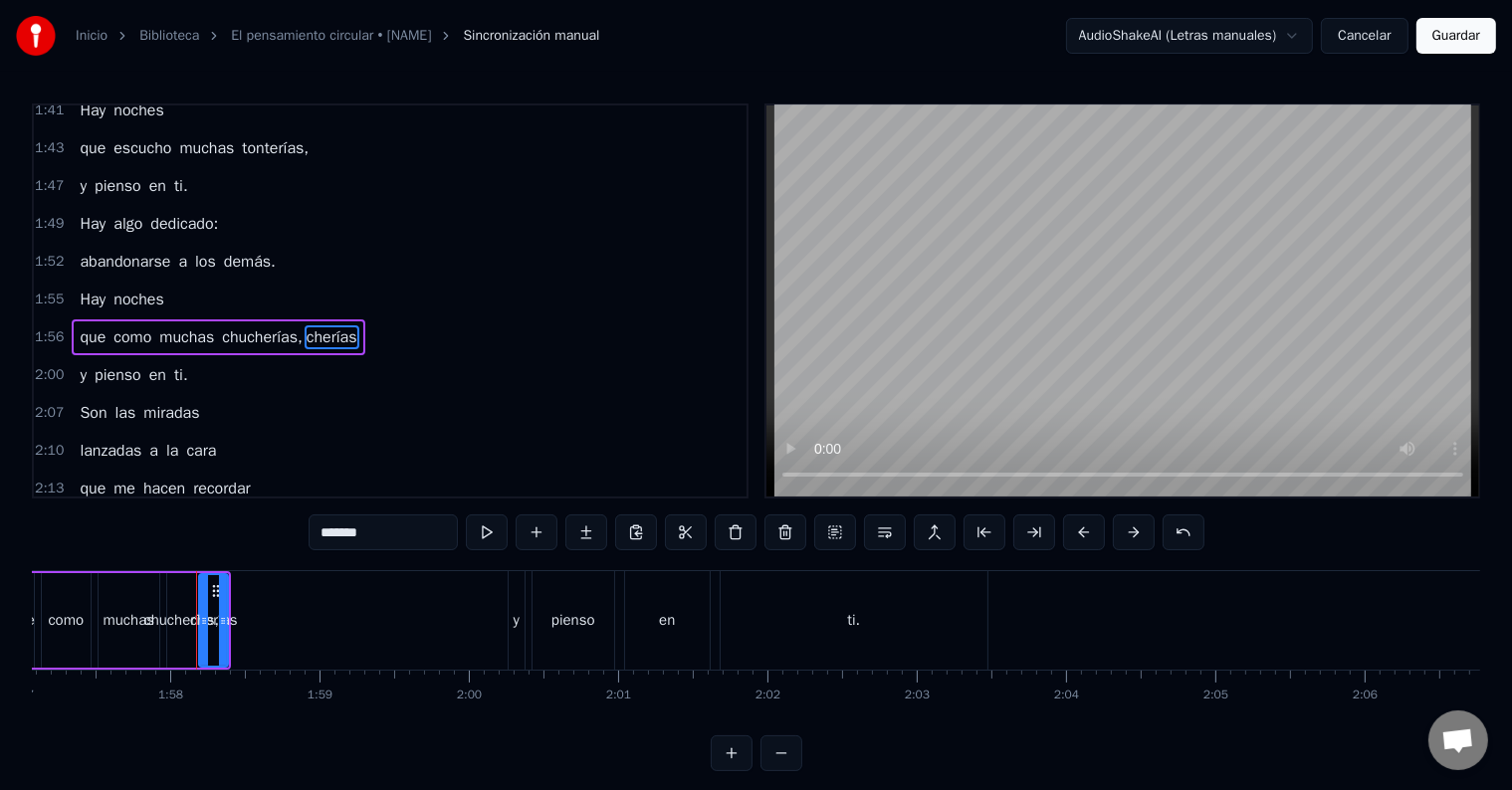 click on "chucherías," at bounding box center [181, 620] 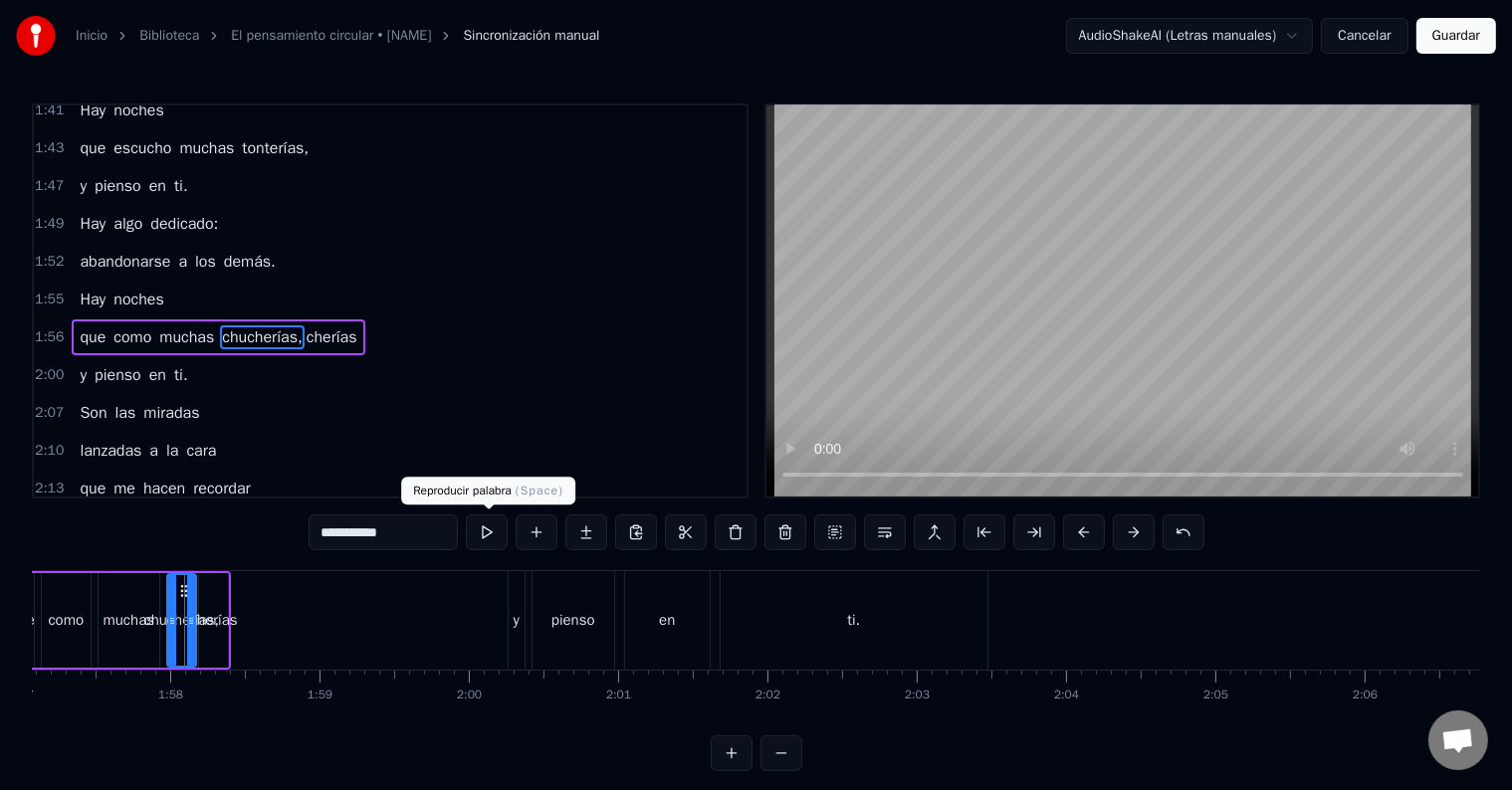 drag, startPoint x: 346, startPoint y: 524, endPoint x: 480, endPoint y: 517, distance: 134.18271 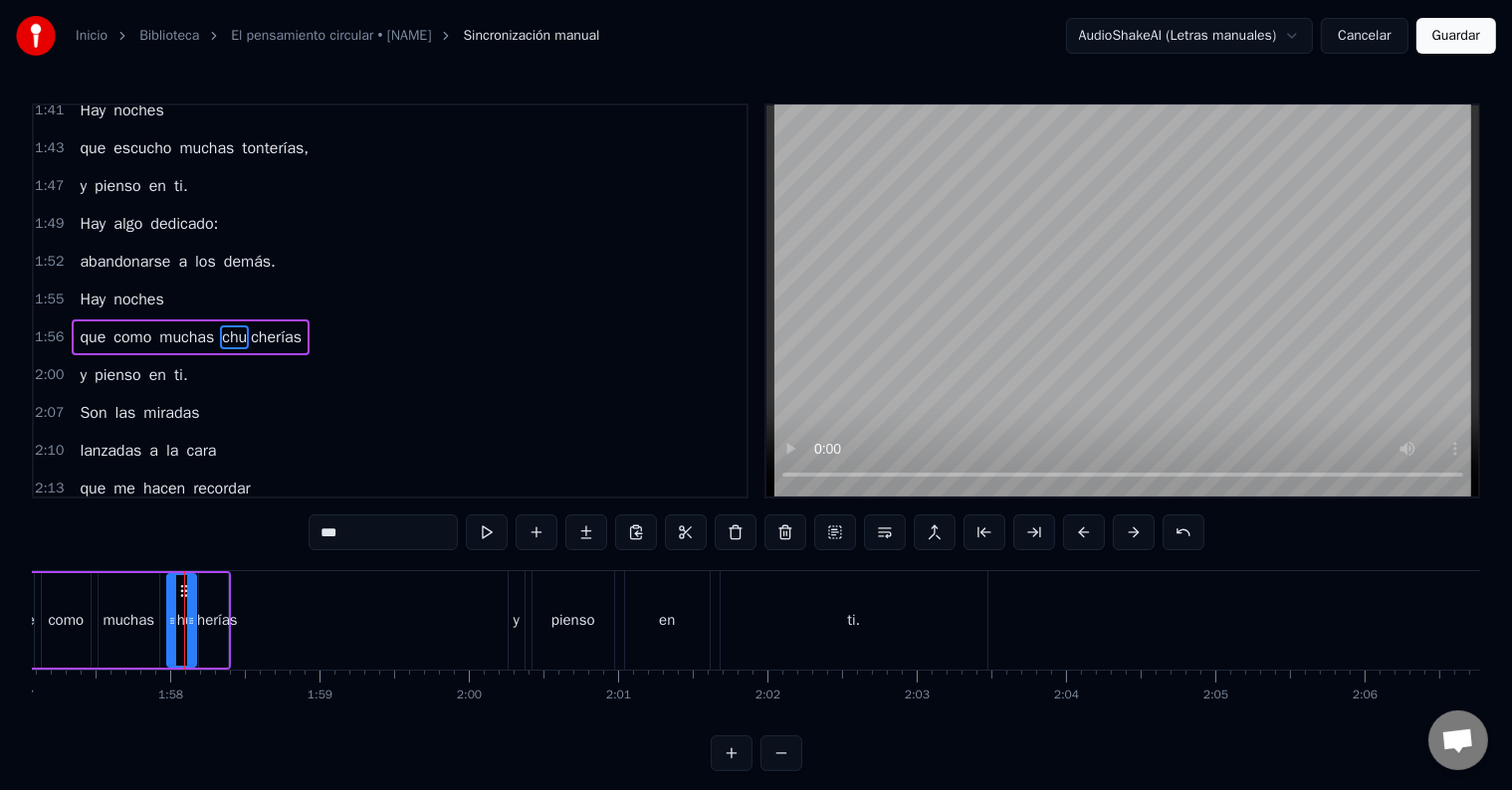 click on "0:30 Hay algo sobrenatural 0:33 en tu manera de bailar. 0:36 Hay veces, 0:38 no muchas ni tampoco pocas, 0:41 que pienso en ti. 0:43 Hay algo re torcido 0:46 desde esta alegre impunidad. 0:49 Hay noches 0:51 proclives a las averías, 0:54 que pienso en ti. 0:56 El pensamiento circular, 0:59 con la cabeza vacía. 1:02 Hay noches 1:04 que todo es una por quería 1:07 y pienso en ti. 1:09 En el deseo, 1:12 en la bendita oscuridad. 1:15 Hay veces, 1:17 no muchas ni tampoco pocas, 1:20 que pienso en ti. 1:27 Que pienso en ti. 1:36 En un anillo de fuego, 1:39 con mi gloriosa inmunidad. 1:41 Hay noches 1:43 que escucho muchas tonterías, 1:47 y pienso en ti. 1:49 Hay algo dedicado: 1:52 abandonarse a los demás. 1:55 Hay noches 1:56 que como muchas chu cherías 2:00 y pienso en ti. 2:07 Son las miradas 2:10 lanzadas a la cara 2:13 que me hacen recordar 2:15 lo que me estoy perdiendo. 2:20 Son las palabras 2:23 cargadas y agitadas, 2:26 y tienen el poder 2:28 de transformar el tiempo. 2:33 Desde esta cama, 2:38 el en" at bounding box center [756, 437] 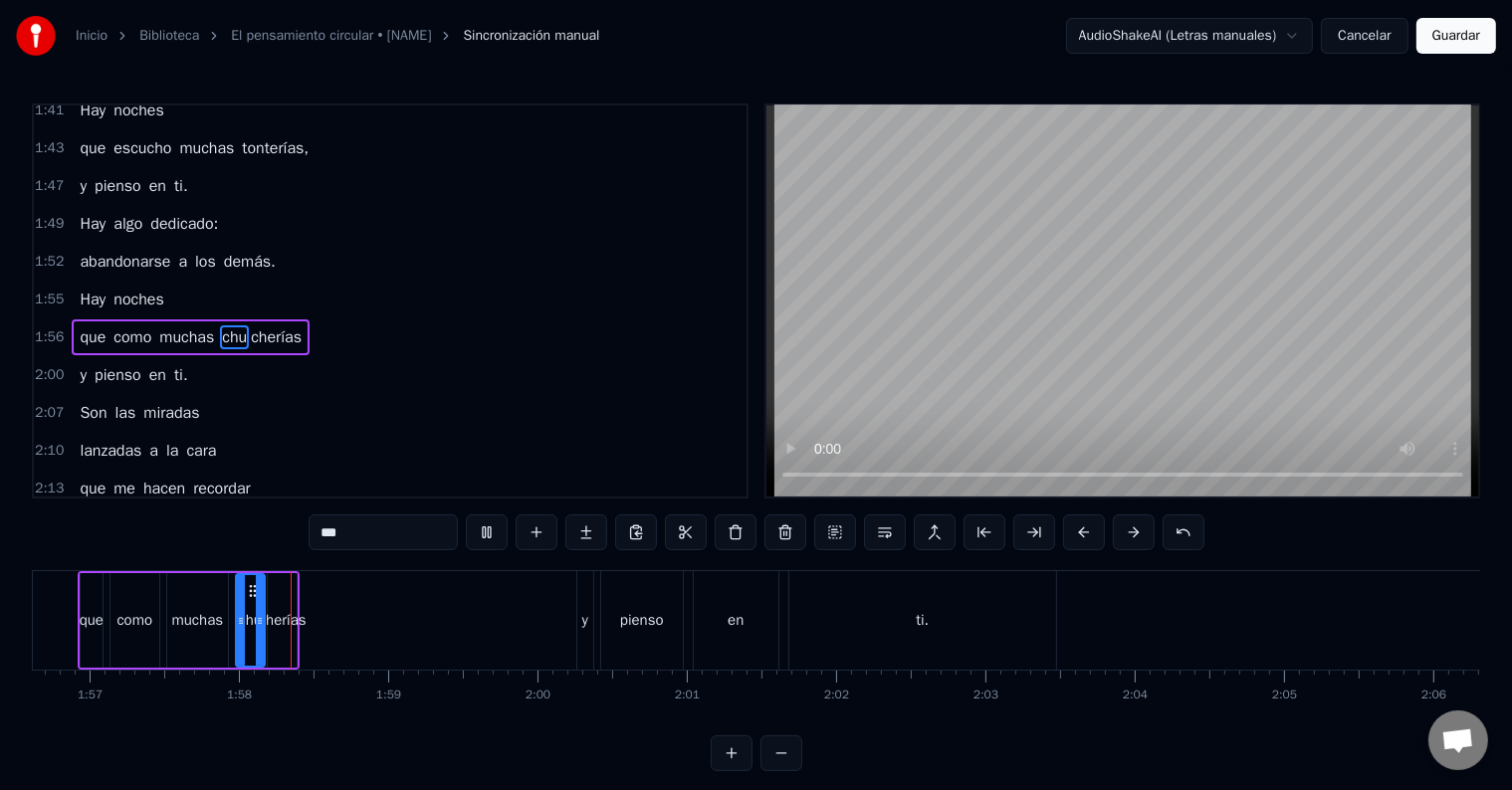 scroll, scrollTop: 0, scrollLeft: 17483, axis: horizontal 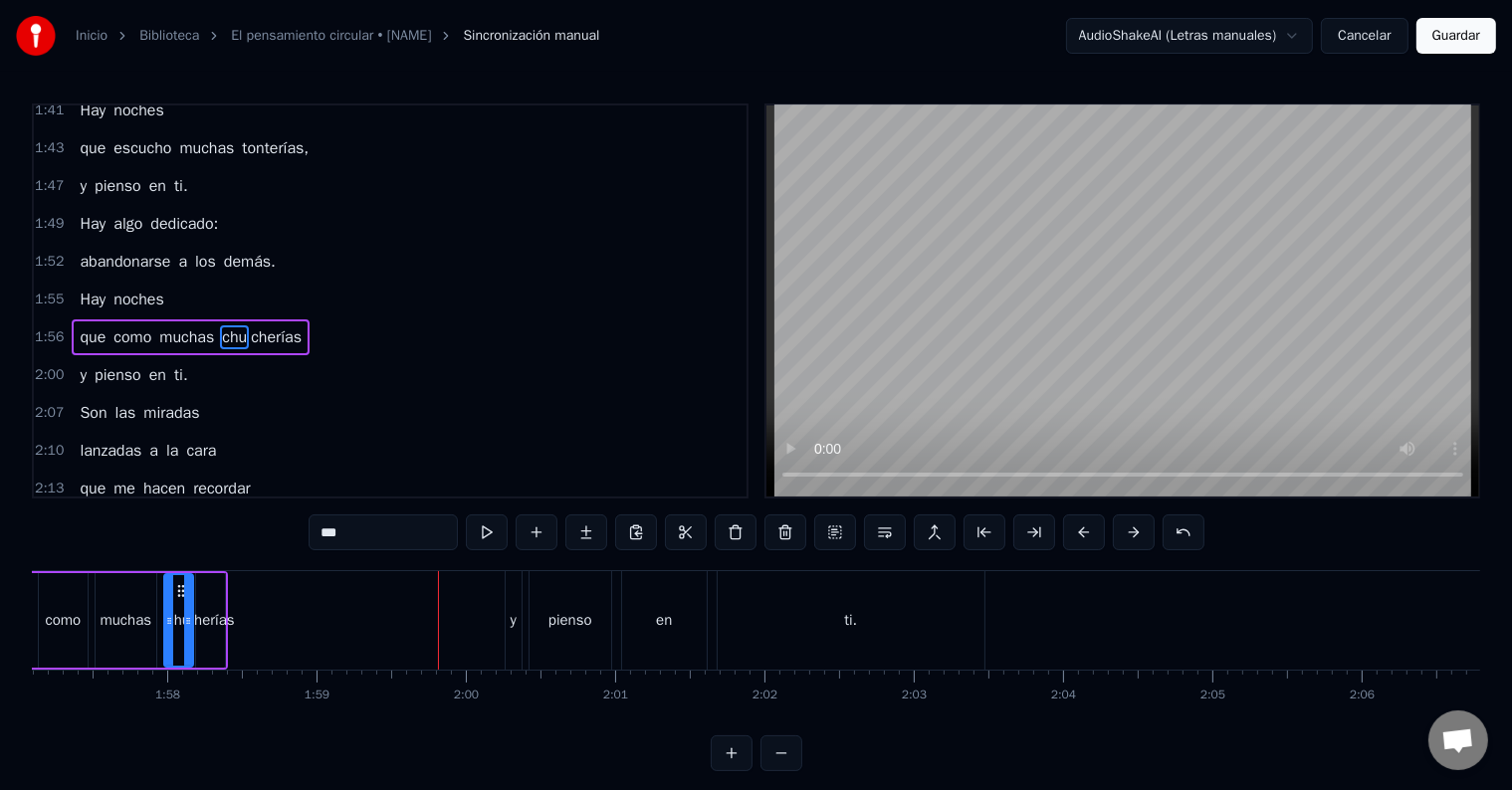 click on "cherías" at bounding box center [210, 620] 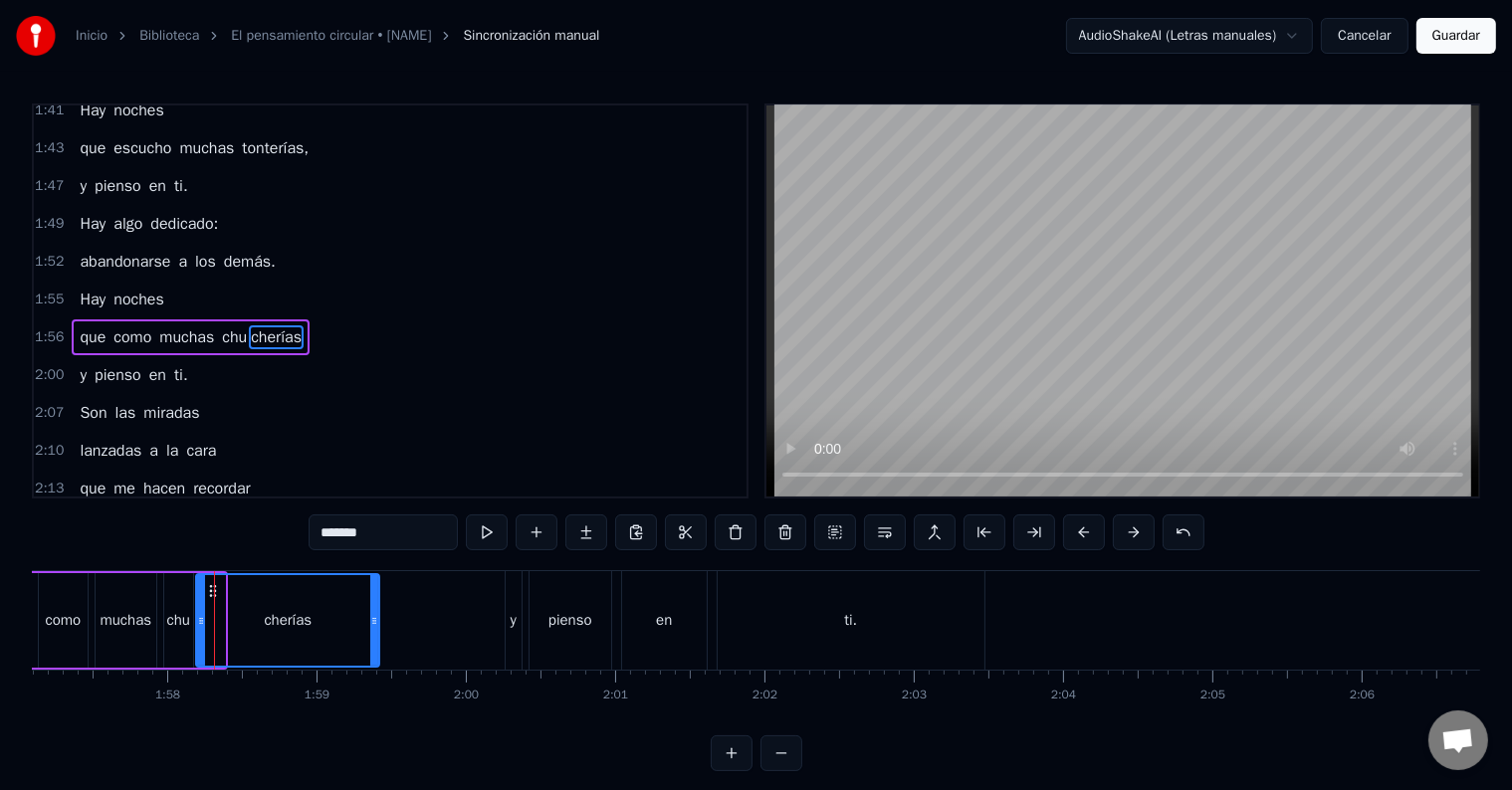 drag, startPoint x: 221, startPoint y: 613, endPoint x: 375, endPoint y: 610, distance: 154.02922 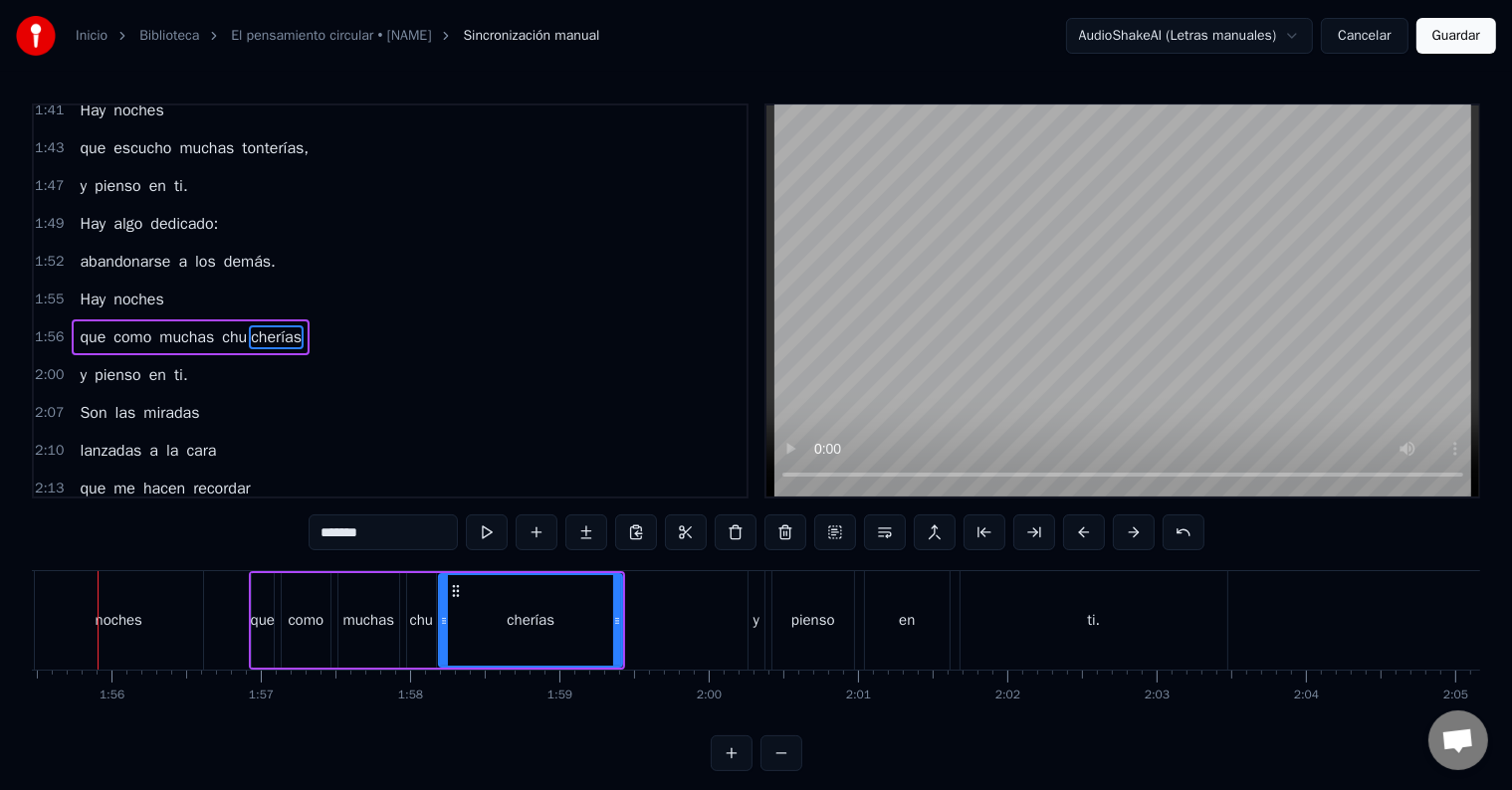 scroll, scrollTop: 0, scrollLeft: 17205, axis: horizontal 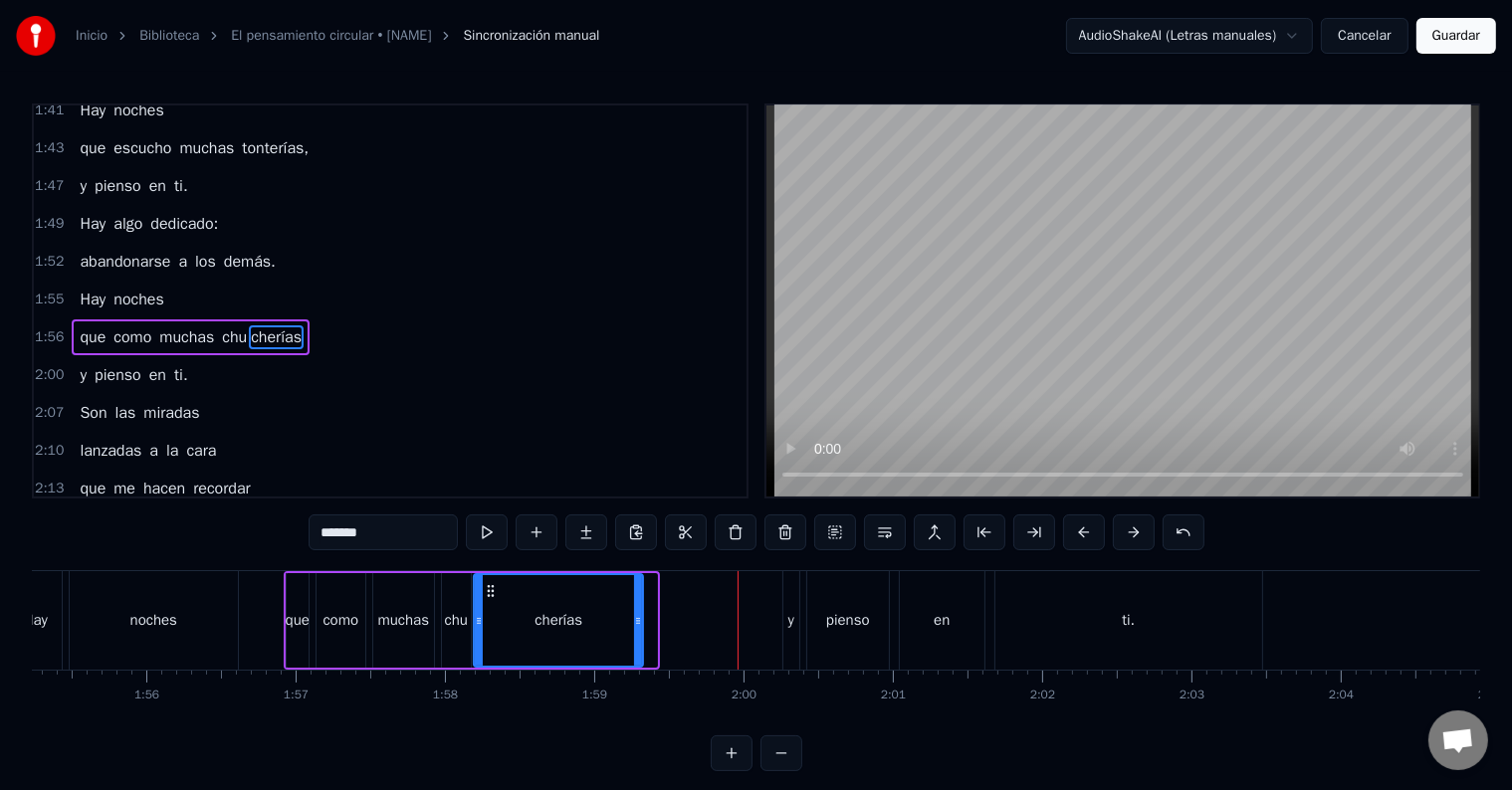 drag, startPoint x: 653, startPoint y: 612, endPoint x: 634, endPoint y: 607, distance: 19.646883 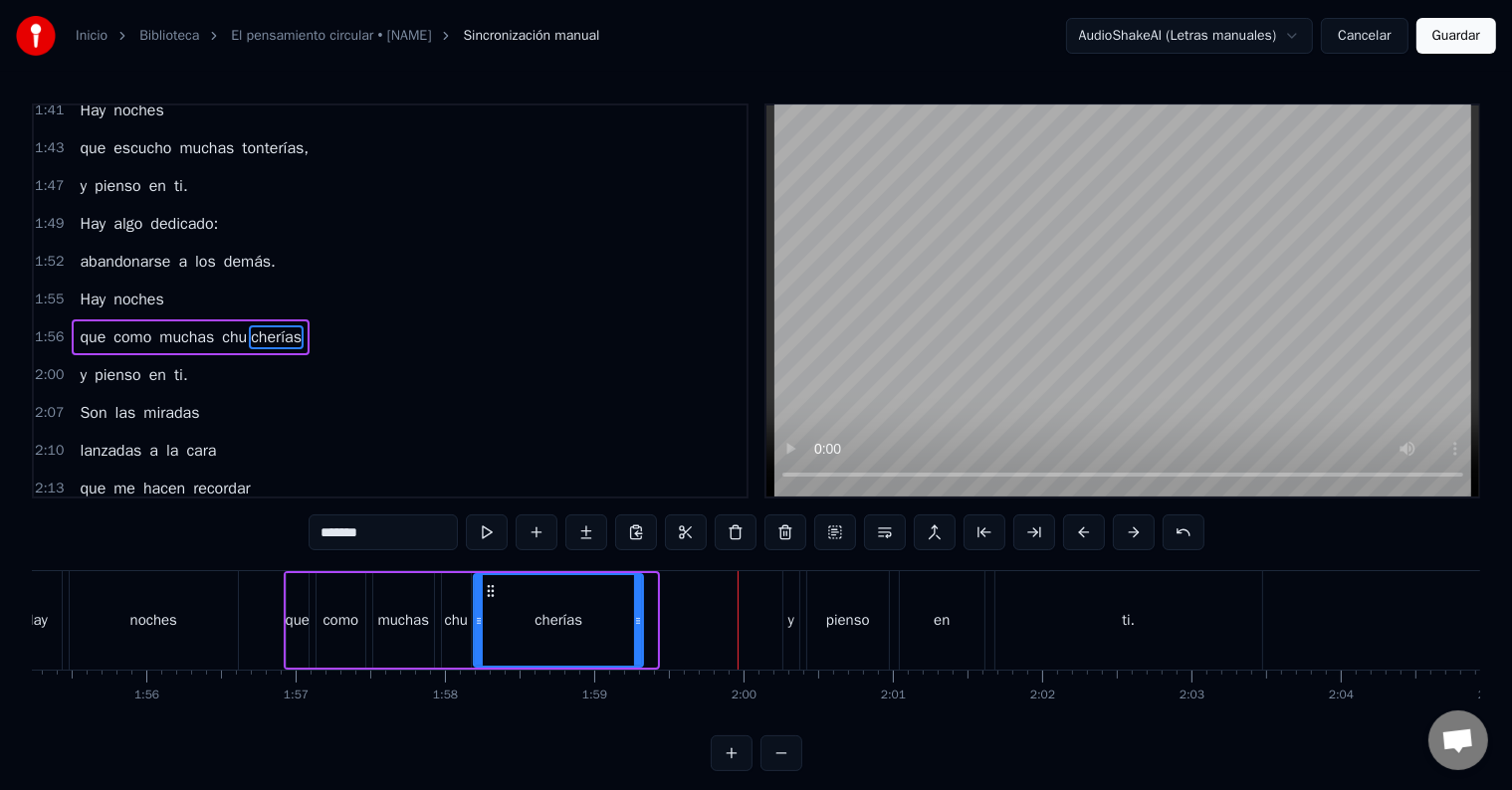 click 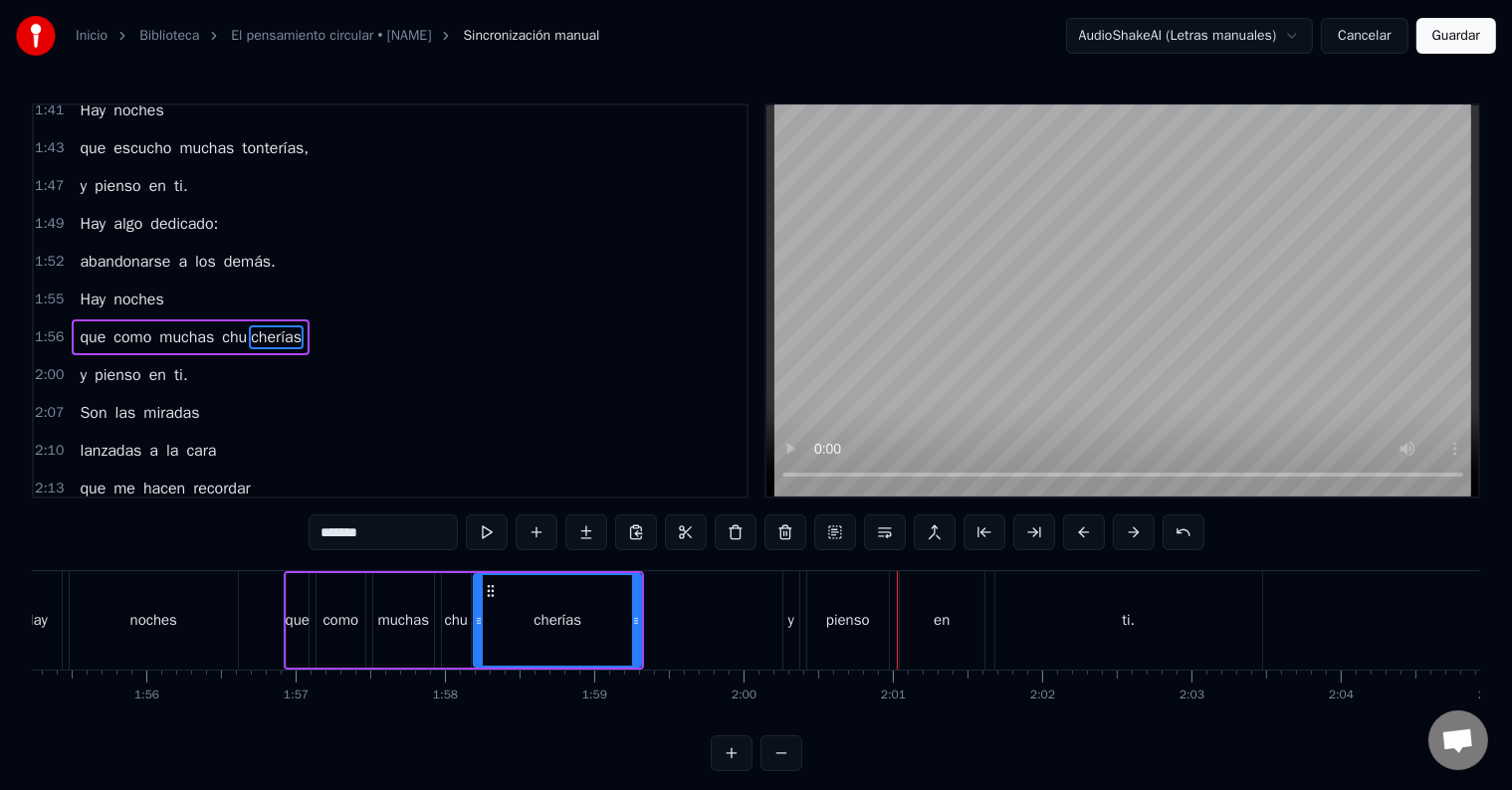click on "0:30 Hay algo sobrenatural 0:33 en tu manera de bailar. 0:36 Hay veces, 0:38 no muchas ni tampoco pocas, 0:41 que pienso en ti. 0:43 Hay algo re torcido 0:46 desde esta alegre impunidad. 0:49 Hay noches 0:51 proclives a las averías, 0:54 que pienso en ti. 0:56 El pensamiento circular, 0:59 con la cabeza vacía. 1:02 Hay noches 1:04 que todo es una por quería 1:07 y pienso en ti. 1:09 En el deseo, 1:12 en la bendita oscuridad. 1:15 Hay veces, 1:17 no muchas ni tampoco pocas, 1:20 que pienso en ti. 1:27 Que pienso en ti. 1:36 En un anillo de fuego, 1:39 con mi gloriosa inmunidad. 1:41 Hay noches 1:43 que escucho muchas tonterías, 1:47 y pienso en ti. 1:49 Hay algo dedicado: 1:52 abandonarse a los demás. 1:55 Hay noches 1:56 que como muchas chu cherías 2:00 y pienso en ti. 2:07 Son las miradas 2:10 lanzadas a la cara 2:13 que me hacen recordar 2:15 lo que me estoy perdiendo. 2:20 Son las palabras 2:23 cargadas y agitadas, 2:26 y tienen el poder 2:28 de transformar el tiempo. 2:33 Desde esta cama, 2:38 el en" at bounding box center [756, 437] 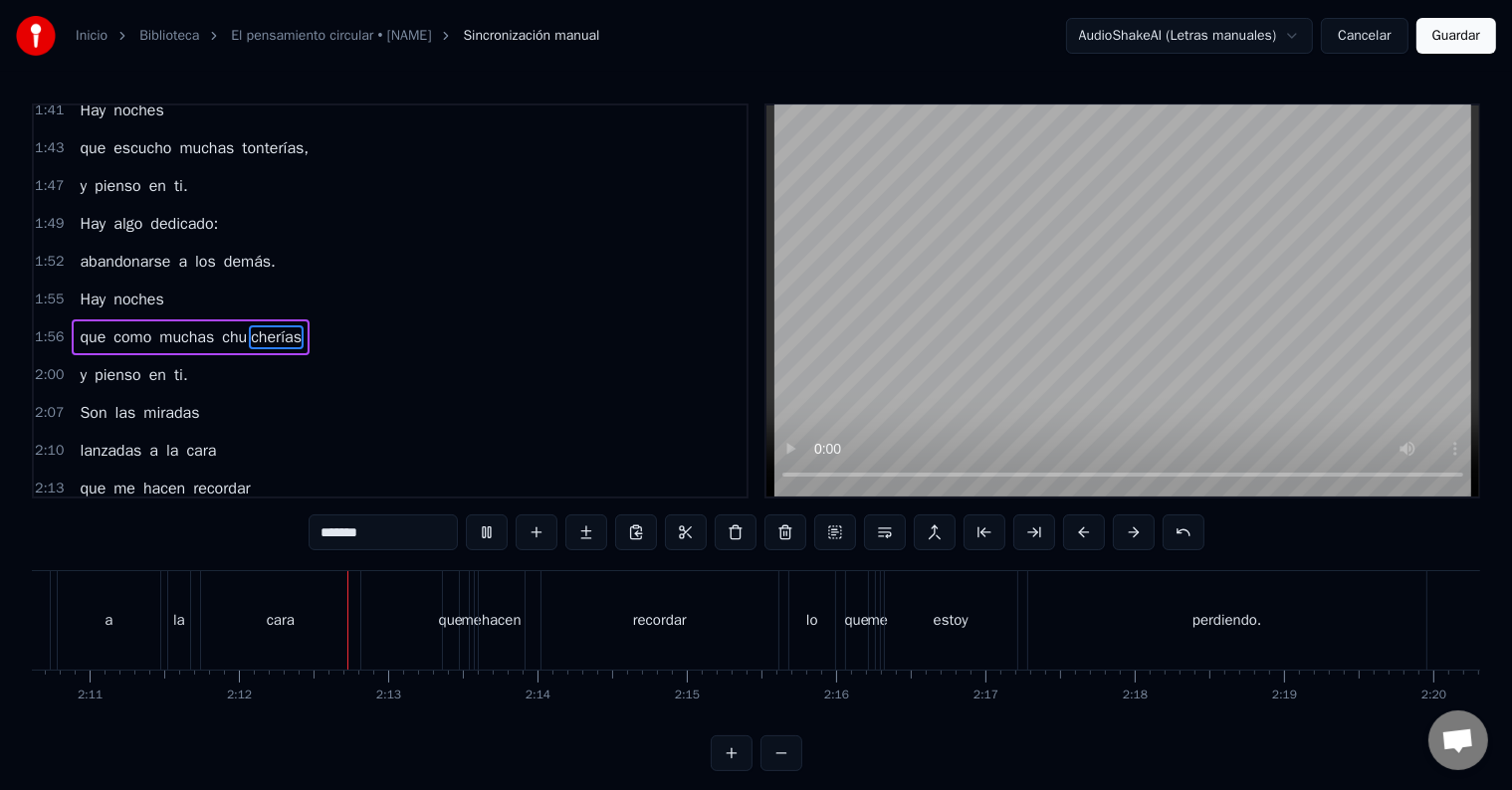 scroll, scrollTop: 0, scrollLeft: 19638, axis: horizontal 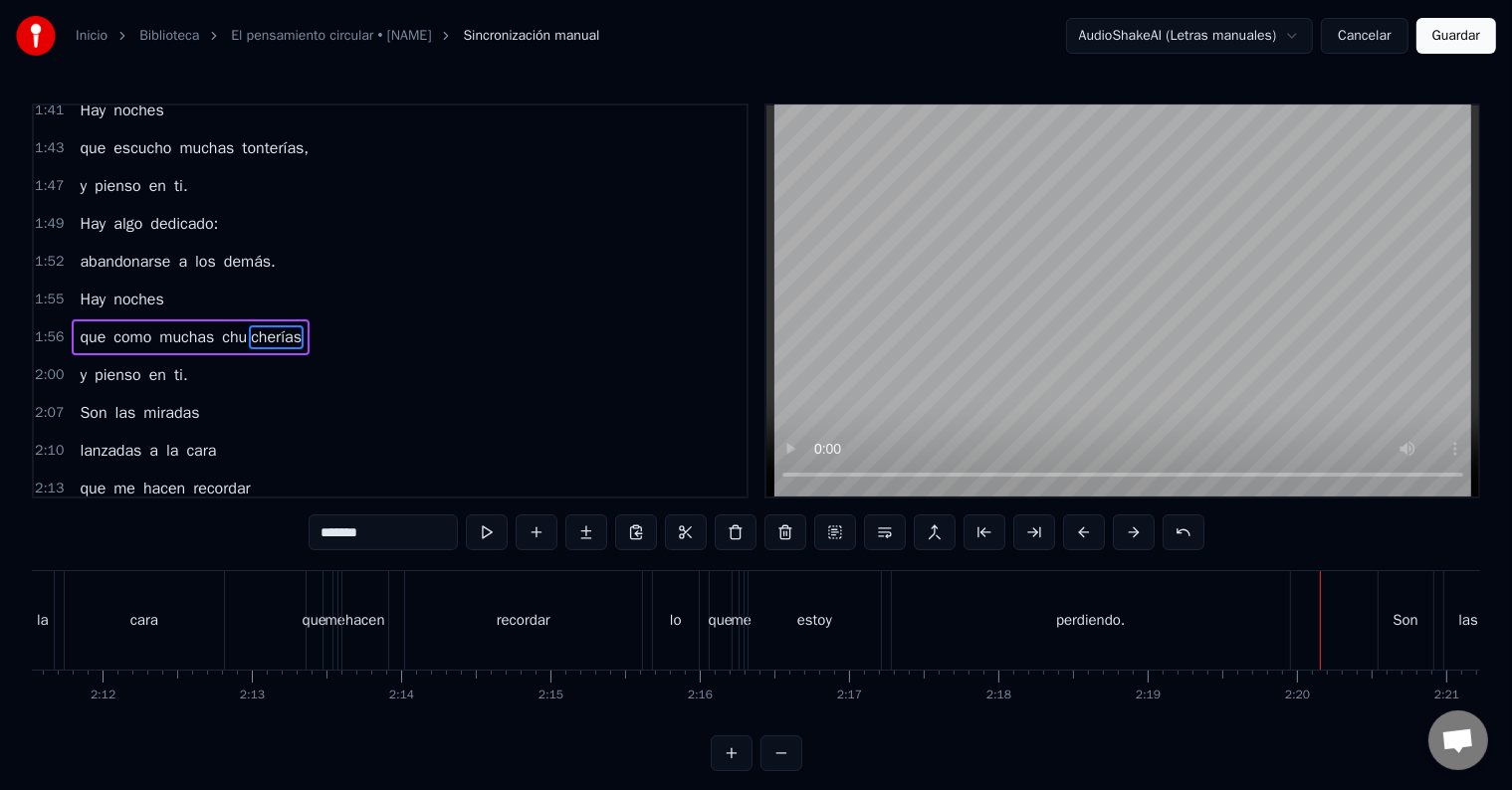 click on "perdiendo." at bounding box center [1091, 620] 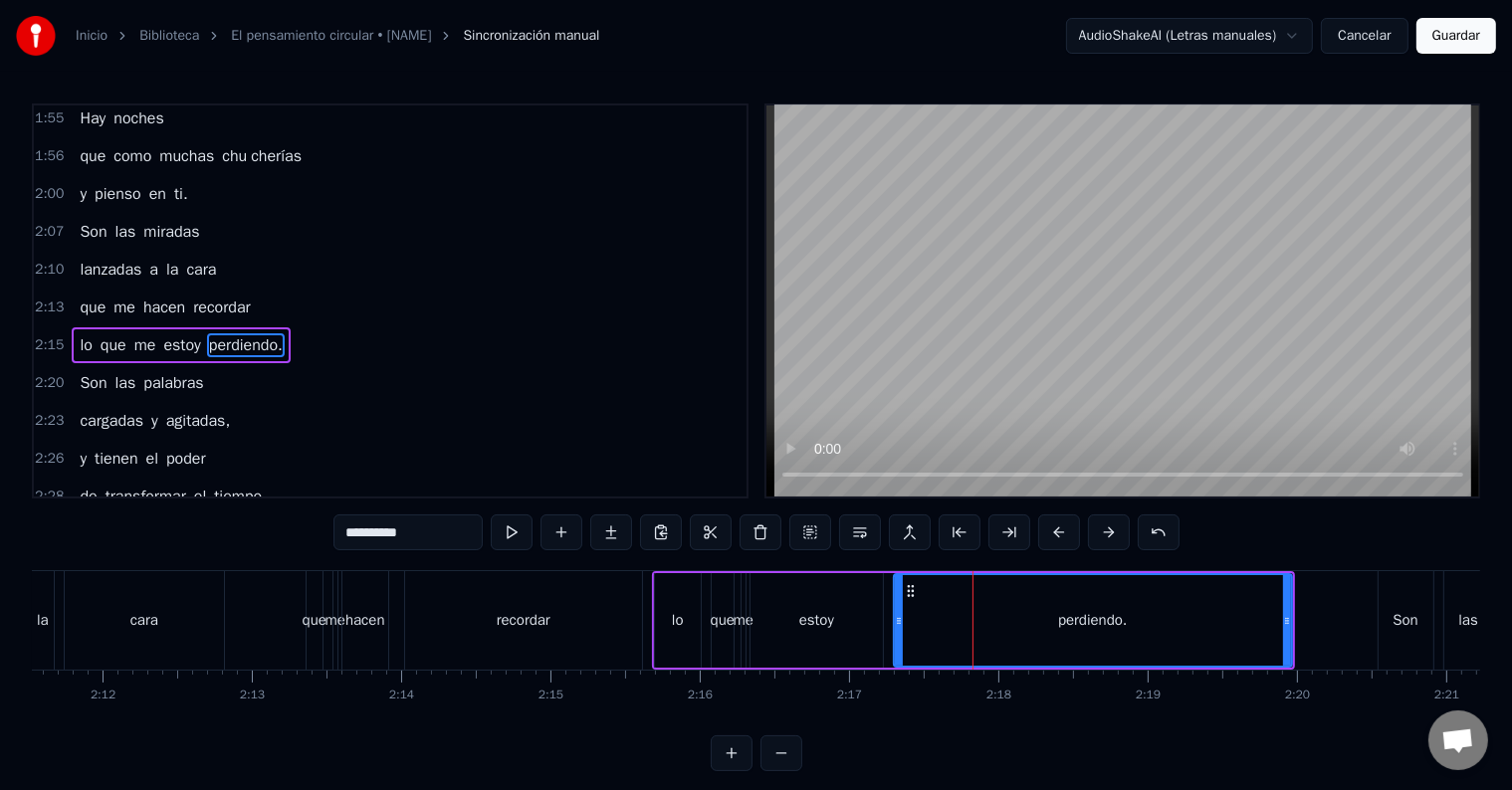 scroll, scrollTop: 1067, scrollLeft: 0, axis: vertical 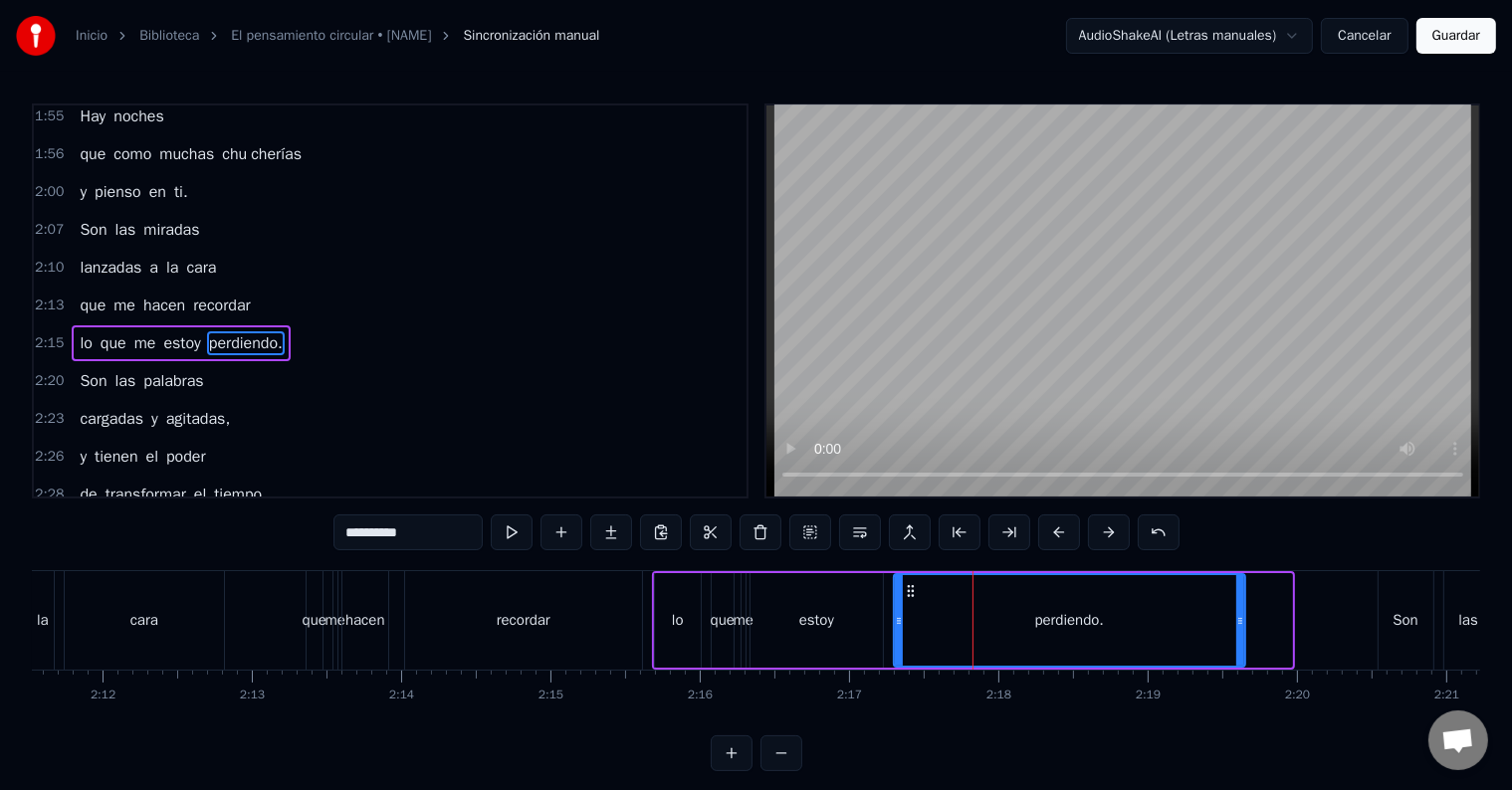 drag, startPoint x: 1282, startPoint y: 636, endPoint x: 1235, endPoint y: 634, distance: 47.042534 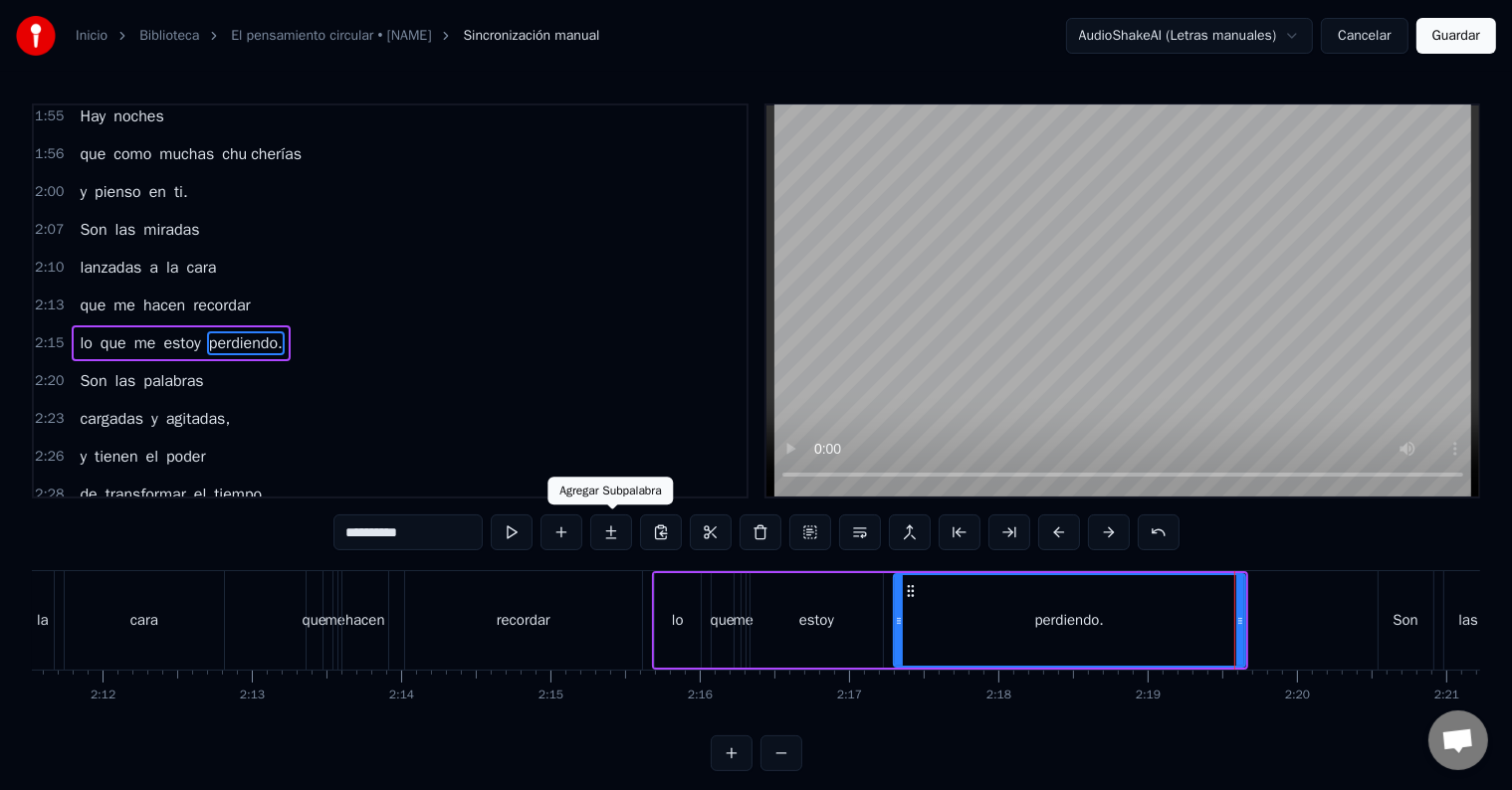 click at bounding box center (611, 532) 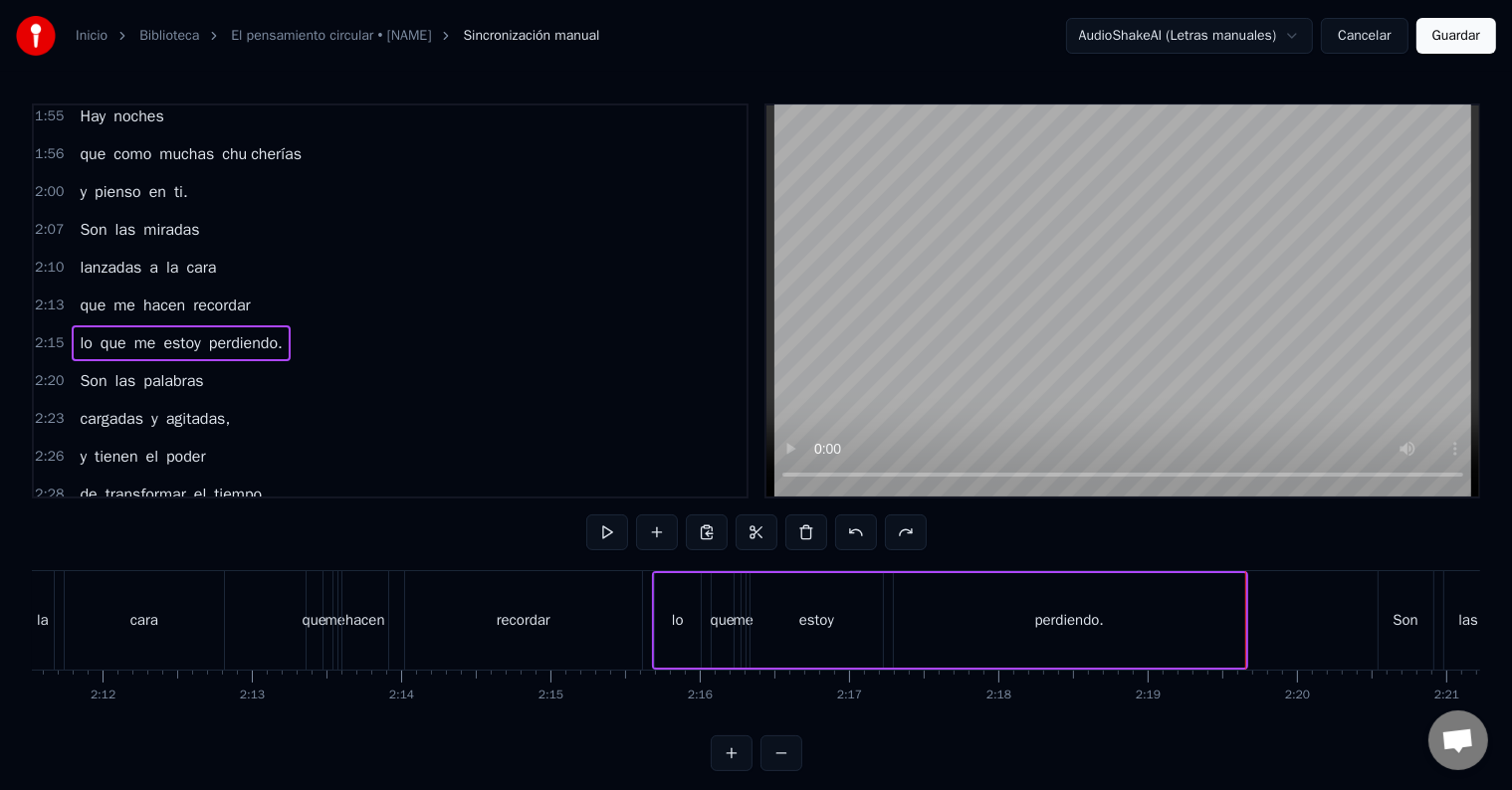 click on "perdiendo." at bounding box center [1069, 620] 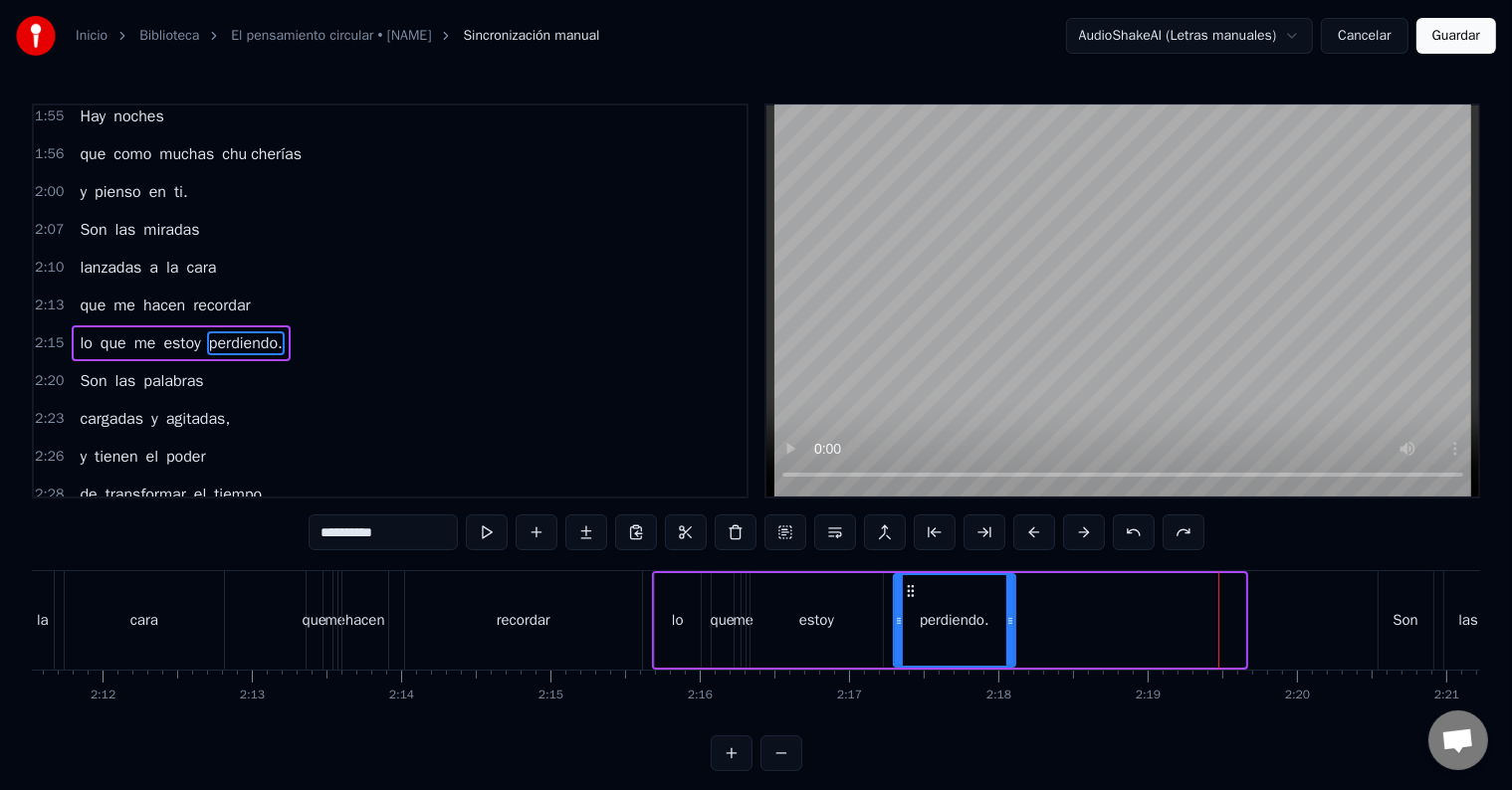 drag, startPoint x: 1238, startPoint y: 609, endPoint x: 996, endPoint y: 614, distance: 242.05165 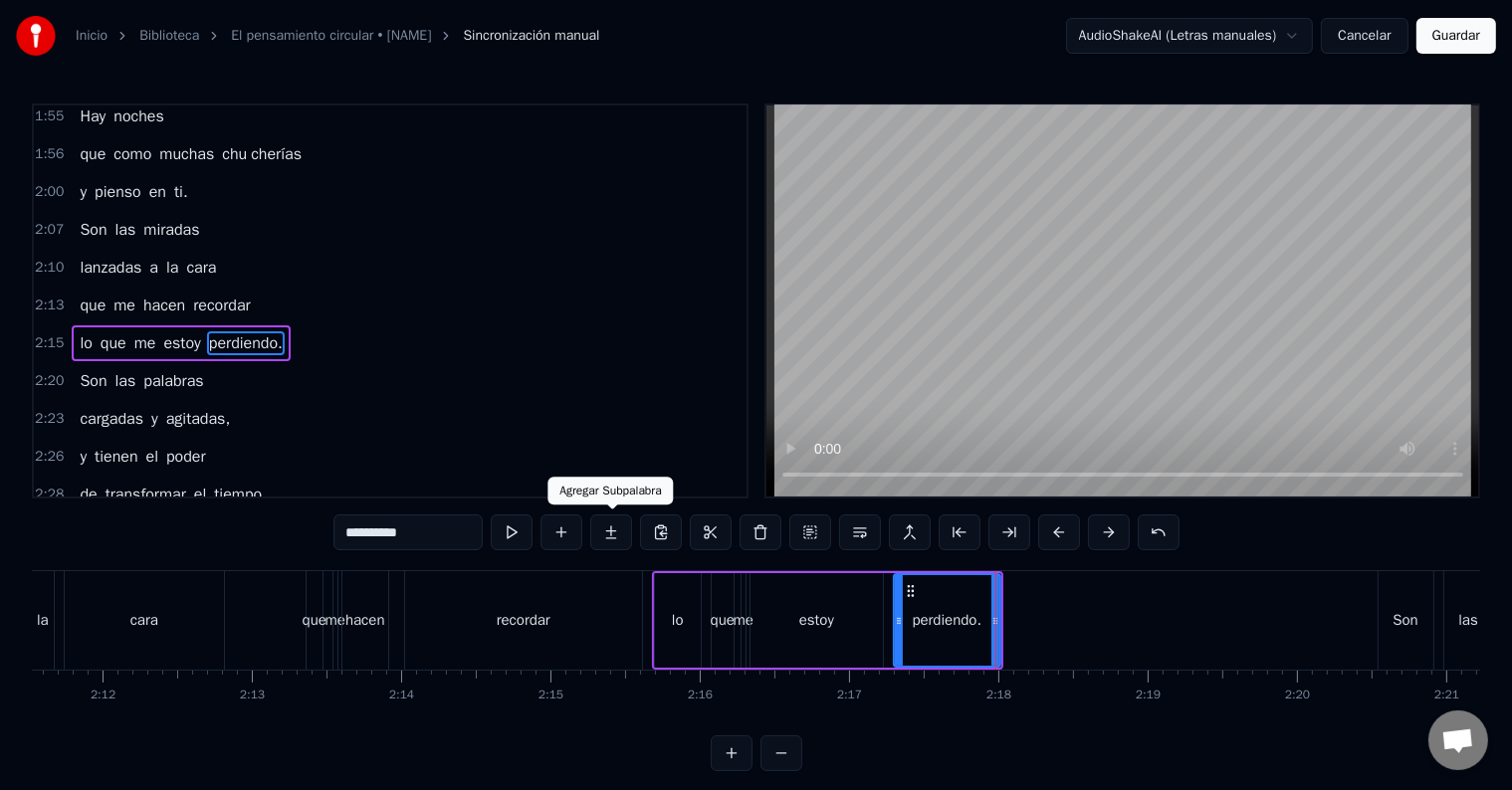 click at bounding box center [611, 532] 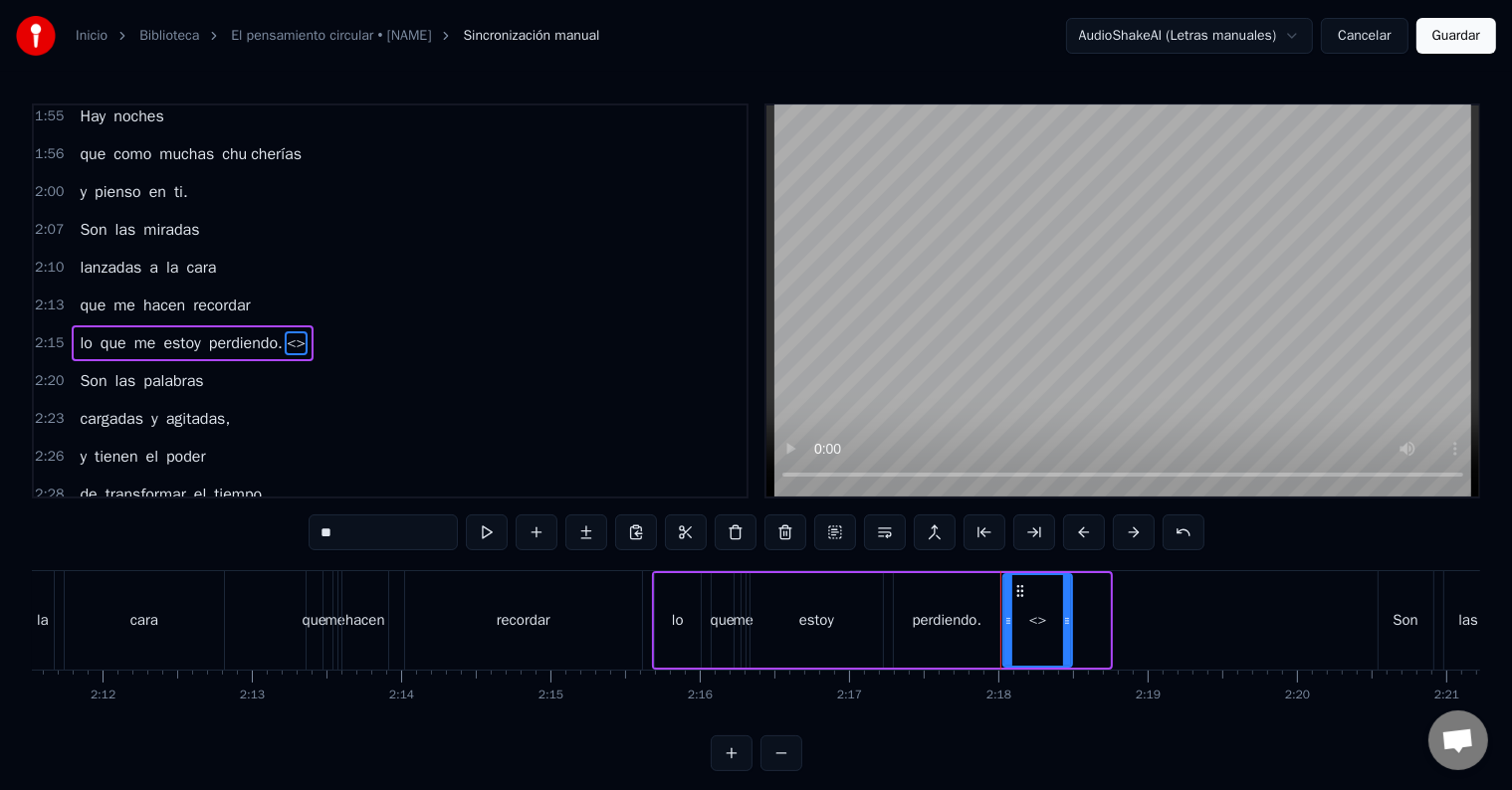 drag, startPoint x: 1107, startPoint y: 618, endPoint x: 1069, endPoint y: 617, distance: 38.013156 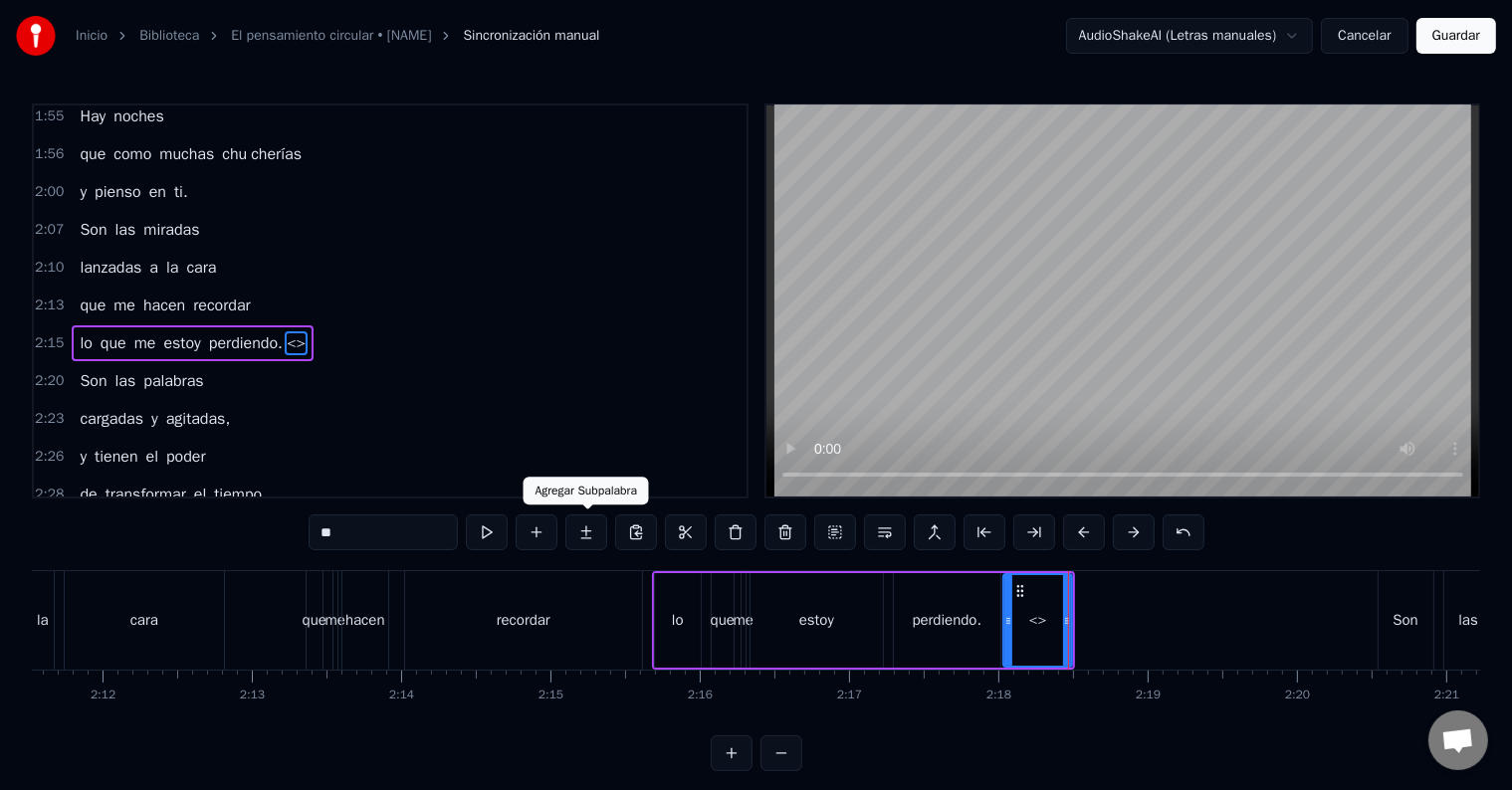 click at bounding box center [586, 532] 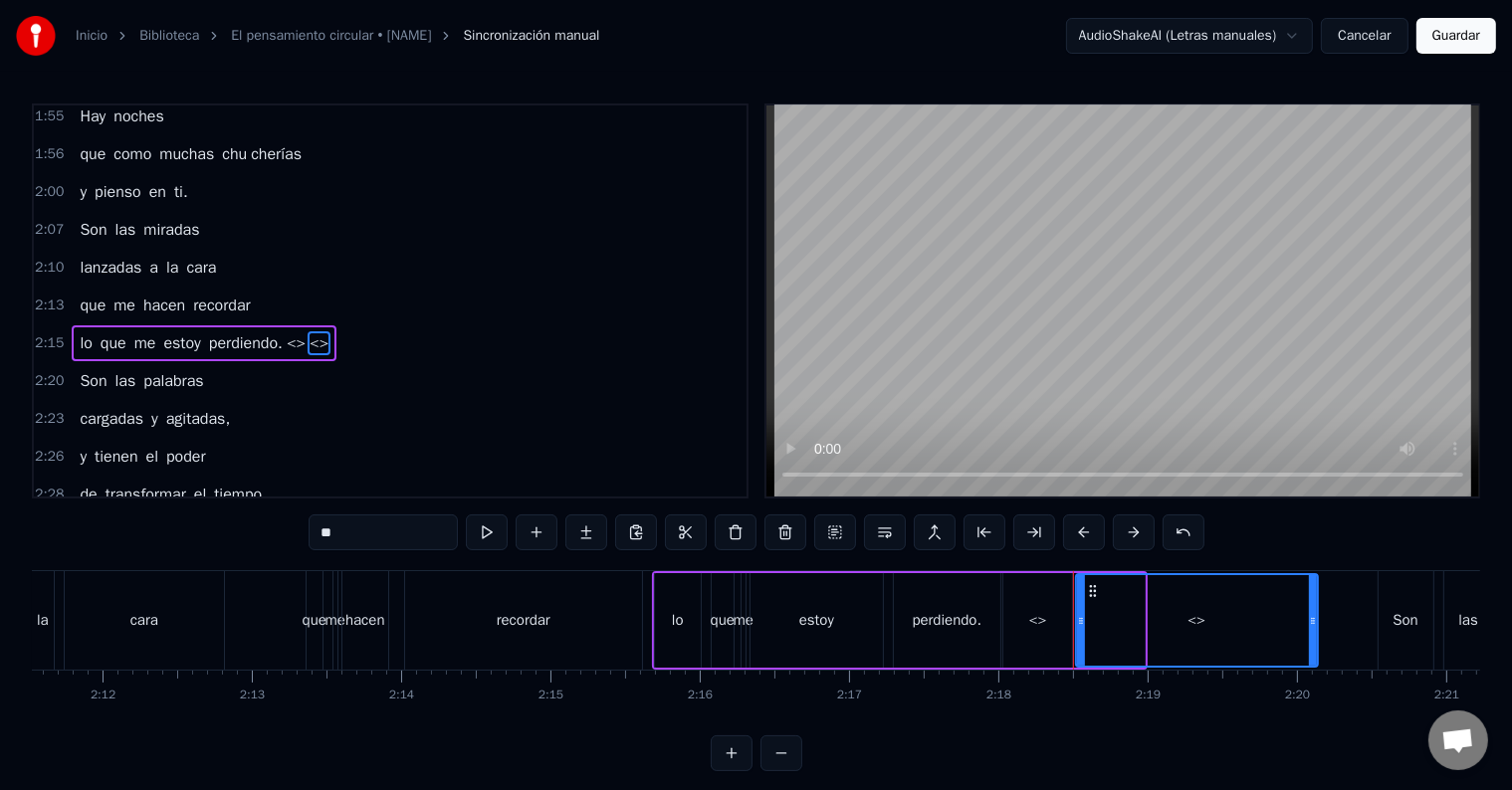 drag, startPoint x: 1138, startPoint y: 617, endPoint x: 1306, endPoint y: 629, distance: 168.428 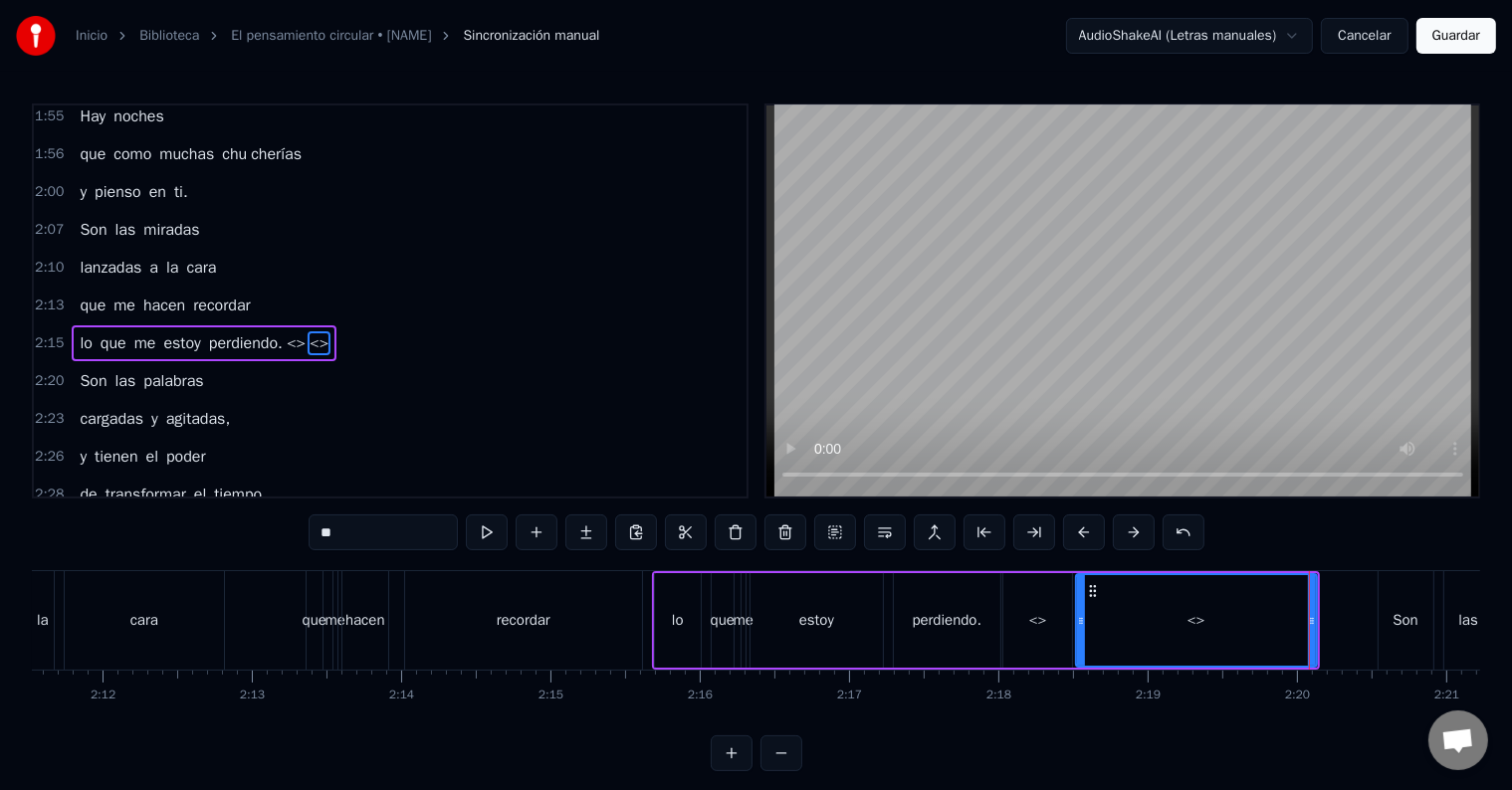 click on "perdiendo." at bounding box center [947, 620] 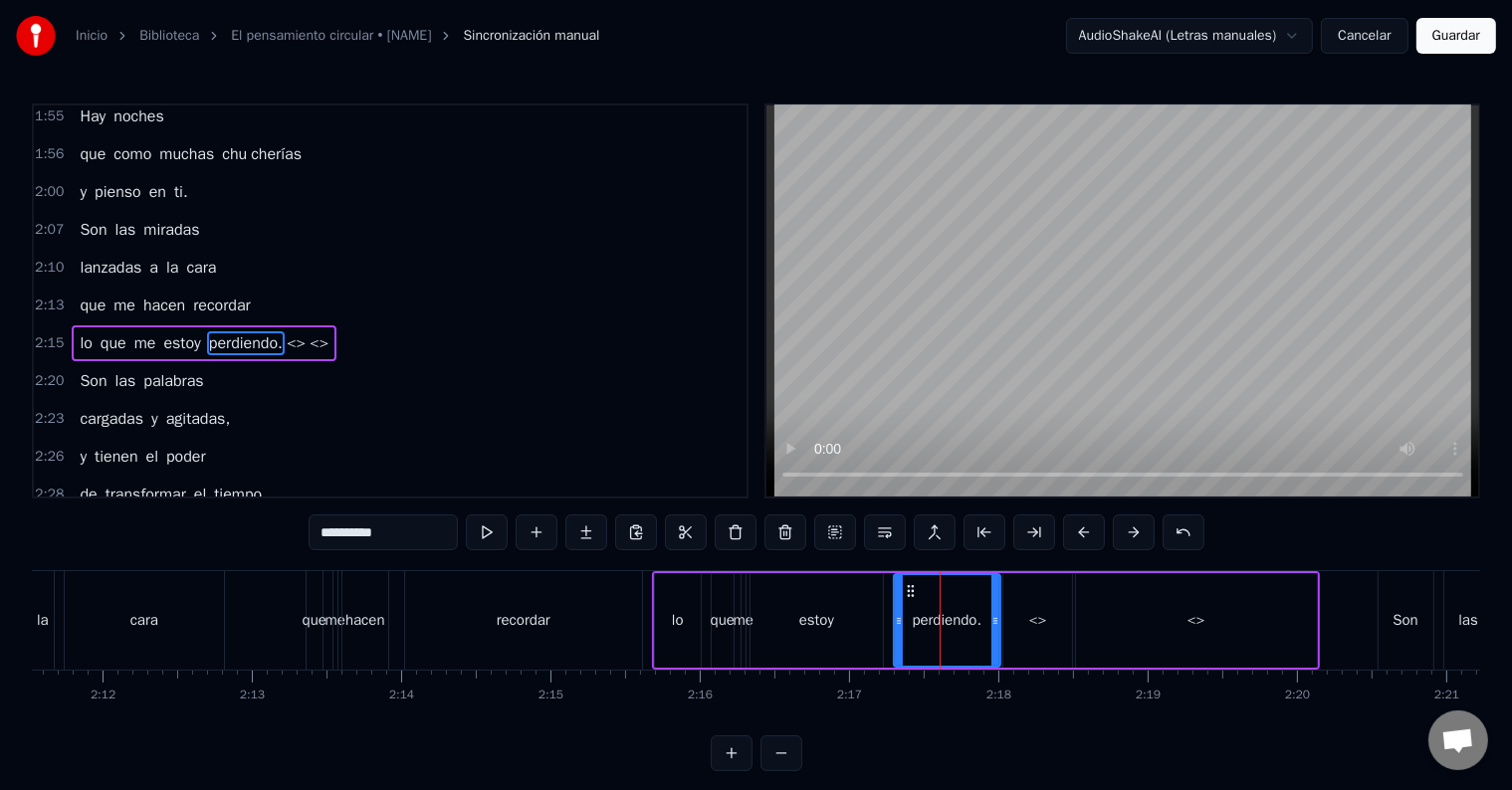 drag, startPoint x: 342, startPoint y: 536, endPoint x: 441, endPoint y: 533, distance: 99.04544 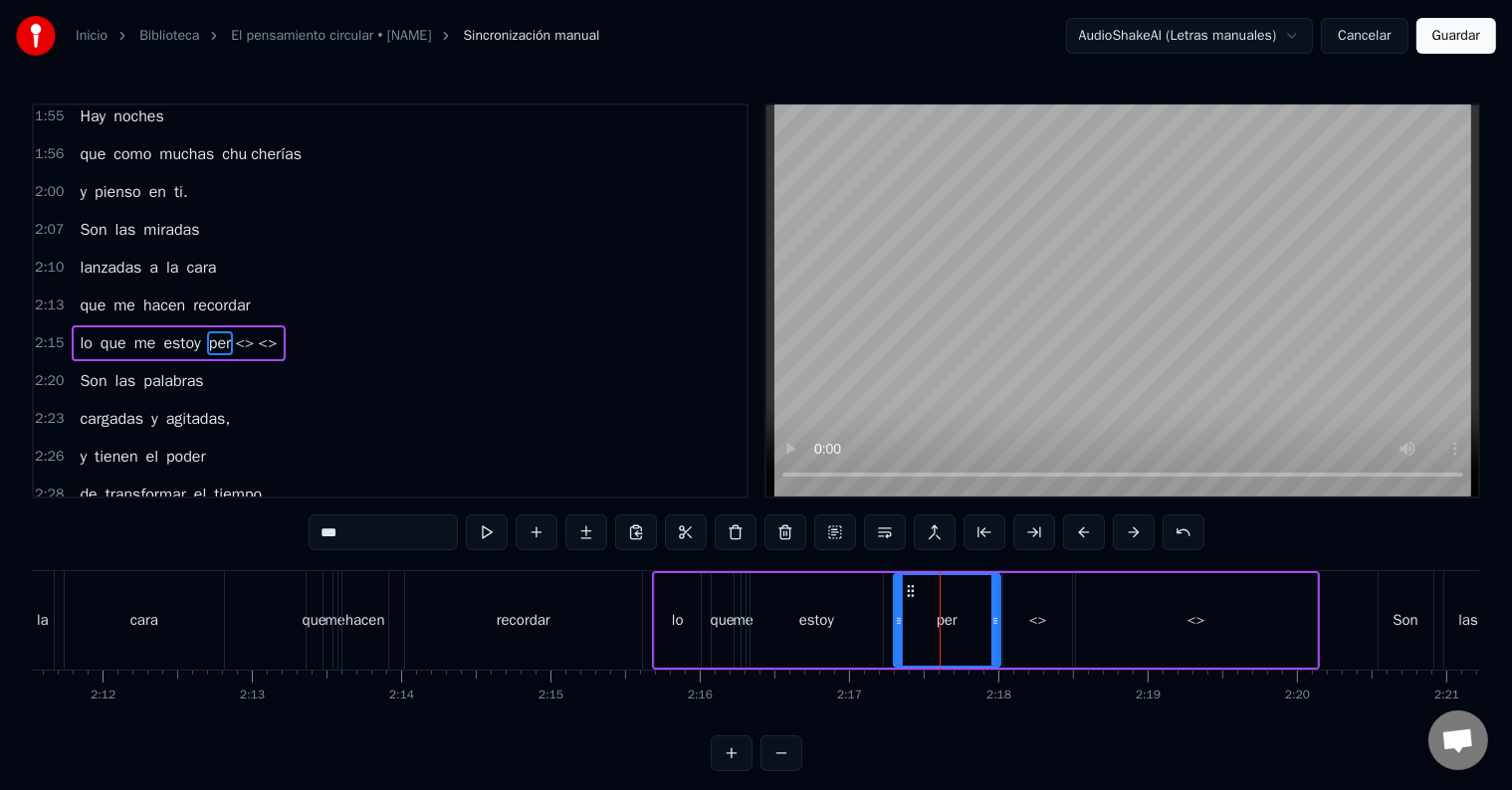 click on "<>" at bounding box center (244, 343) 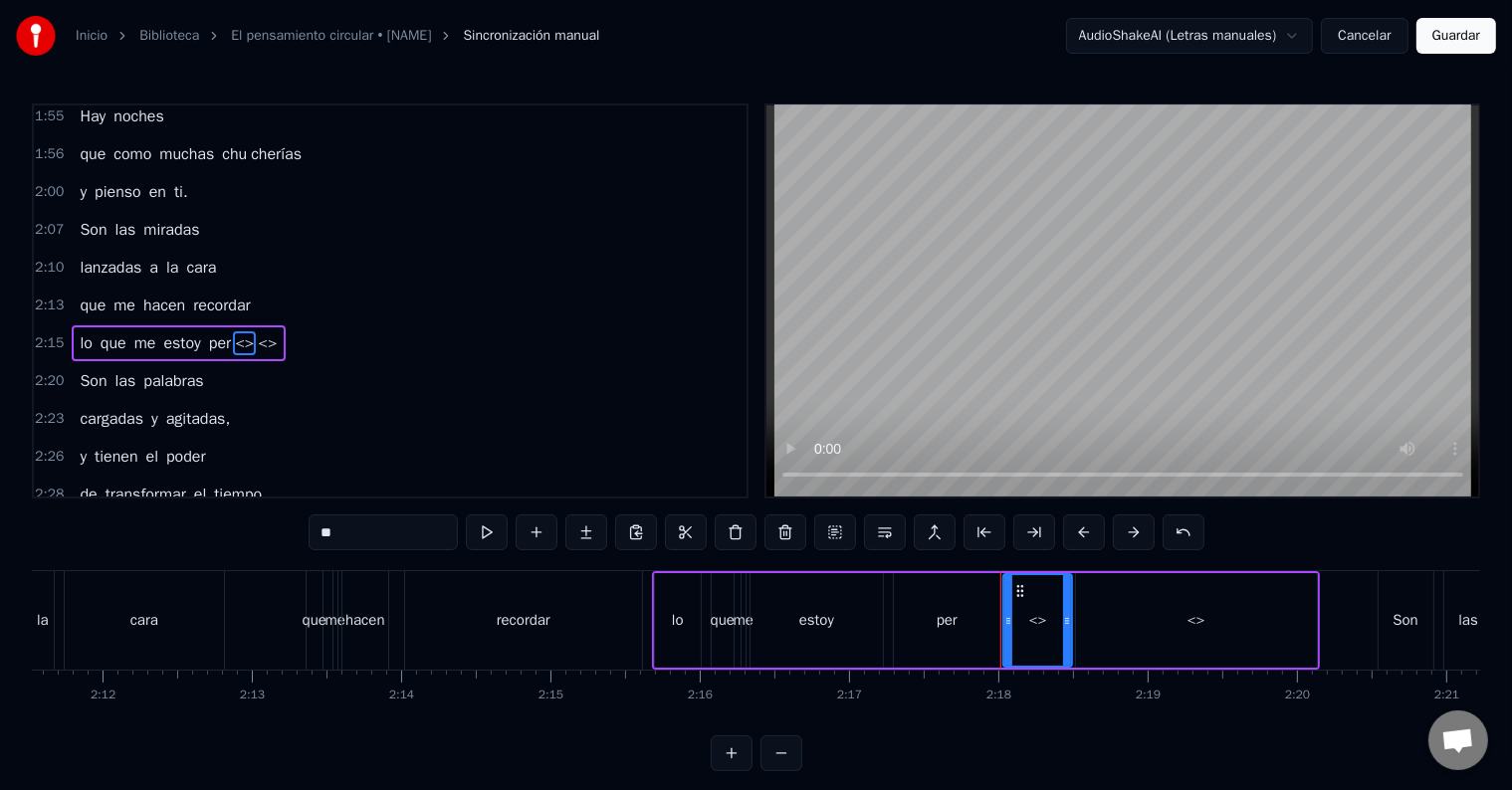 drag, startPoint x: 360, startPoint y: 523, endPoint x: 249, endPoint y: 513, distance: 111.44954 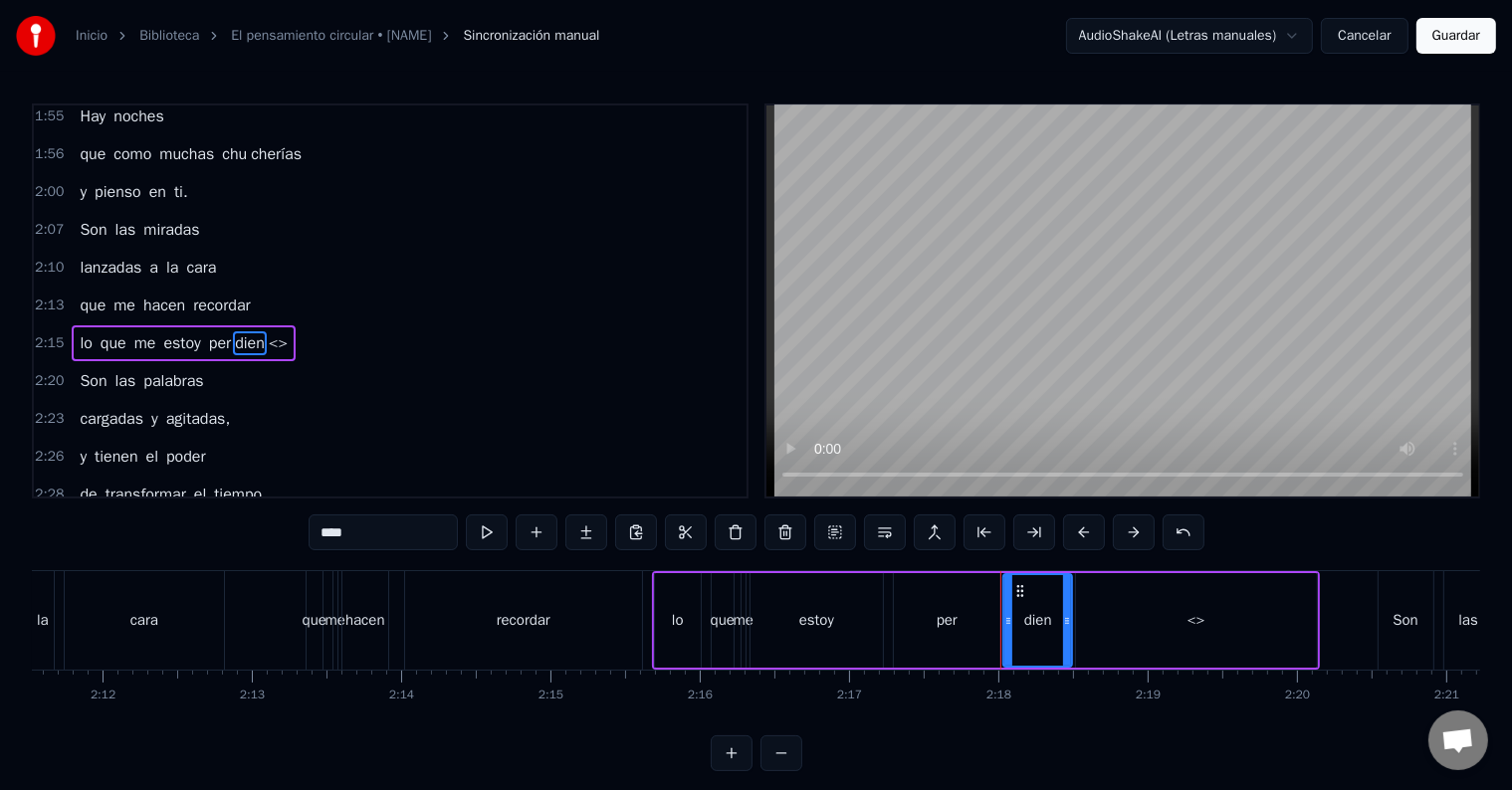 click on "<>" at bounding box center (278, 343) 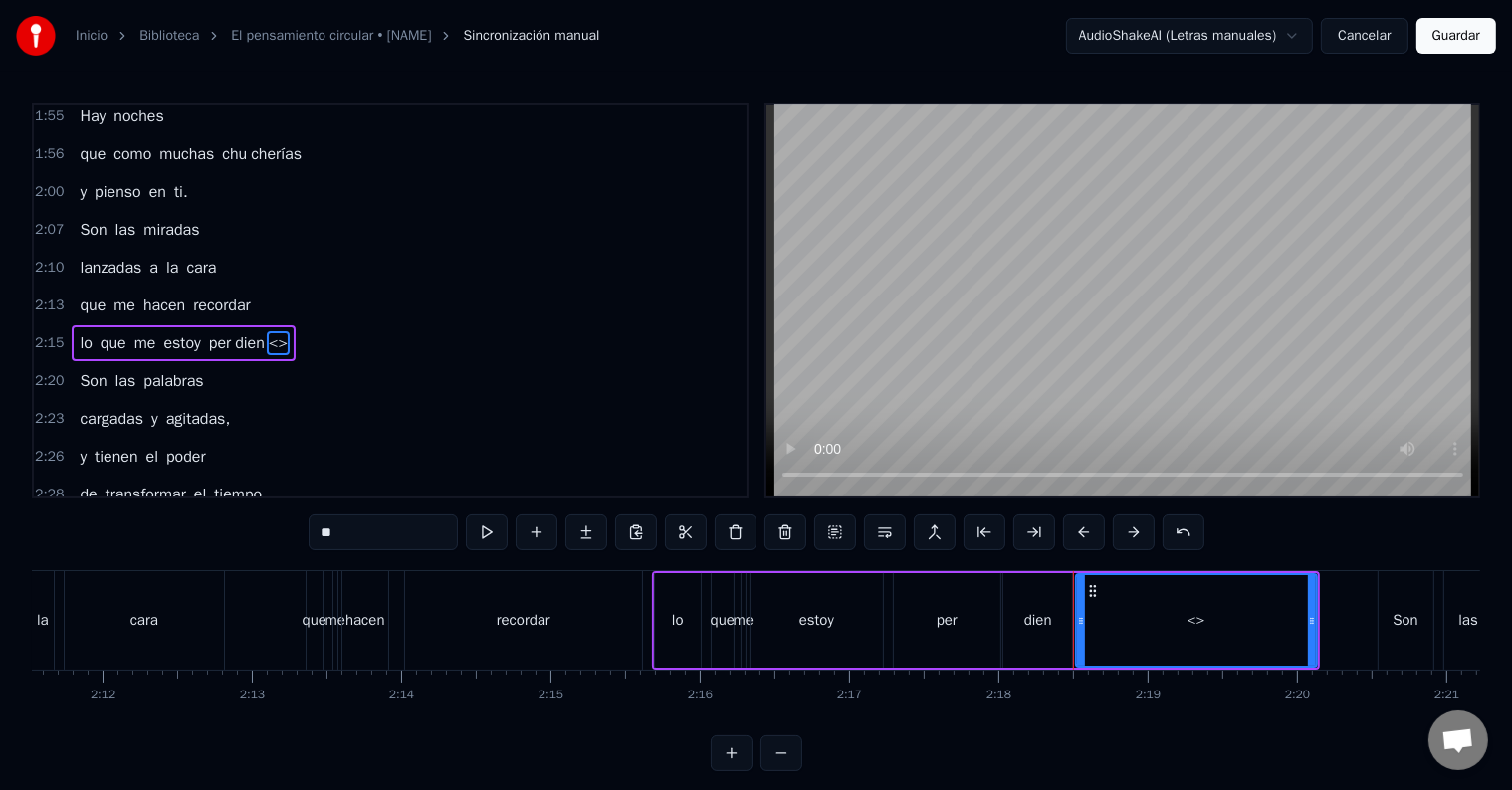 drag, startPoint x: 366, startPoint y: 541, endPoint x: 240, endPoint y: 537, distance: 126.06348 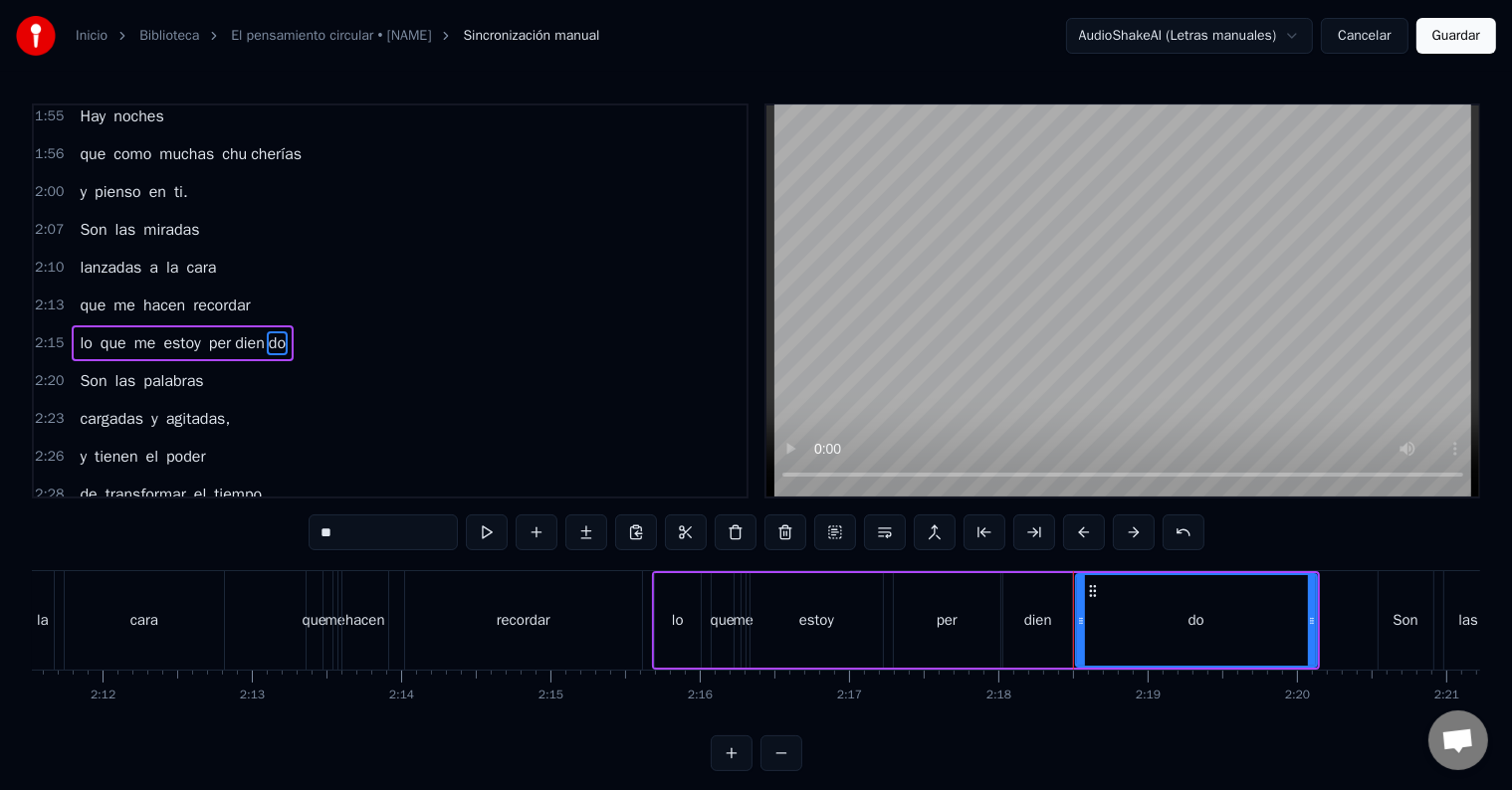click on "0:30 Hay algo sobrenatural 0:33 en tu manera de bailar. 0:36 Hay veces, 0:38 no muchas ni tampoco pocas, 0:41 que pienso en ti. 0:43 Hay algo re torcido 0:46 desde esta alegre impunidad. 0:49 Hay noches 0:51 proclives a las averías, 0:54 que pienso en ti. 0:56 El pensamiento circular, 0:59 con la cabeza vacía. 1:02 Hay noches 1:04 que todo es una por quería 1:07 y pienso en ti. 1:09 En el deseo, 1:12 en la bendita oscuridad. 1:15 Hay veces, 1:17 no muchas ni tampoco pocas, 1:20 que pienso en ti. 1:27 Que pienso en ti. 1:36 En un anillo de fuego, 1:39 con mi gloriosa inmunidad. 1:41 Hay noches 1:43 que escucho muchas tonterías, 1:47 y pienso en ti. 1:49 Hay algo dedicado: 1:52 abandonarse a los demás. 1:55 Hay noches 1:56 que como muchas chu cherías 2:00 y pienso en ti. 2:07 Son las miradas 2:10 lanzadas a la cara 2:13 que me hacen recordar 2:15 lo que me estoy per dien do 2:20 Son las palabras 2:23 cargadas y agitadas, 2:26 y tienen el poder 2:28 de transformar el tiempo. 2:33 Desde esta cama, 2:38 el y" at bounding box center (756, 437) 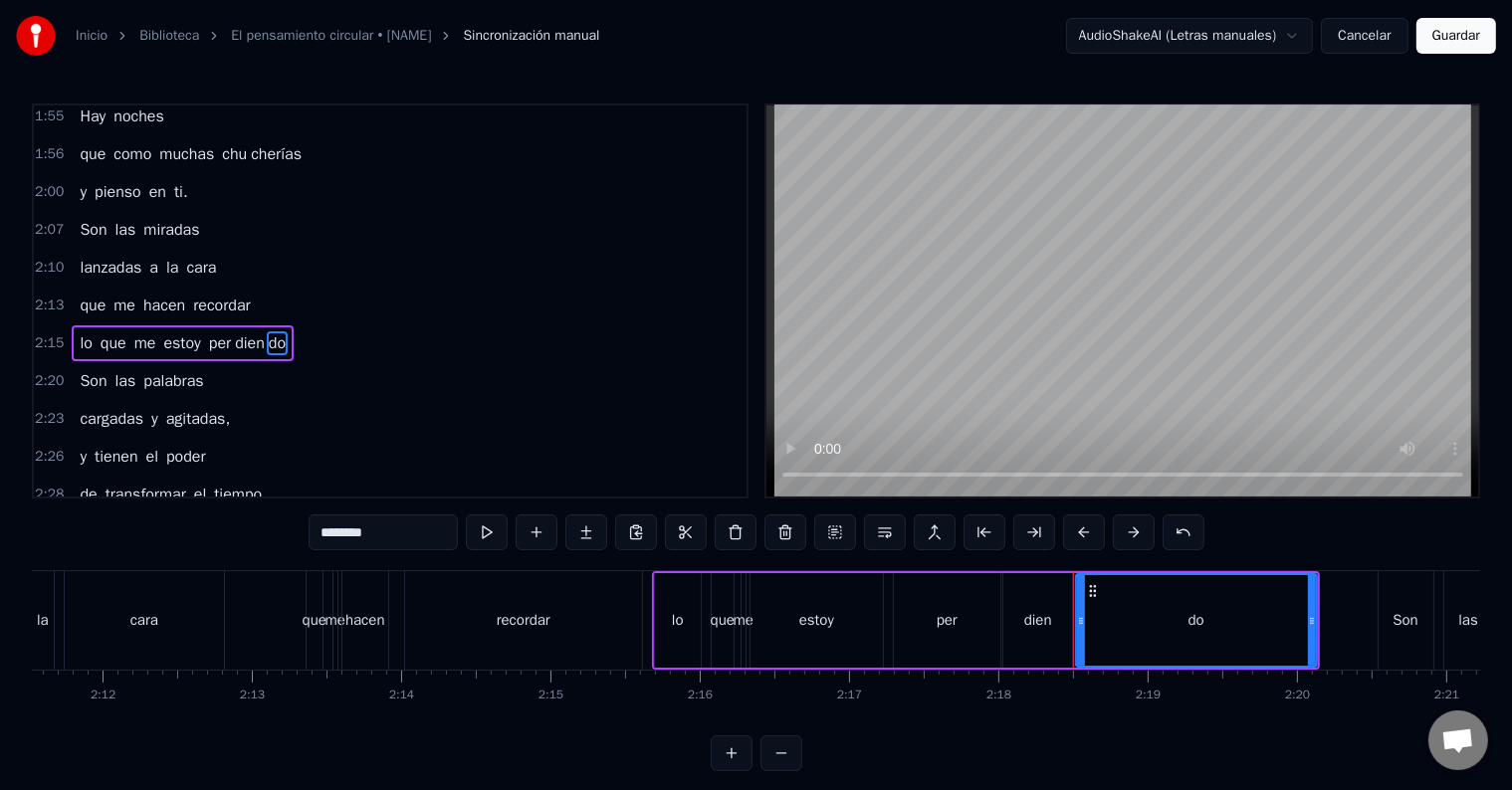 scroll, scrollTop: 1031, scrollLeft: 0, axis: vertical 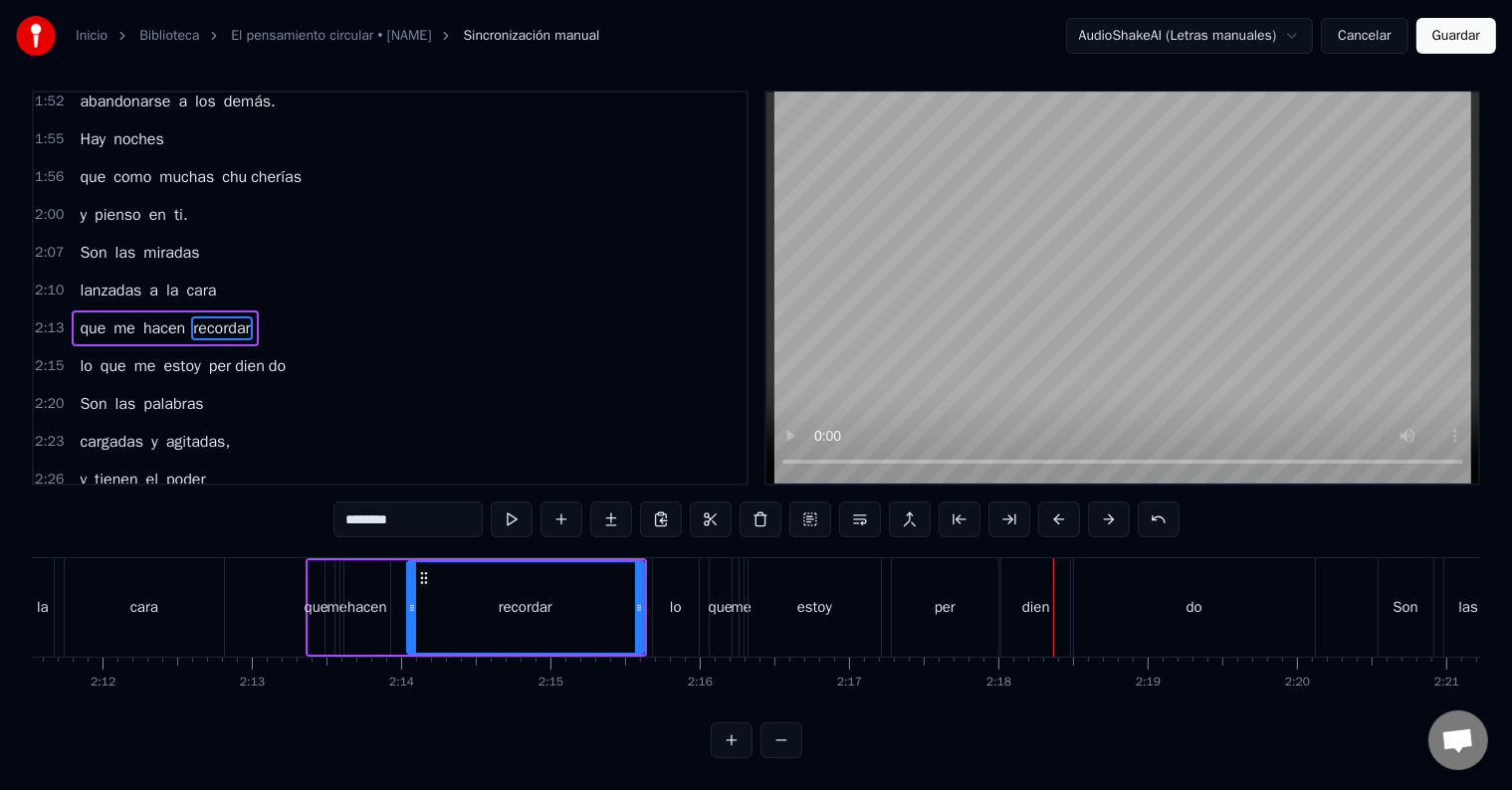 click on "per" at bounding box center (945, 607) 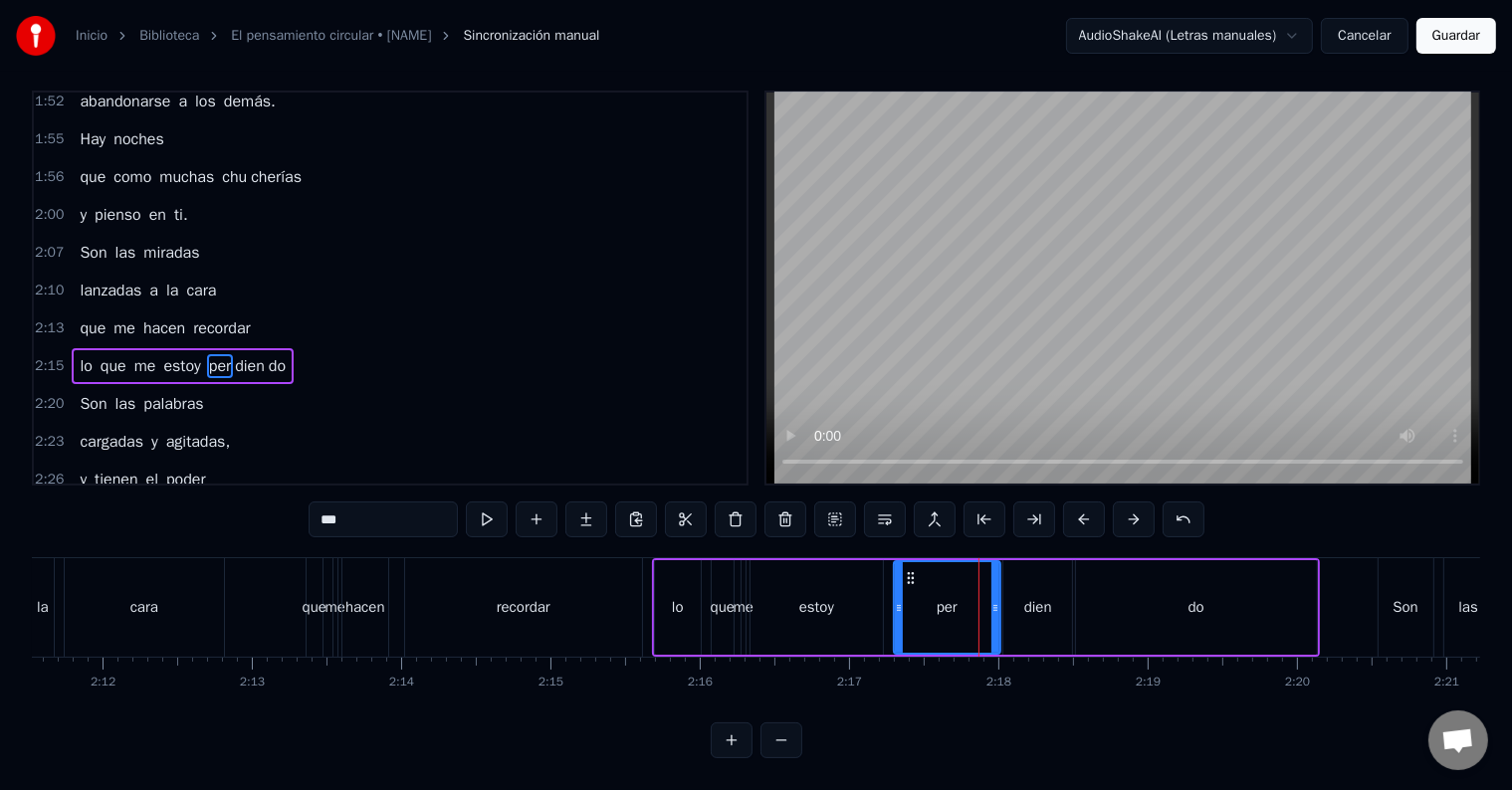 scroll, scrollTop: 0, scrollLeft: 0, axis: both 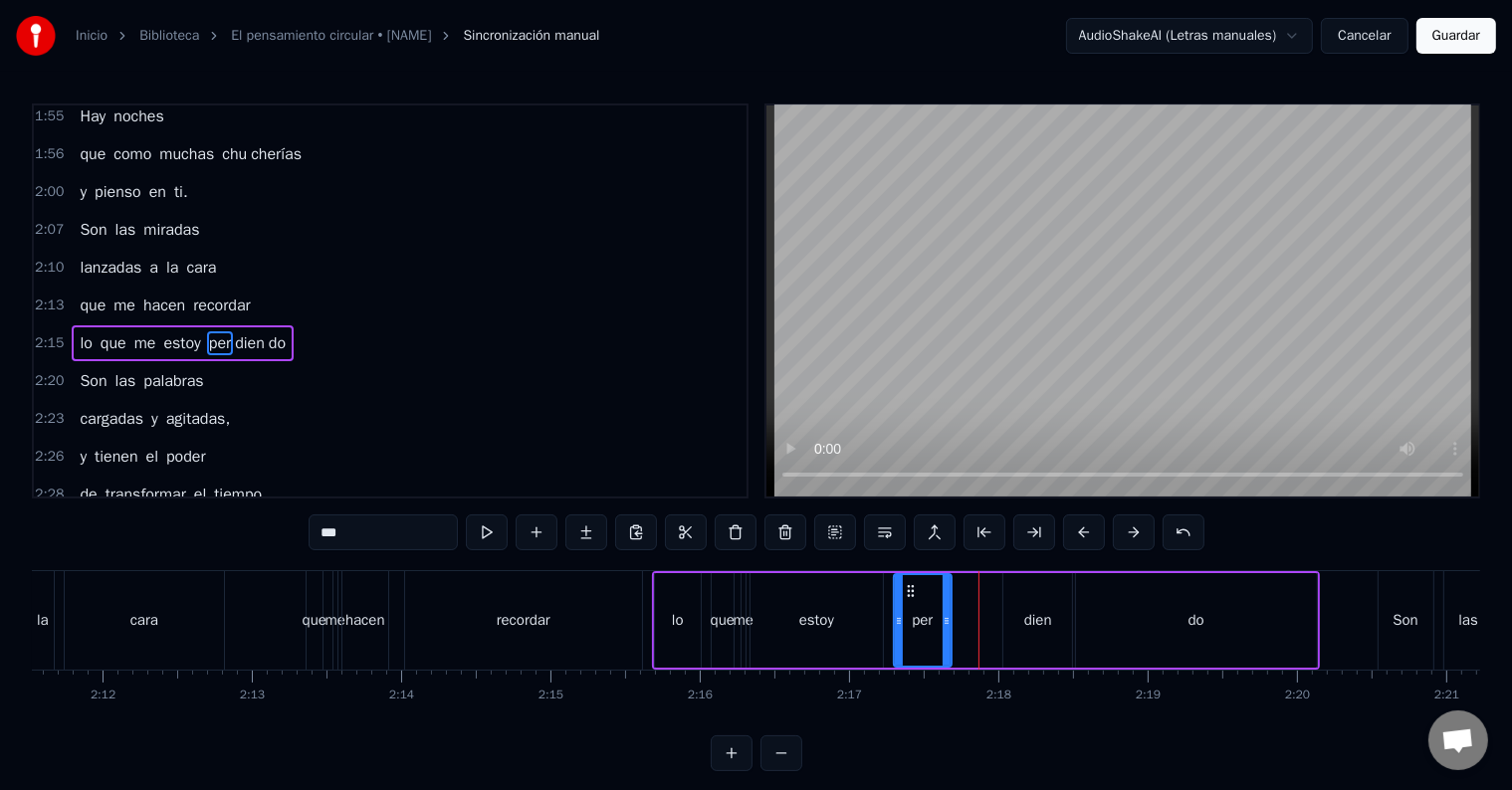 drag, startPoint x: 992, startPoint y: 609, endPoint x: 944, endPoint y: 615, distance: 48.373546 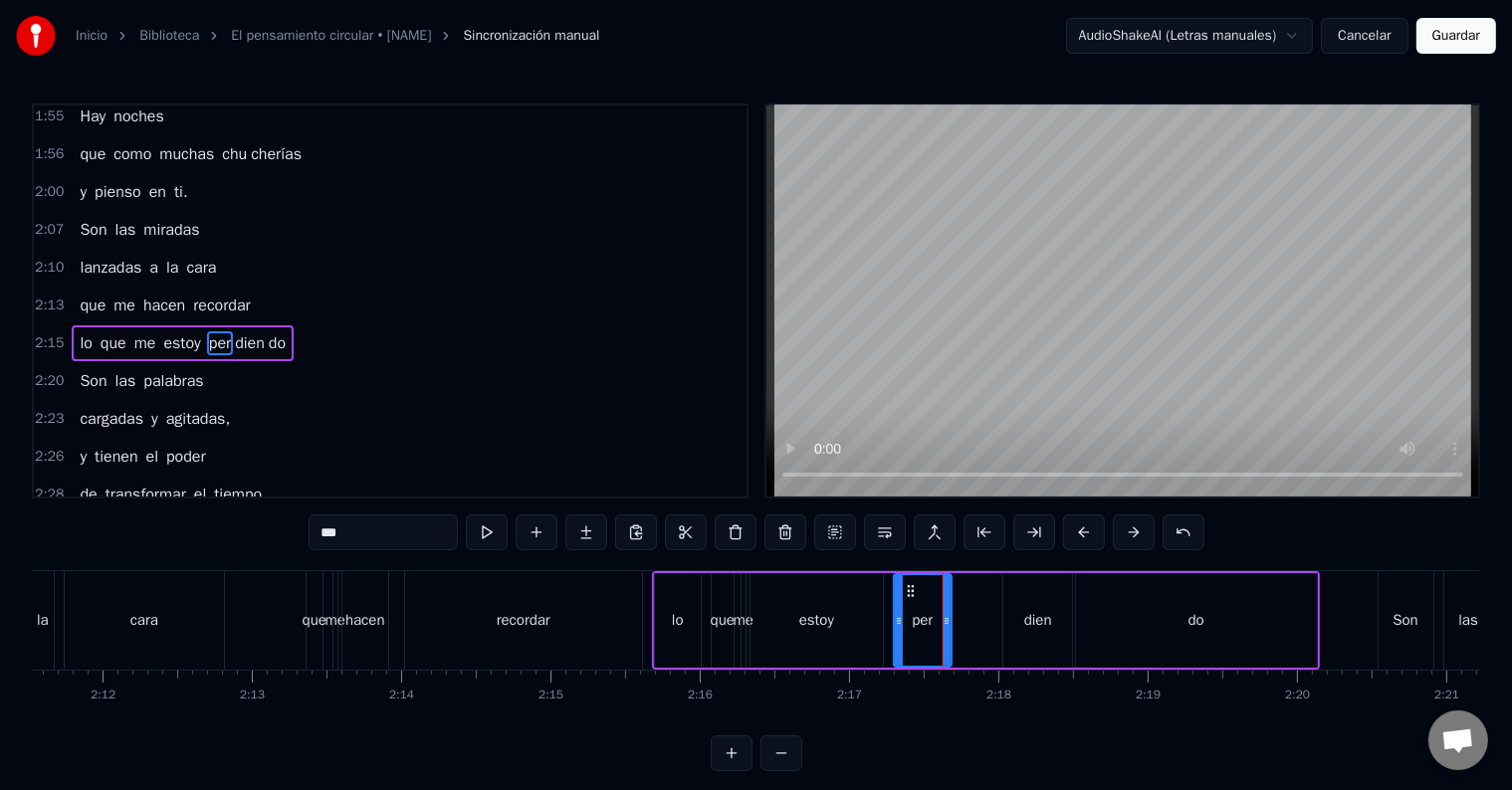 click on "dien" at bounding box center [1038, 620] 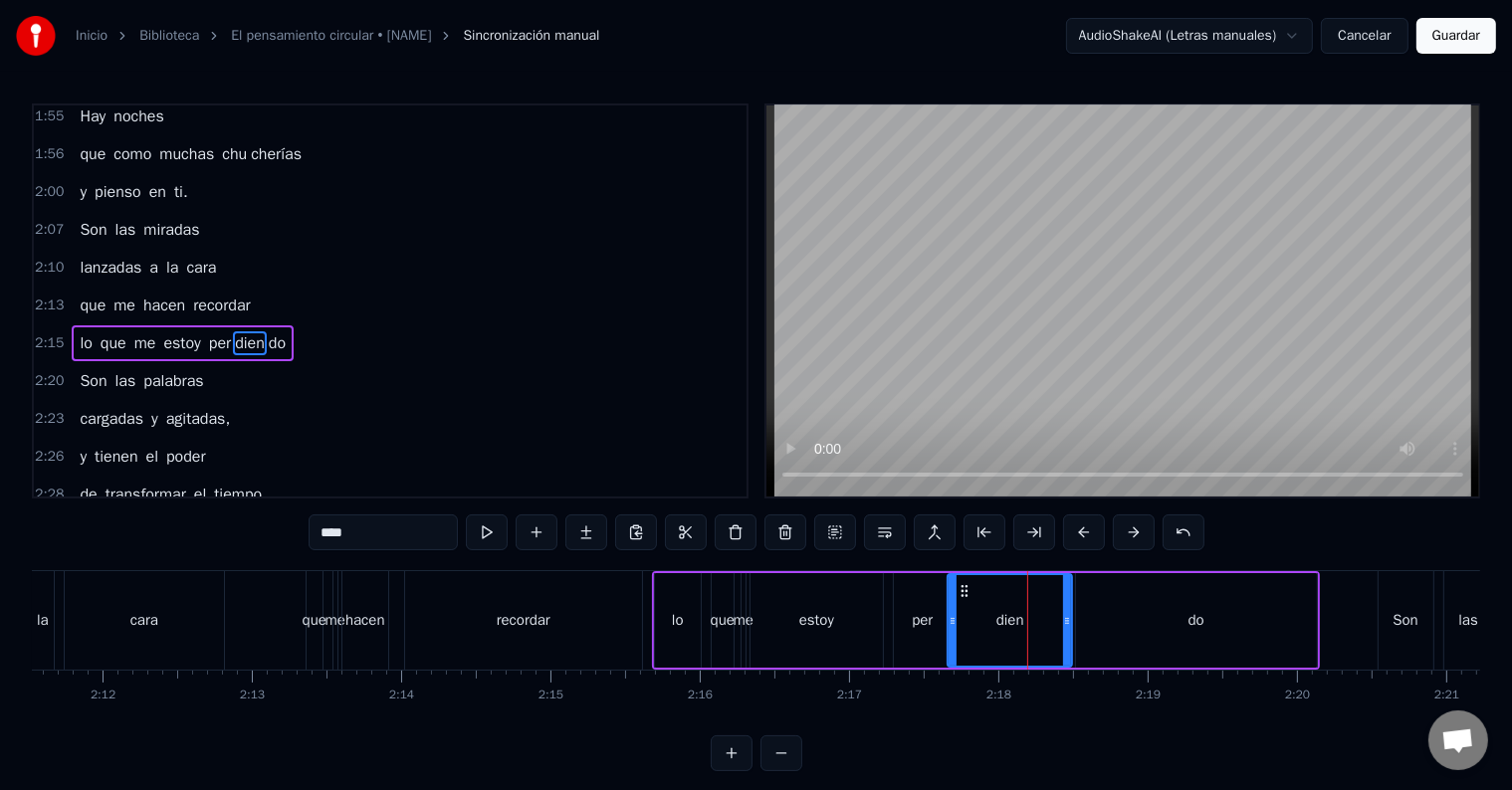 drag, startPoint x: 1003, startPoint y: 623, endPoint x: 945, endPoint y: 629, distance: 58.3095 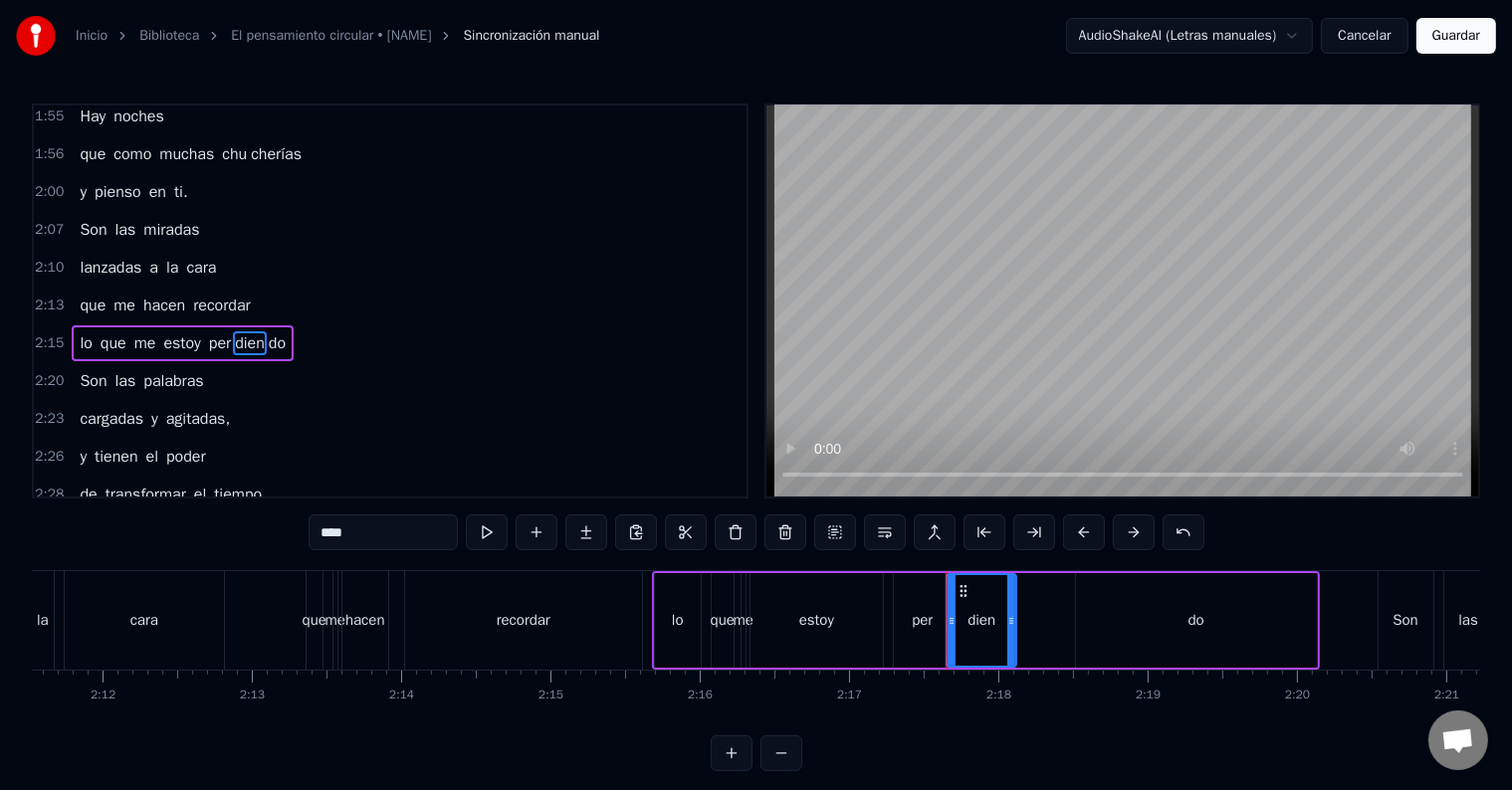 drag, startPoint x: 1063, startPoint y: 617, endPoint x: 1031, endPoint y: 609, distance: 32.984845 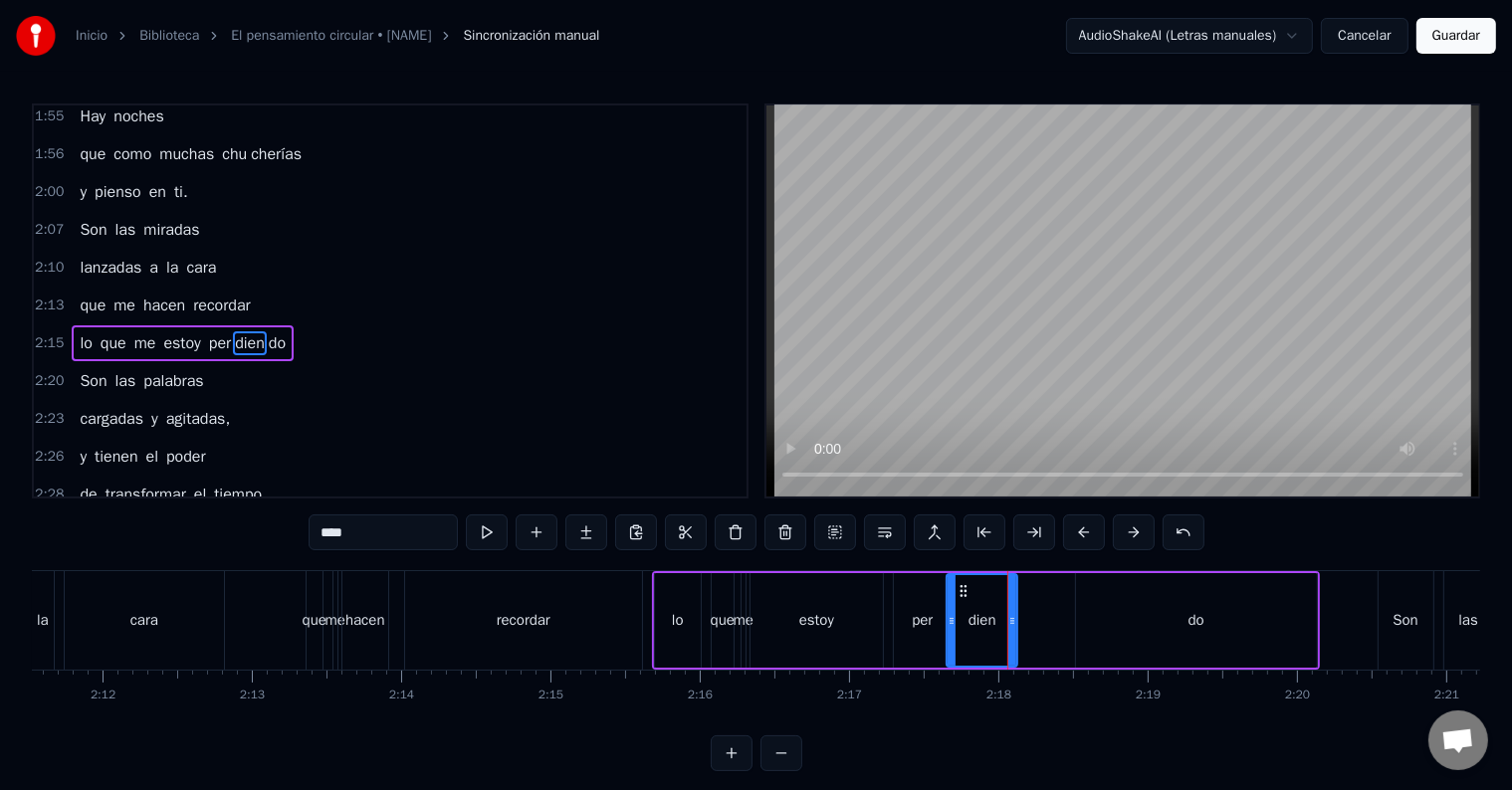 click on "do" at bounding box center [1196, 620] 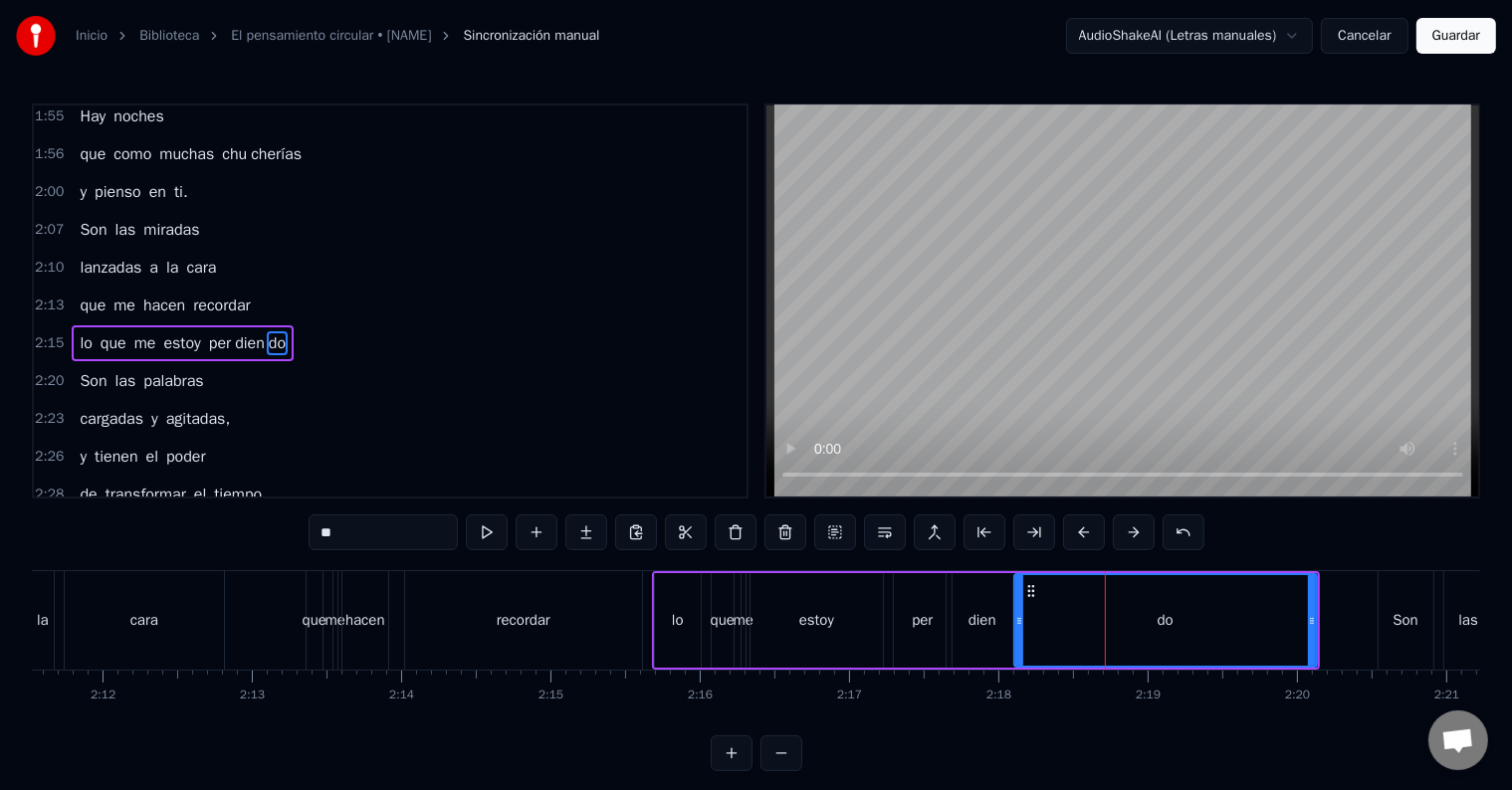 drag, startPoint x: 1075, startPoint y: 625, endPoint x: 1004, endPoint y: 627, distance: 71.02816 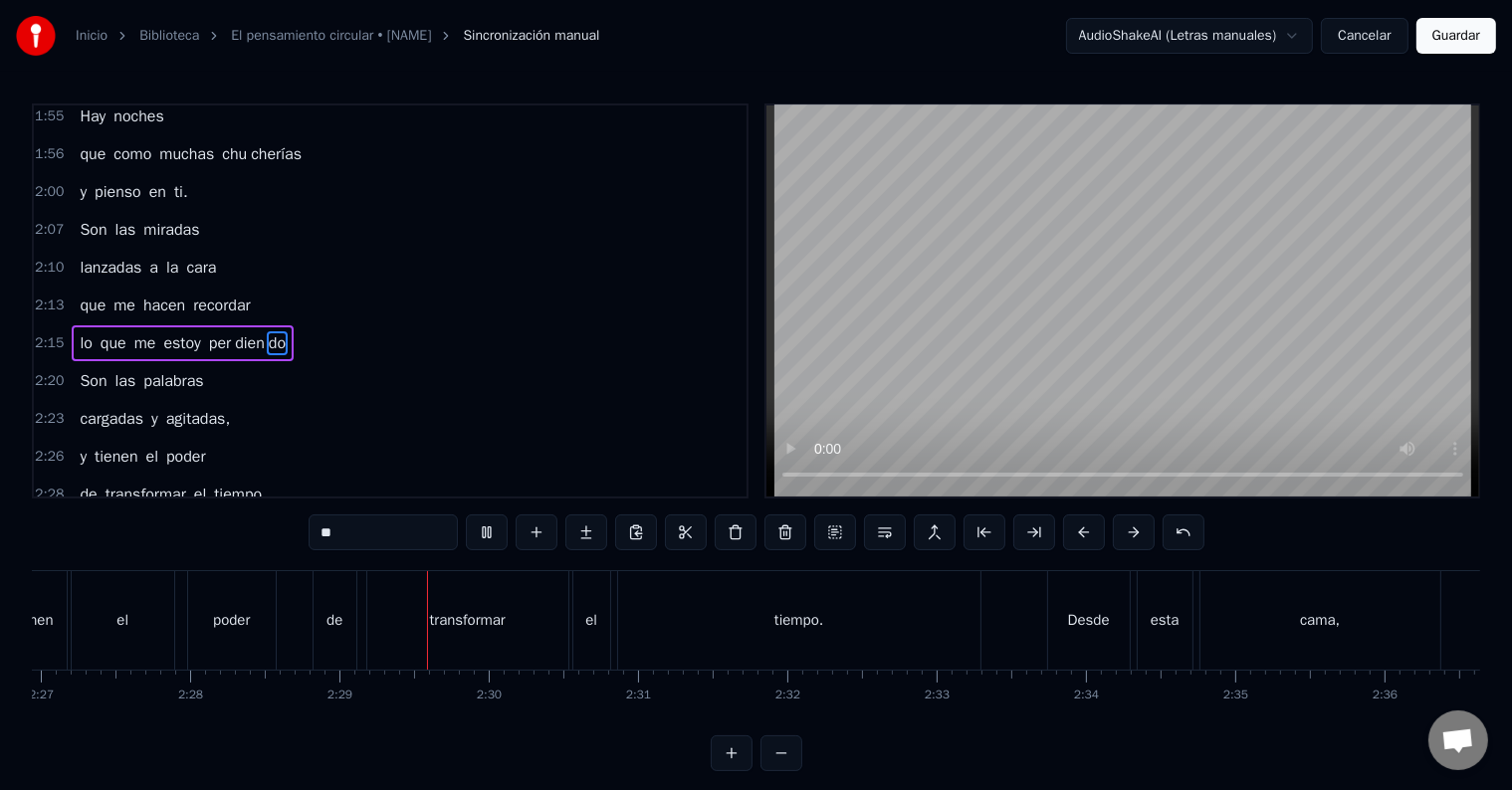 scroll, scrollTop: 0, scrollLeft: 22145, axis: horizontal 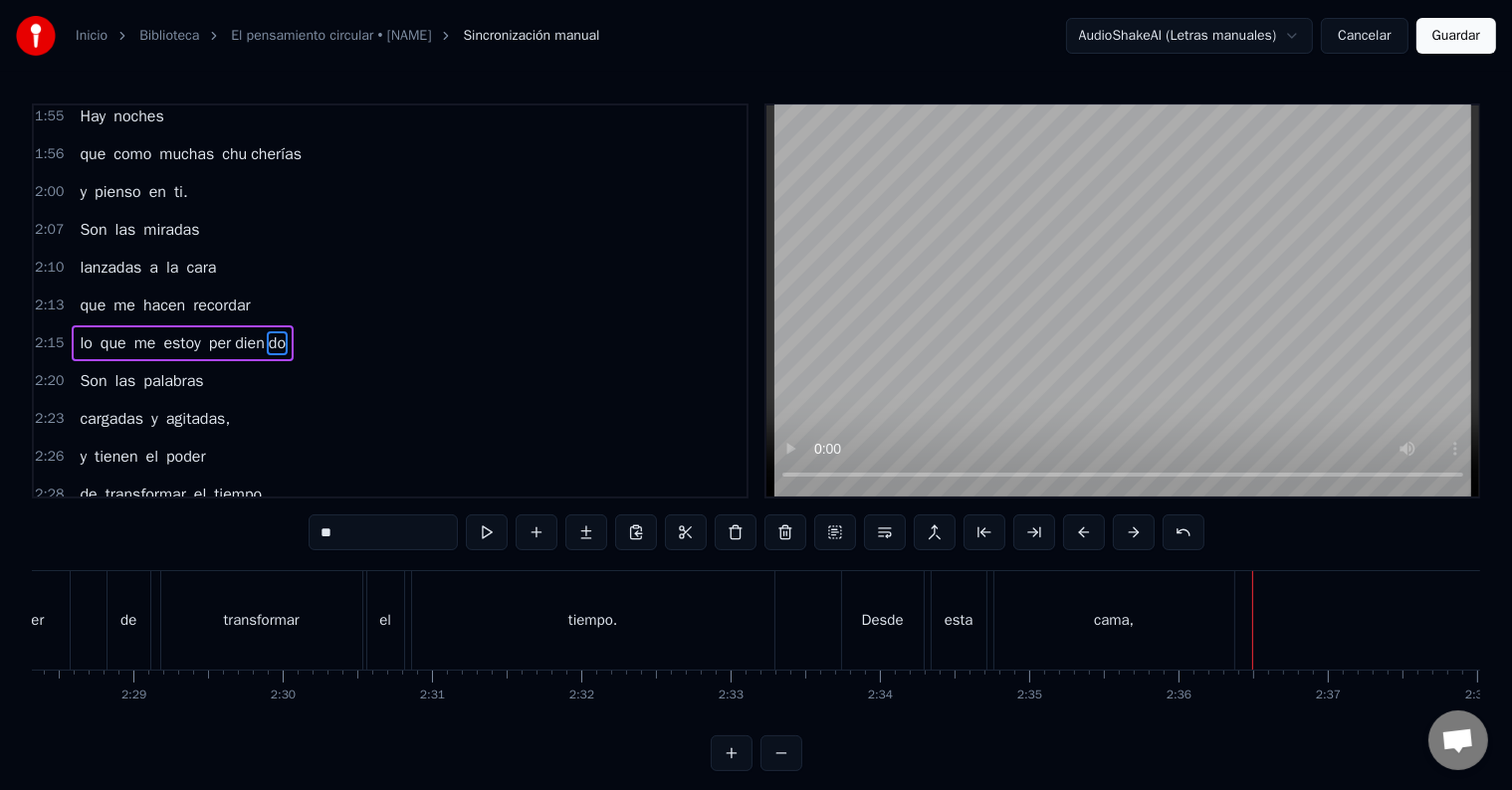 click on "cama," at bounding box center (1114, 620) 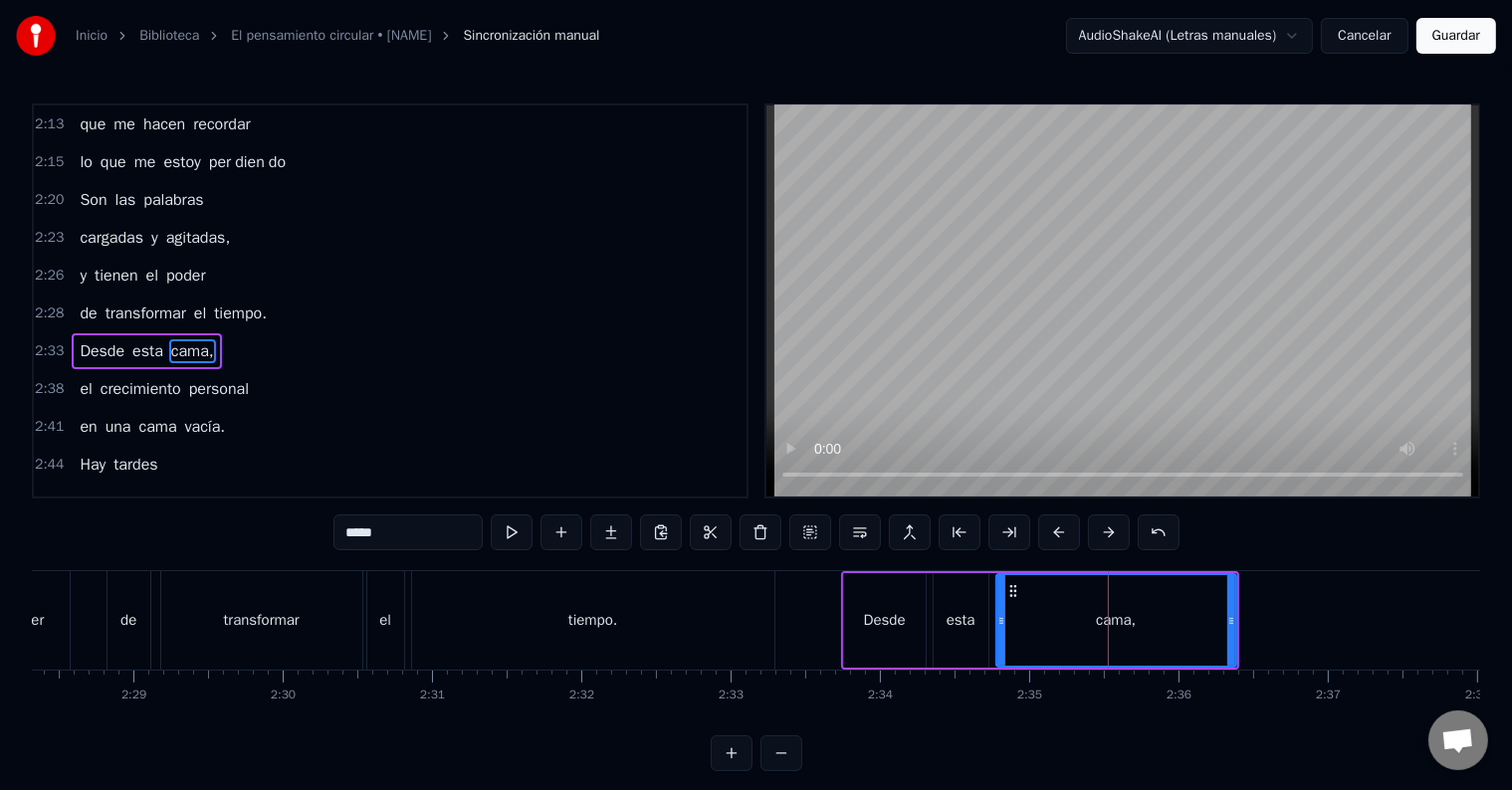 scroll, scrollTop: 1250, scrollLeft: 0, axis: vertical 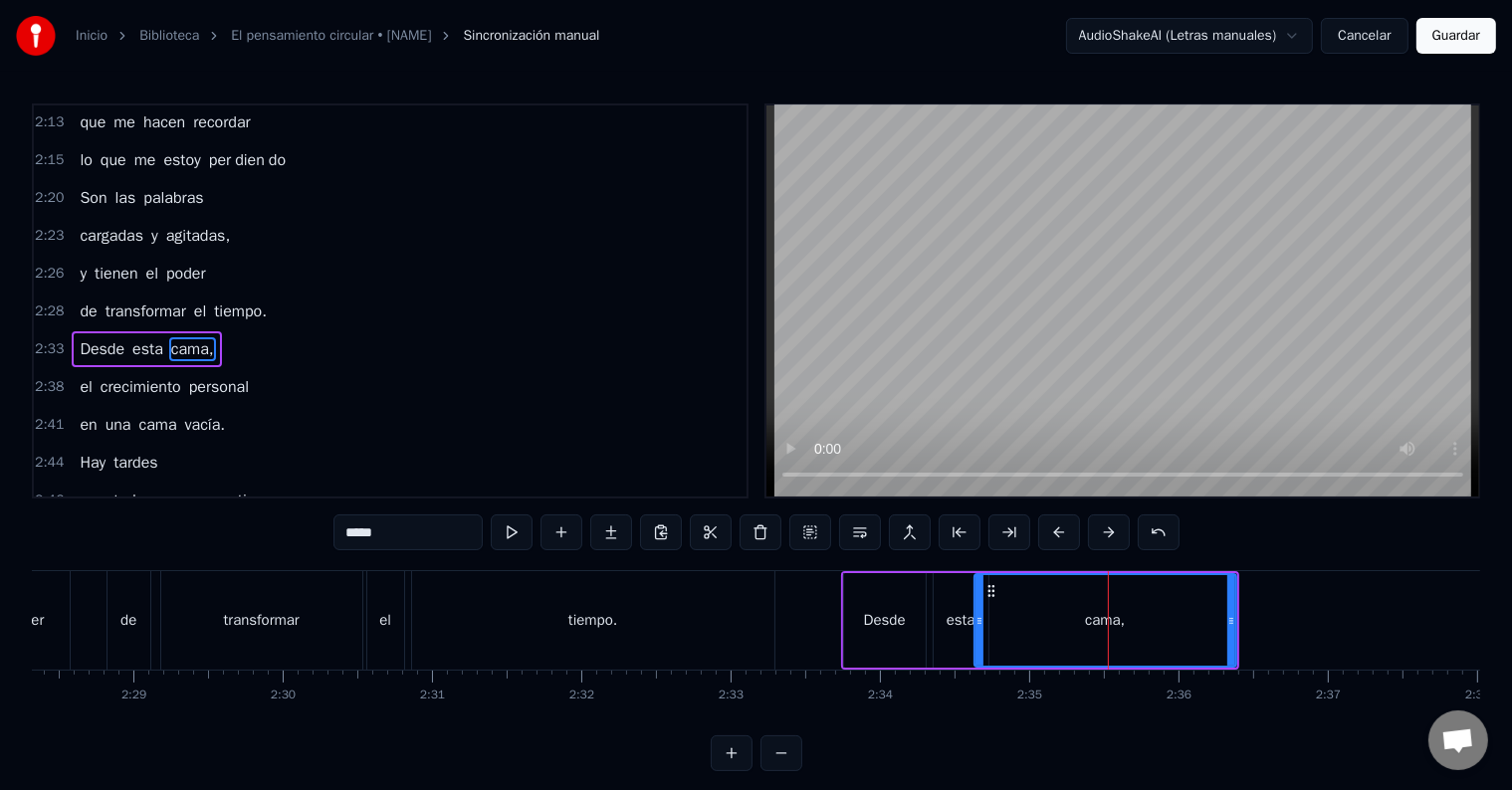 drag, startPoint x: 996, startPoint y: 621, endPoint x: 974, endPoint y: 625, distance: 22.36068 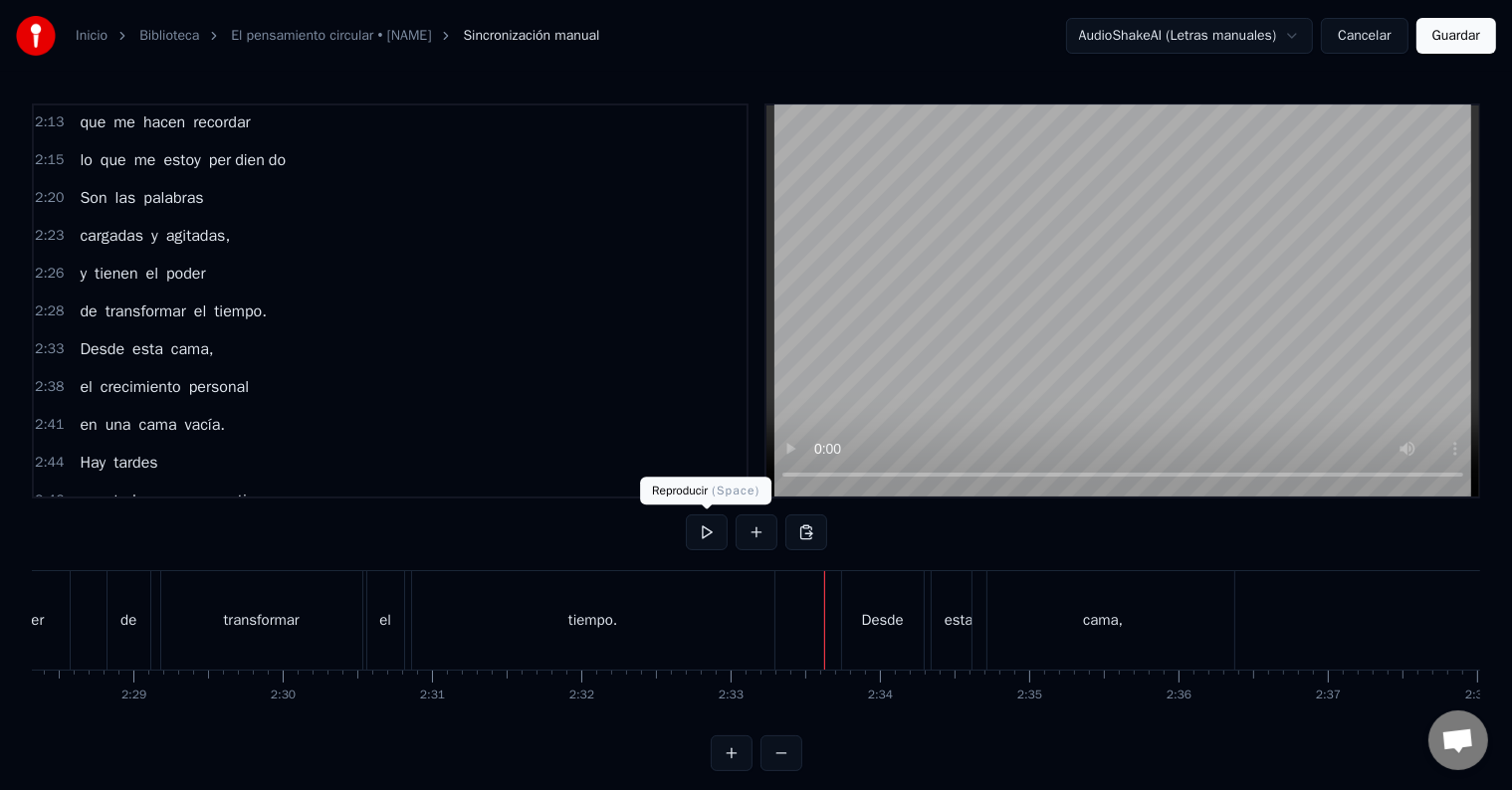 click at bounding box center [707, 532] 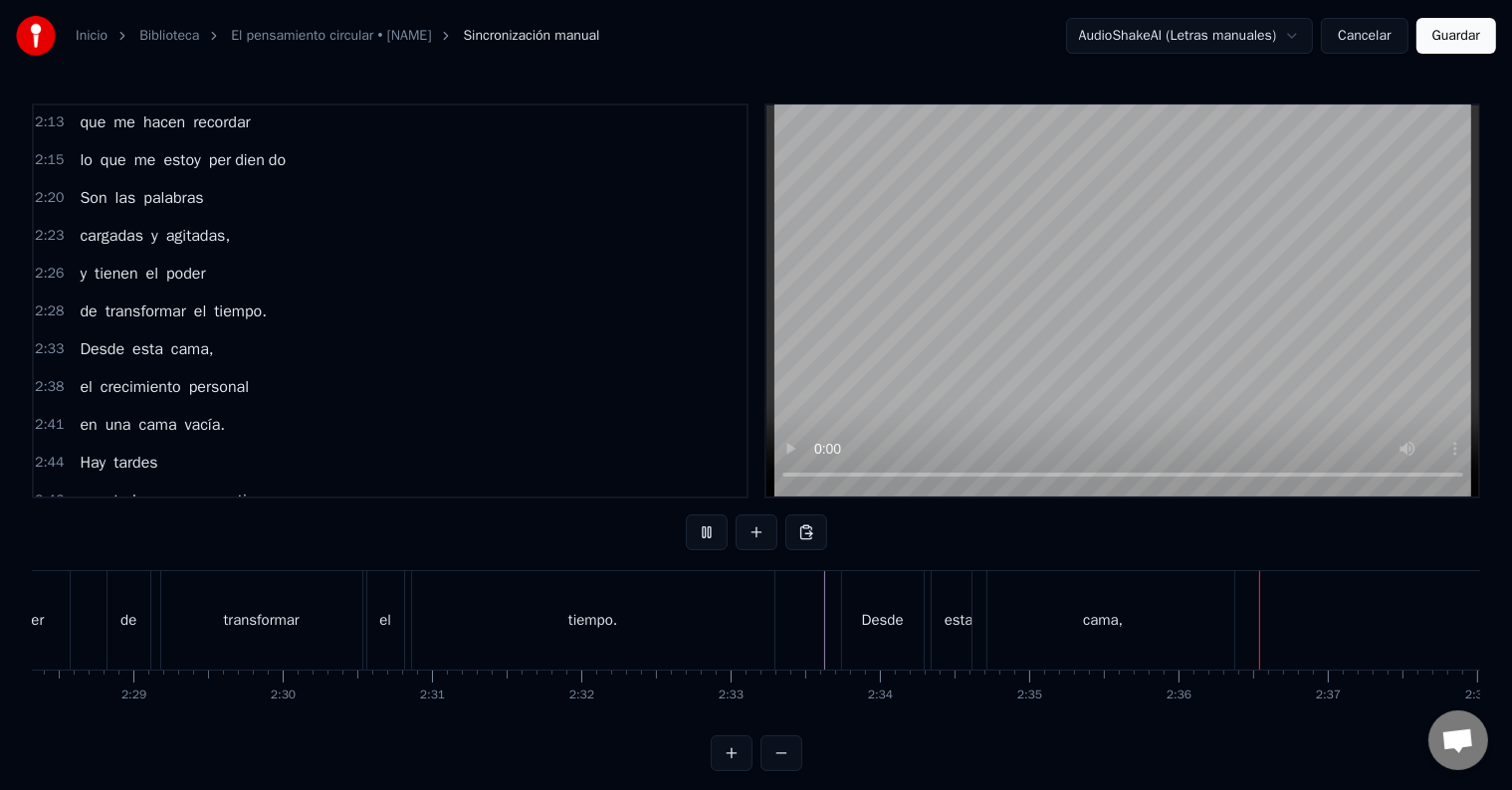 click at bounding box center (707, 532) 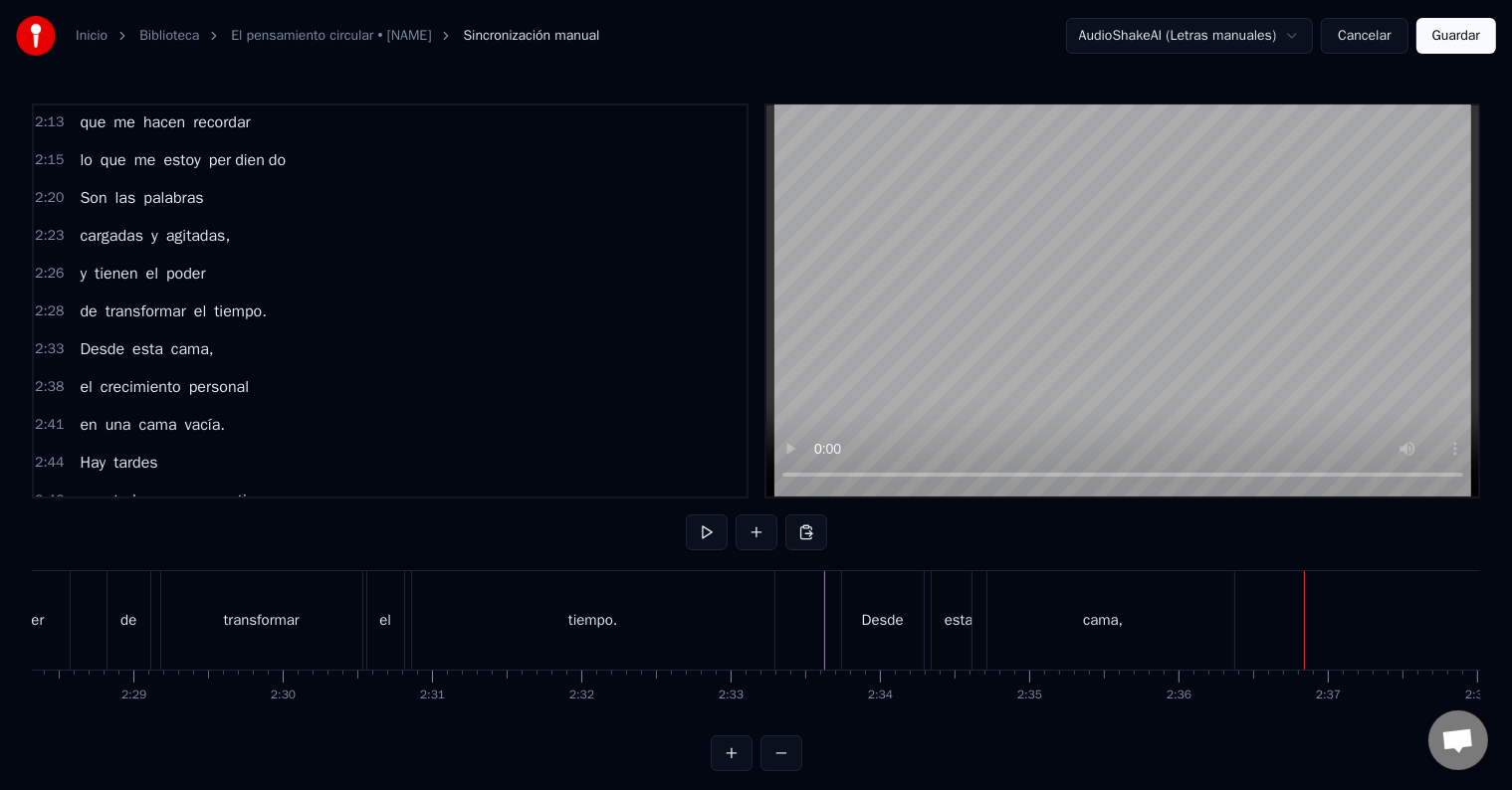 click on "cama," at bounding box center (1103, 620) 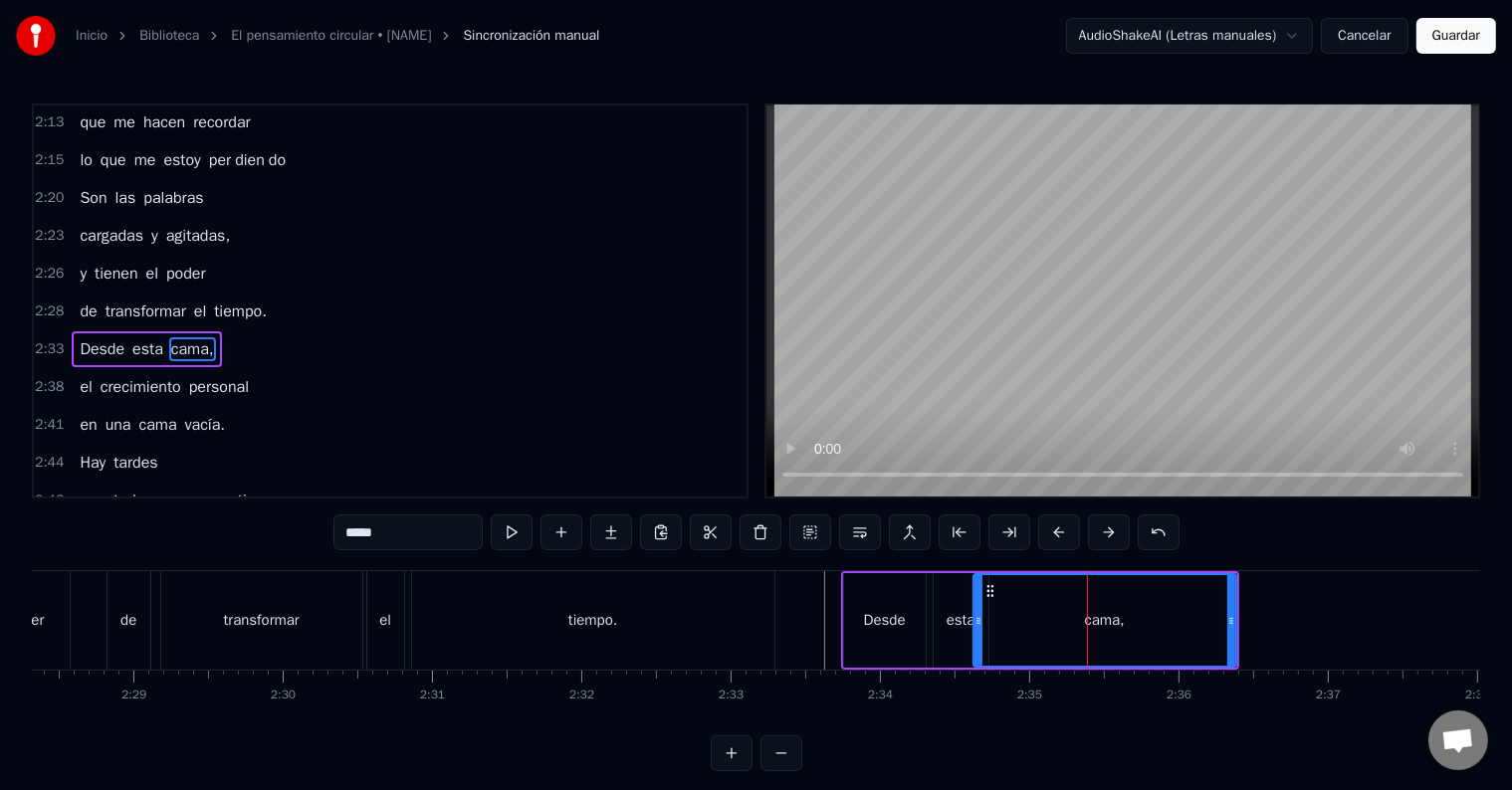 click 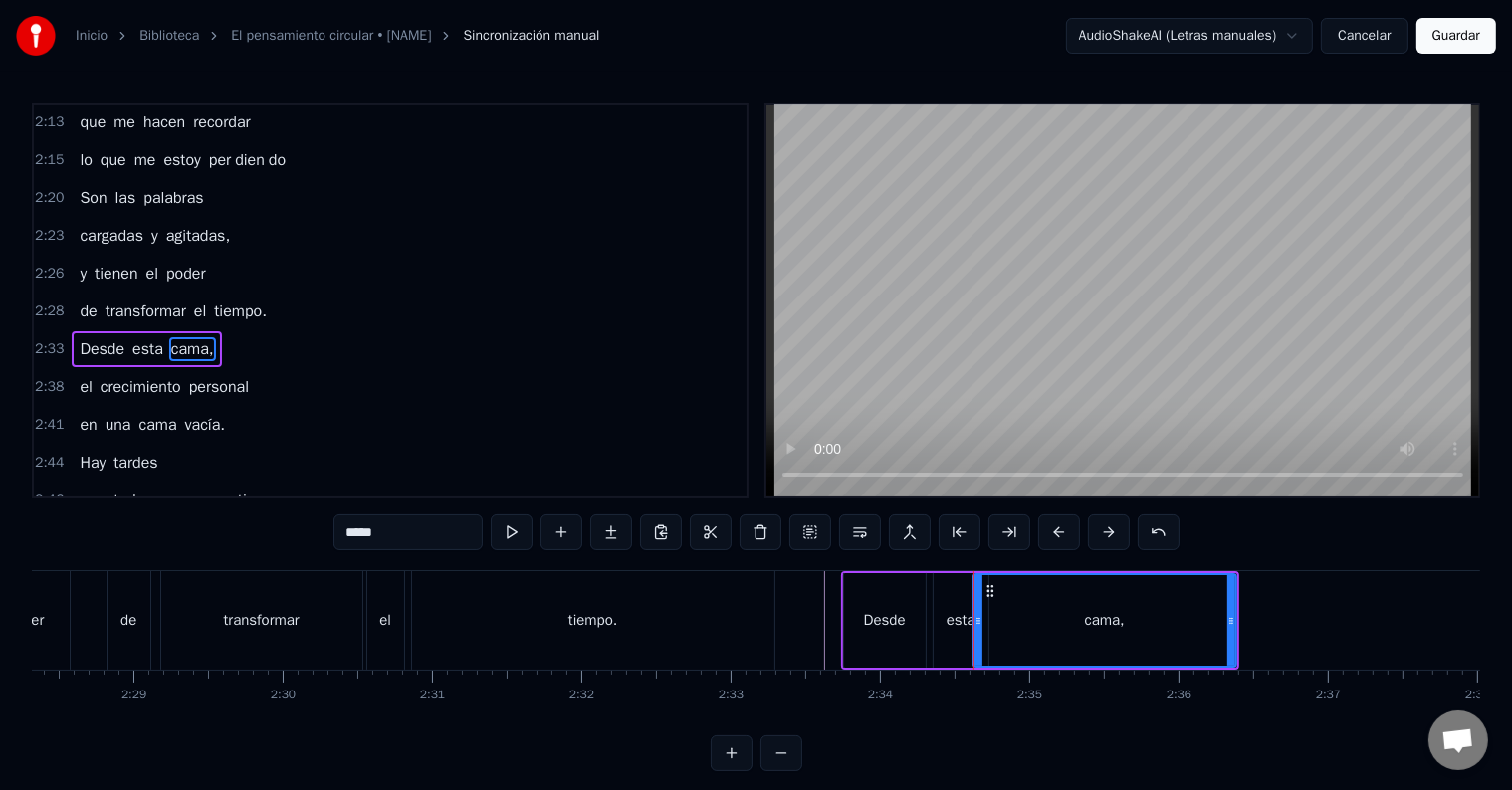 click on "cama," at bounding box center (1105, 620) 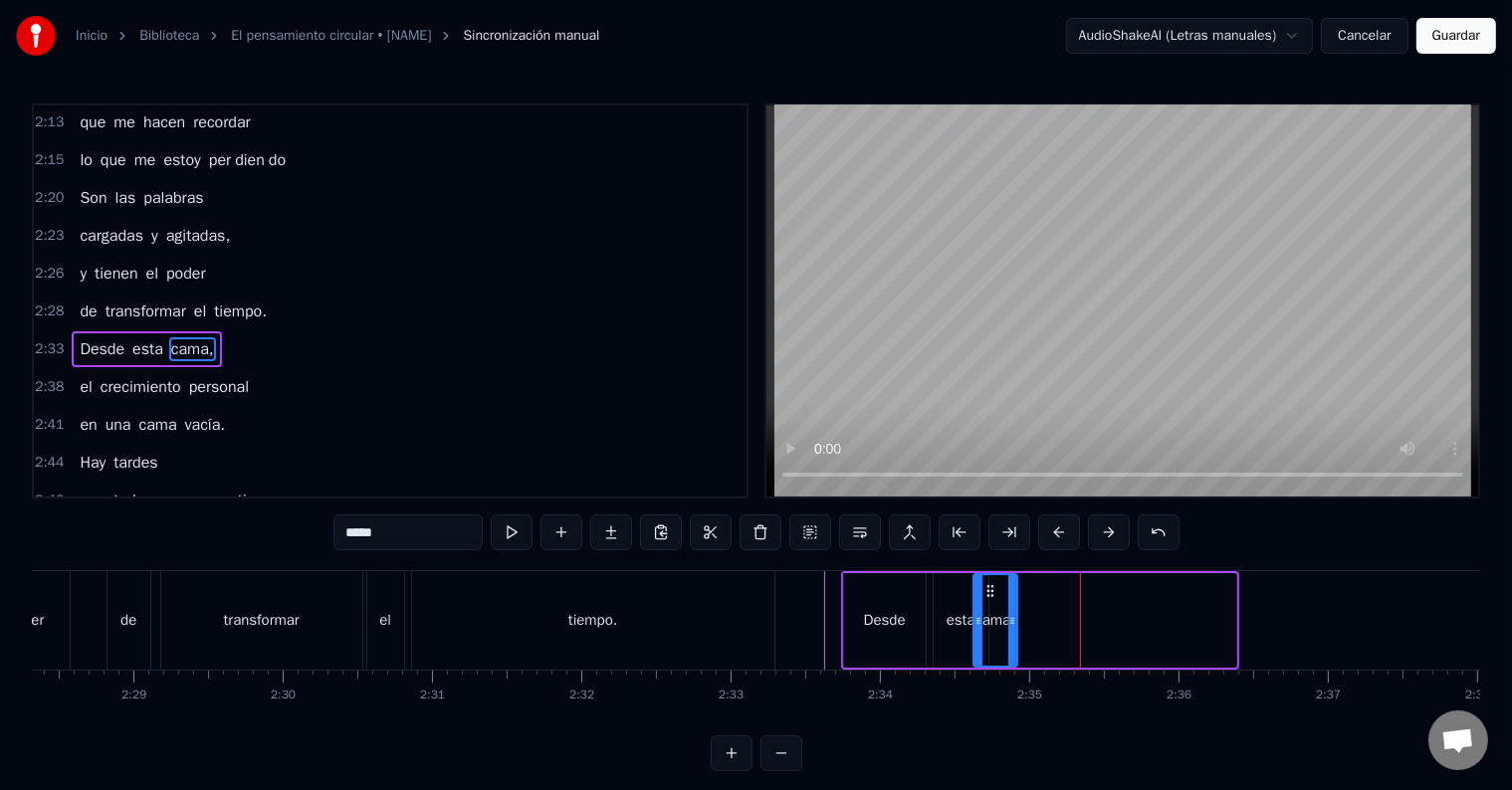 drag, startPoint x: 1230, startPoint y: 617, endPoint x: 1011, endPoint y: 617, distance: 219 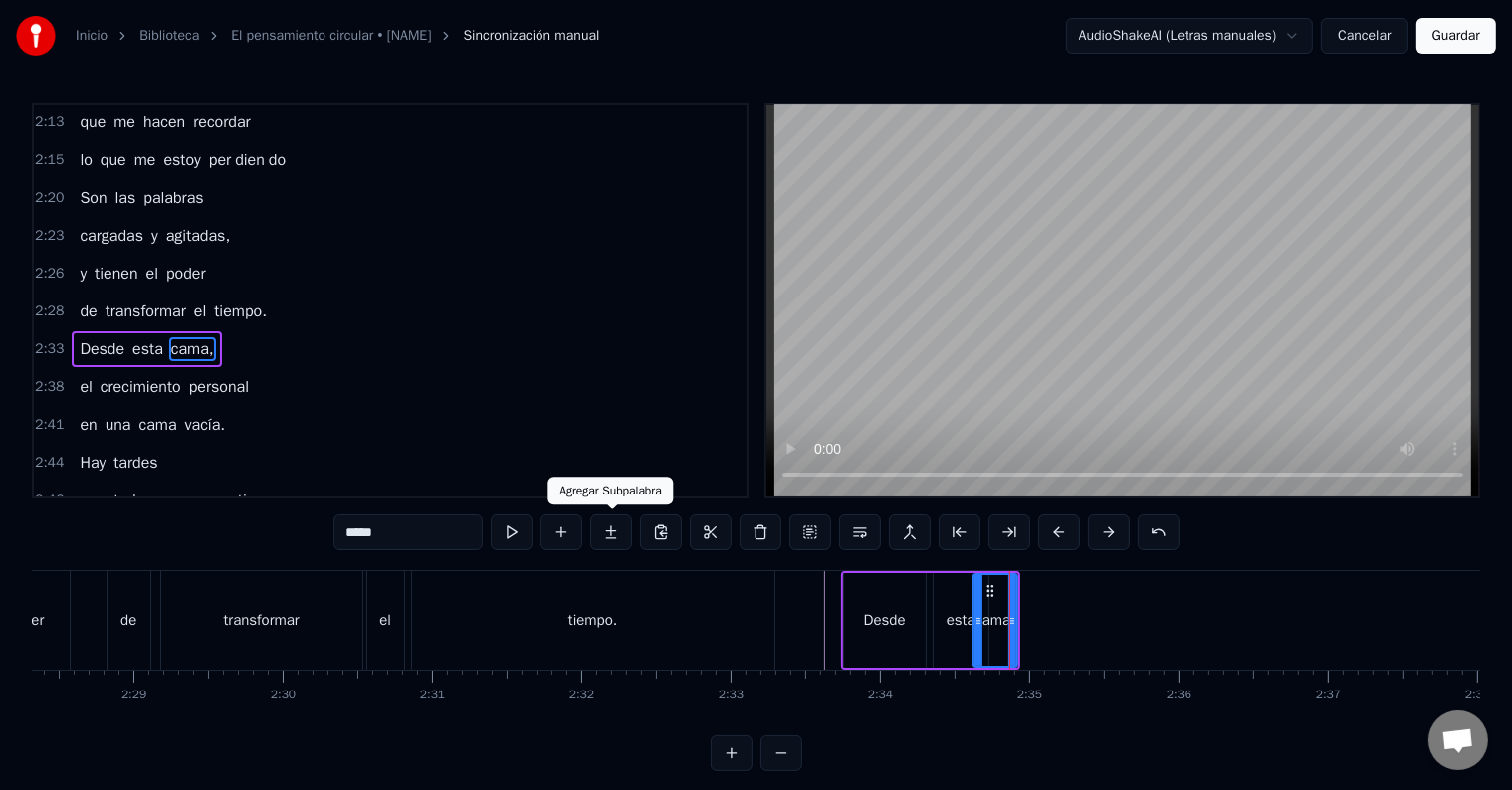 click at bounding box center [611, 532] 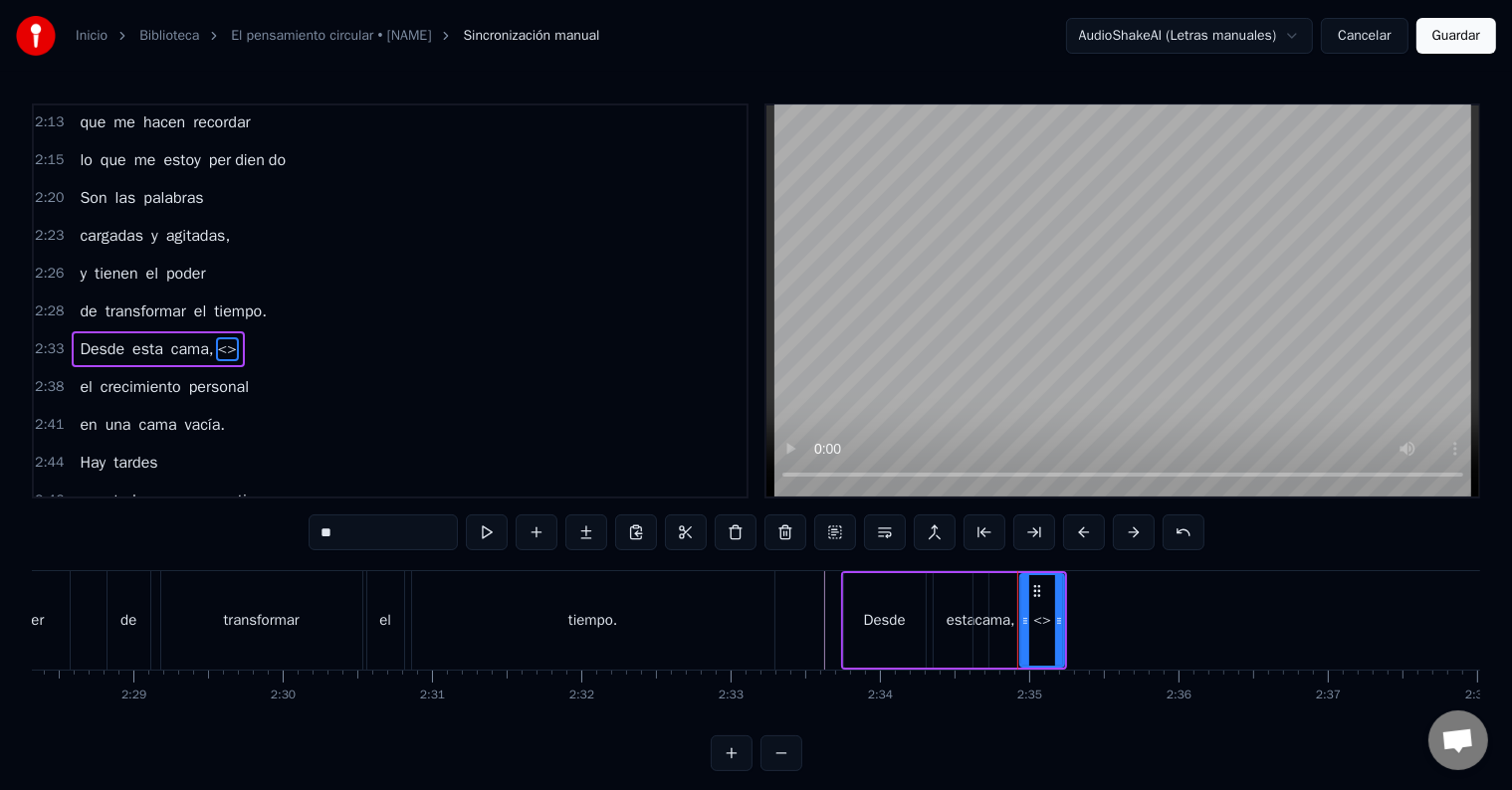 click on "<>" at bounding box center (227, 349) 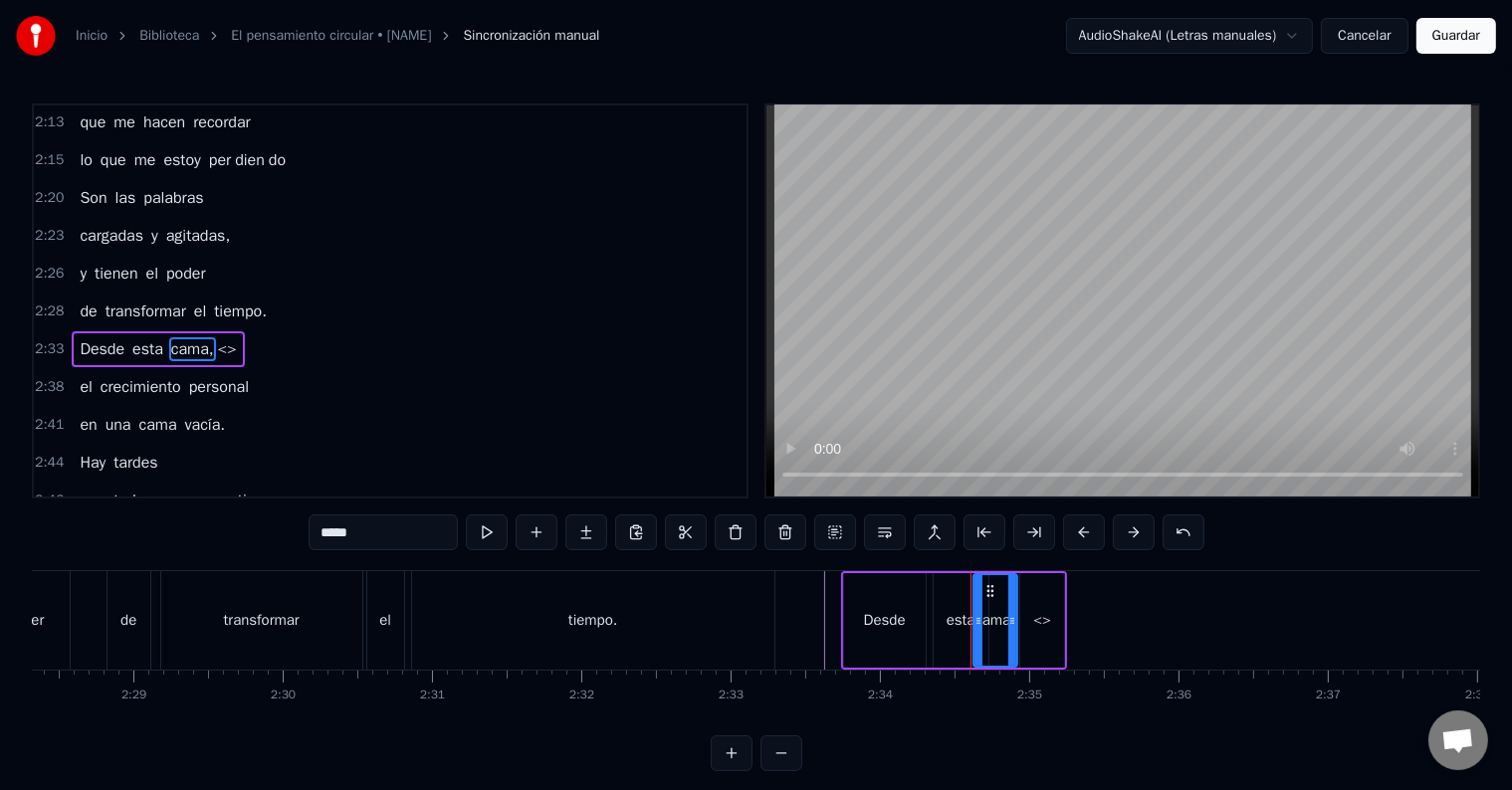click on "*****" at bounding box center [383, 532] 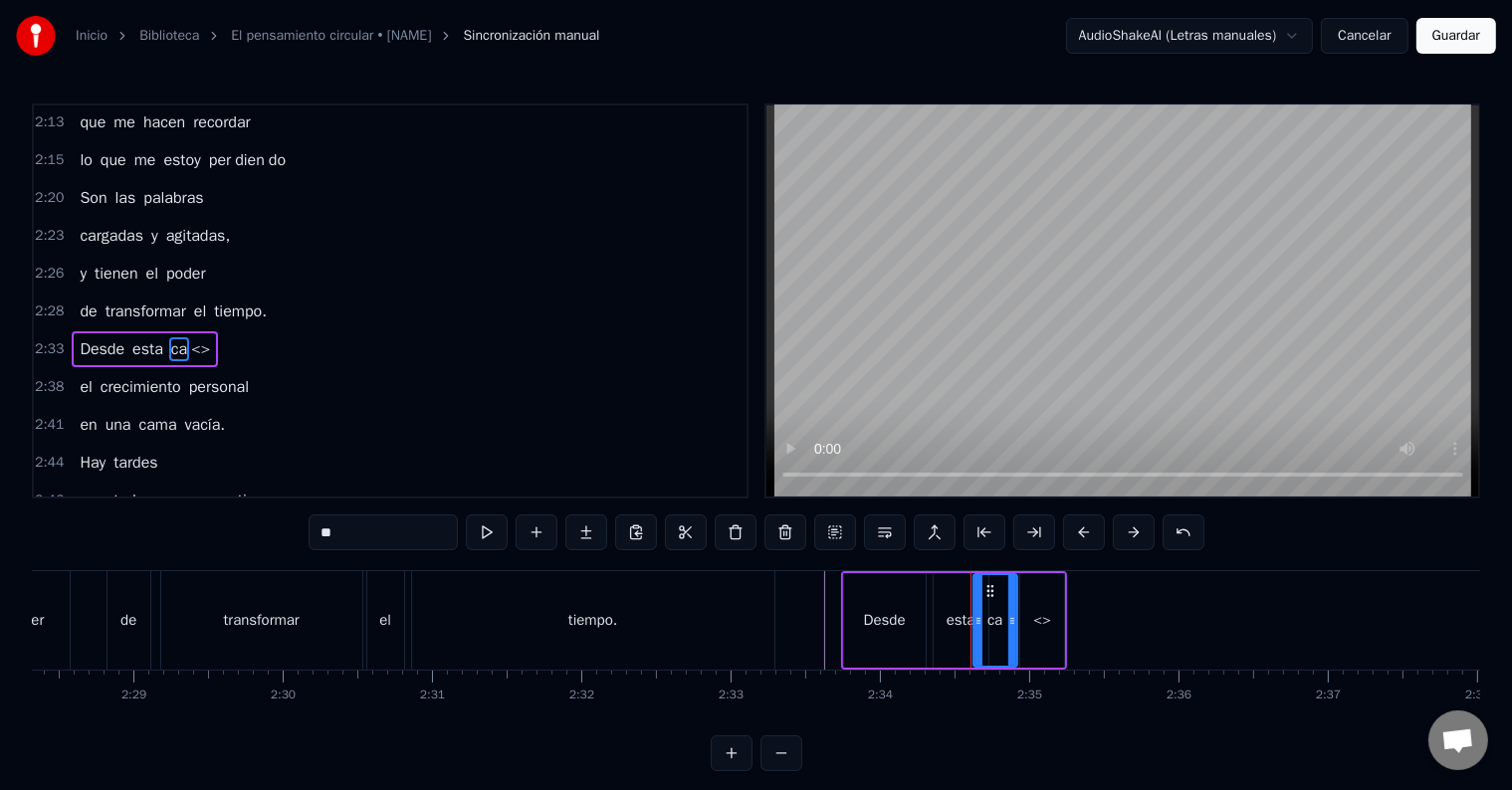 click on "<>" at bounding box center (200, 349) 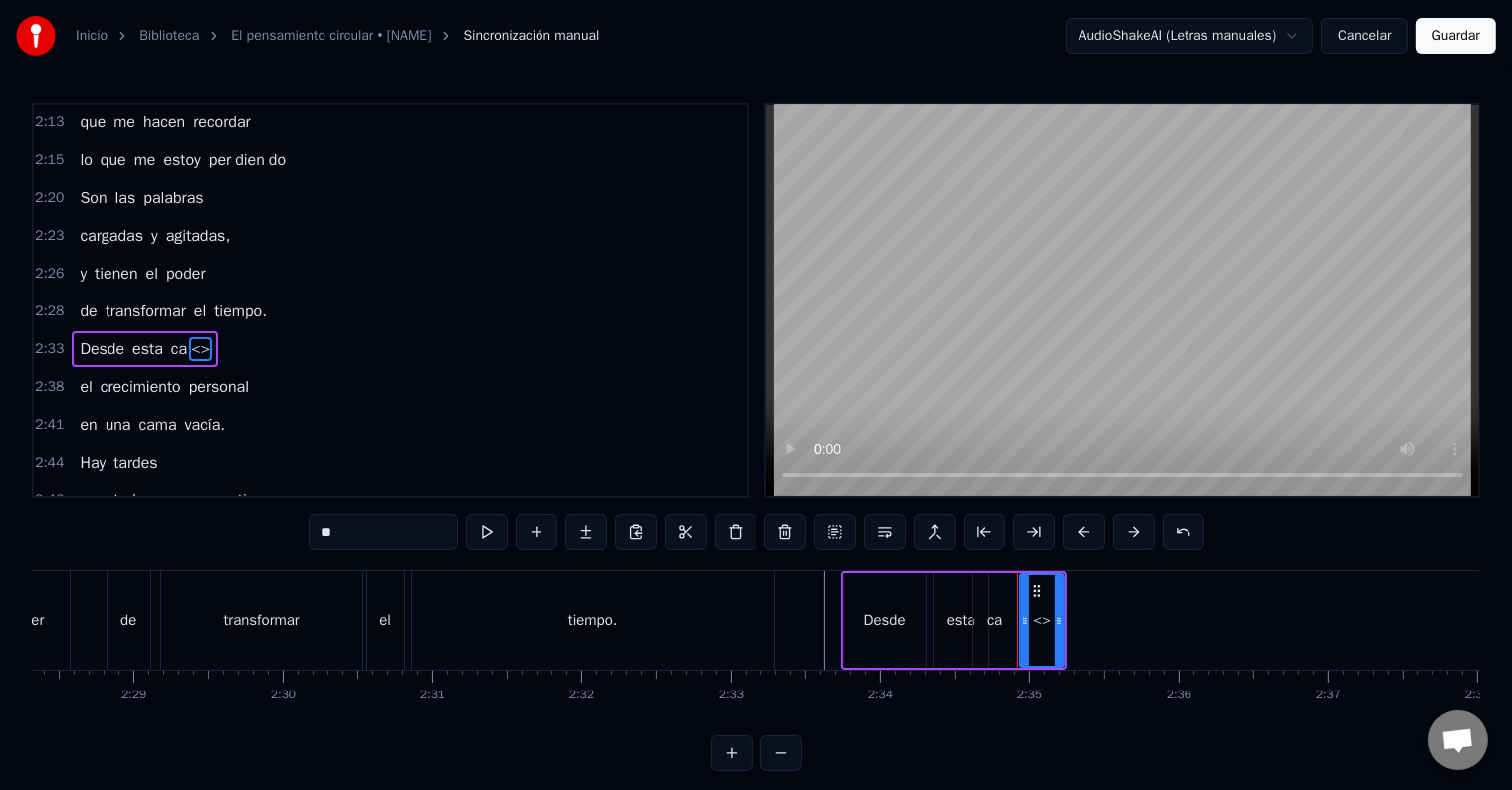 drag, startPoint x: 374, startPoint y: 528, endPoint x: 214, endPoint y: 517, distance: 160.37768 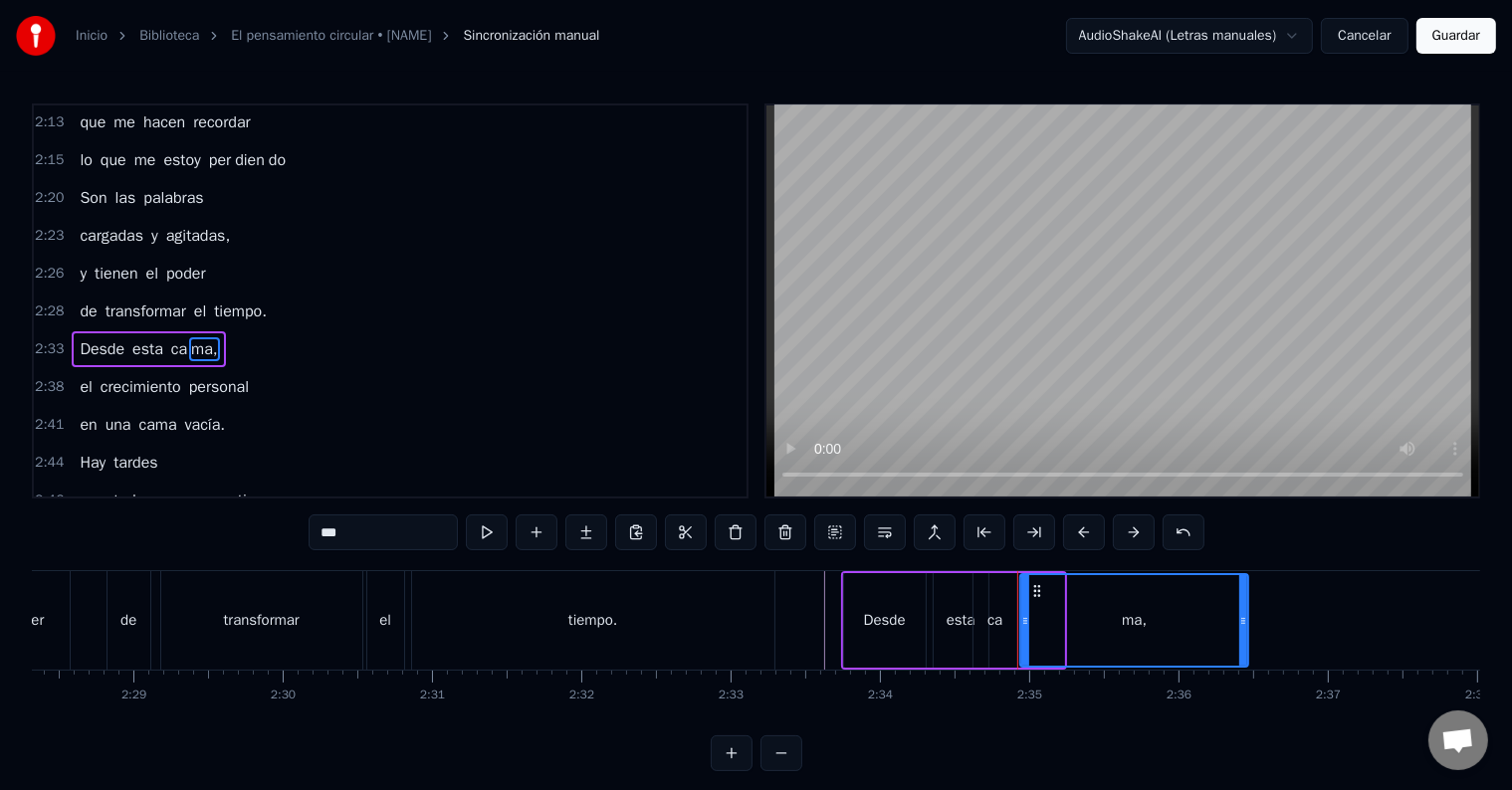 drag, startPoint x: 1060, startPoint y: 619, endPoint x: 1244, endPoint y: 618, distance: 184.0027 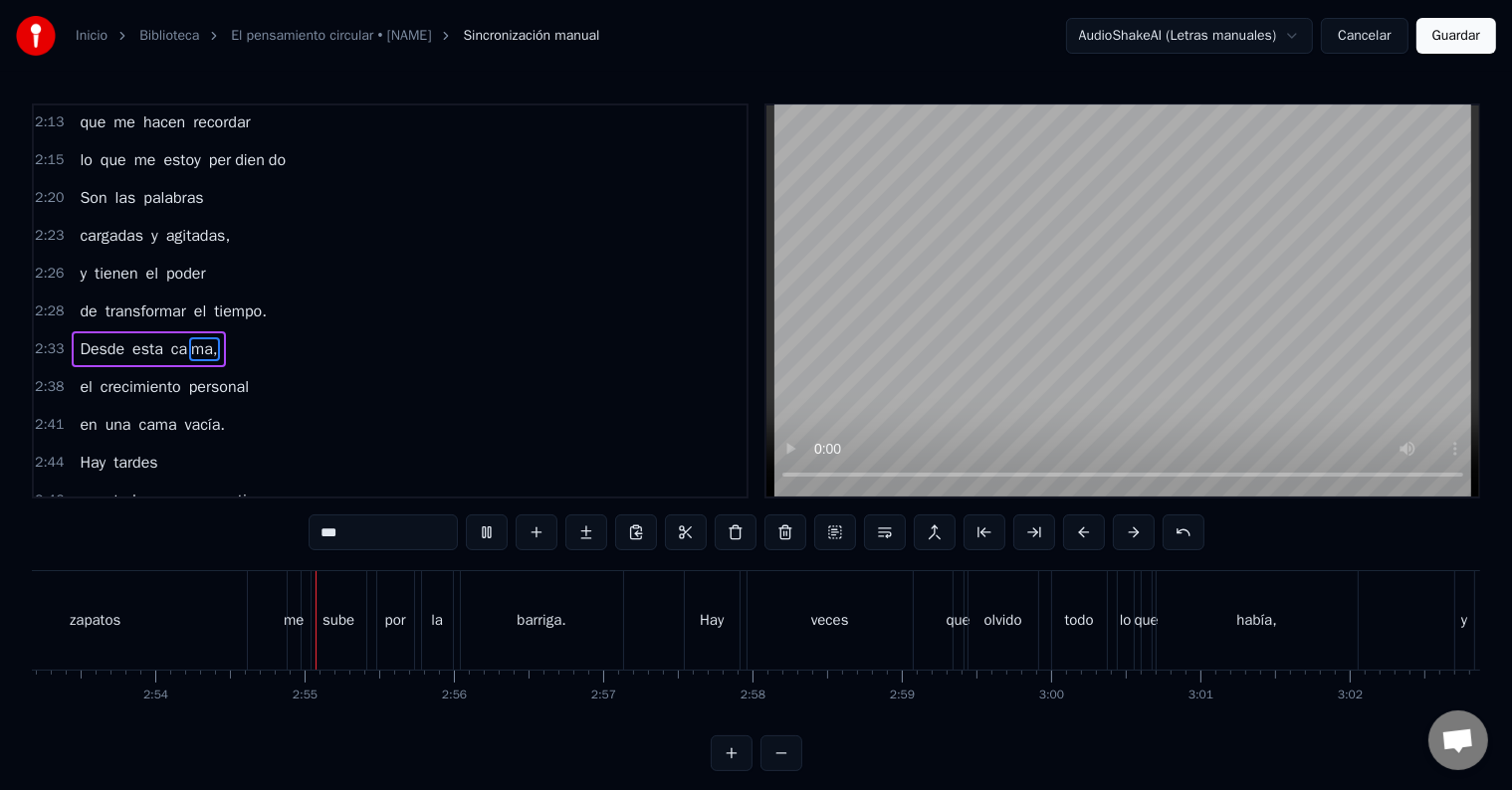 scroll, scrollTop: 0, scrollLeft: 25940, axis: horizontal 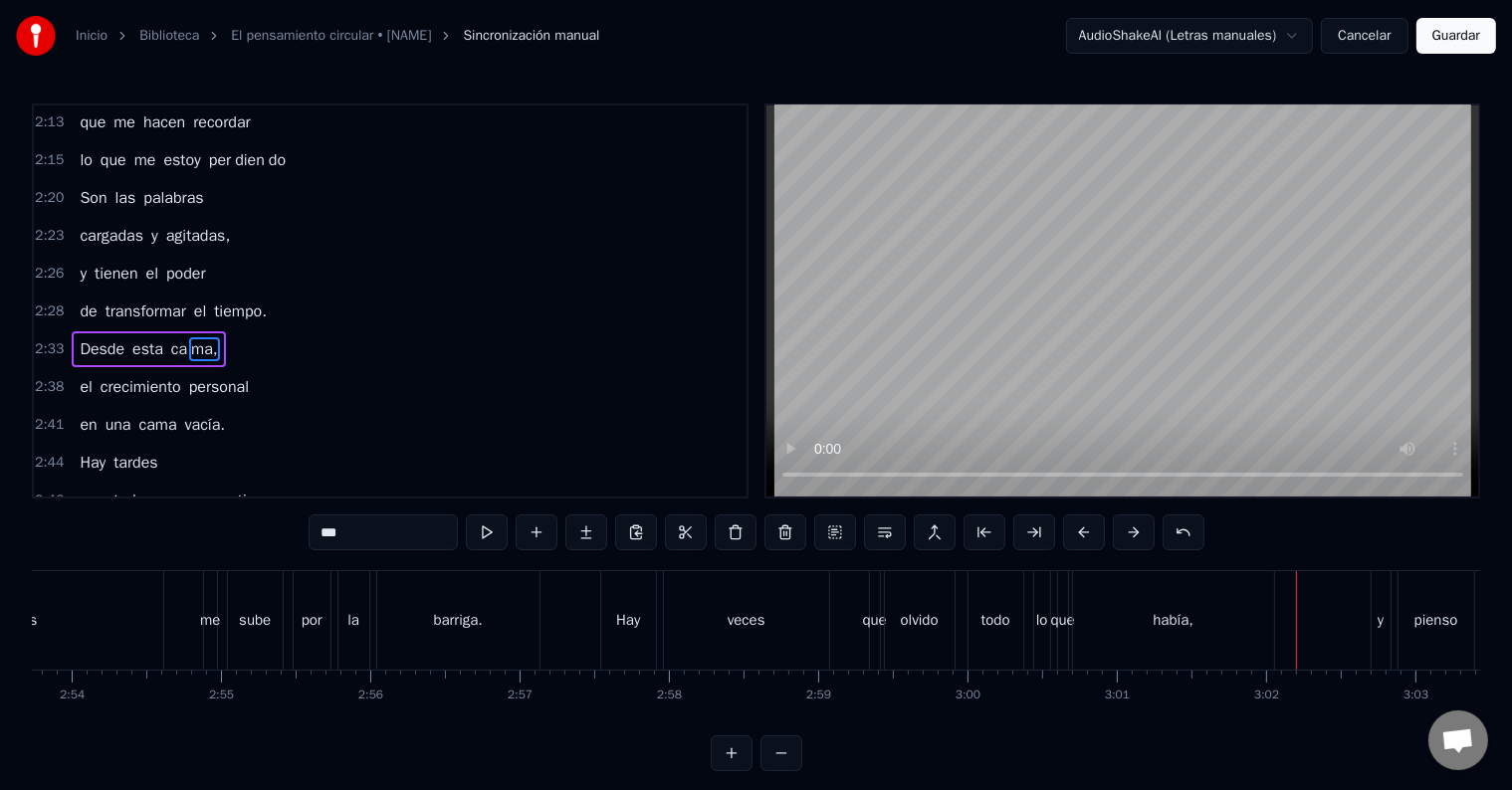 click on "había," at bounding box center (1174, 620) 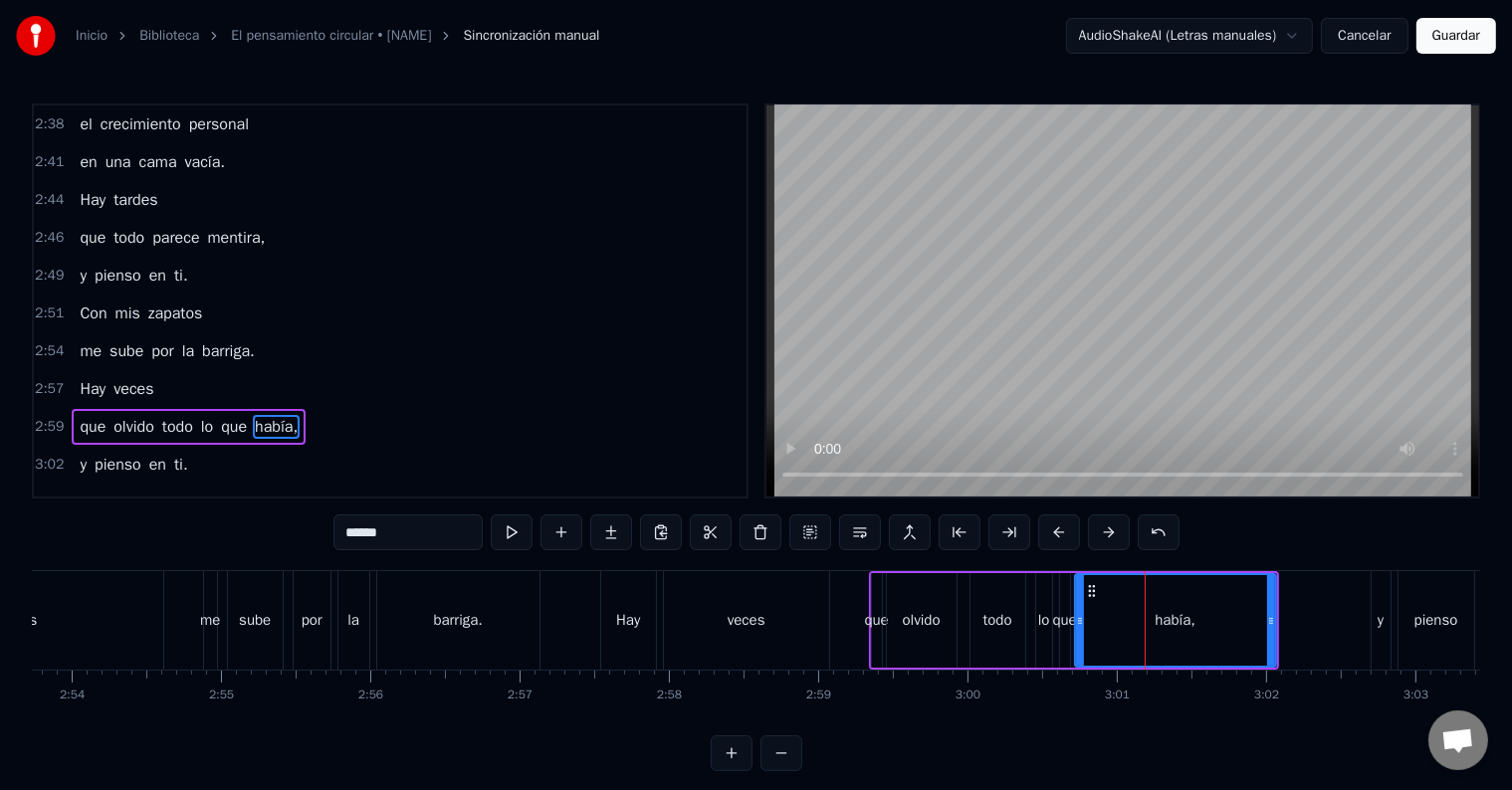 scroll, scrollTop: 1580, scrollLeft: 0, axis: vertical 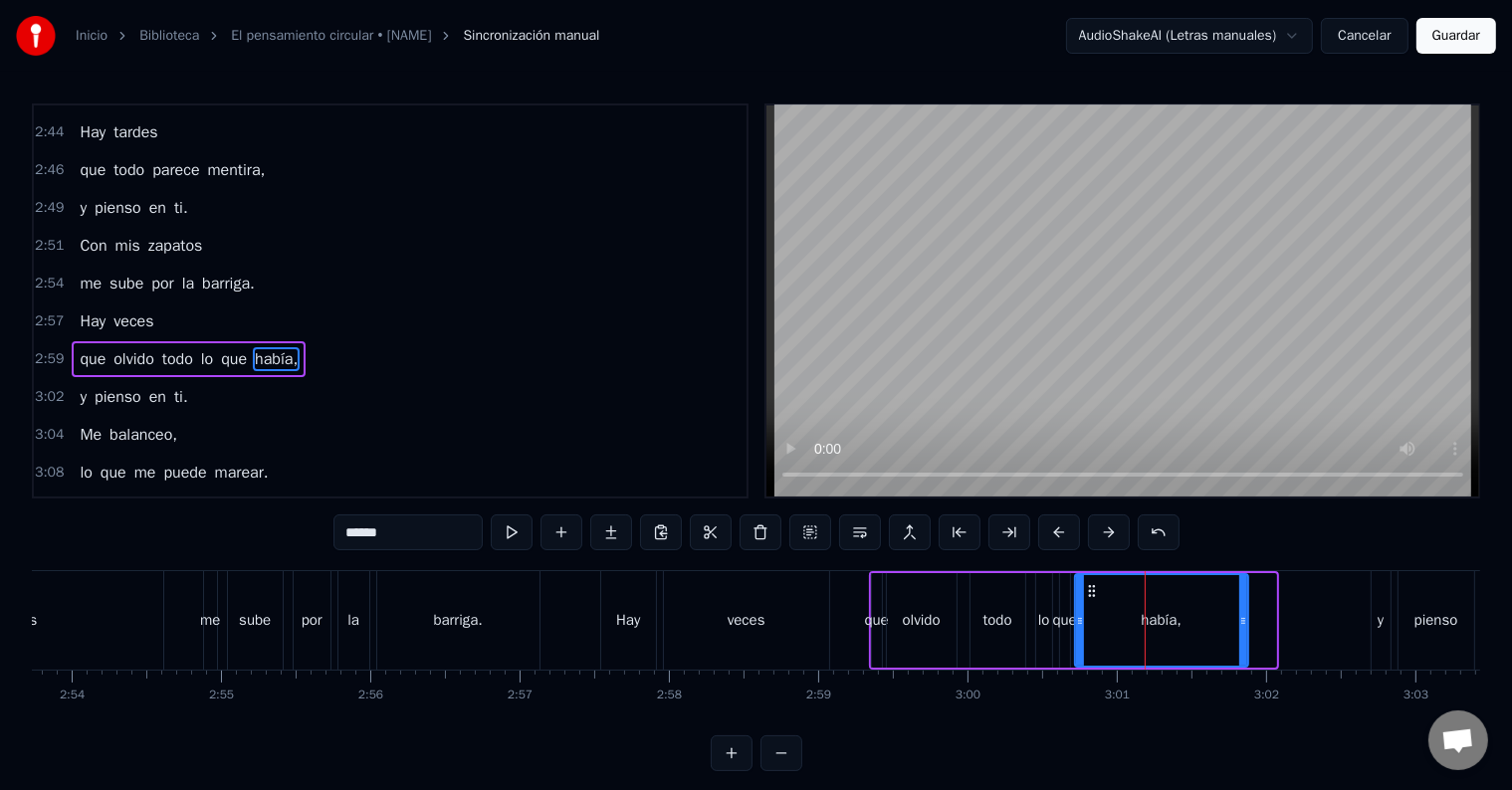 drag, startPoint x: 1270, startPoint y: 622, endPoint x: 1194, endPoint y: 600, distance: 79.12016 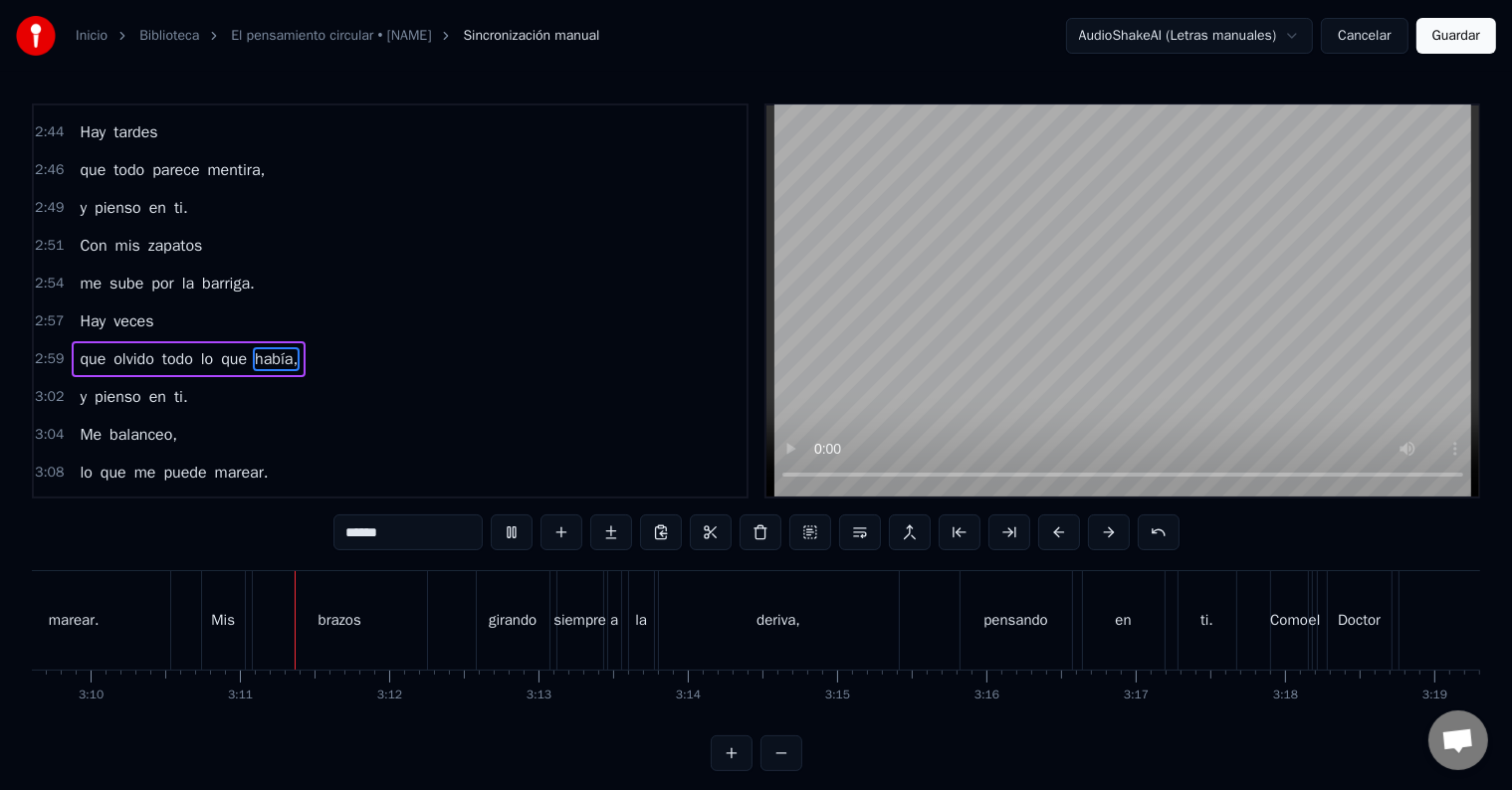 scroll, scrollTop: 0, scrollLeft: 28367, axis: horizontal 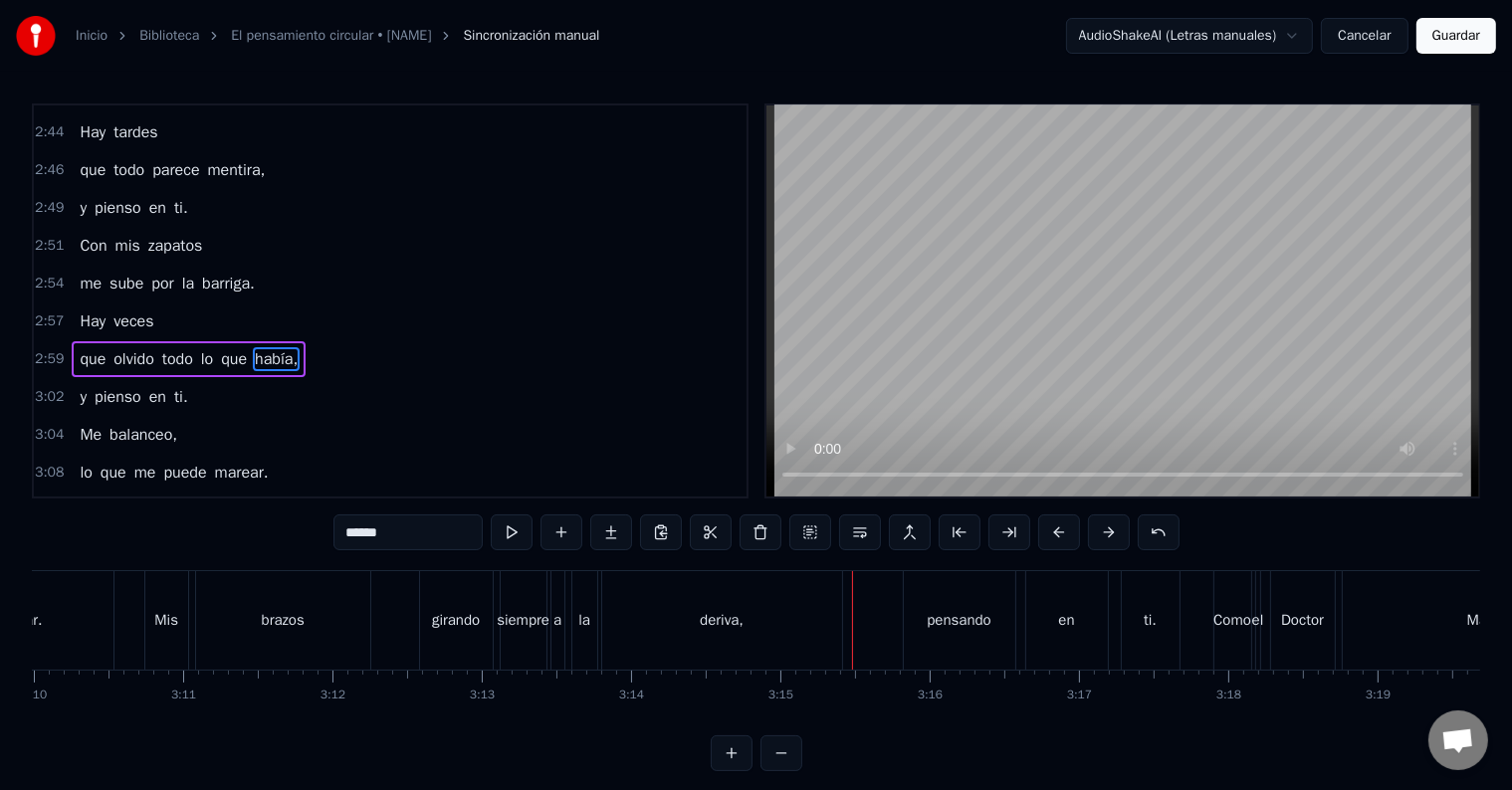 click on "deriva," at bounding box center (722, 620) 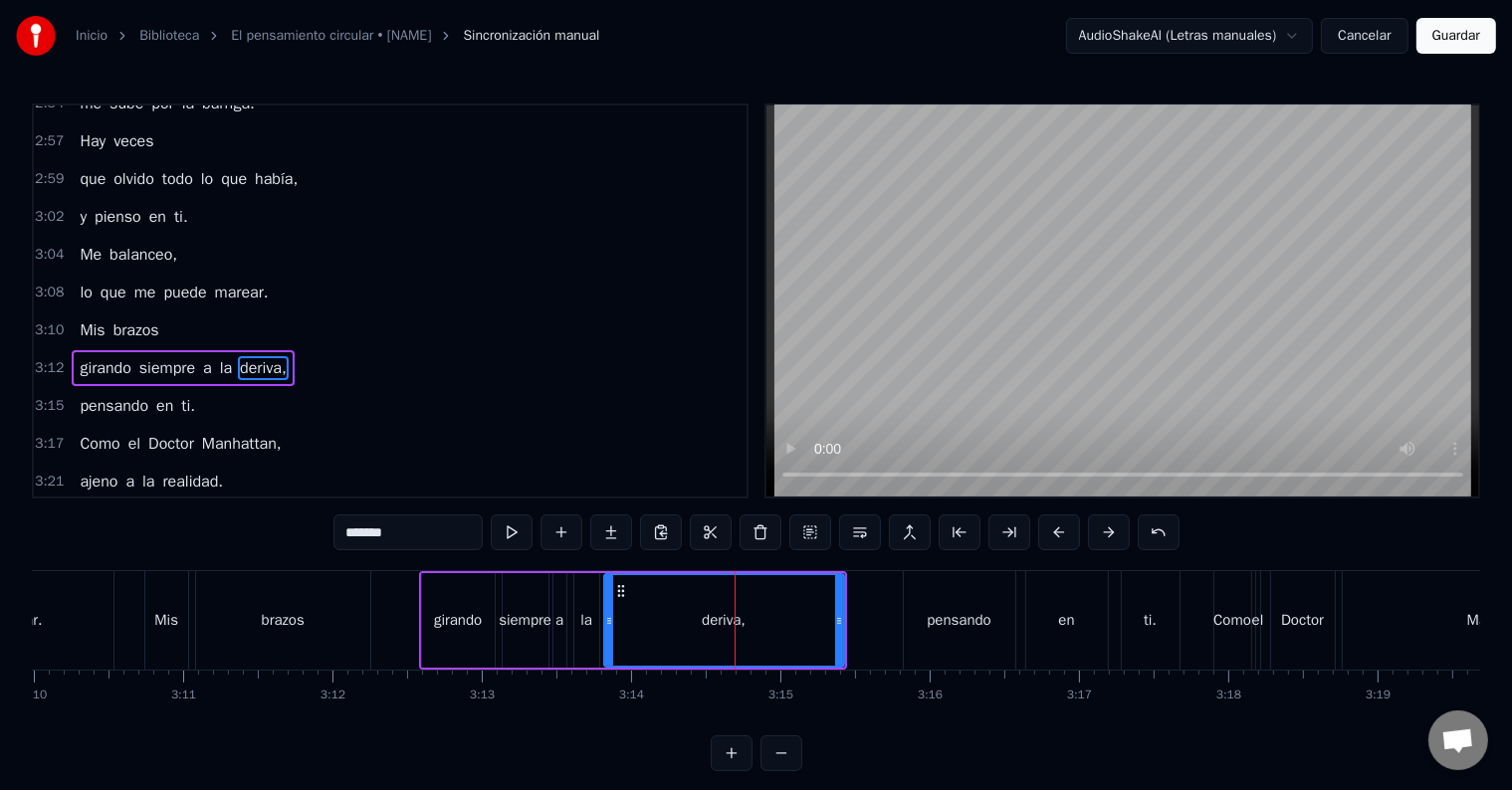 scroll, scrollTop: 1763, scrollLeft: 0, axis: vertical 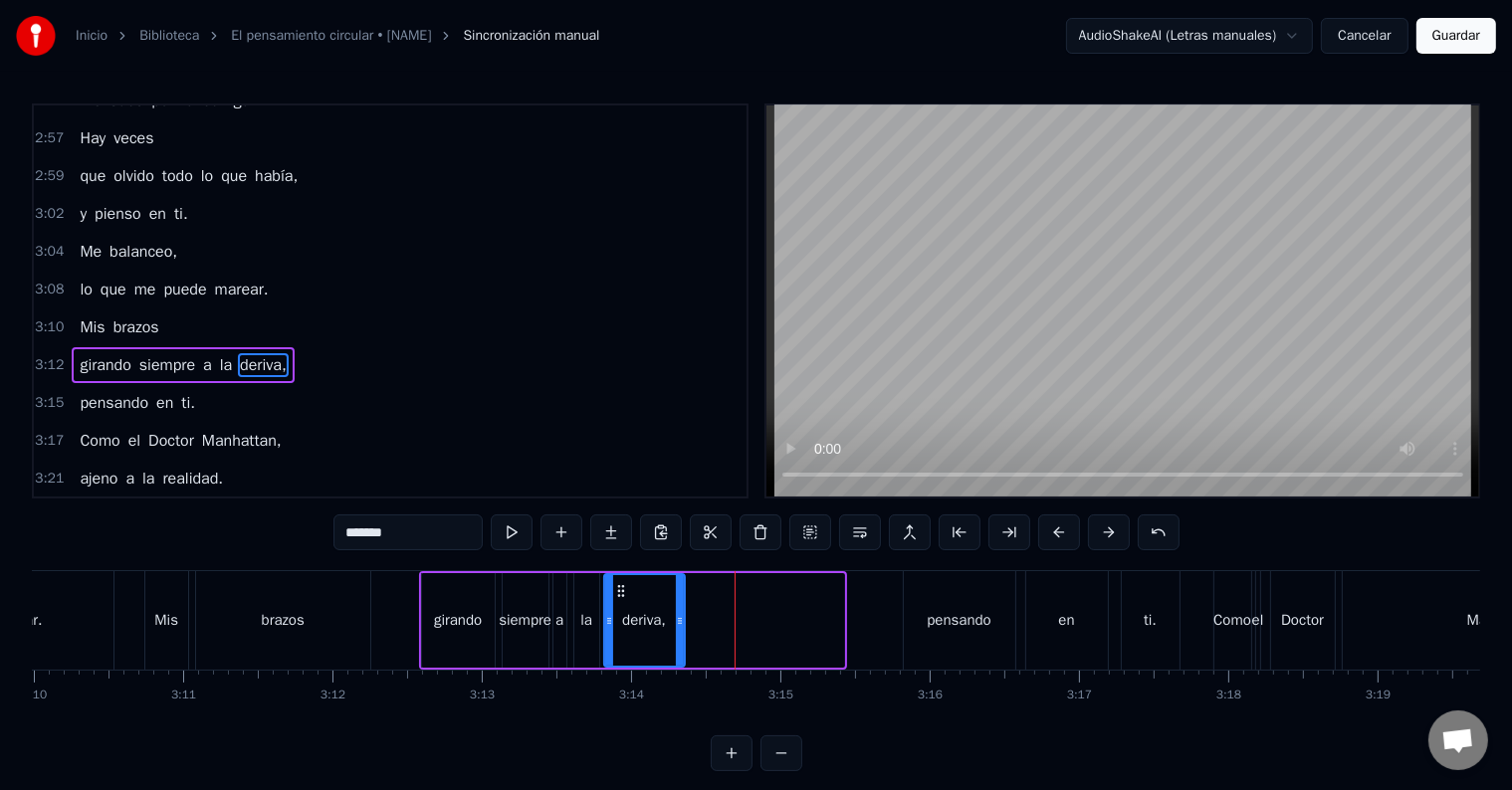 drag, startPoint x: 837, startPoint y: 613, endPoint x: 675, endPoint y: 619, distance: 162.1111 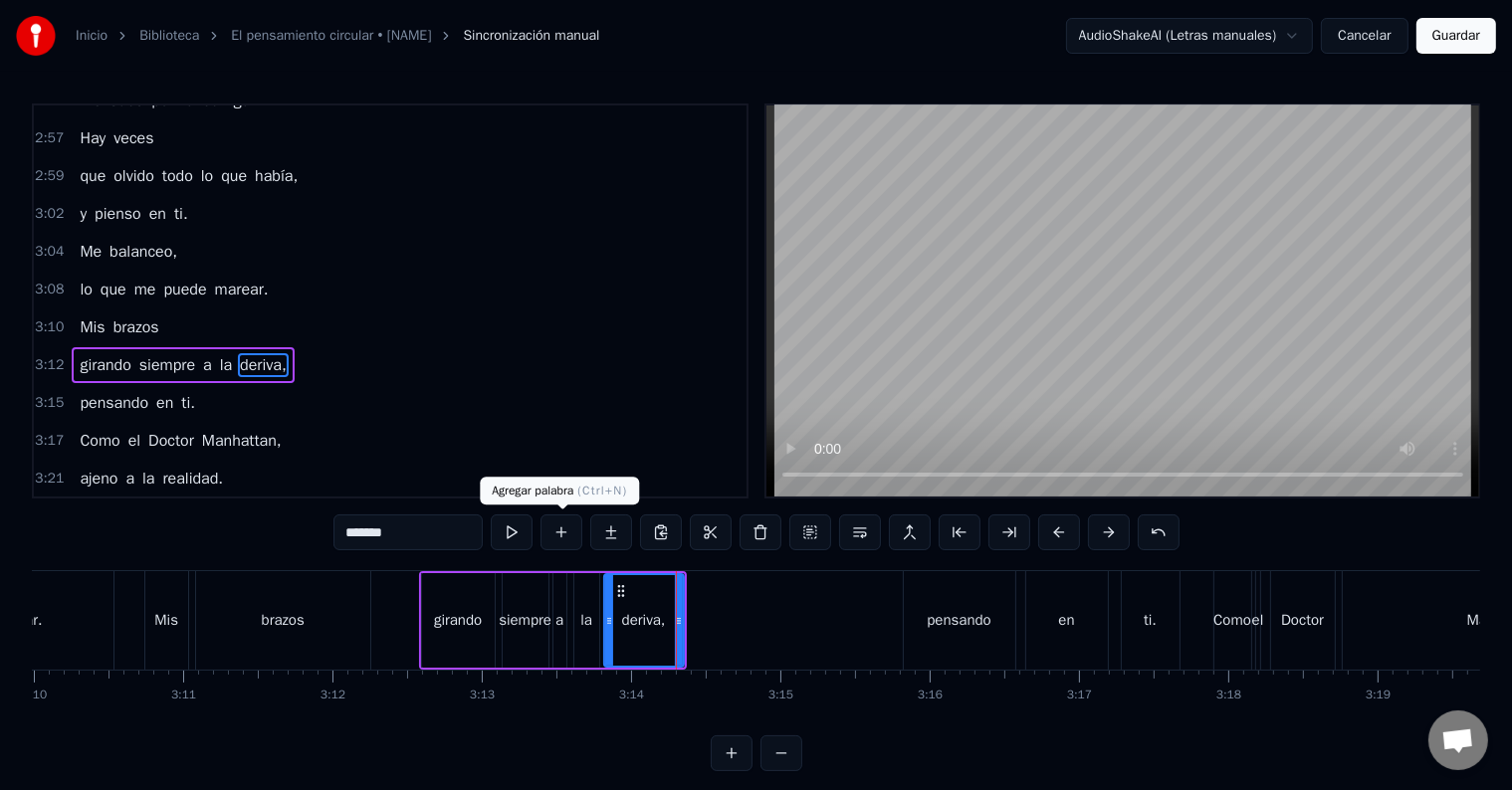 click at bounding box center [561, 532] 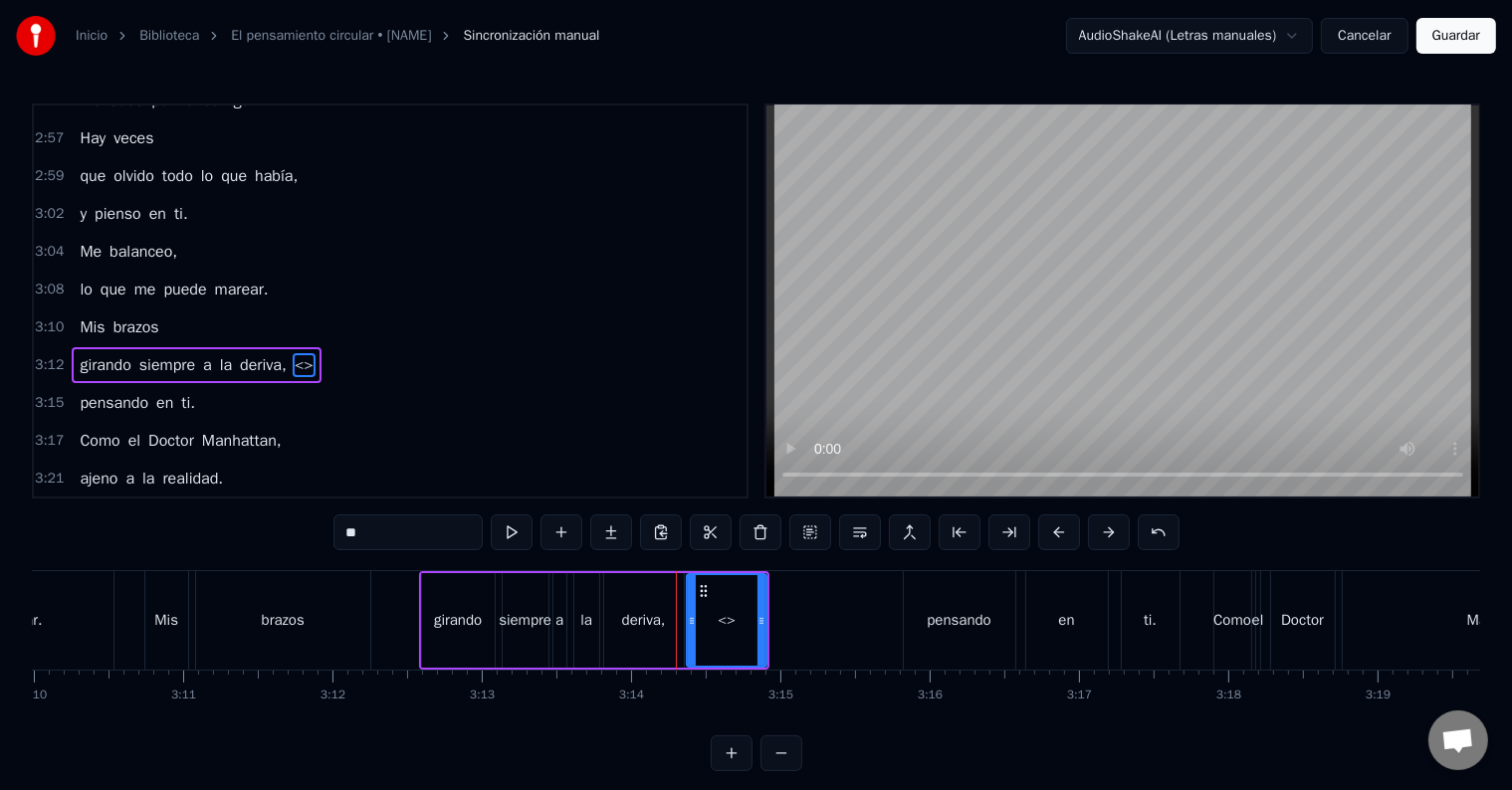 drag, startPoint x: 389, startPoint y: 522, endPoint x: 264, endPoint y: 522, distance: 125 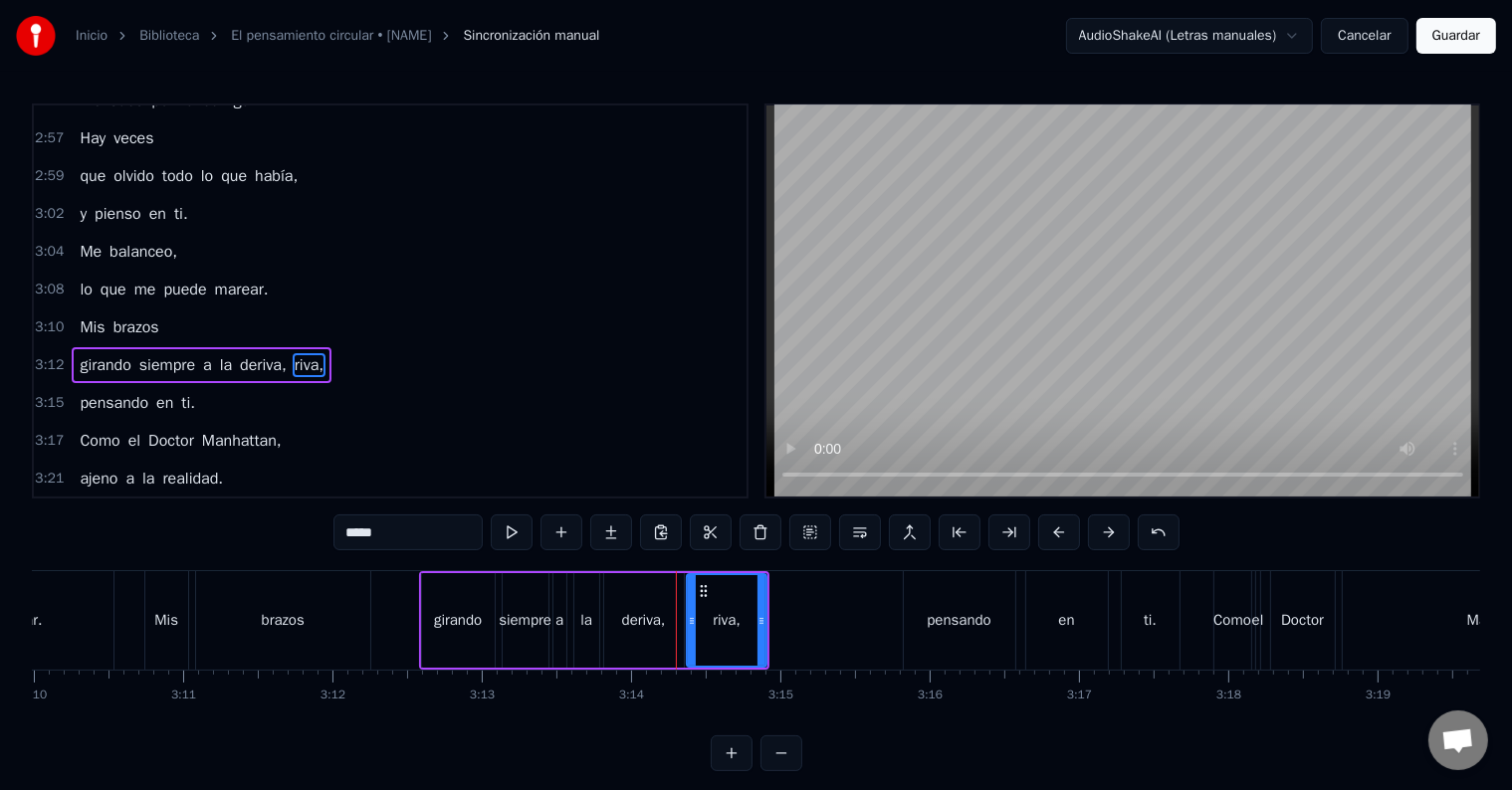 click on "deriva," at bounding box center [263, 365] 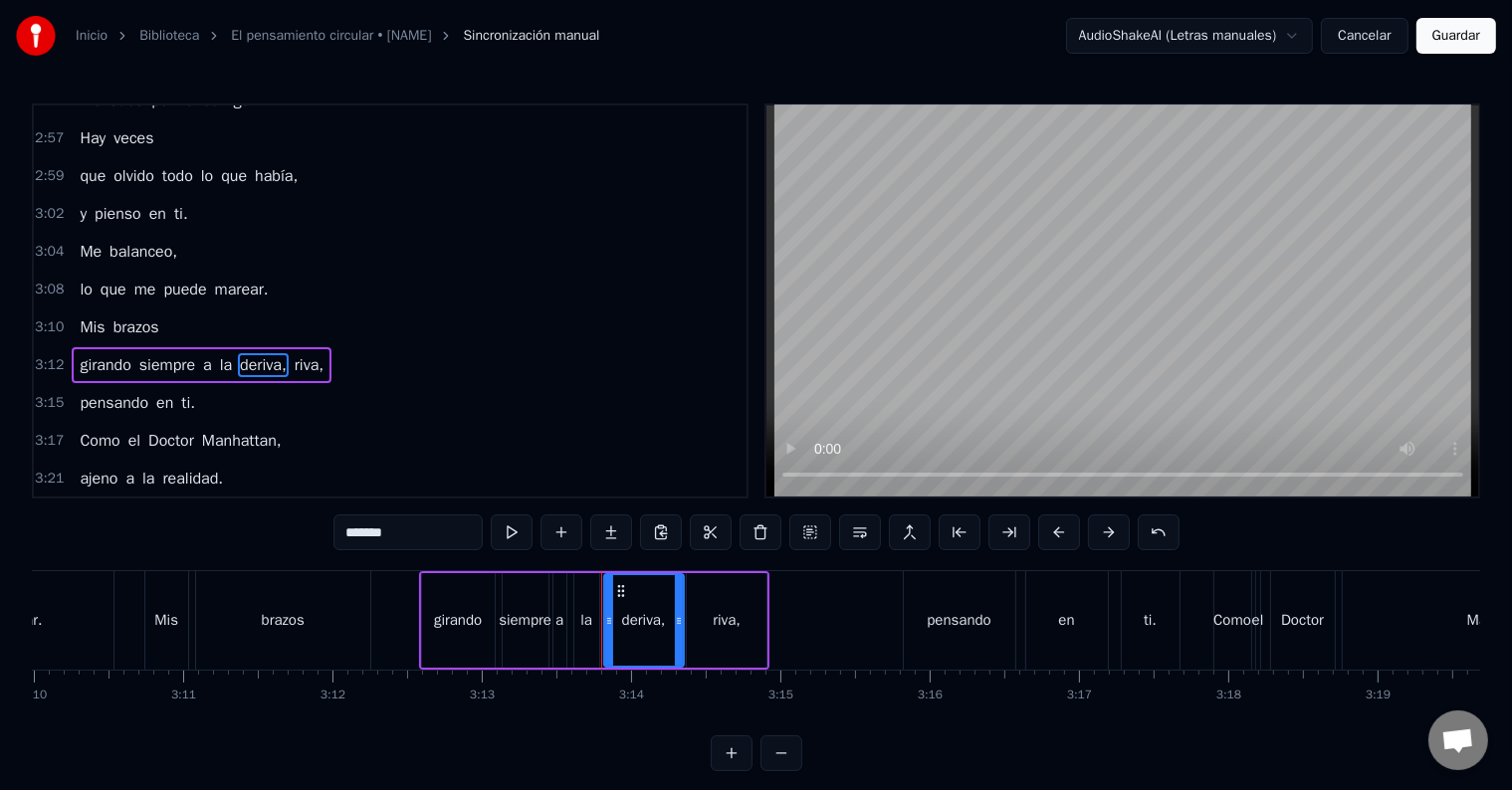 click on "*******" at bounding box center (408, 532) 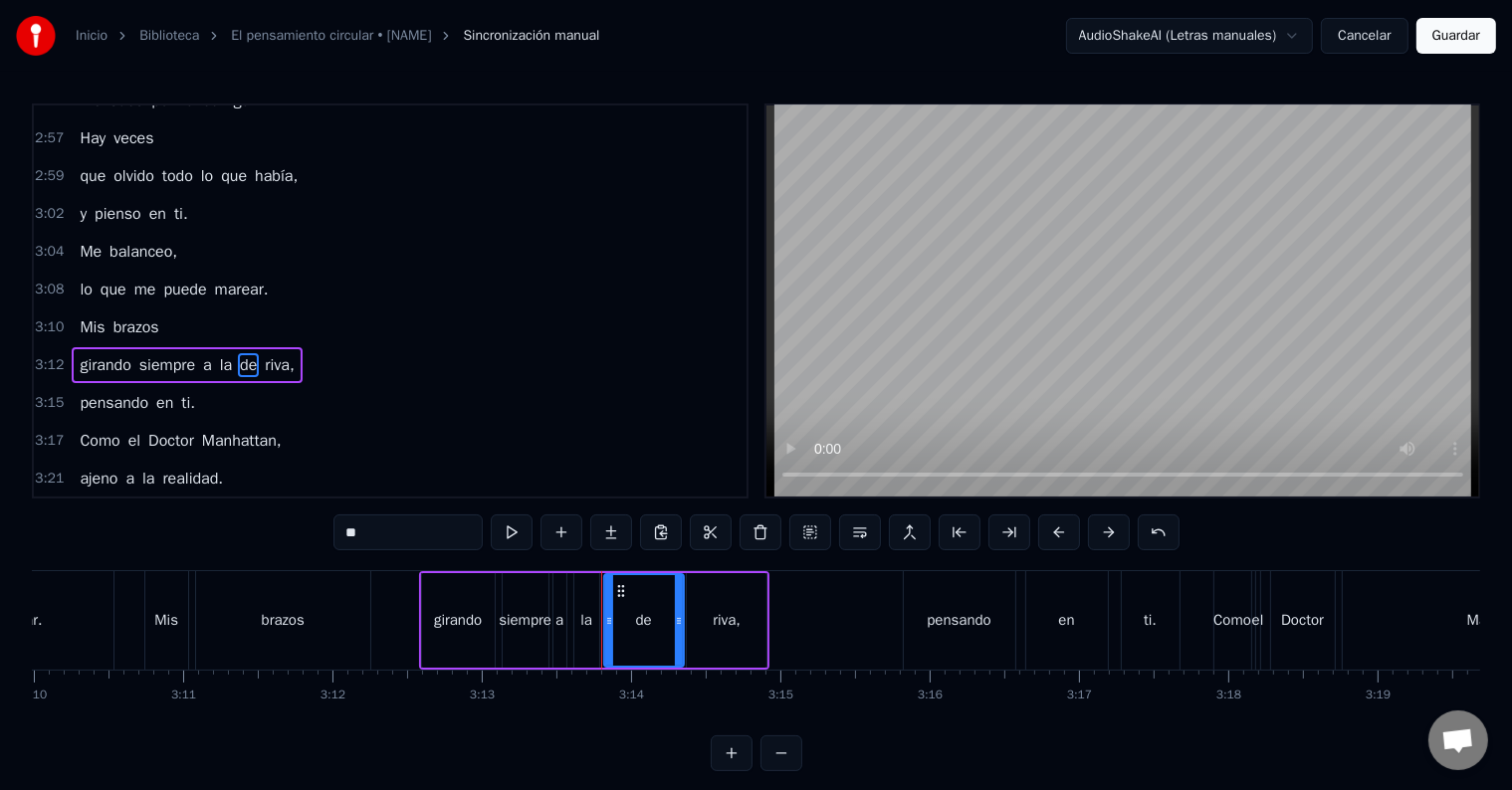 click on "riva," at bounding box center (727, 620) 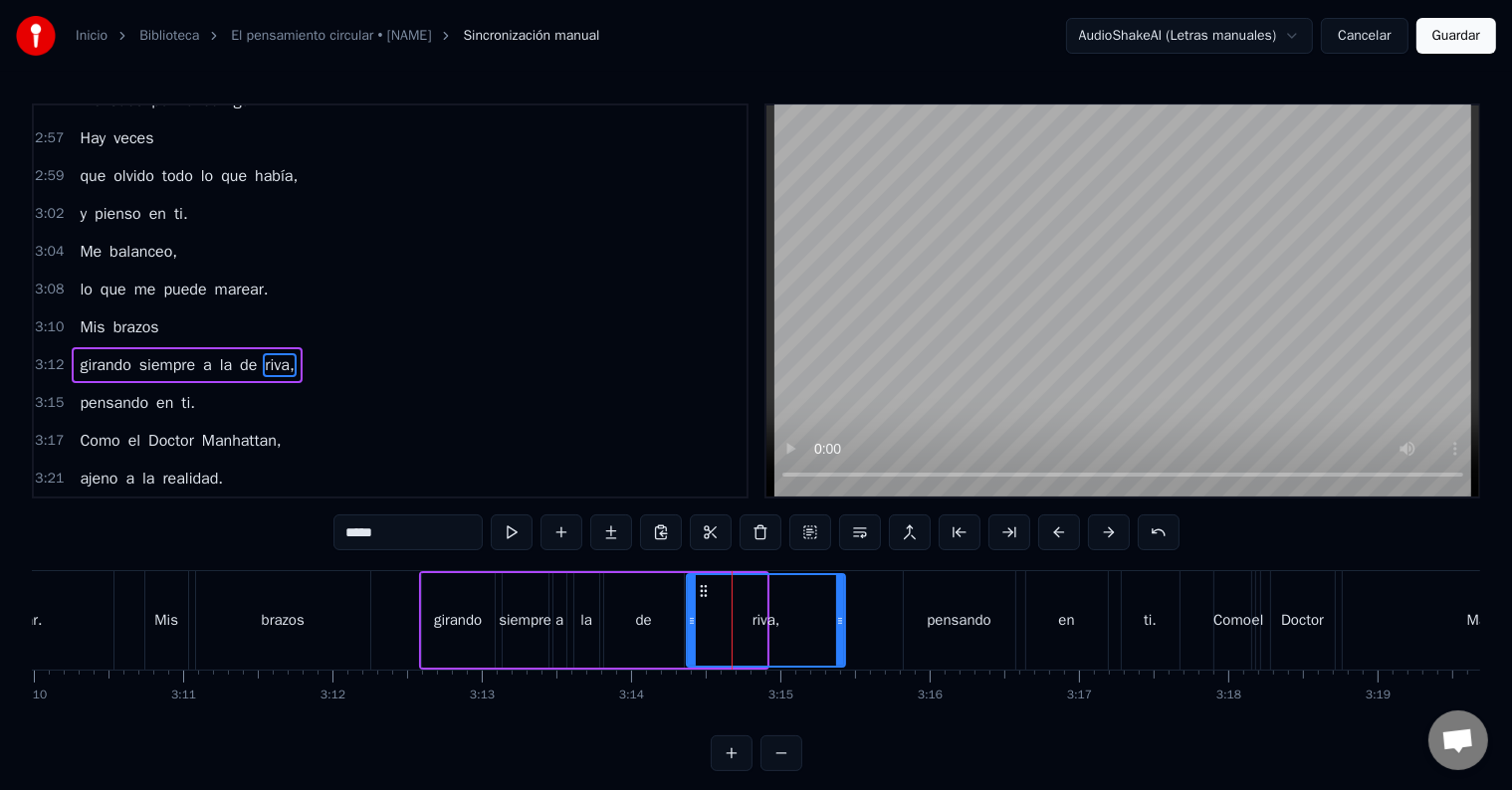 drag, startPoint x: 761, startPoint y: 613, endPoint x: 832, endPoint y: 612, distance: 71.00704 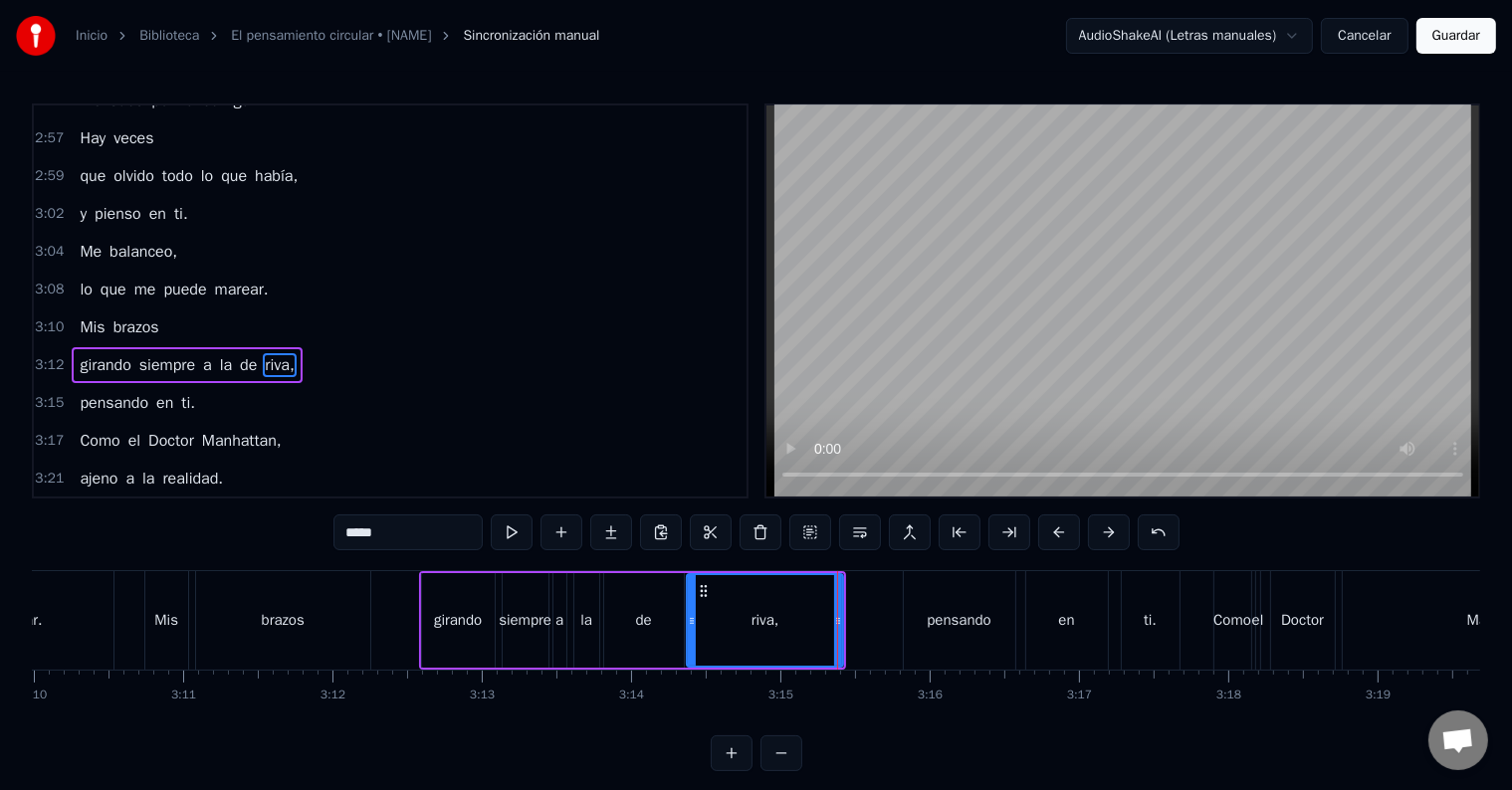 click on "0:30 Hay algo sobrenatural 0:33 en tu manera de bailar. 0:36 Hay veces, 0:38 no muchas ni tampoco pocas, 0:41 que pienso en ti. 0:43 Hay algo re torcido 0:46 desde esta alegre impunidad. 0:49 Hay noches 0:51 proclives a las averías, 0:54 que pienso en ti. 0:56 El pensamiento circular, 0:59 con la cabeza vacía. 1:02 Hay noches 1:04 que todo es una por quería 1:07 y pienso en ti. 1:09 En el deseo, 1:12 en la bendita oscuridad. 1:15 Hay veces, 1:17 no muchas ni tampoco pocas, 1:20 que pienso en ti. 1:27 Que pienso en ti. 1:36 En un anillo de fuego, 1:39 con mi gloriosa inmunidad. 1:41 Hay noches 1:43 que escucho muchas tonterías, 1:47 y pienso en ti. 1:49 Hay algo dedicado: 1:52 abandonarse a los demás. 1:55 Hay noches 1:56 que como muchas chu cherías 2:00 y pienso en ti. 2:07 Son las miradas 2:10 lanzadas a la cara 2:13 que me hacen recordar 2:15 lo que me estoy per dien do 2:20 Son las palabras 2:23 cargadas y agitadas, 2:26 y tienen el poder 2:28 de transformar el tiempo. 2:33 Desde esta ca ma, 2:38 el" at bounding box center [756, 437] 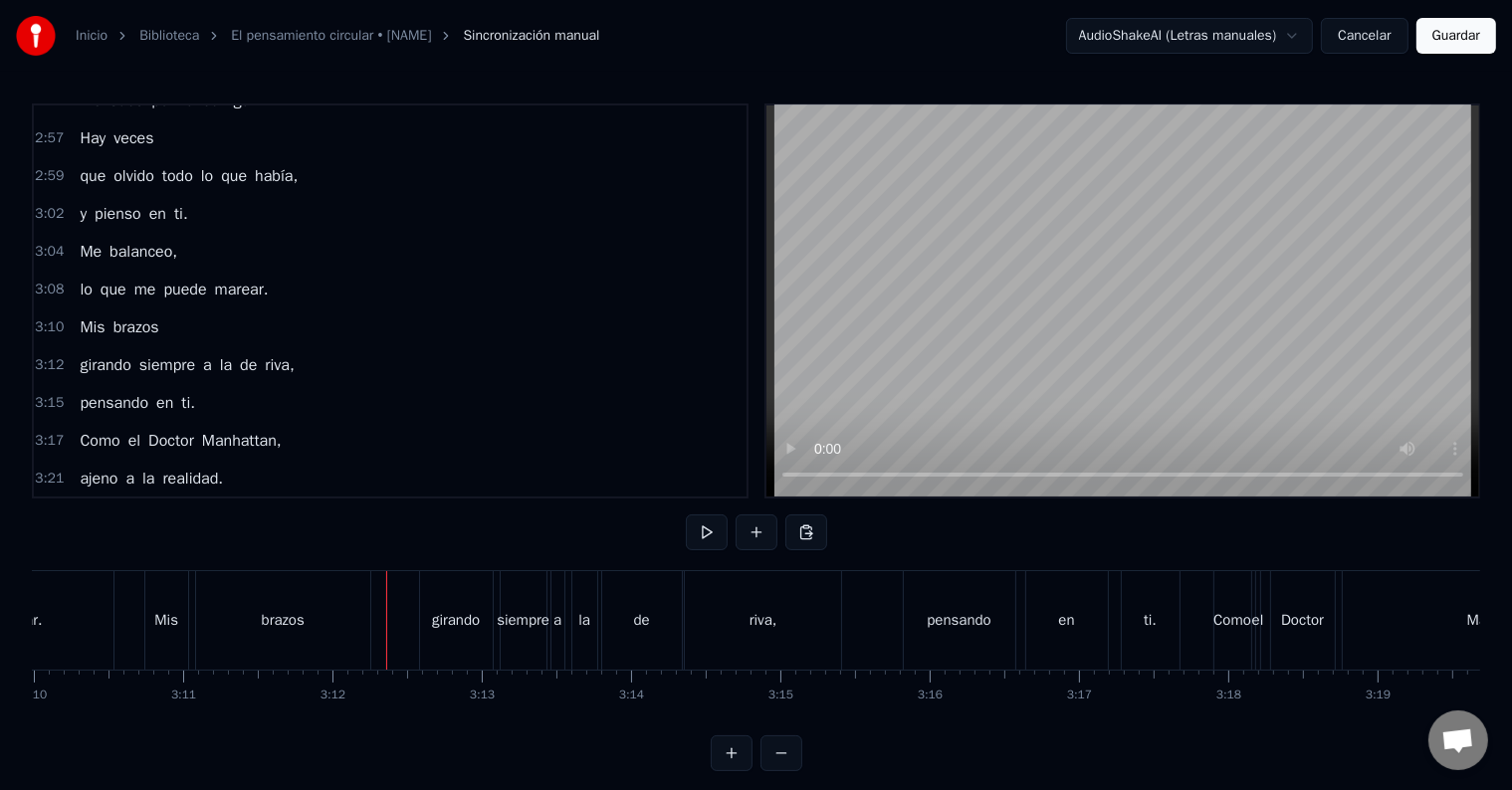 click on "0:30 Hay algo sobrenatural 0:33 en tu manera de bailar. 0:36 Hay veces, 0:38 no muchas ni tampoco pocas, 0:41 que pienso en ti. 0:43 Hay algo re torcido 0:46 desde esta alegre impunidad. 0:49 Hay noches 0:51 proclives a las averías, 0:54 que pienso en ti. 0:56 El pensamiento circular, 0:59 con la cabeza vacía. 1:02 Hay noches 1:04 que todo es una por quería 1:07 y pienso en ti. 1:09 En el deseo, 1:12 en la bendita oscuridad. 1:15 Hay veces, 1:17 no muchas ni tampoco pocas, 1:20 que pienso en ti. 1:27 Que pienso en ti. 1:36 En un anillo de fuego, 1:39 con mi gloriosa inmunidad. 1:41 Hay noches 1:43 que escucho muchas tonterías, 1:47 y pienso en ti. 1:49 Hay algo dedicado: 1:52 abandonarse a los demás. 1:55 Hay noches 1:56 que como muchas chu cherías 2:00 y pienso en ti. 2:07 Son las miradas 2:10 lanzadas a la cara 2:13 que me hacen recordar 2:15 lo que me estoy per dien do 2:20 Son las palabras 2:23 cargadas y agitadas, 2:26 y tienen el poder 2:28 de transformar el tiempo. 2:33 Desde esta ca ma, 2:38 el" at bounding box center (756, 437) 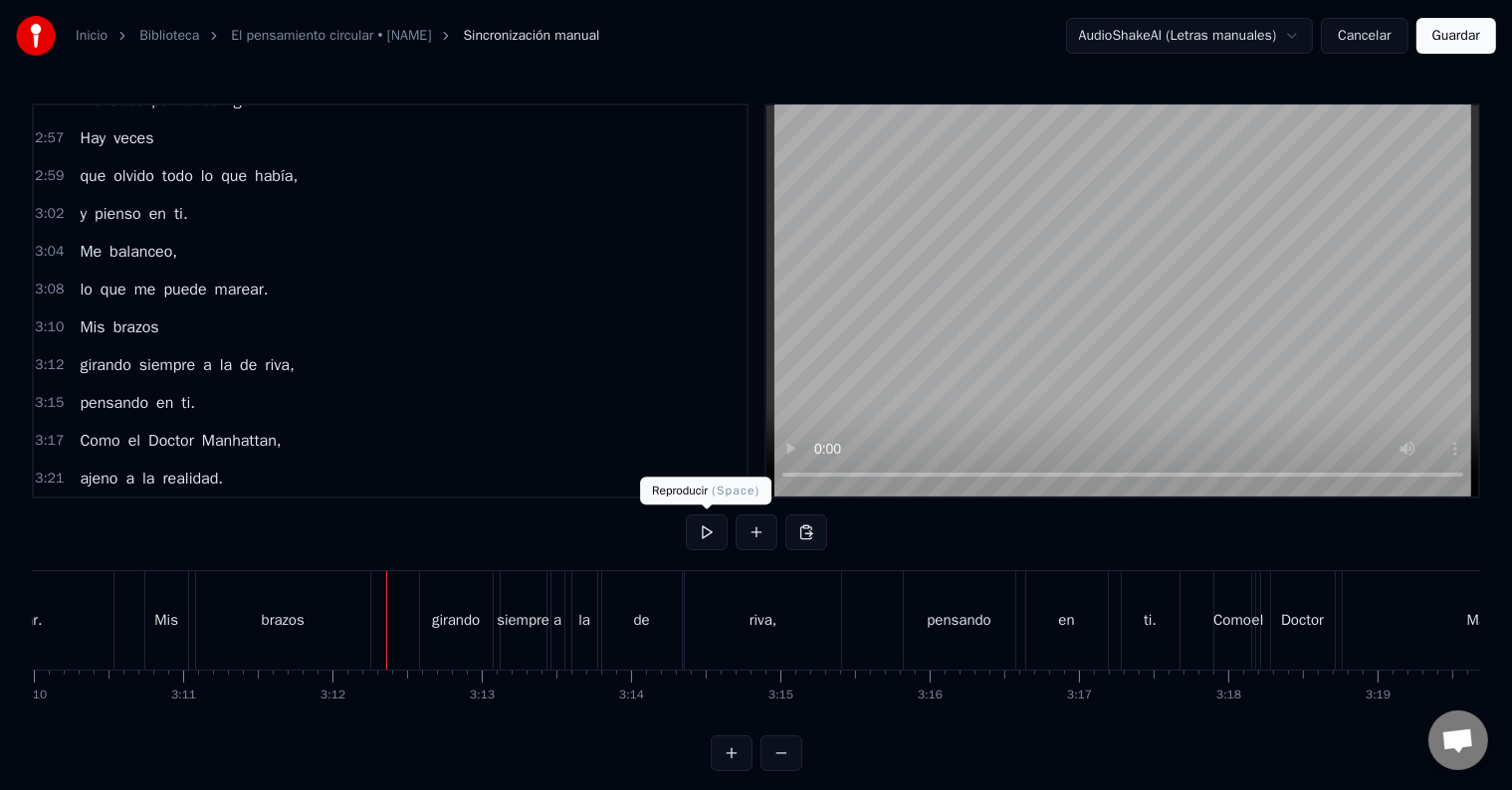 click at bounding box center [707, 532] 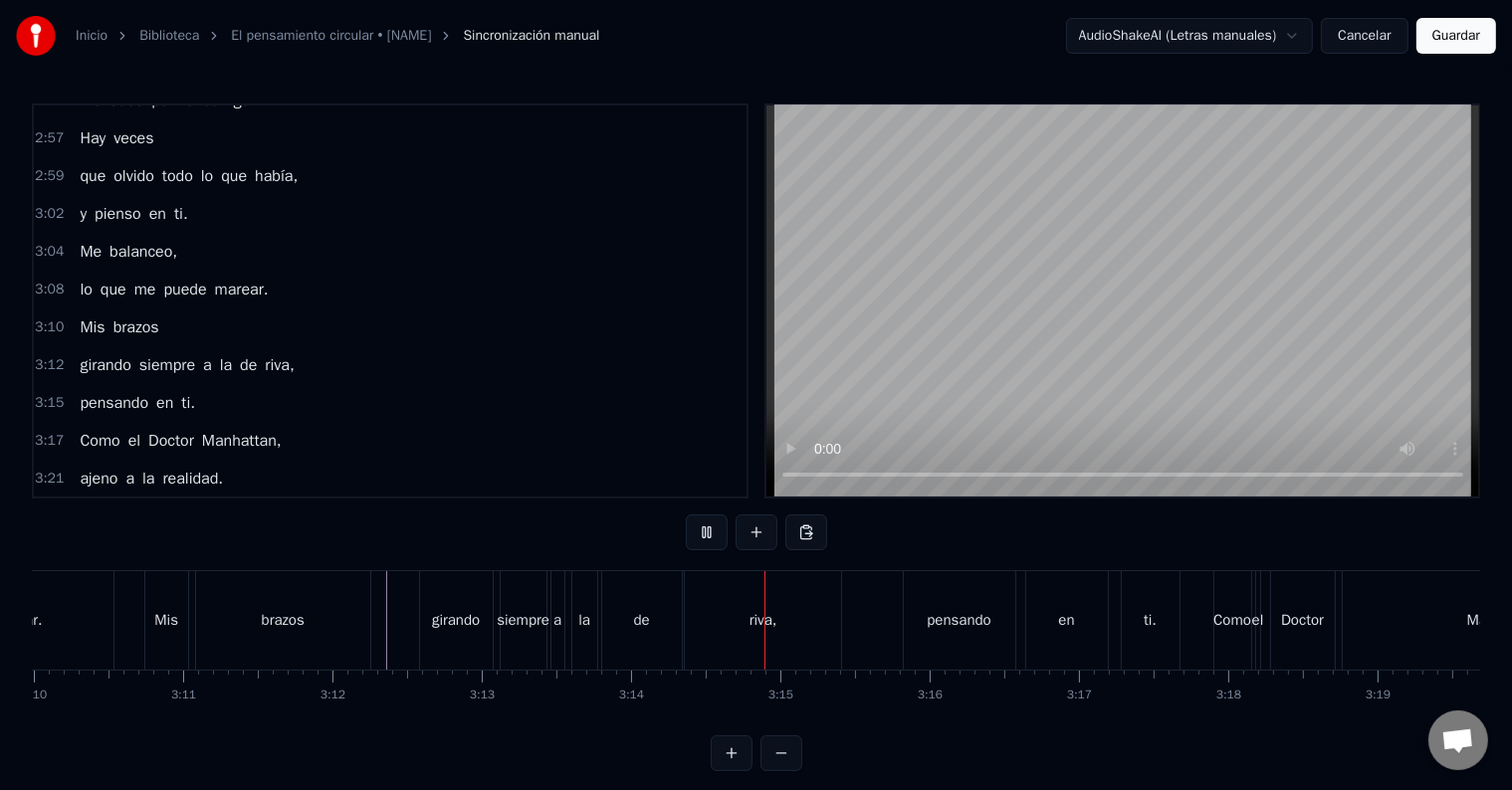 click at bounding box center [707, 532] 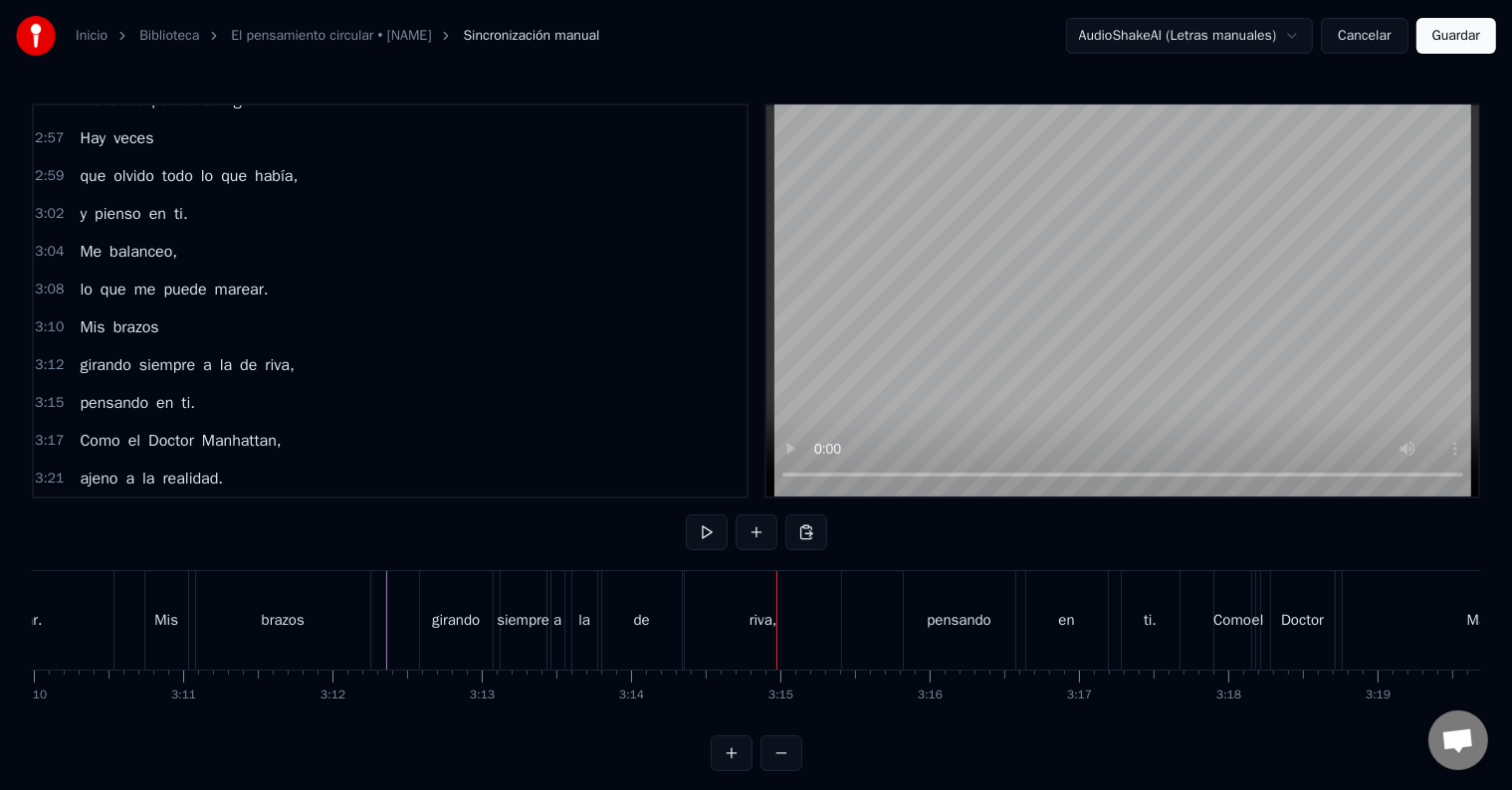 click on "de" at bounding box center (642, 620) 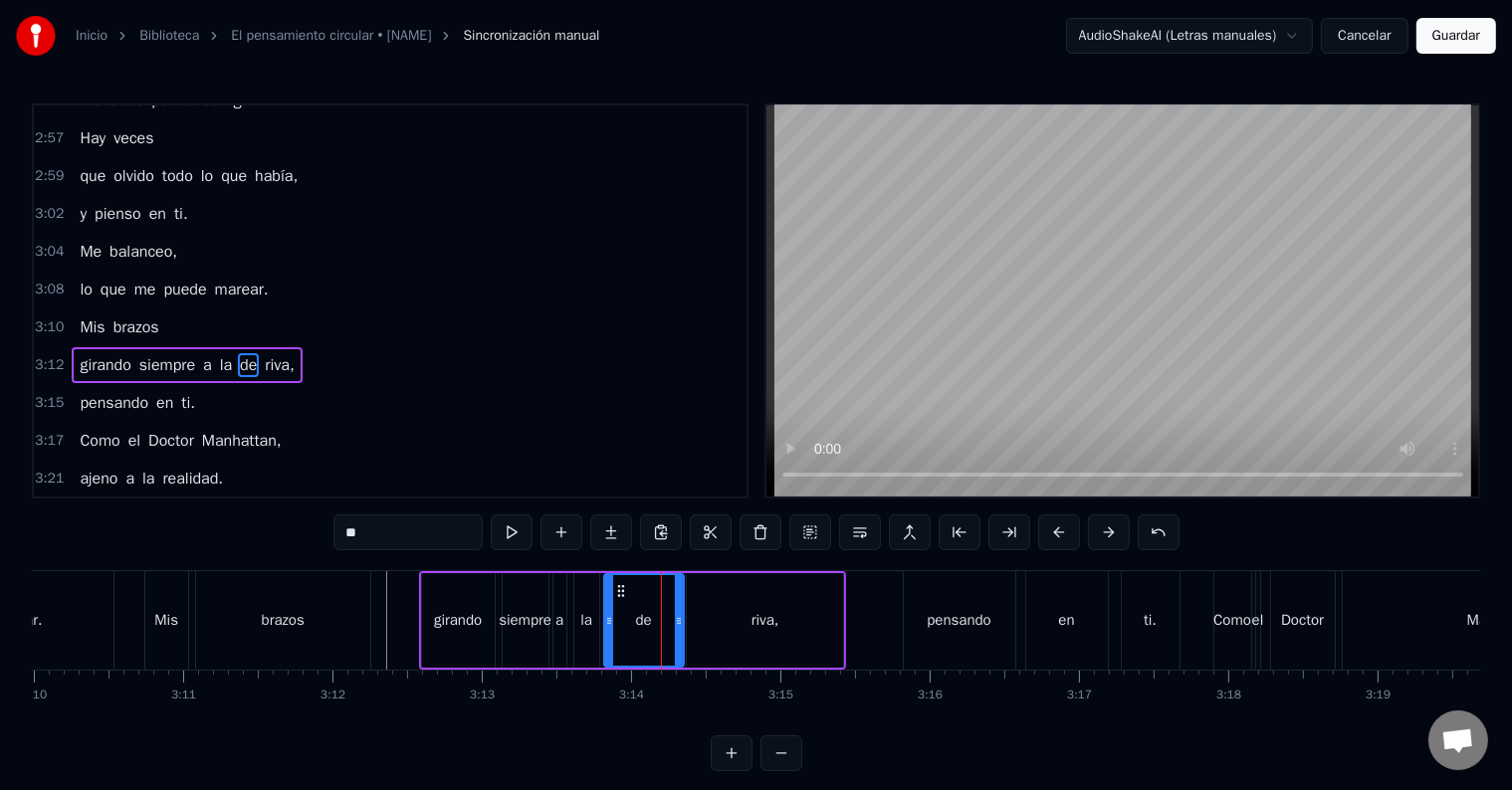 click on "**" at bounding box center [408, 532] 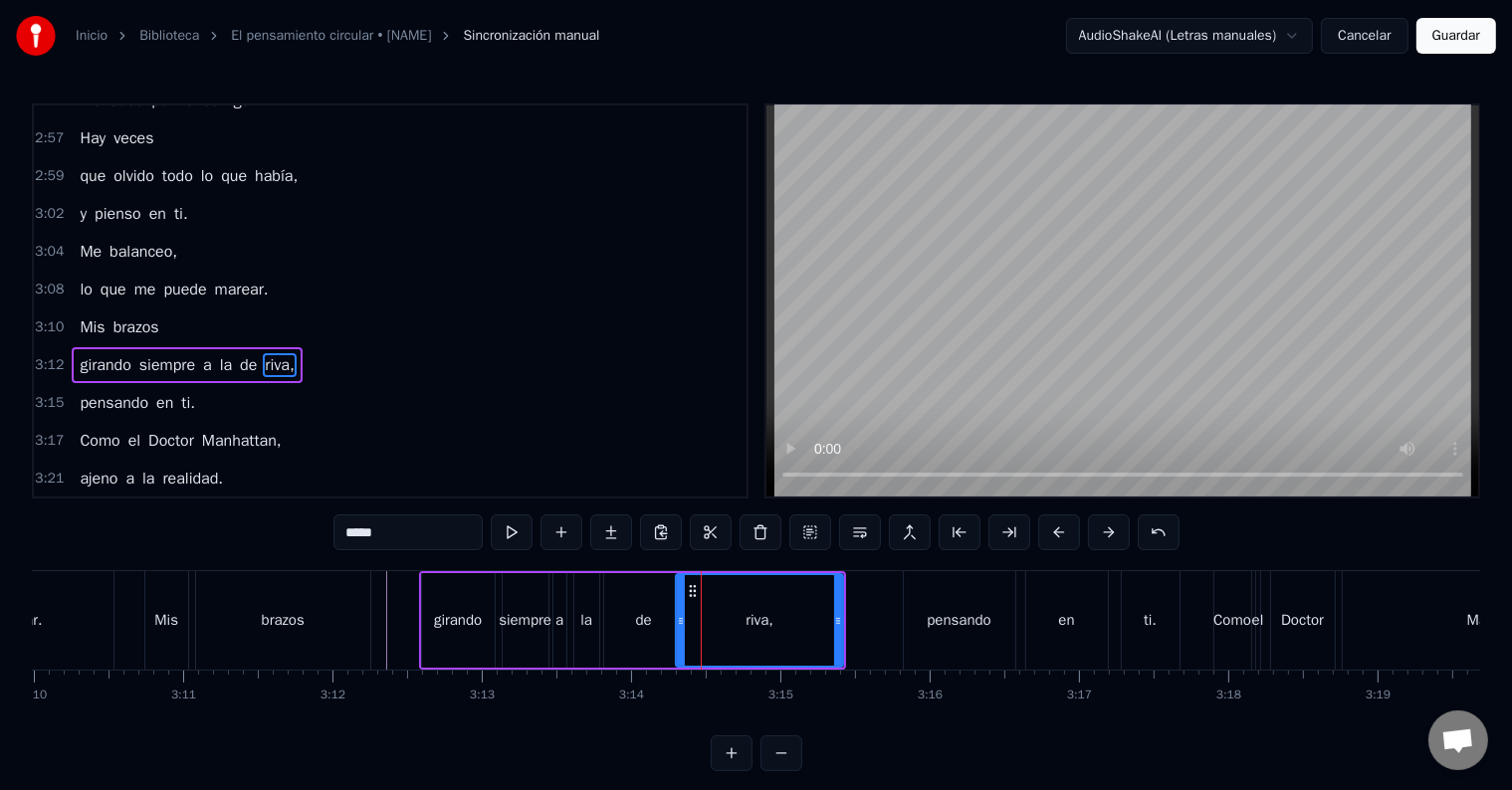 drag, startPoint x: 688, startPoint y: 613, endPoint x: 677, endPoint y: 613, distance: 11 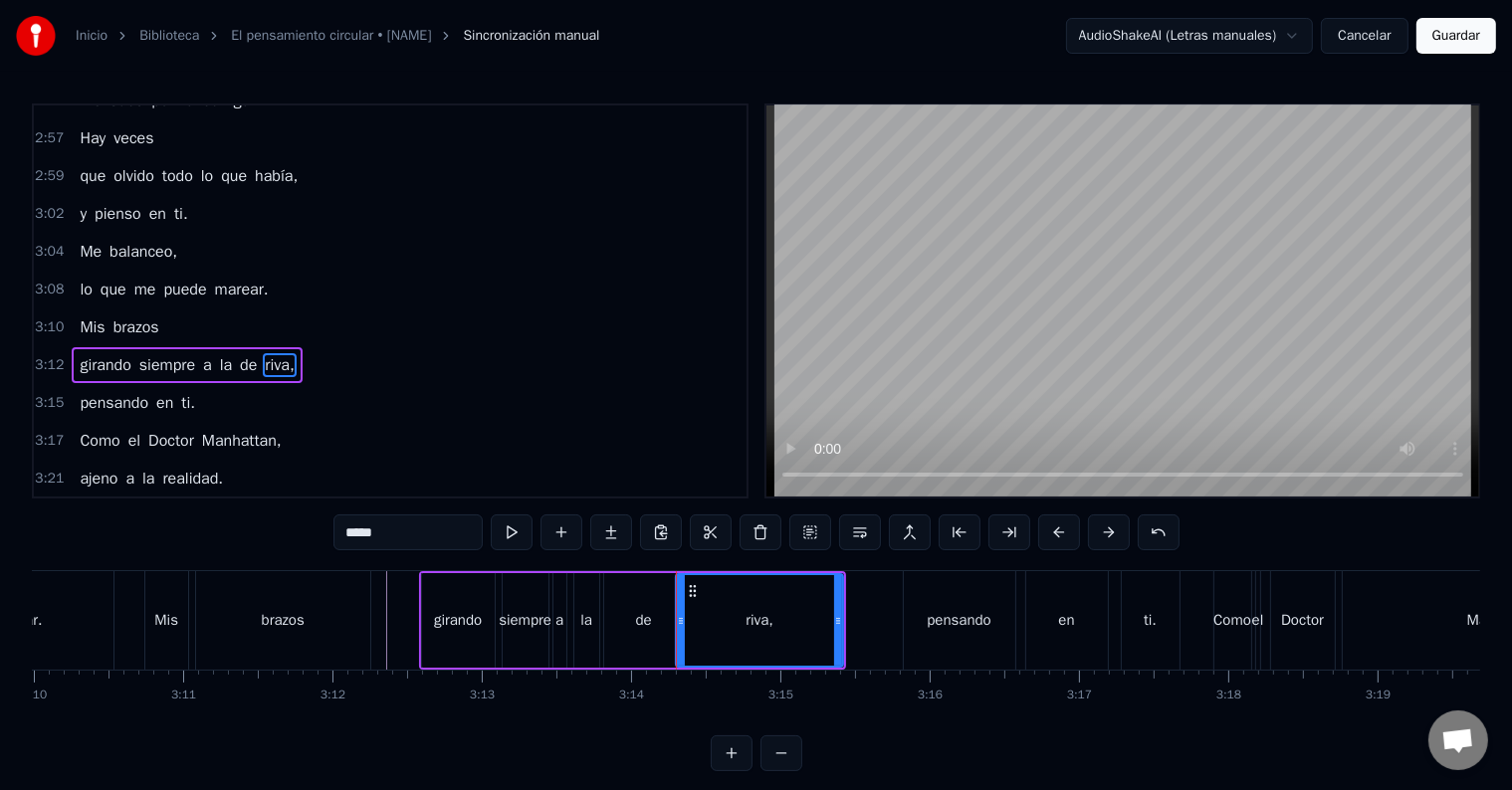click on "la" at bounding box center (586, 620) 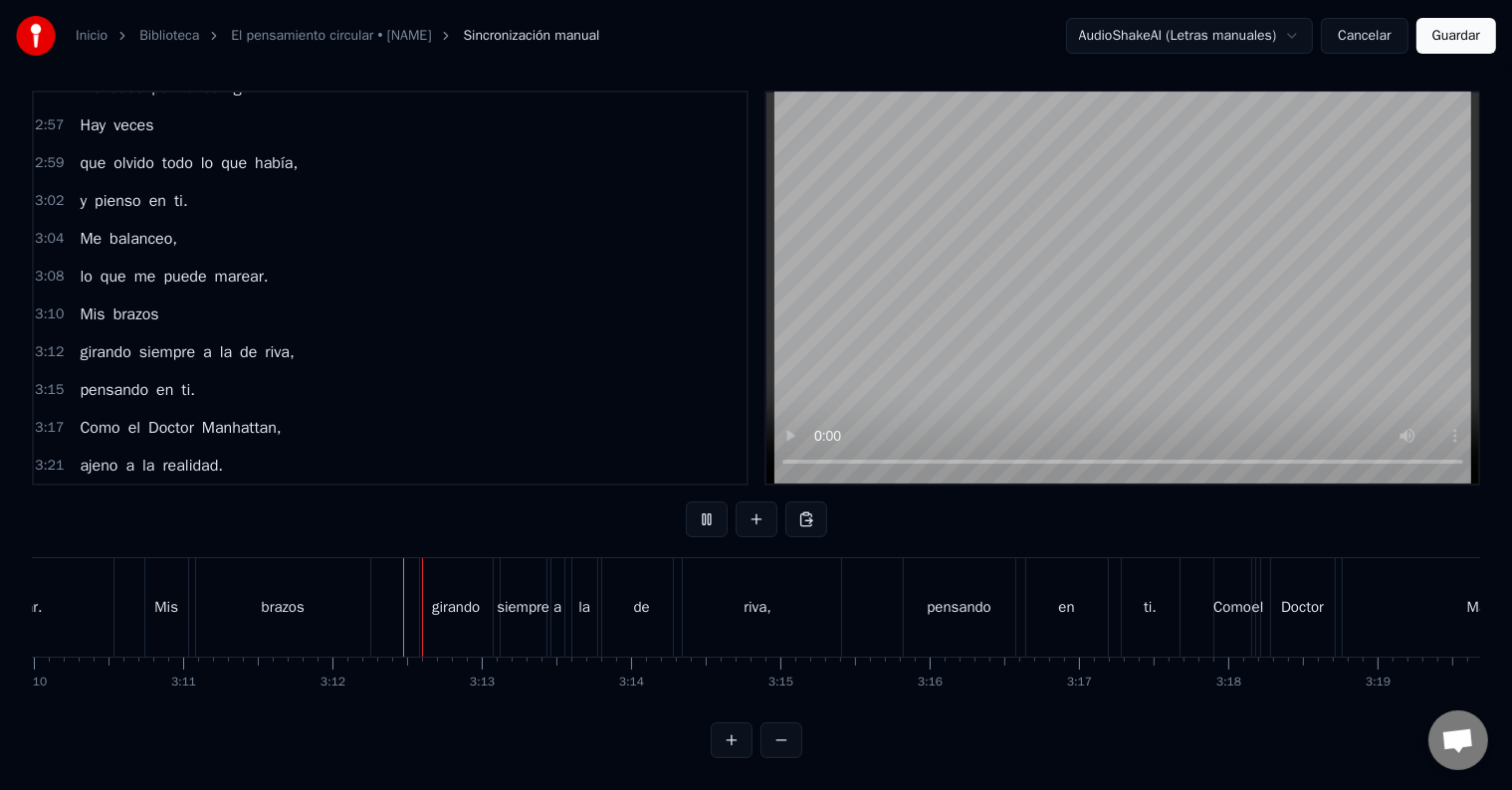 scroll, scrollTop: 30, scrollLeft: 0, axis: vertical 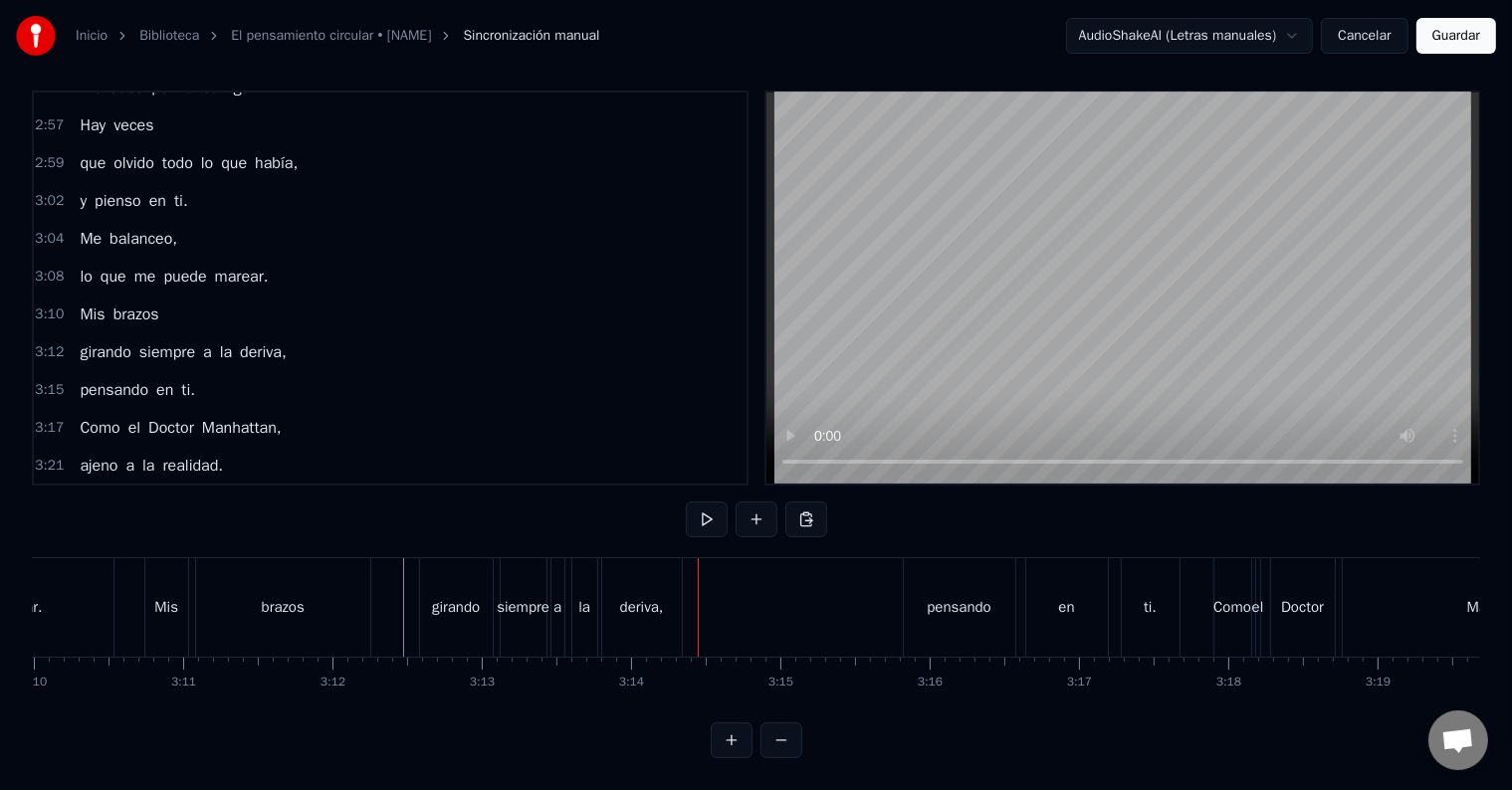 click on "deriva," at bounding box center (642, 607) 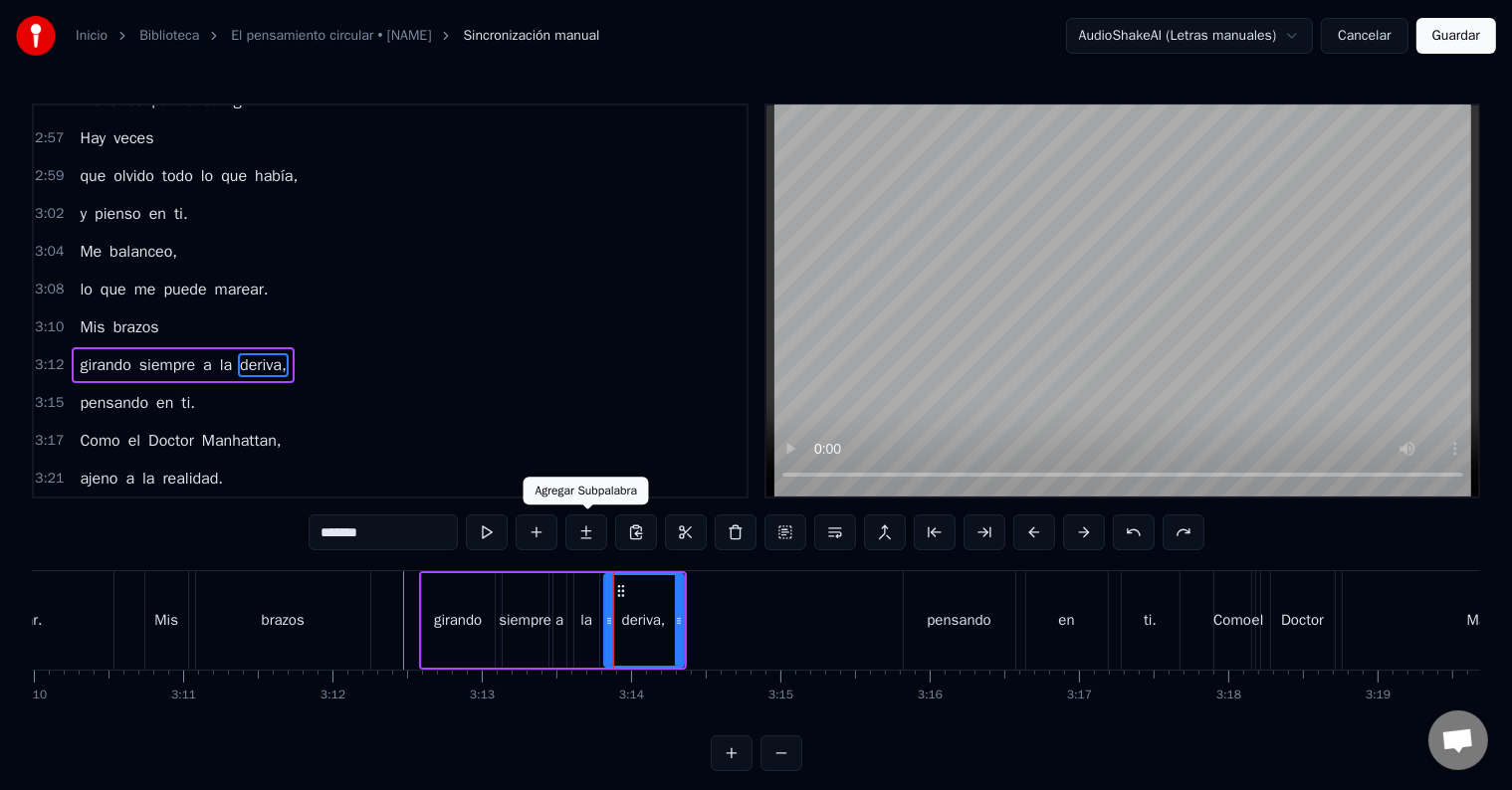 click at bounding box center (586, 532) 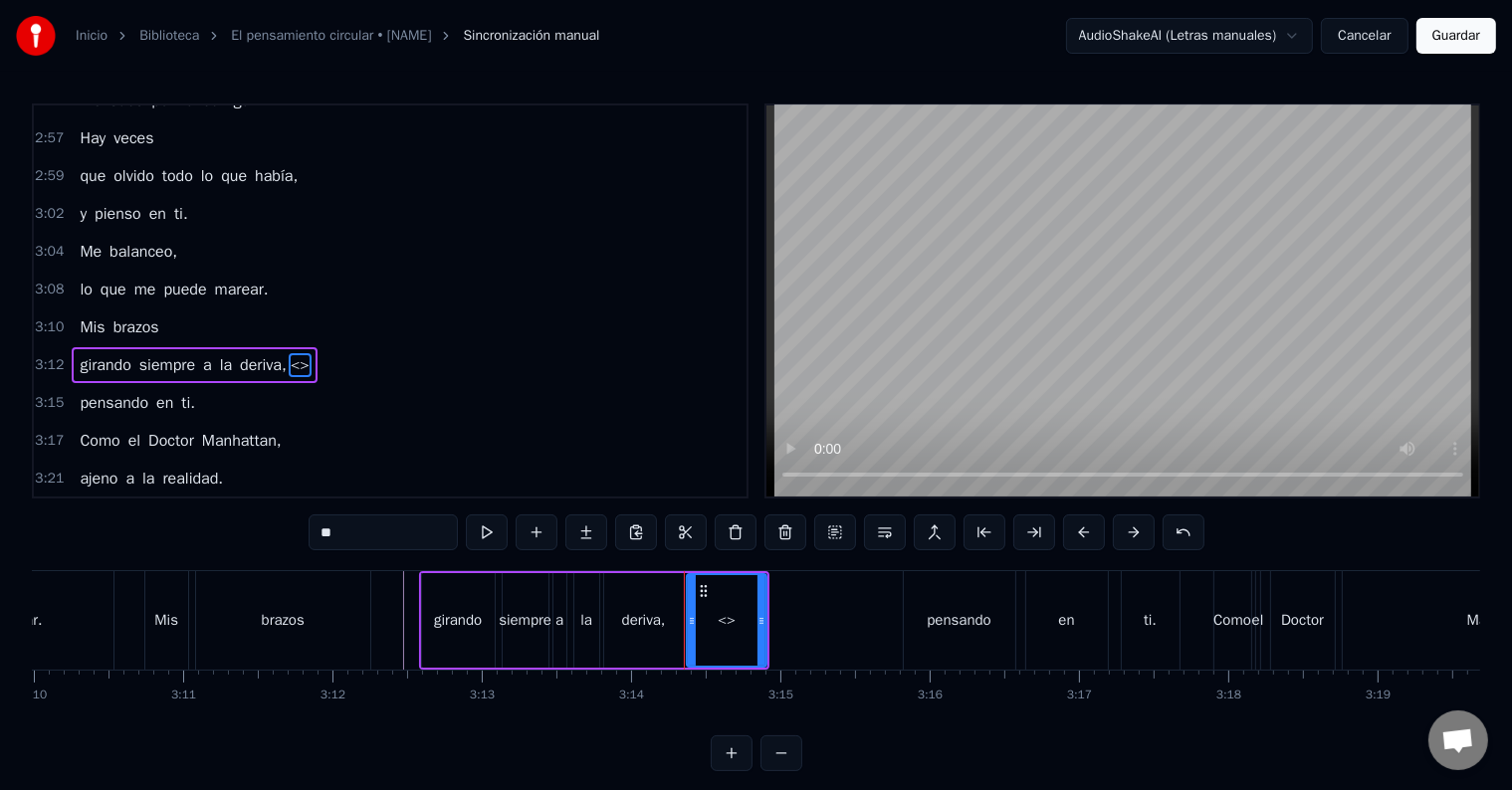 drag, startPoint x: 370, startPoint y: 534, endPoint x: 292, endPoint y: 523, distance: 78.771822 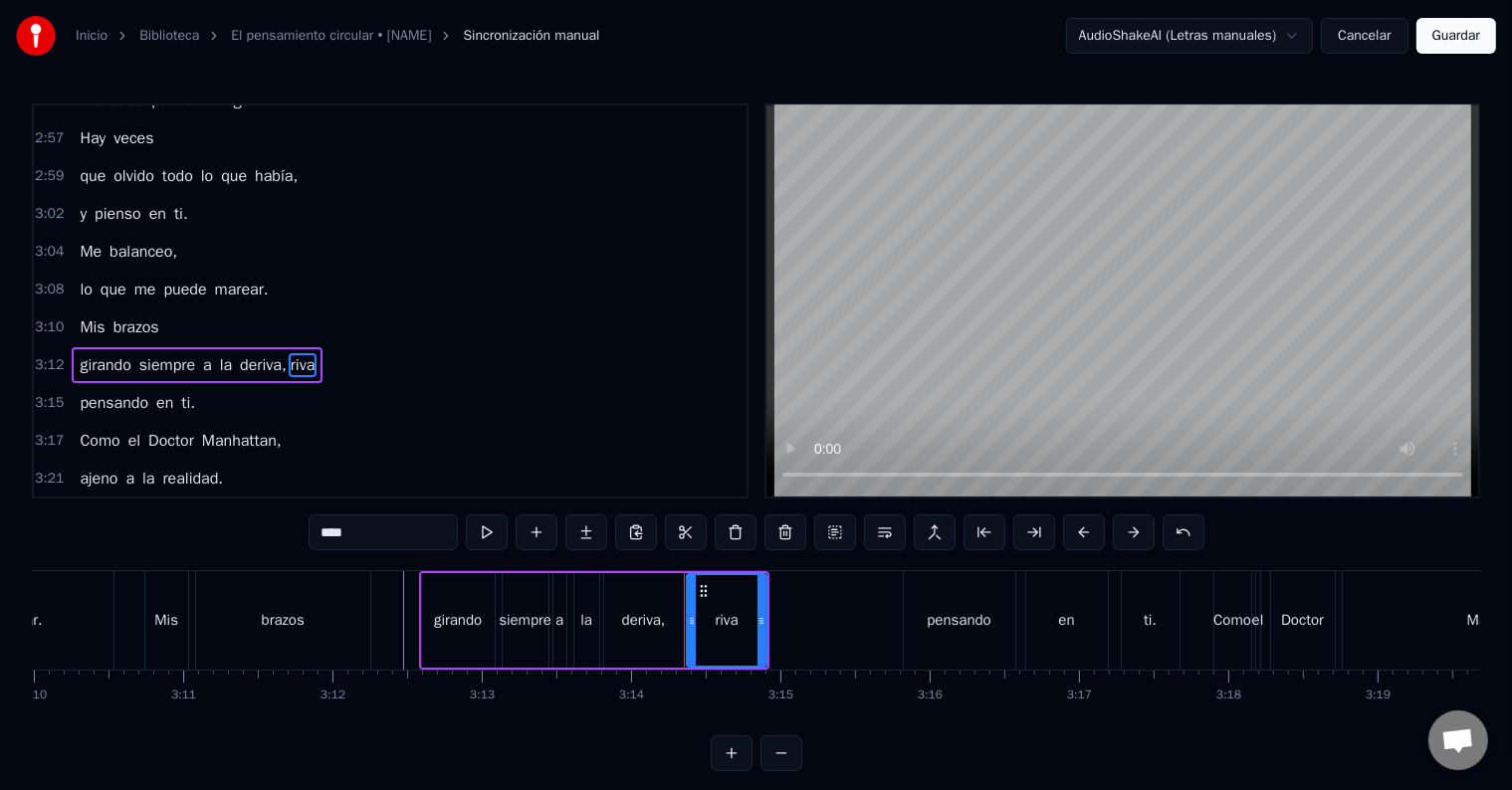 click on "0:30 Hay algo sobrenatural 0:33 en tu manera de bailar. 0:36 Hay veces, 0:38 no muchas ni tampoco pocas, 0:41 que pienso en ti. 0:43 Hay algo re torcido 0:46 desde esta alegre impunidad. 0:49 Hay noches 0:51 proclives a las averías, 0:54 que pienso en ti. 0:56 El pensamiento circular, 0:59 con la cabeza vacía. 1:02 Hay noches 1:04 que todo es una por quería 1:07 y pienso en ti. 1:09 En el deseo, 1:12 en la bendita oscuridad. 1:15 Hay veces, 1:17 no muchas ni tampoco pocas, 1:20 que pienso en ti. 1:27 Que pienso en ti. 1:36 En un anillo de fuego, 1:39 con mi gloriosa inmunidad. 1:41 Hay noches 1:43 que escucho muchas tonterías, 1:47 y pienso en ti. 1:49 Hay algo dedicado: 1:52 abandonarse a los demás. 1:55 Hay noches 1:56 que como muchas chu cherías 2:00 y pienso en ti. 2:07 Son las miradas 2:10 lanzadas a la cara 2:13 que me hacen recordar 2:15 lo que me estoy per dien do 2:20 Son las palabras 2:23 cargadas y agitadas, 2:26 y tienen el poder 2:28 de transformar el tiempo. 2:33 Desde esta ca ma, 2:38 el" at bounding box center (756, 437) 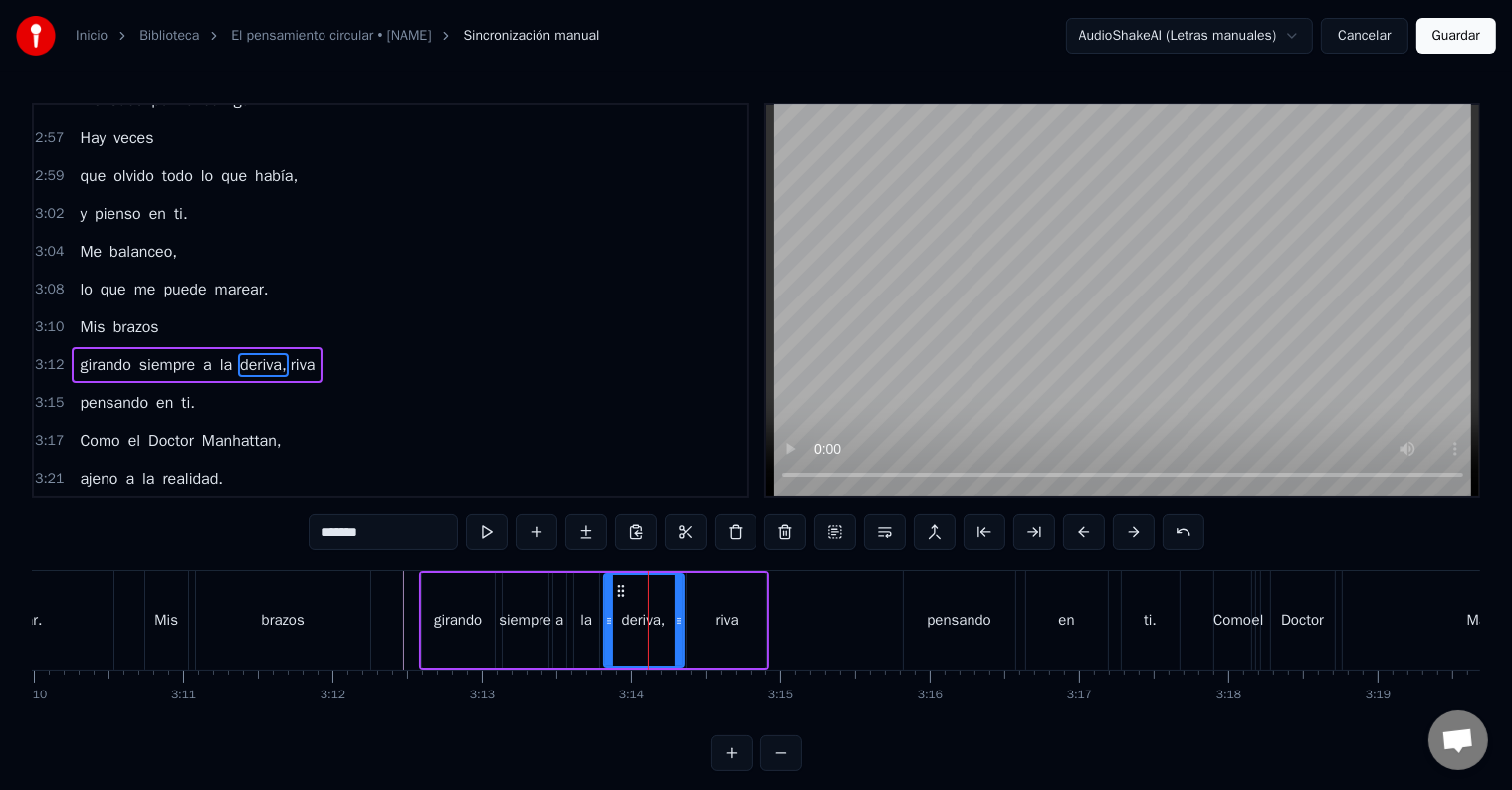 drag, startPoint x: 368, startPoint y: 529, endPoint x: 334, endPoint y: 531, distance: 34.058773 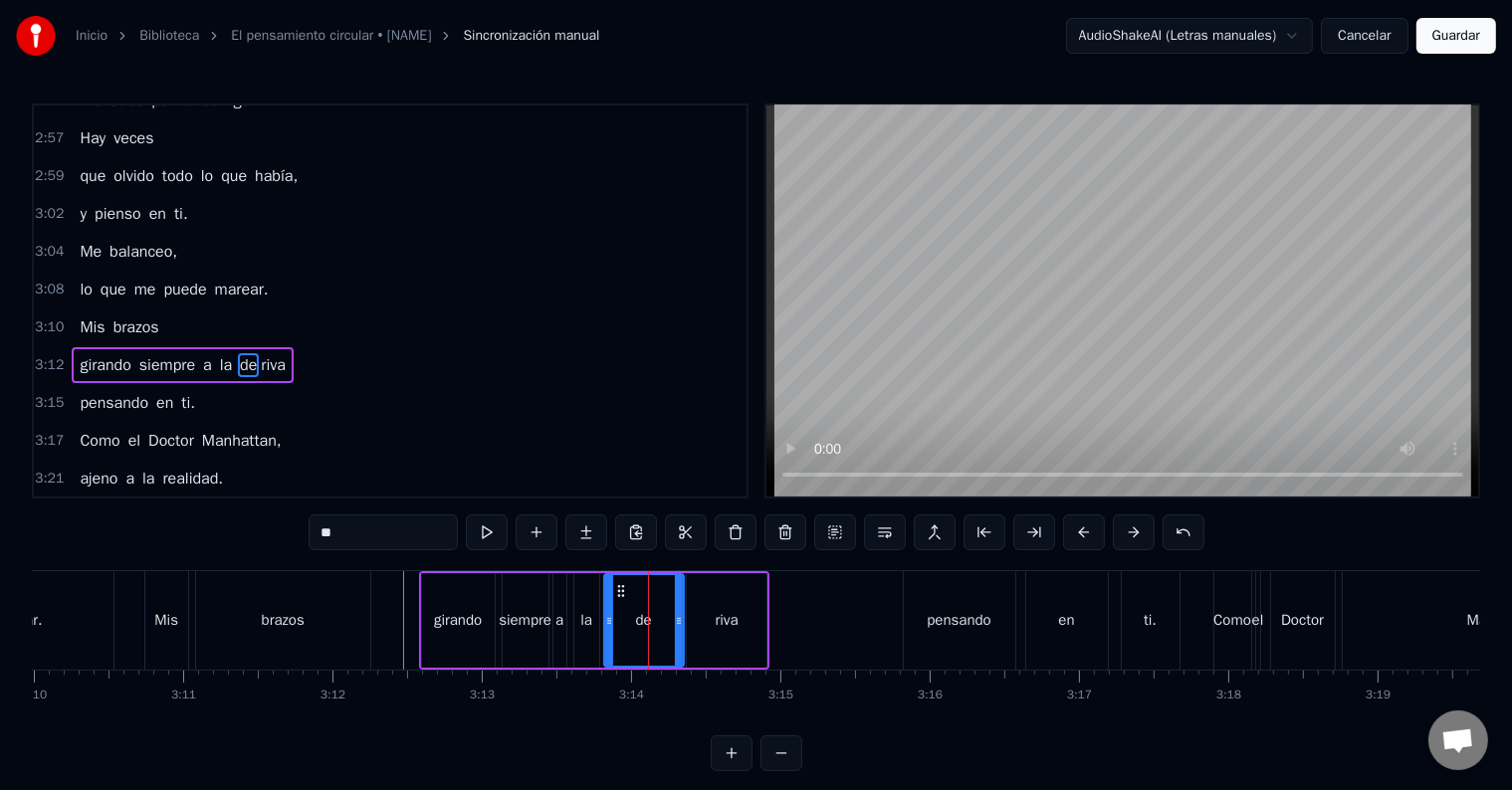 click on "riva" at bounding box center [273, 365] 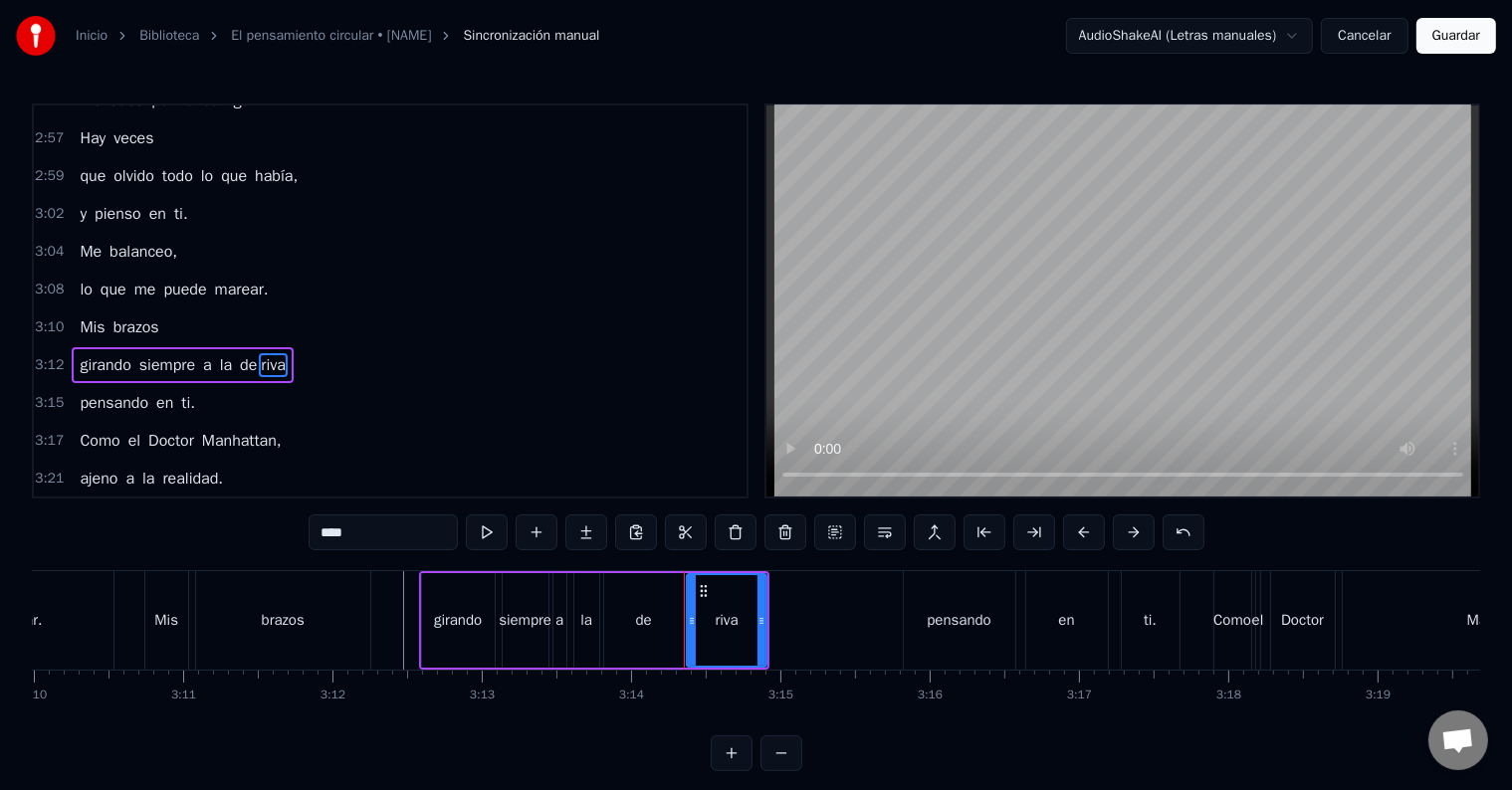 click on "****" at bounding box center [383, 532] 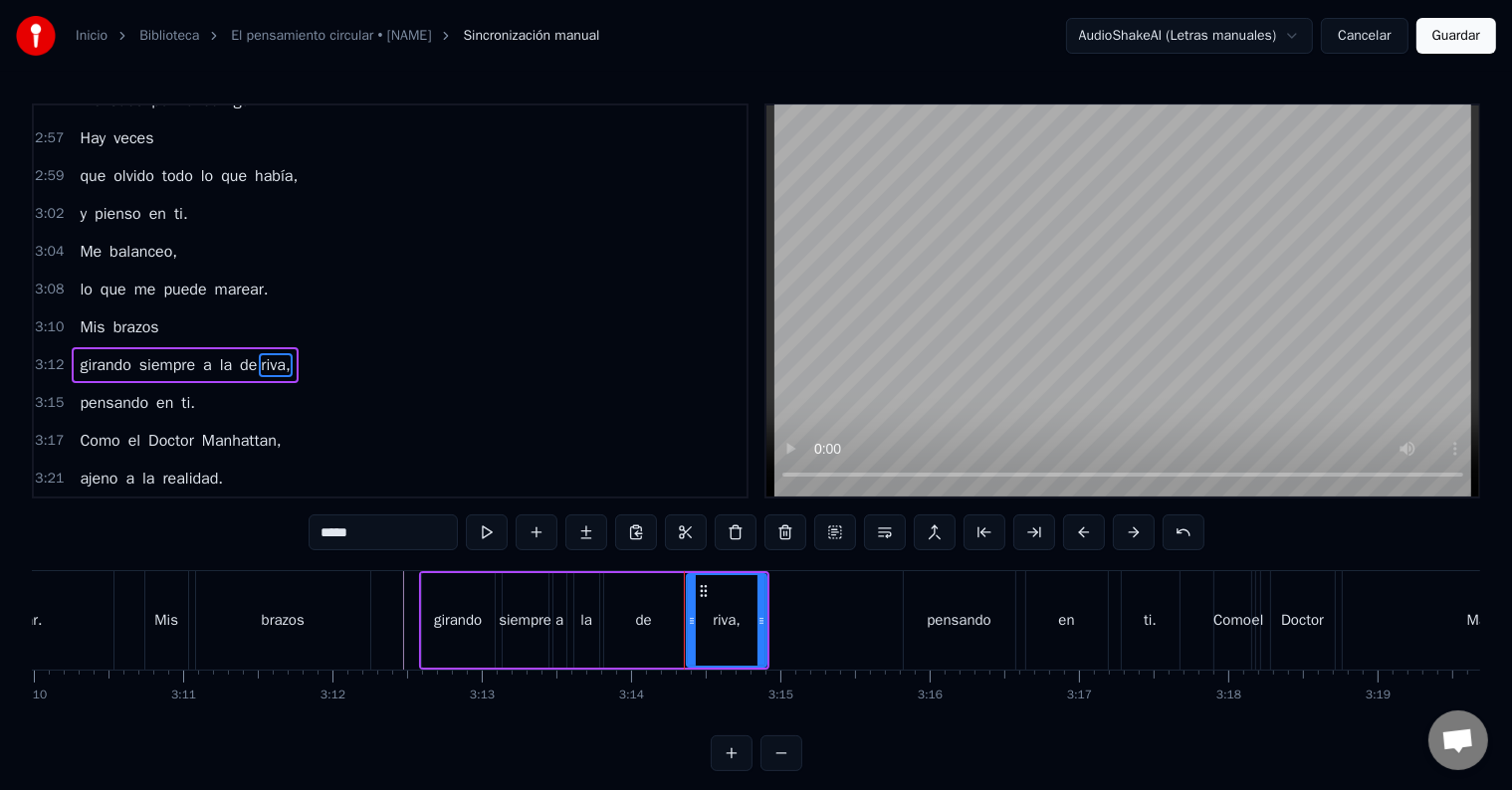 type on "*****" 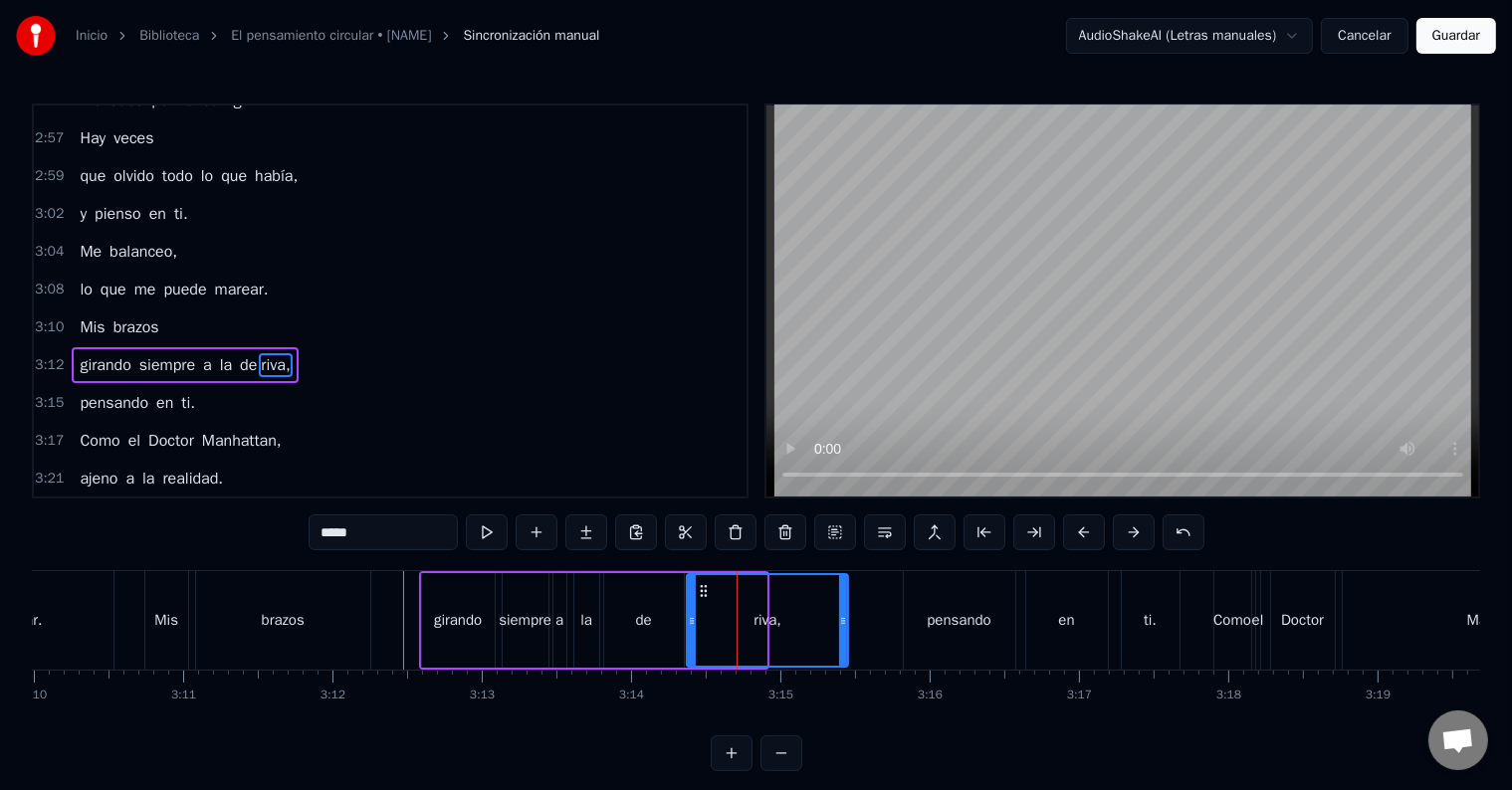 drag, startPoint x: 760, startPoint y: 616, endPoint x: 842, endPoint y: 619, distance: 82.05486 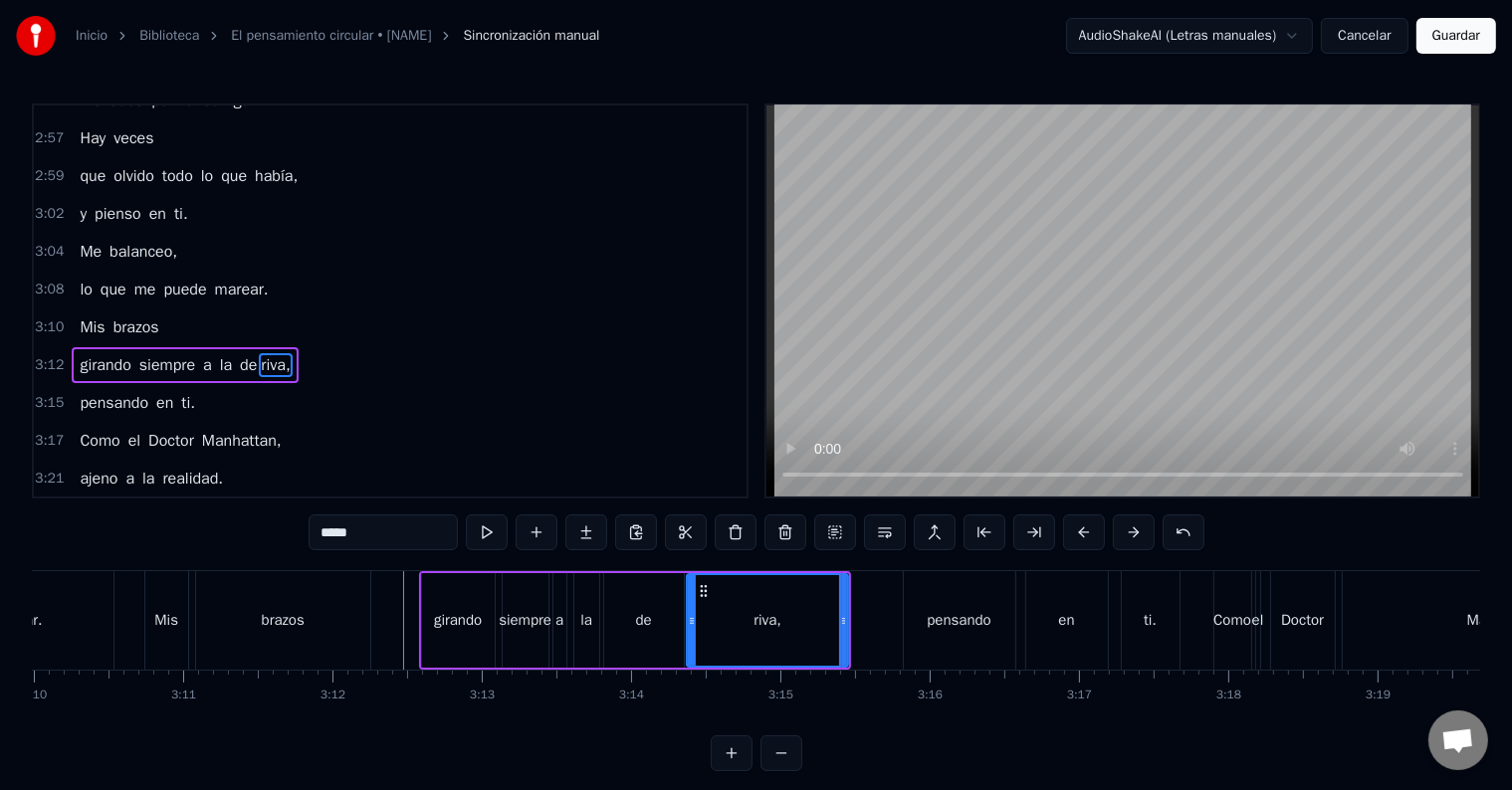 click at bounding box center (-2637, 620) 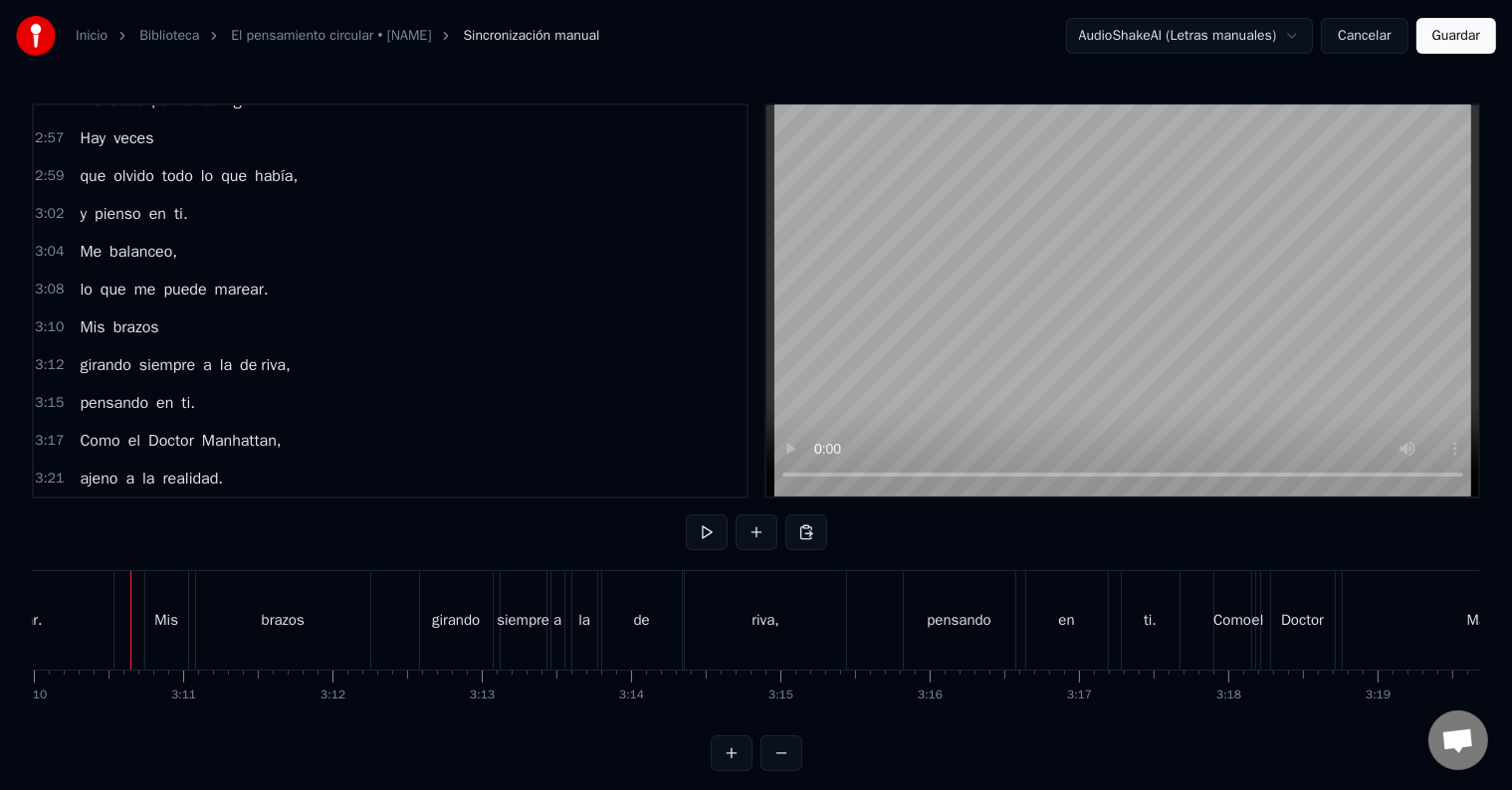 scroll, scrollTop: 0, scrollLeft: 28365, axis: horizontal 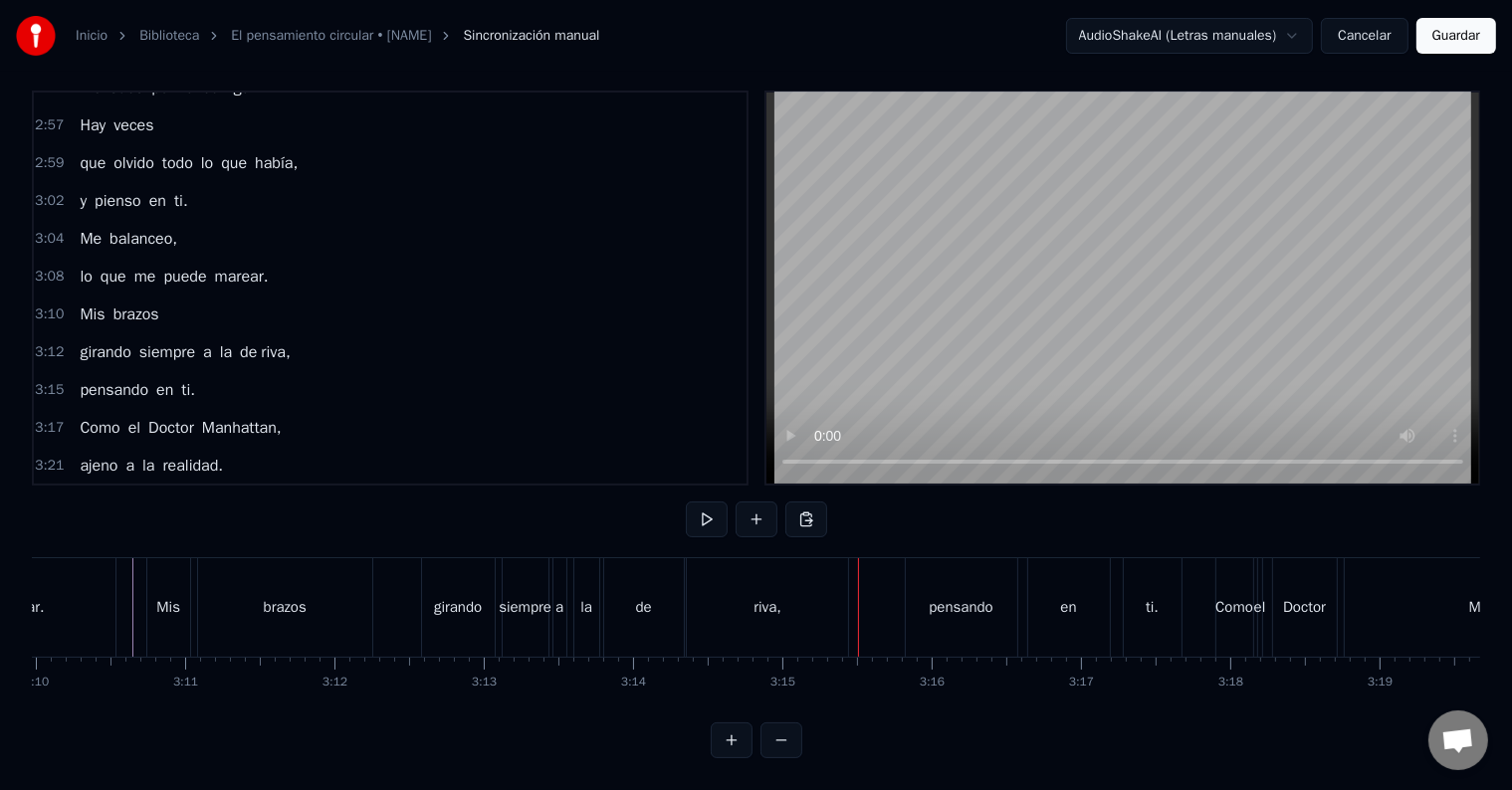 click on "de" at bounding box center (644, 607) 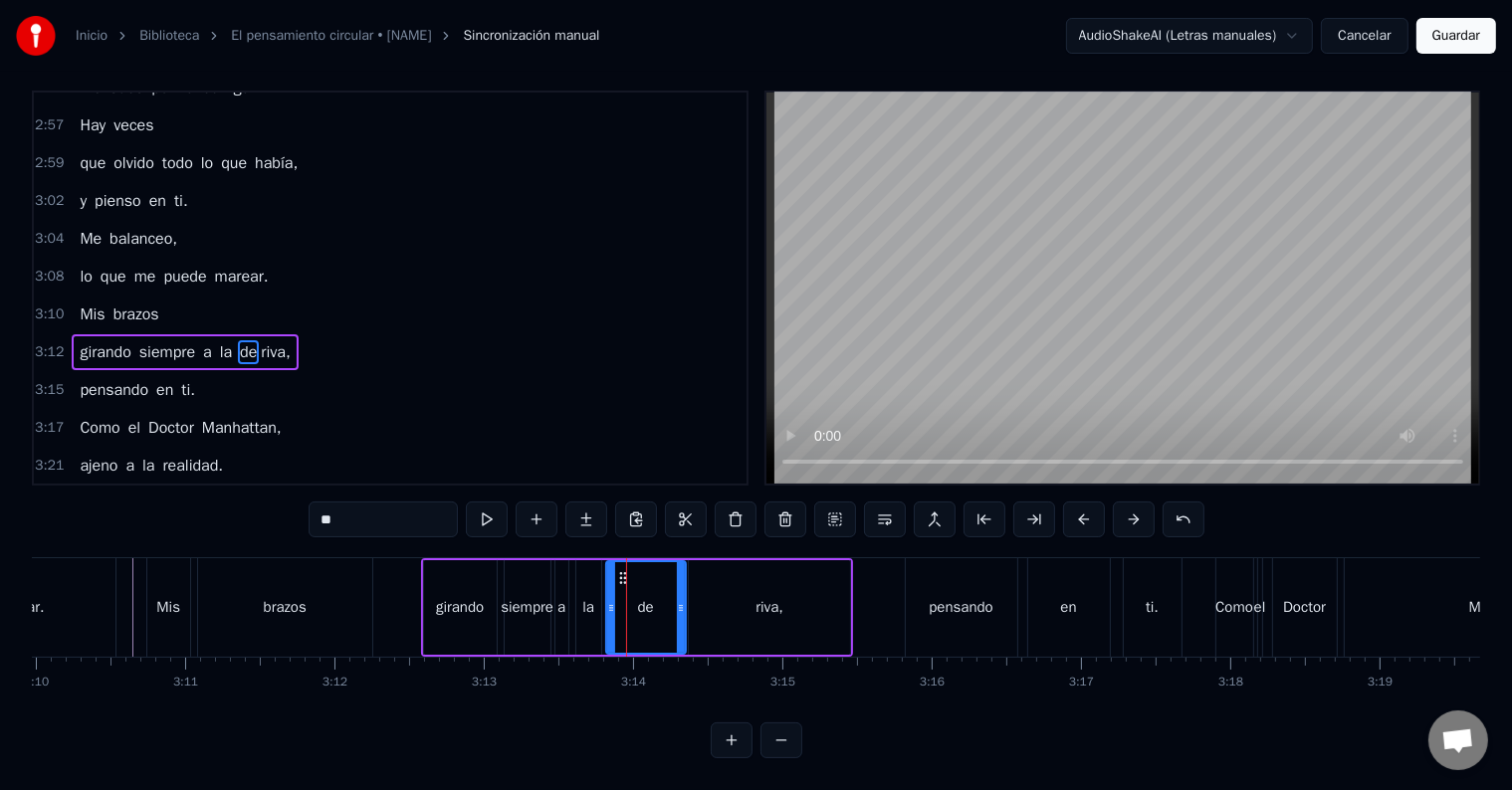 scroll, scrollTop: 0, scrollLeft: 0, axis: both 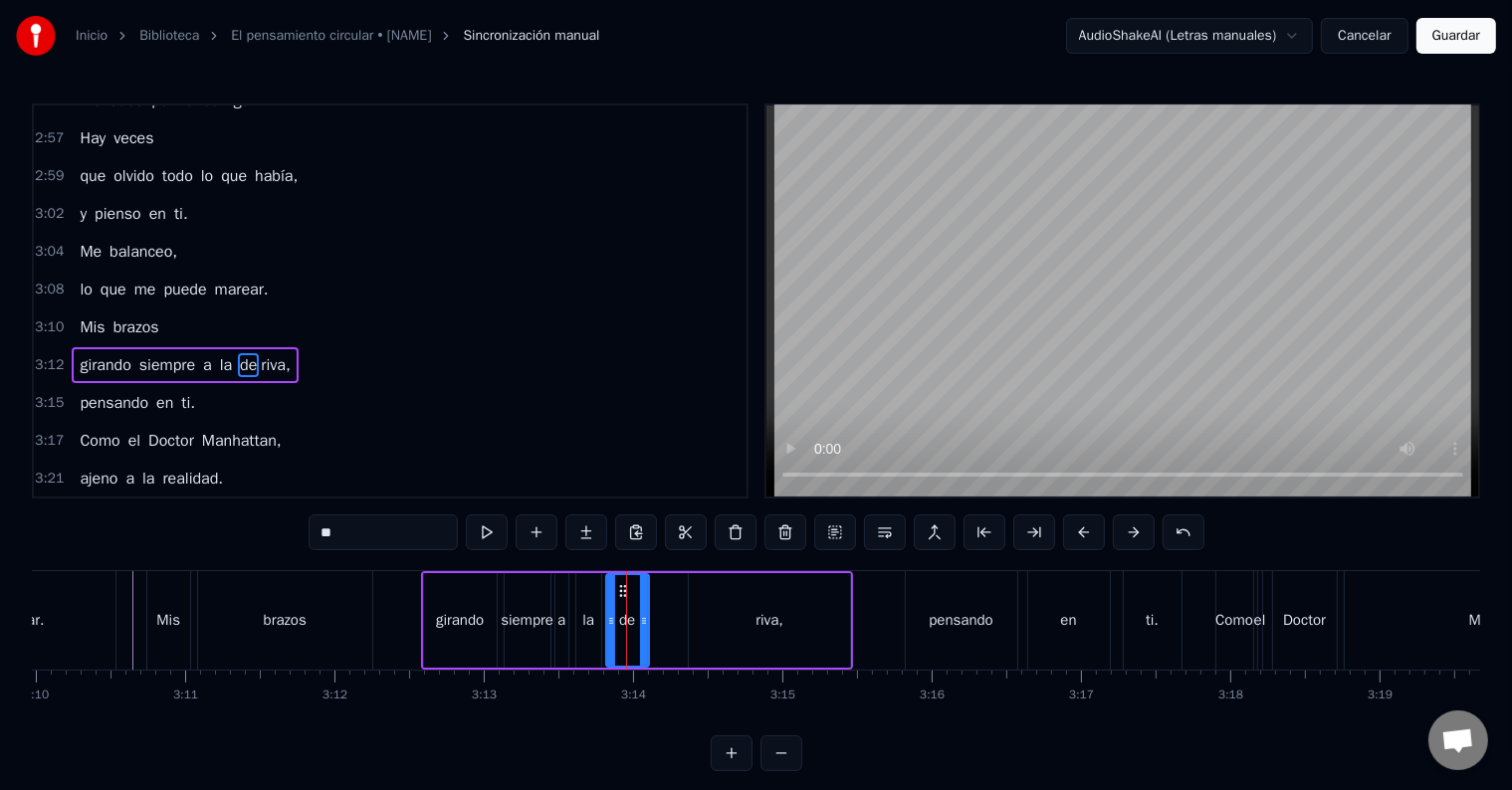 drag, startPoint x: 681, startPoint y: 607, endPoint x: 644, endPoint y: 616, distance: 38.078866 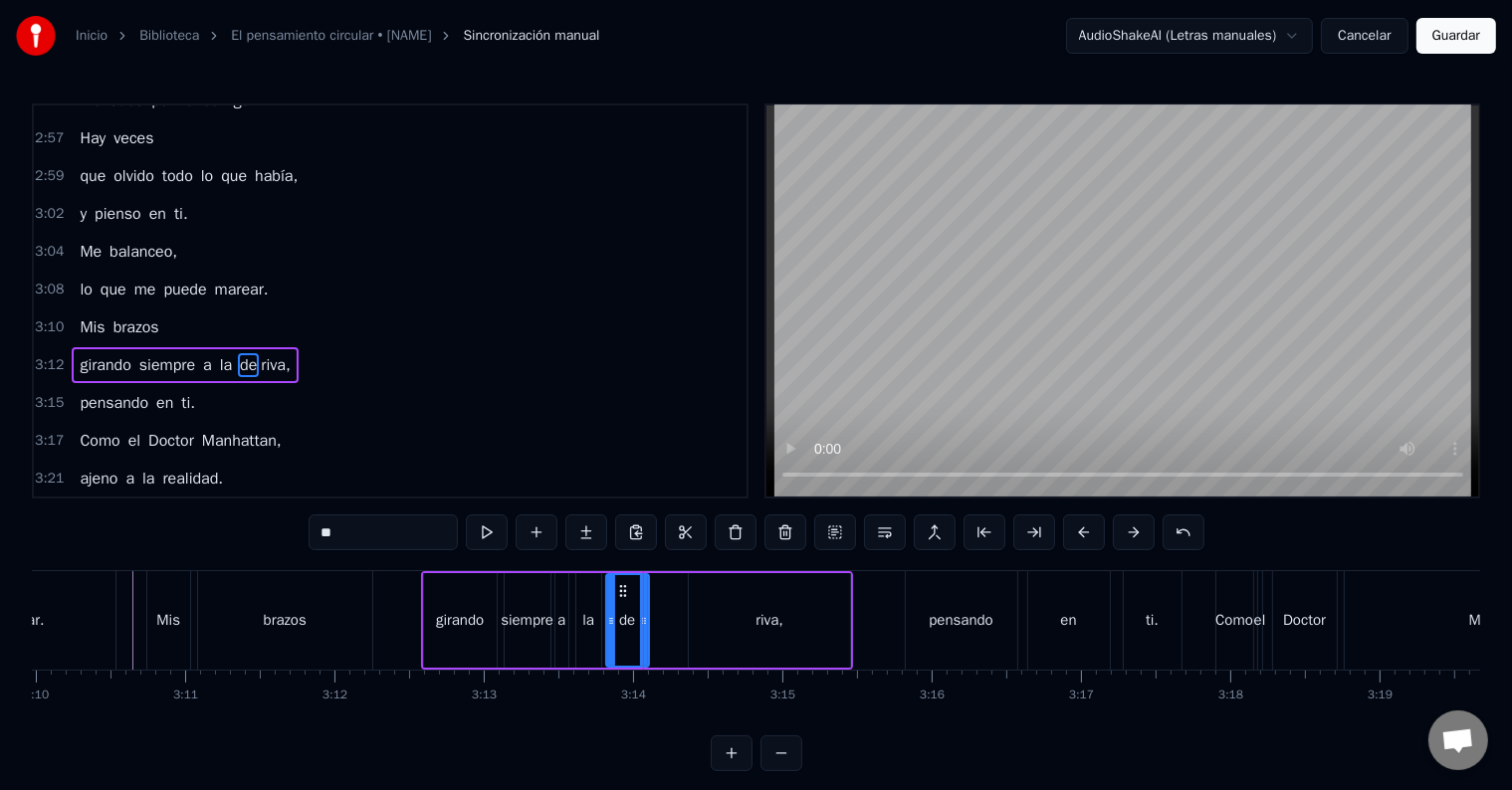 click on "riva," at bounding box center (769, 620) 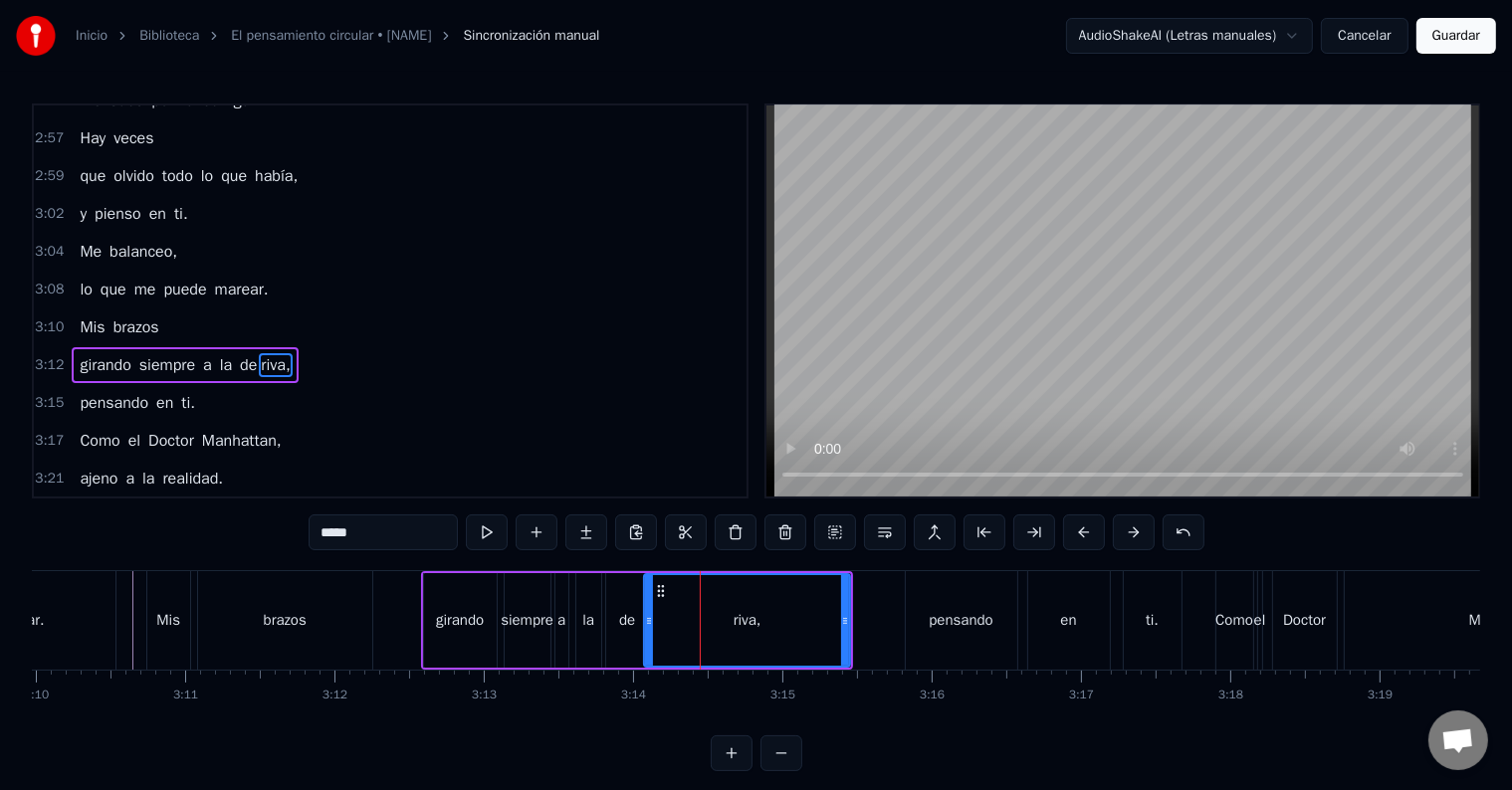 drag, startPoint x: 689, startPoint y: 621, endPoint x: 644, endPoint y: 632, distance: 46.32494 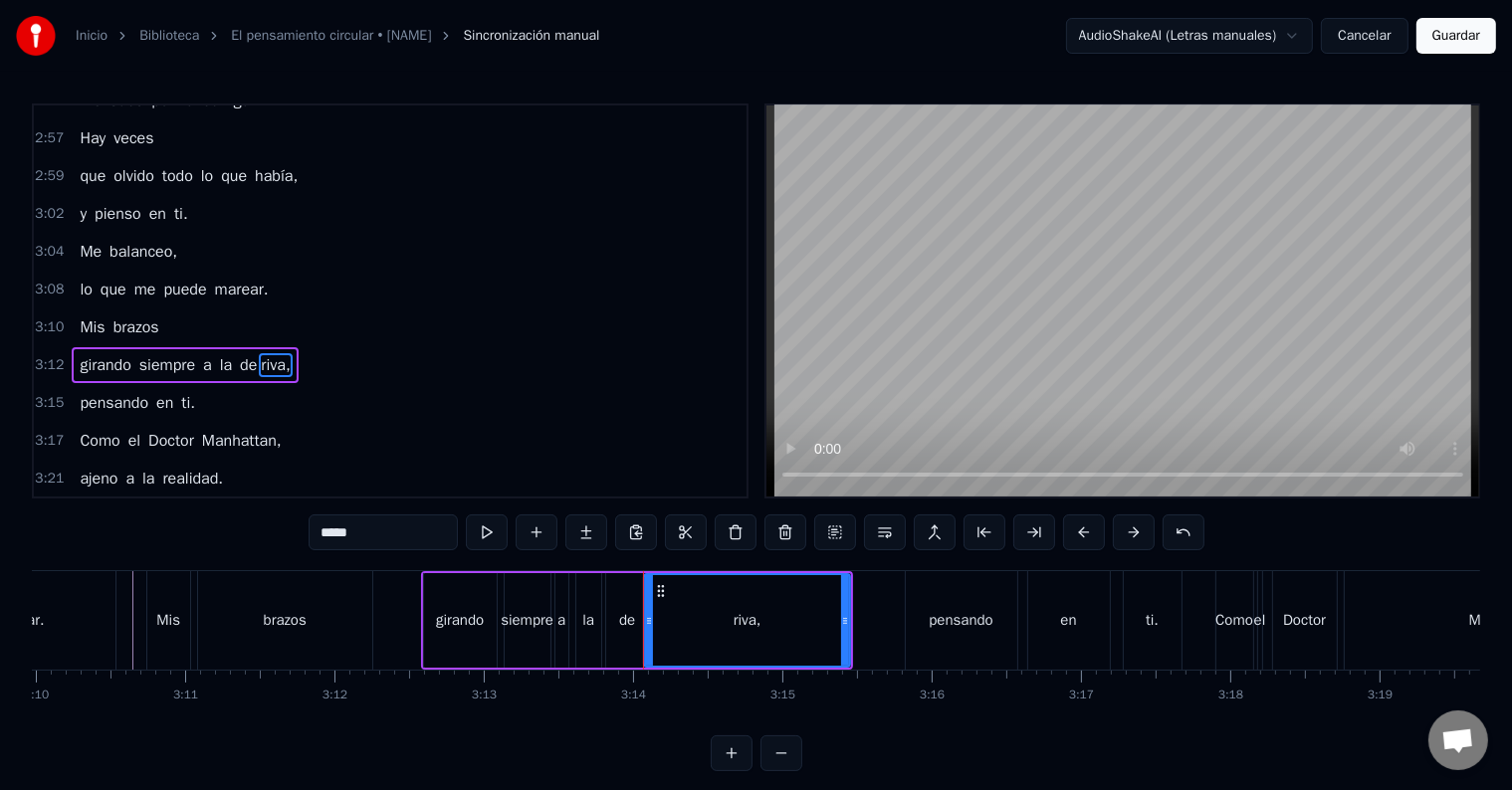 click on "0:30 Hay algo sobrenatural 0:33 en tu manera de bailar. 0:36 Hay veces, 0:38 no muchas ni tampoco pocas, 0:41 que pienso en ti. 0:43 Hay algo re torcido 0:46 desde esta alegre impunidad. 0:49 Hay noches 0:51 proclives a las averías, 0:54 que pienso en ti. 0:56 El pensamiento circular, 0:59 con la cabeza vacía. 1:02 Hay noches 1:04 que todo es una por quería 1:07 y pienso en ti. 1:09 En el deseo, 1:12 en la bendita oscuridad. 1:15 Hay veces, 1:17 no muchas ni tampoco pocas, 1:20 que pienso en ti. 1:27 Que pienso en ti. 1:36 En un anillo de fuego, 1:39 con mi gloriosa inmunidad. 1:41 Hay noches 1:43 que escucho muchas tonterías, 1:47 y pienso en ti. 1:49 Hay algo dedicado: 1:52 abandonarse a los demás. 1:55 Hay noches 1:56 que como muchas chu cherías 2:00 y pienso en ti. 2:07 Son las miradas 2:10 lanzadas a la cara 2:13 que me hacen recordar 2:15 lo que me estoy per dien do 2:20 Son las palabras 2:23 cargadas y agitadas, 2:26 y tienen el poder 2:28 de transformar el tiempo. 2:33 Desde esta ca ma, 2:38 el" at bounding box center [756, 437] 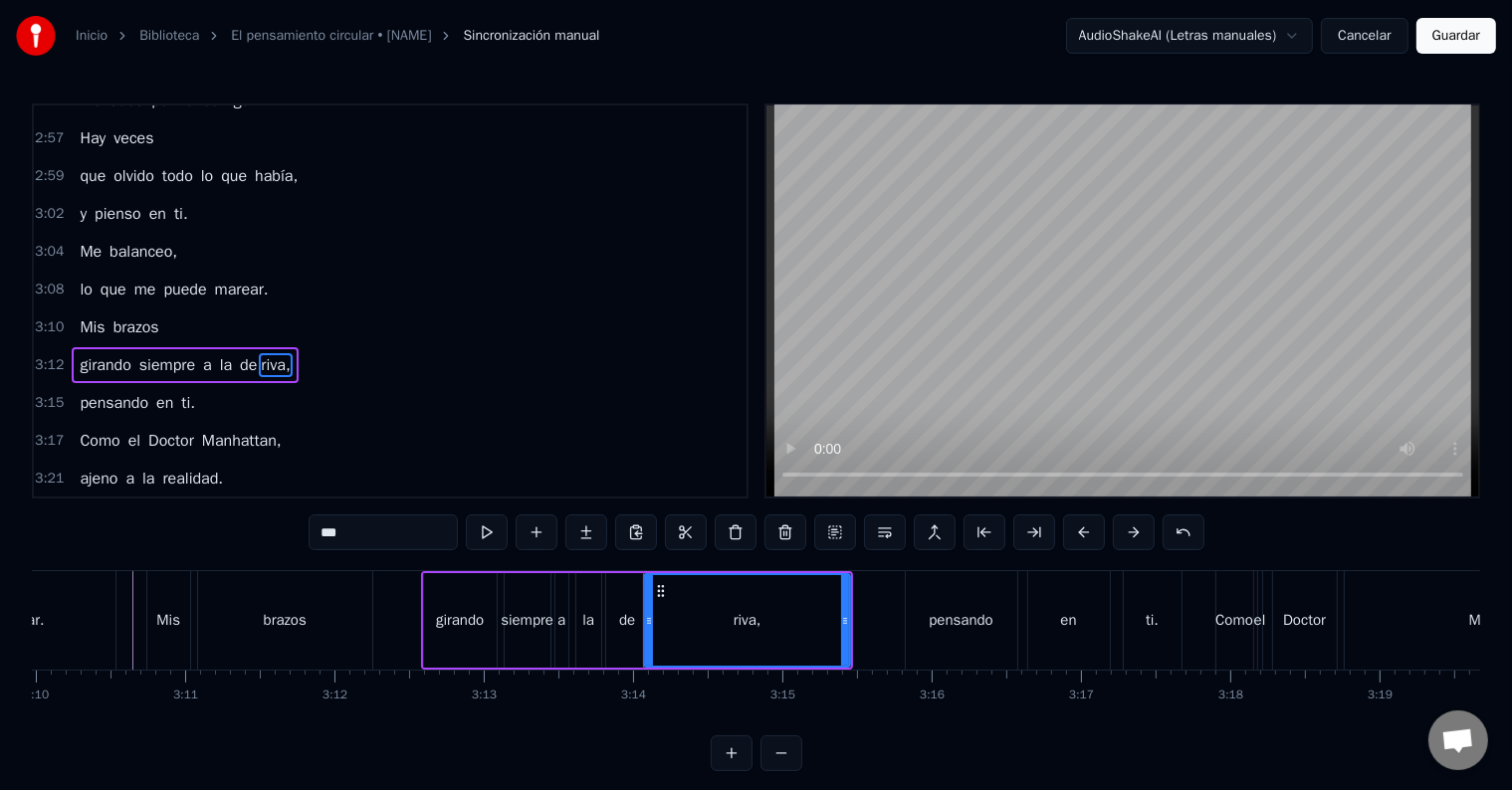 scroll, scrollTop: 1726, scrollLeft: 0, axis: vertical 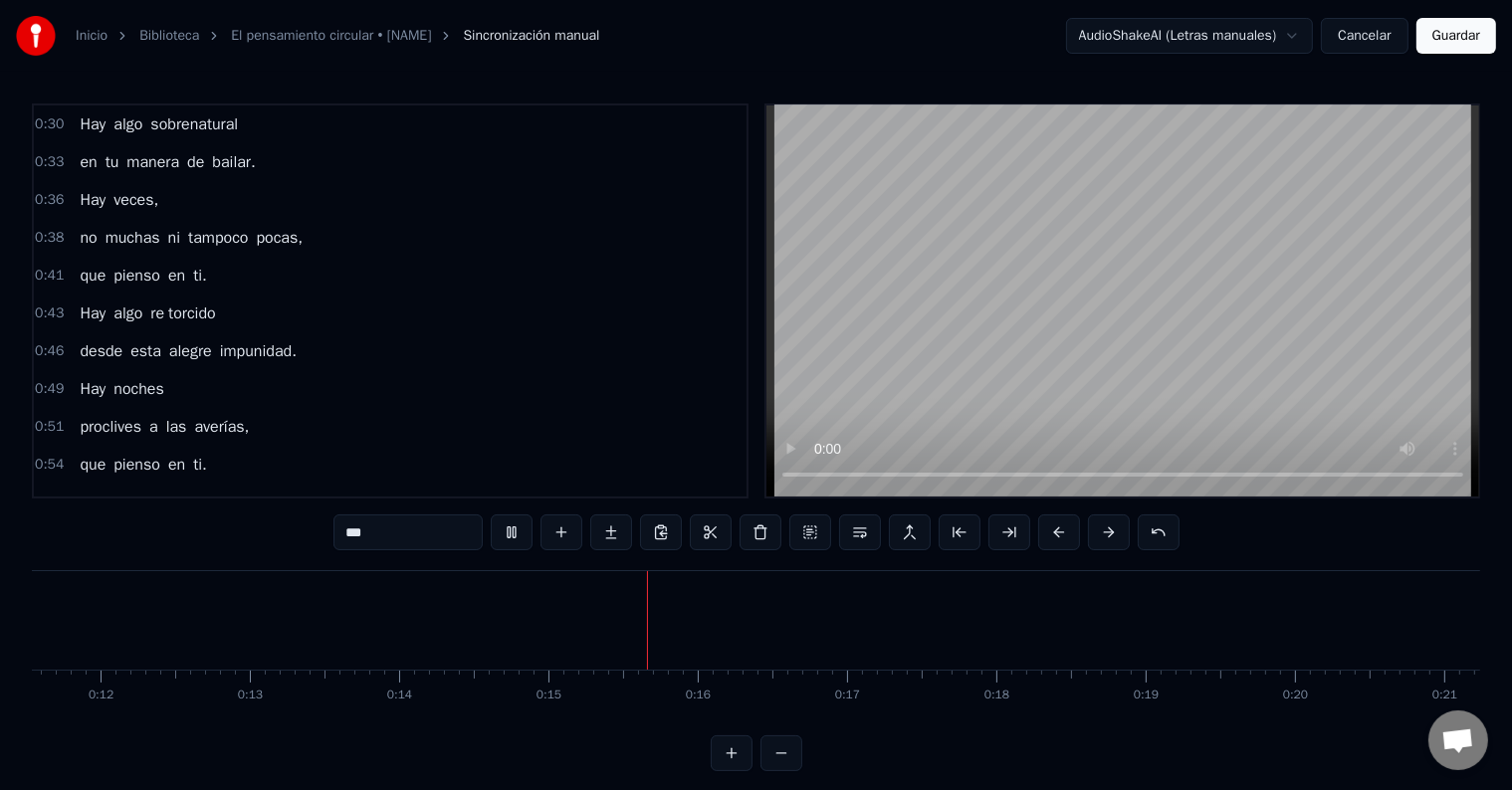 click on "Hay" at bounding box center (93, 313) 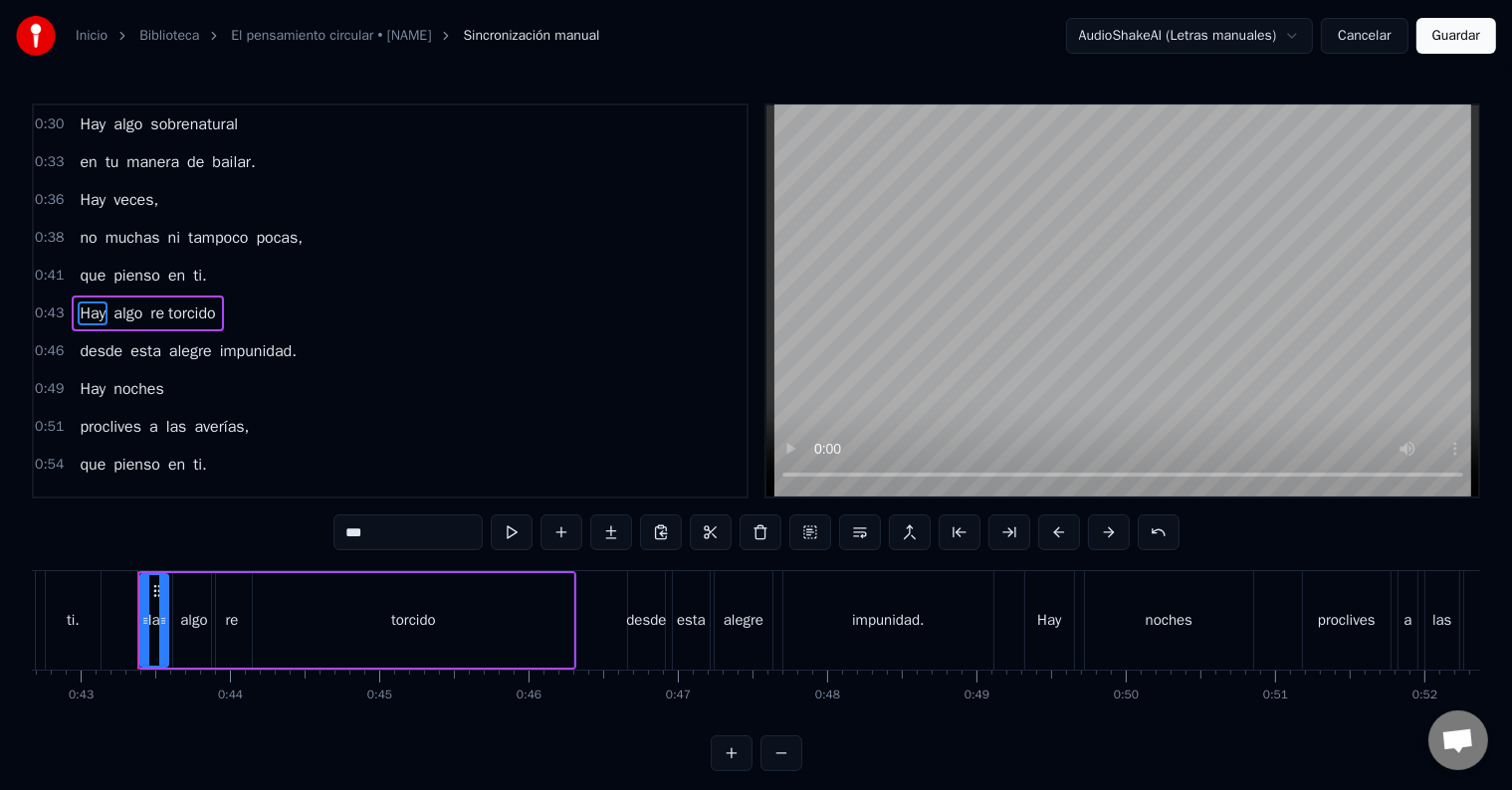 scroll, scrollTop: 0, scrollLeft: 6376, axis: horizontal 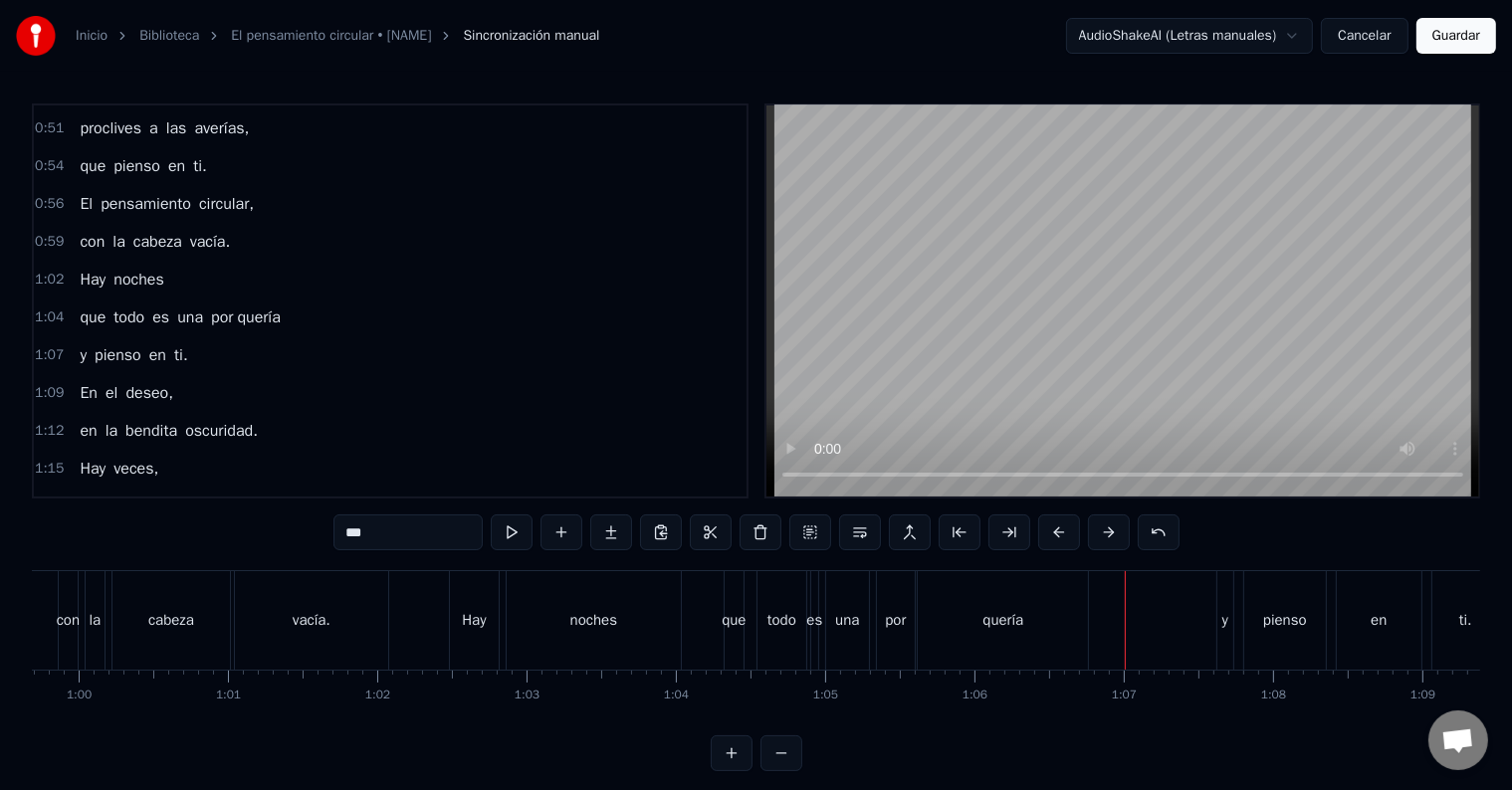 click on "quería" at bounding box center (258, 317) 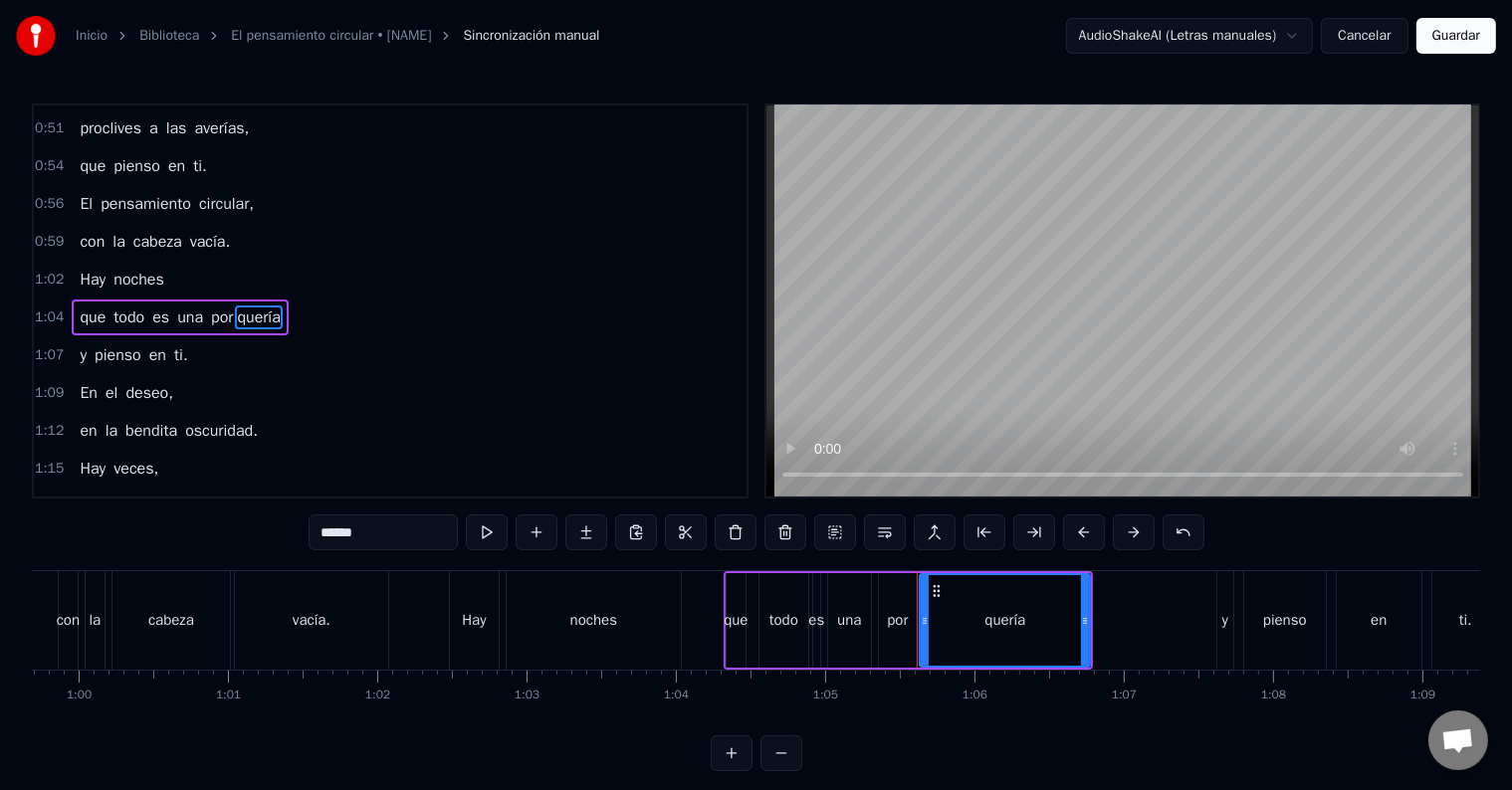 click on "******" at bounding box center (383, 532) 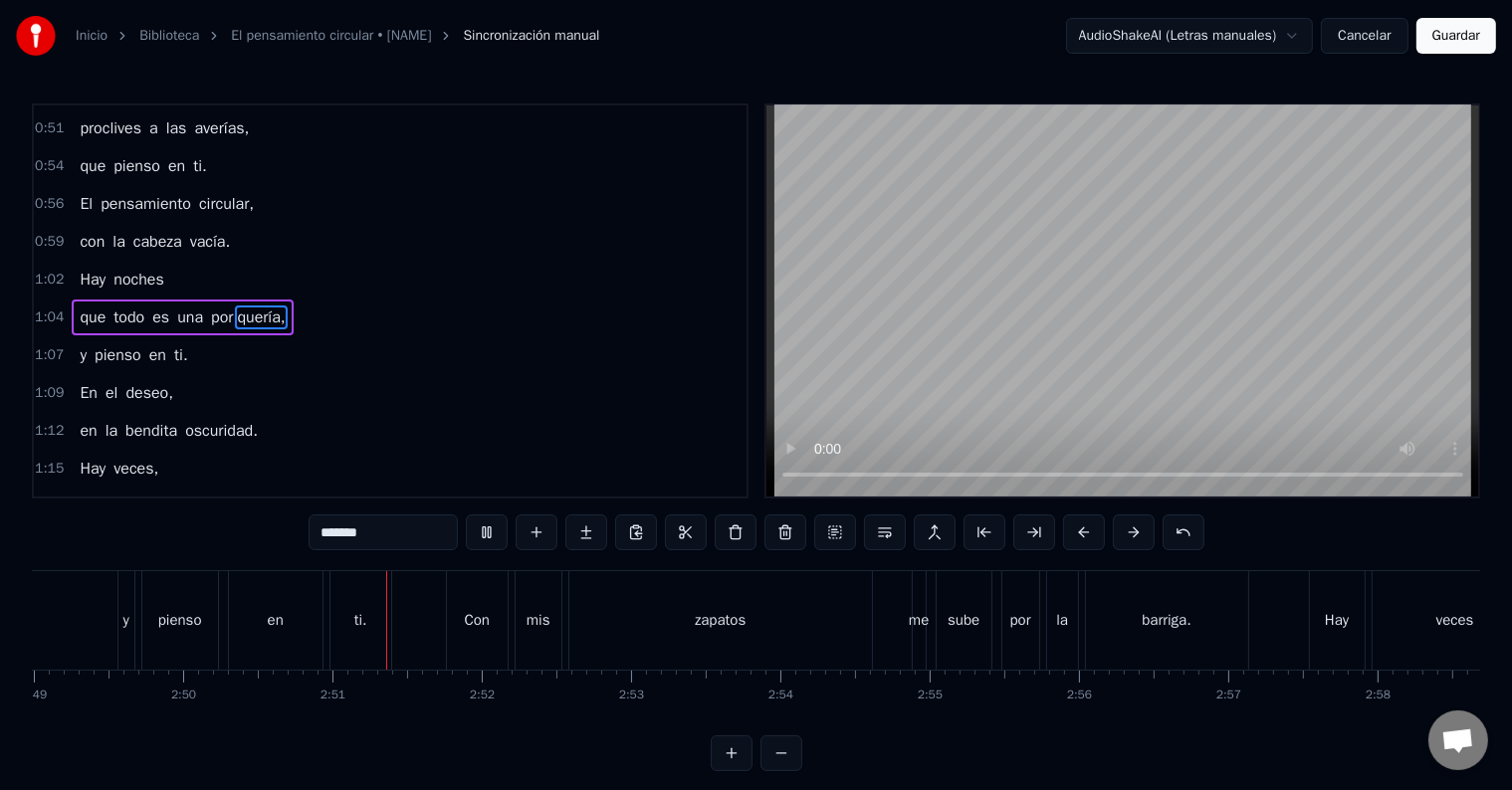 scroll, scrollTop: 0, scrollLeft: 25388, axis: horizontal 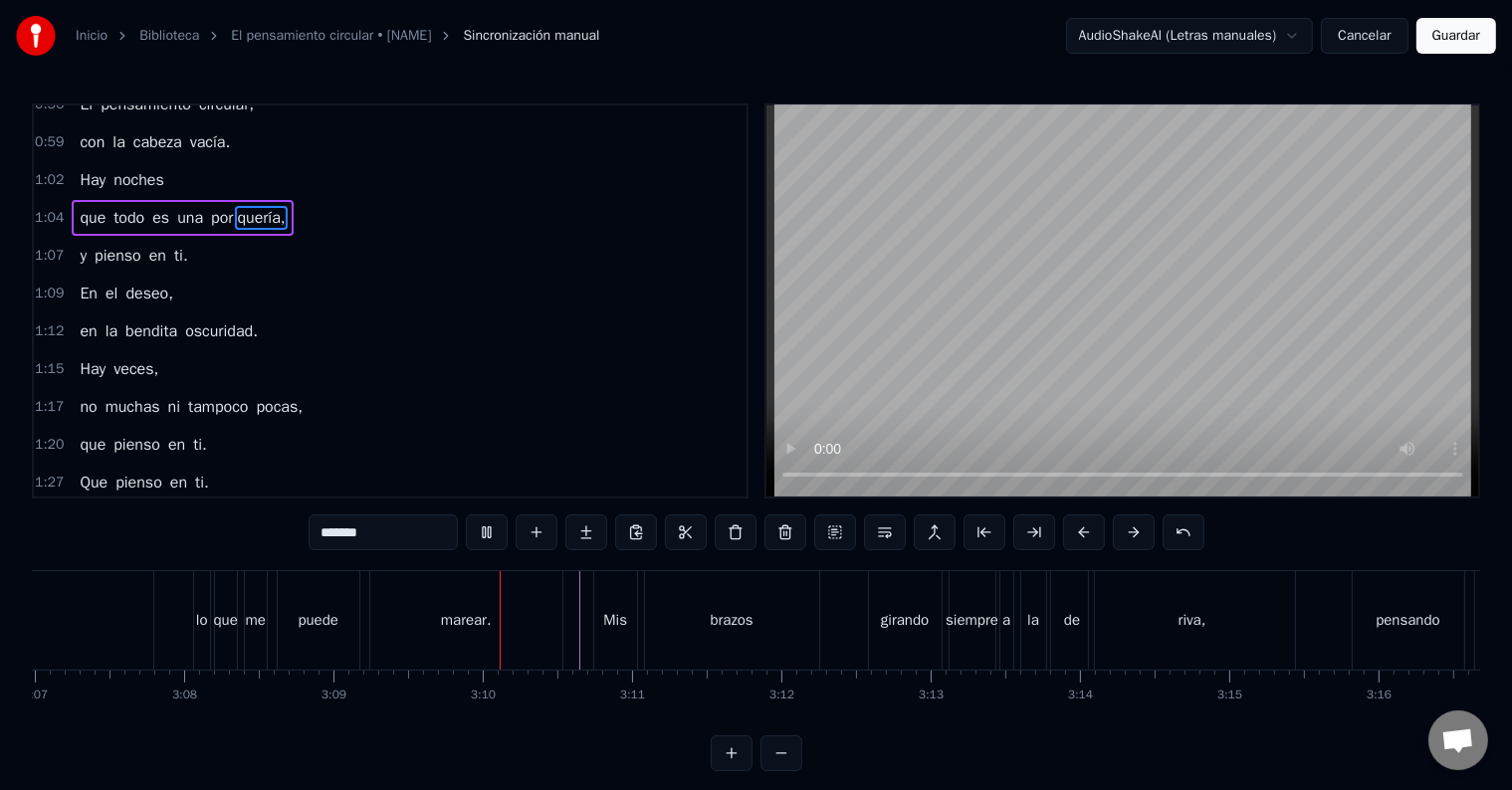 click on "Hay" at bounding box center [93, 369] 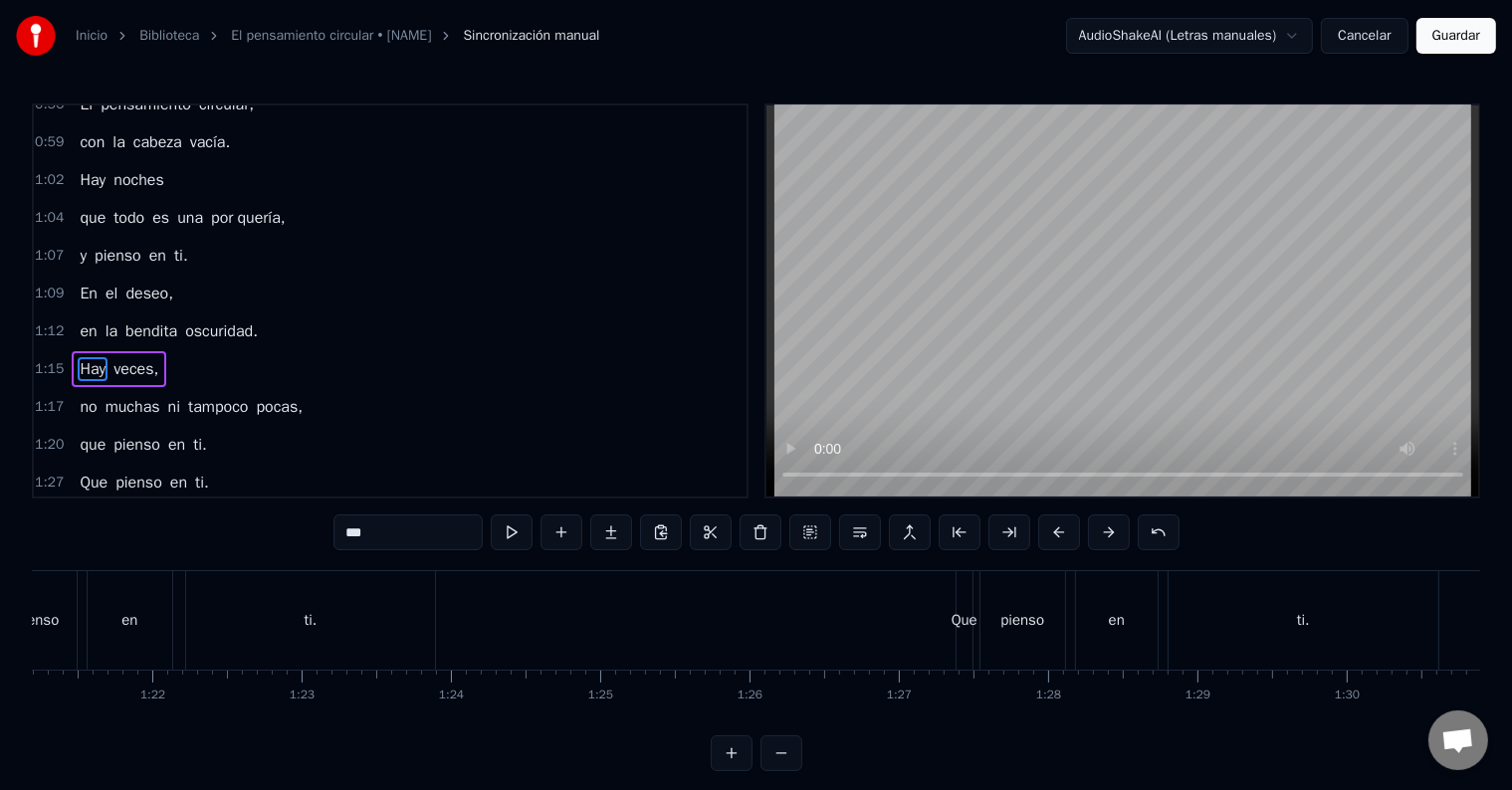 scroll, scrollTop: 0, scrollLeft: 11193, axis: horizontal 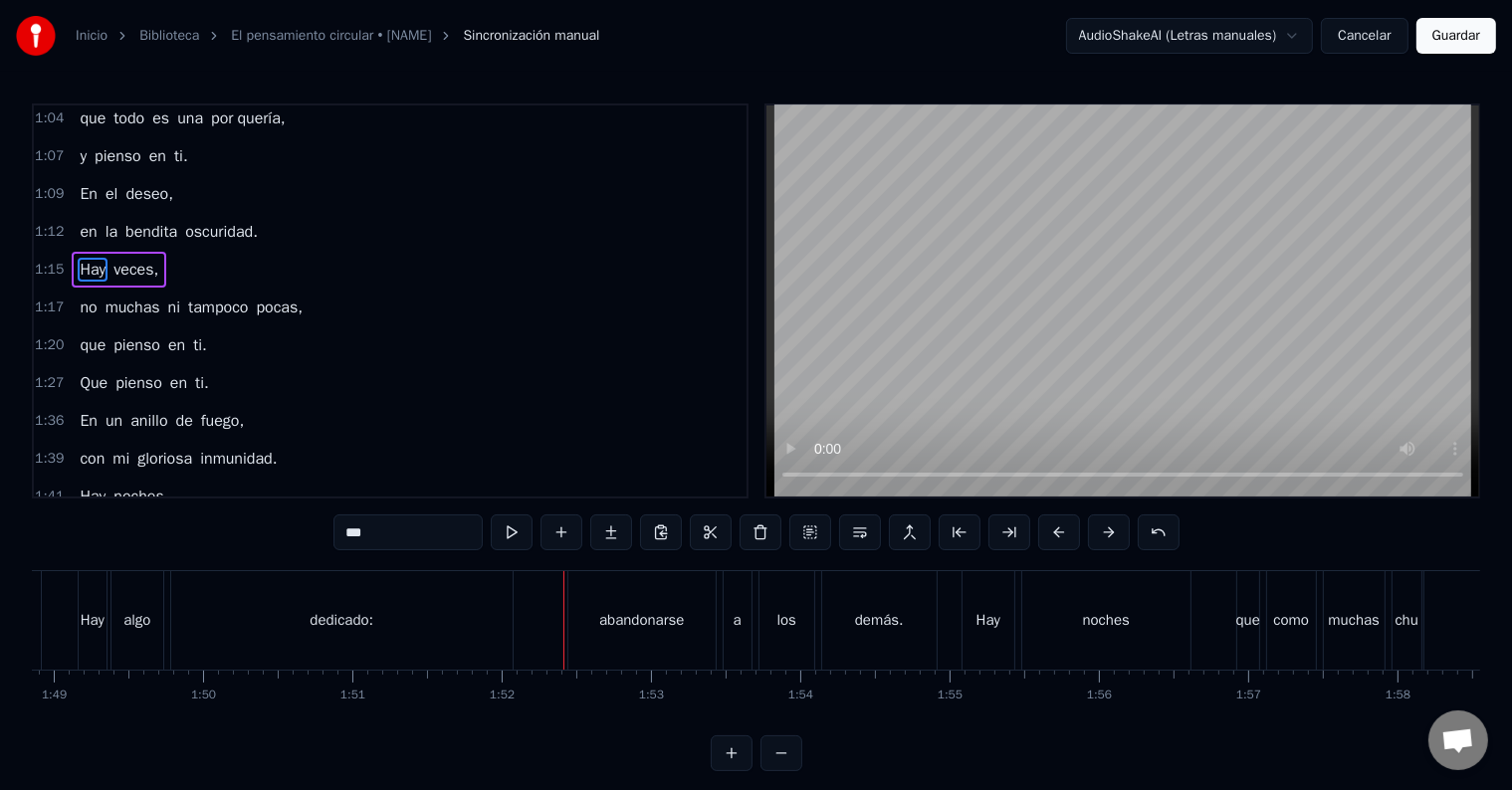 click on "dedicado:" at bounding box center [341, 620] 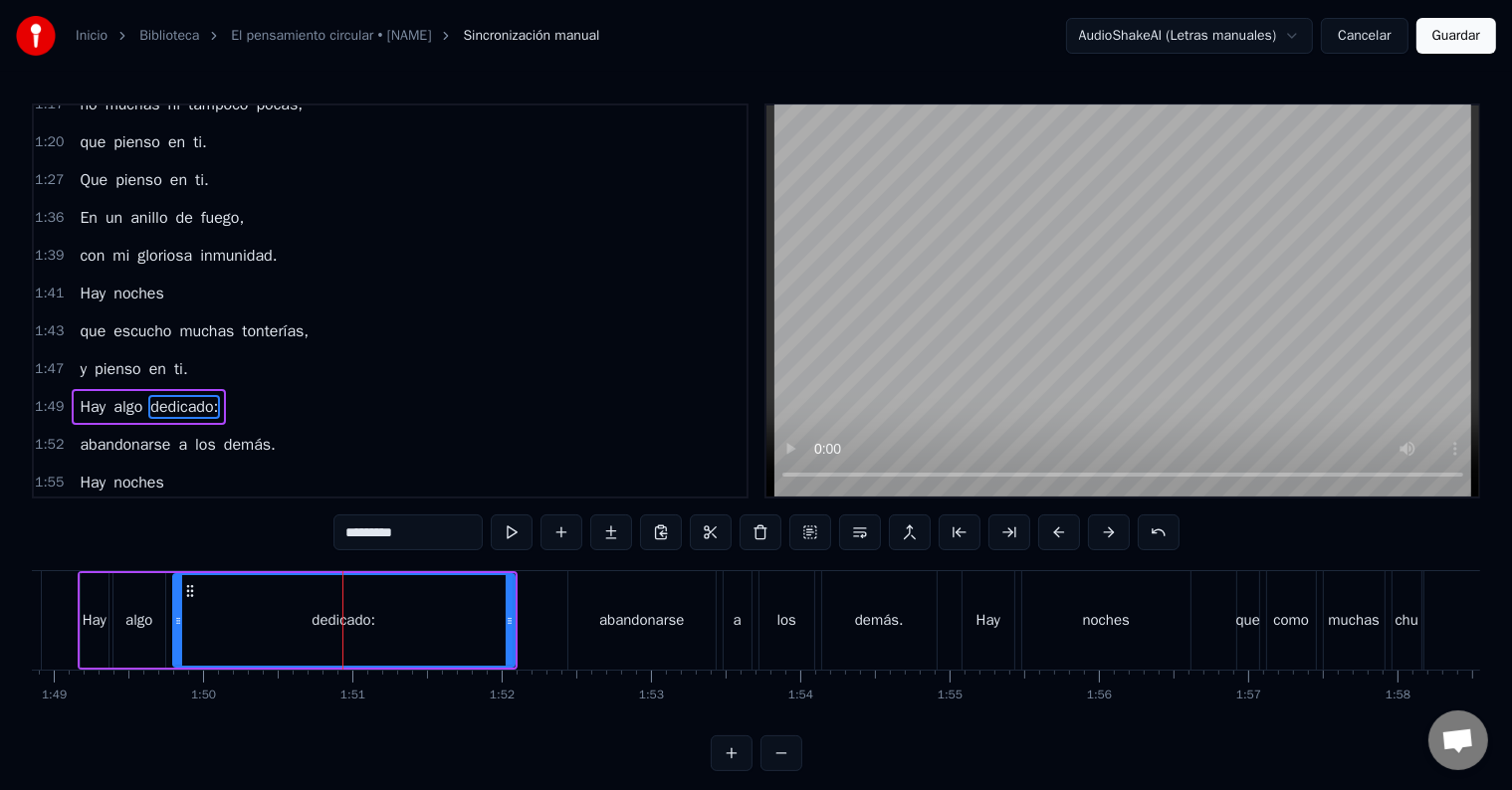 scroll, scrollTop: 774, scrollLeft: 0, axis: vertical 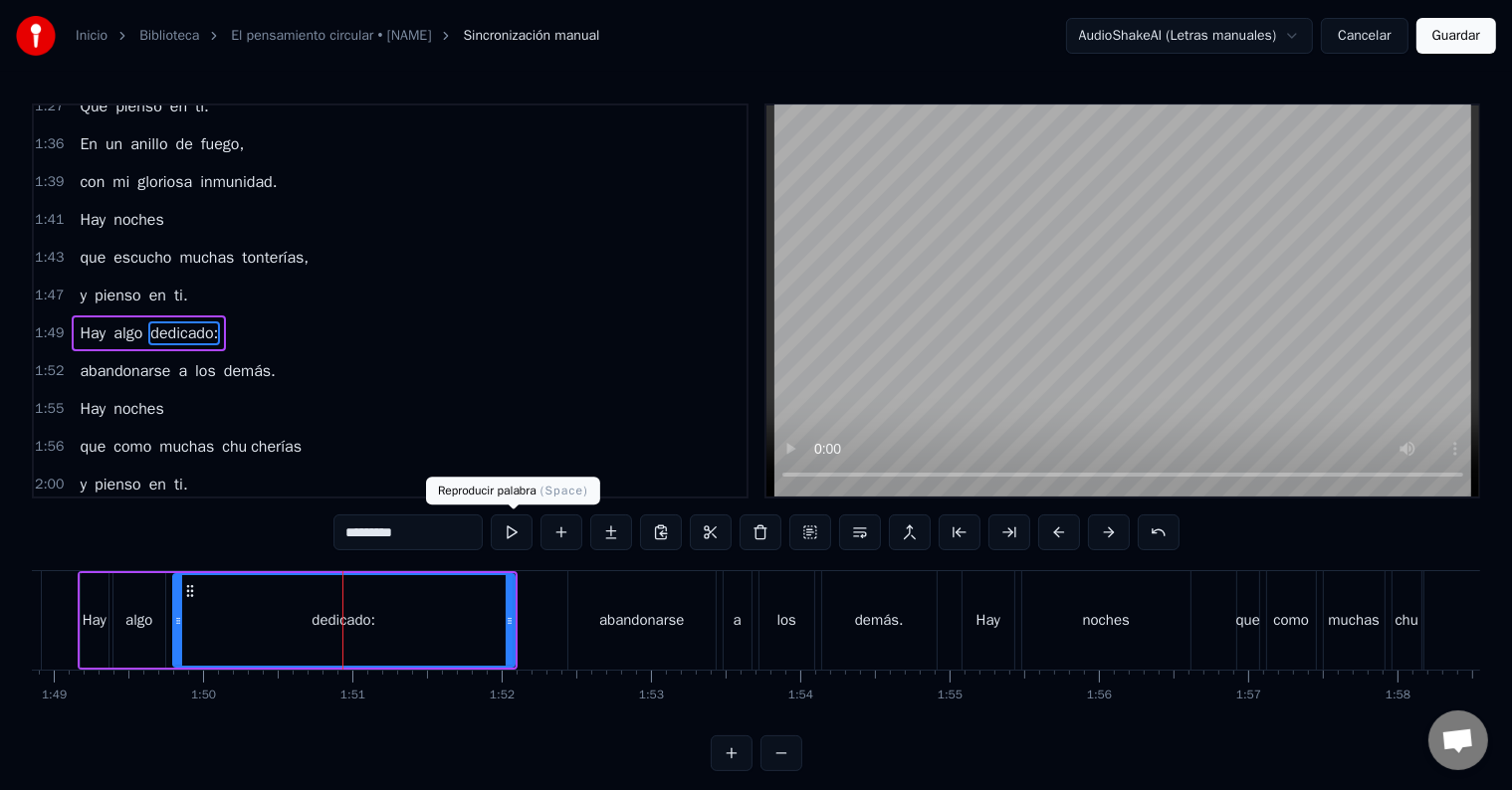 click at bounding box center (512, 532) 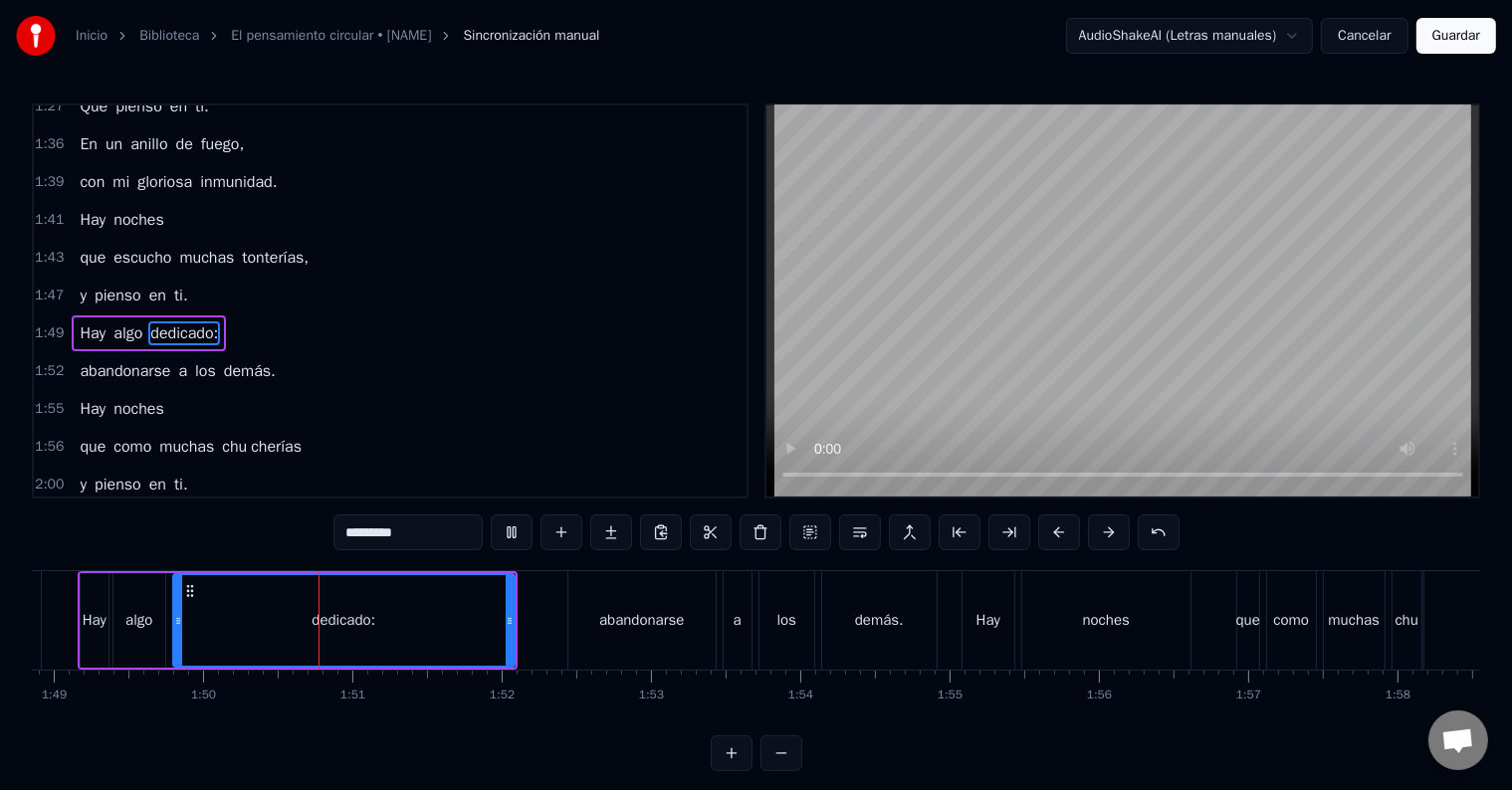 click at bounding box center (512, 532) 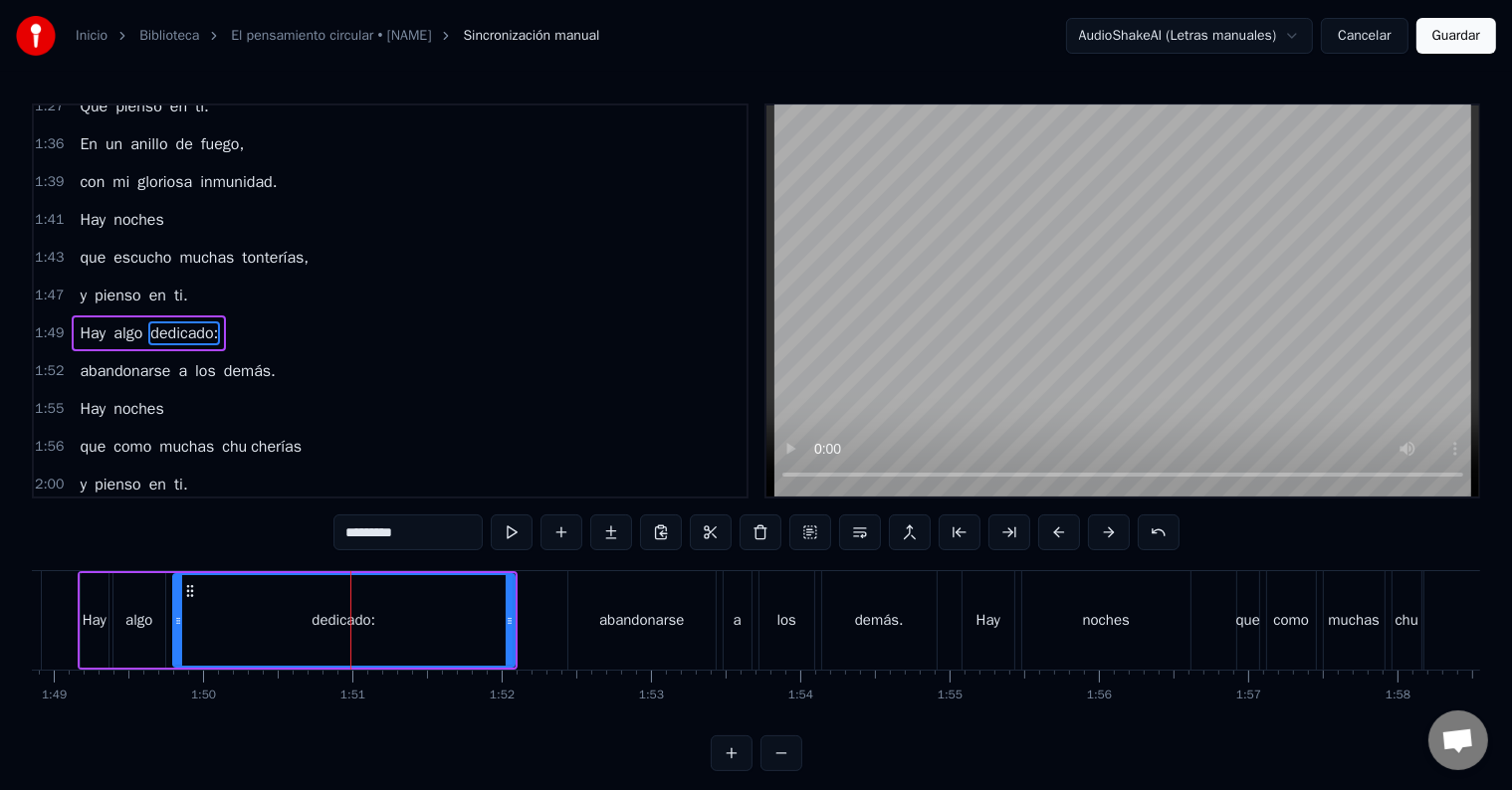 click on "dedicado:" at bounding box center [184, 333] 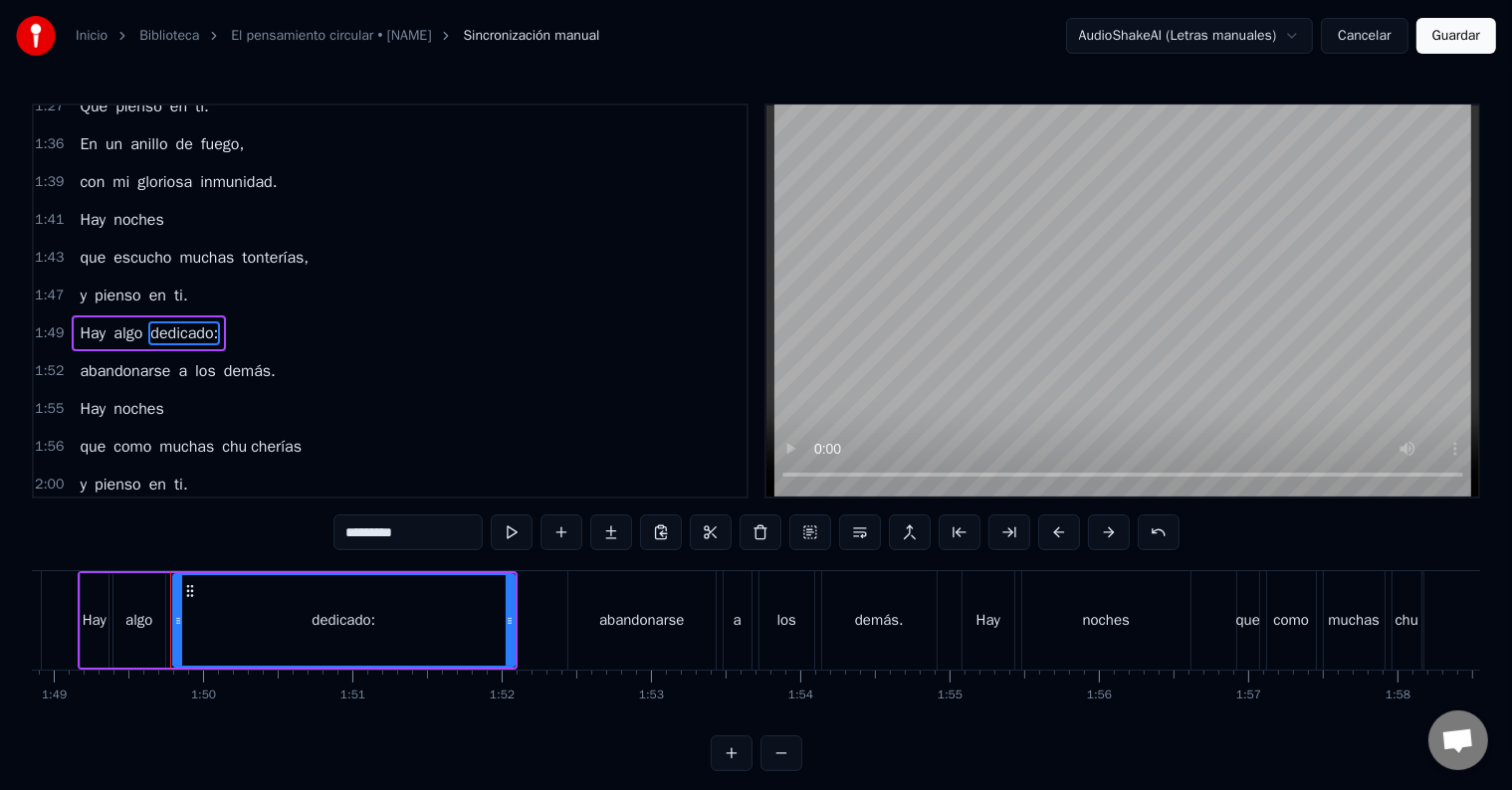 click on "*********" at bounding box center (408, 532) 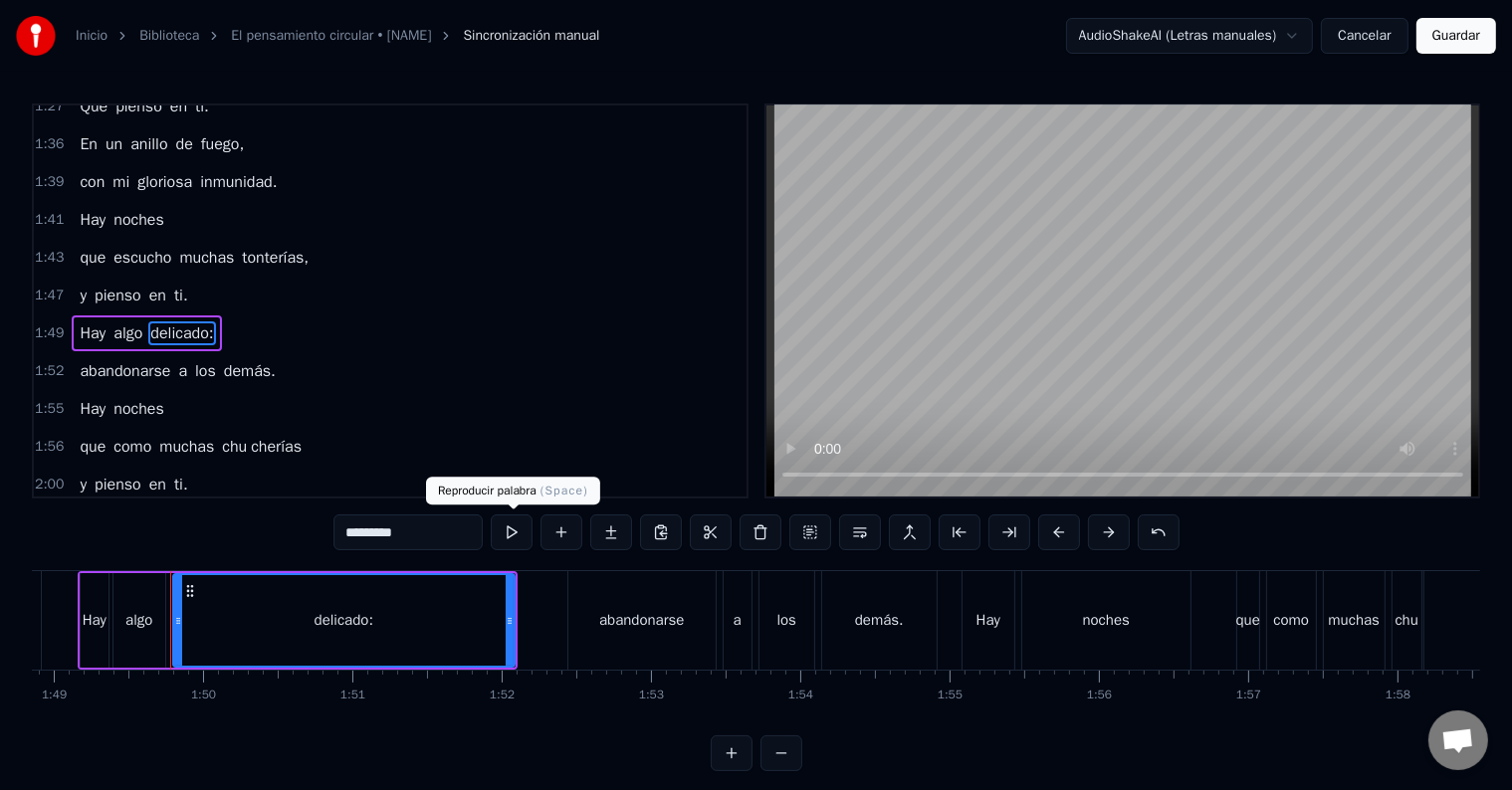 click at bounding box center [512, 532] 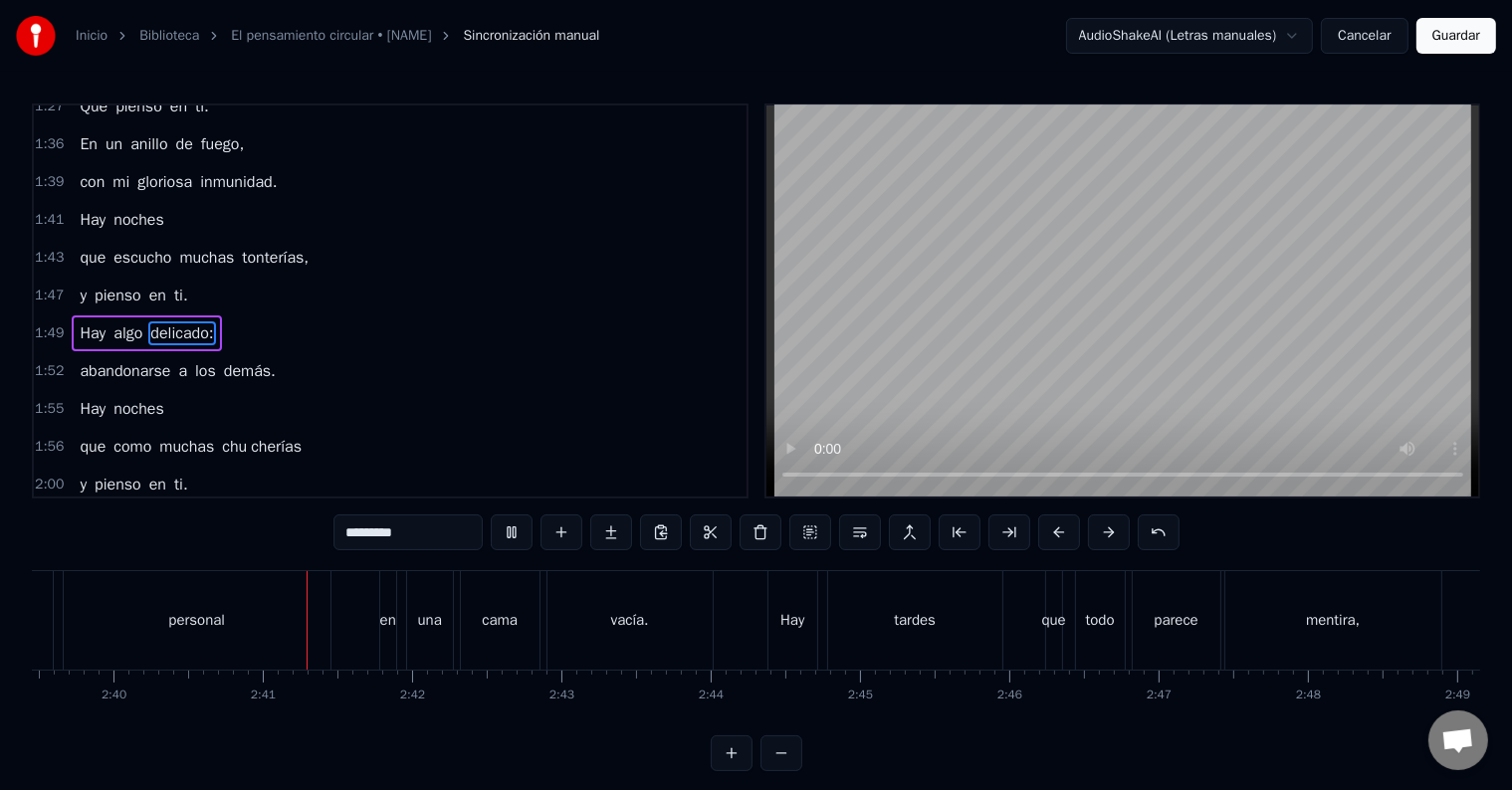 scroll, scrollTop: 0, scrollLeft: 23885, axis: horizontal 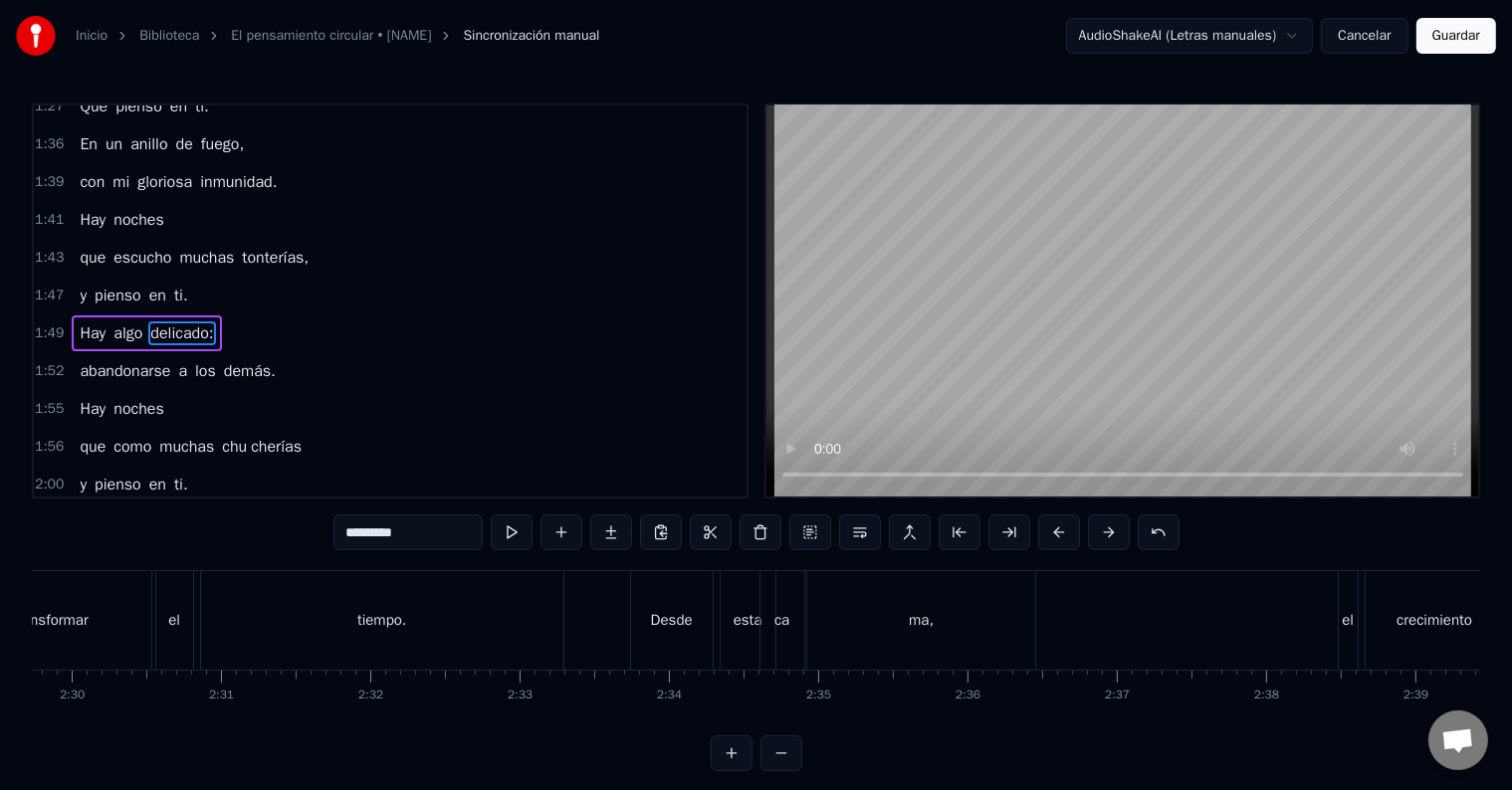click on "tiempo." at bounding box center [381, 620] 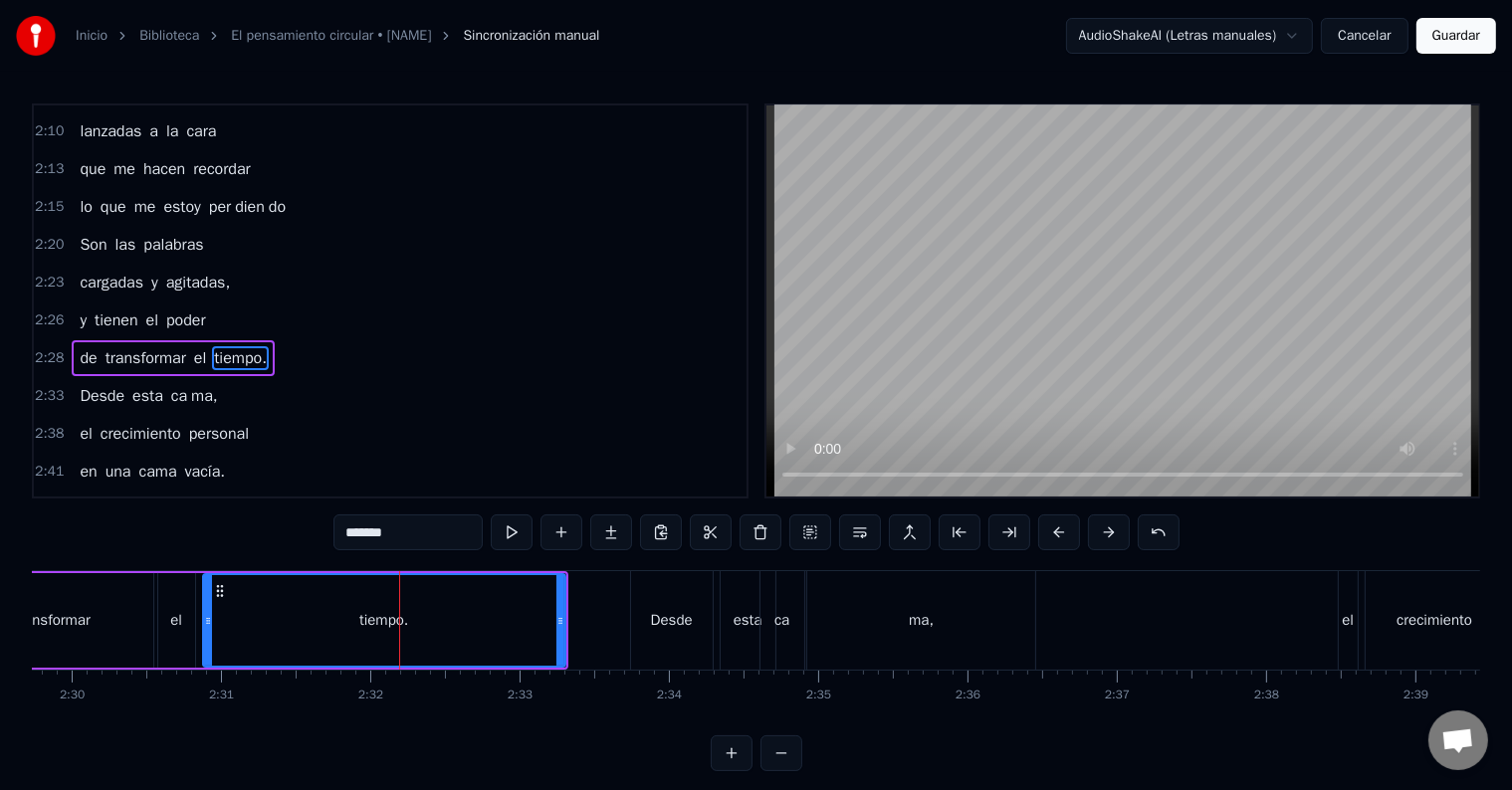 scroll, scrollTop: 1214, scrollLeft: 0, axis: vertical 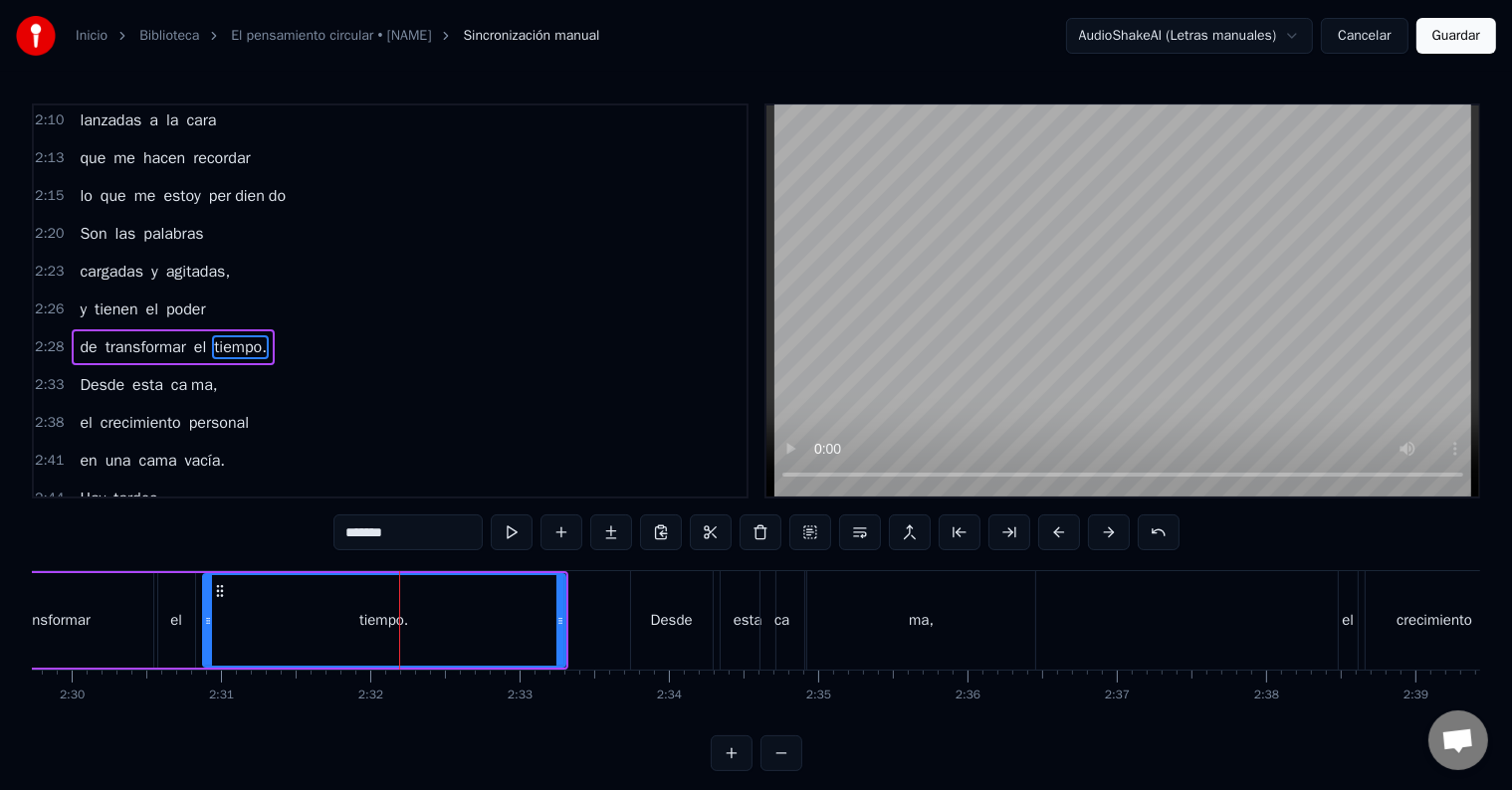 click at bounding box center (1123, 300) 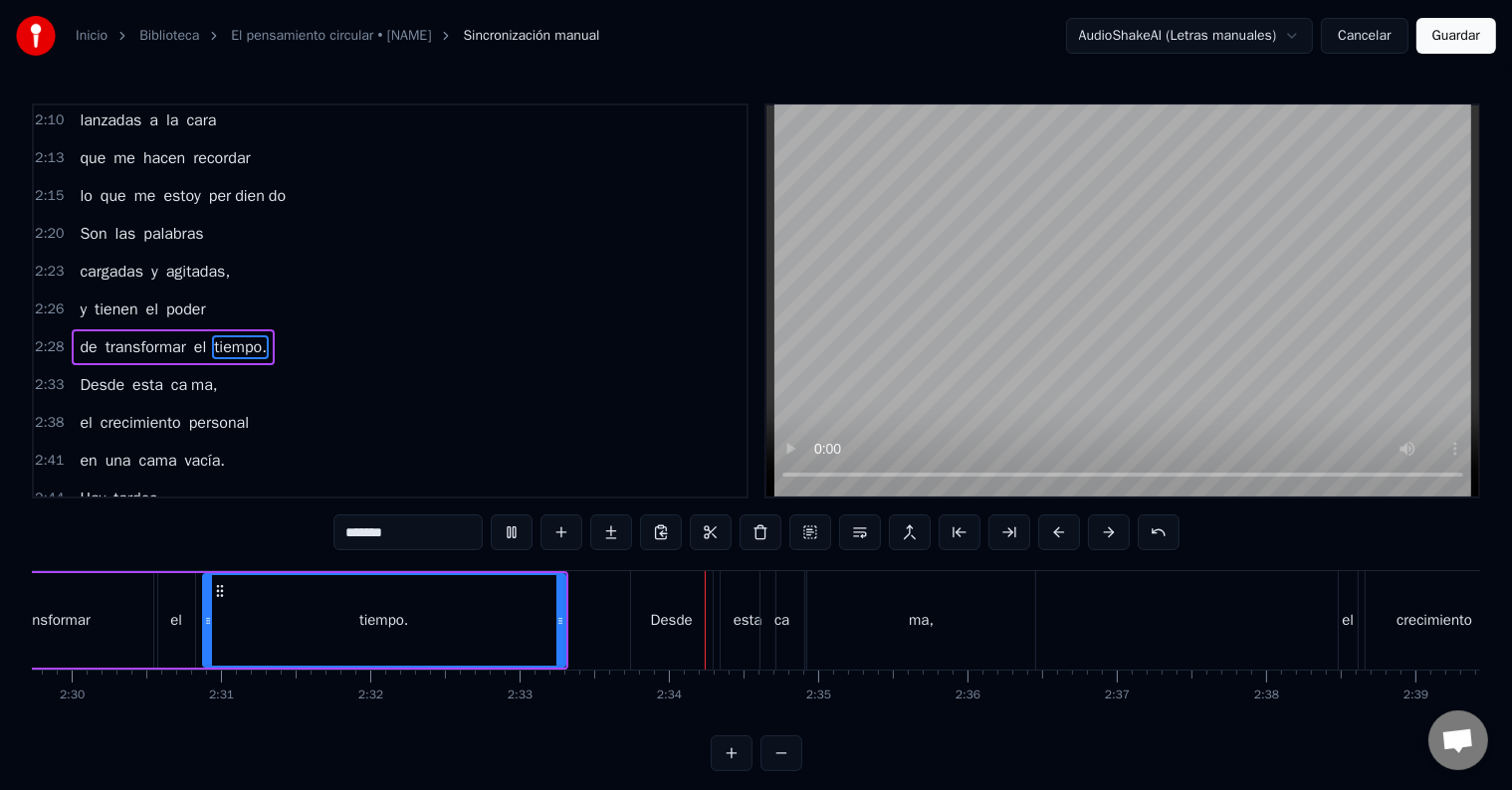 click on "*******" at bounding box center (408, 532) 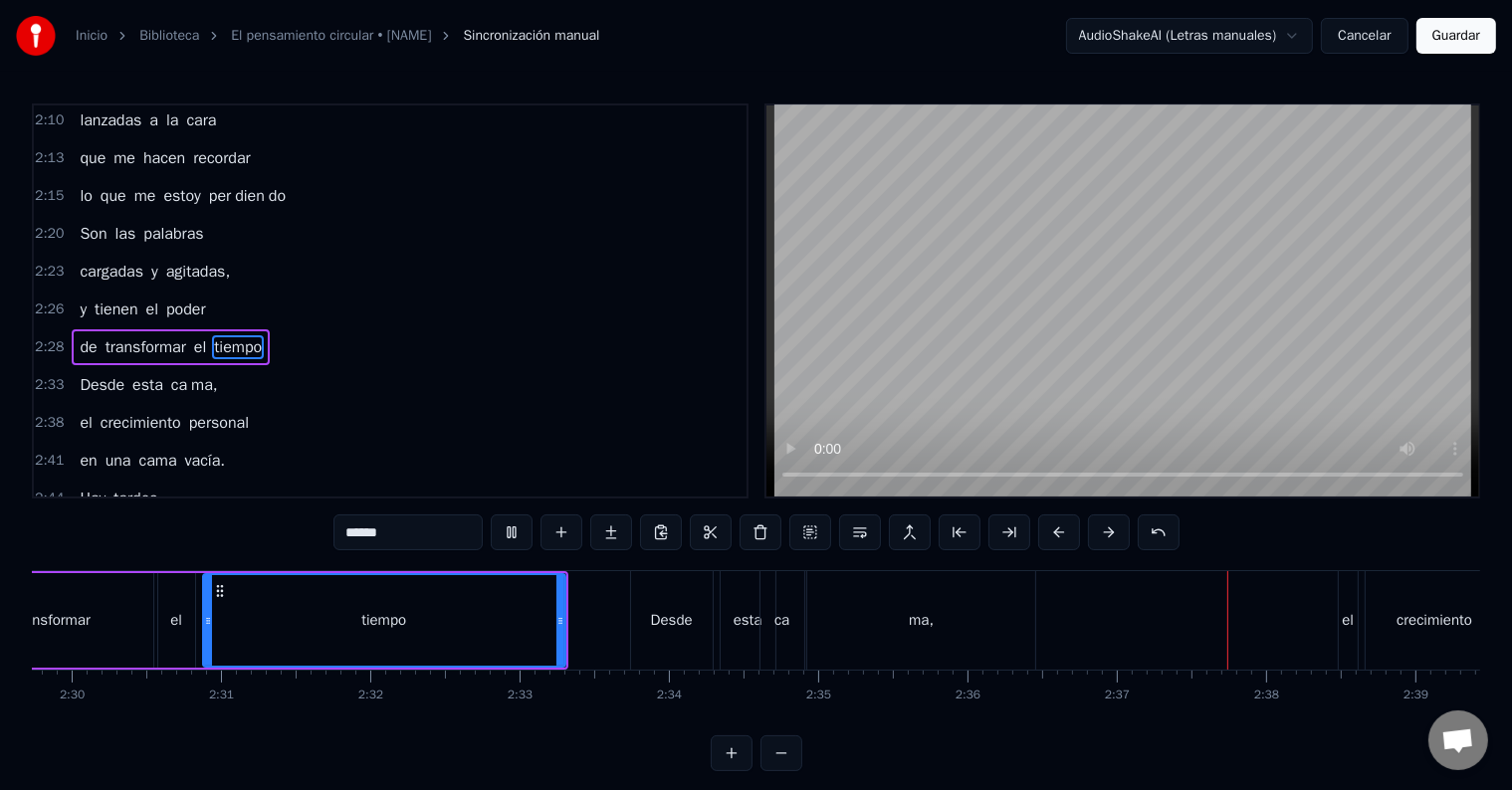 click on "Desde" at bounding box center (102, 385) 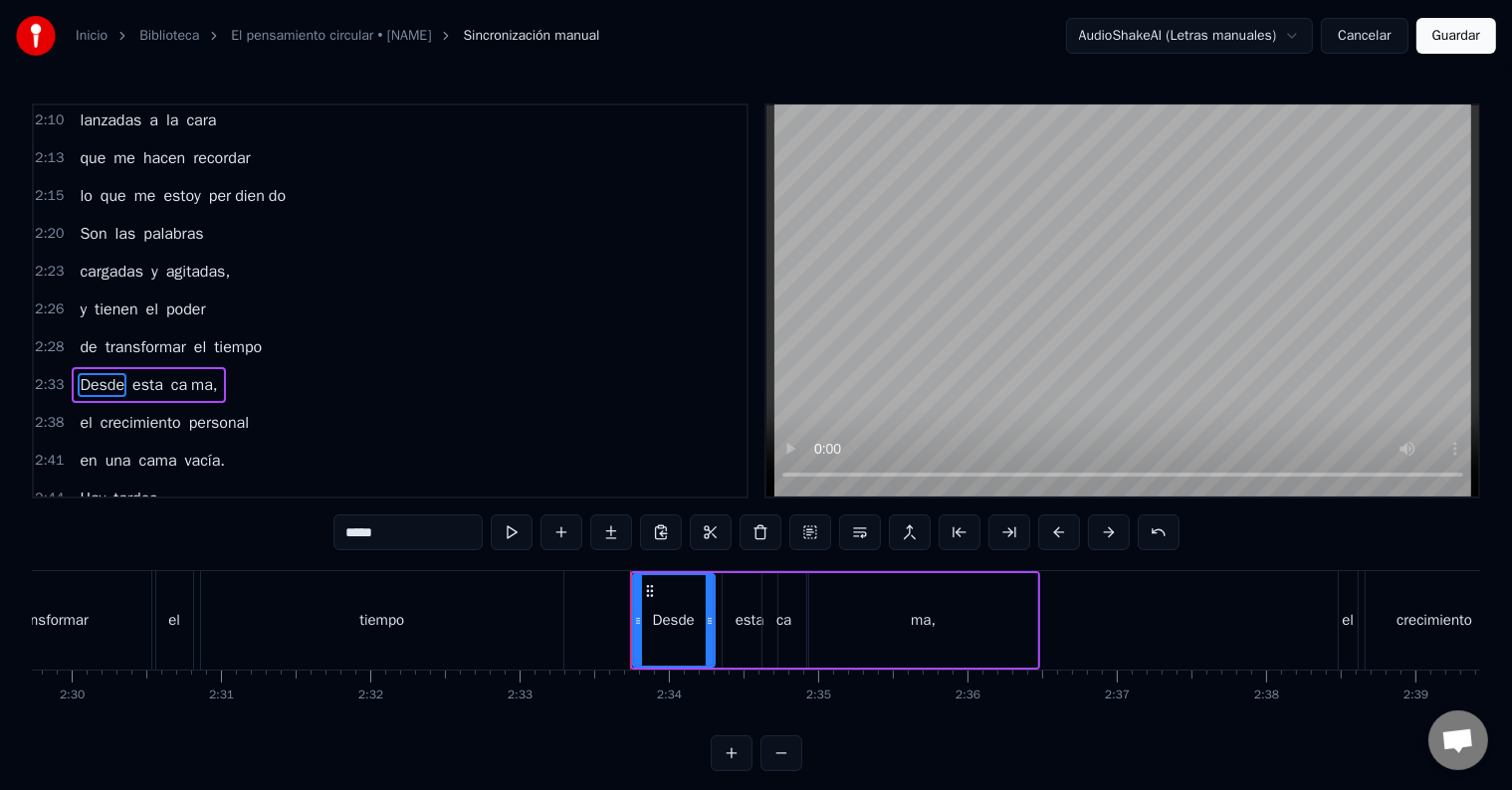 scroll, scrollTop: 1250, scrollLeft: 0, axis: vertical 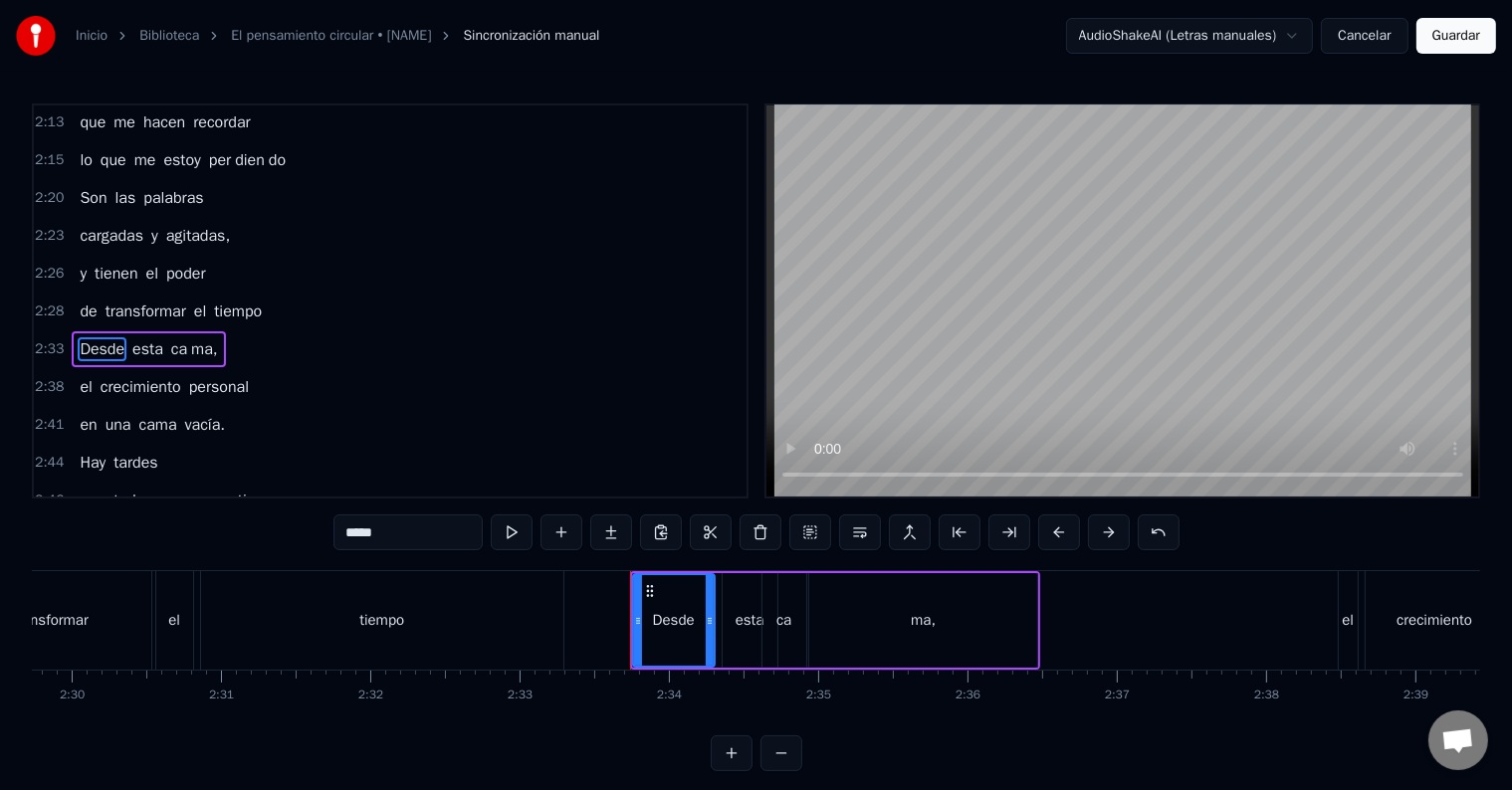 click on "Desde" at bounding box center (102, 349) 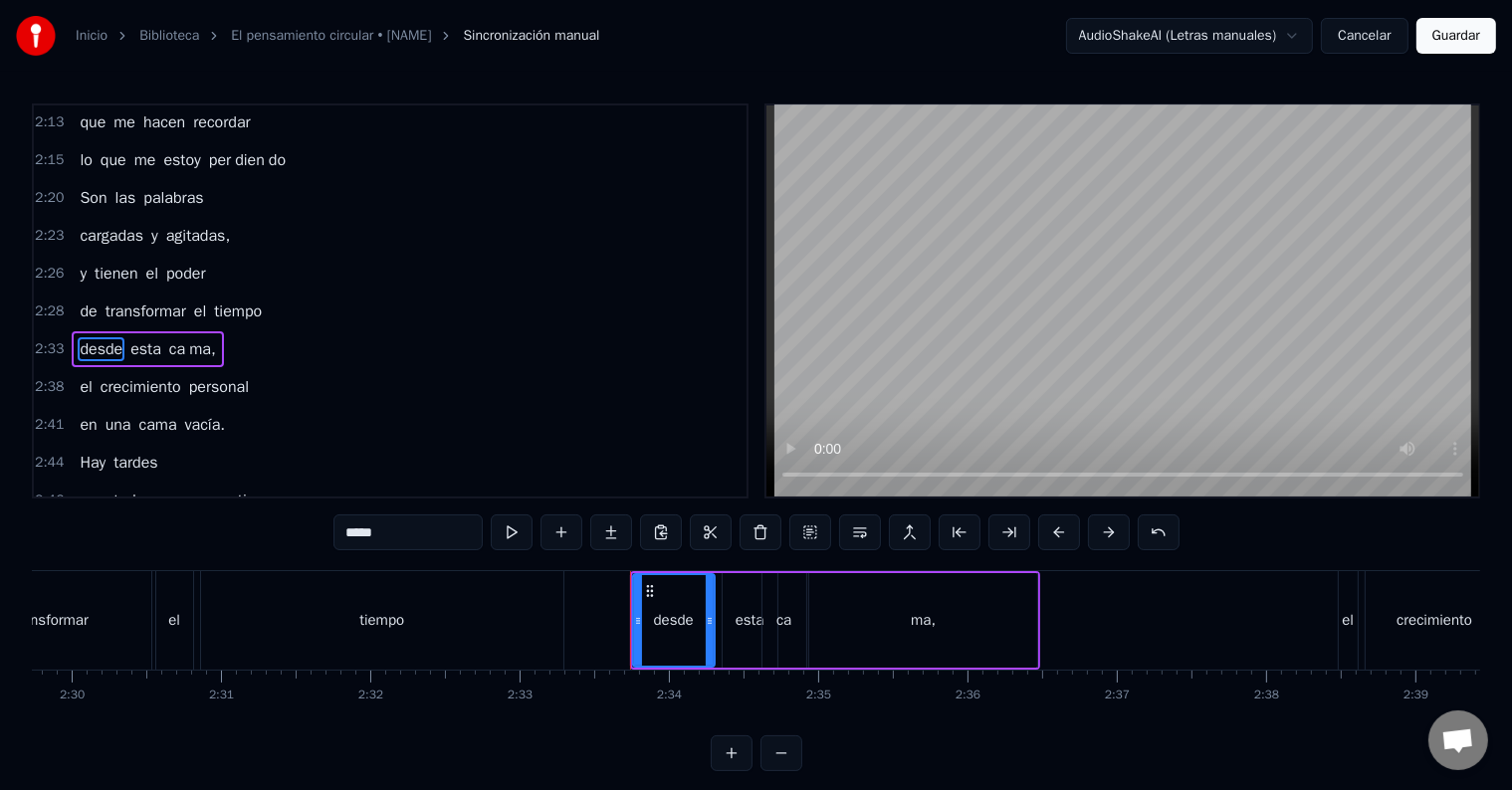 click on "ma," at bounding box center [202, 349] 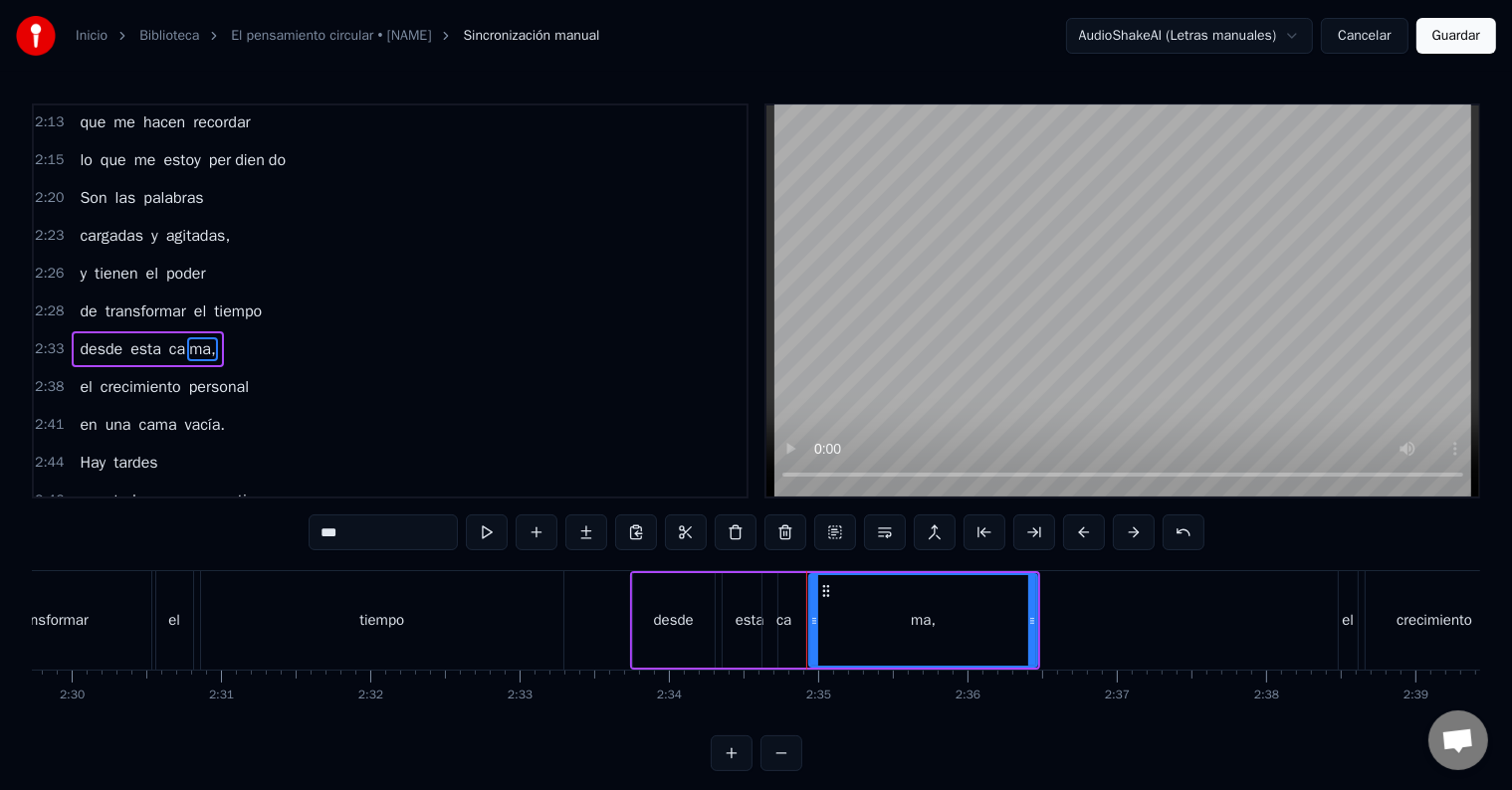 click on "***" at bounding box center [383, 532] 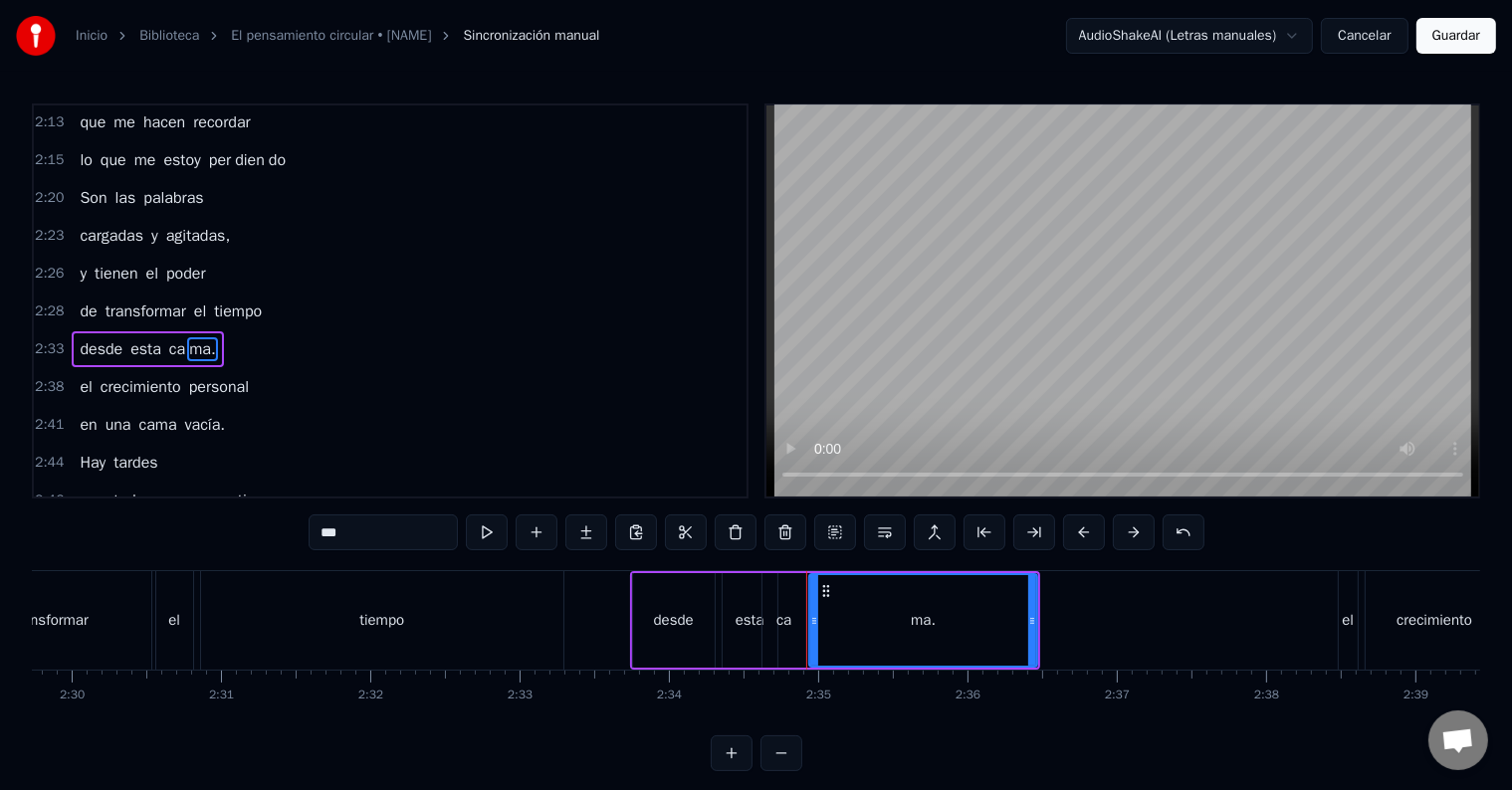 click on "personal" at bounding box center [219, 387] 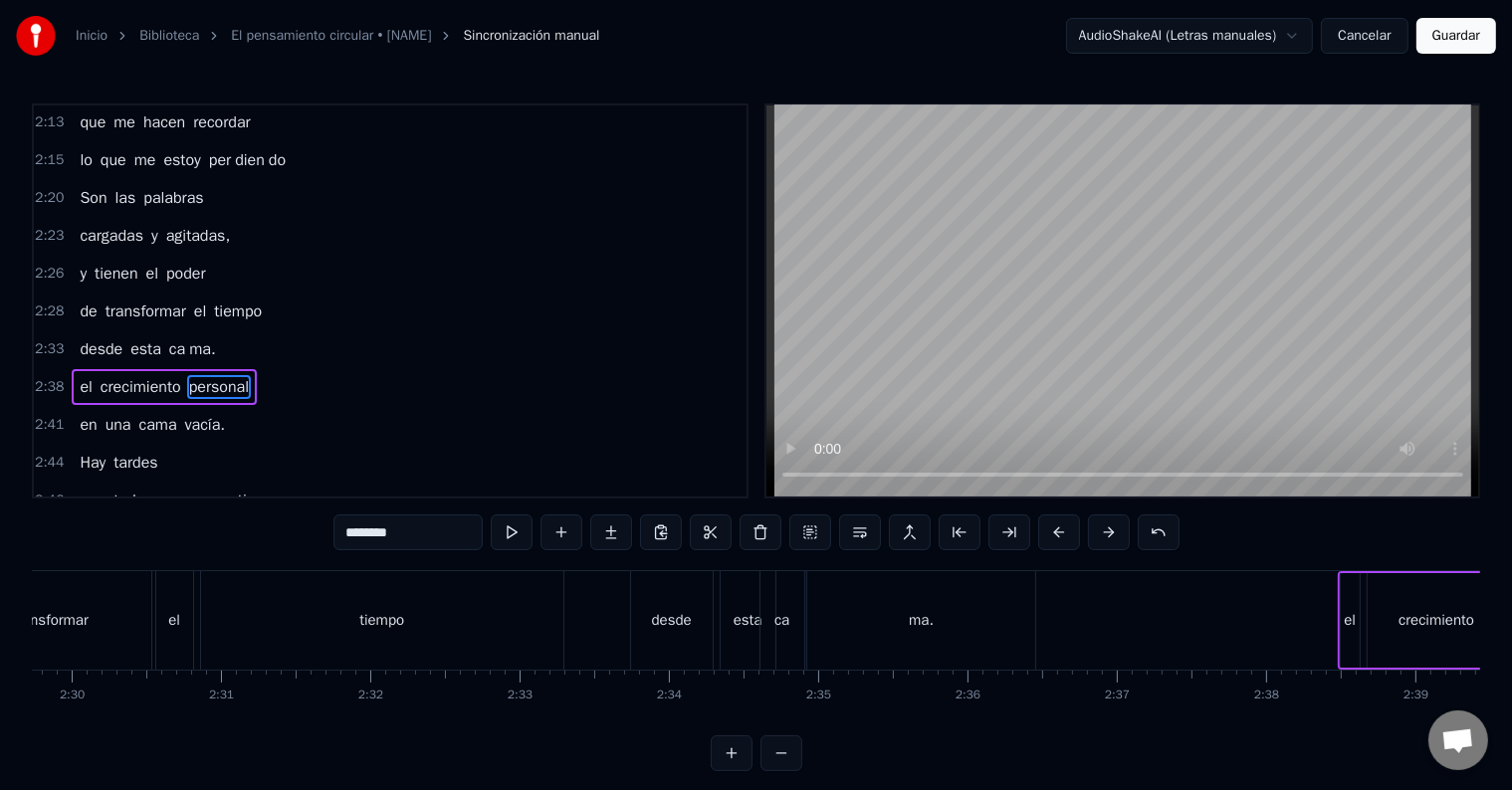 scroll, scrollTop: 1286, scrollLeft: 0, axis: vertical 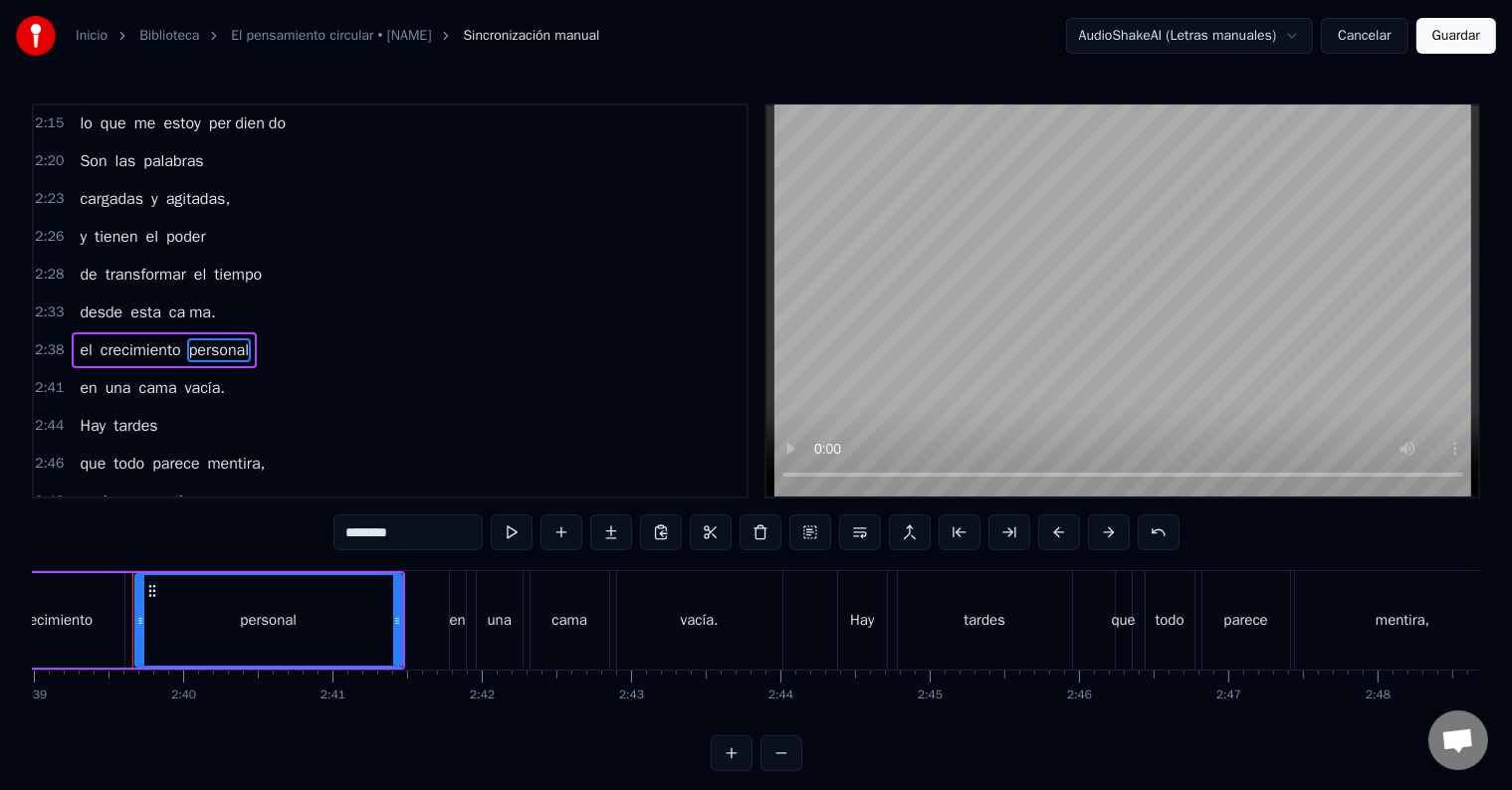 click on "el" at bounding box center (86, 350) 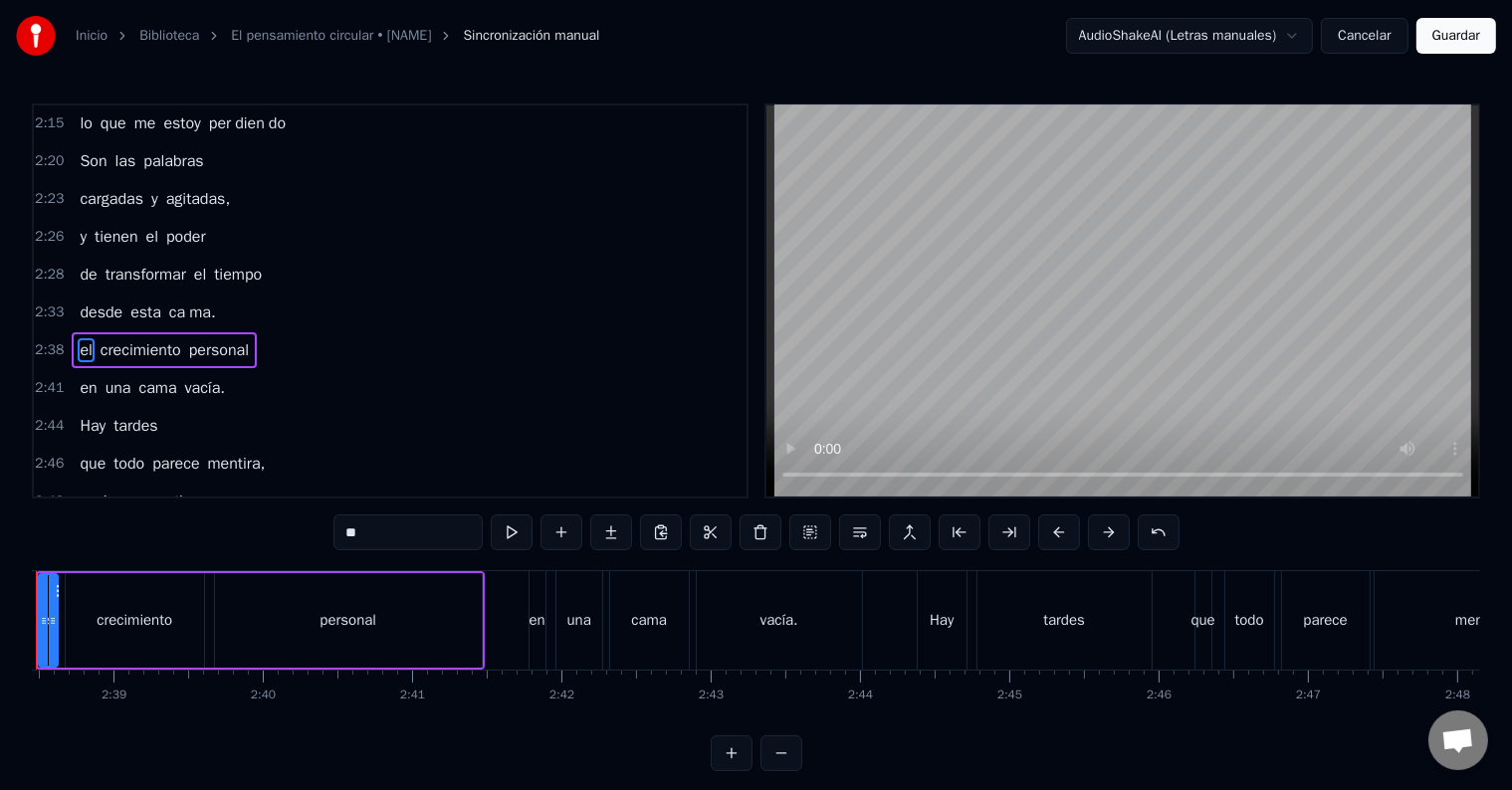 scroll, scrollTop: 0, scrollLeft: 23562, axis: horizontal 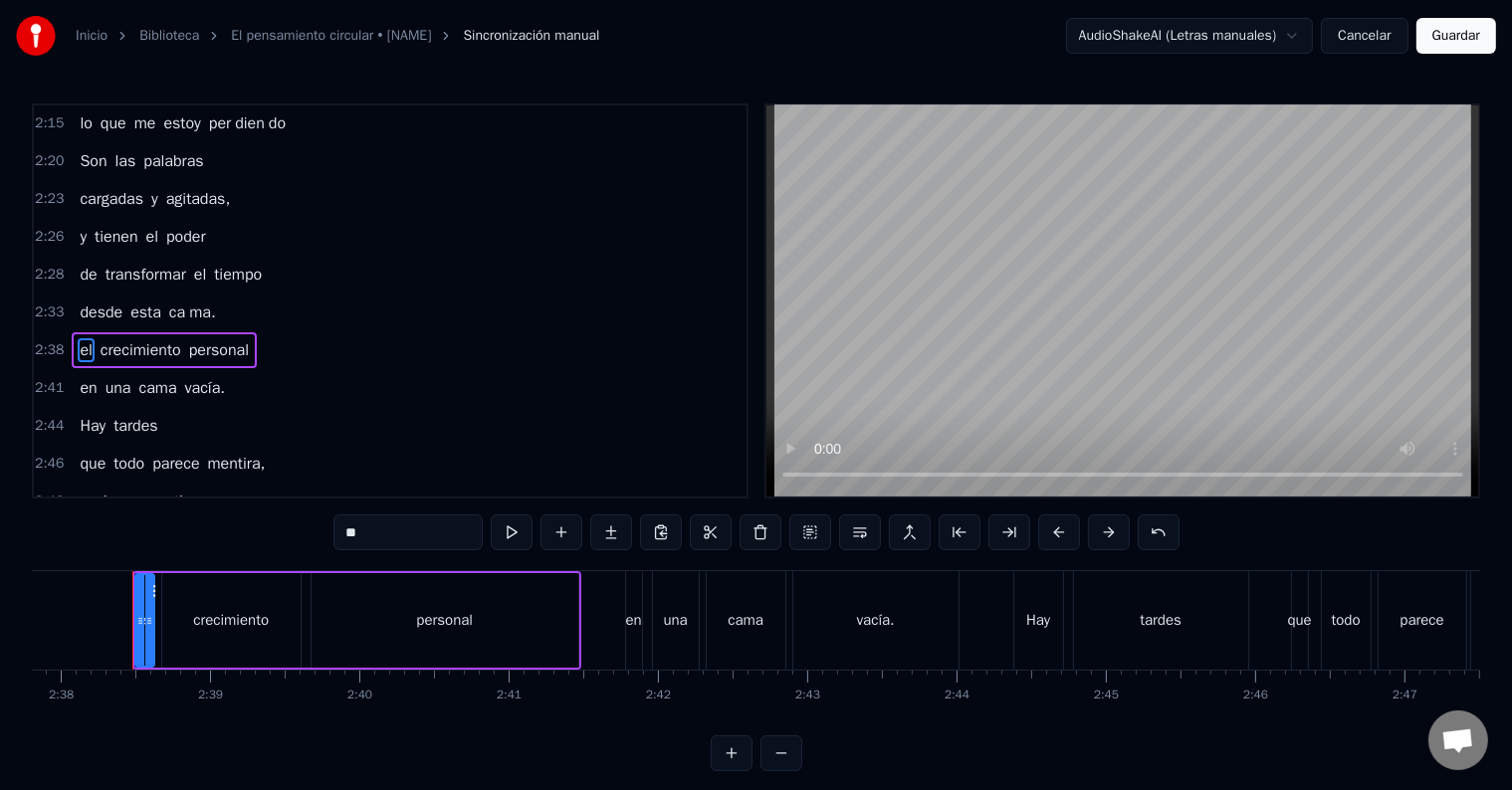 click on "**" at bounding box center (408, 532) 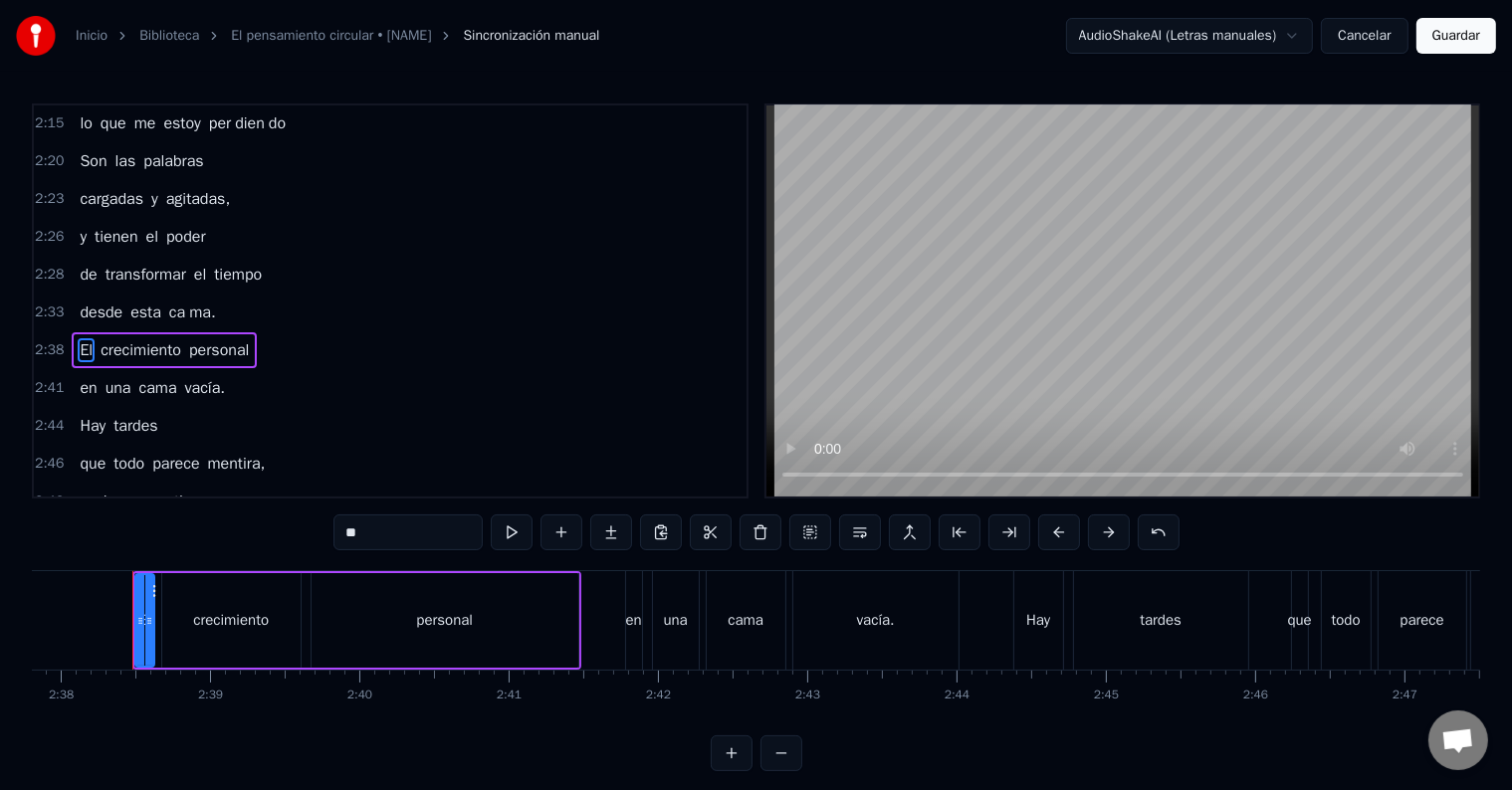 type on "**" 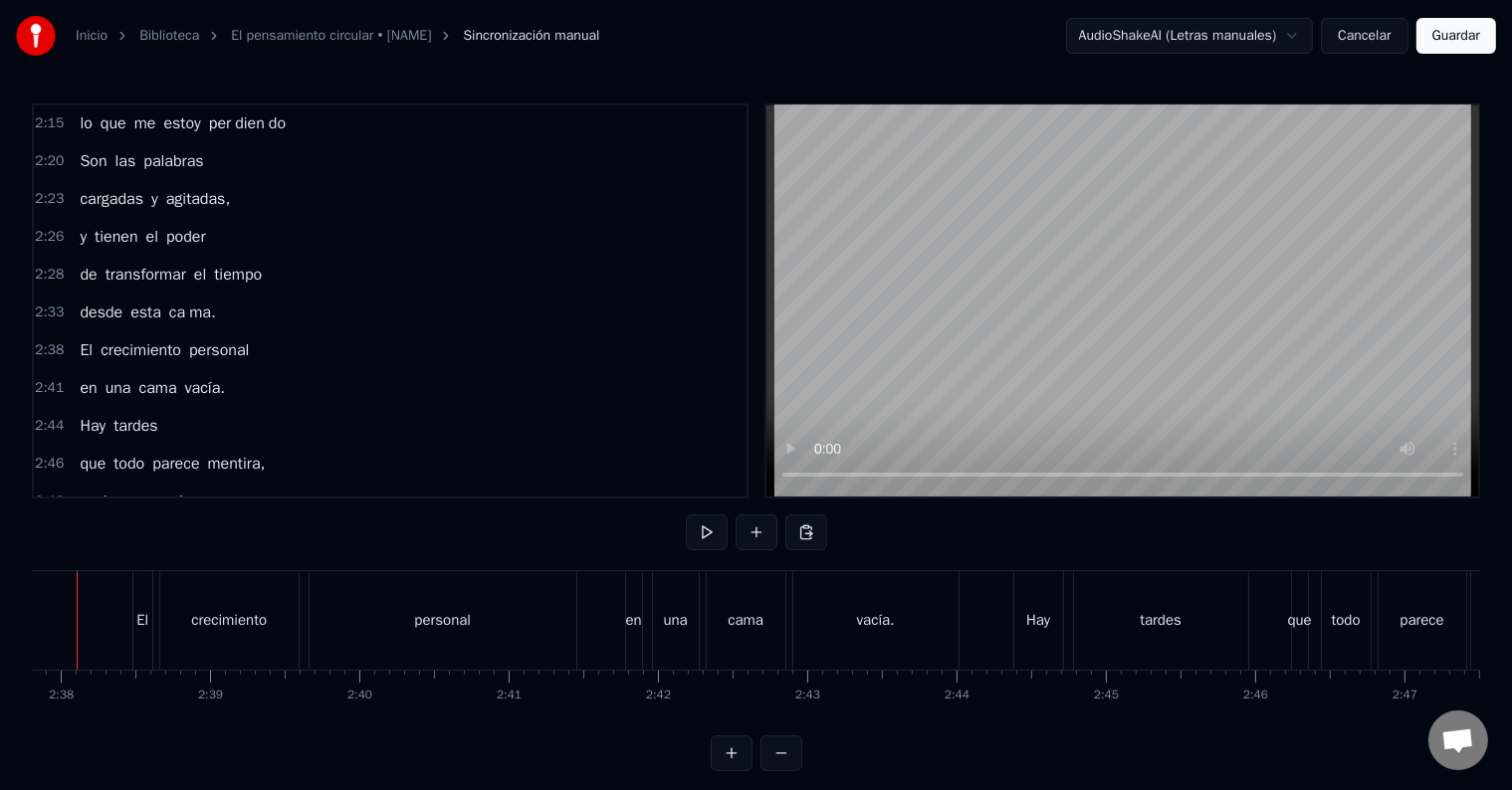 scroll, scrollTop: 0, scrollLeft: 23507, axis: horizontal 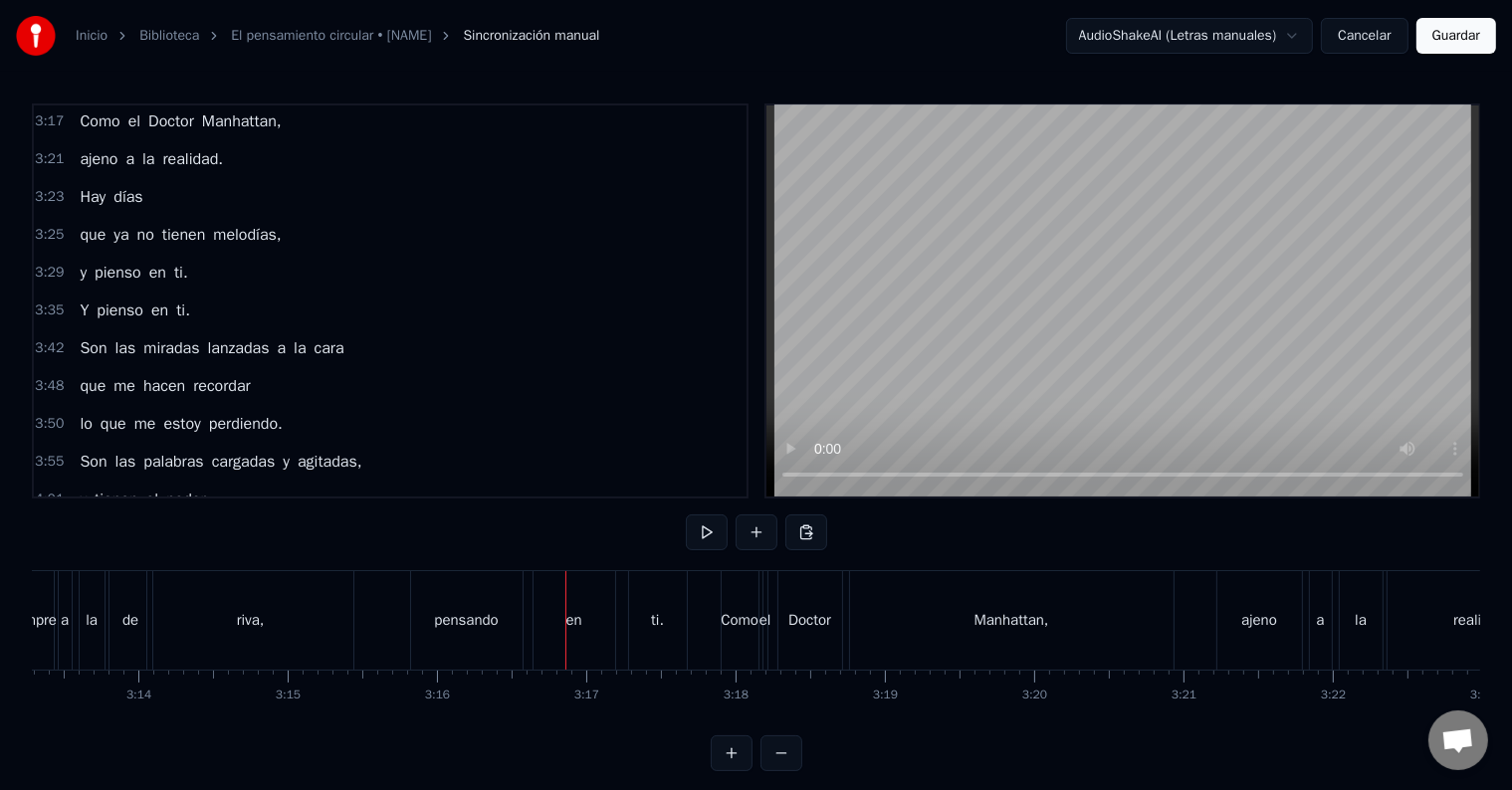 click on "la" at bounding box center (92, 620) 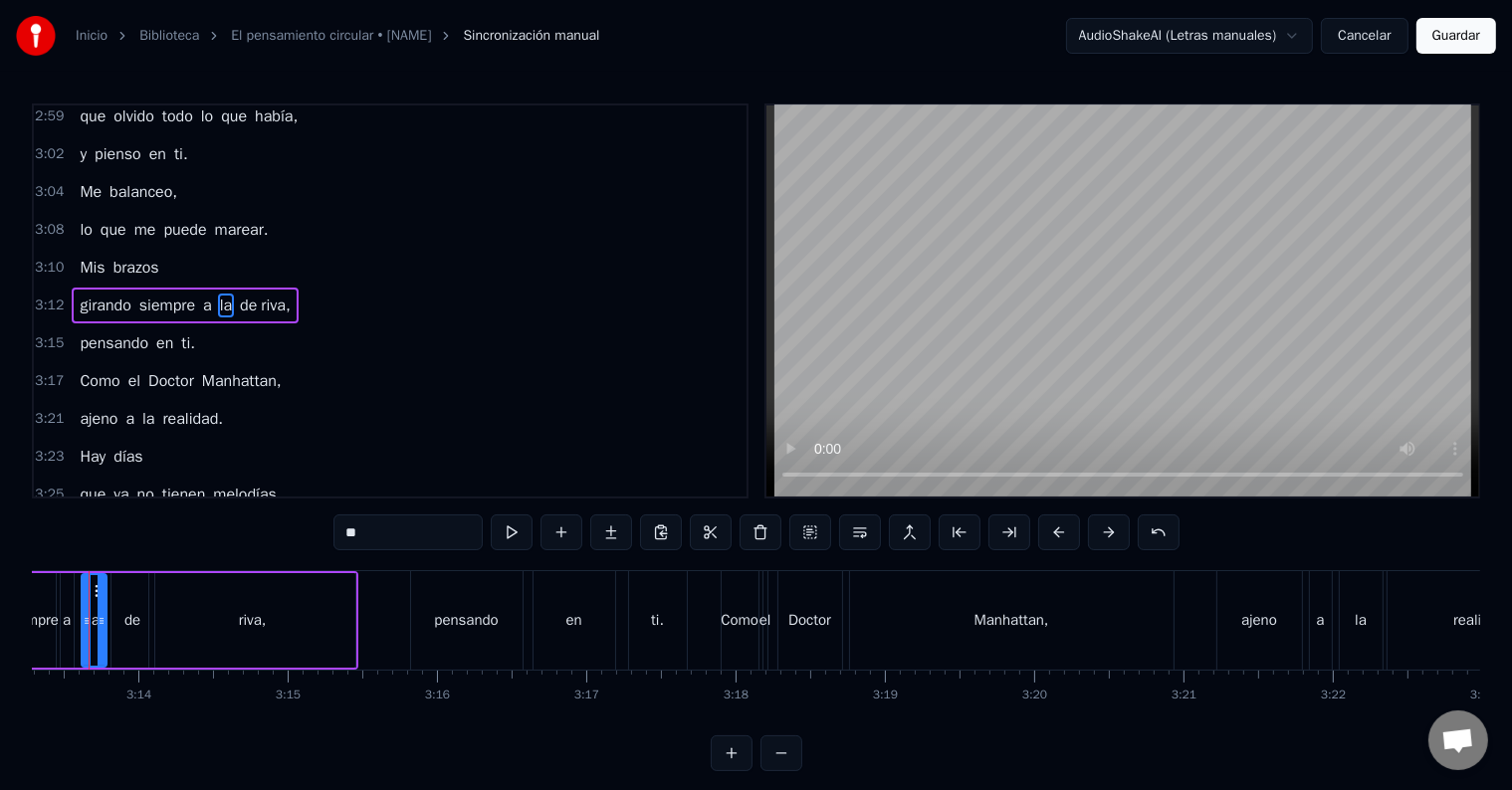 scroll, scrollTop: 1804, scrollLeft: 0, axis: vertical 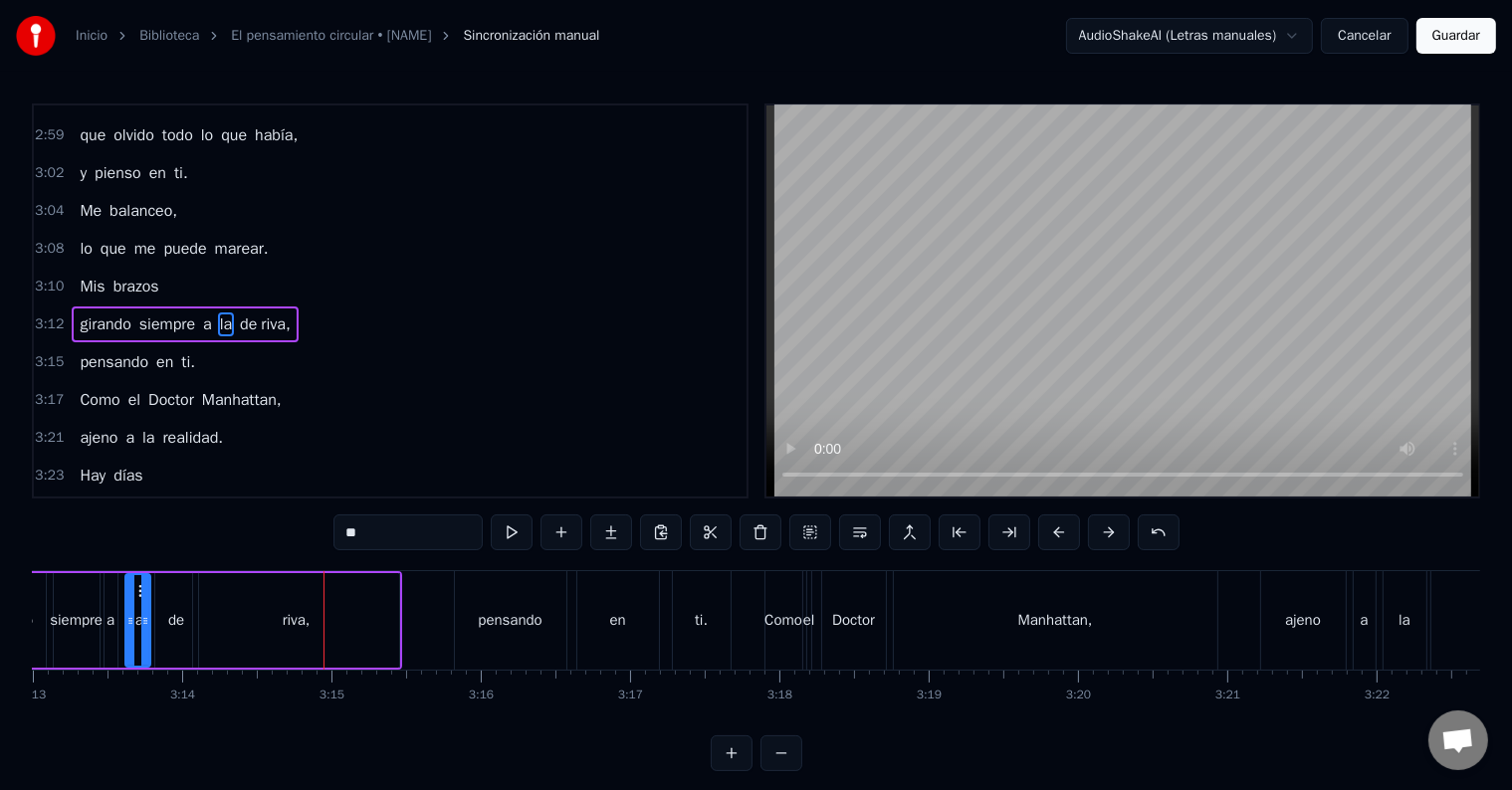 click on "riva," at bounding box center (296, 620) 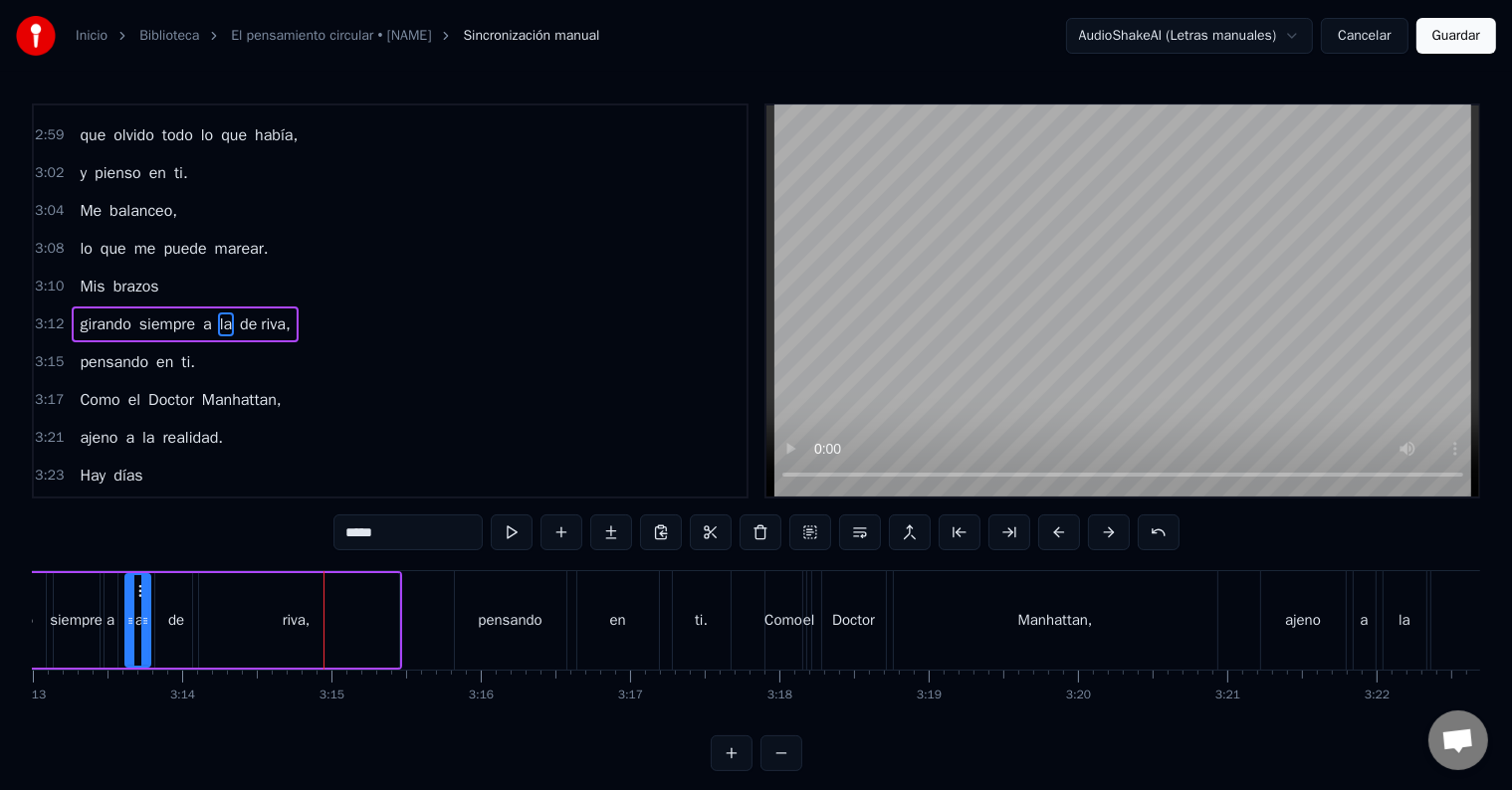 scroll, scrollTop: 1763, scrollLeft: 0, axis: vertical 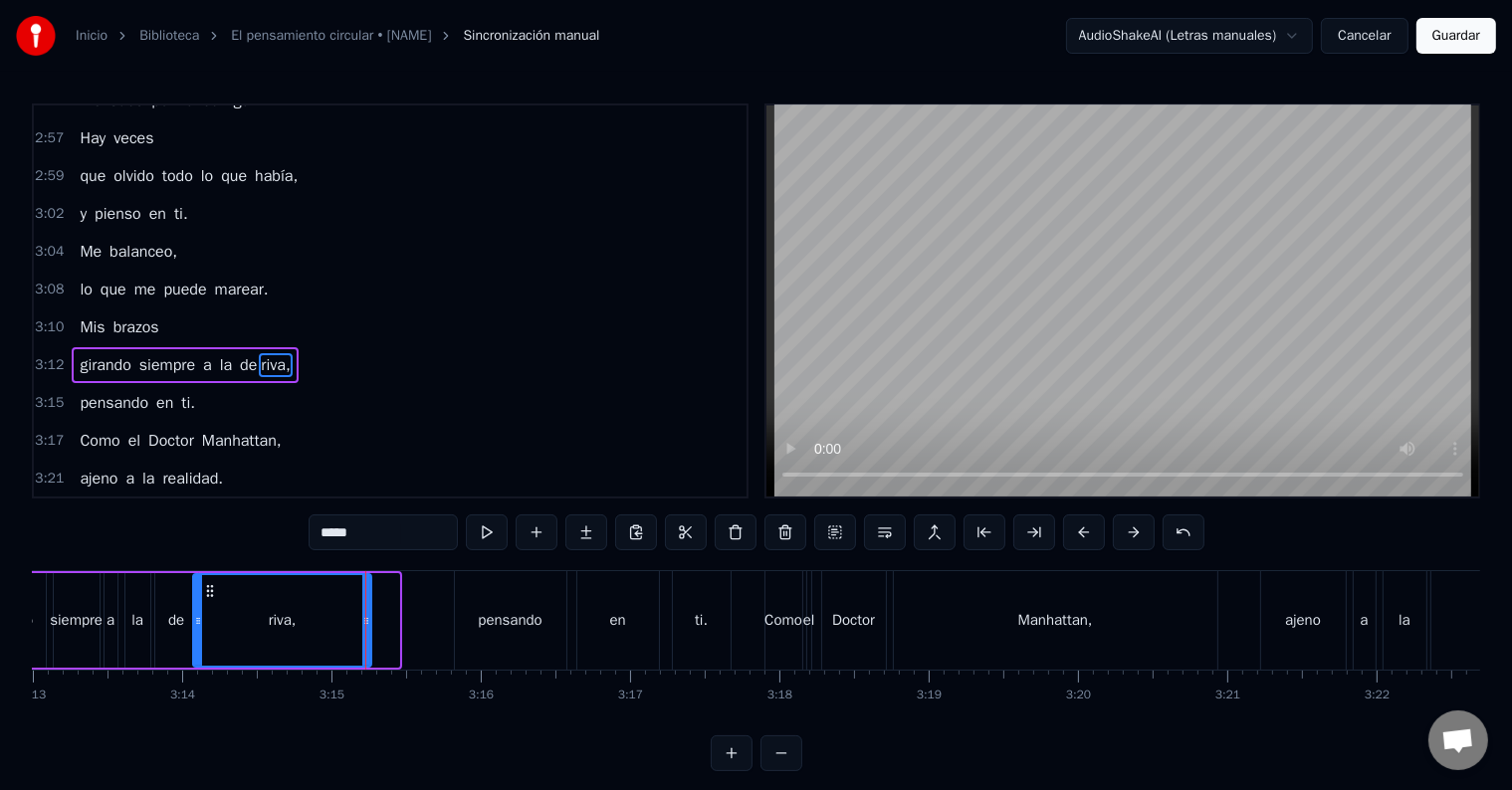 drag, startPoint x: 391, startPoint y: 617, endPoint x: 362, endPoint y: 612, distance: 29.427878 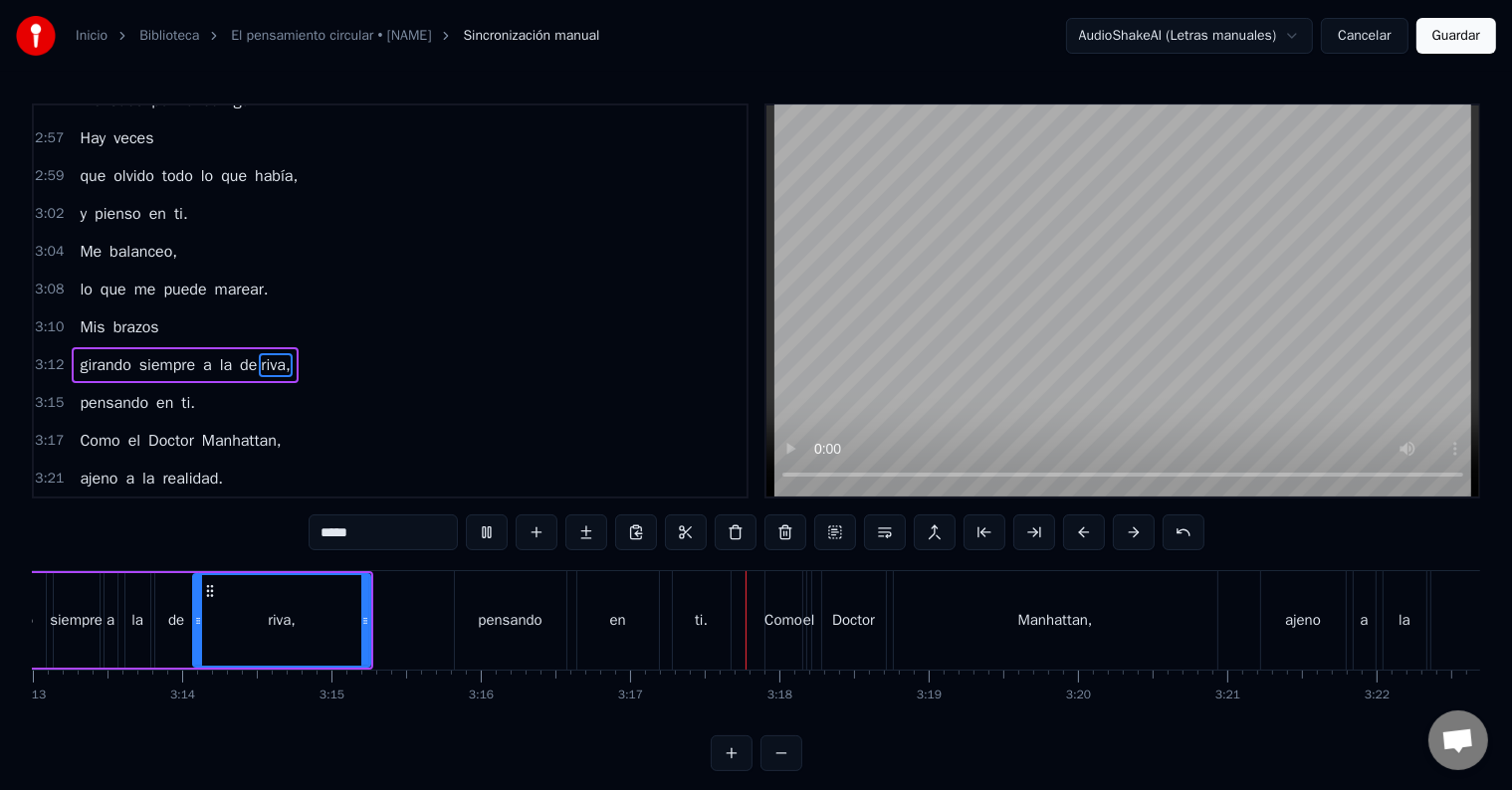 click on "0:30 Hay algo sobrenatural 0:33 en tu manera de bailar. 0:36 Hay veces, 0:38 no muchas ni tampoco pocas, 0:41 que pienso en ti. 0:43 Hay algo re torcido 0:46 desde esta alegre impunidad. 0:49 Hay noches 0:51 proclives a las averías, 0:54 que pienso en ti. 0:56 El pensamiento circular, 0:59 con la cabeza vacía. 1:02 Hay noches 1:04 que todo es una por quería, 1:07 y pienso en ti. 1:09 En el deseo, 1:12 en la bendita oscuridad. 1:15 Hay veces, 1:17 no muchas ni tampoco pocas, 1:20 que pienso en ti. 1:27 Que pienso en ti. 1:36 En un anillo de fuego, 1:39 con mi gloriosa inmunidad. 1:41 Hay noches 1:43 que escucho muchas tonterías, 1:47 y pienso en ti. 1:49 Hay algo delicado: 1:52 abandonarse a los demás. 1:55 Hay noches 1:56 que como muchas chu cherías 2:00 y pienso en ti. 2:07 Son las miradas 2:10 lanzadas a la cara 2:13 que me hacen recordar 2:15 lo que me estoy per dien do 2:20 Son las palabras 2:23 cargadas y agitadas, 2:26 y tienen el poder 2:28 de transformar el tiempo 2:33 desde esta ca ma. 2:38 El" at bounding box center [756, 437] 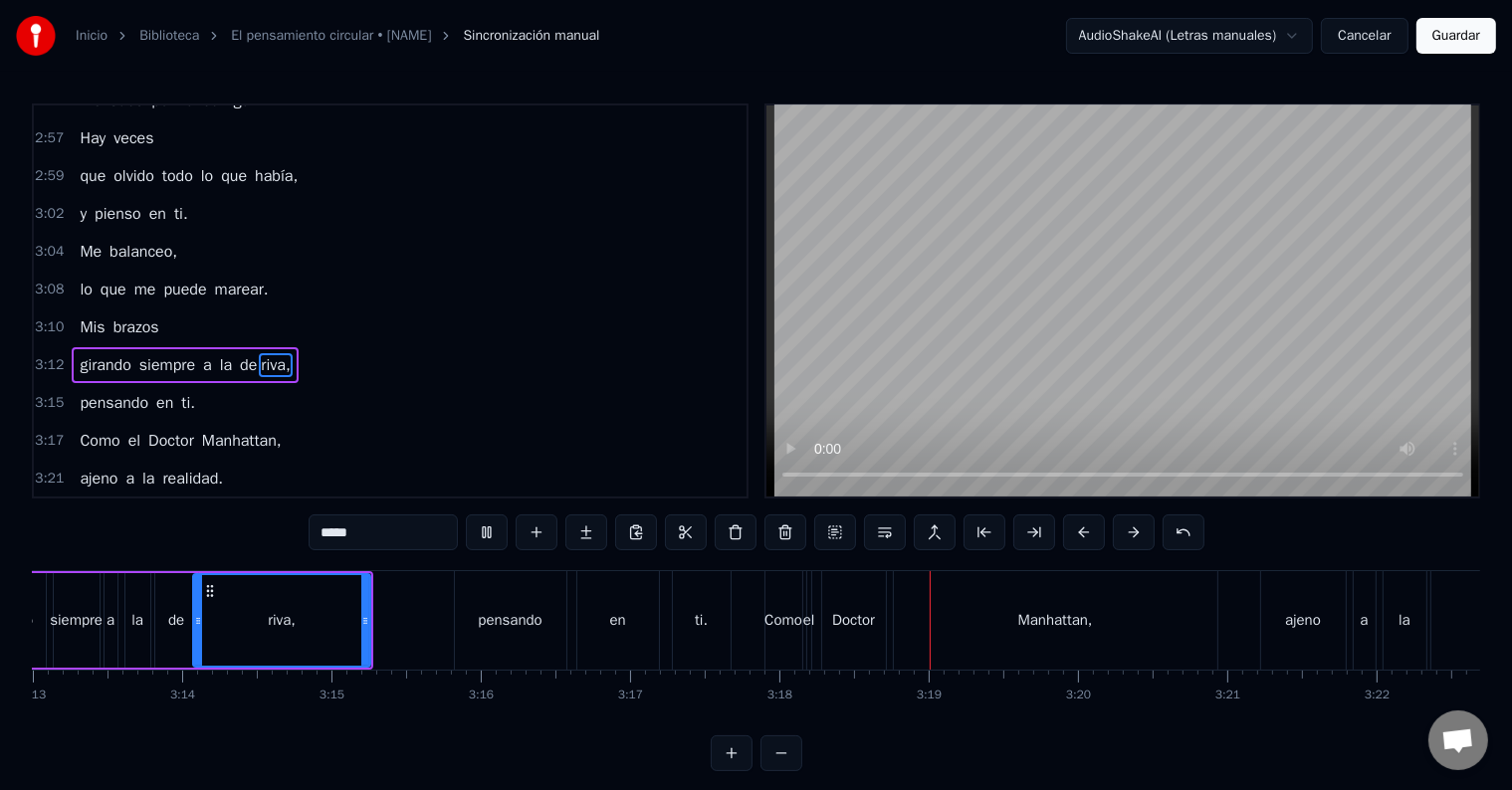 click on "siempre" at bounding box center [77, 620] 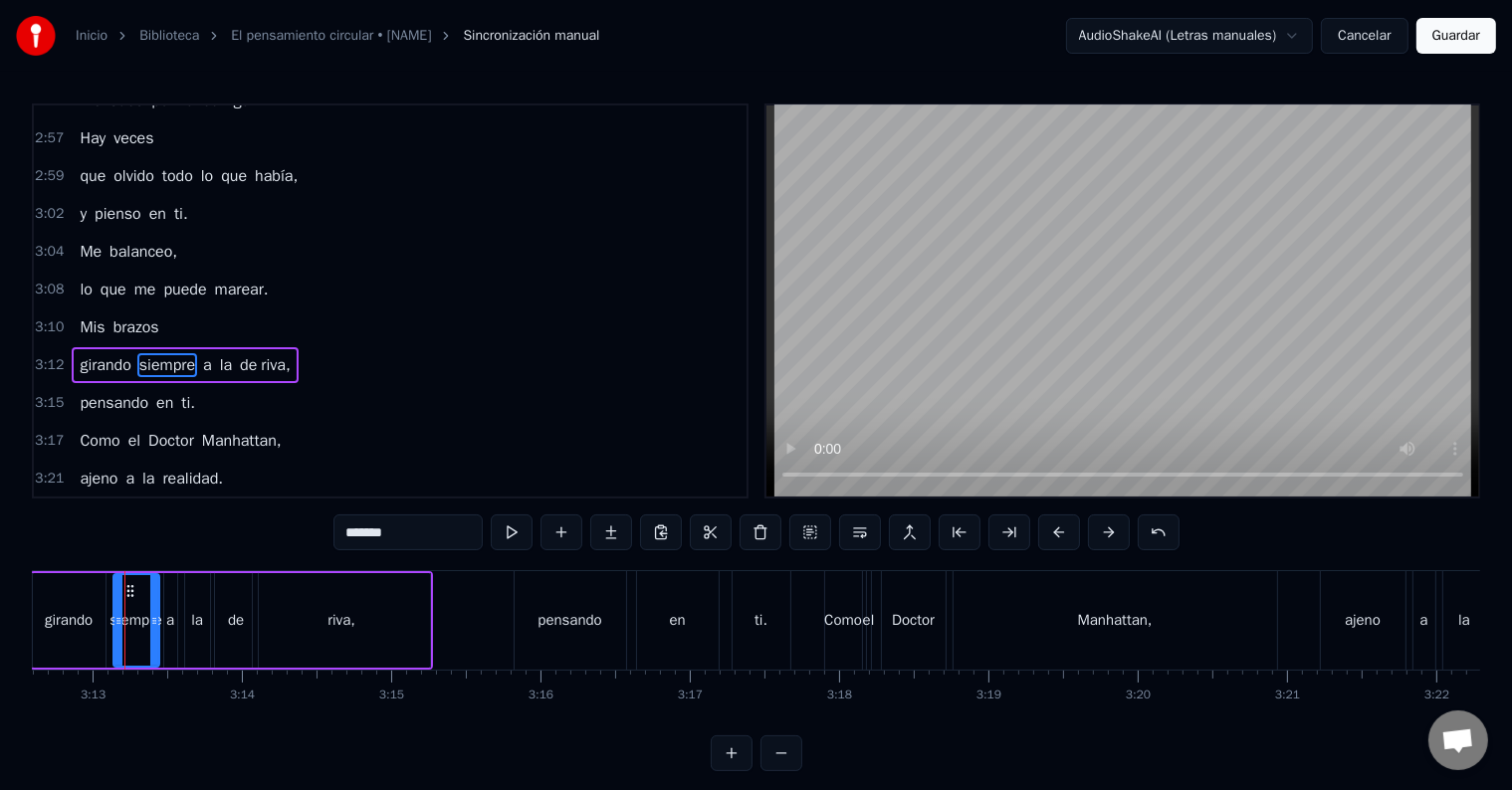 scroll, scrollTop: 0, scrollLeft: 28748, axis: horizontal 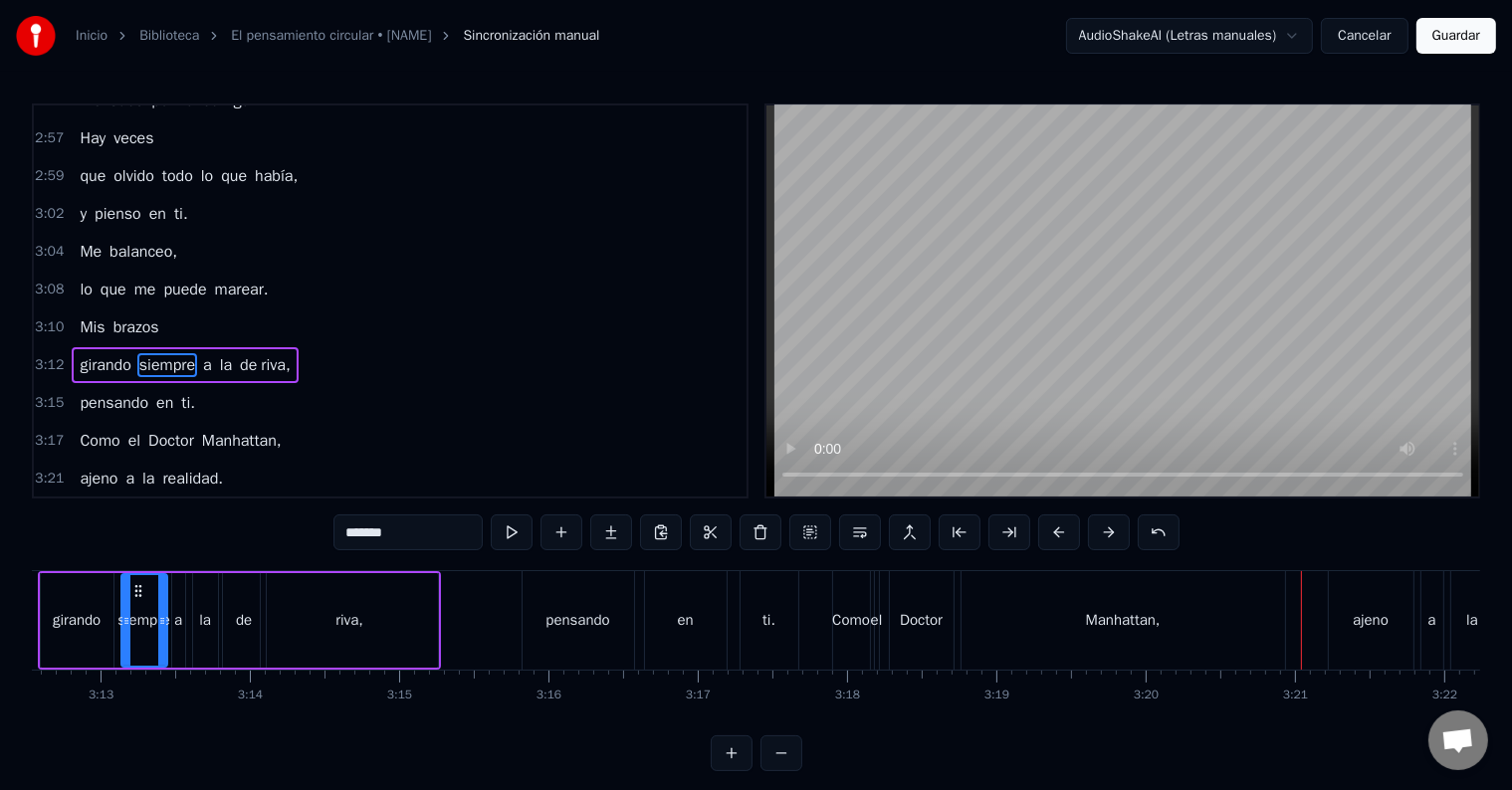 click on "Manhattan," at bounding box center (1123, 620) 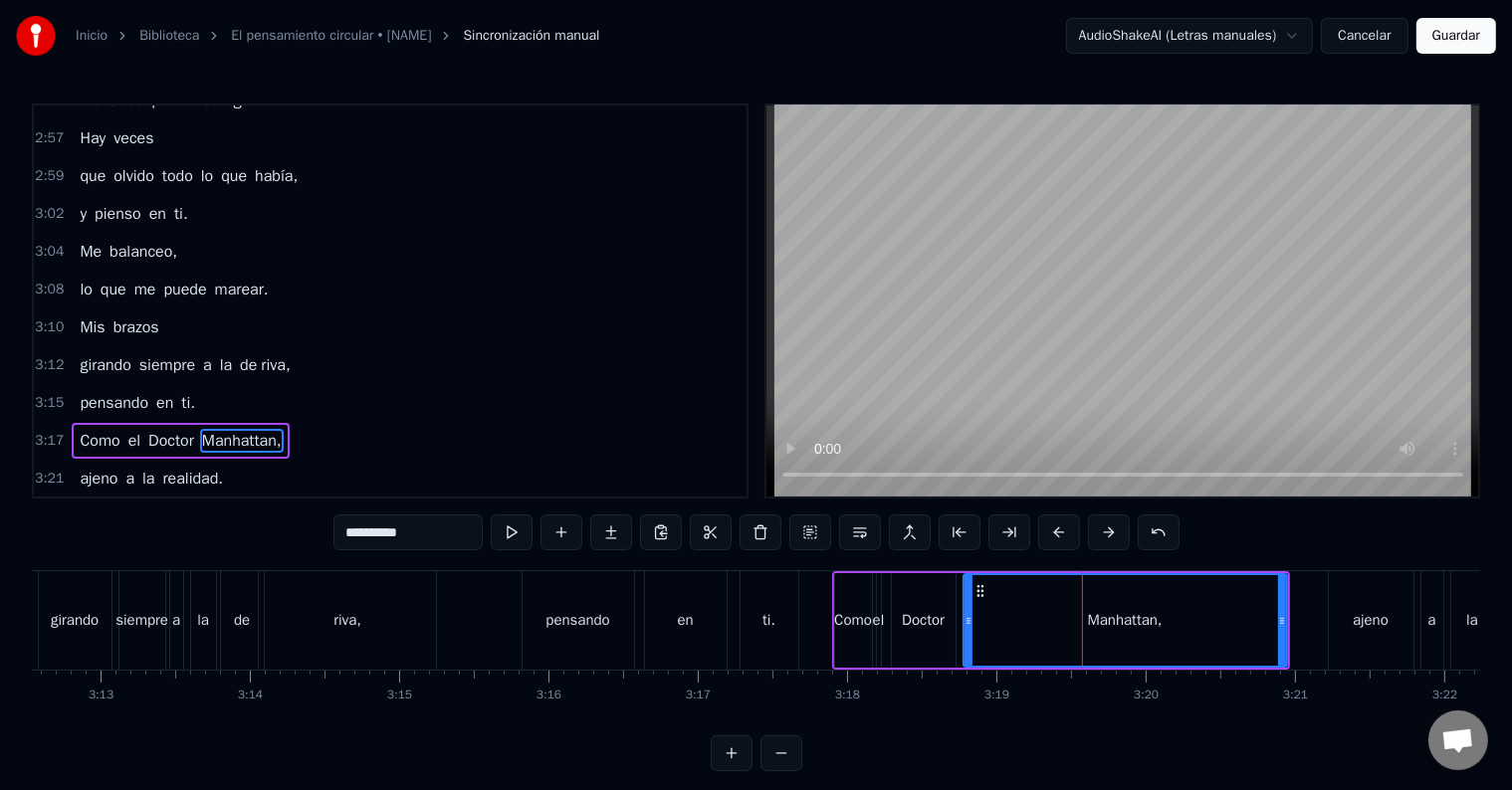 scroll, scrollTop: 1836, scrollLeft: 0, axis: vertical 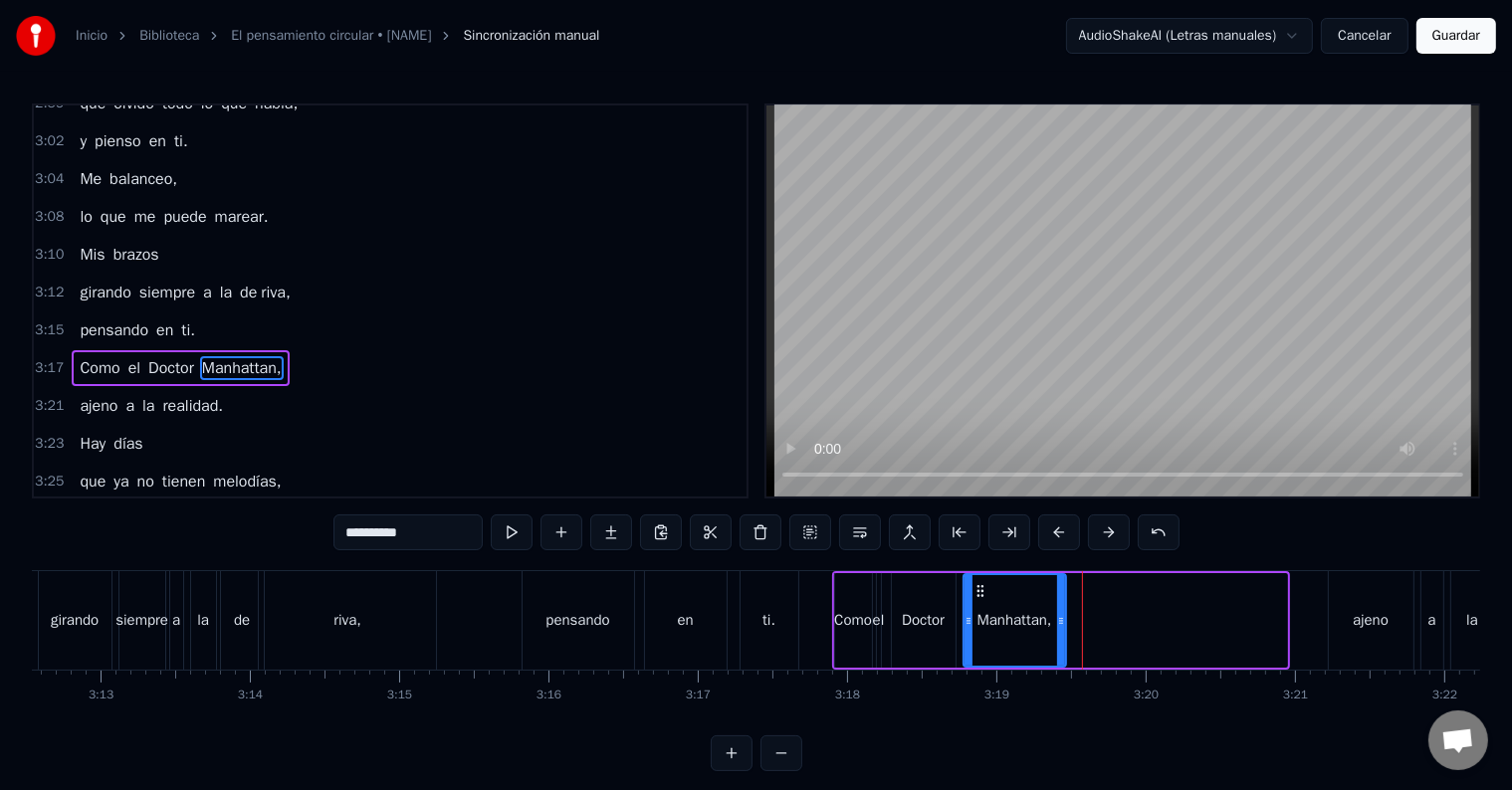 drag, startPoint x: 1284, startPoint y: 619, endPoint x: 1063, endPoint y: 617, distance: 221.009 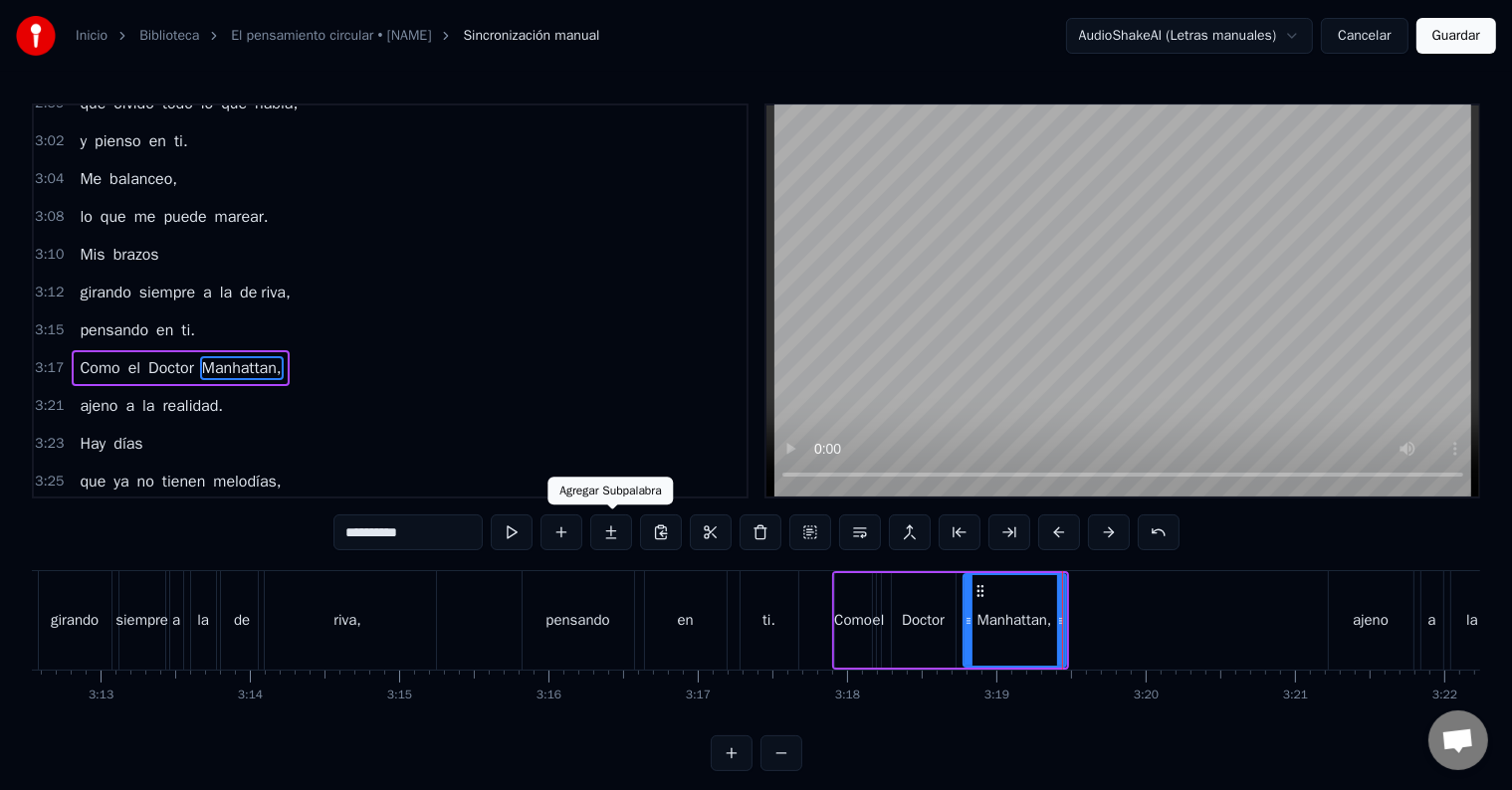 click at bounding box center [611, 532] 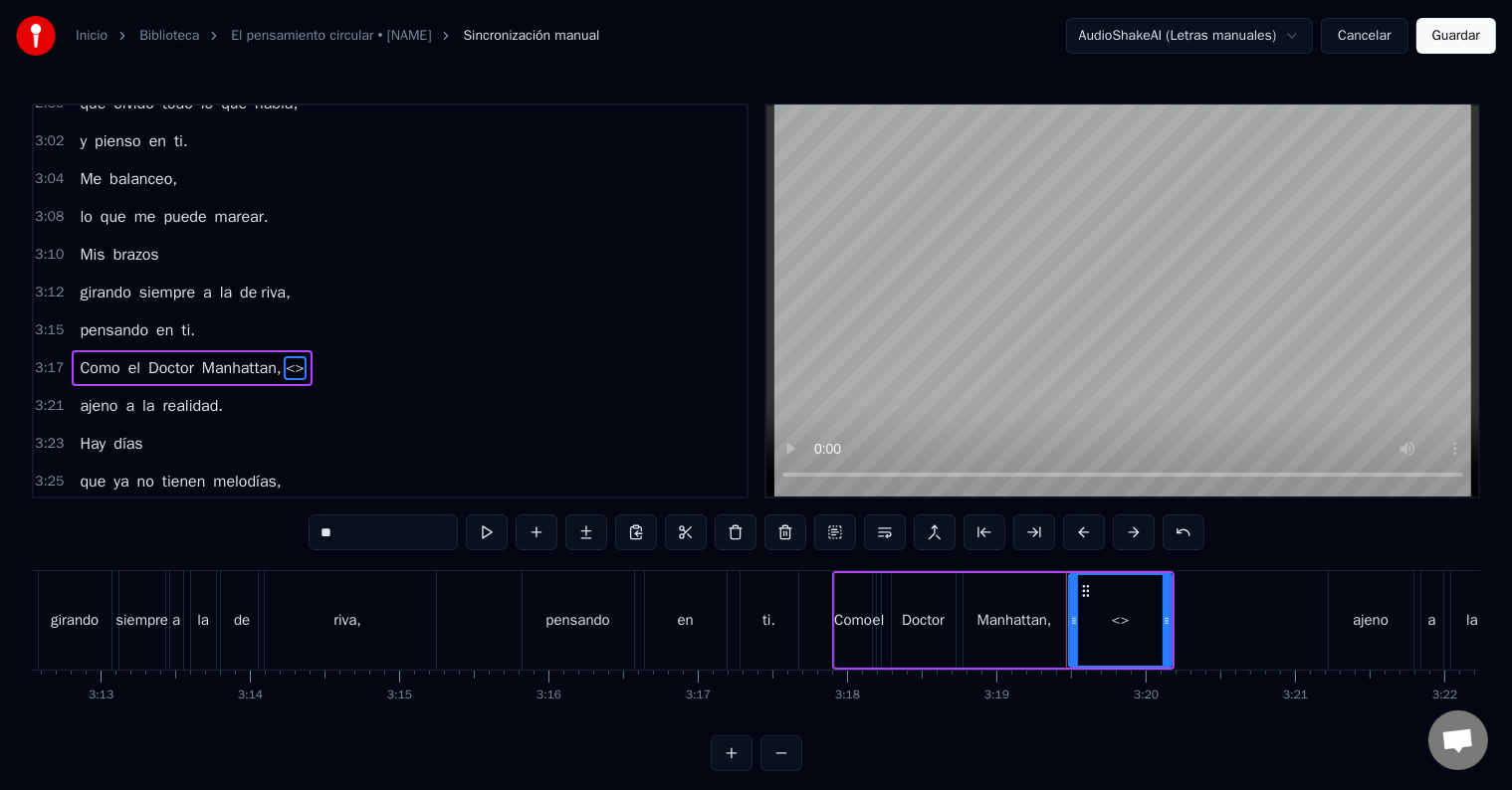 click on "Manhattan," at bounding box center [242, 368] 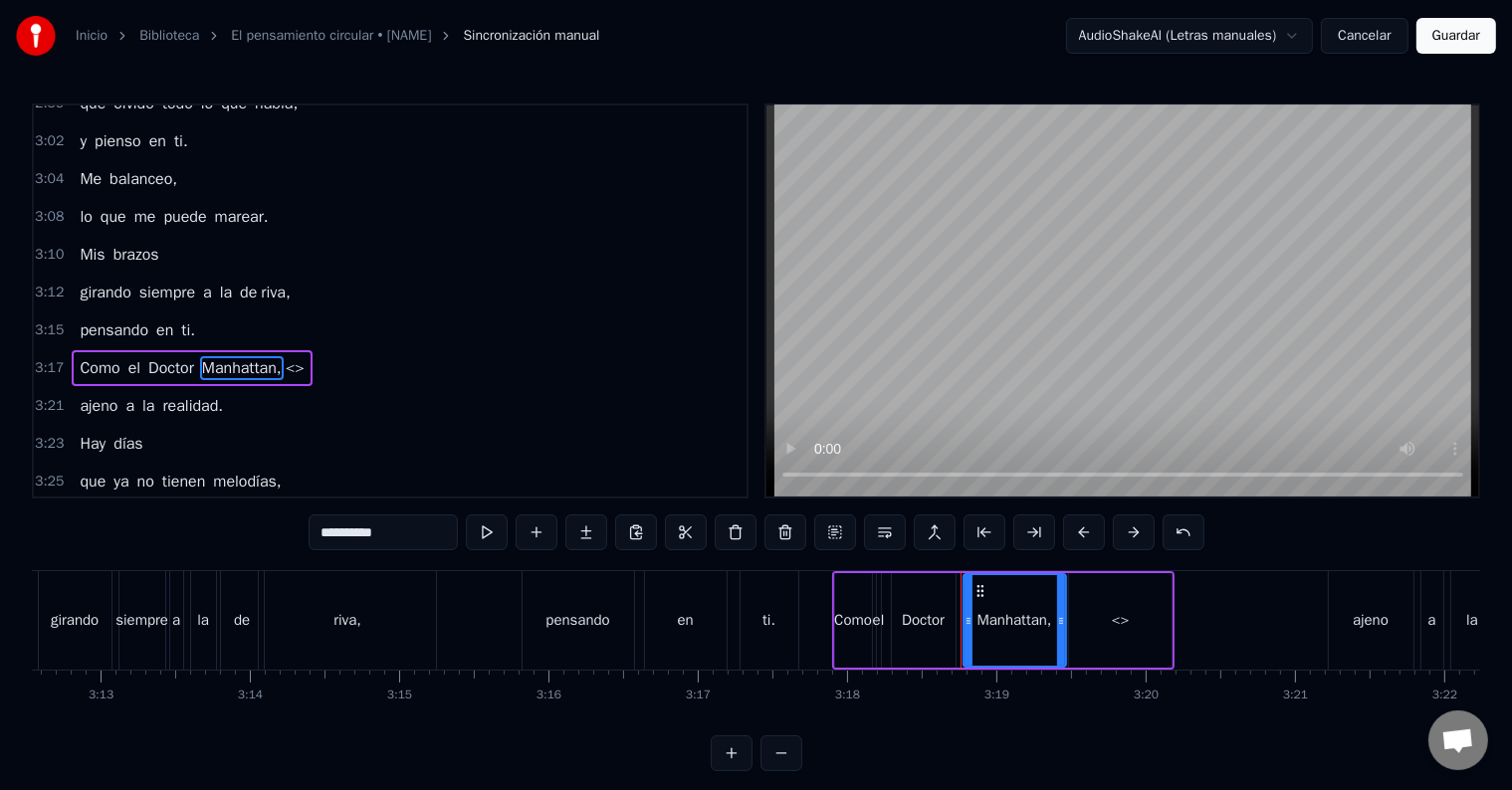 drag, startPoint x: 352, startPoint y: 525, endPoint x: 434, endPoint y: 522, distance: 82.05486 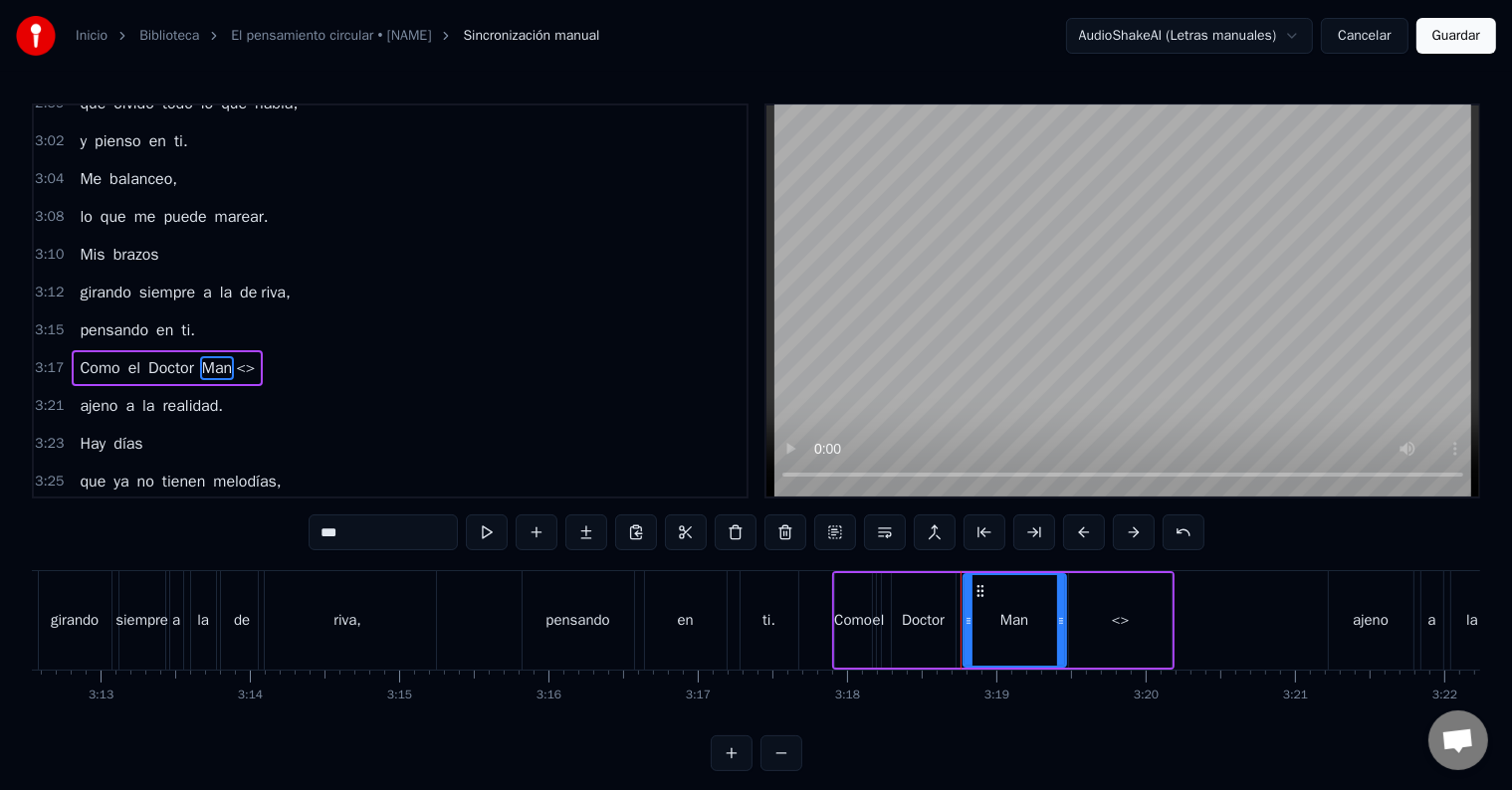 click on "<>" at bounding box center (1120, 620) 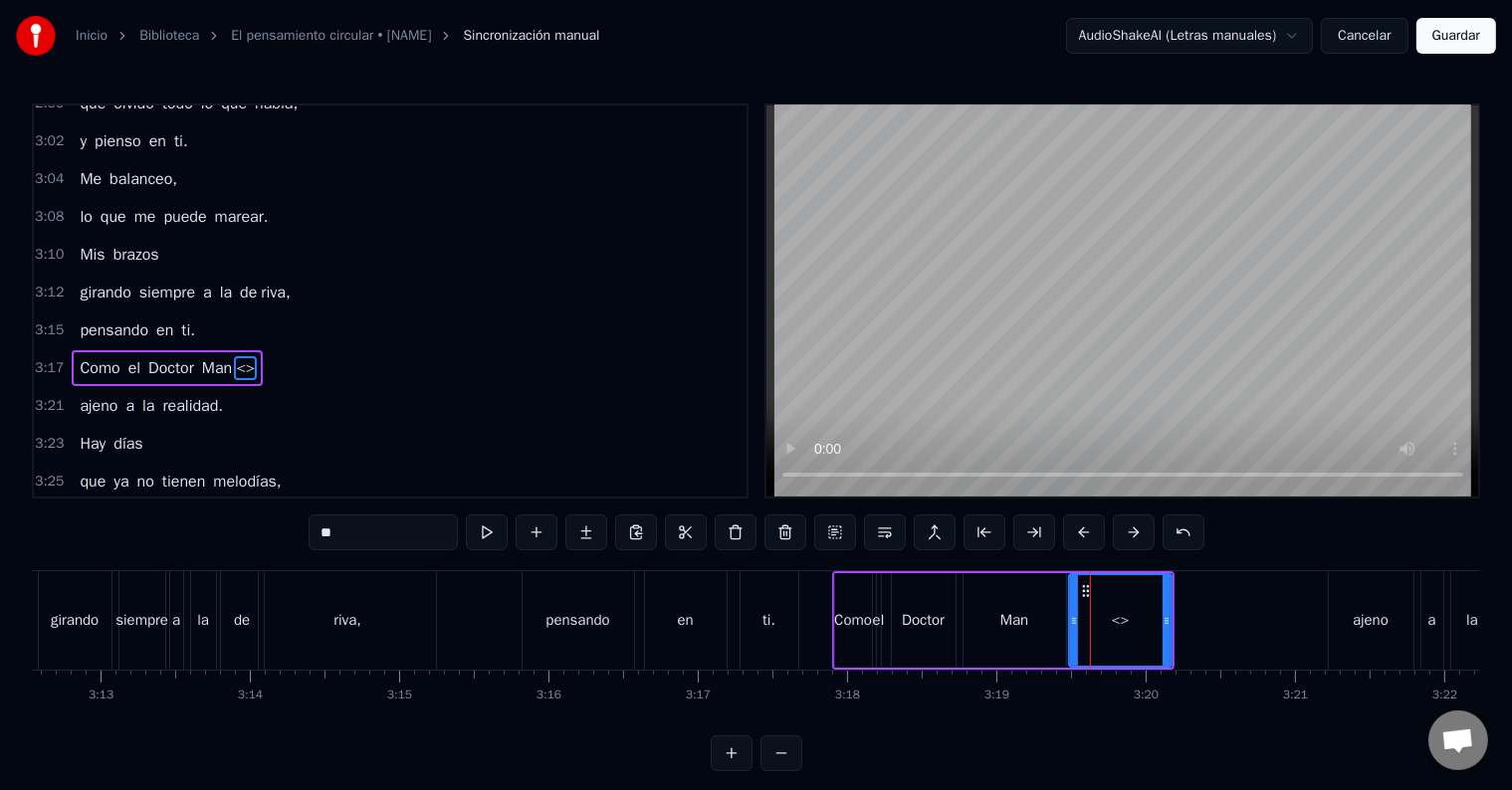 drag, startPoint x: 360, startPoint y: 521, endPoint x: 183, endPoint y: 521, distance: 177 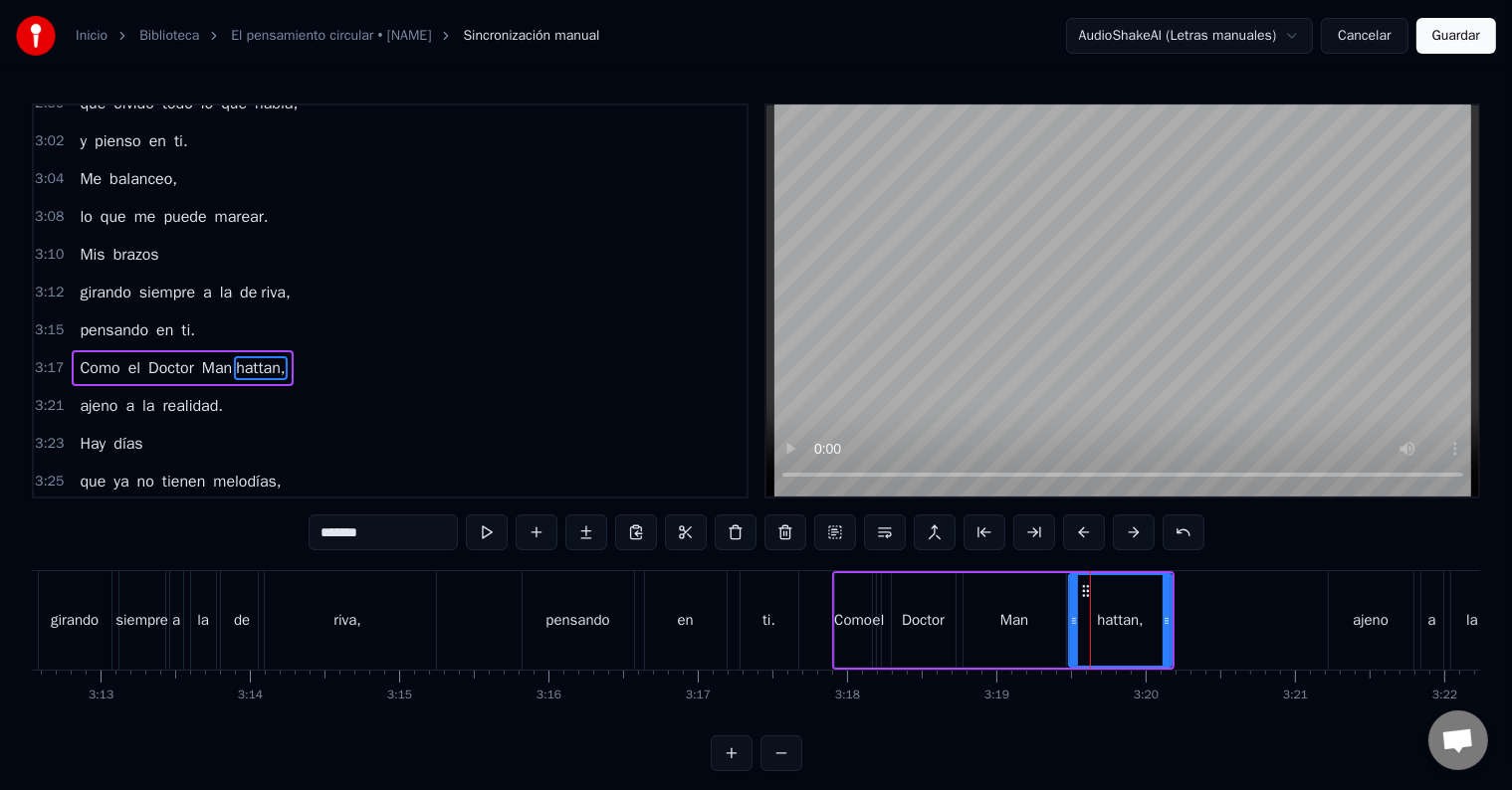 click on "Doctor" at bounding box center [924, 620] 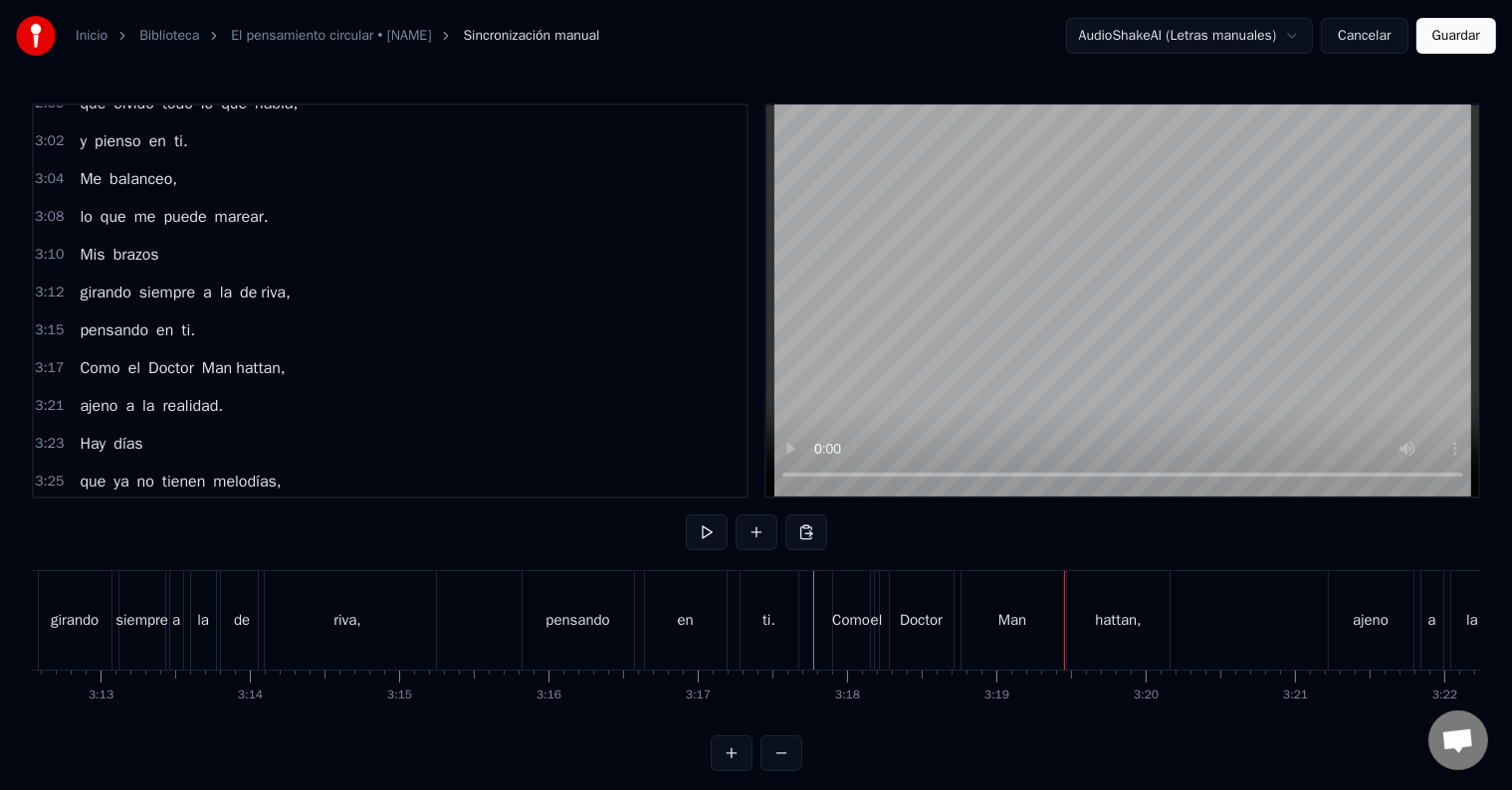 click on "Man" at bounding box center [1012, 620] 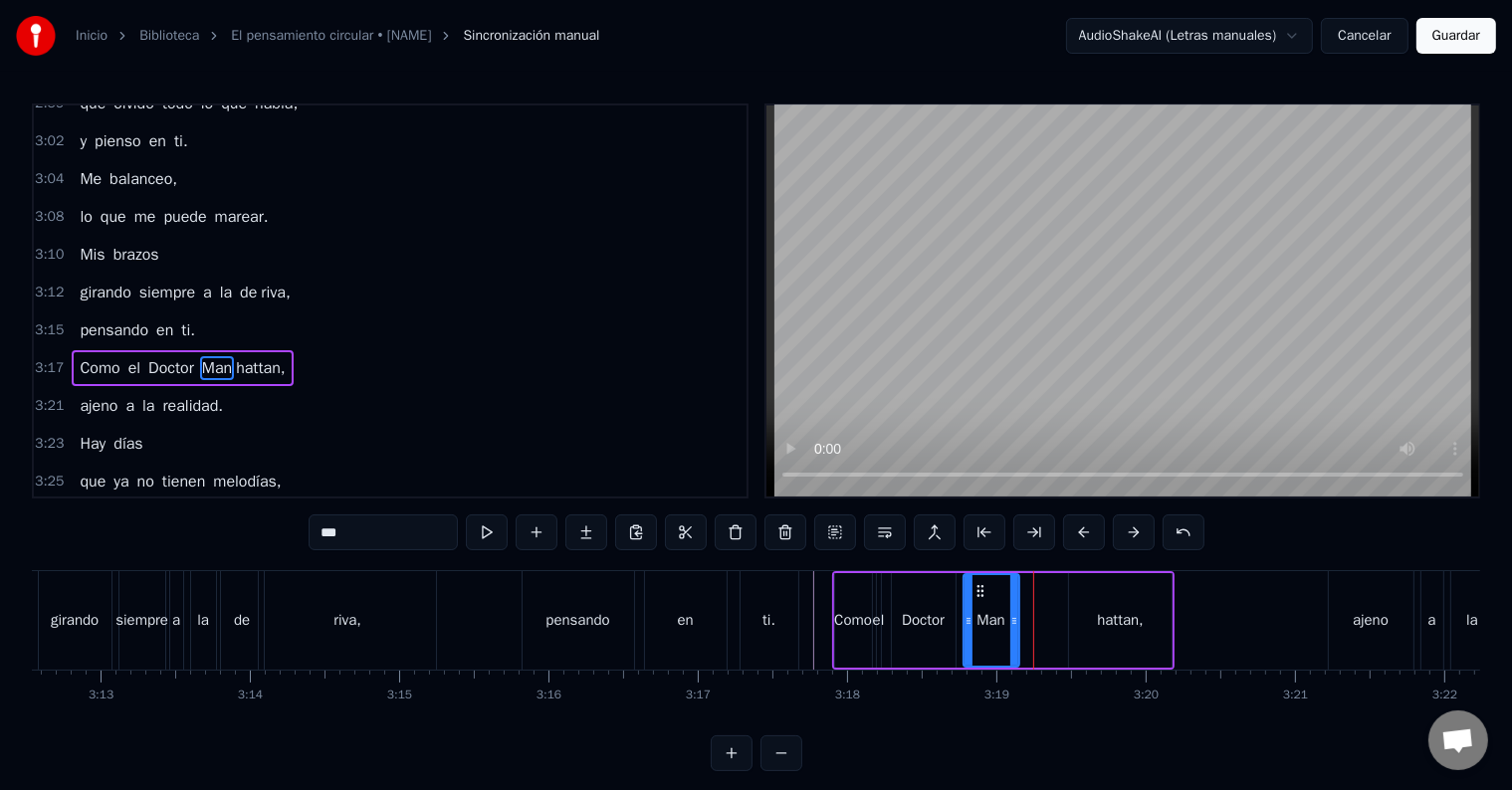 drag, startPoint x: 1061, startPoint y: 615, endPoint x: 1014, endPoint y: 622, distance: 47.518417 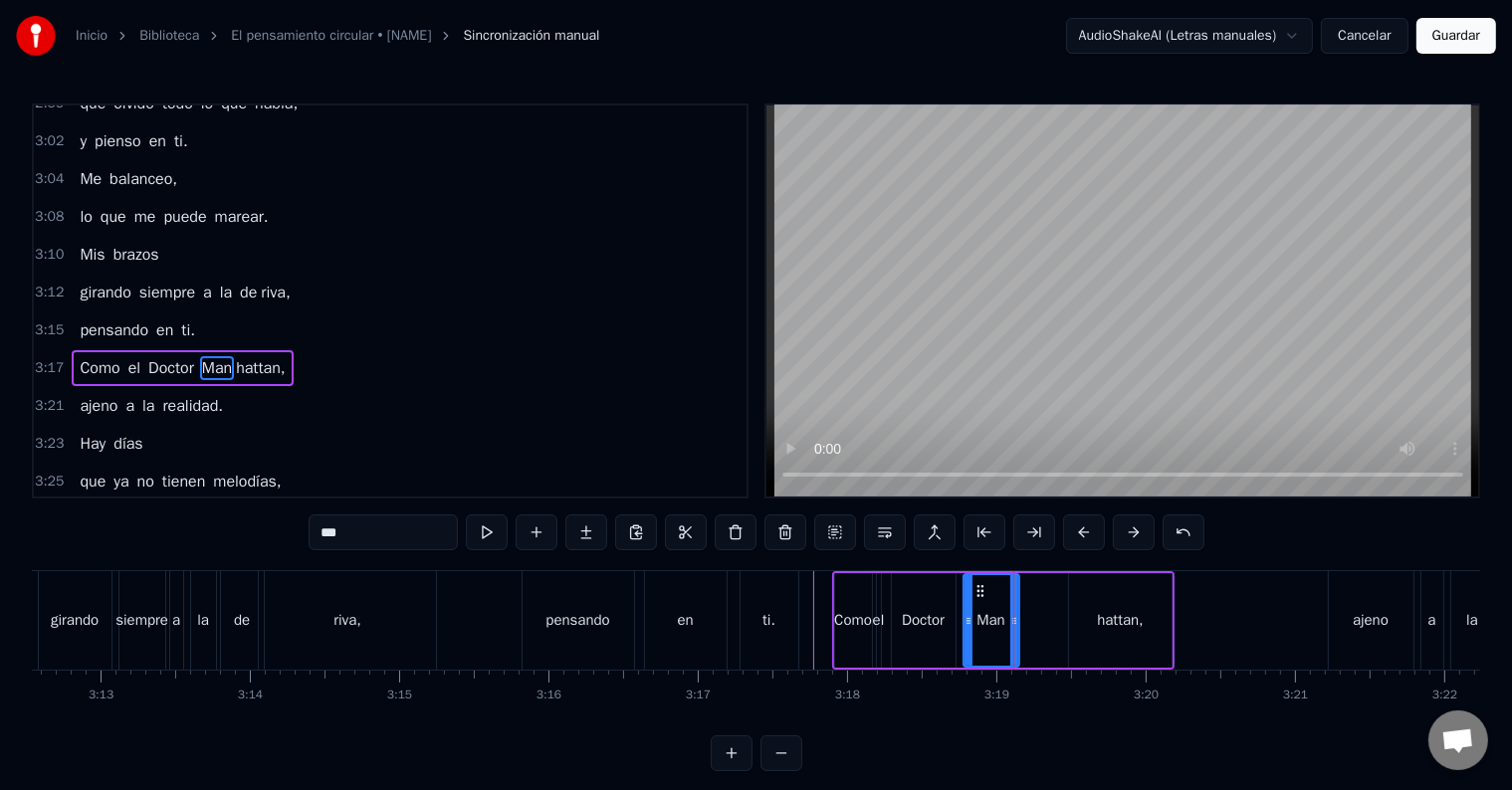 click on "hattan," at bounding box center (1120, 620) 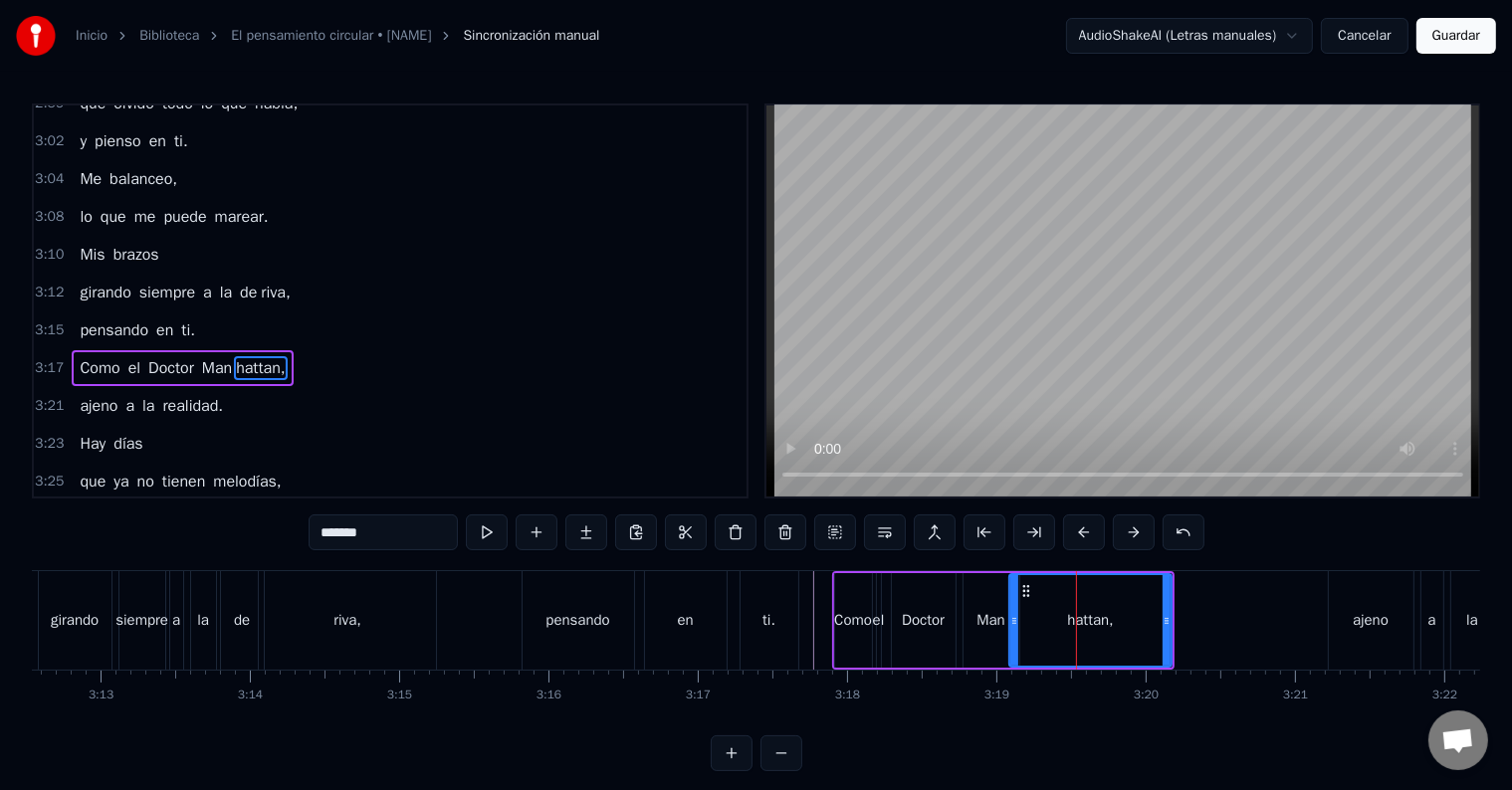 drag, startPoint x: 1071, startPoint y: 618, endPoint x: 1011, endPoint y: 636, distance: 62.641839 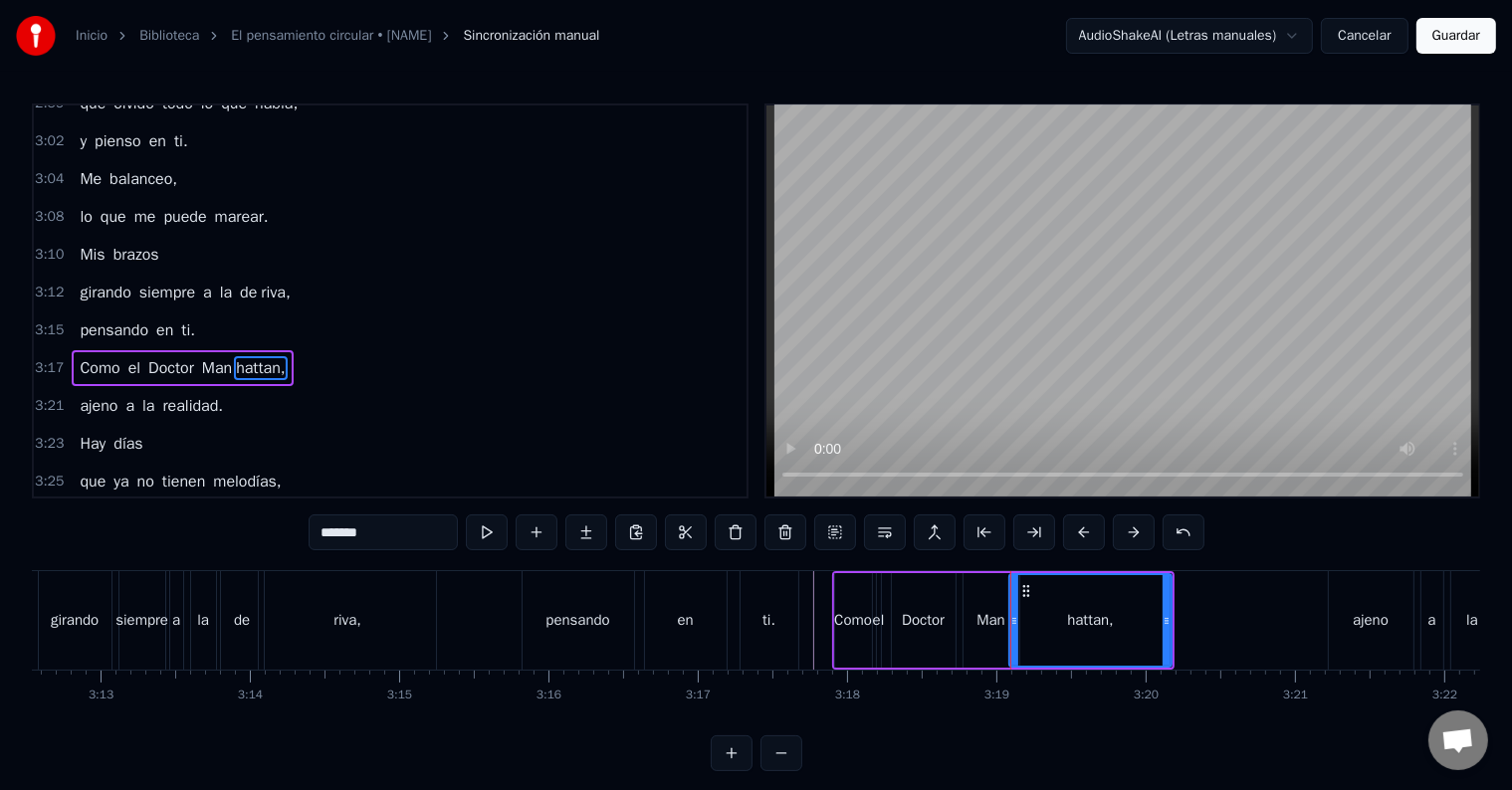 click at bounding box center [-3018, 620] 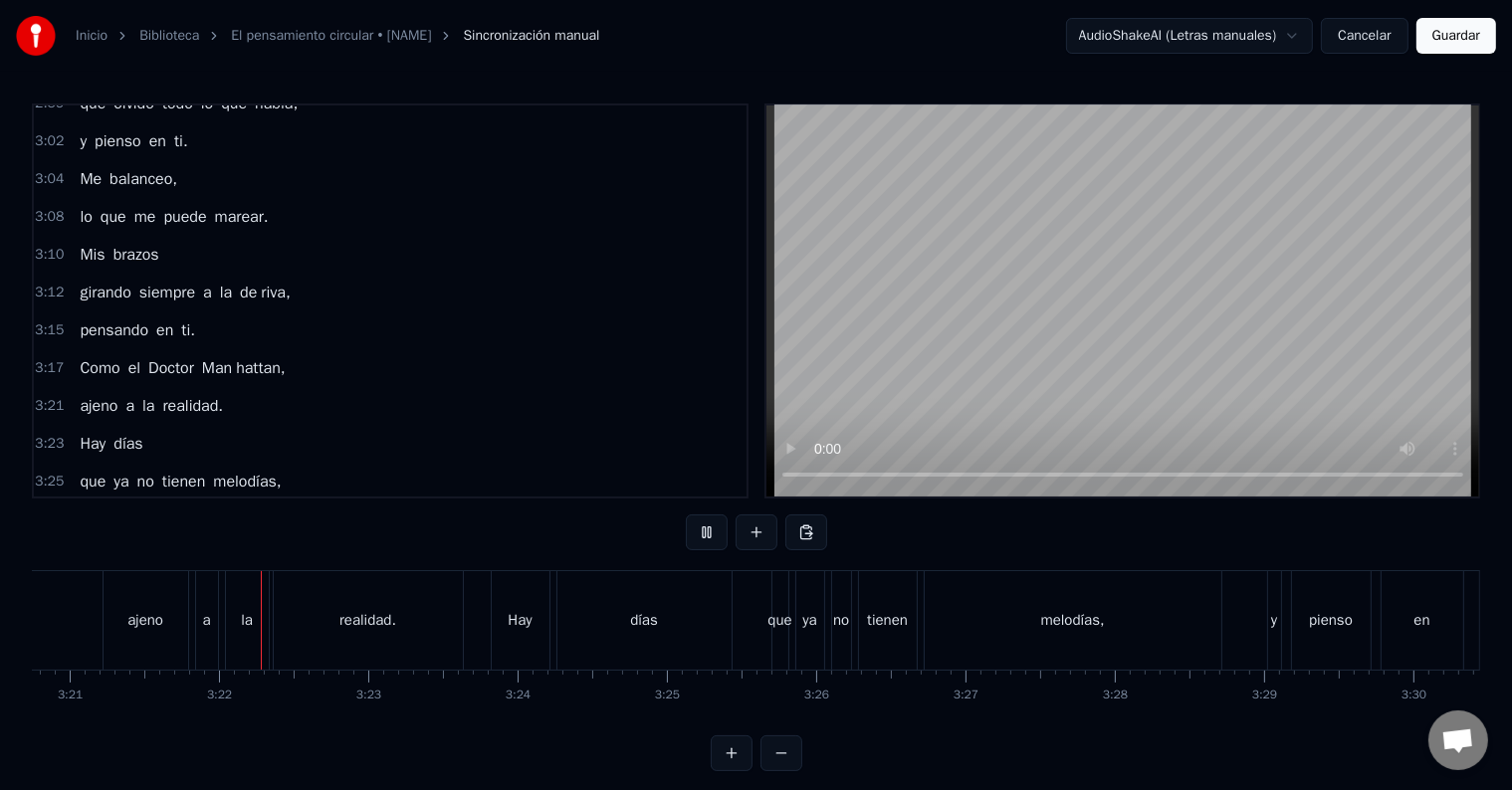 scroll, scrollTop: 0, scrollLeft: 30009, axis: horizontal 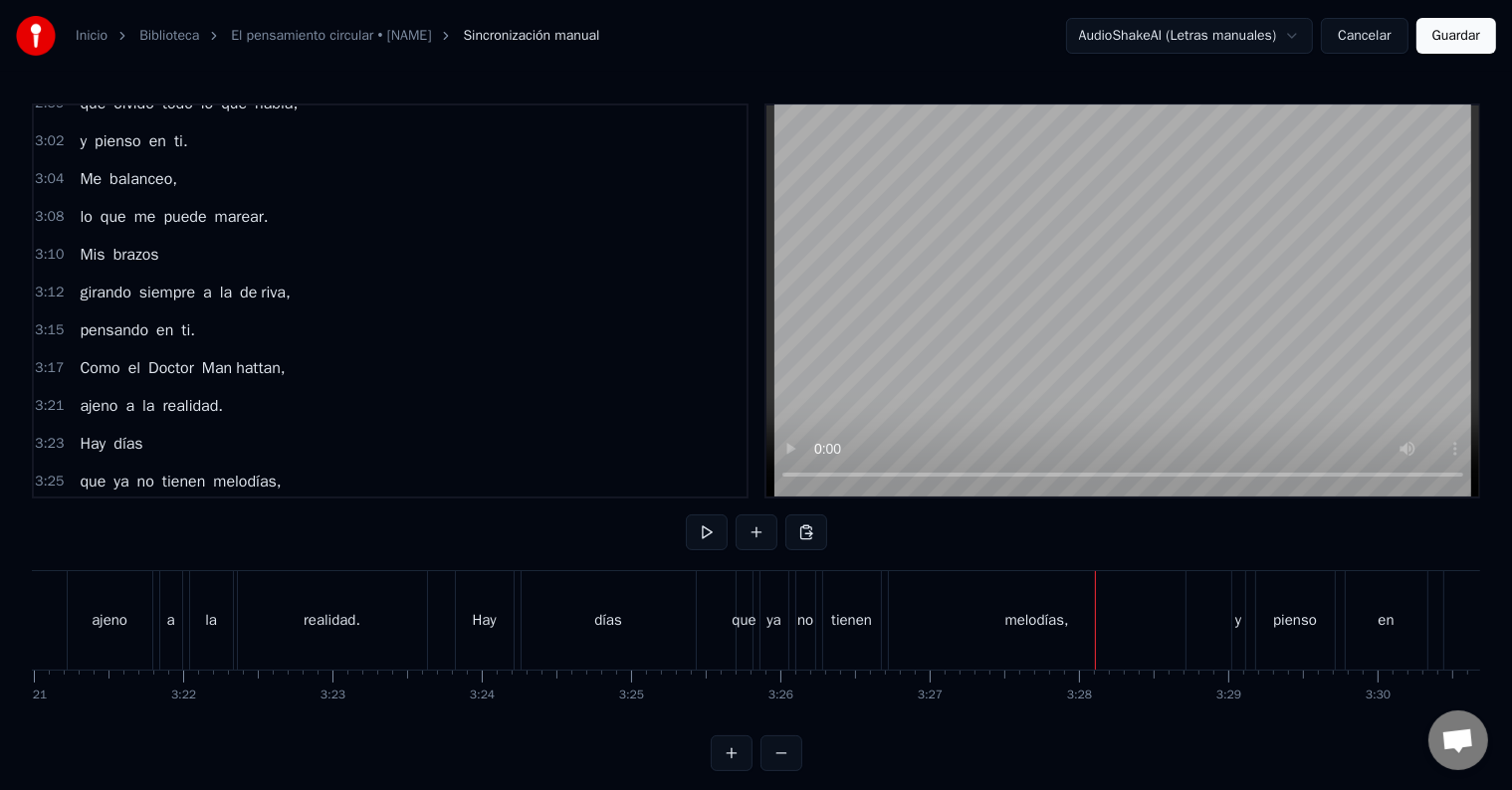 click on "melodías," at bounding box center [1037, 620] 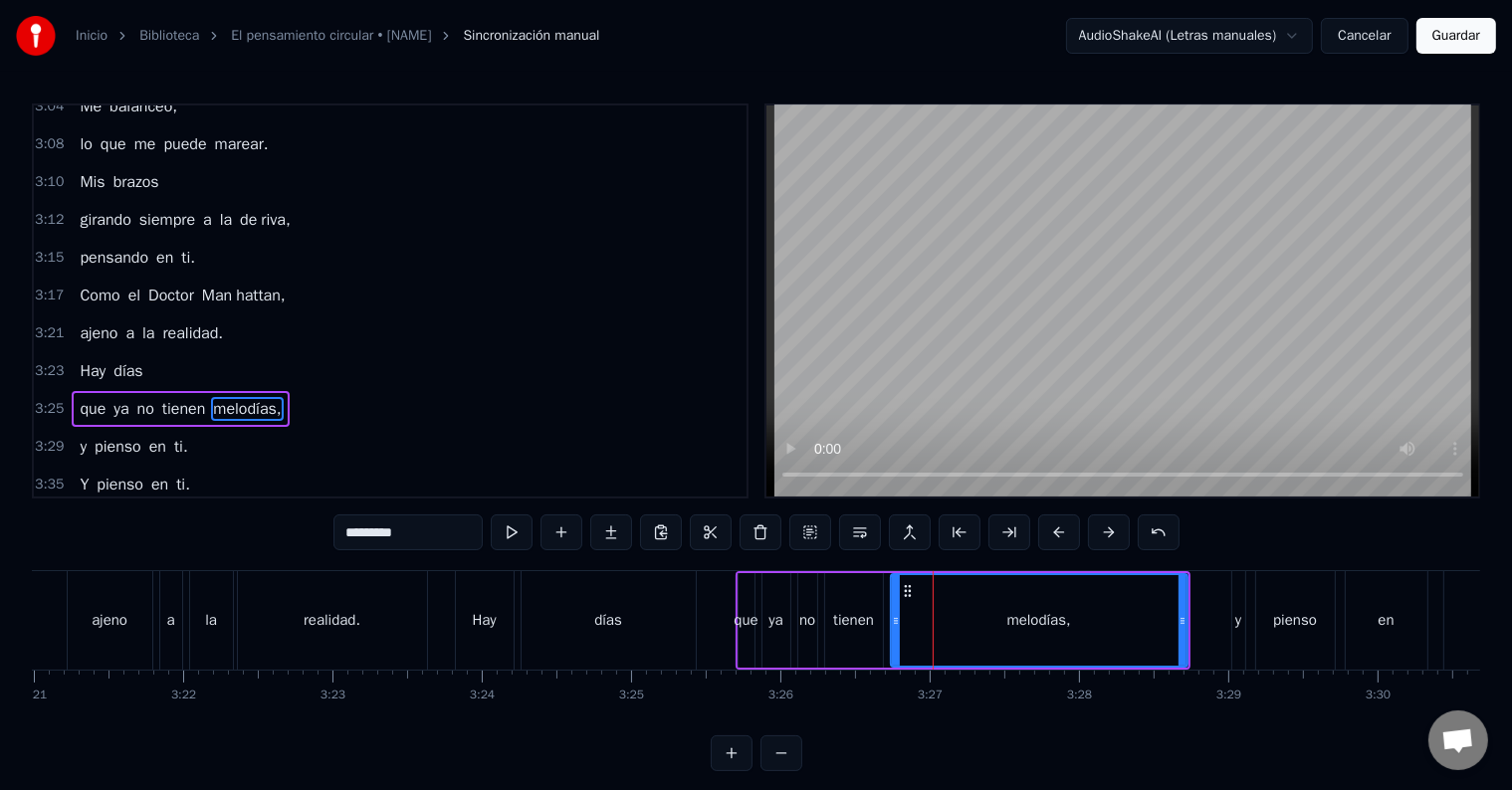 scroll, scrollTop: 1946, scrollLeft: 0, axis: vertical 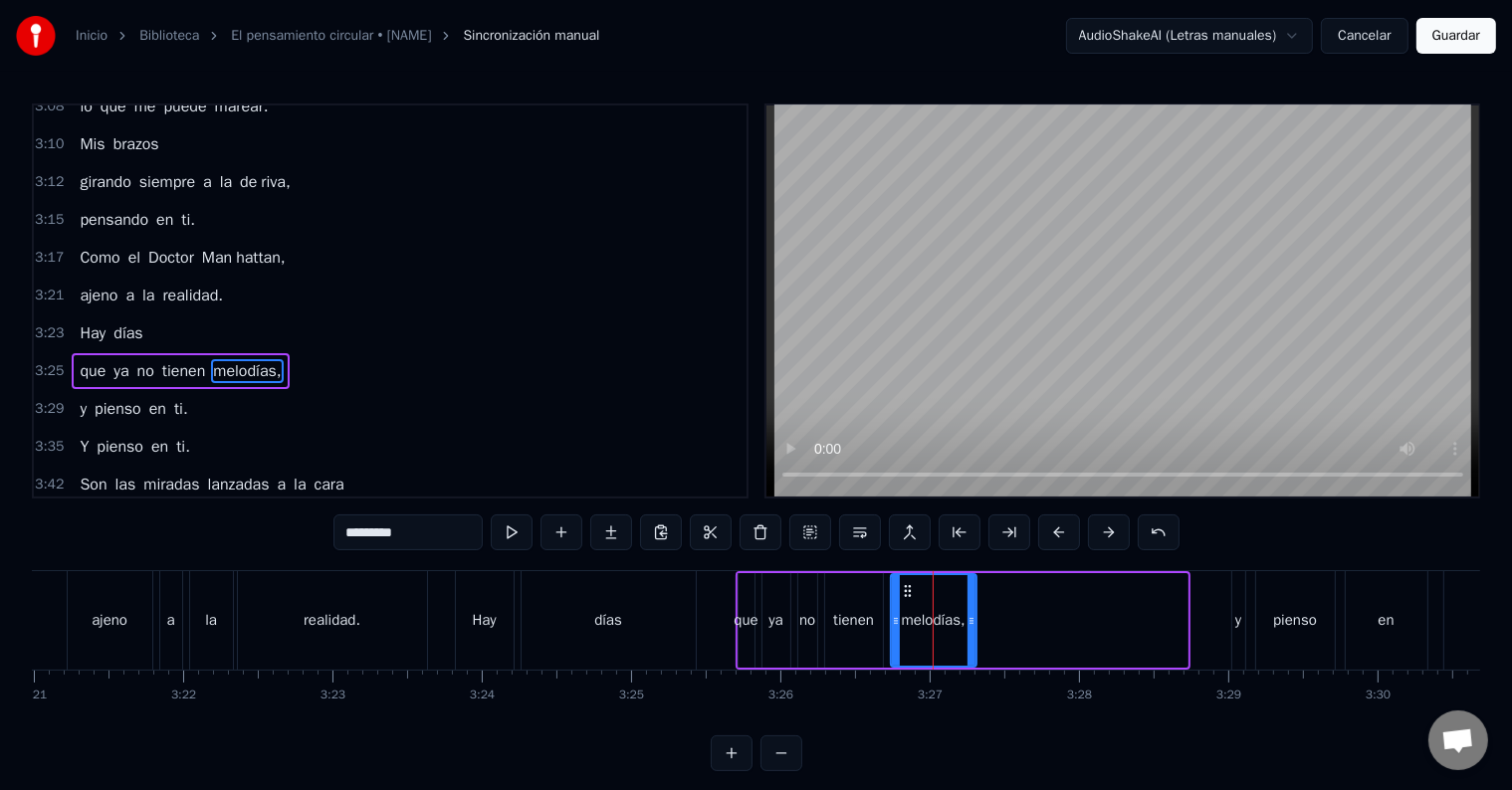 drag, startPoint x: 1183, startPoint y: 617, endPoint x: 956, endPoint y: 613, distance: 227.03524 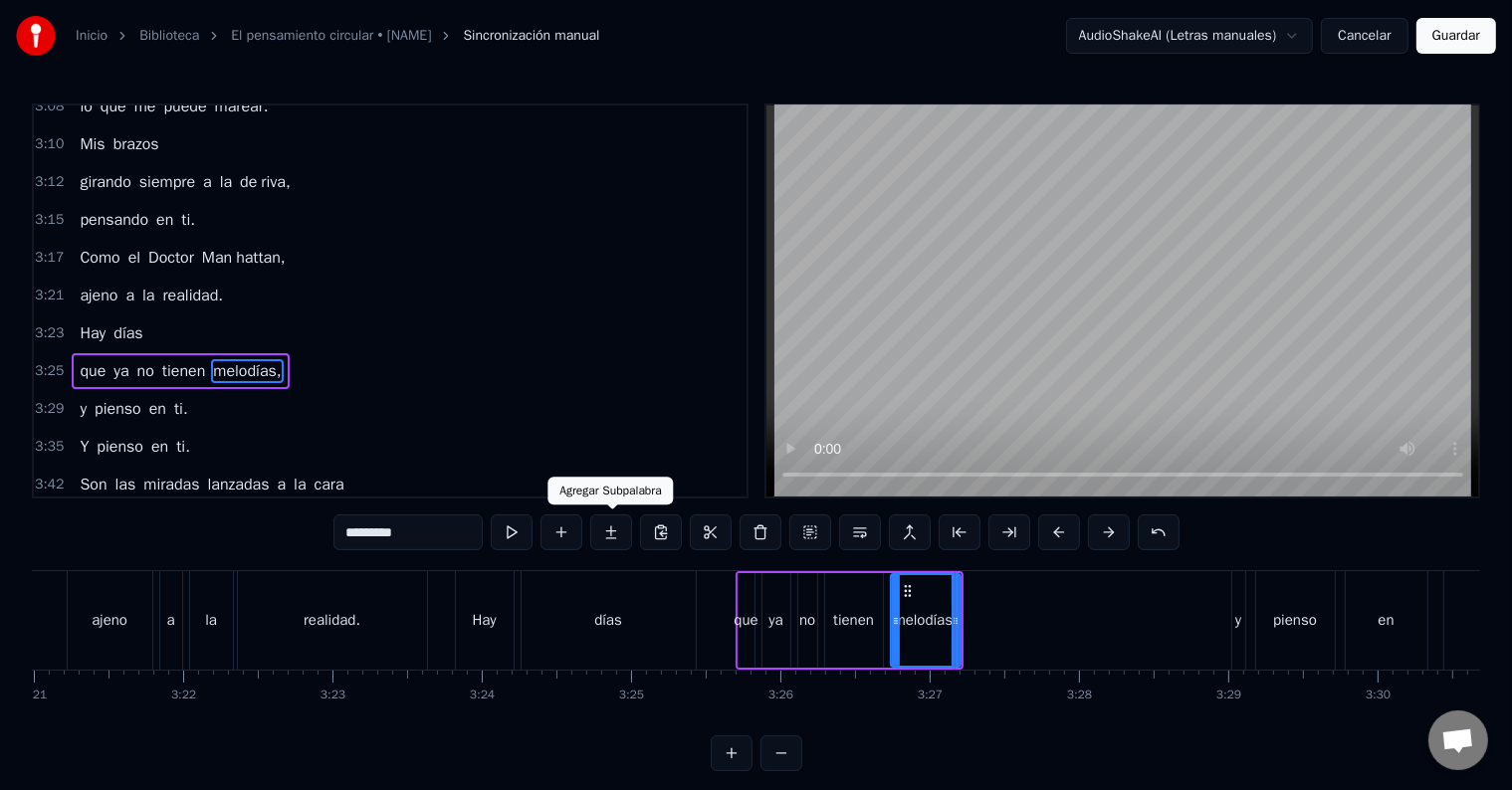 click at bounding box center (611, 532) 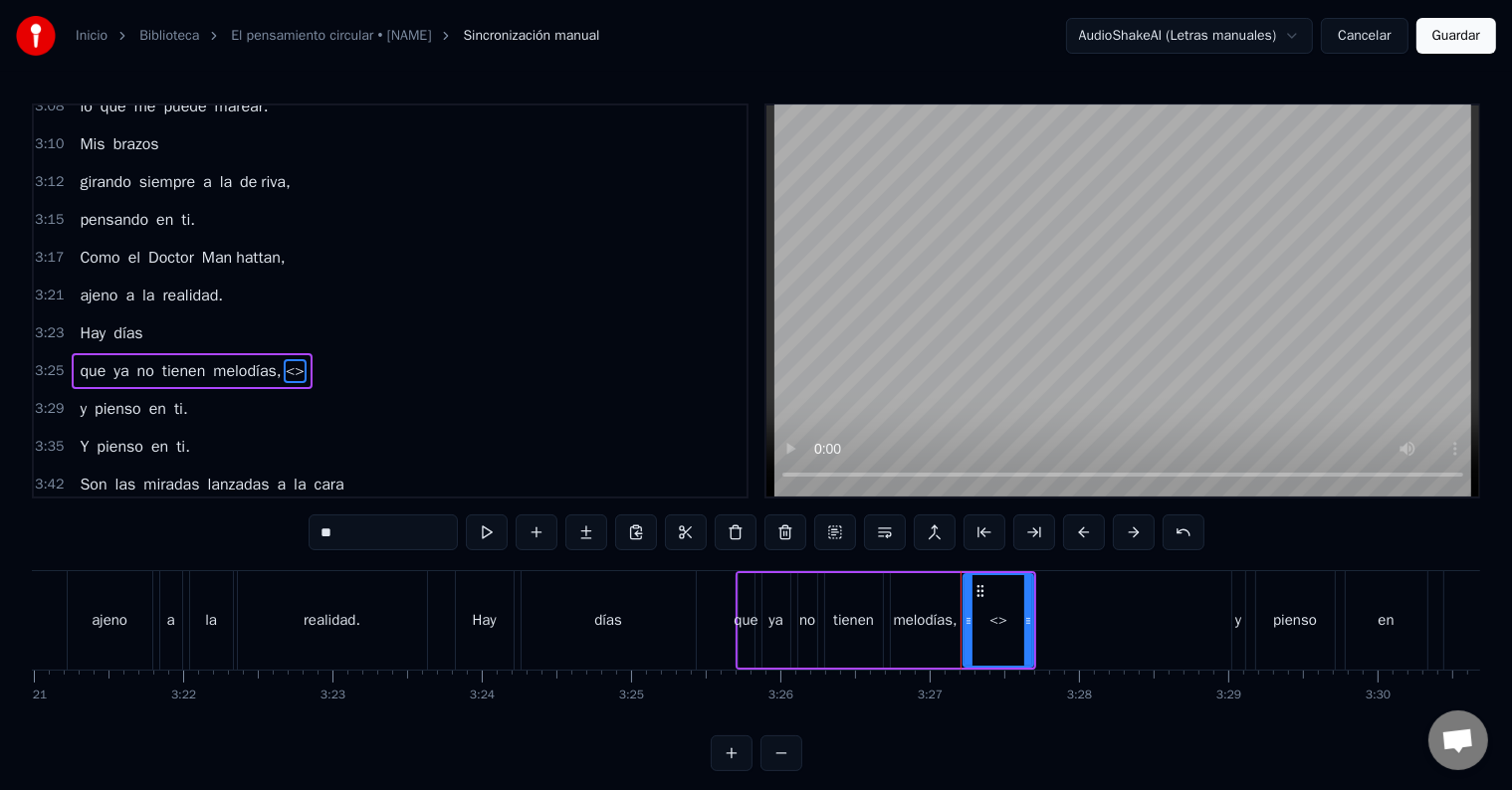 click on "melodías," at bounding box center (926, 620) 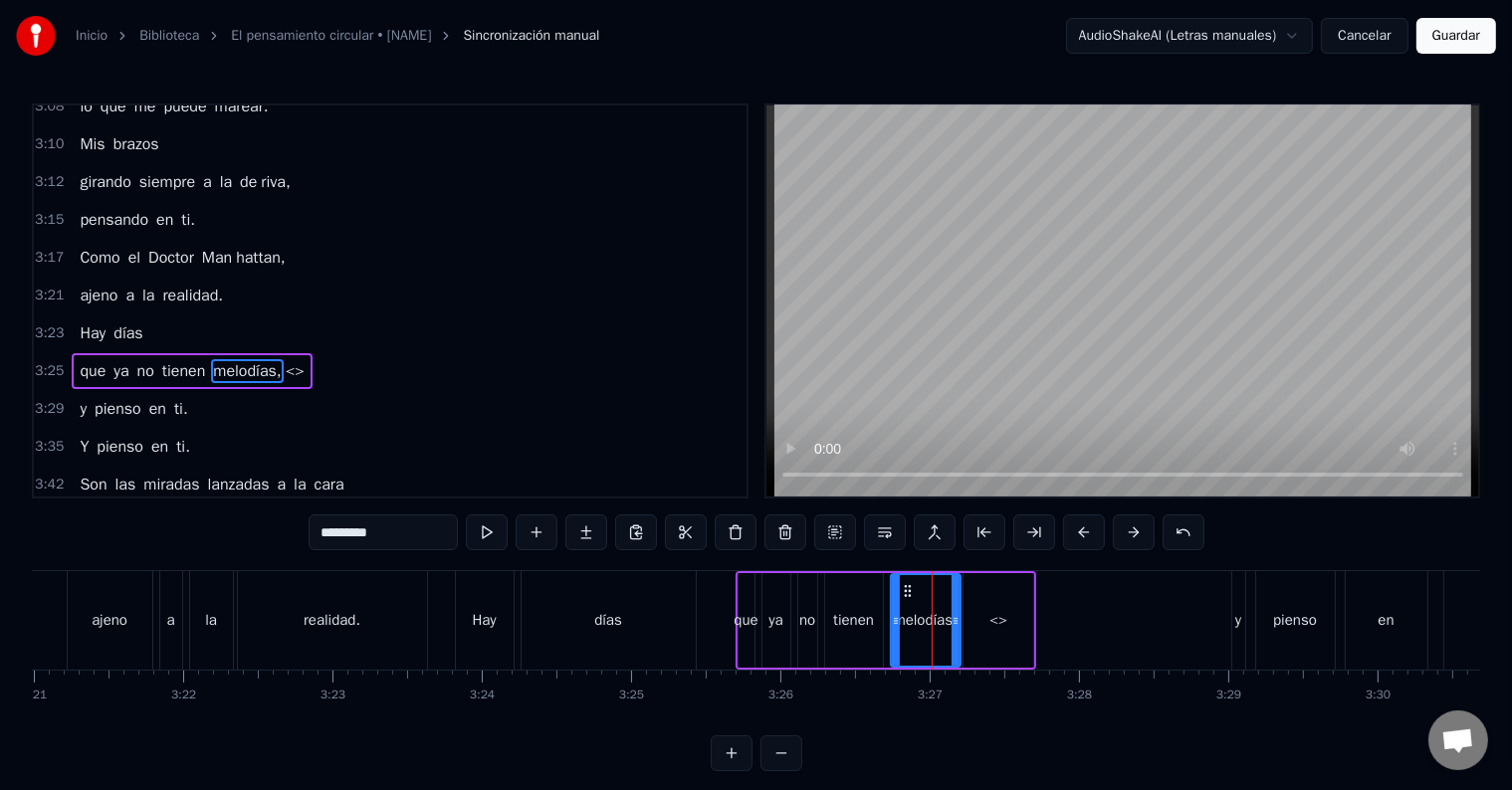click on "*********" at bounding box center (383, 532) 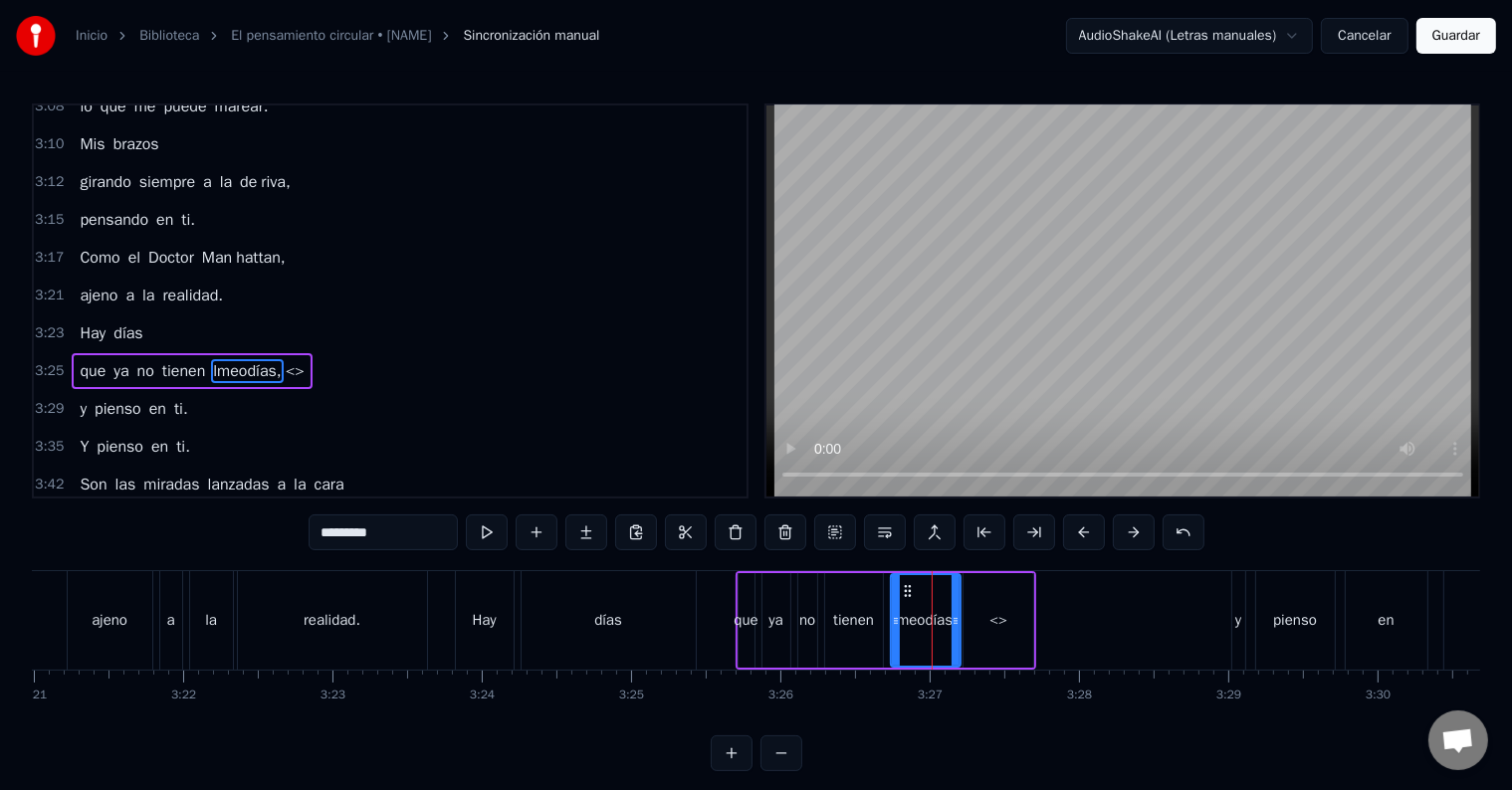 click on "*********" at bounding box center [383, 532] 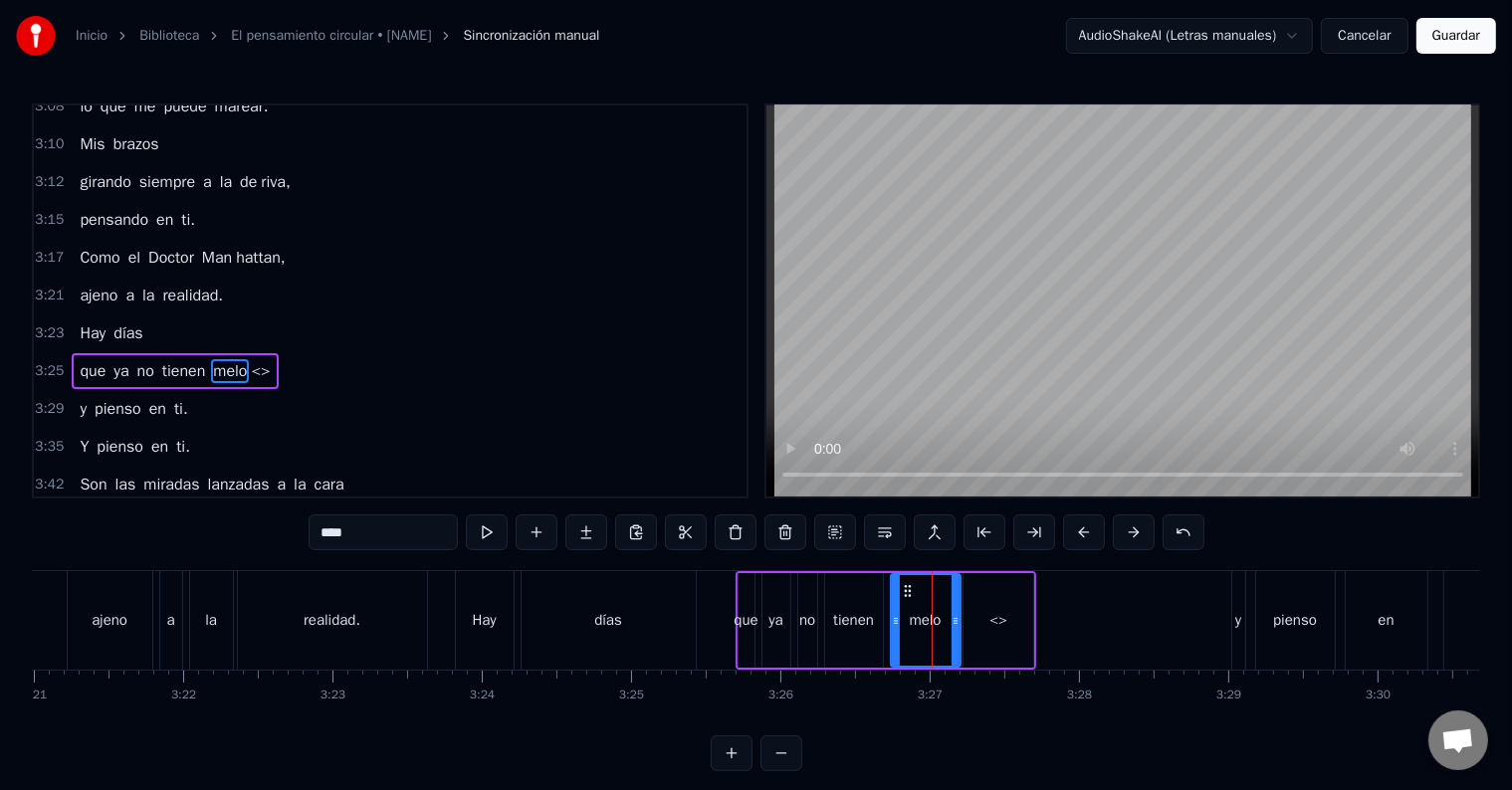 type on "****" 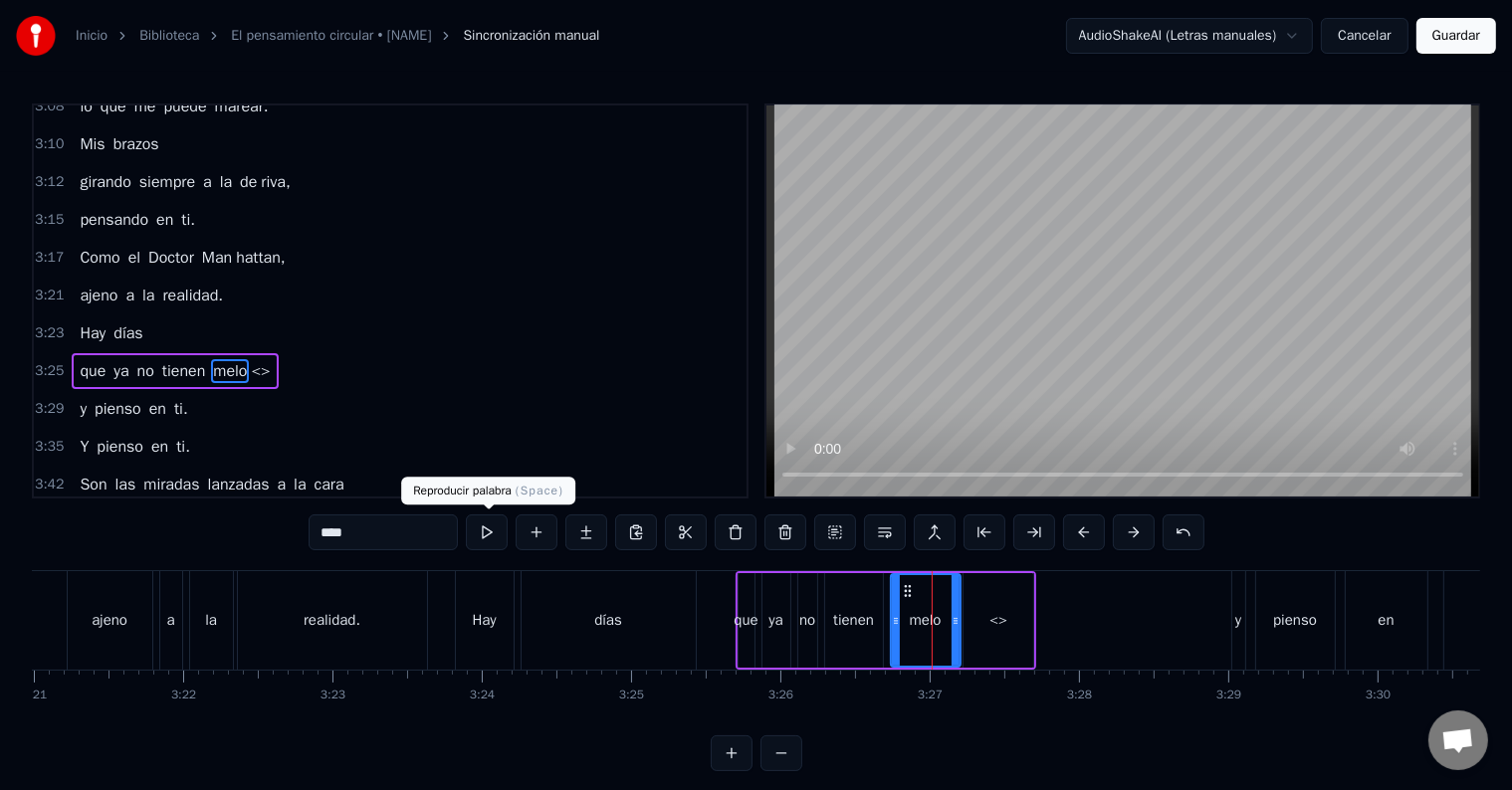 click on "<>" at bounding box center [998, 620] 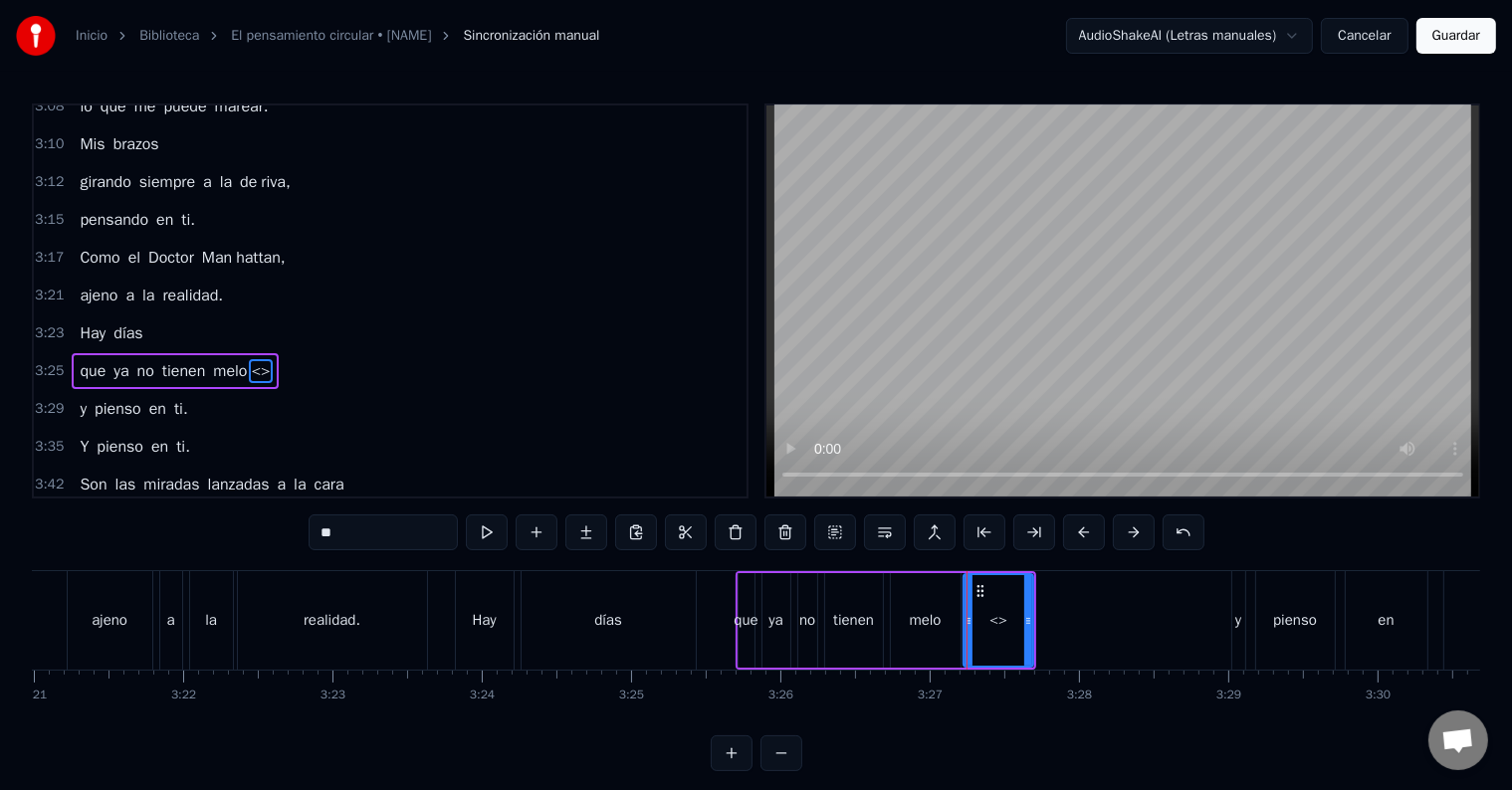 drag, startPoint x: 423, startPoint y: 519, endPoint x: 234, endPoint y: 518, distance: 189.00265 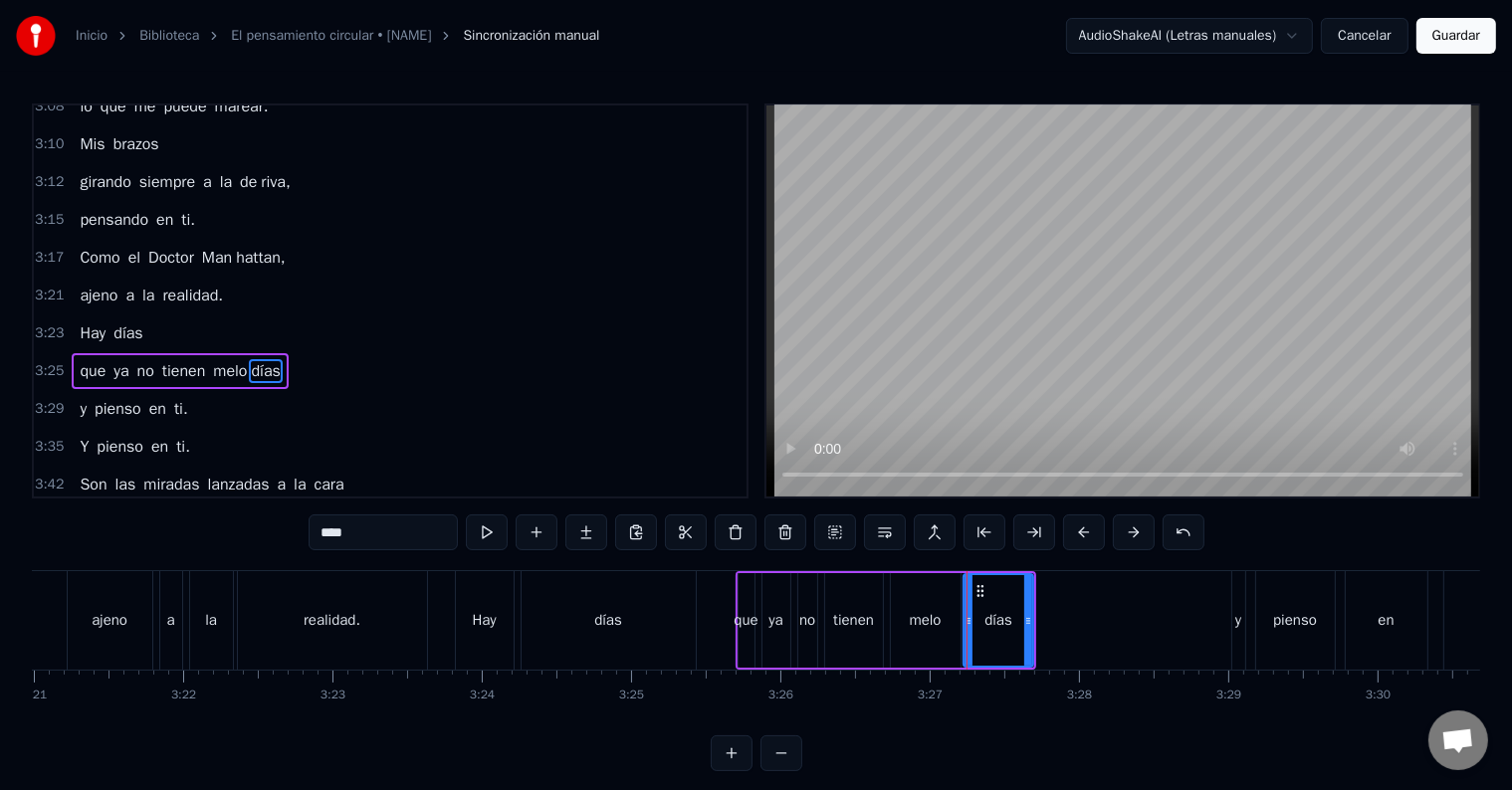 click on "melo" at bounding box center (926, 620) 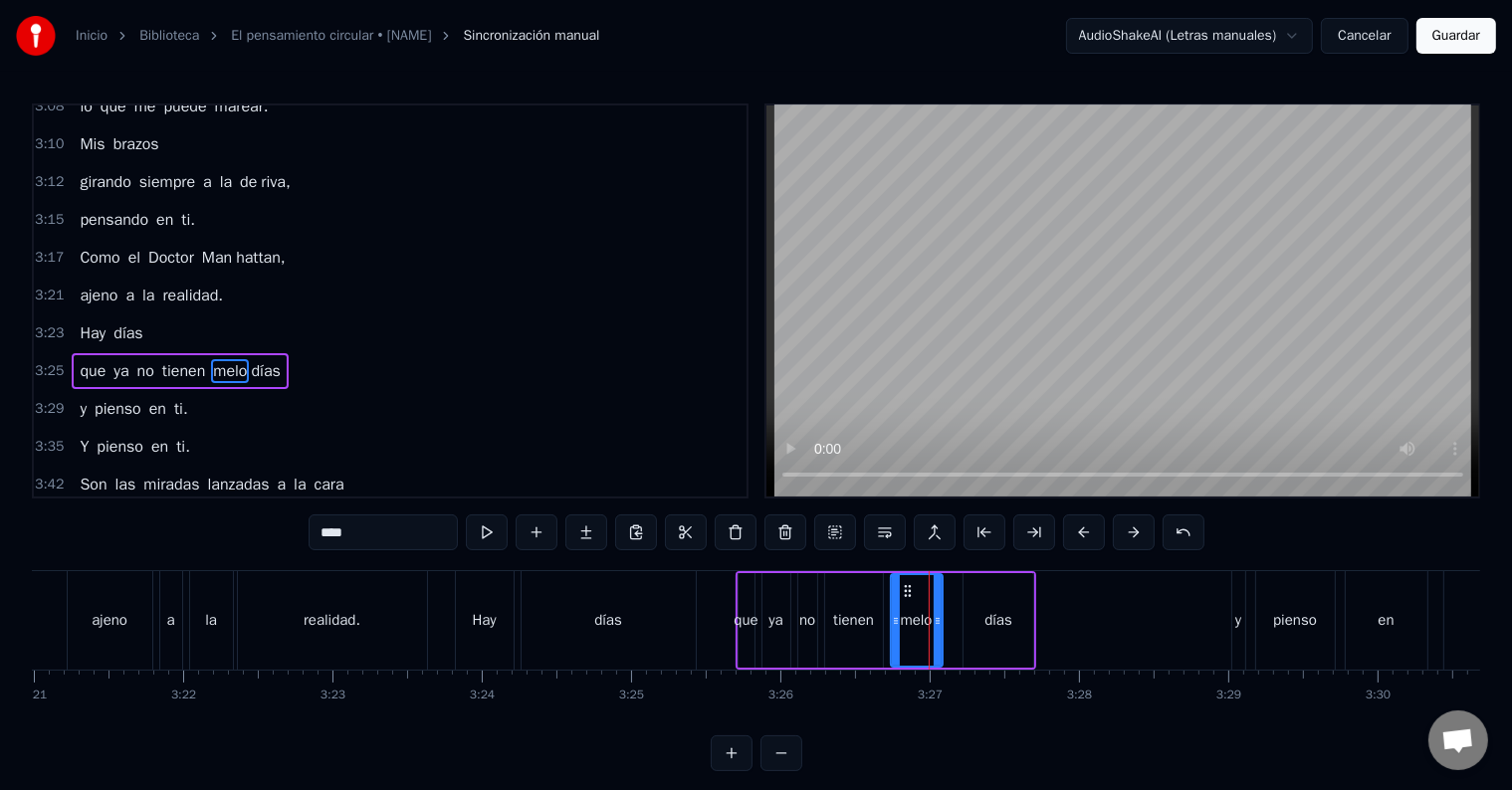 drag, startPoint x: 956, startPoint y: 623, endPoint x: 937, endPoint y: 622, distance: 19.026298 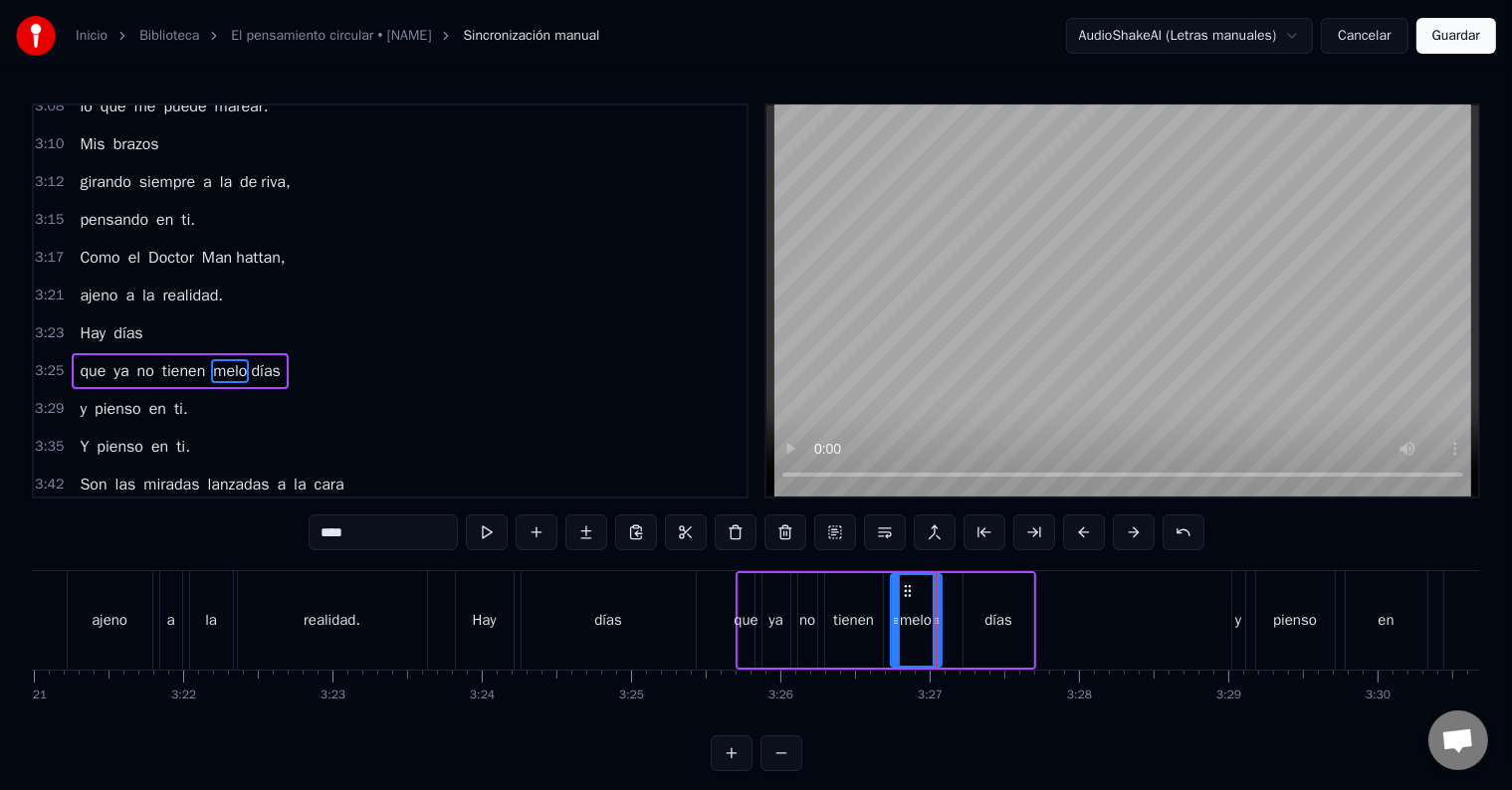 click on "días" at bounding box center (998, 620) 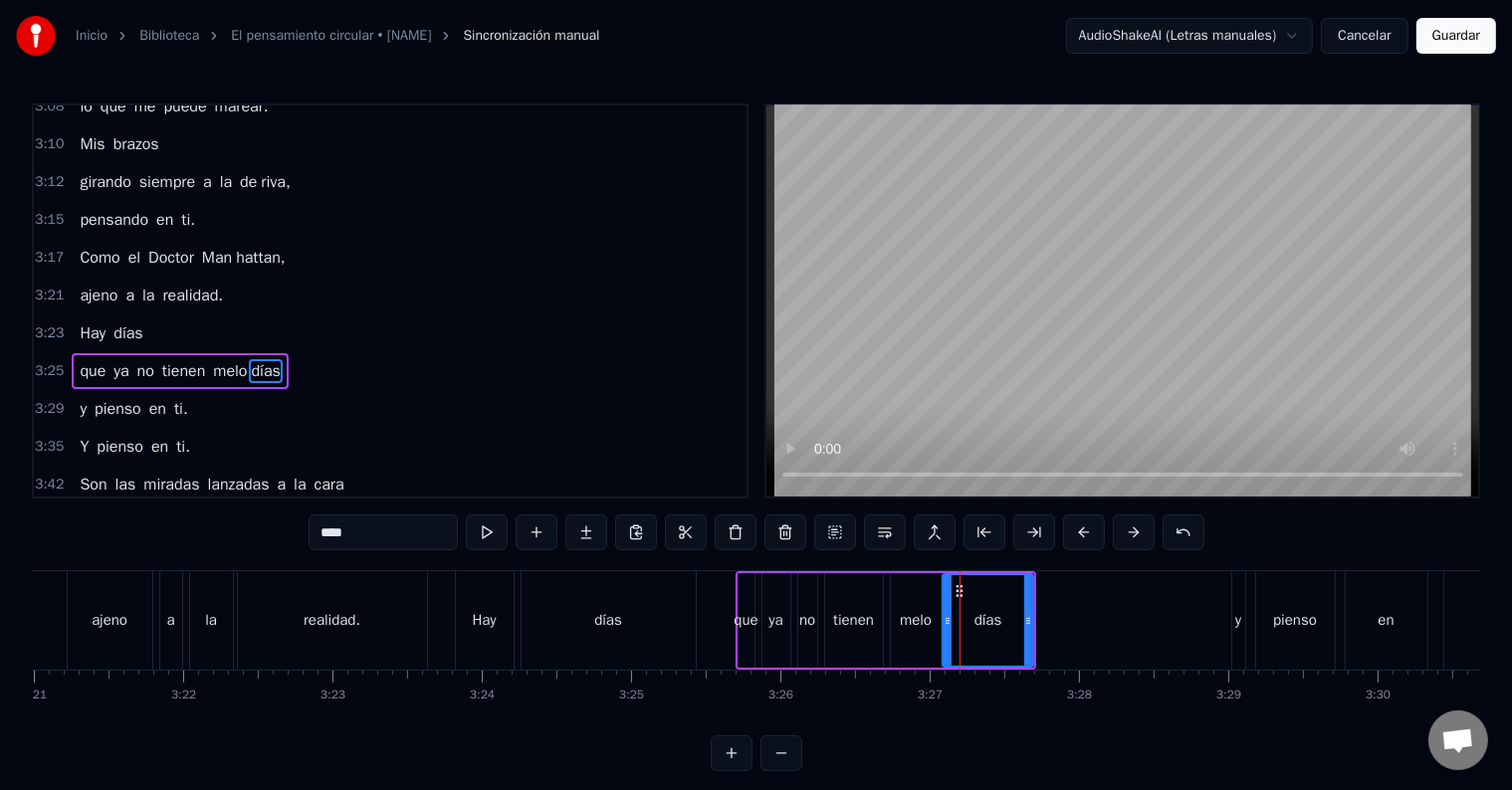 drag, startPoint x: 964, startPoint y: 623, endPoint x: 941, endPoint y: 624, distance: 23.021729 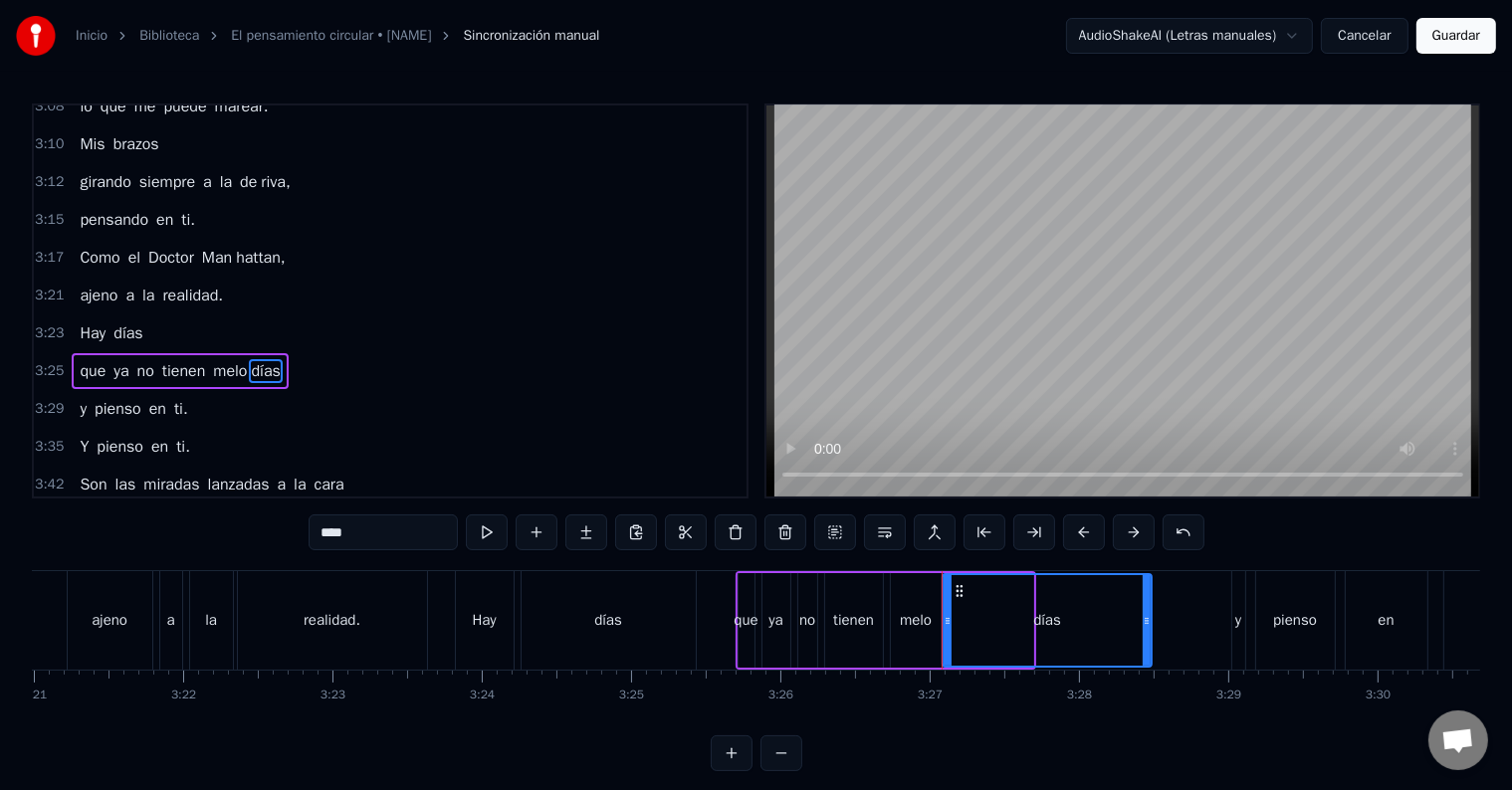 drag, startPoint x: 1025, startPoint y: 617, endPoint x: 1139, endPoint y: 625, distance: 114.28036 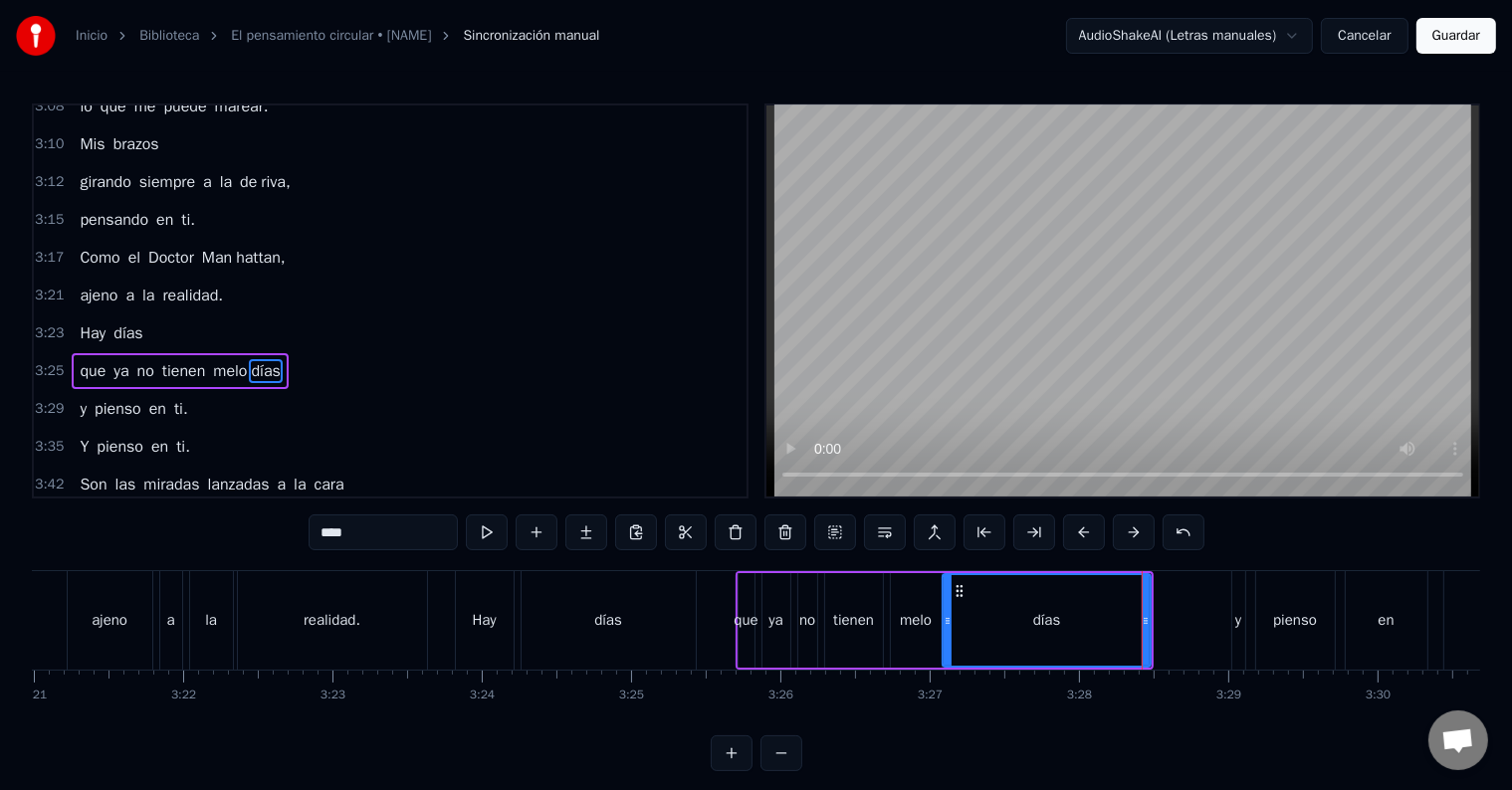 click on "días" at bounding box center [608, 620] 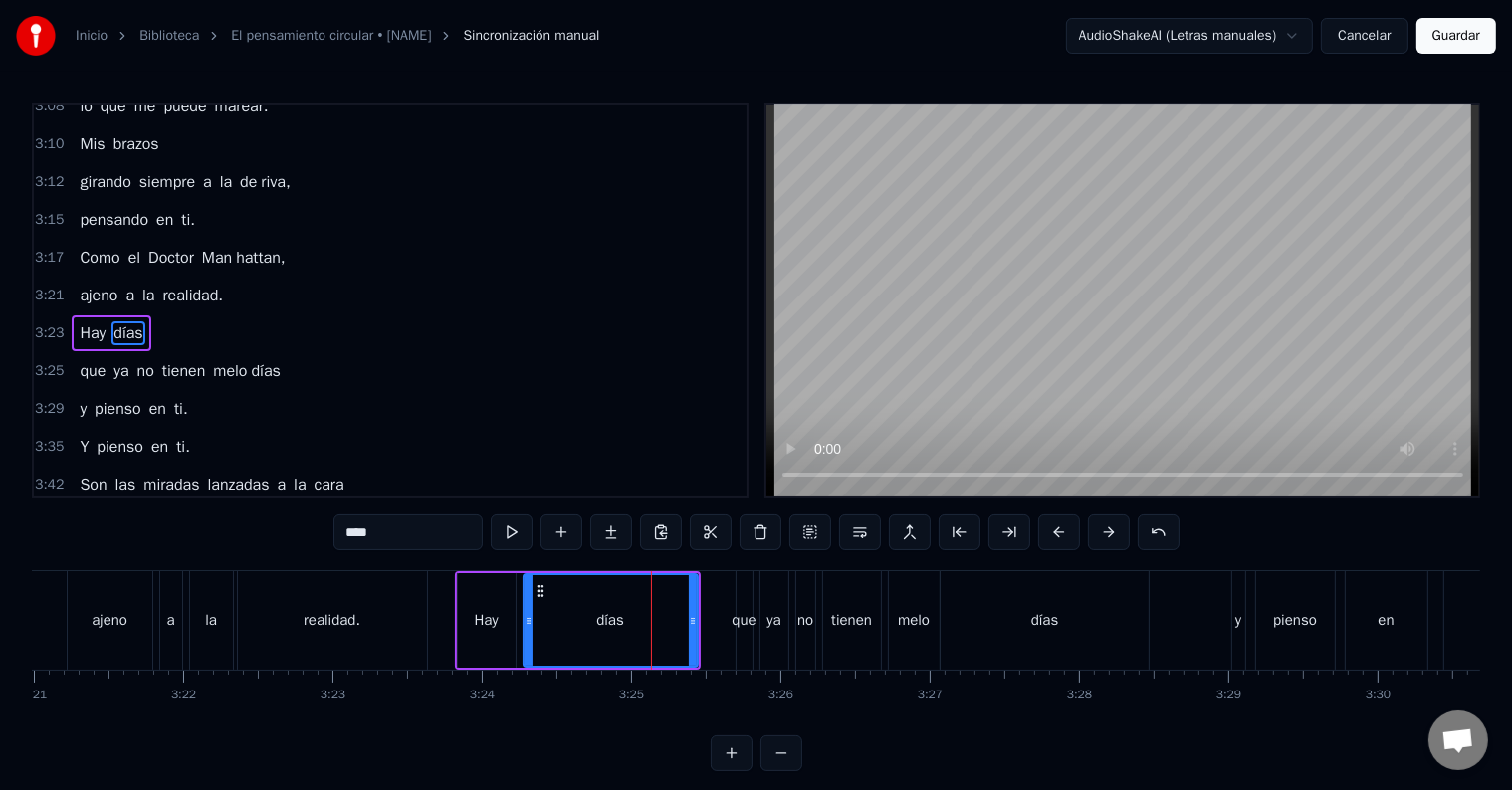 scroll, scrollTop: 1909, scrollLeft: 0, axis: vertical 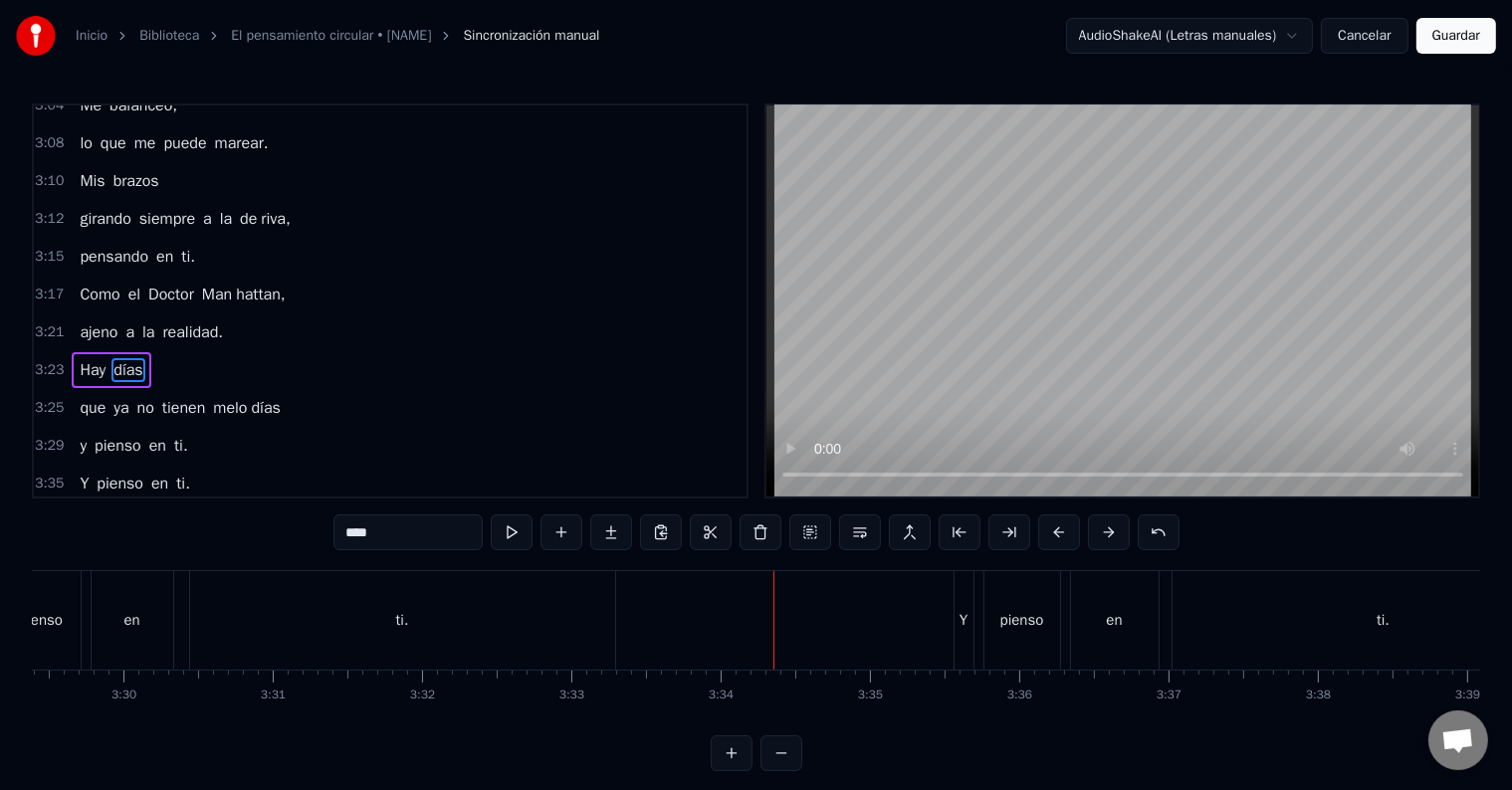 click on "ti." at bounding box center [402, 620] 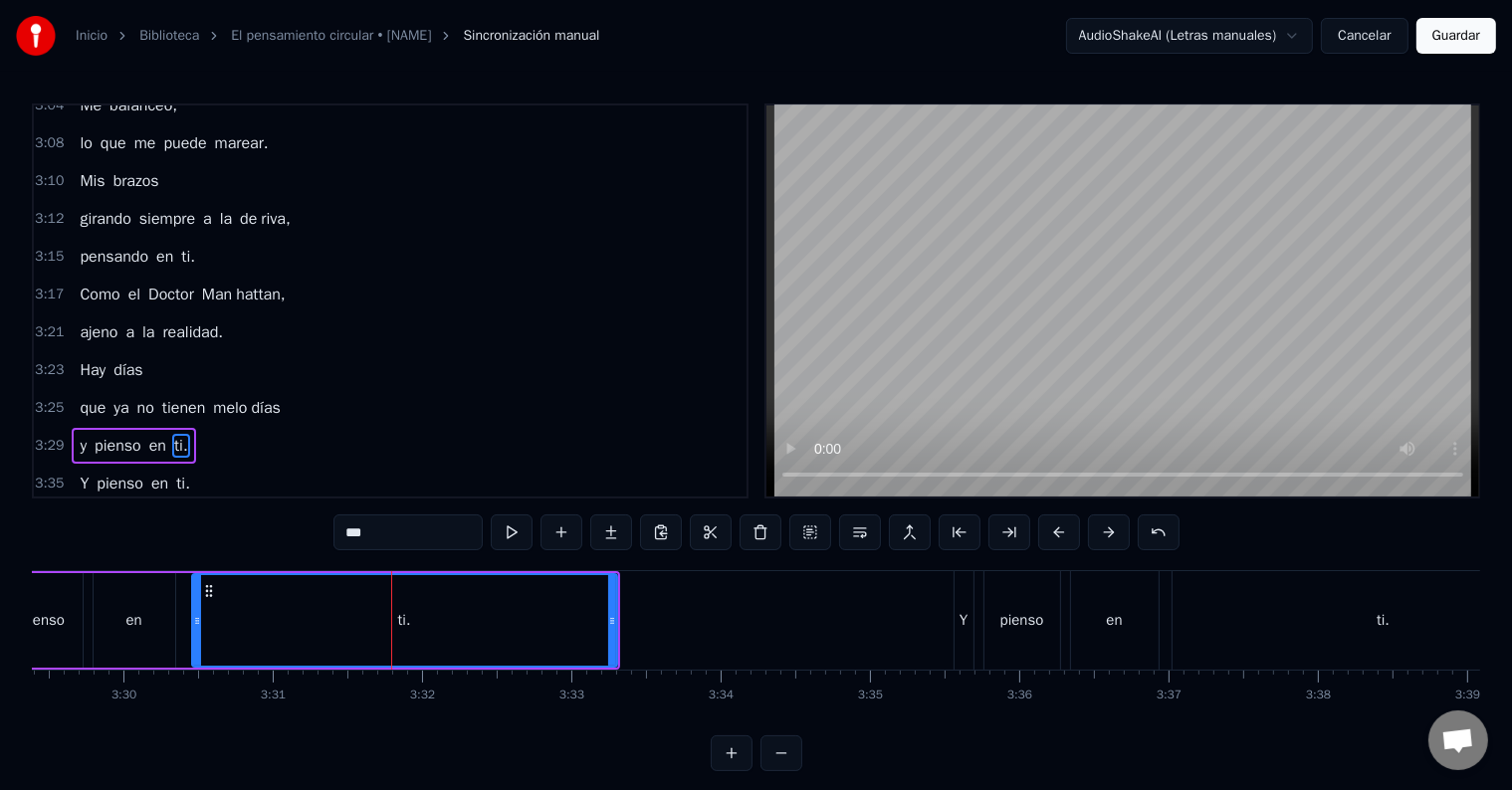 scroll, scrollTop: 1982, scrollLeft: 0, axis: vertical 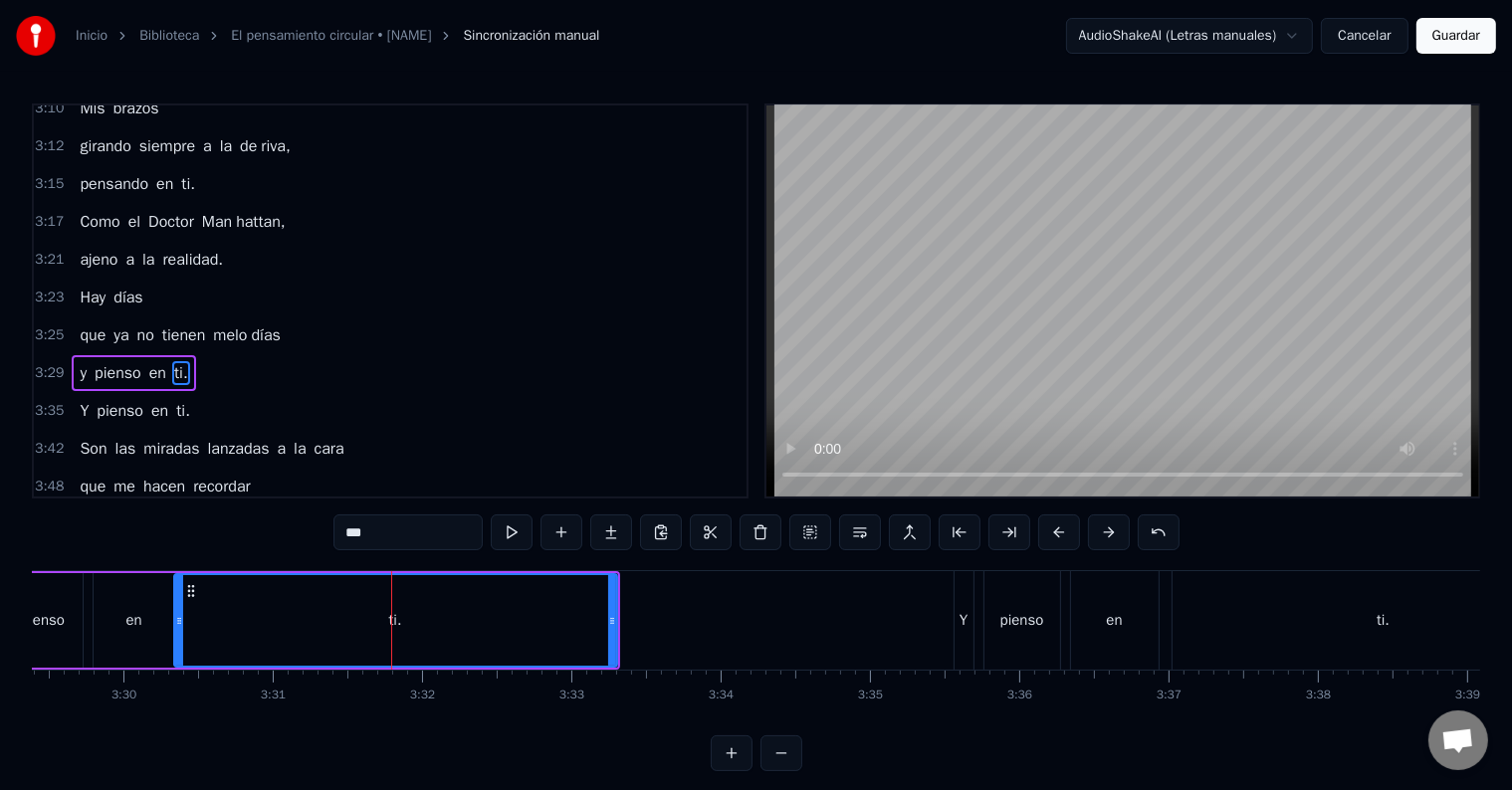 drag, startPoint x: 194, startPoint y: 627, endPoint x: 176, endPoint y: 632, distance: 18.681542 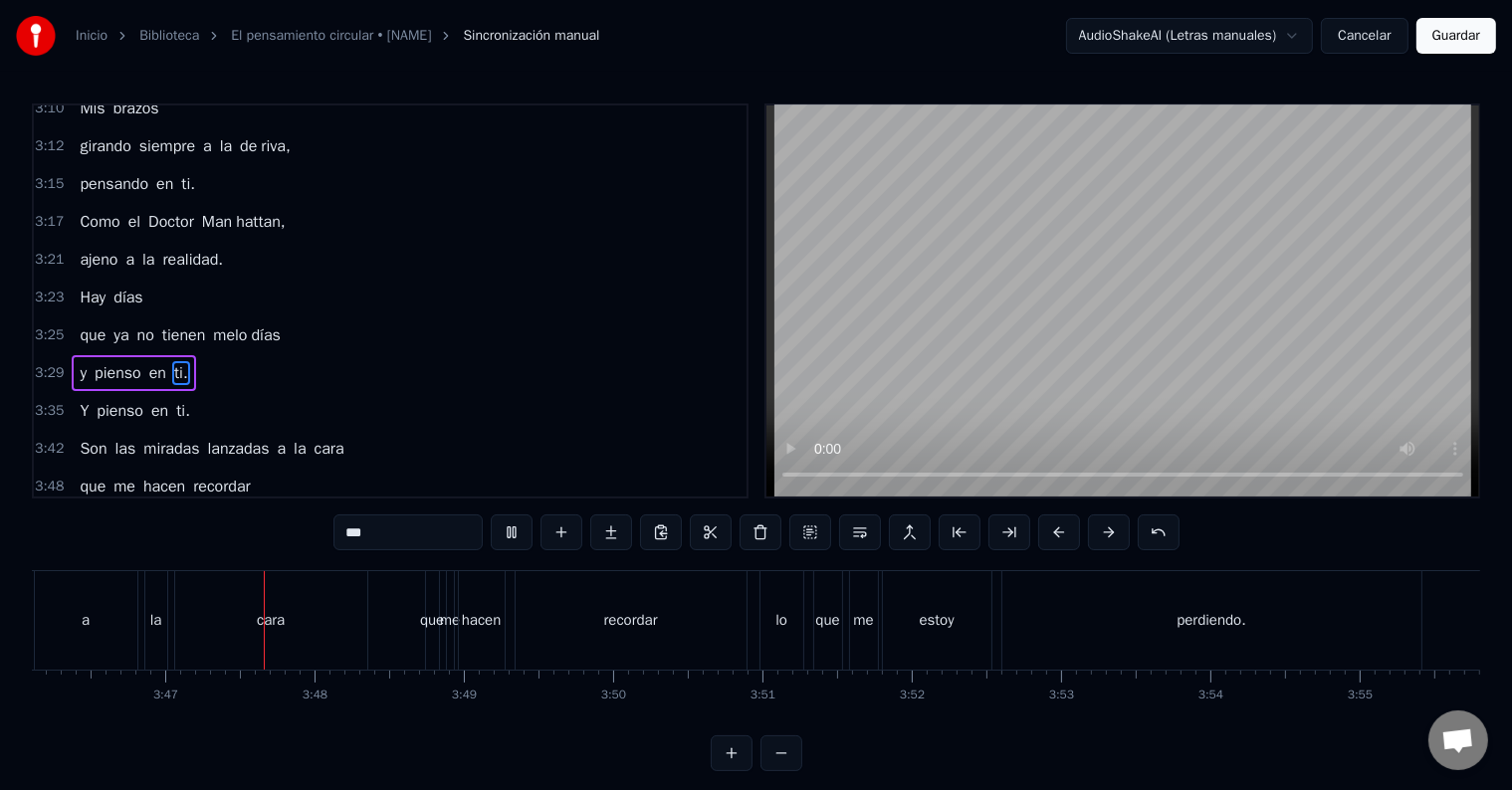 scroll, scrollTop: 0, scrollLeft: 33798, axis: horizontal 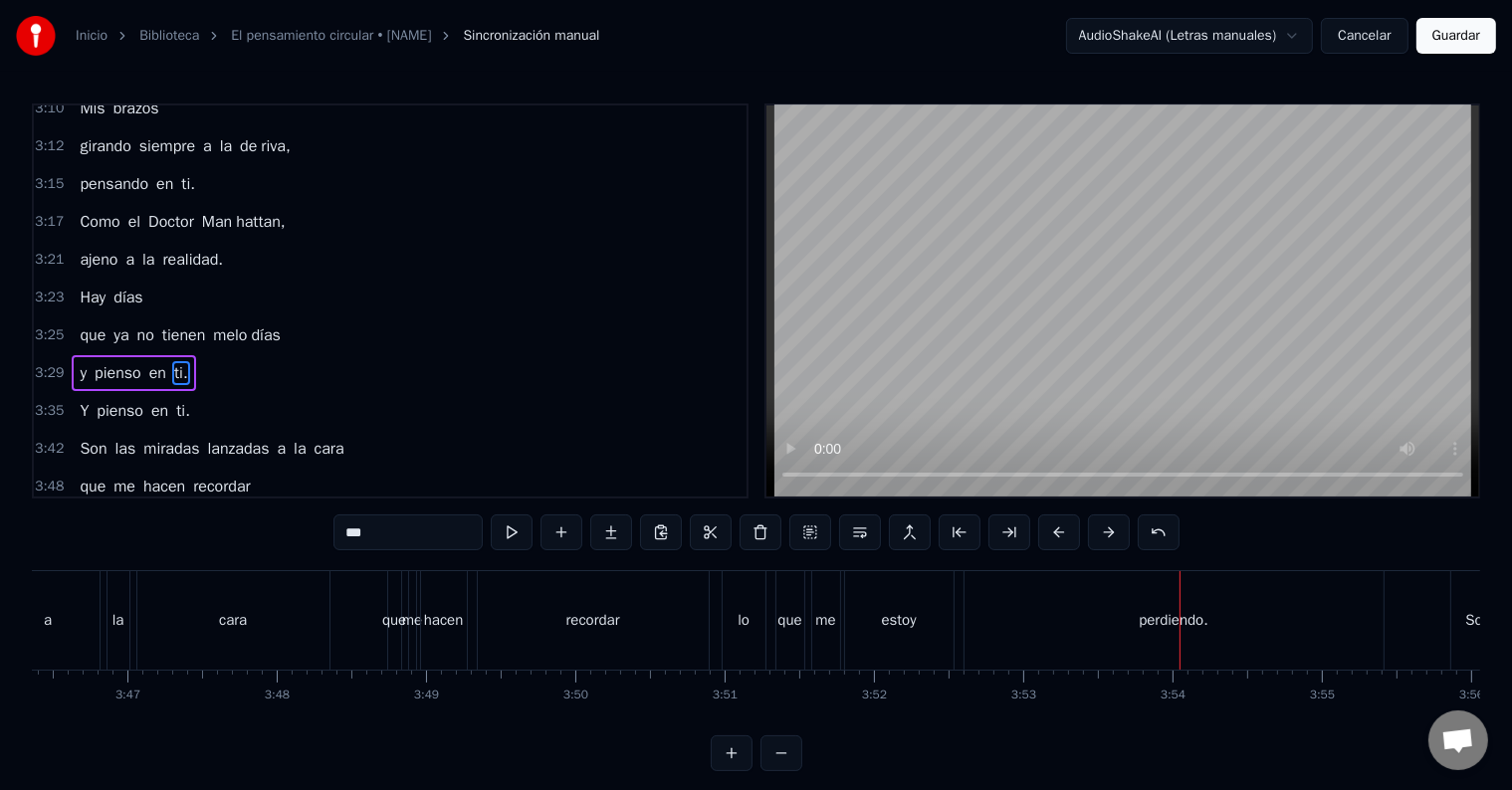 click on "perdiendo." at bounding box center (1174, 620) 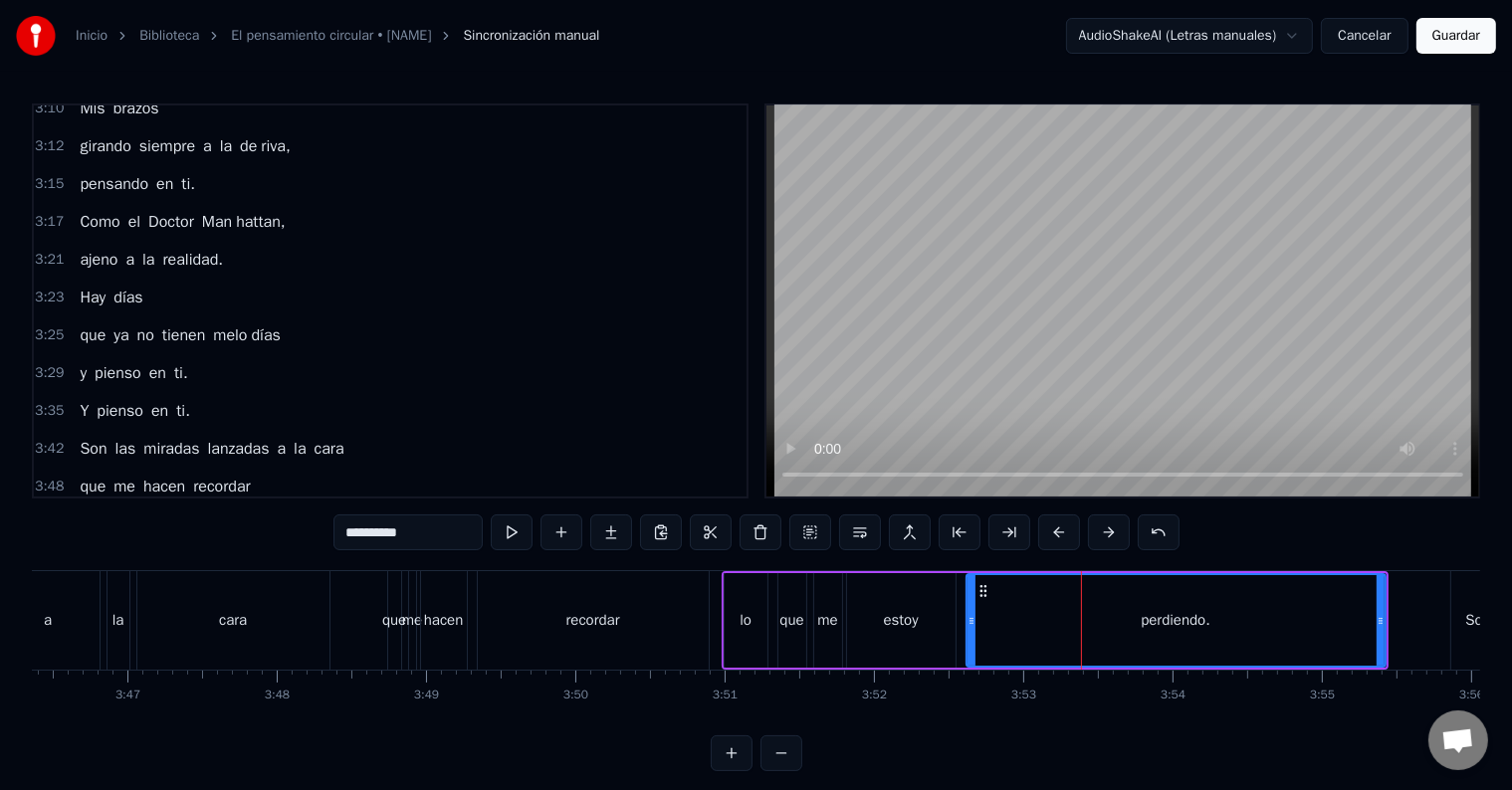 scroll, scrollTop: 2129, scrollLeft: 0, axis: vertical 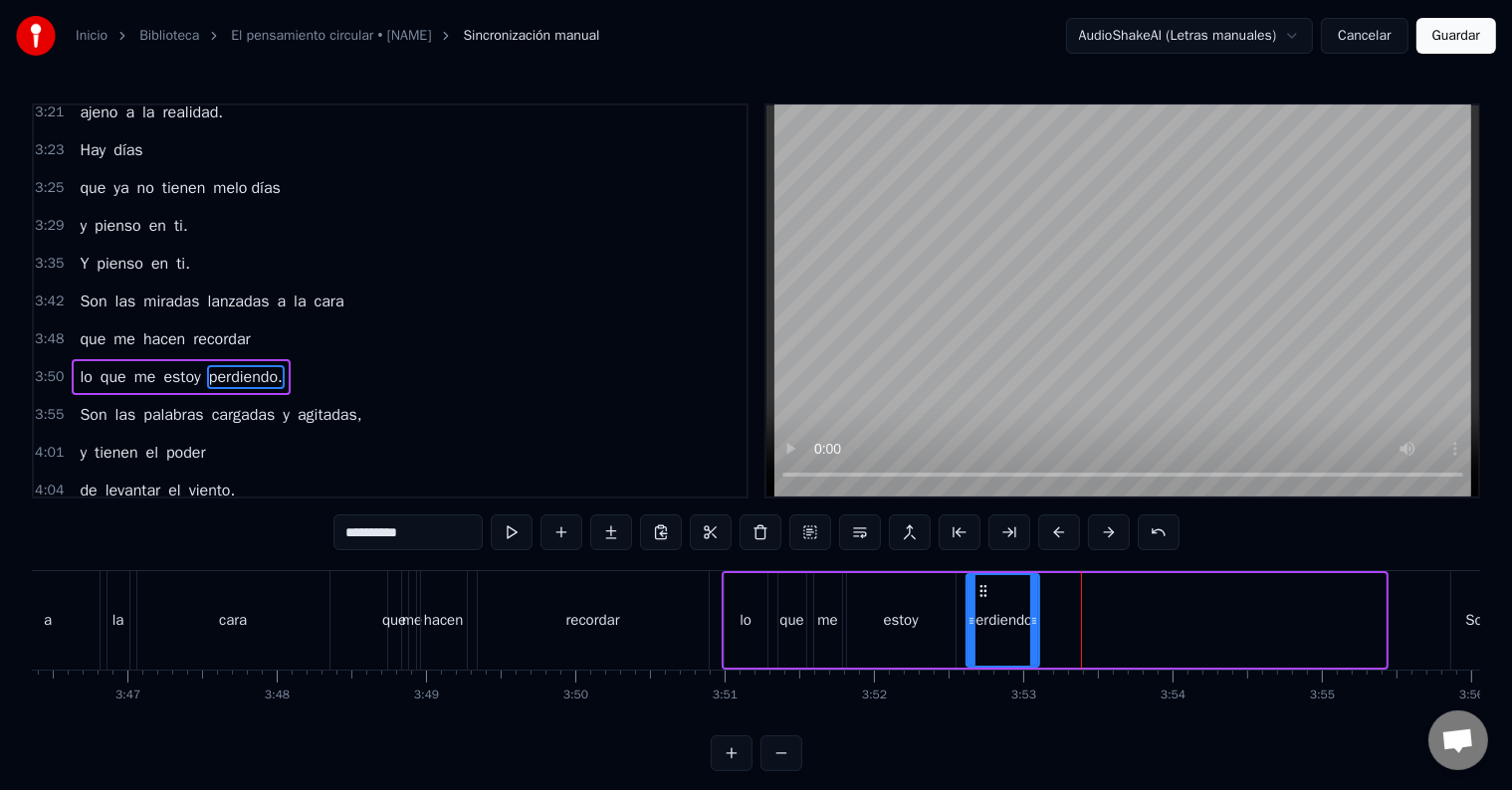 drag, startPoint x: 1382, startPoint y: 626, endPoint x: 1033, endPoint y: 628, distance: 349.0057 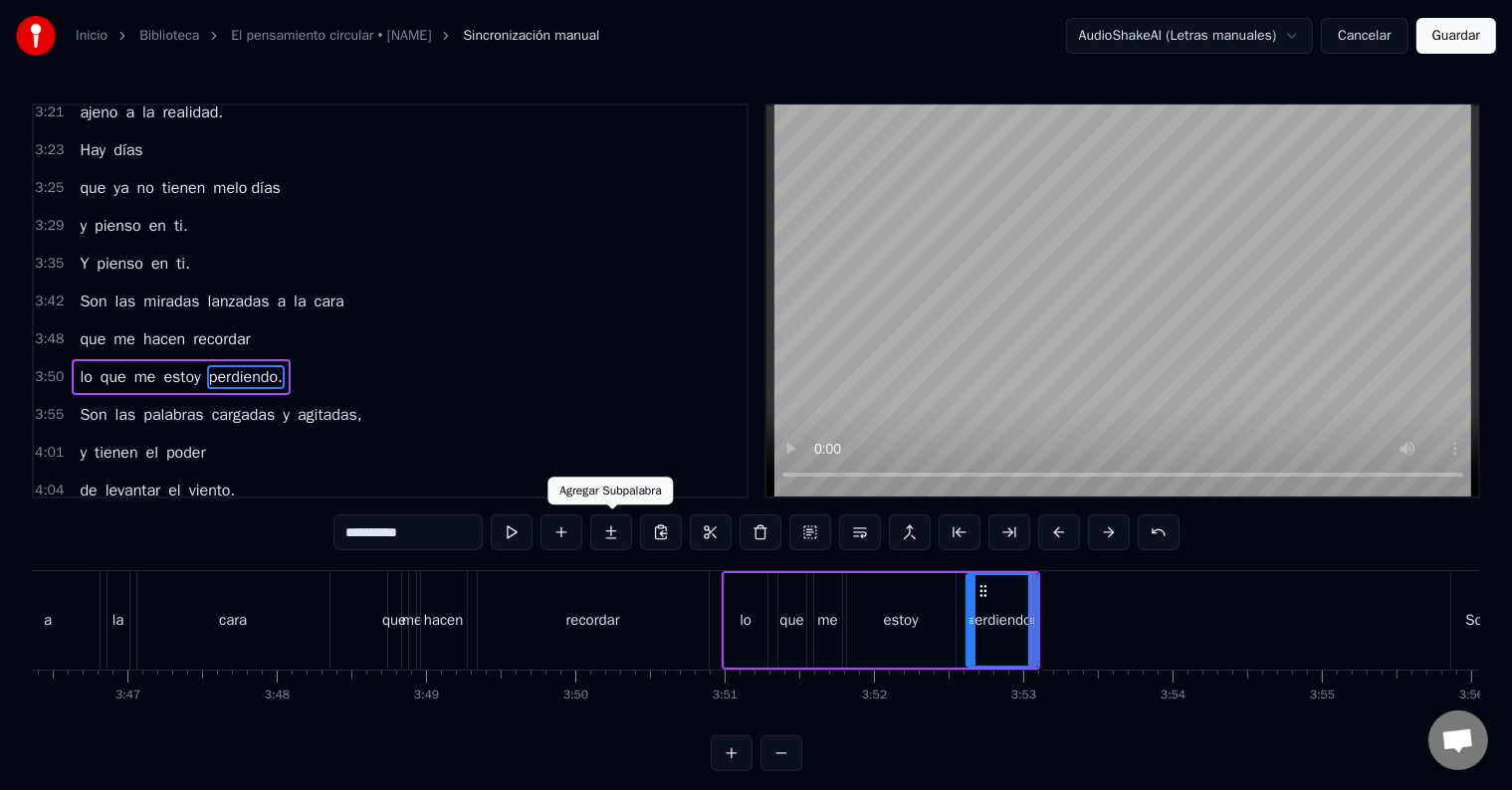 click at bounding box center (611, 532) 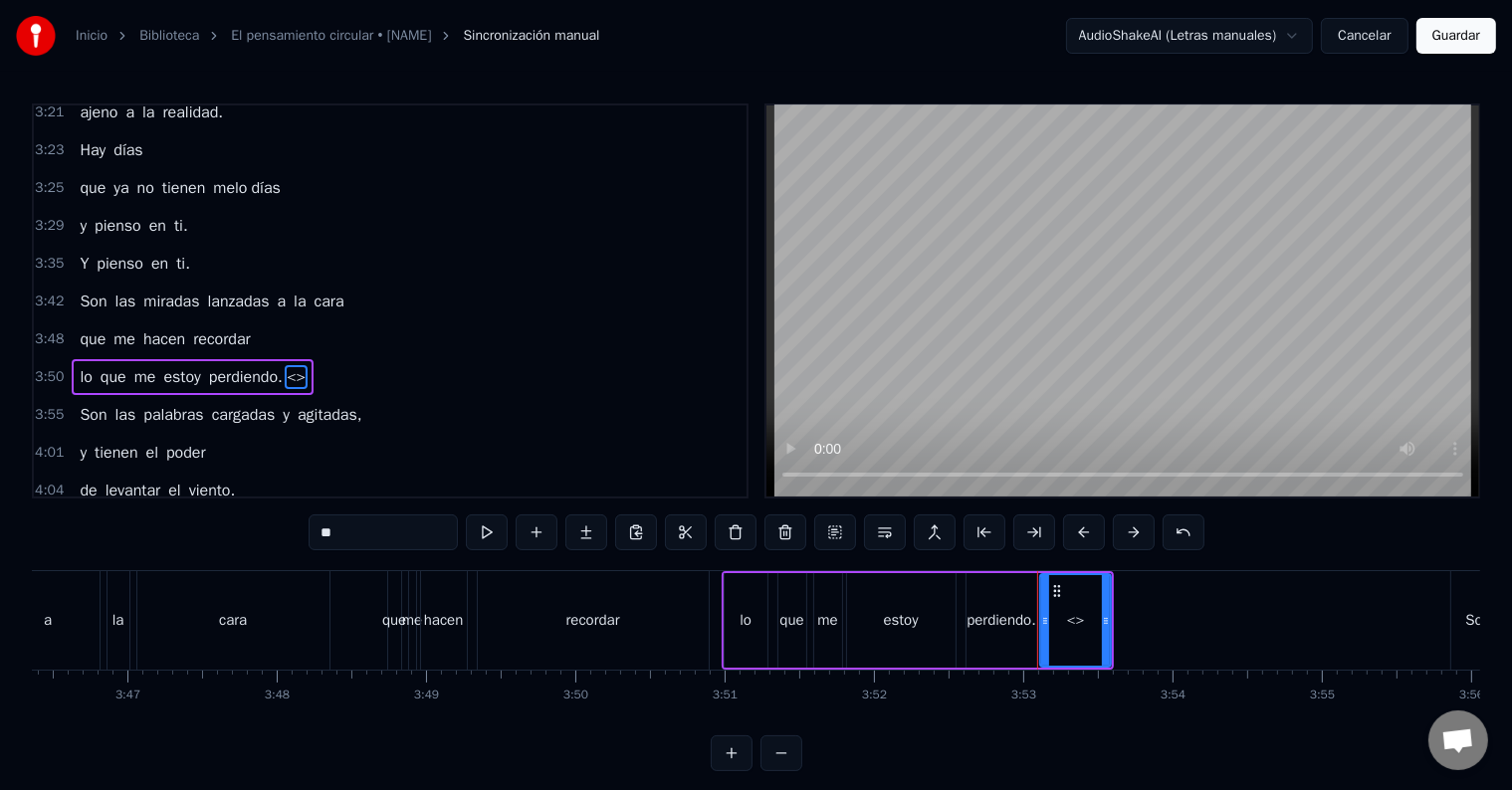 click on "perdiendo." at bounding box center (246, 377) 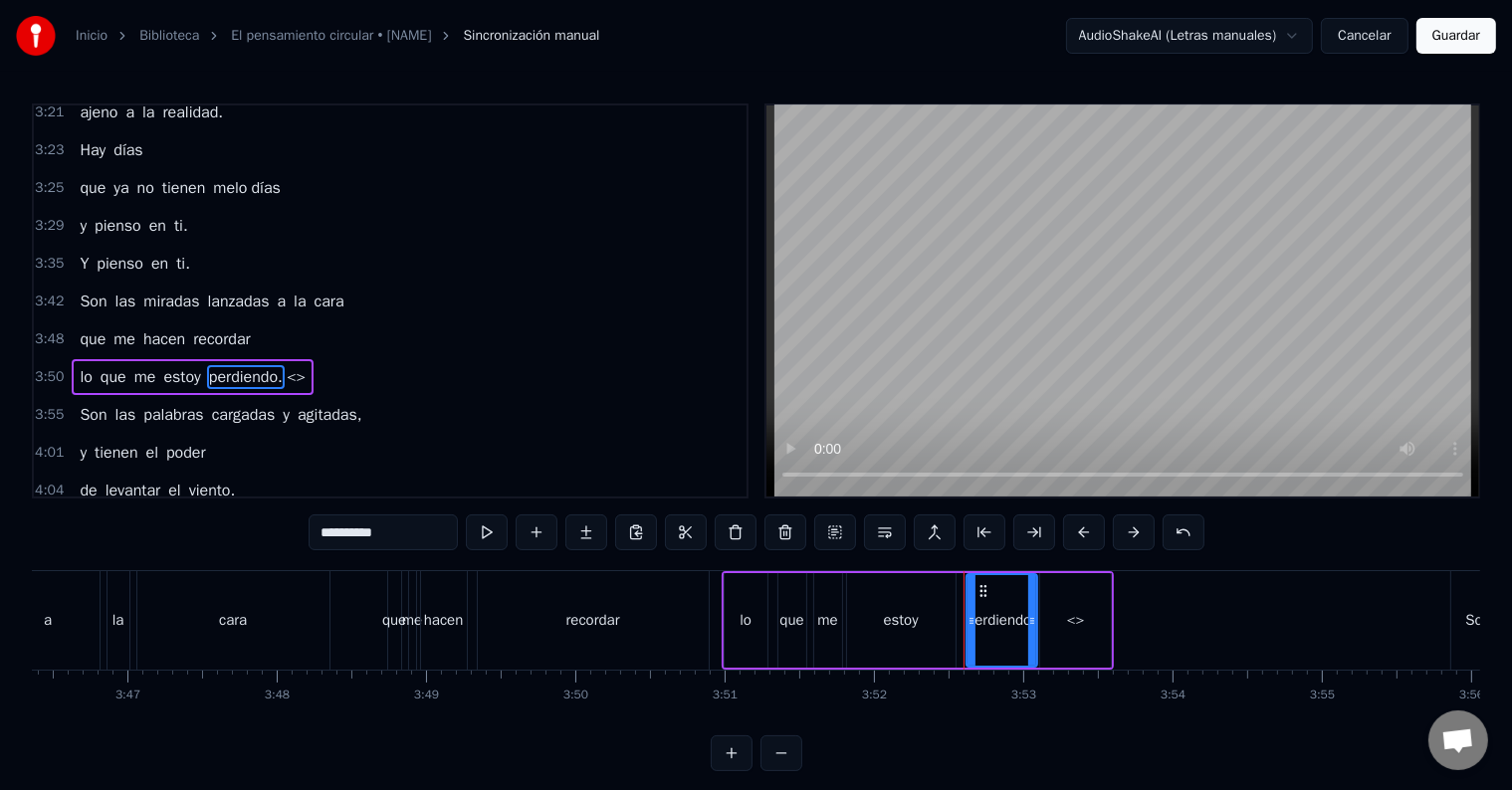 drag, startPoint x: 346, startPoint y: 531, endPoint x: 413, endPoint y: 525, distance: 67.26812 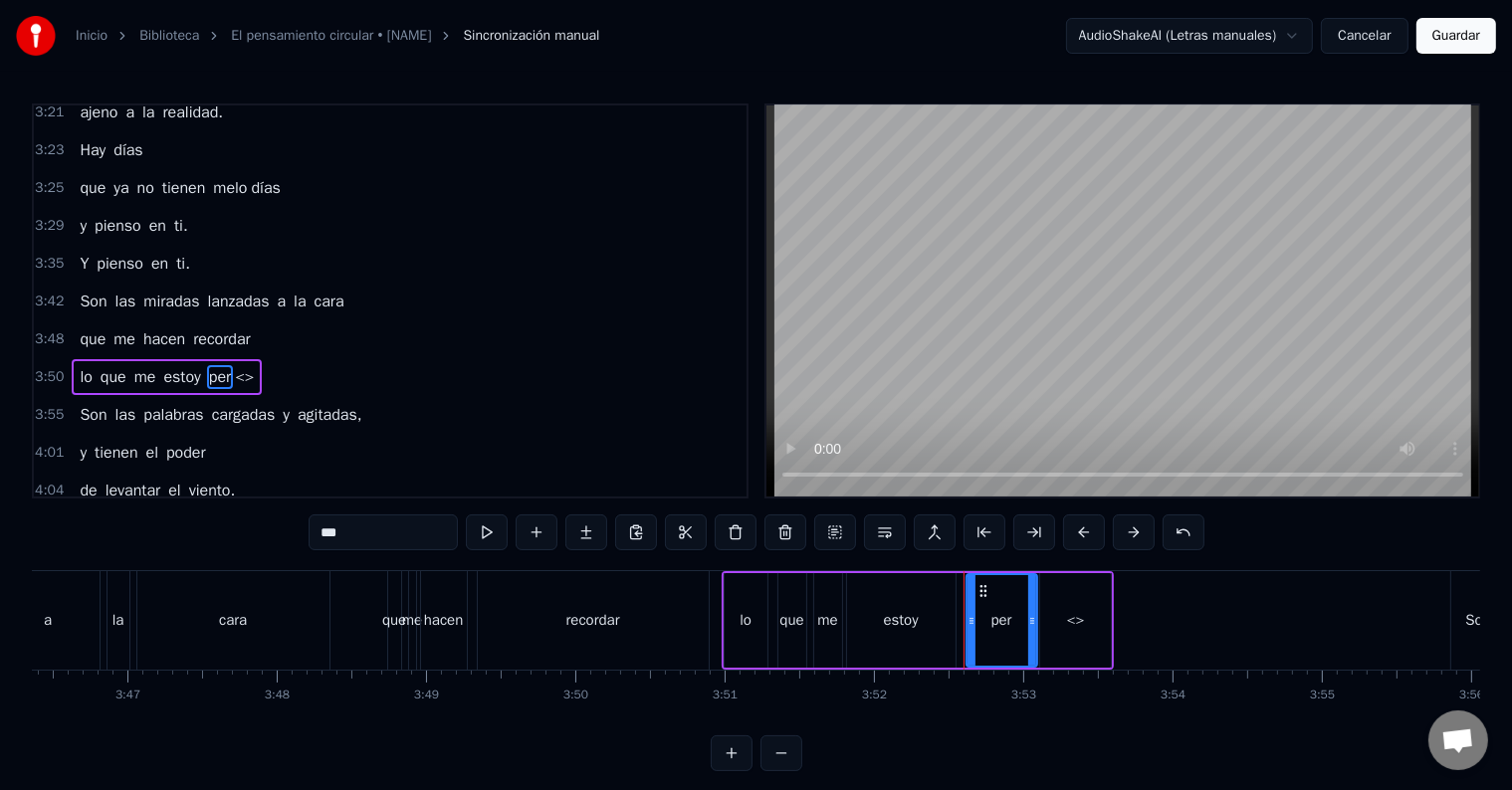 click on "<>" at bounding box center [1075, 620] 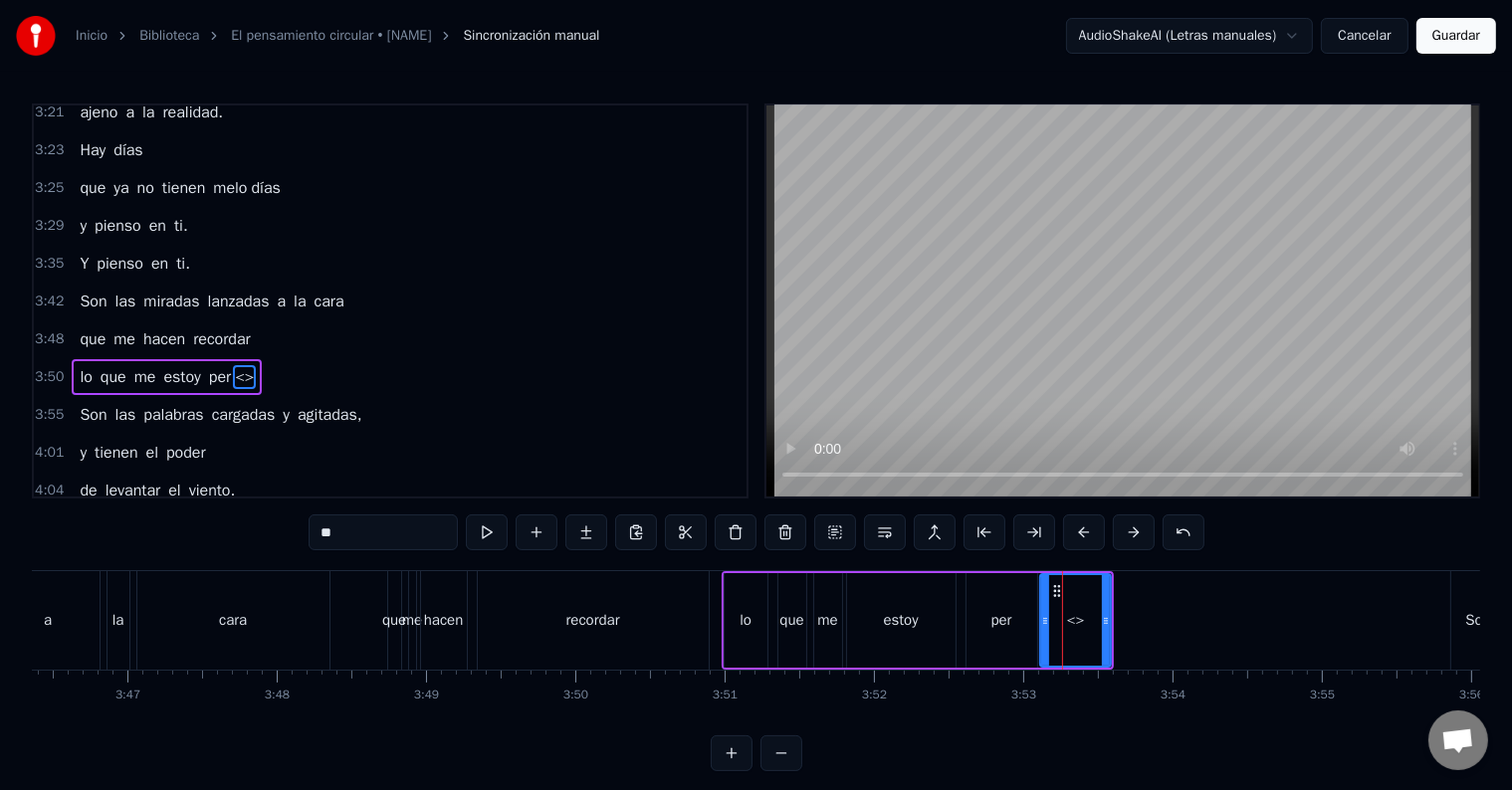 drag, startPoint x: 373, startPoint y: 536, endPoint x: 238, endPoint y: 536, distance: 135 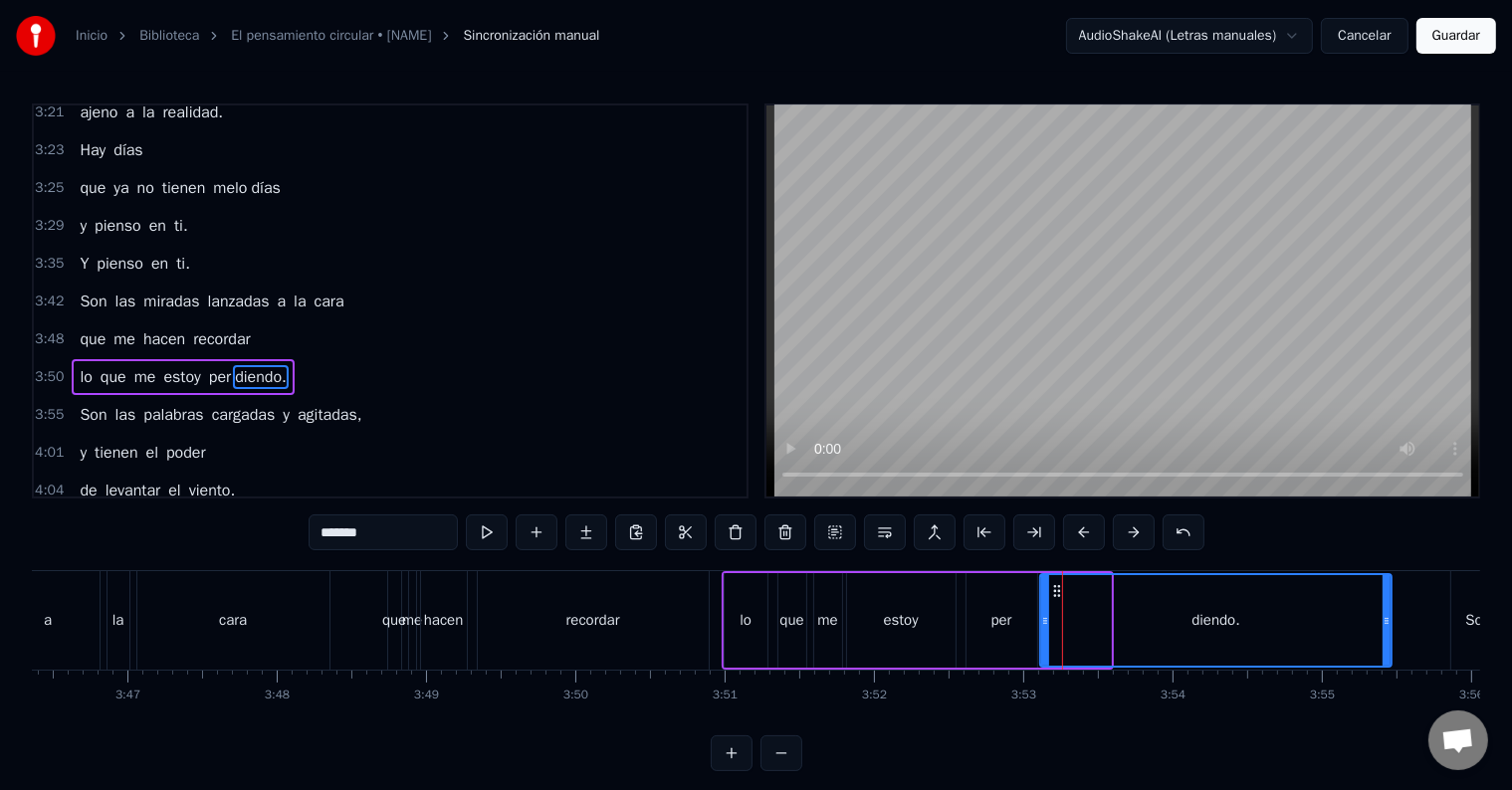 drag, startPoint x: 1101, startPoint y: 623, endPoint x: 1381, endPoint y: 627, distance: 280.02857 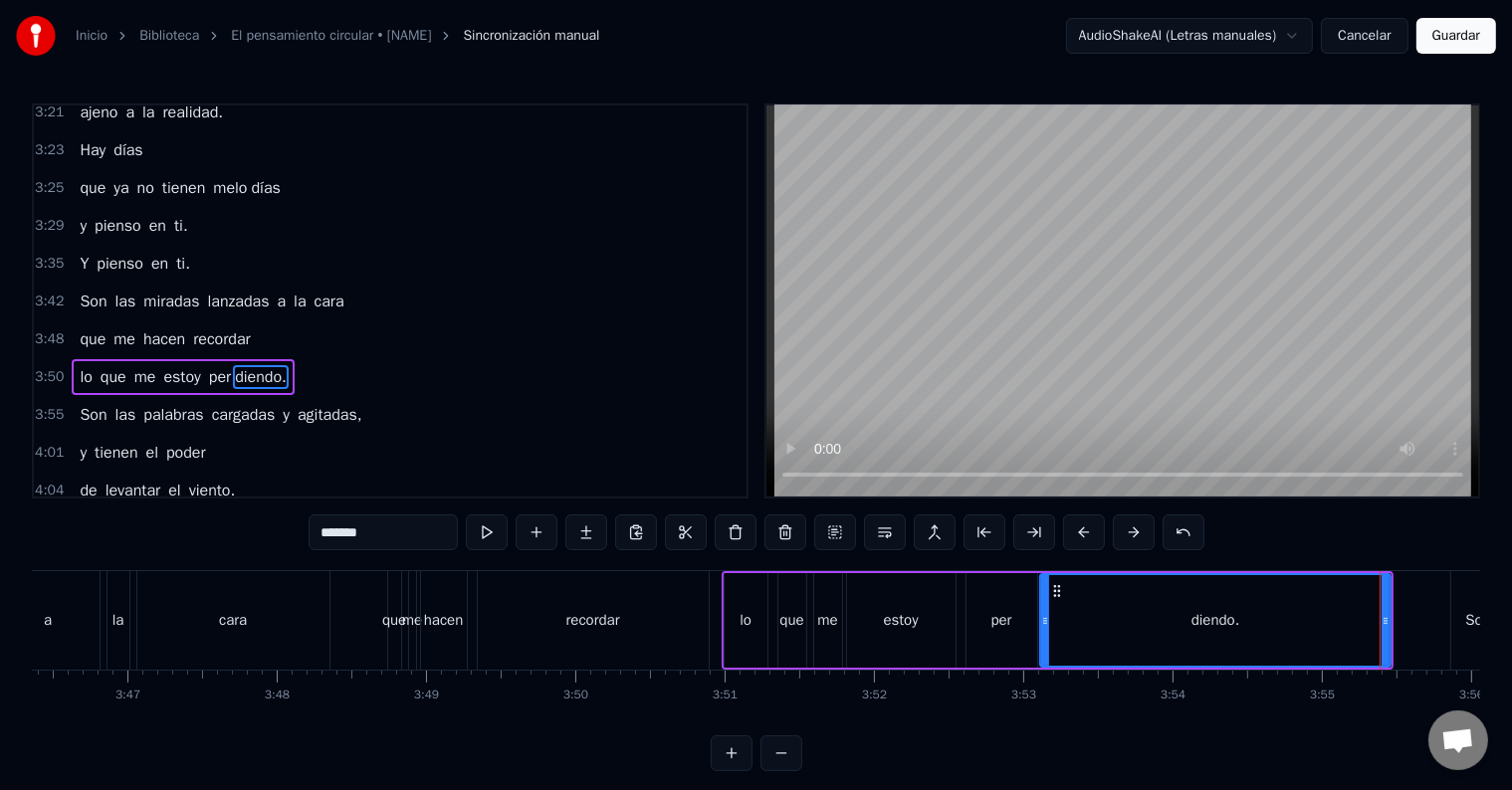 click on "per" at bounding box center [1001, 620] 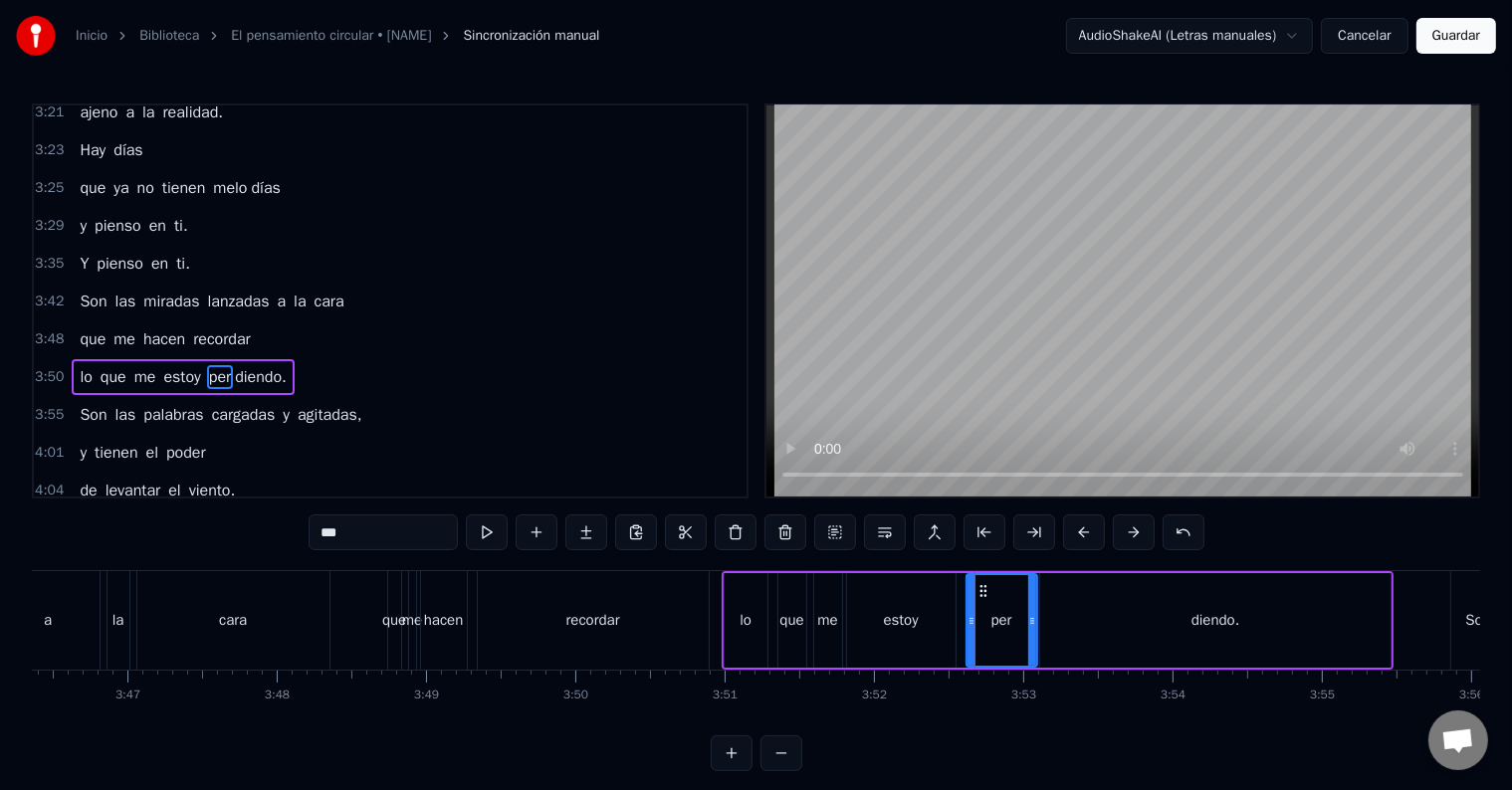 click on "***" at bounding box center [383, 532] 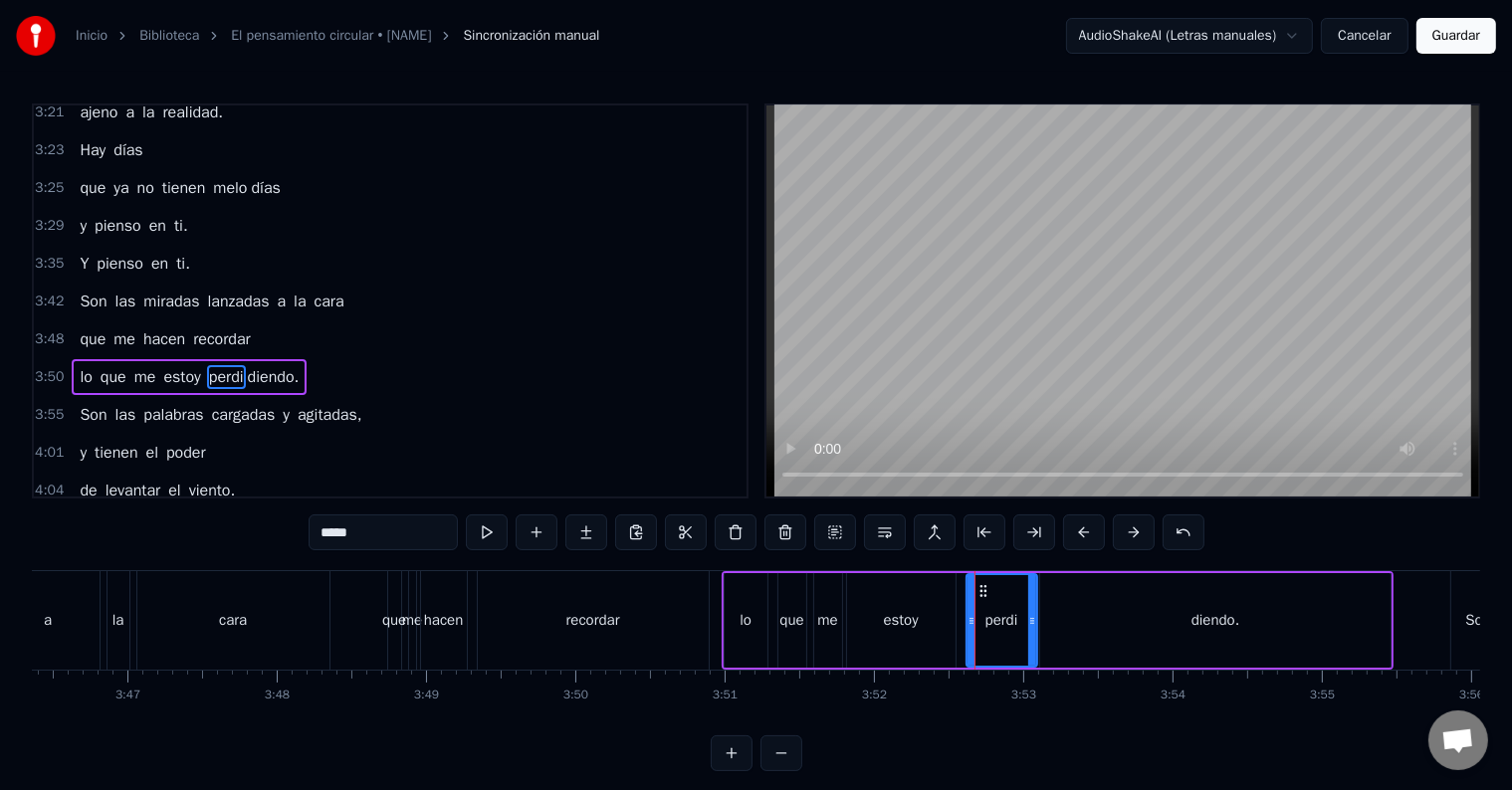 click on "diendo." at bounding box center (1215, 620) 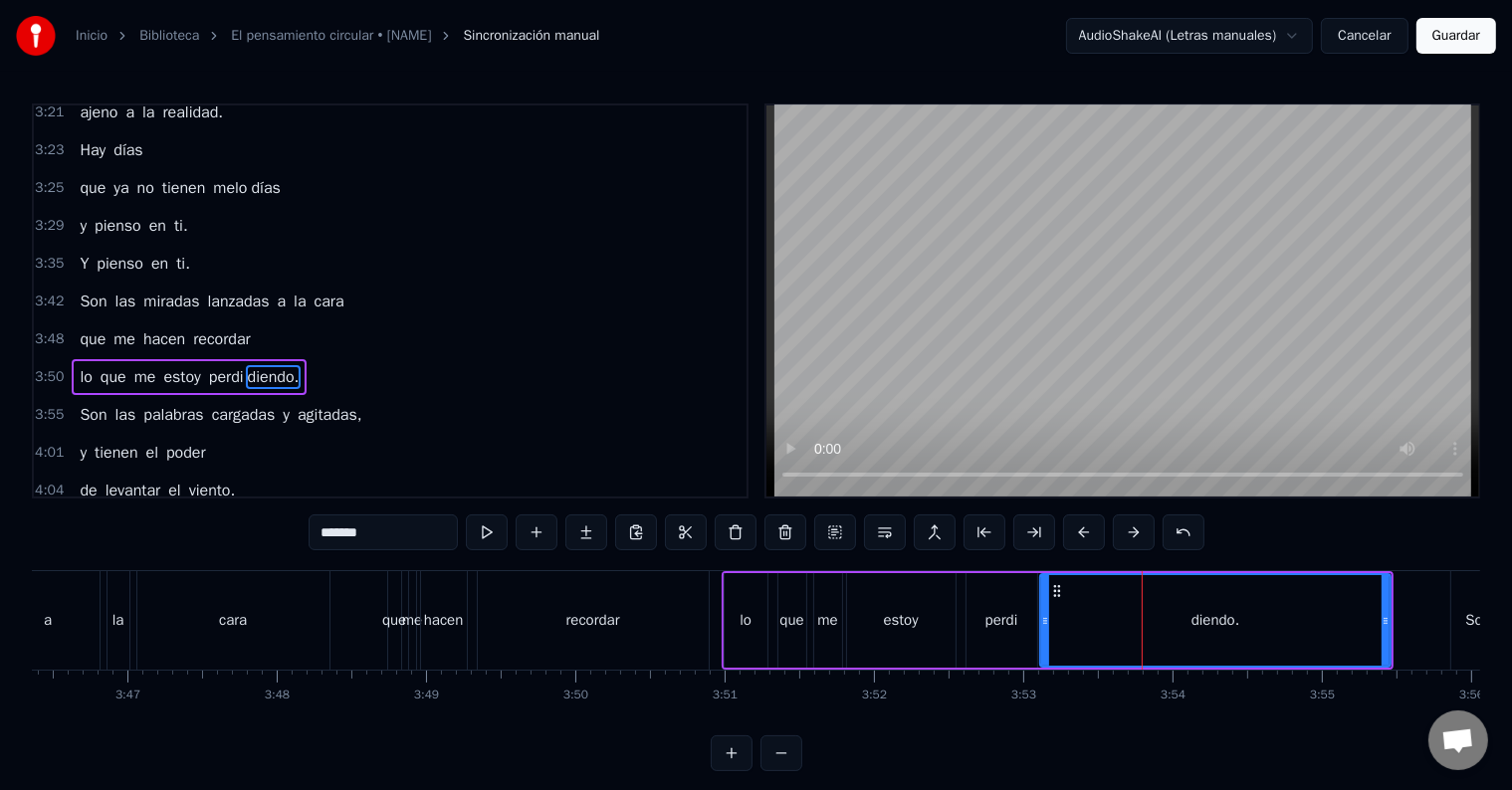 drag, startPoint x: 337, startPoint y: 525, endPoint x: 243, endPoint y: 513, distance: 94.7629 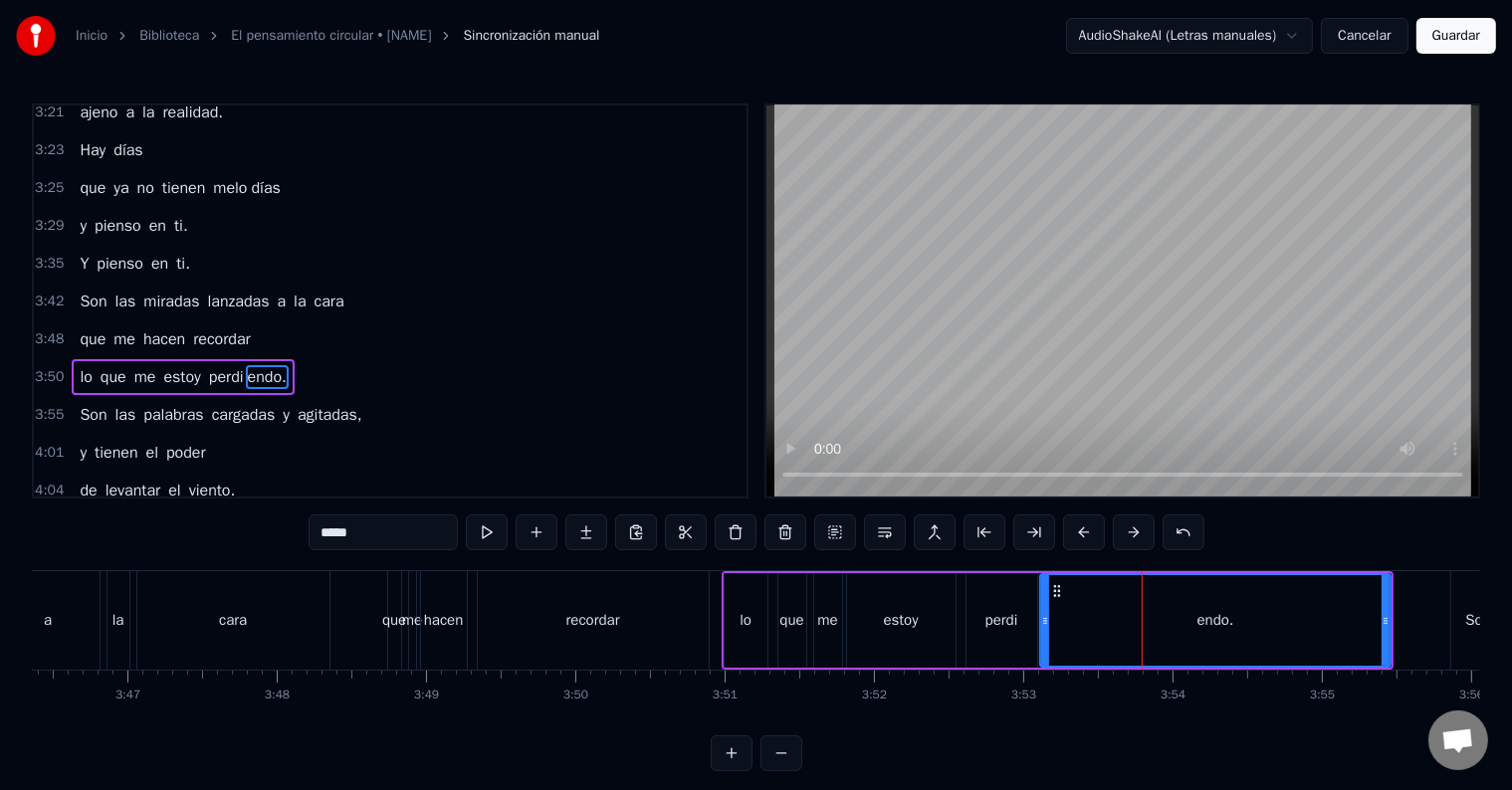 type on "*****" 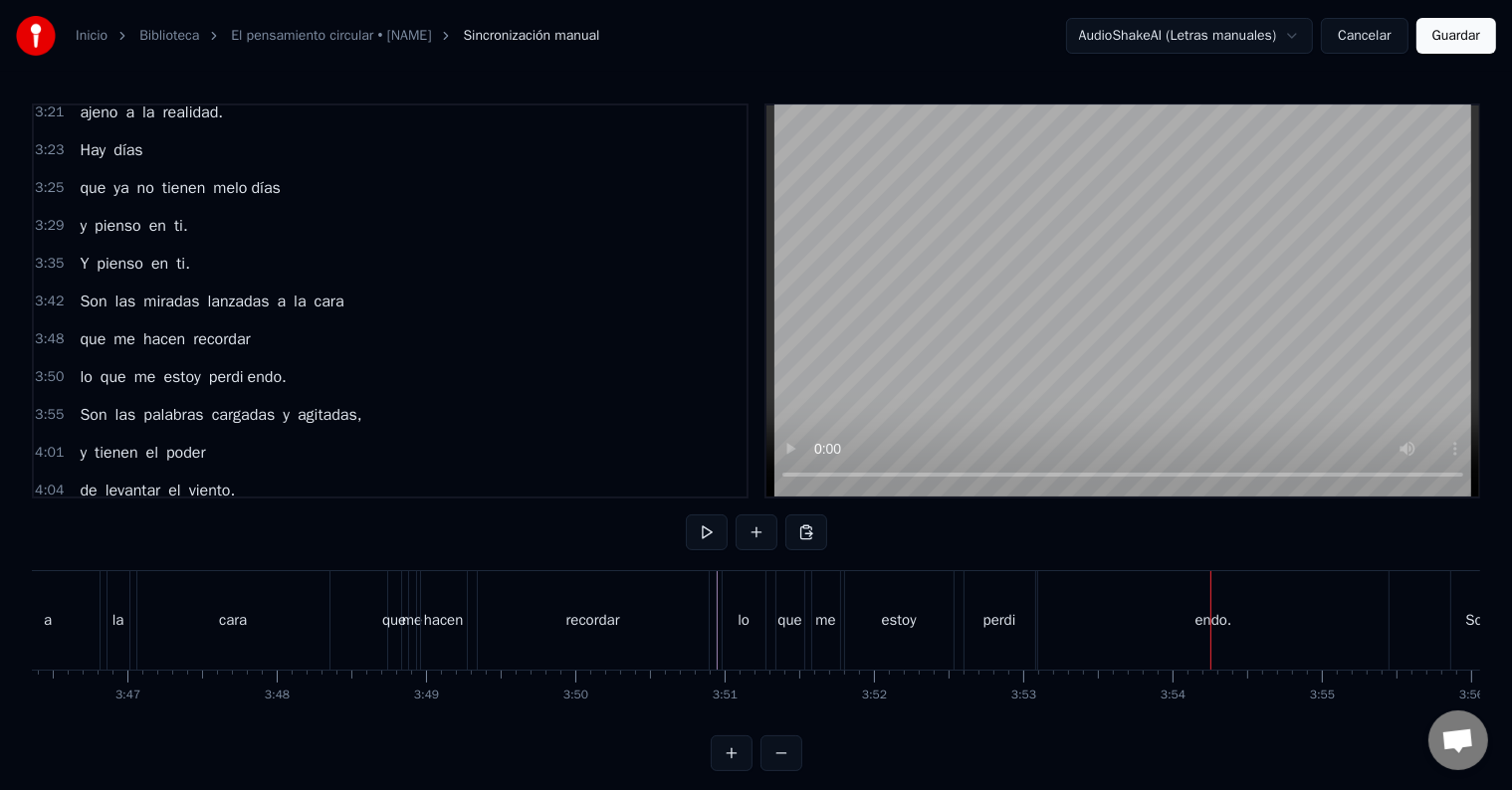 click on "endo." at bounding box center (1213, 620) 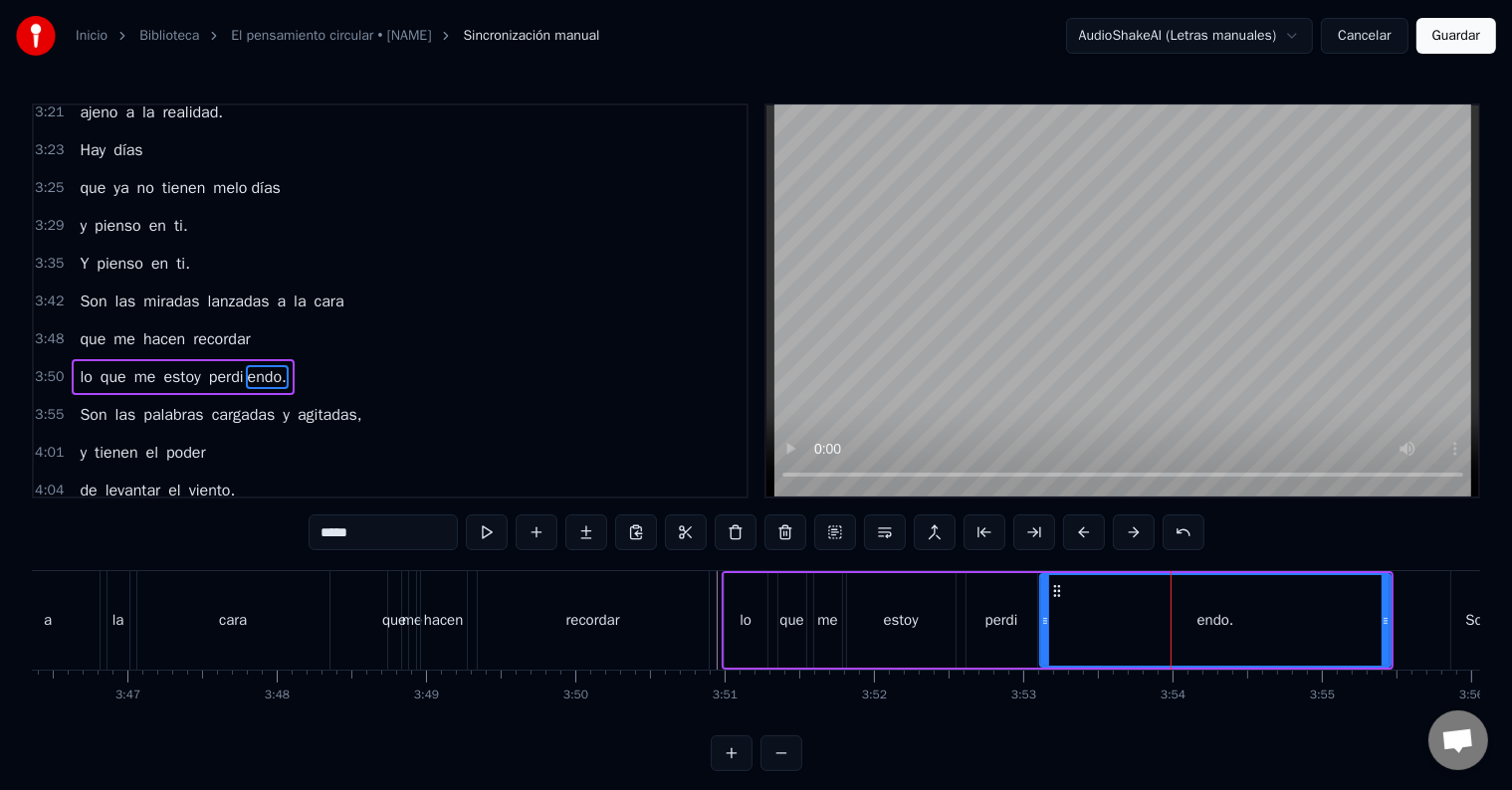click on "perdi" at bounding box center (1001, 620) 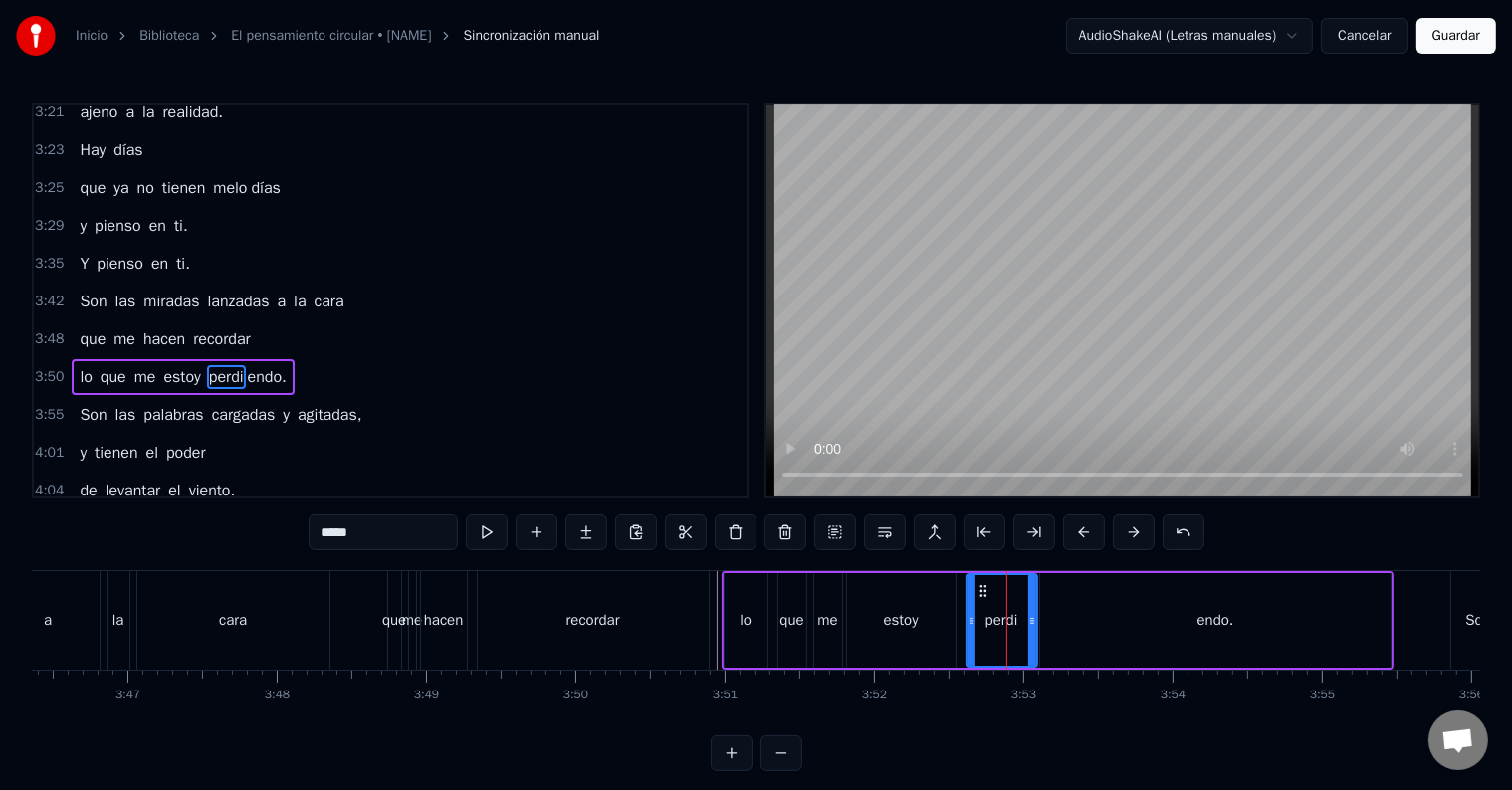 click on "*****" at bounding box center (383, 532) 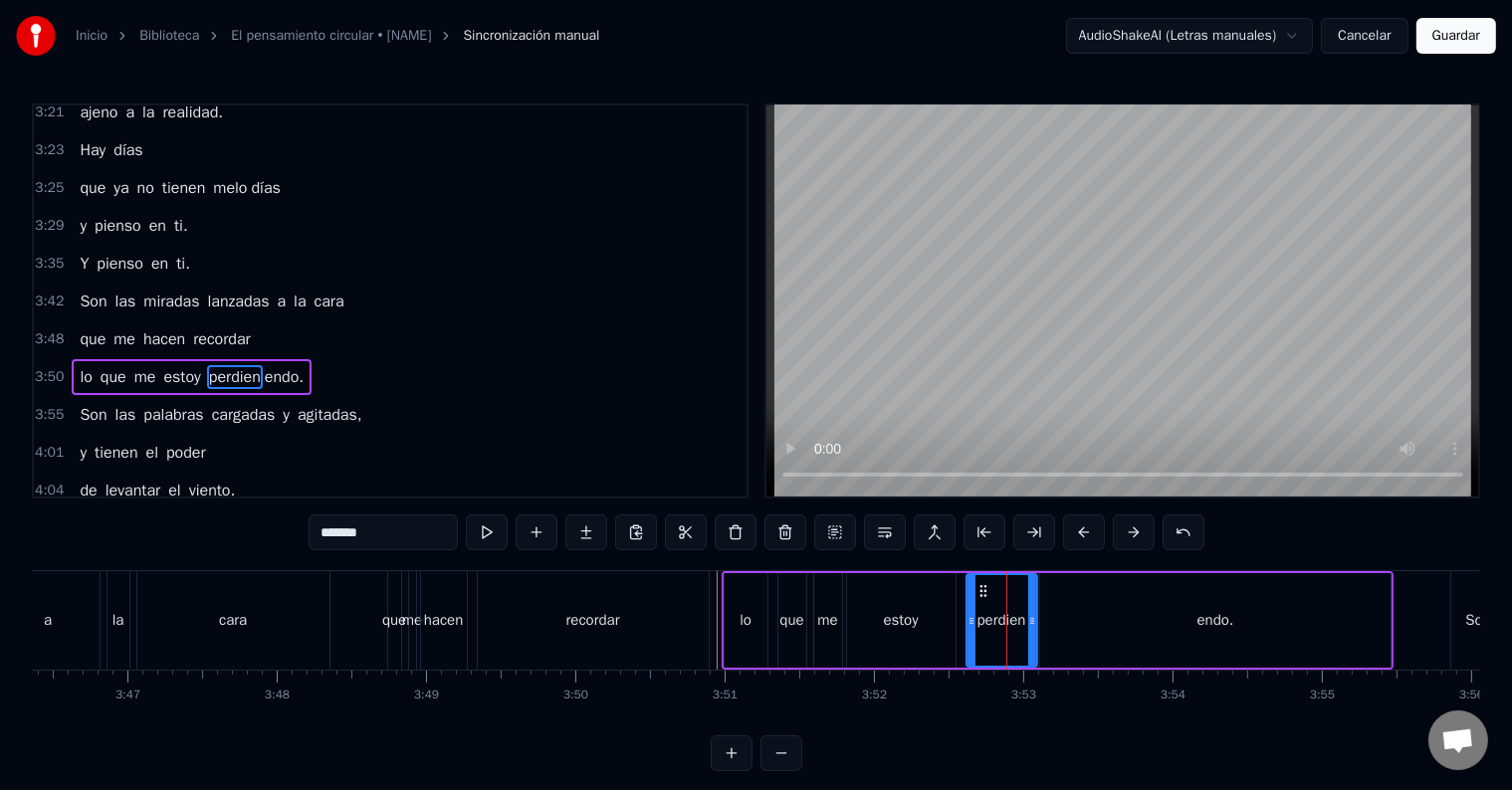 click on "endo." at bounding box center (1215, 620) 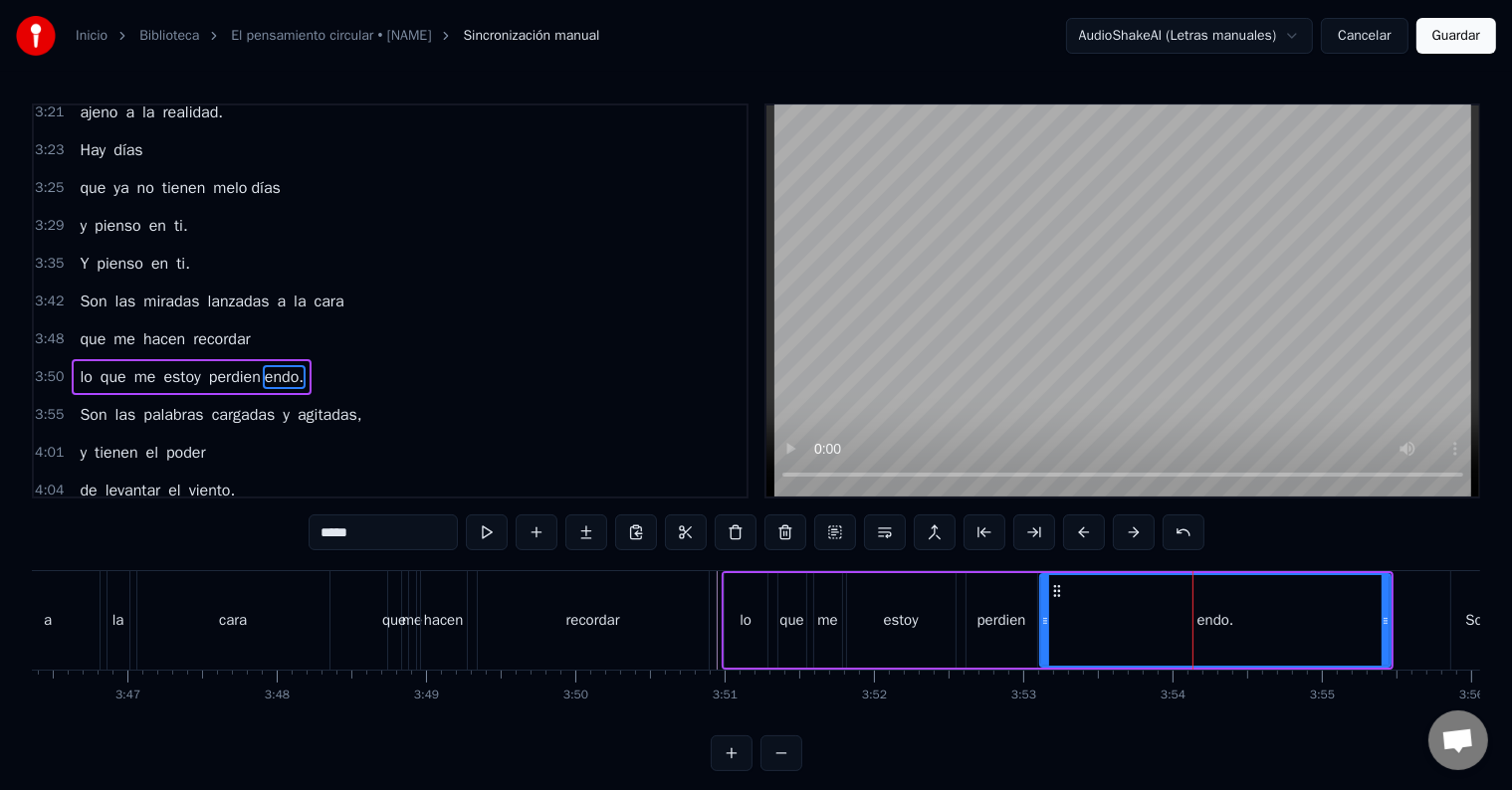 drag, startPoint x: 339, startPoint y: 532, endPoint x: 215, endPoint y: 520, distance: 124.57929 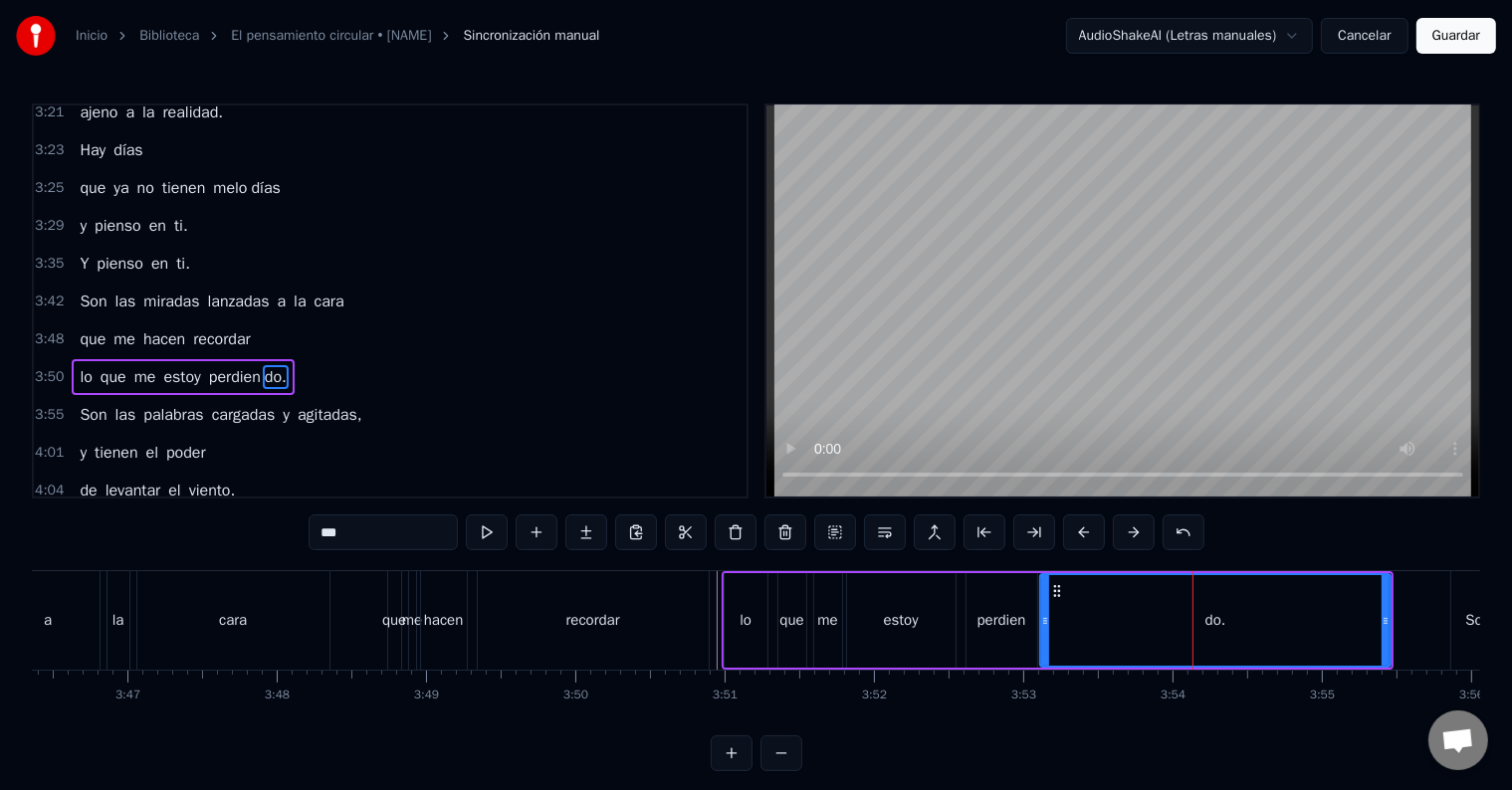 click on "perdien" at bounding box center (1001, 620) 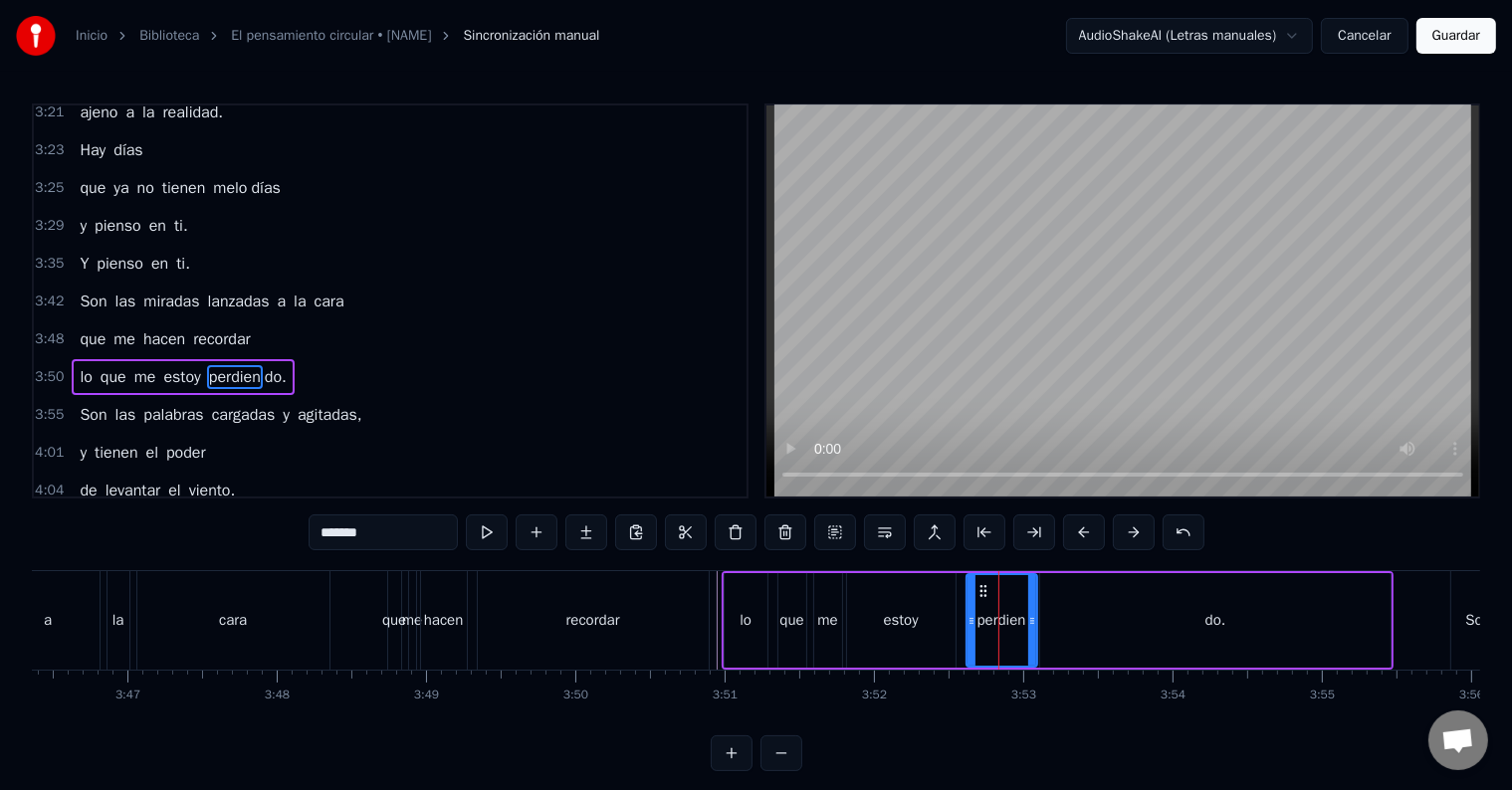 click on "recordar" at bounding box center [593, 620] 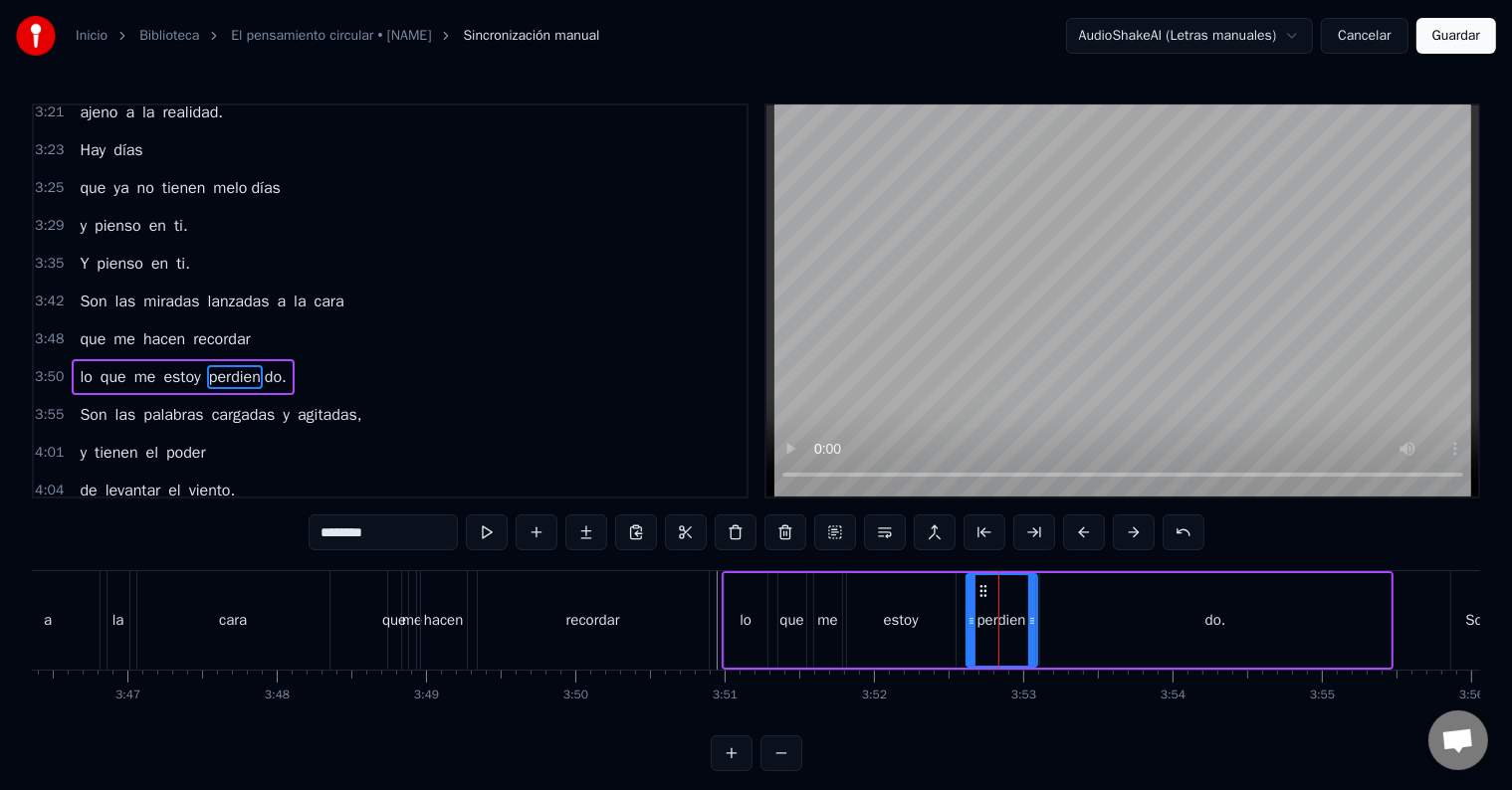 scroll, scrollTop: 2092, scrollLeft: 0, axis: vertical 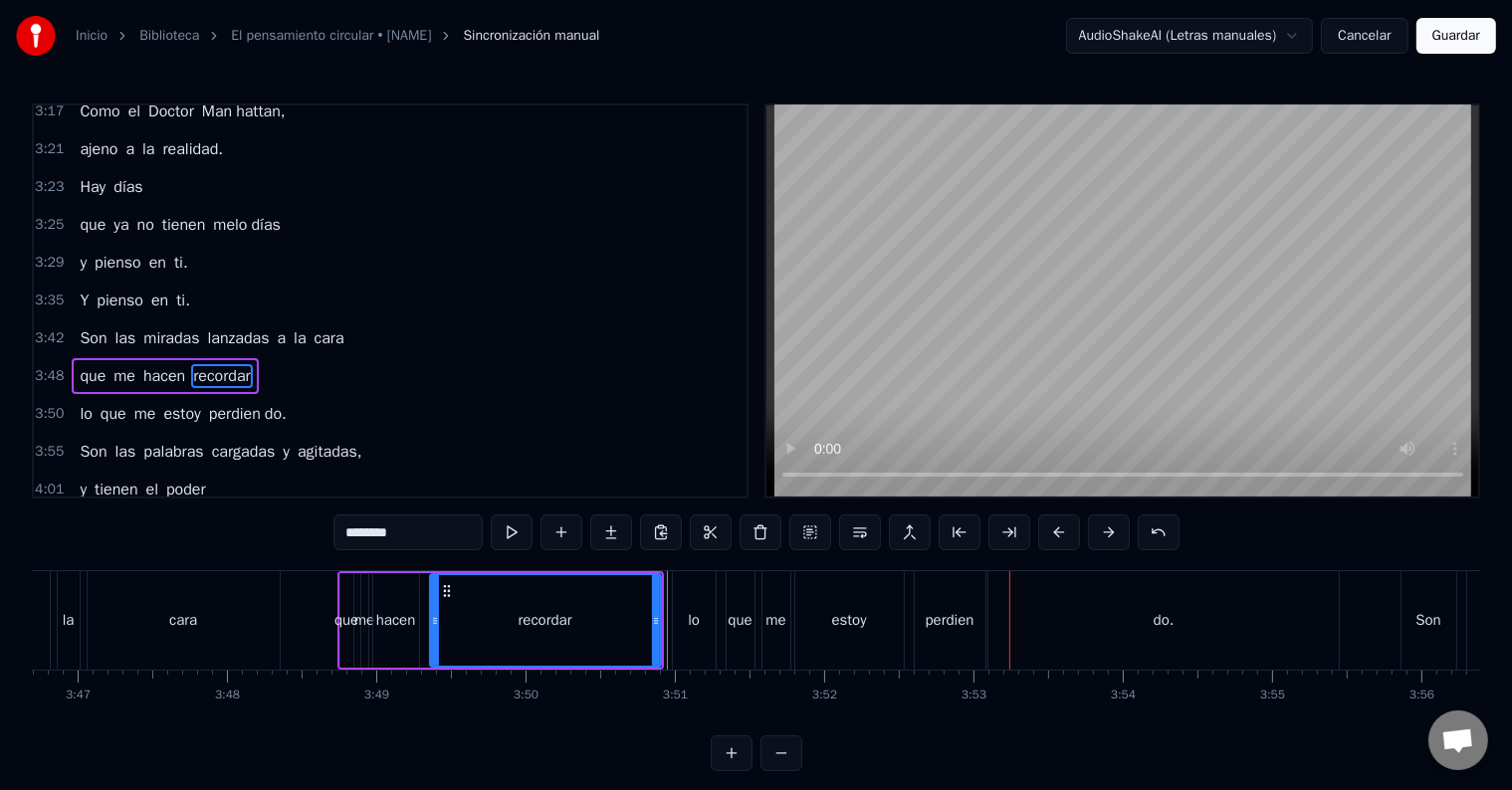click on "do." at bounding box center (1164, 620) 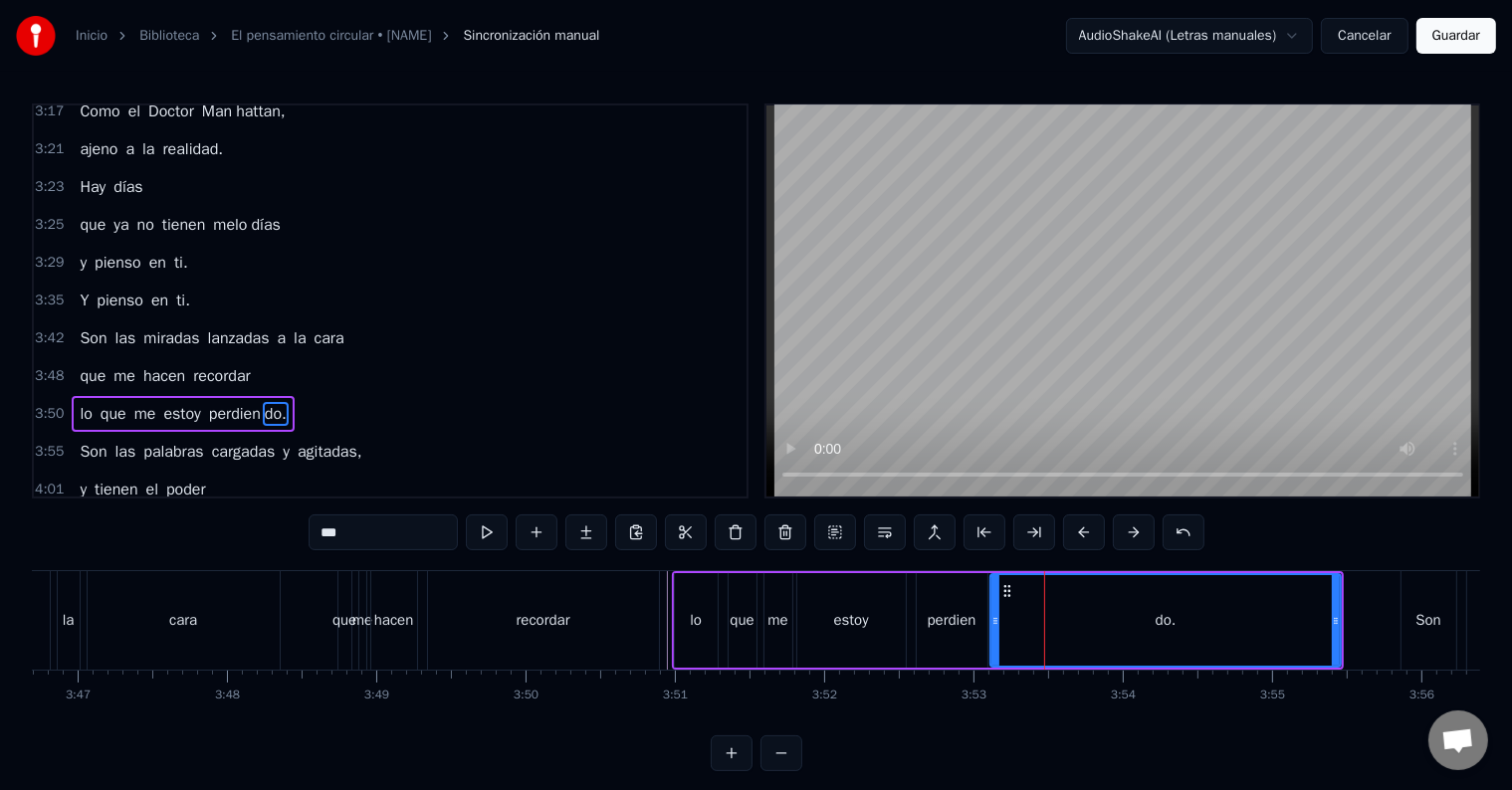 scroll, scrollTop: 2129, scrollLeft: 0, axis: vertical 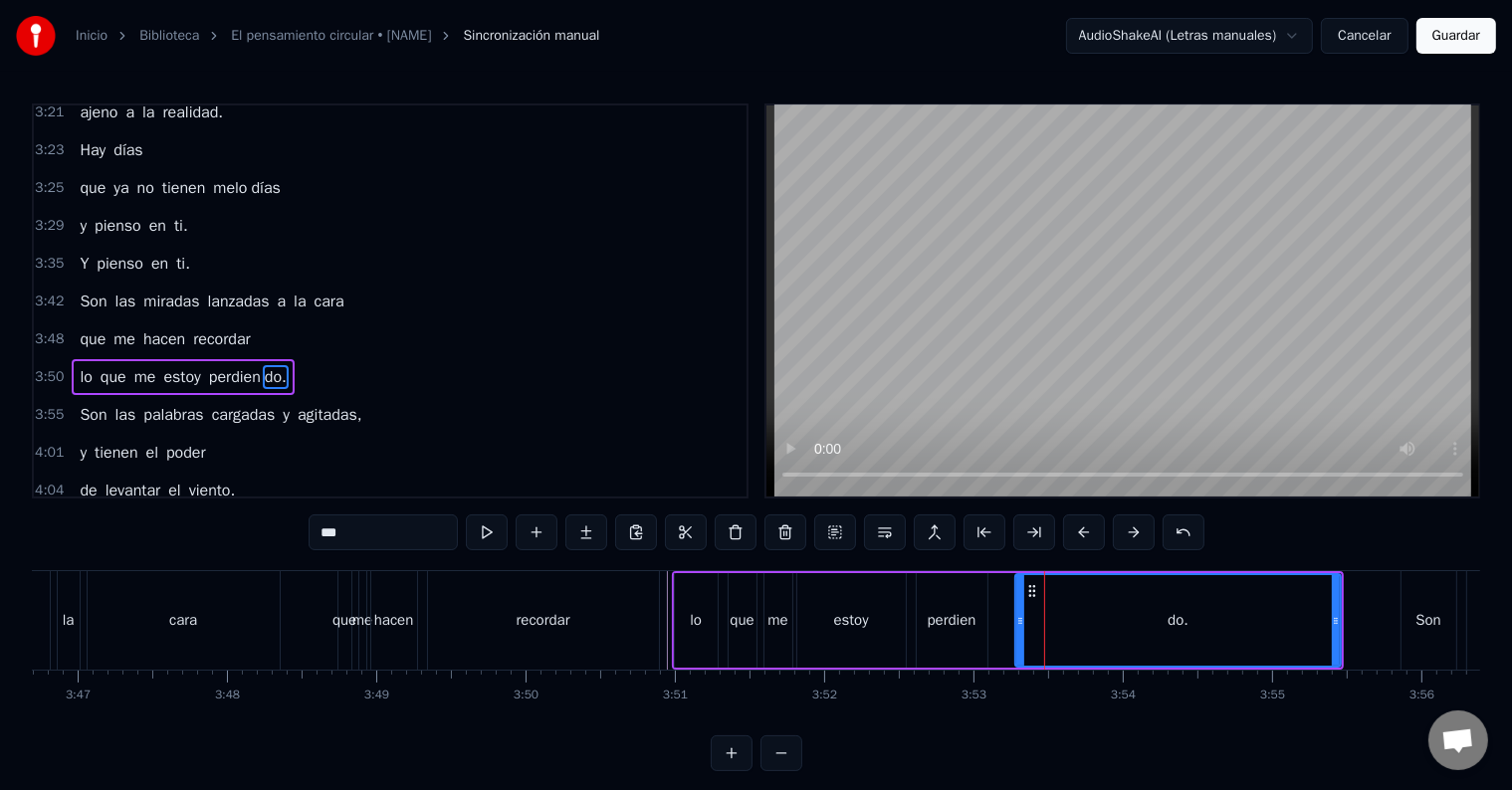 drag, startPoint x: 990, startPoint y: 609, endPoint x: 1015, endPoint y: 613, distance: 25.317978 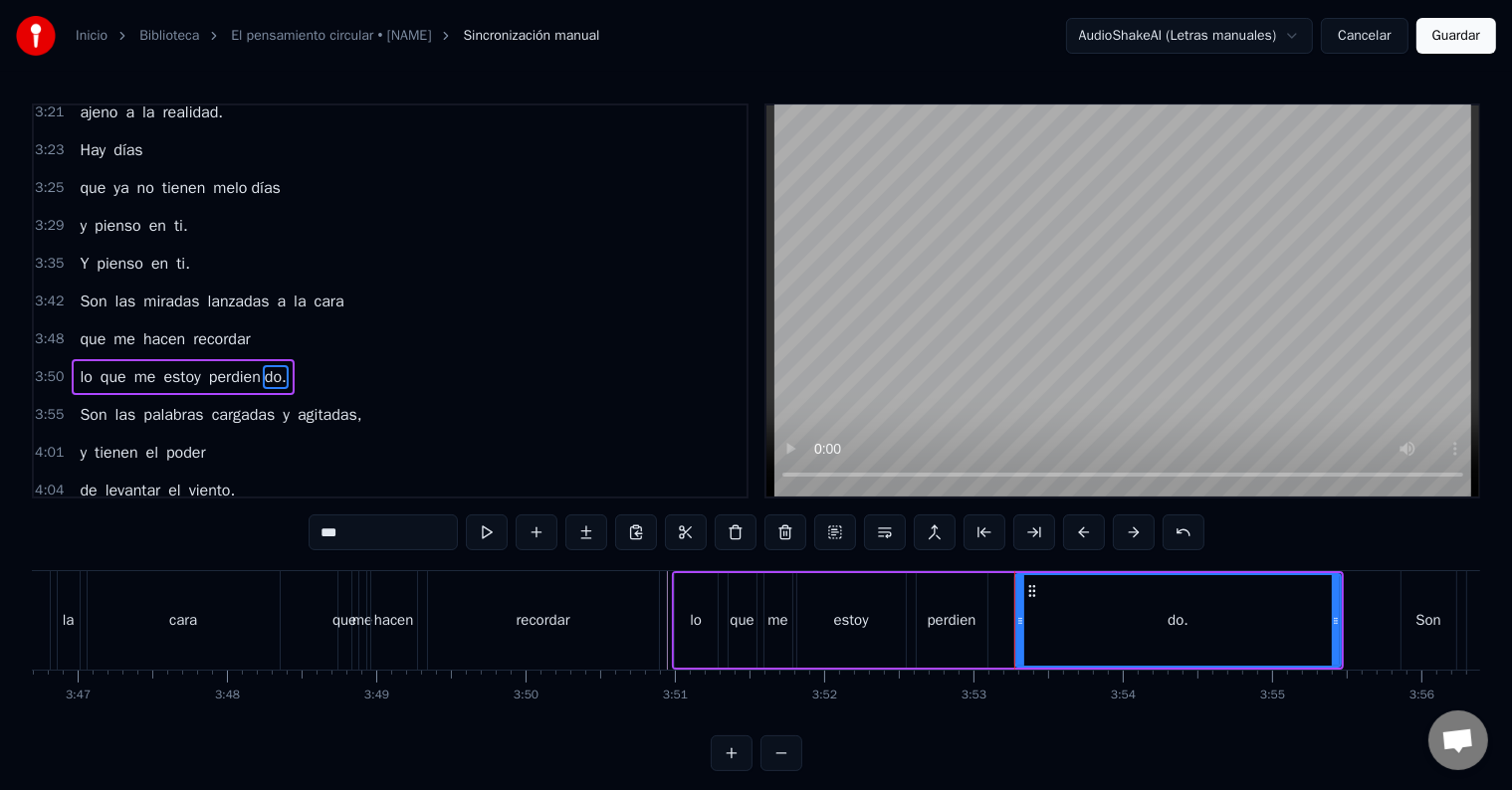 click on "perdien" at bounding box center (952, 620) 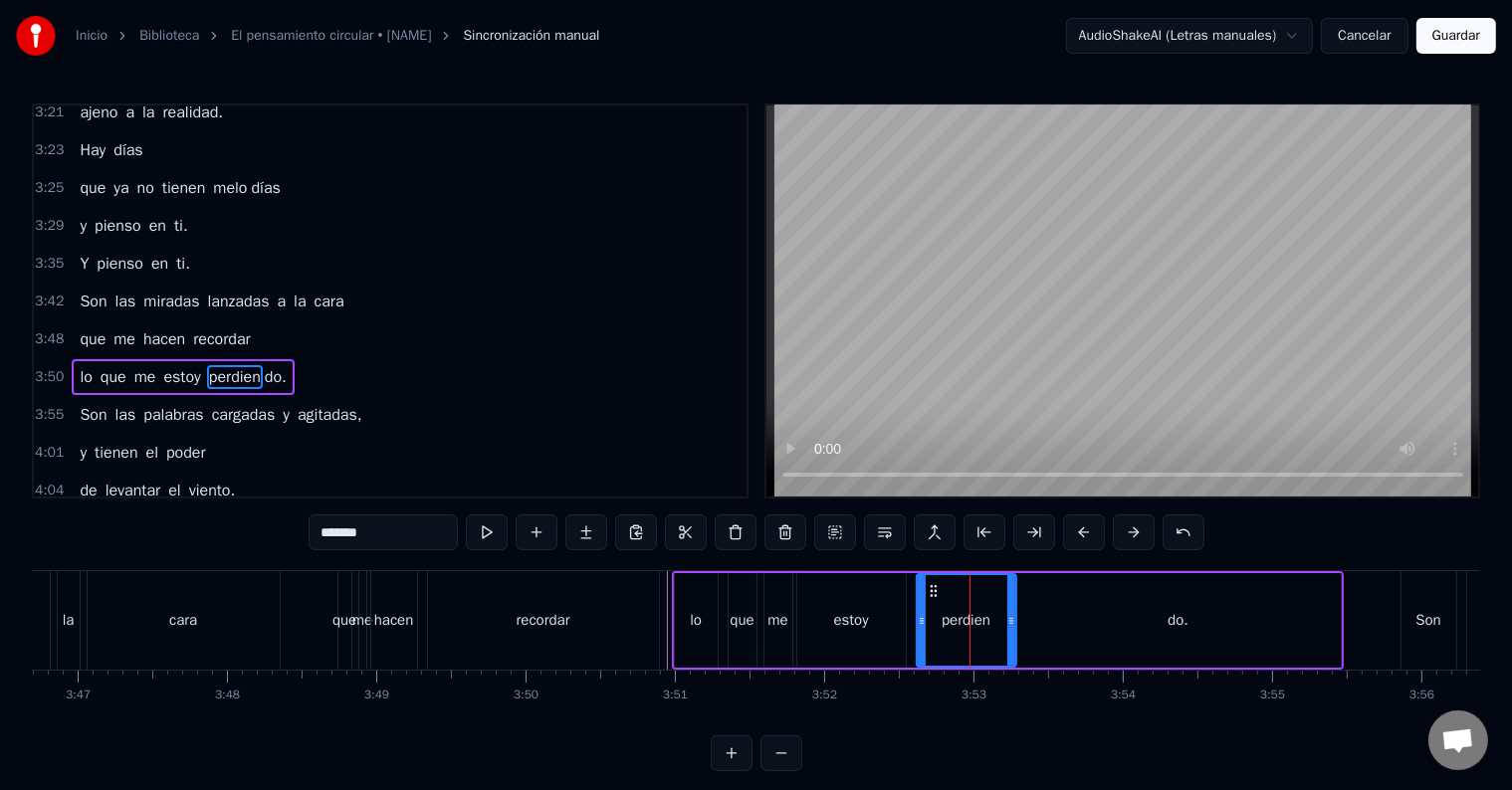 drag, startPoint x: 983, startPoint y: 614, endPoint x: 1012, endPoint y: 617, distance: 29.15476 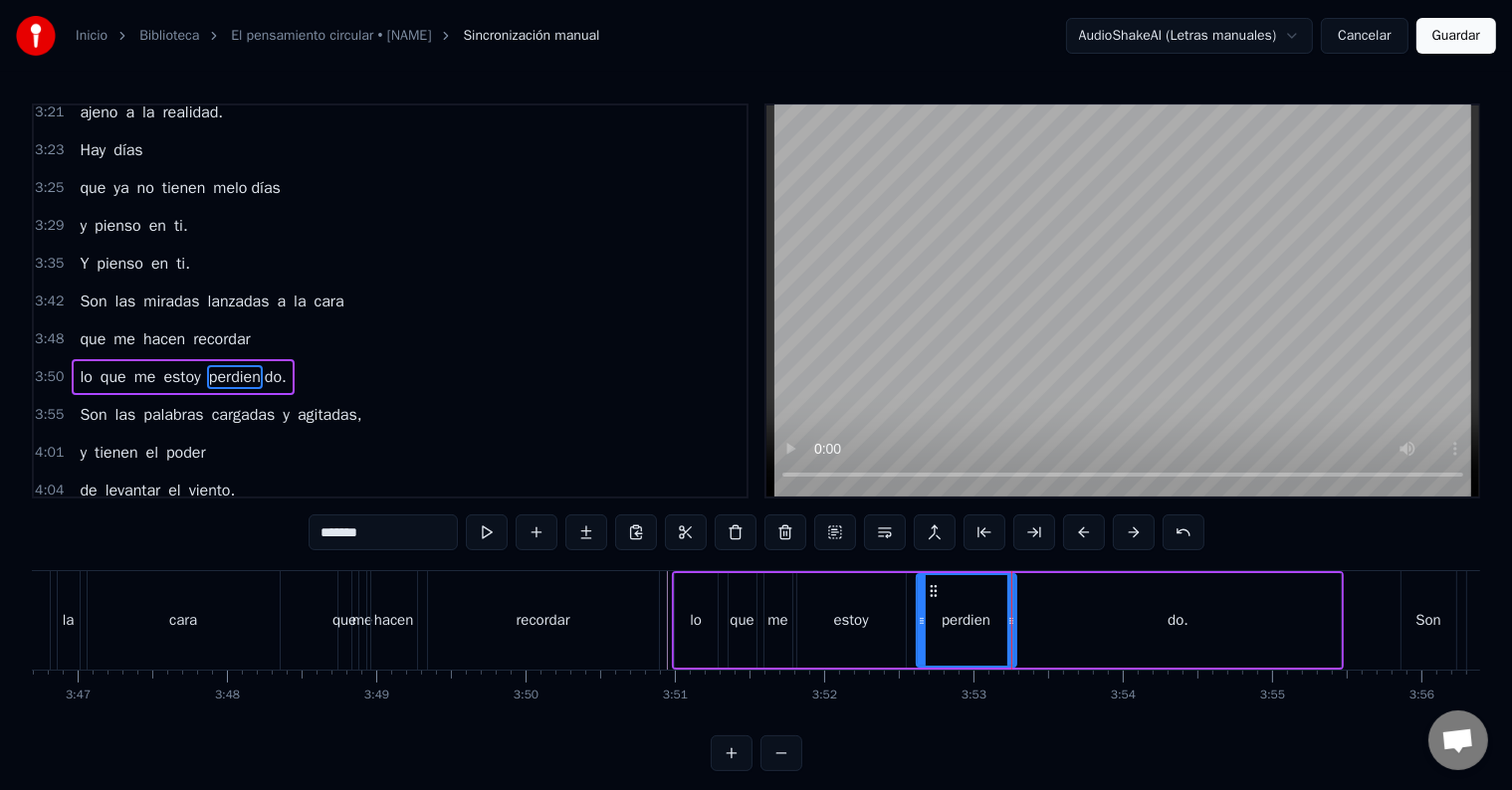 click on "recordar" at bounding box center (543, 620) 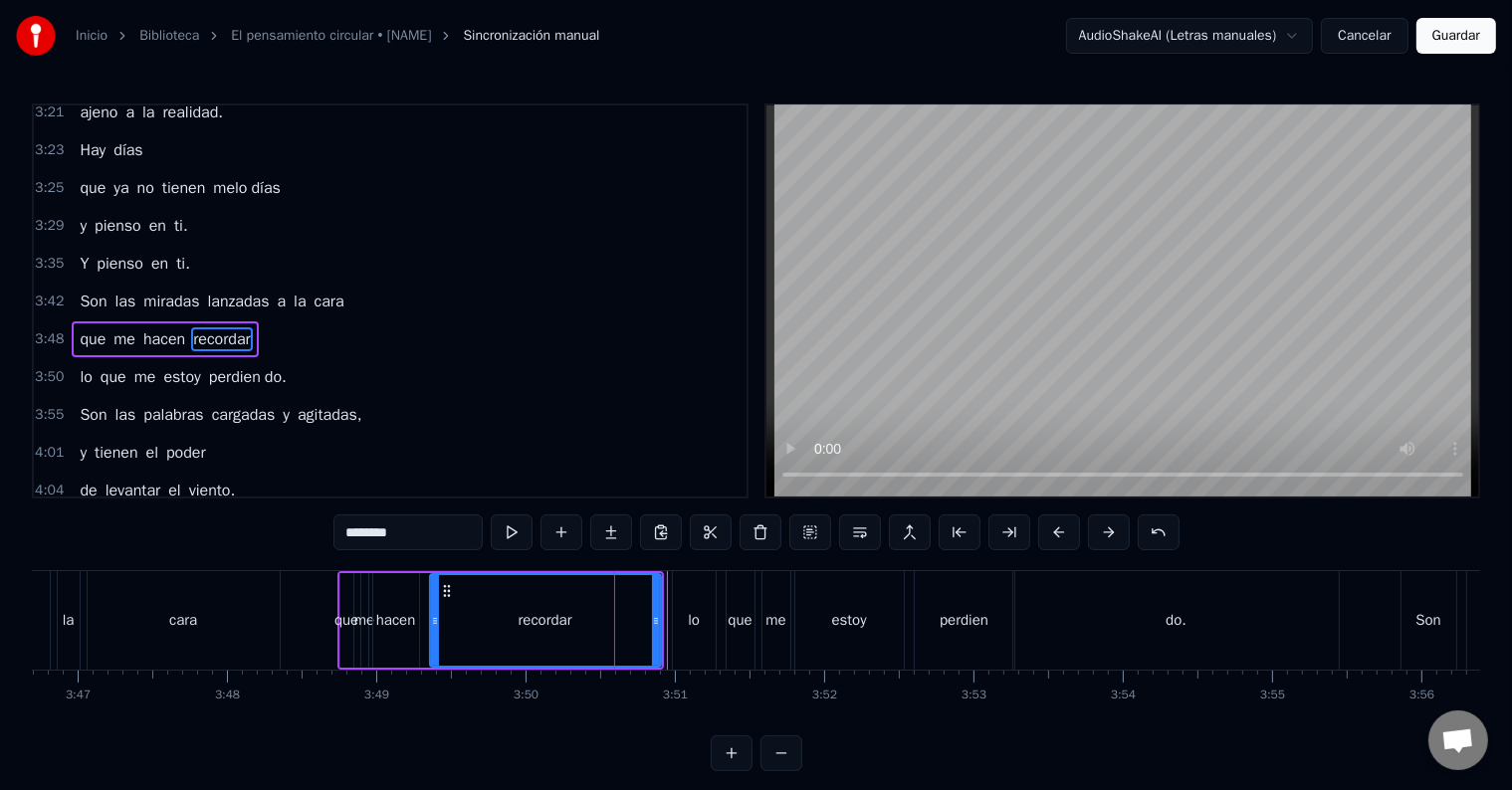 scroll, scrollTop: 2092, scrollLeft: 0, axis: vertical 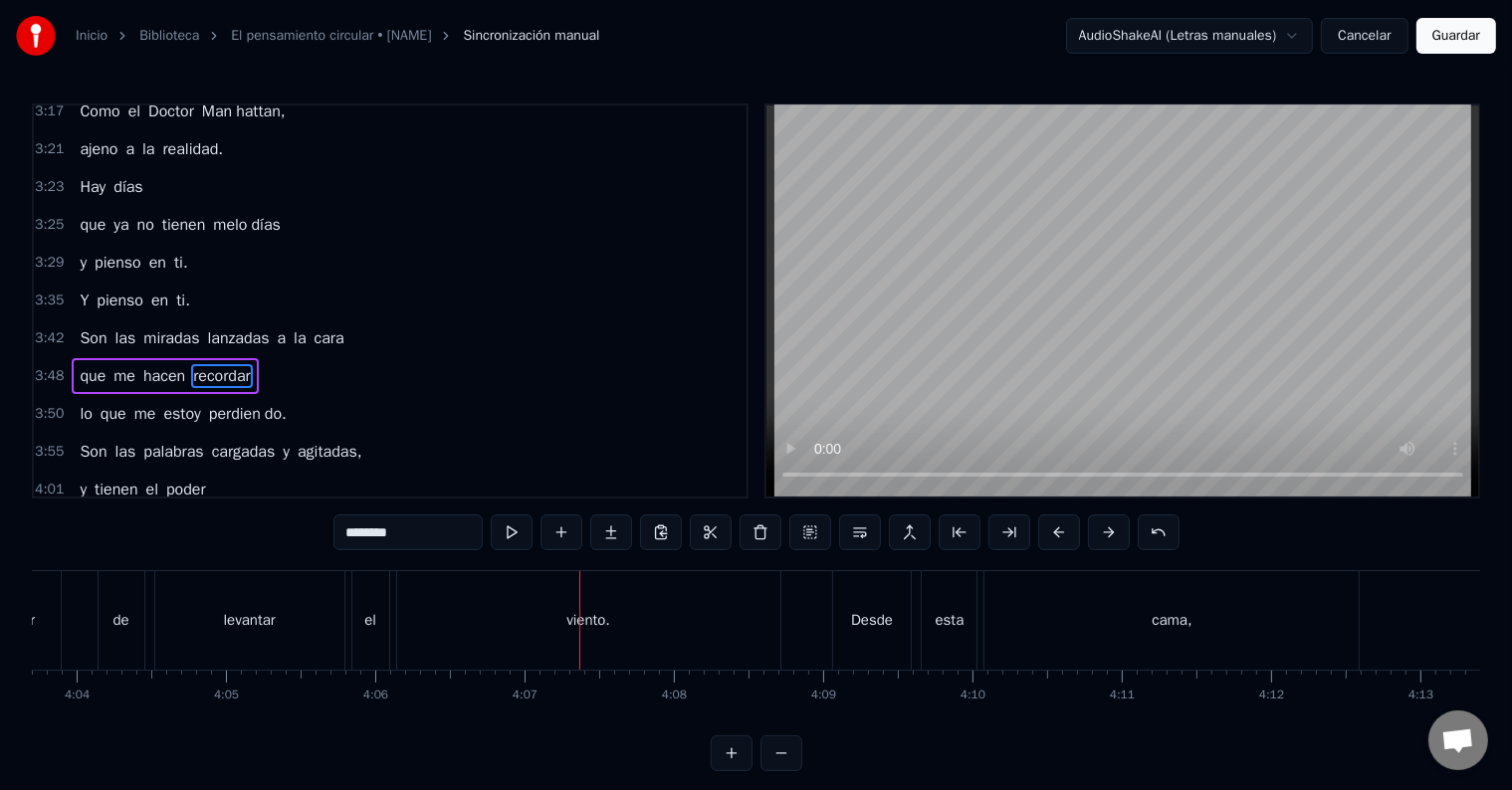 click on "viento." at bounding box center [588, 620] 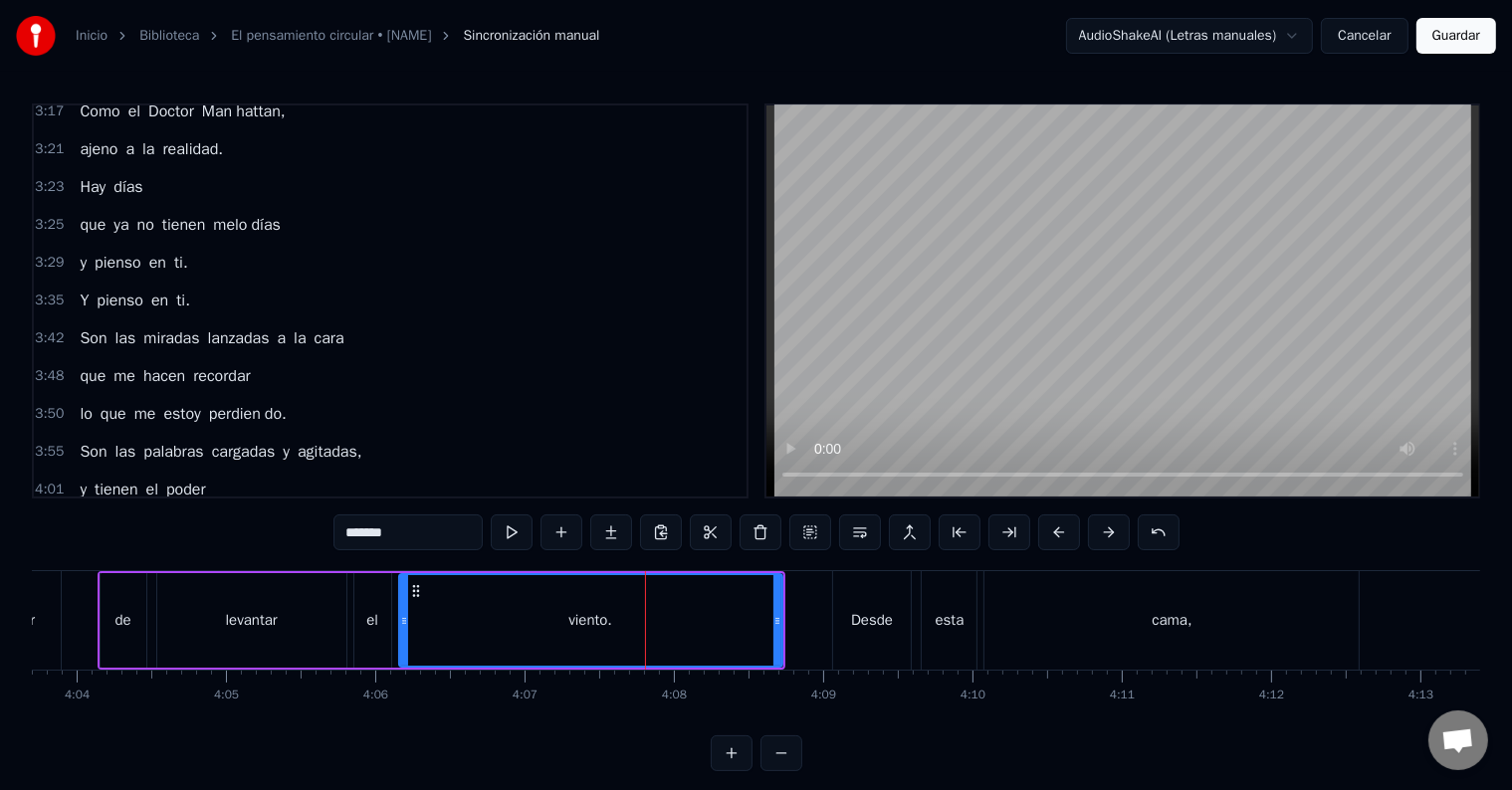 scroll, scrollTop: 2239, scrollLeft: 0, axis: vertical 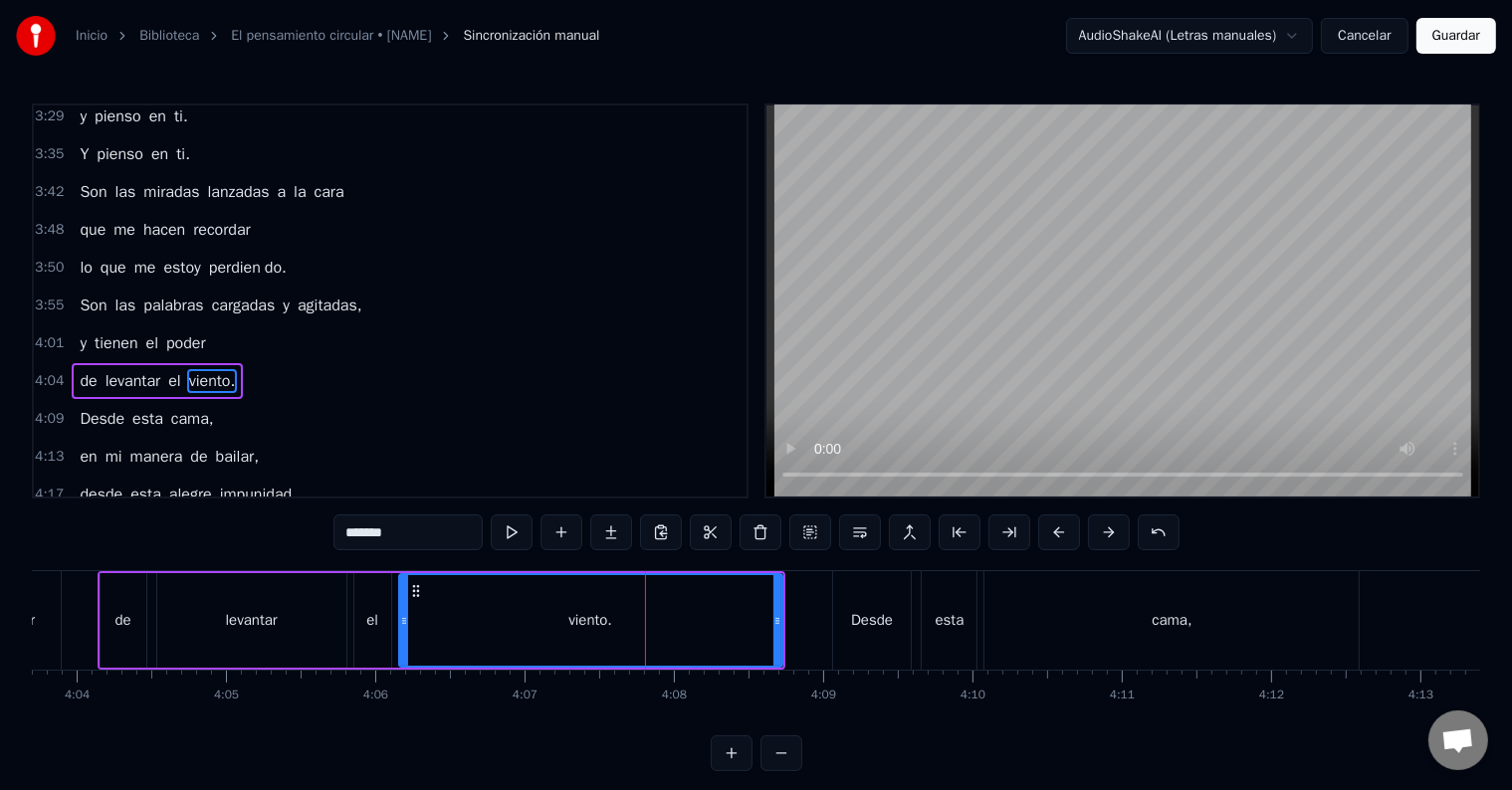 click on "viento." at bounding box center (590, 620) 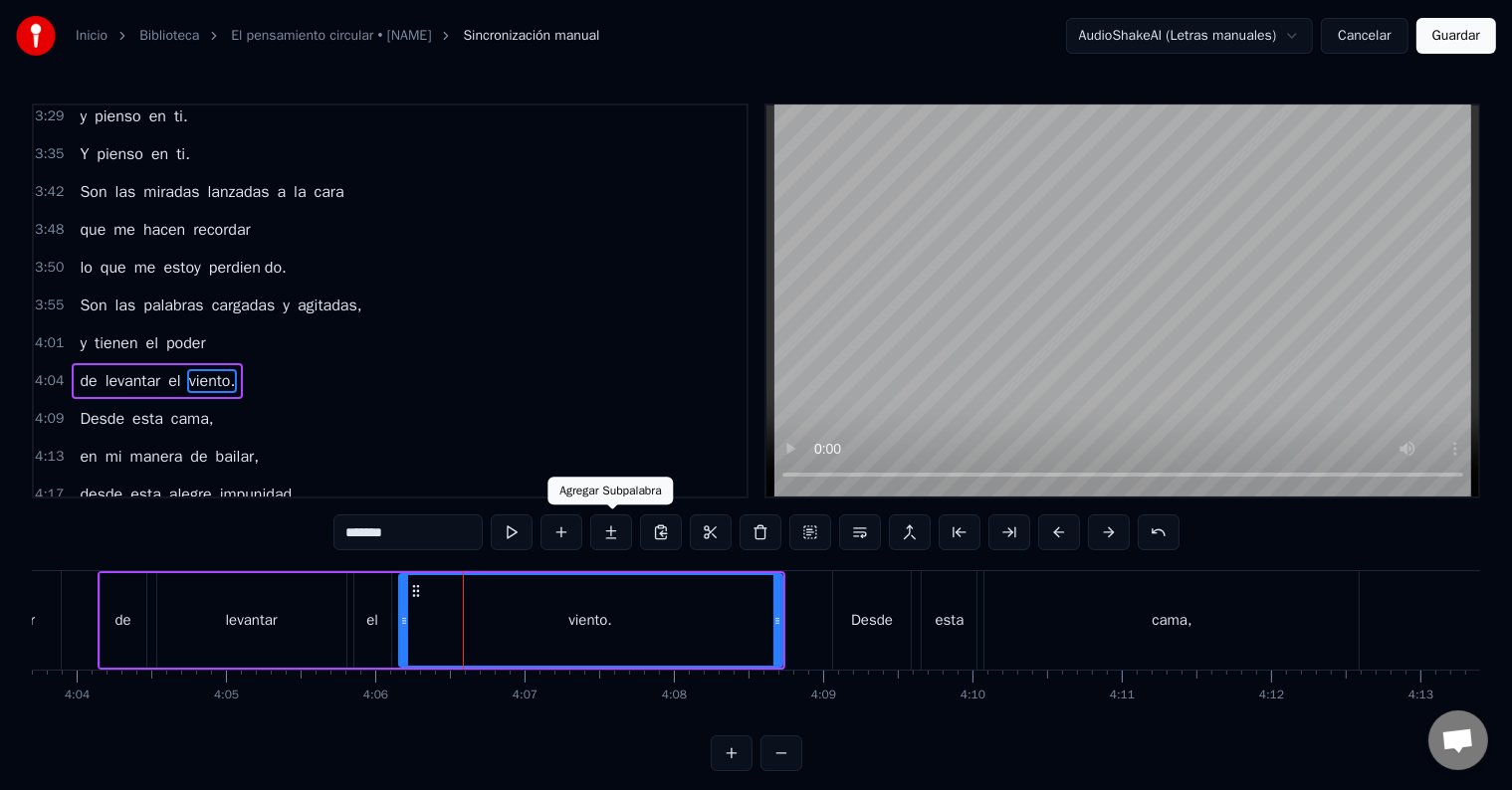 click at bounding box center (611, 532) 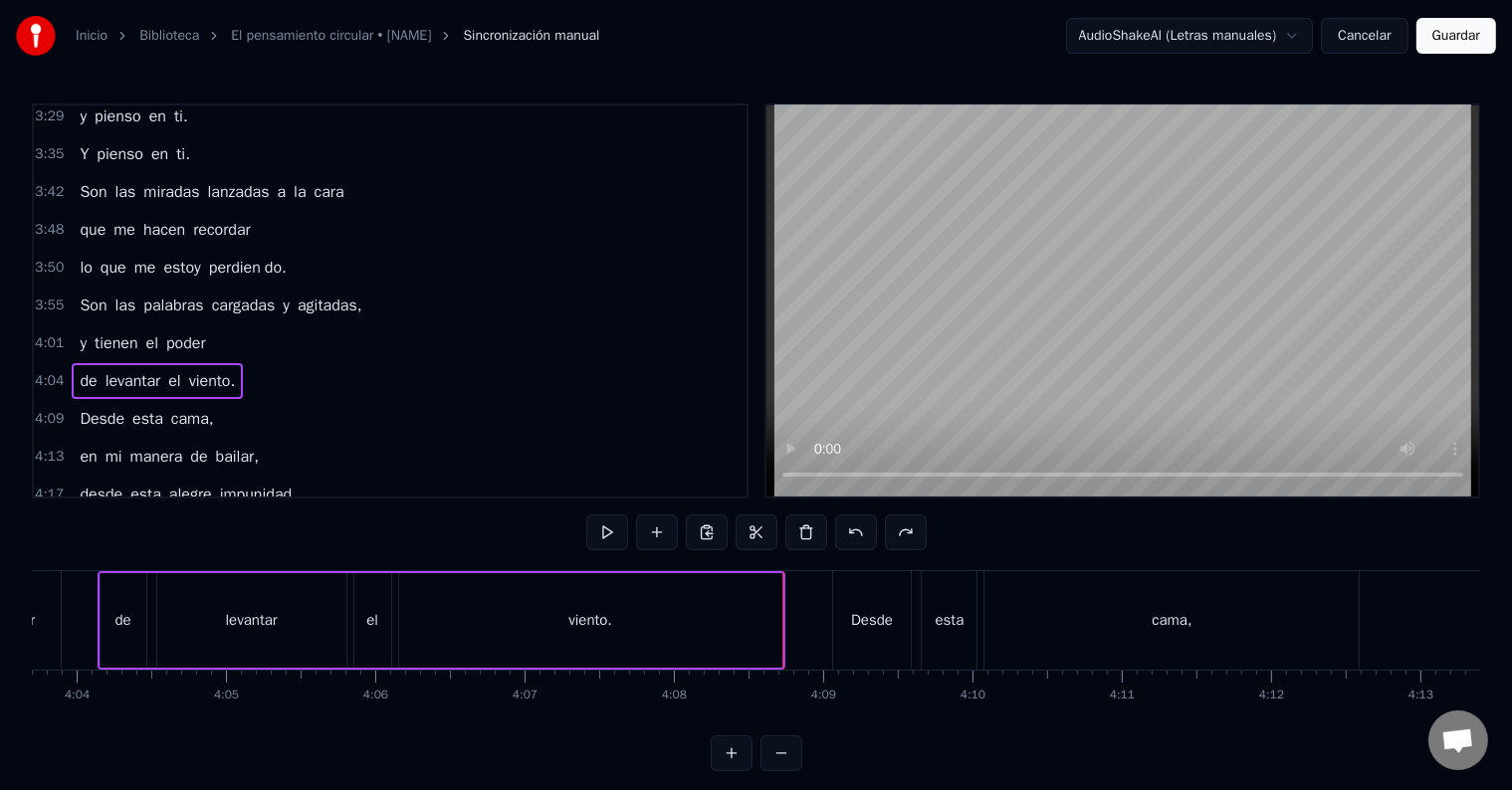 click on "viento." at bounding box center [590, 620] 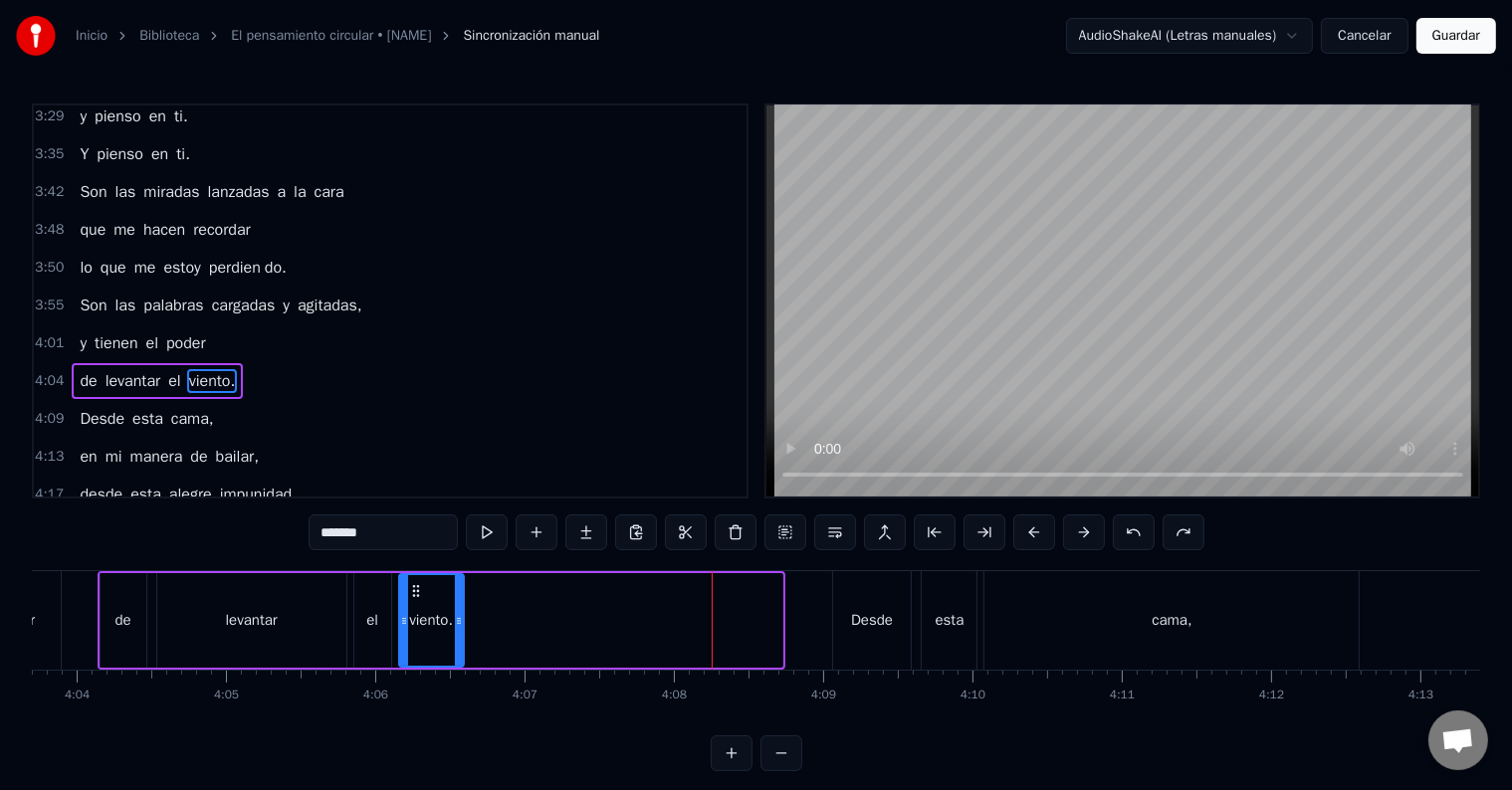 drag, startPoint x: 774, startPoint y: 615, endPoint x: 454, endPoint y: 612, distance: 320.01406 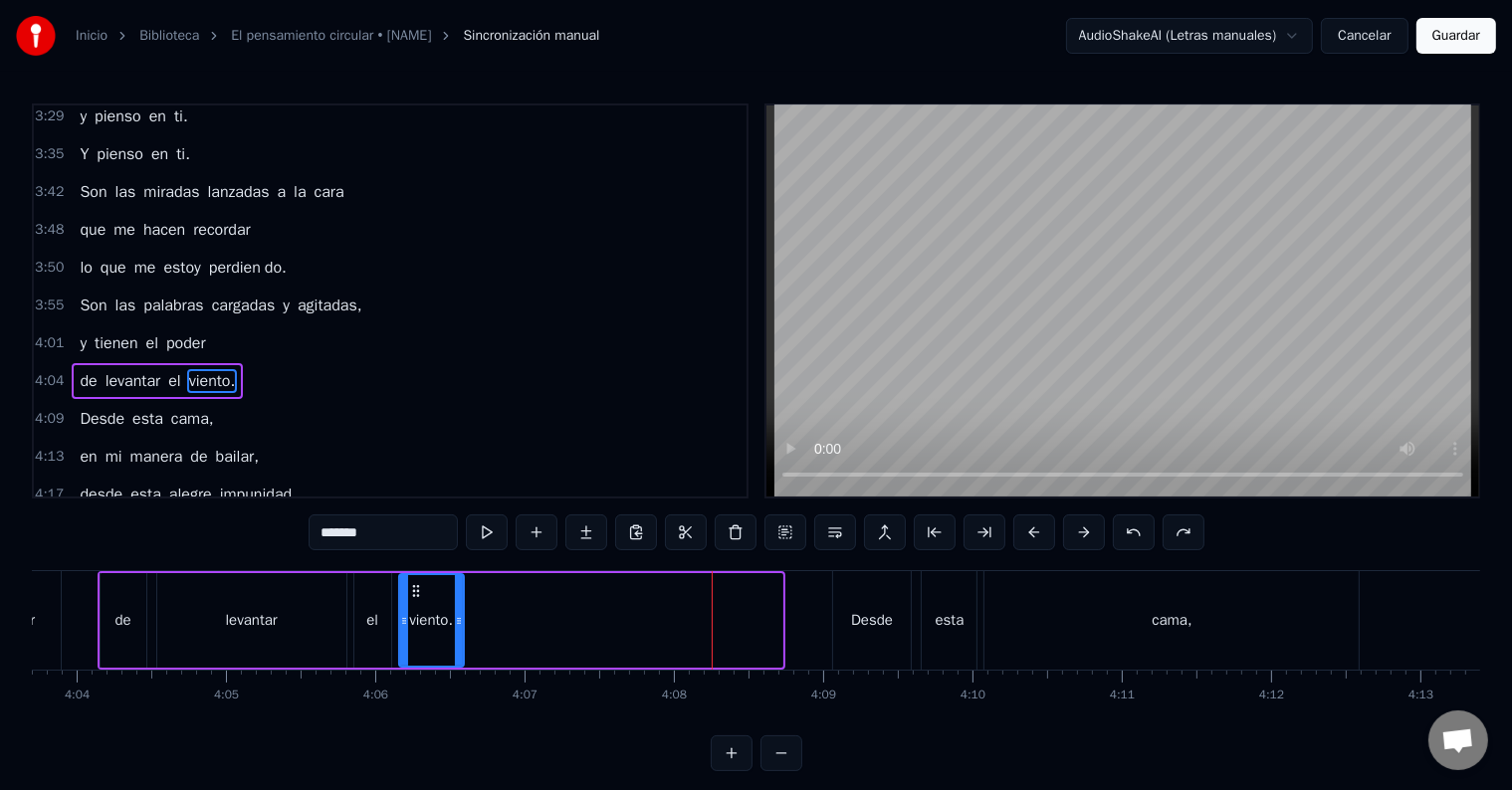click 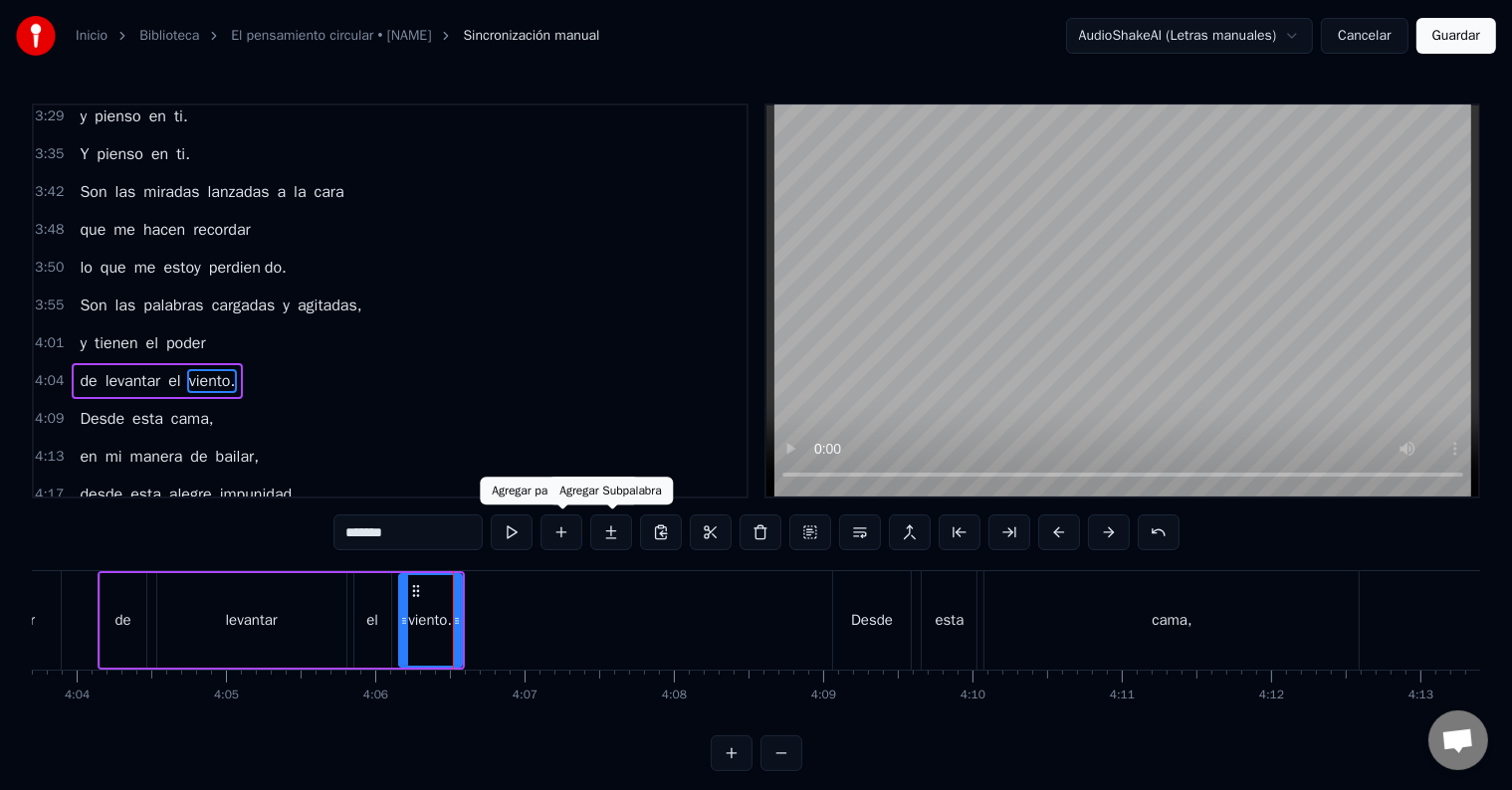 click at bounding box center [611, 532] 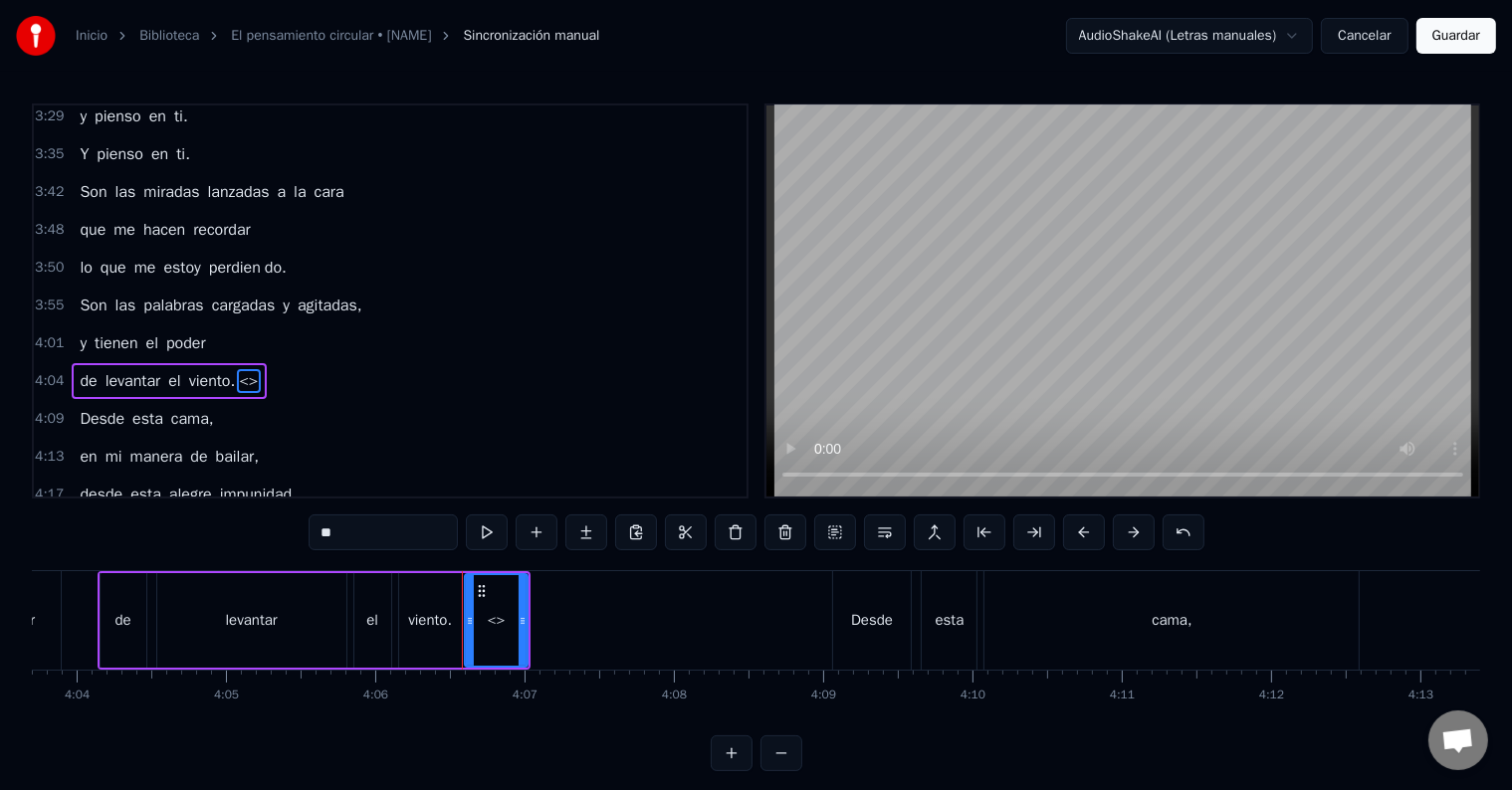 click on "<>" at bounding box center (497, 620) 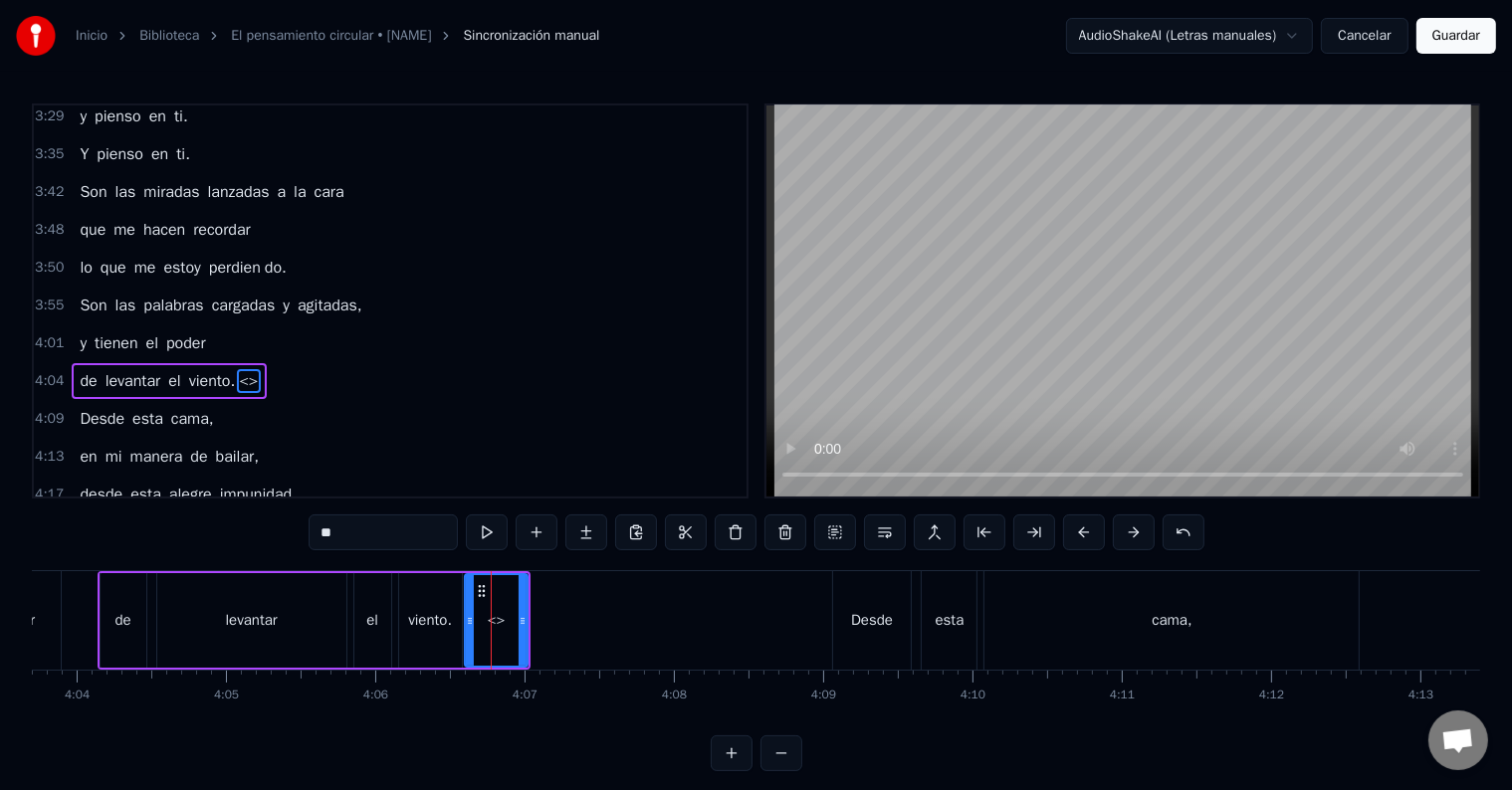 drag, startPoint x: 382, startPoint y: 526, endPoint x: 237, endPoint y: 523, distance: 145.03103 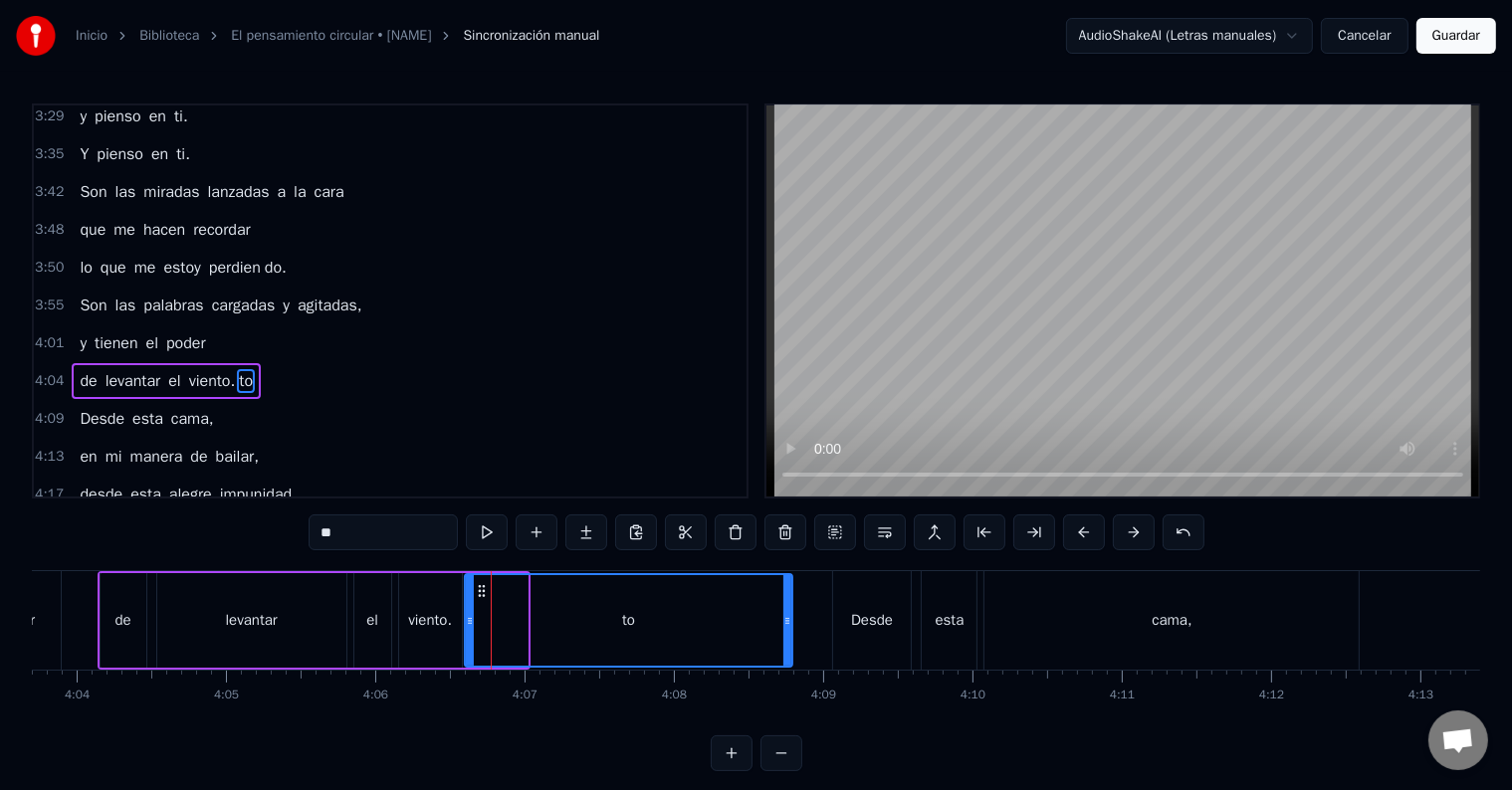 drag, startPoint x: 521, startPoint y: 617, endPoint x: 784, endPoint y: 630, distance: 263.3211 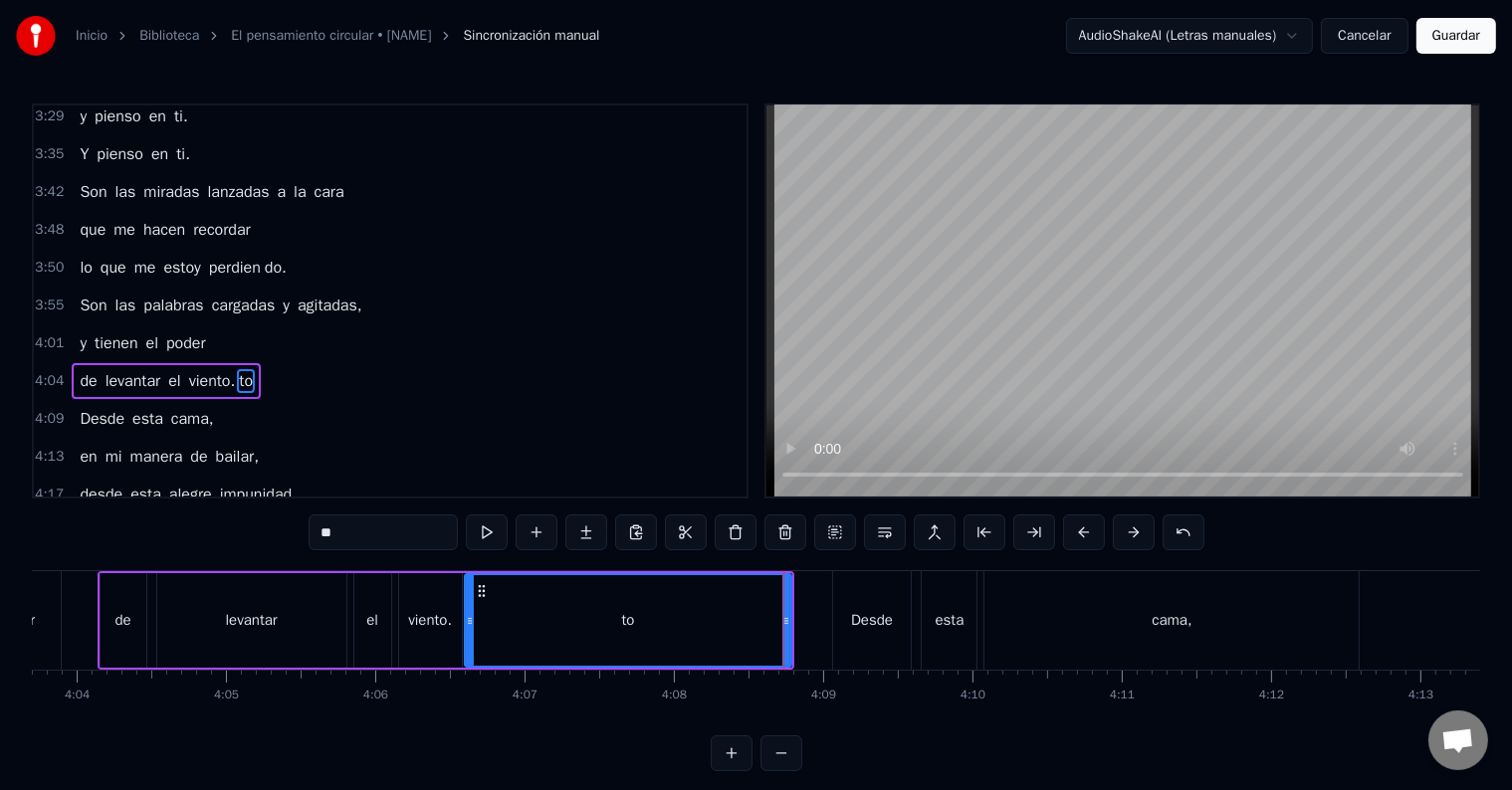 click on "viento." at bounding box center [430, 620] 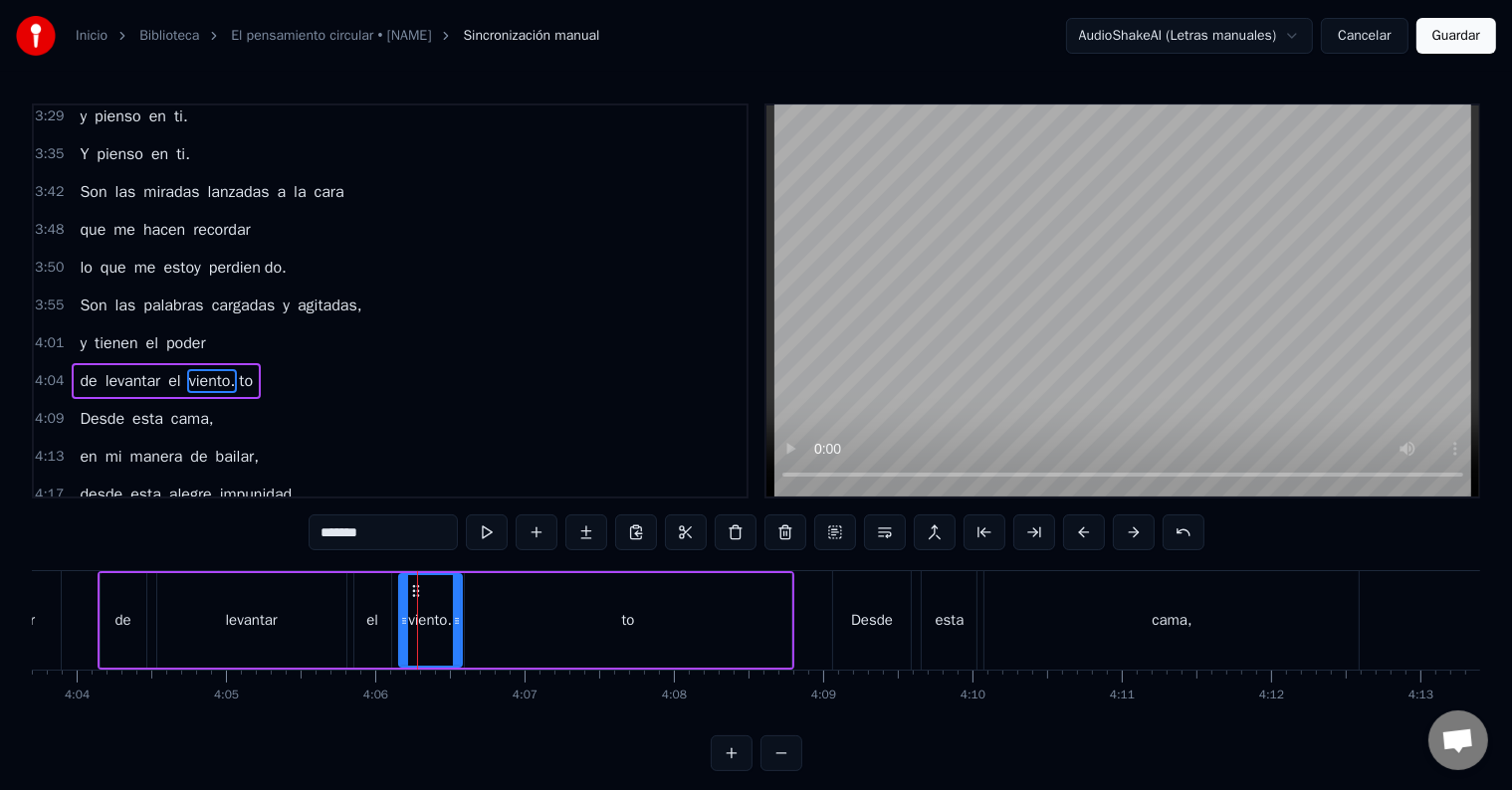 drag, startPoint x: 346, startPoint y: 533, endPoint x: 398, endPoint y: 532, distance: 52.009614 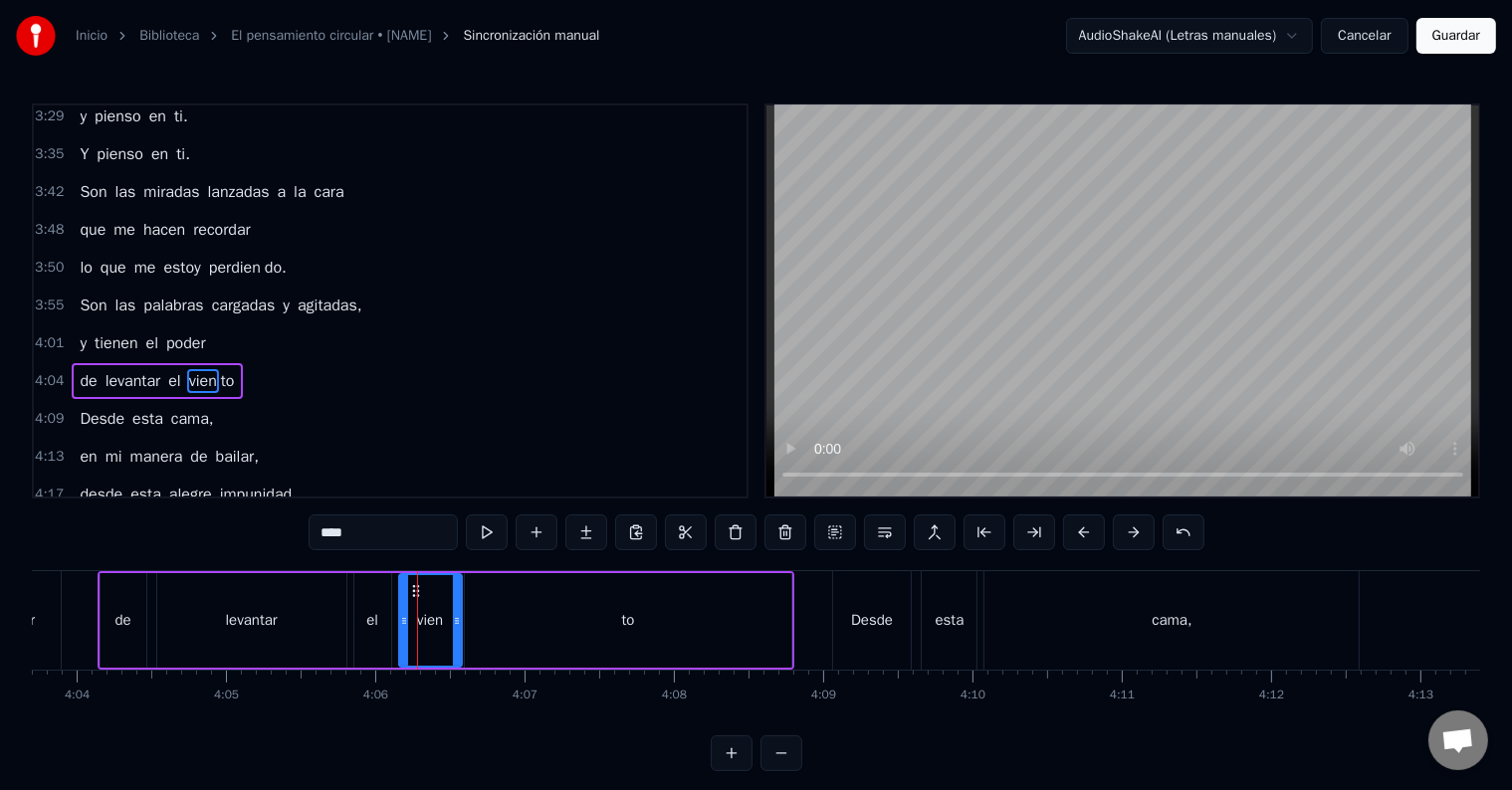 click on "to" at bounding box center [628, 620] 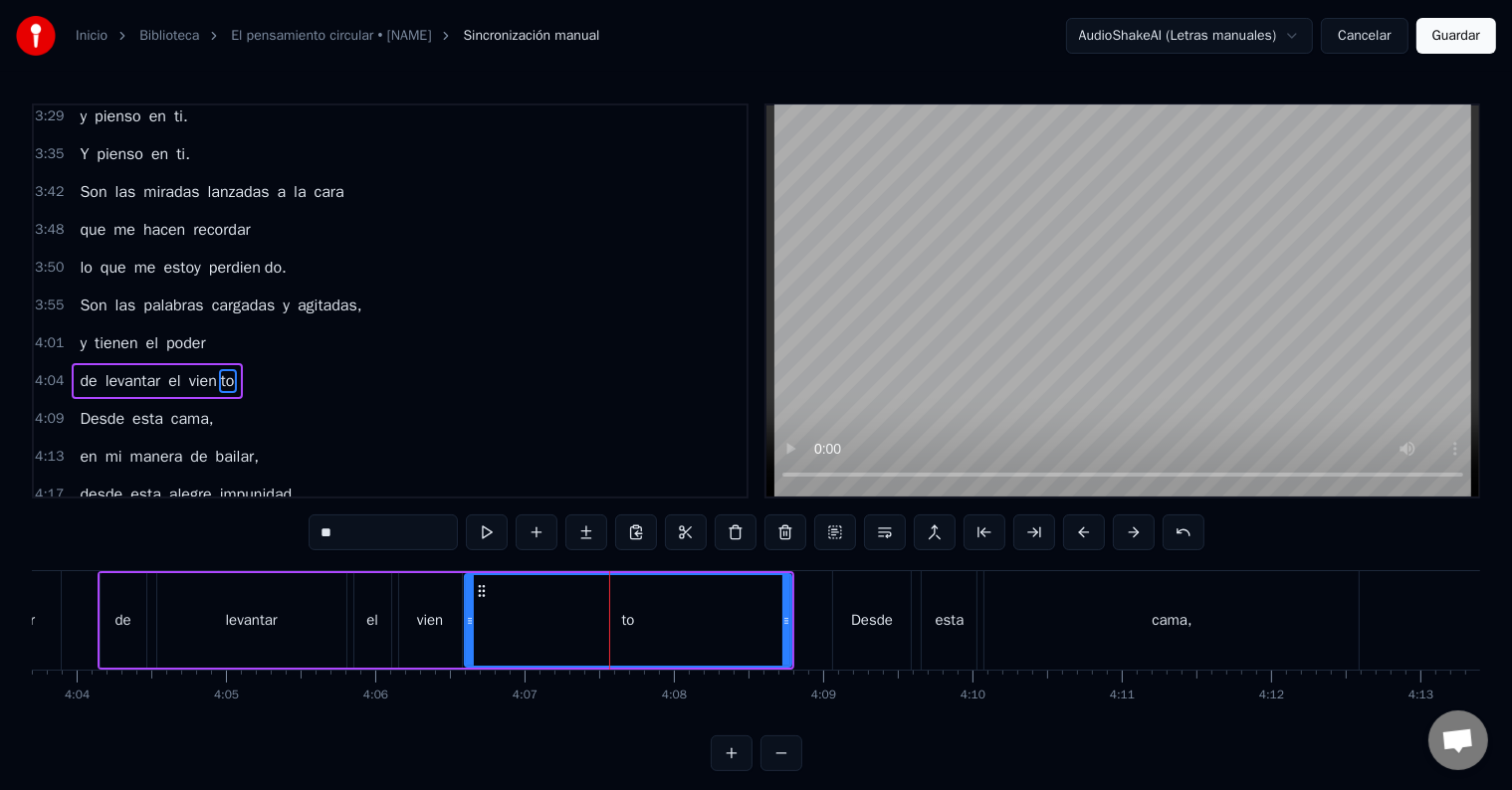 click on "**" at bounding box center (383, 532) 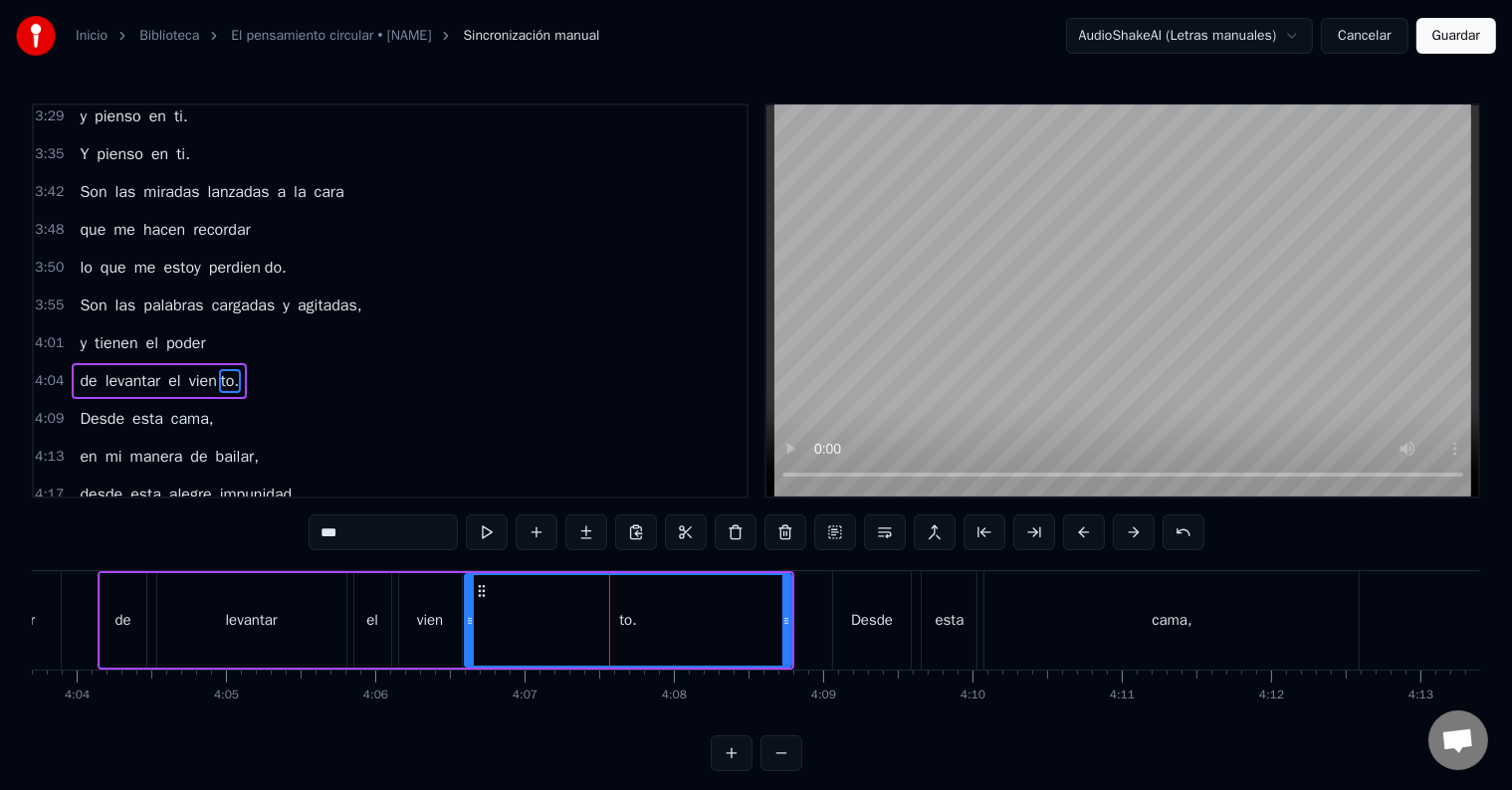 type on "***" 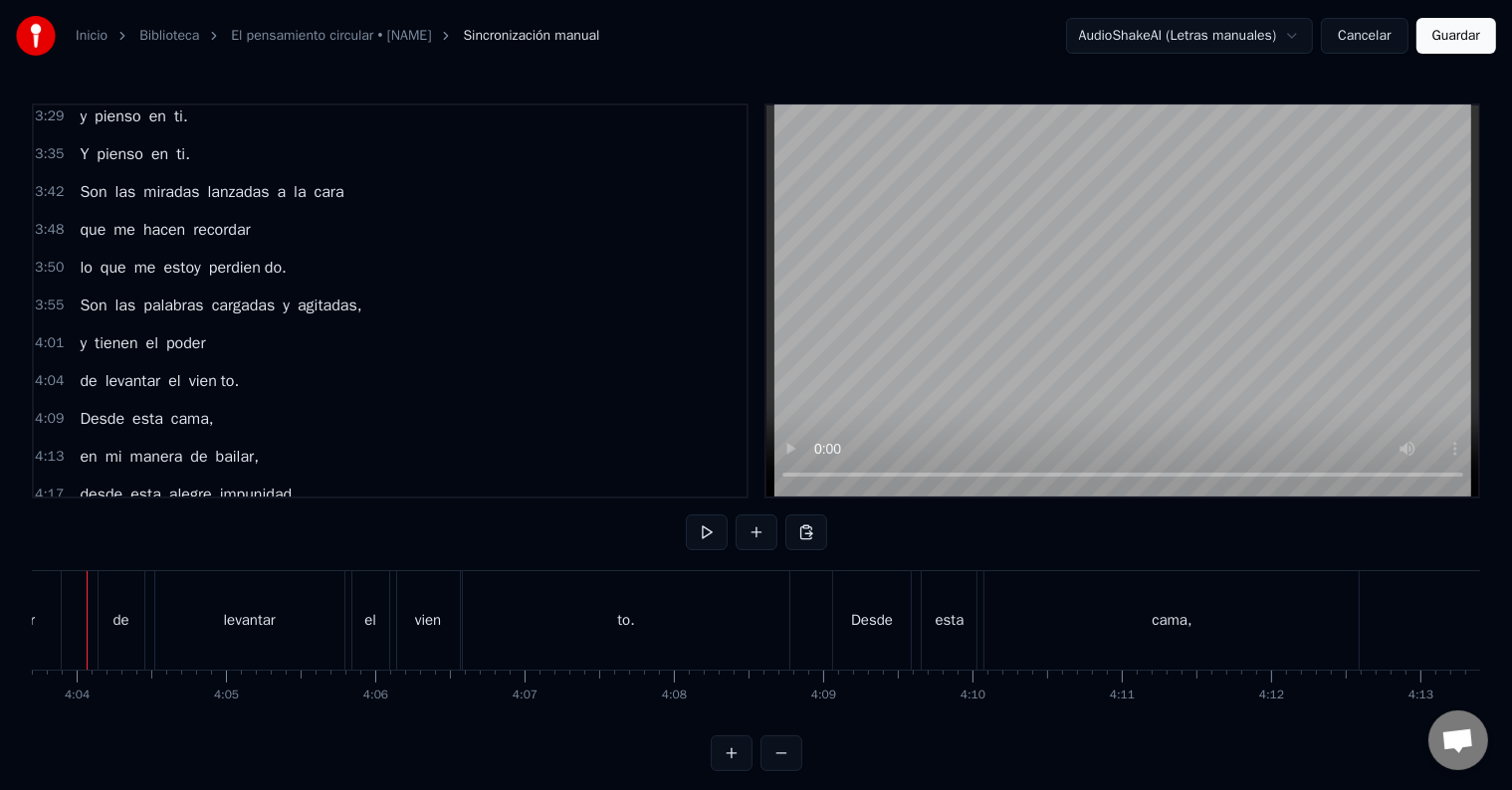 scroll, scrollTop: 0, scrollLeft: 36341, axis: horizontal 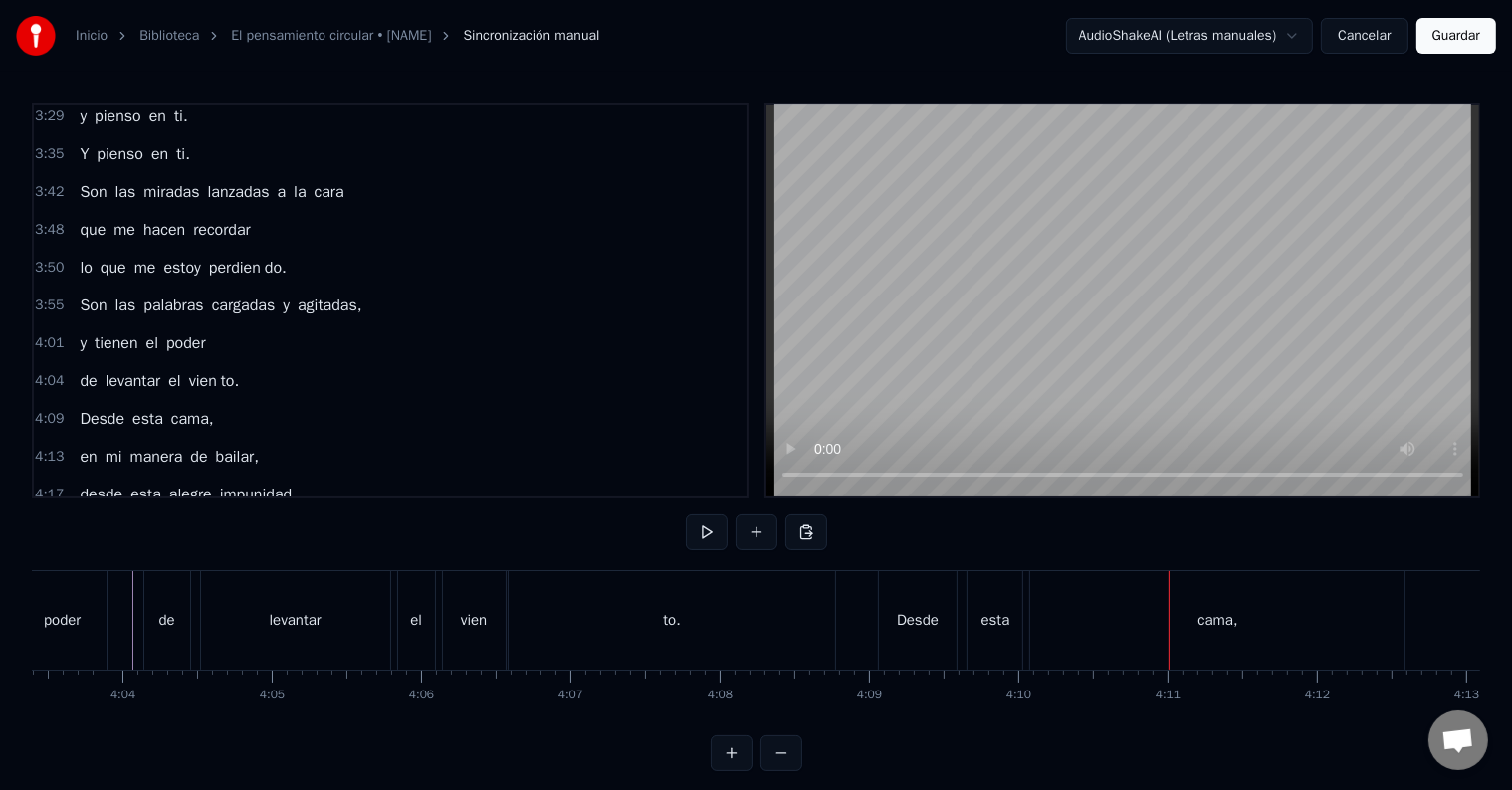 click on "to." at bounding box center [230, 381] 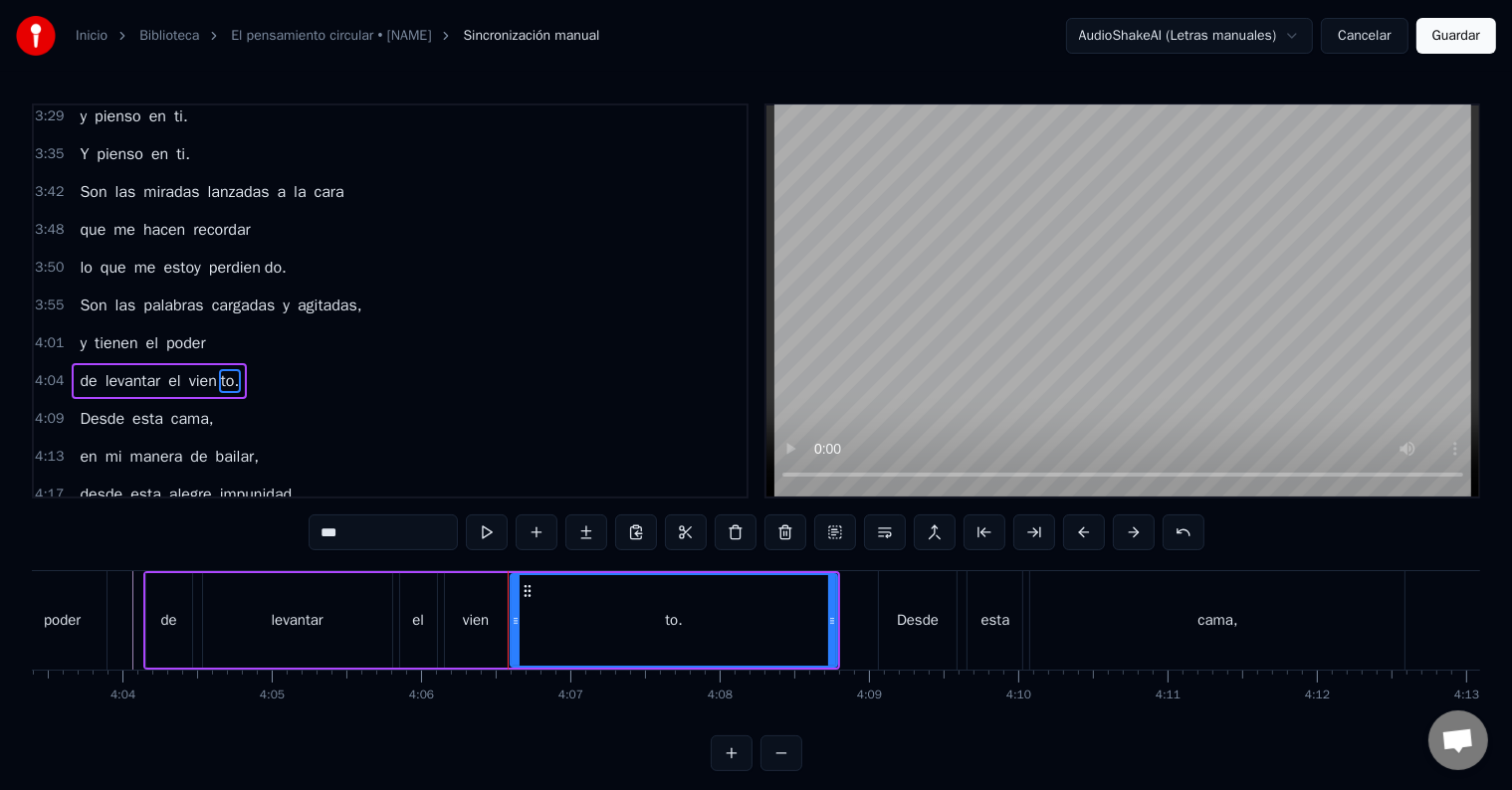 click on "***" at bounding box center (383, 532) 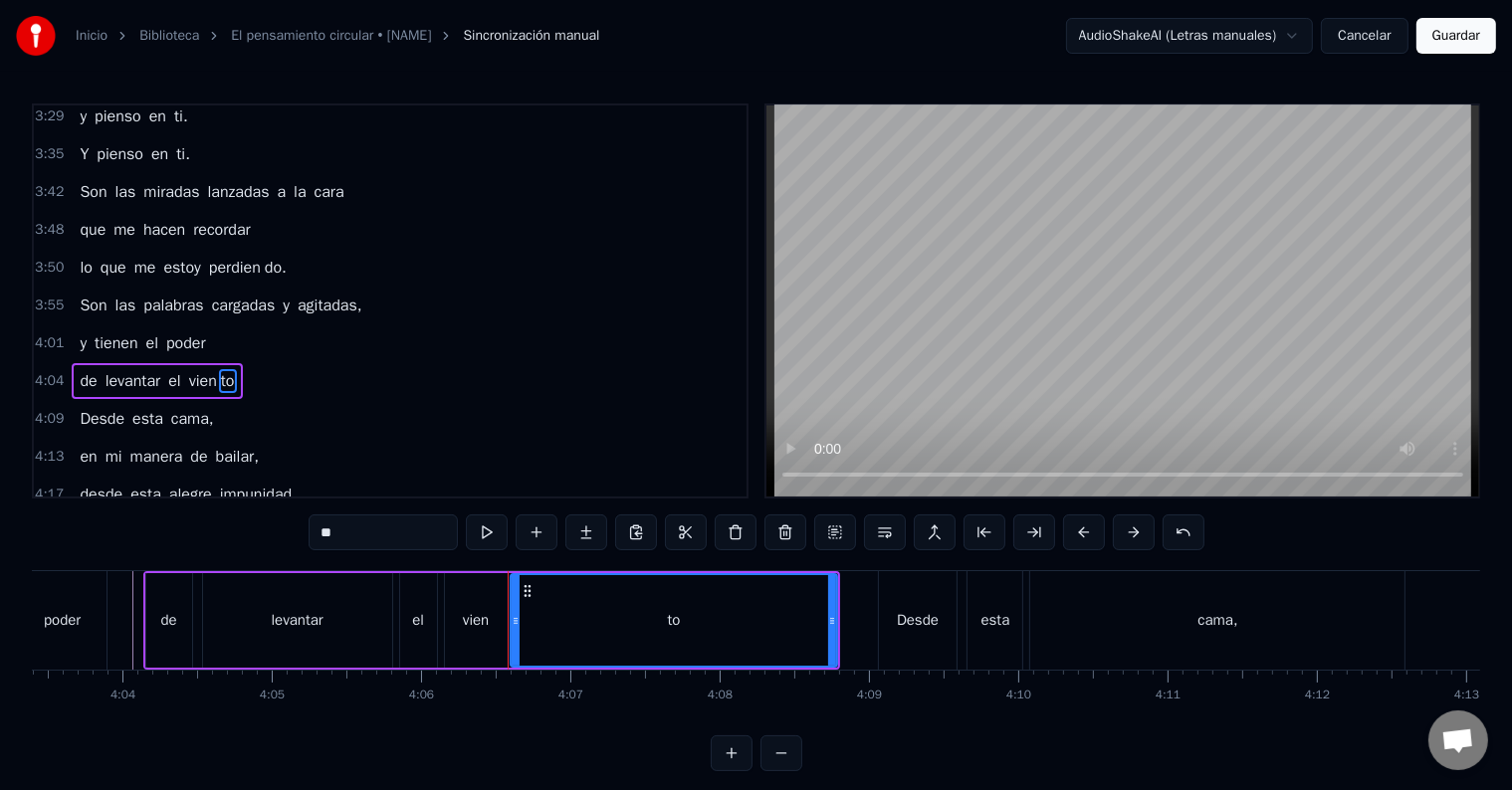 type on "**" 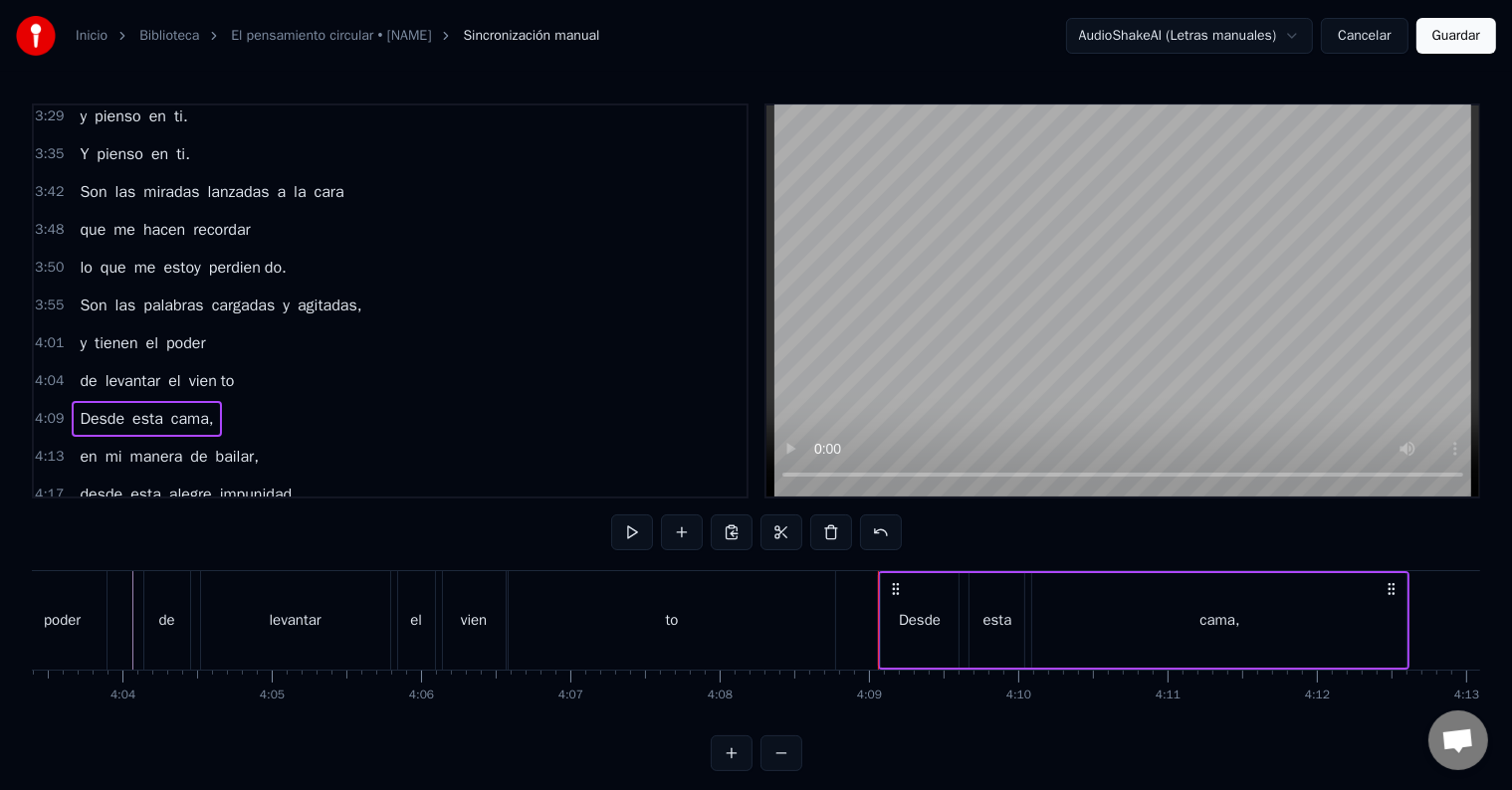 click on "Desde" at bounding box center (102, 419) 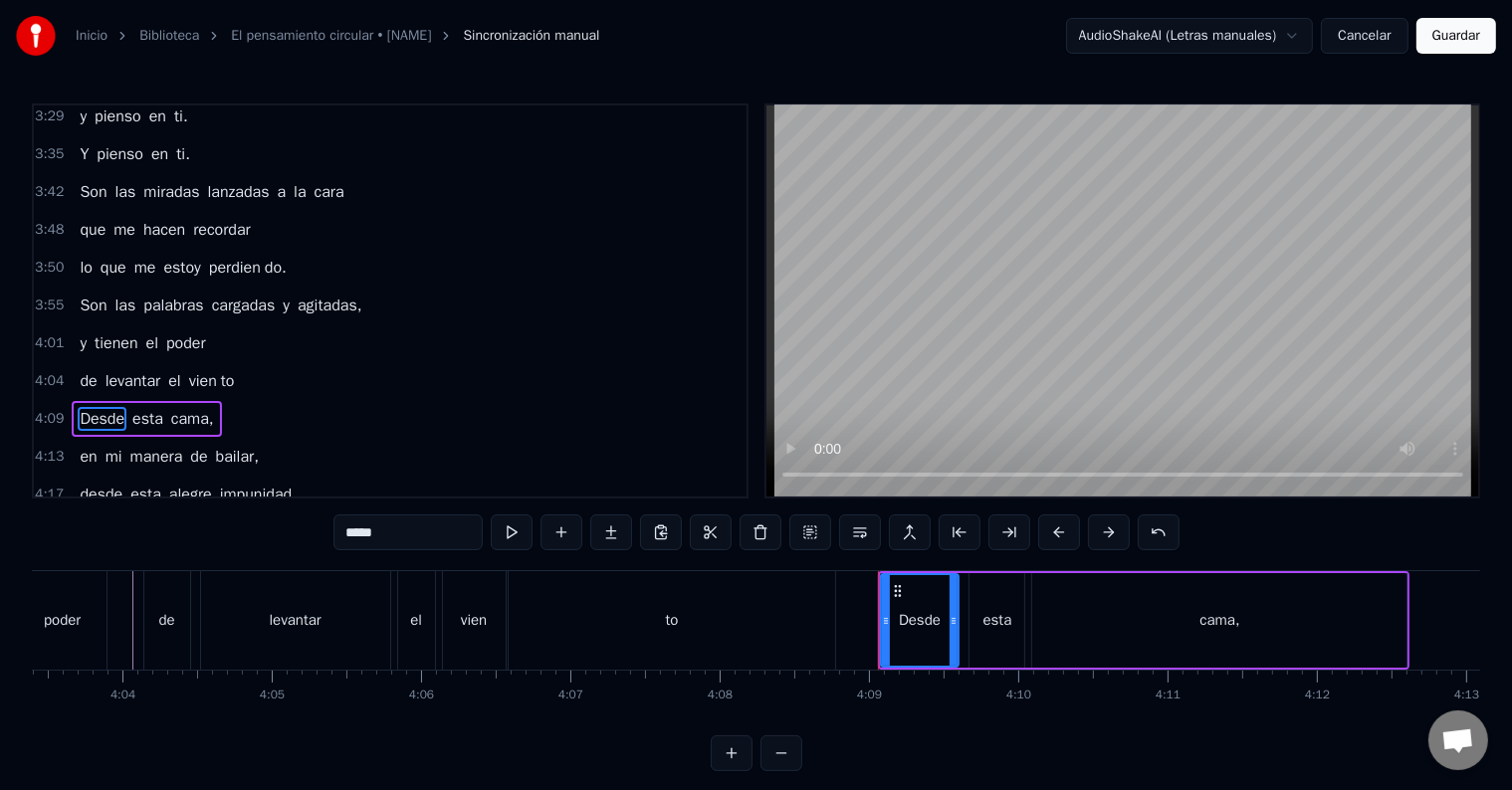 scroll, scrollTop: 2275, scrollLeft: 0, axis: vertical 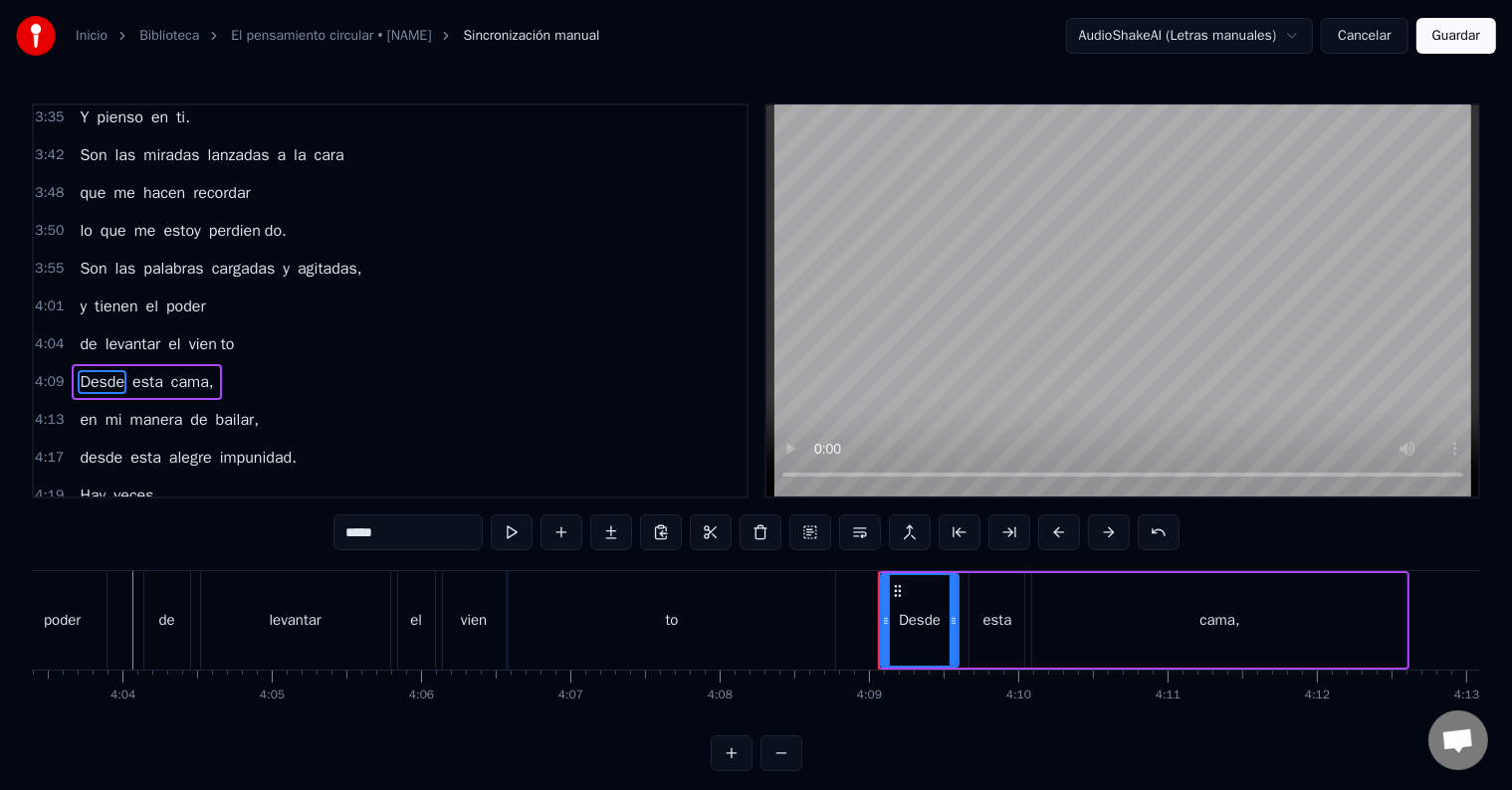 drag, startPoint x: 358, startPoint y: 533, endPoint x: 308, endPoint y: 520, distance: 51.66237 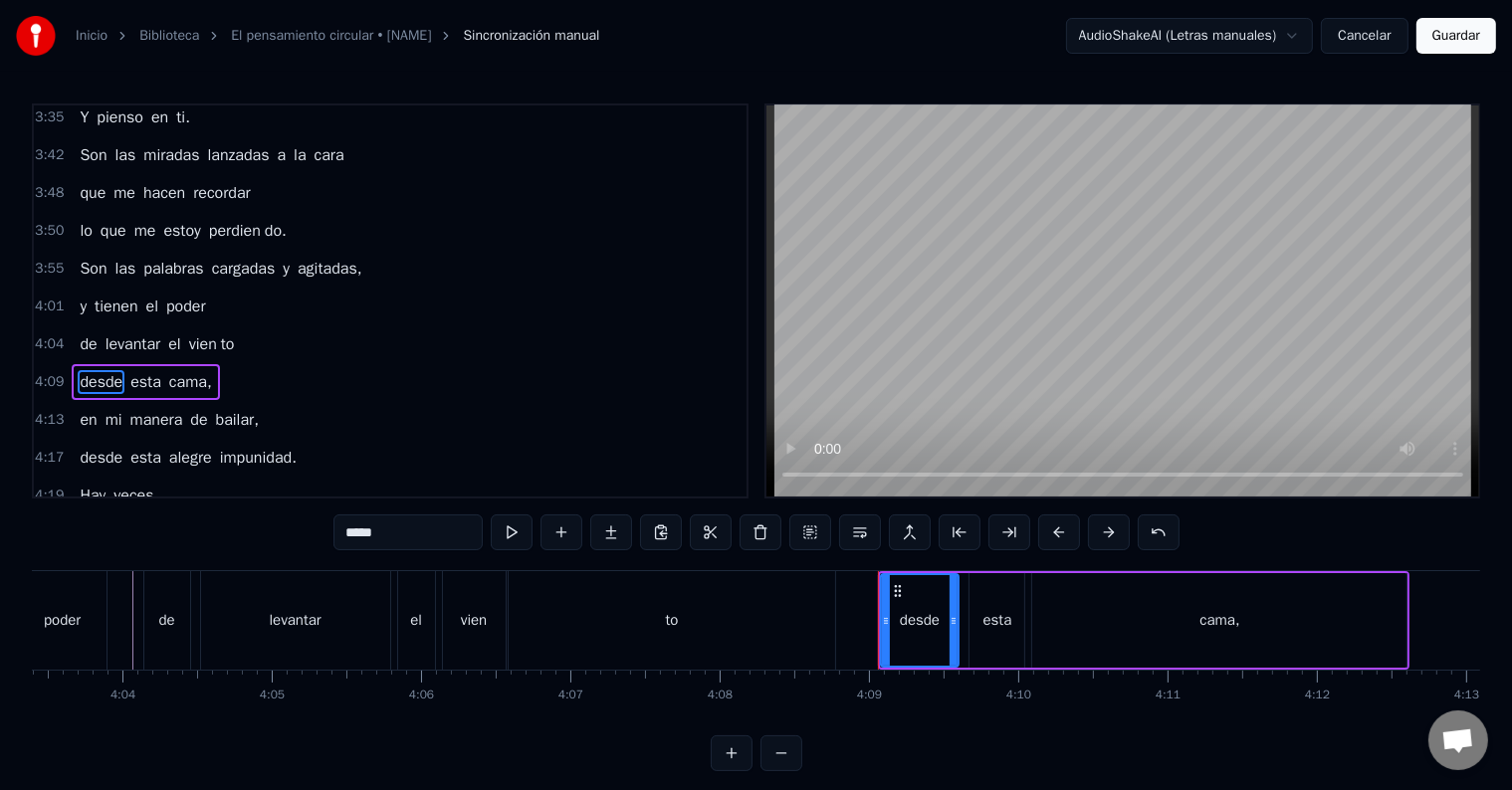 click on "cama," at bounding box center (190, 382) 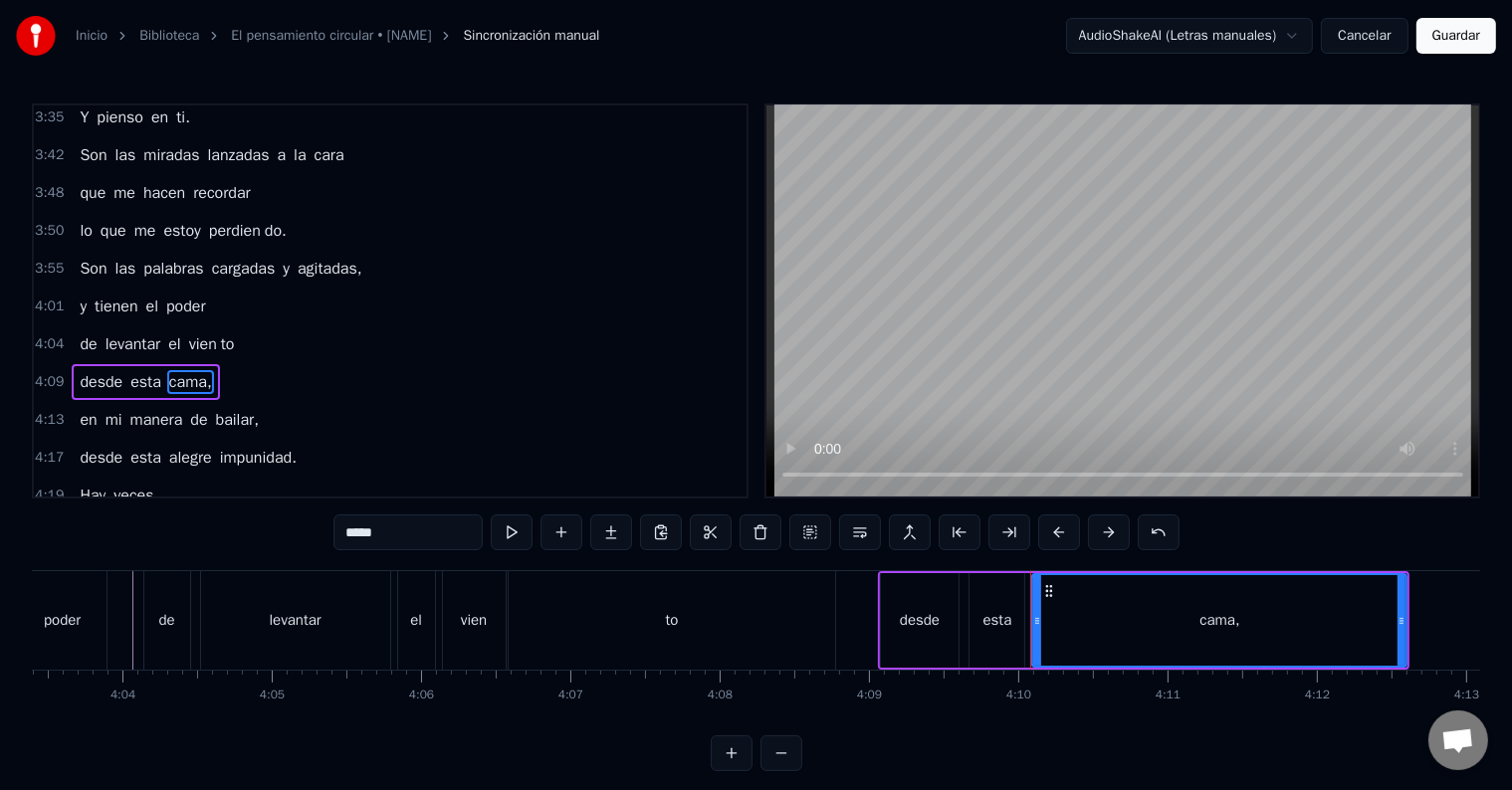 click on "*****" at bounding box center [408, 532] 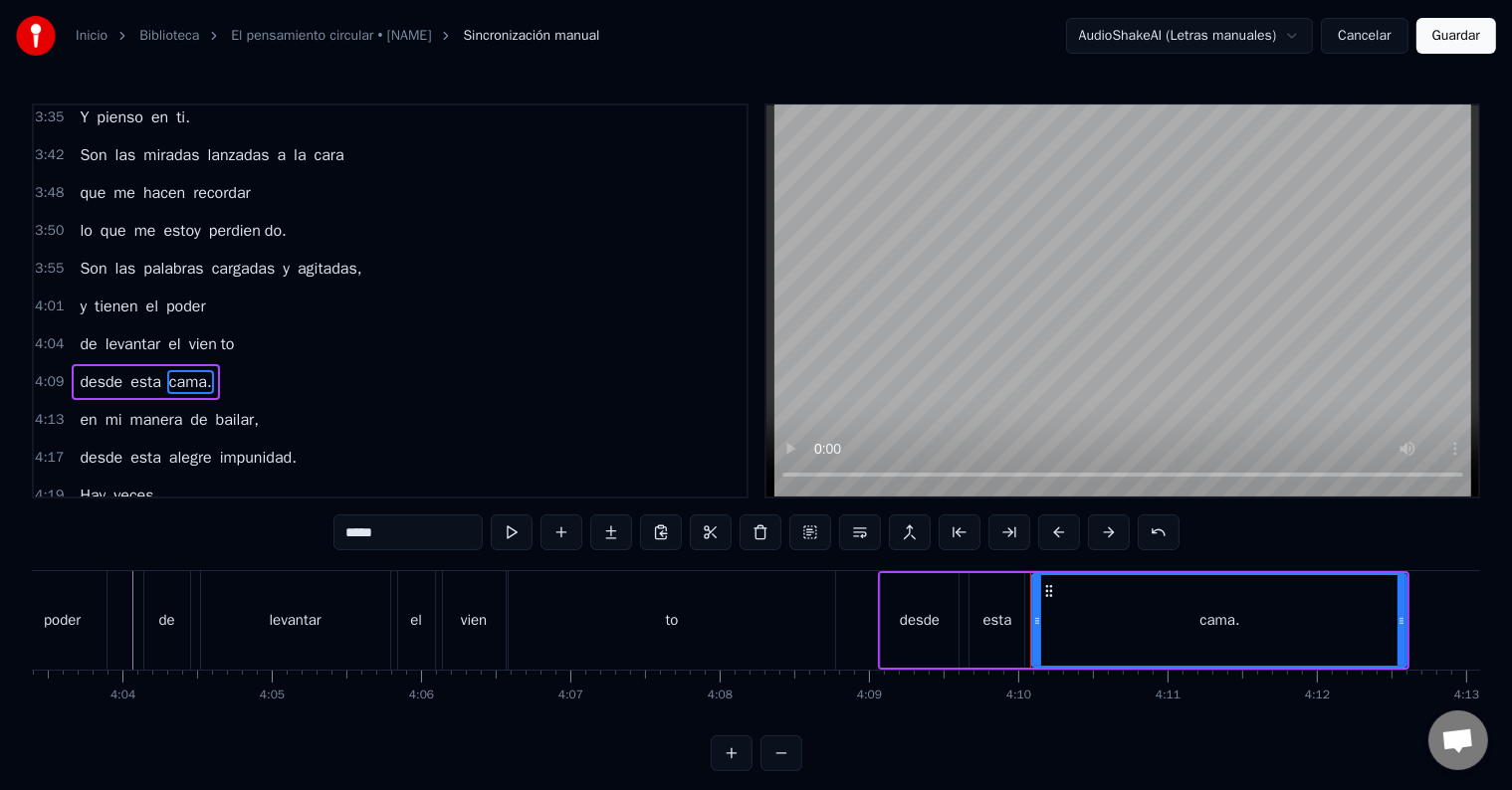 type on "*****" 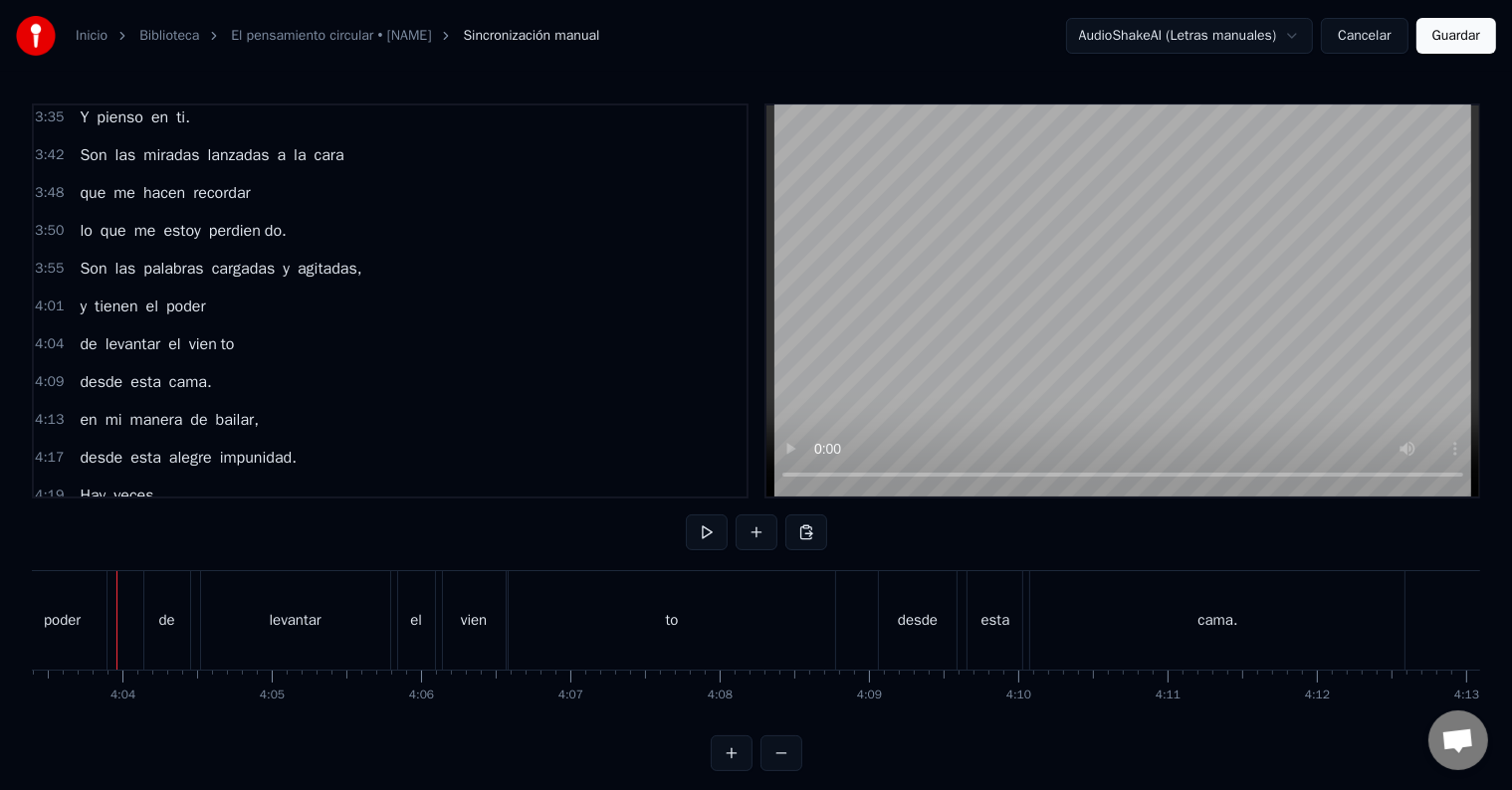 scroll, scrollTop: 0, scrollLeft: 36325, axis: horizontal 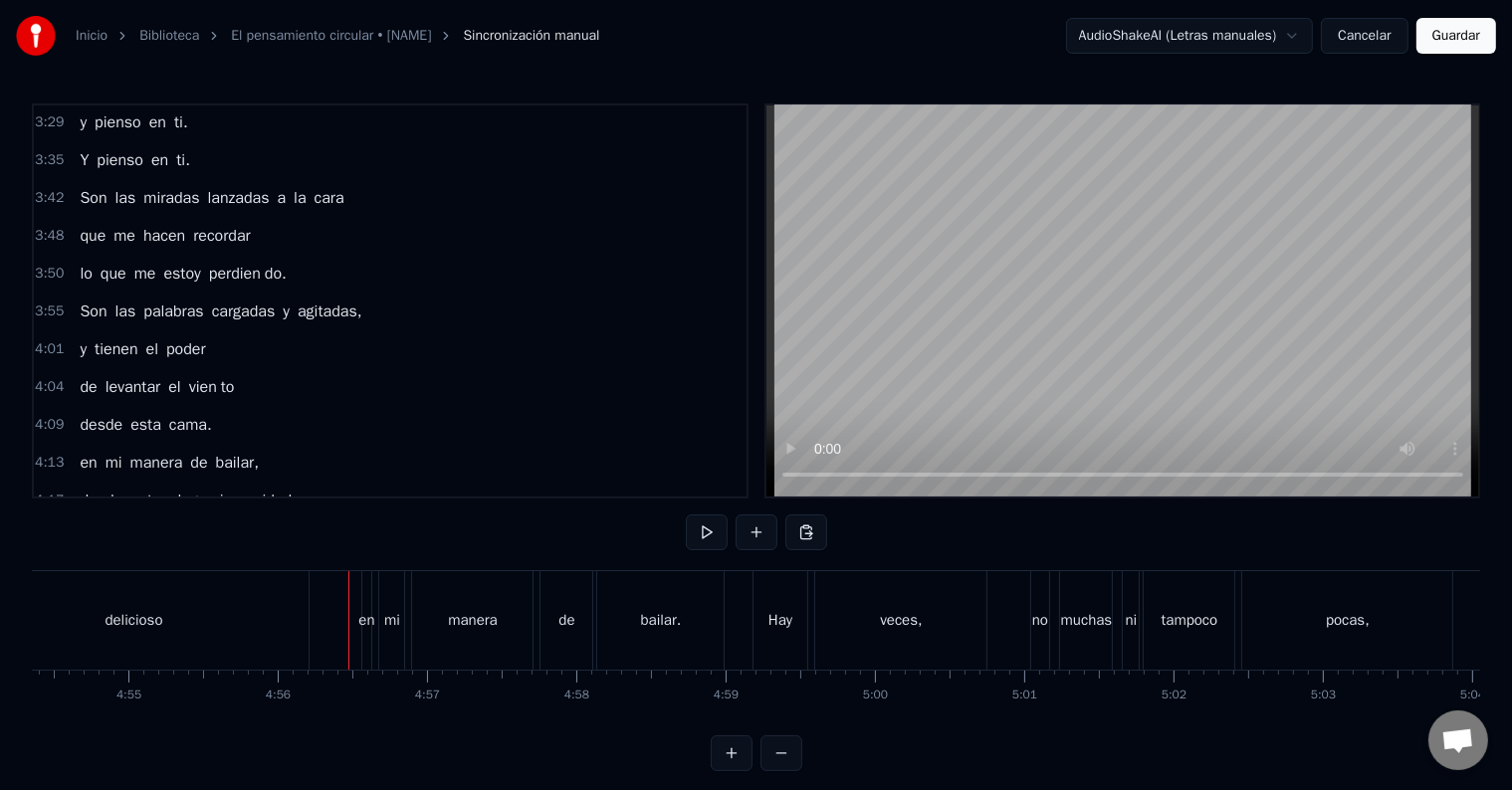 click on "Son" at bounding box center (93, 311) 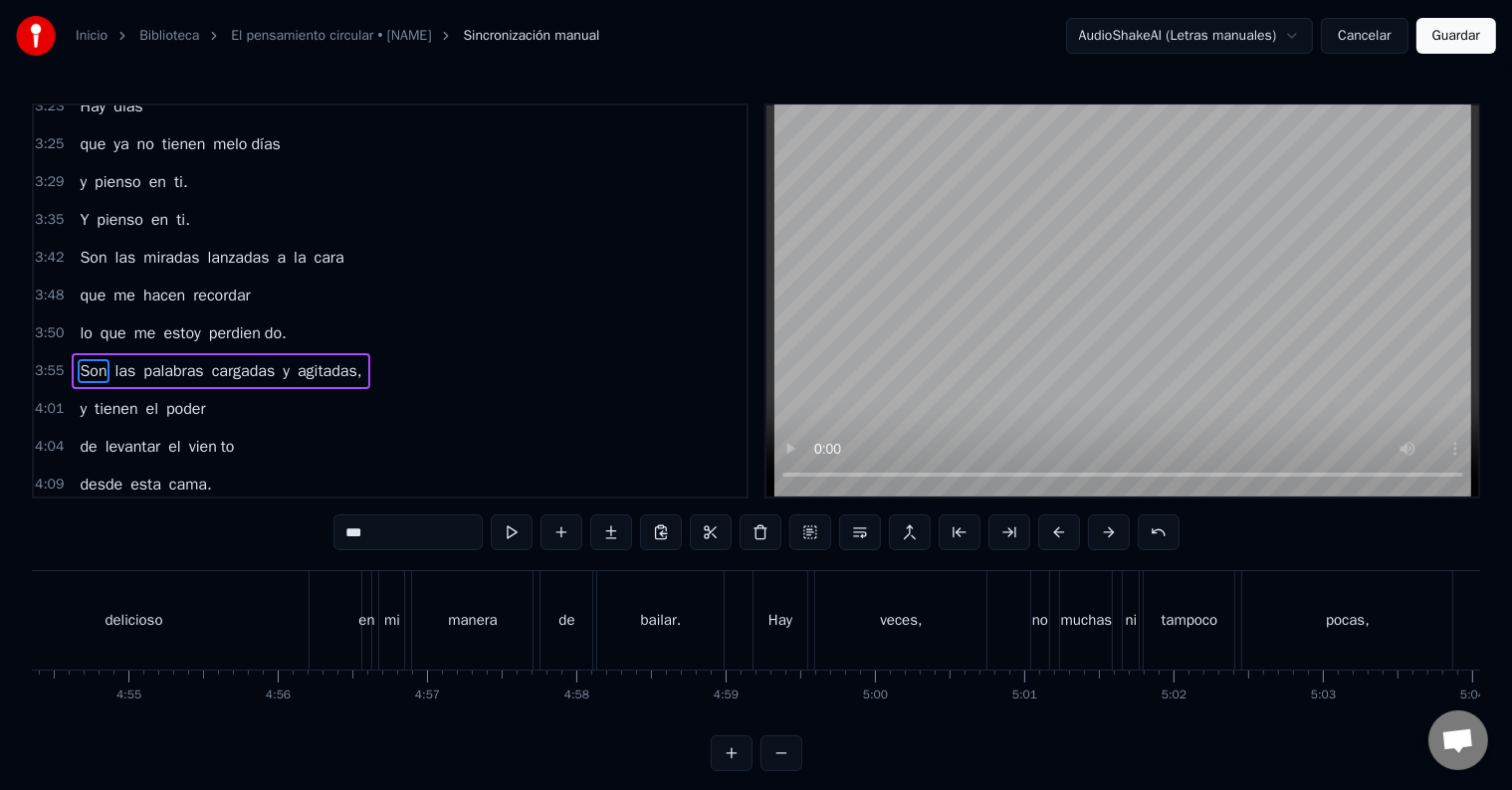 scroll, scrollTop: 2165, scrollLeft: 0, axis: vertical 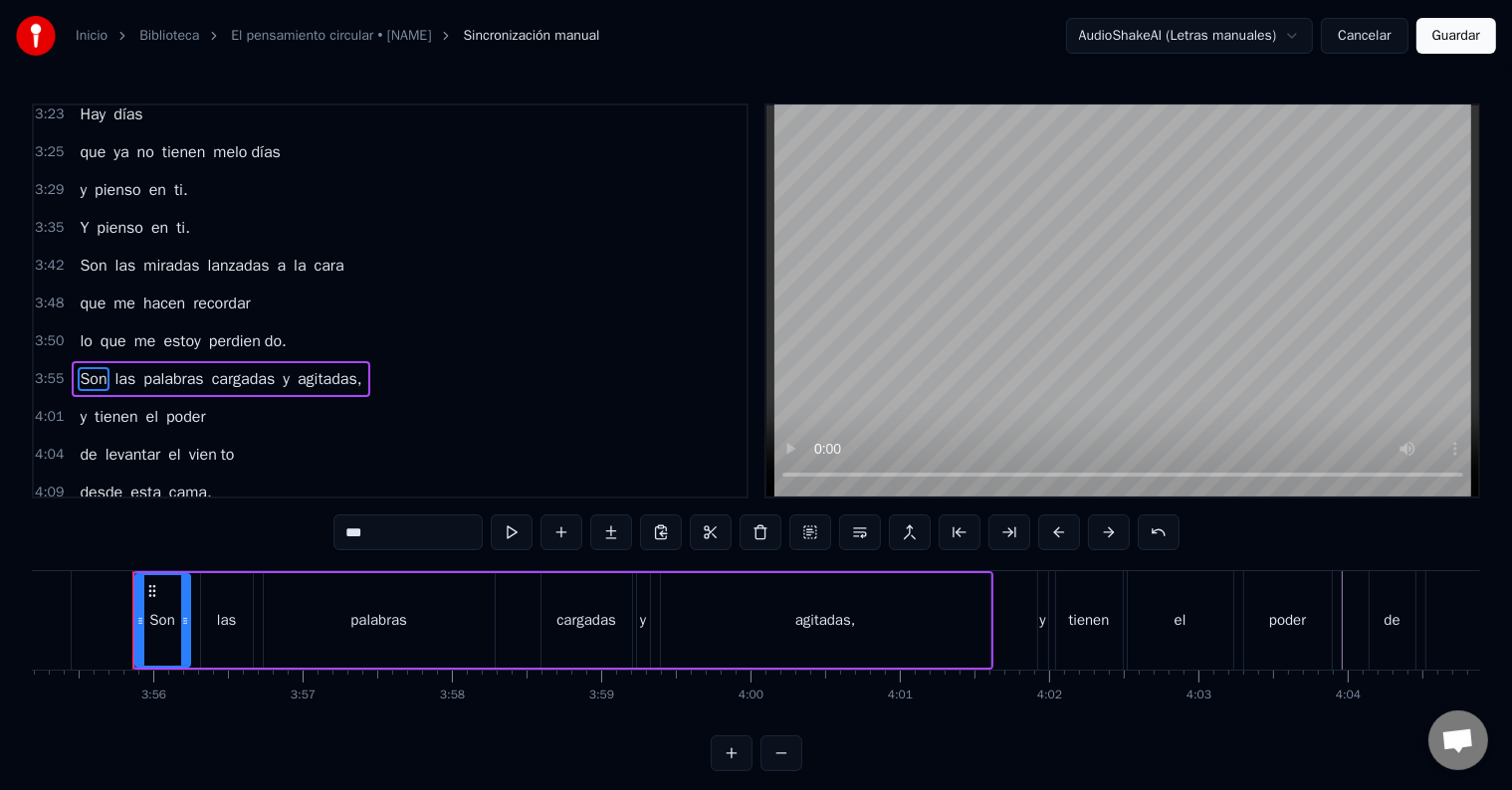 click on "en" at bounding box center (88, 530) 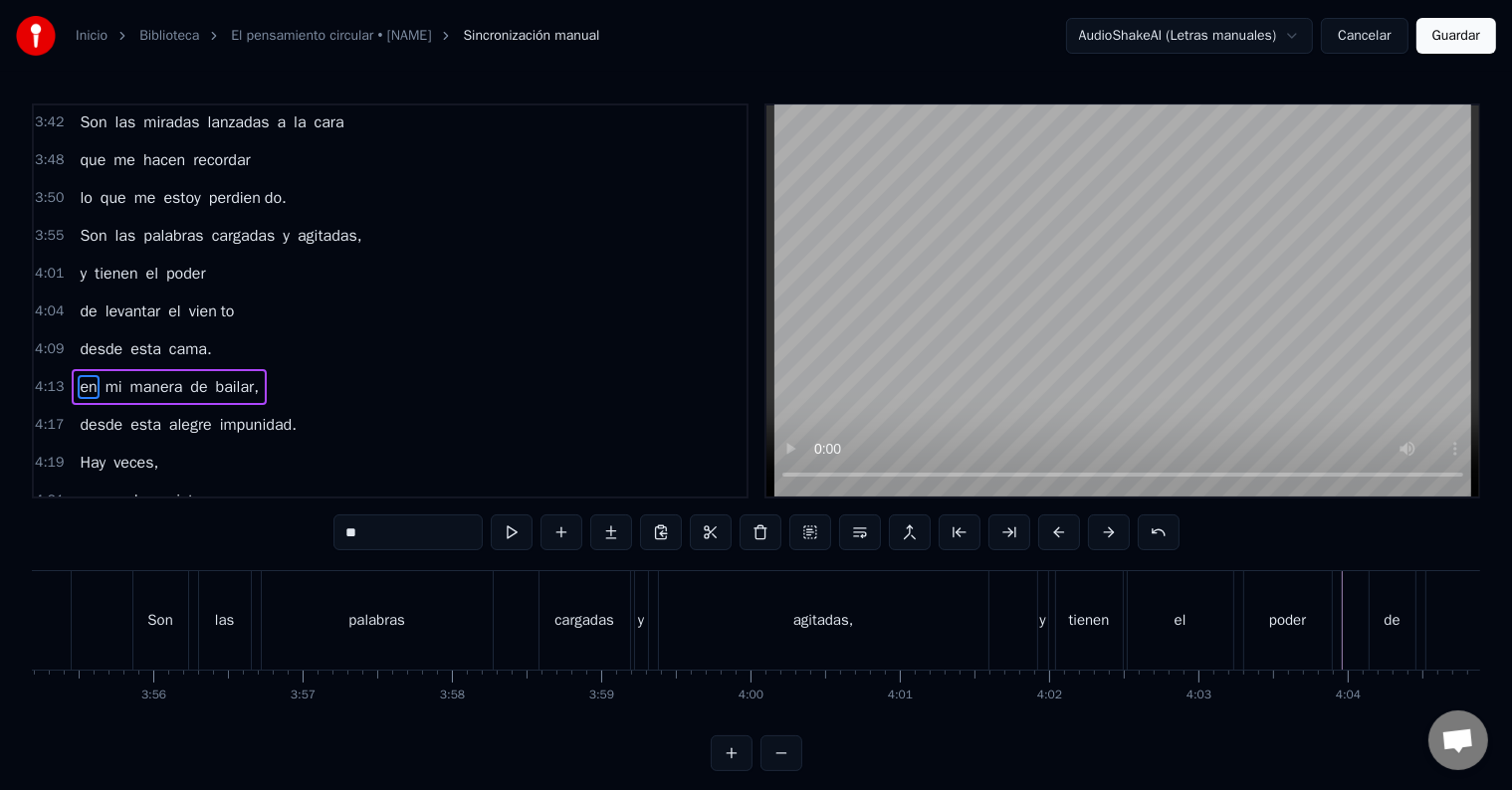 scroll, scrollTop: 2312, scrollLeft: 0, axis: vertical 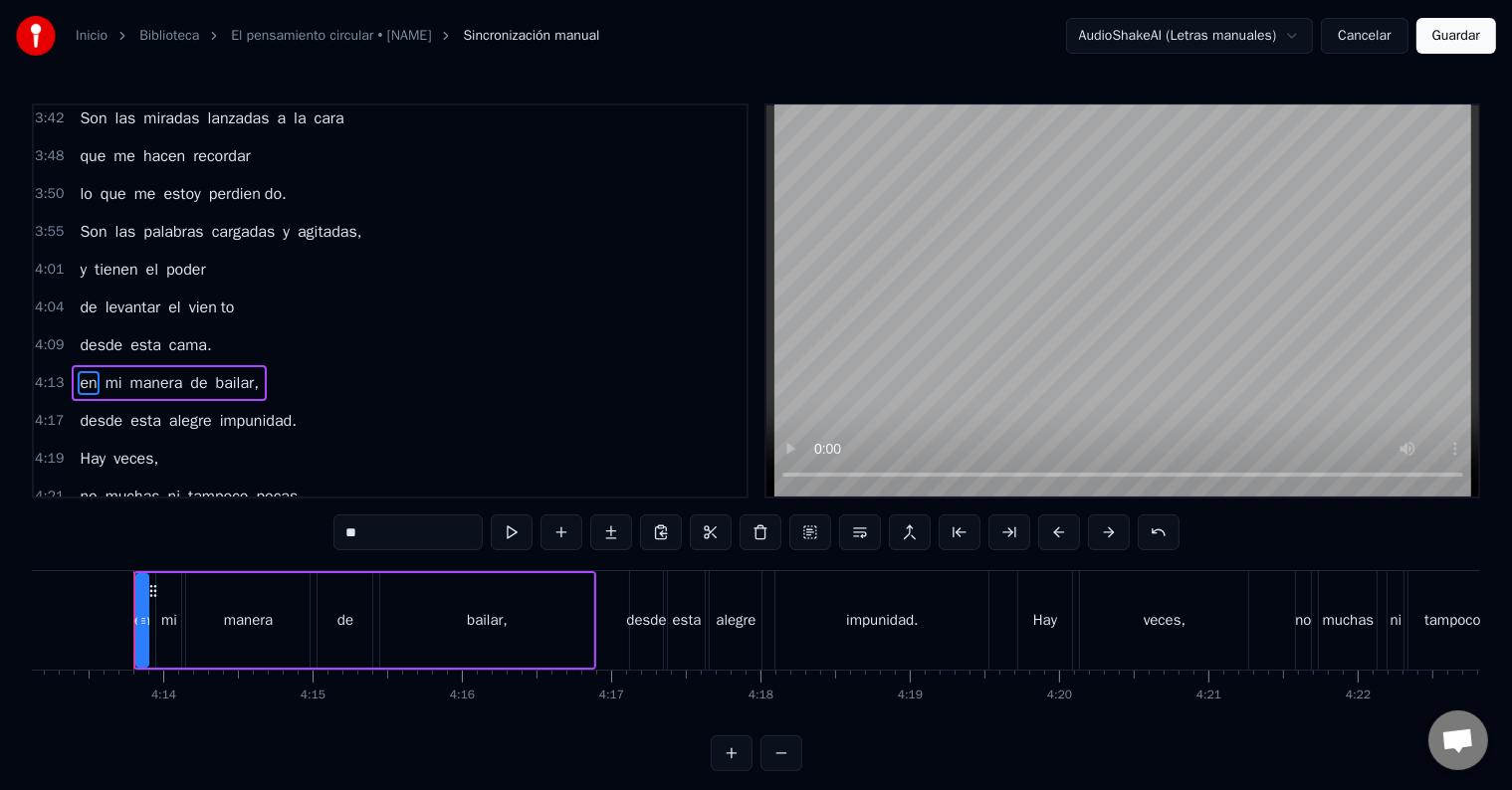 drag, startPoint x: 355, startPoint y: 533, endPoint x: 331, endPoint y: 528, distance: 24.5153 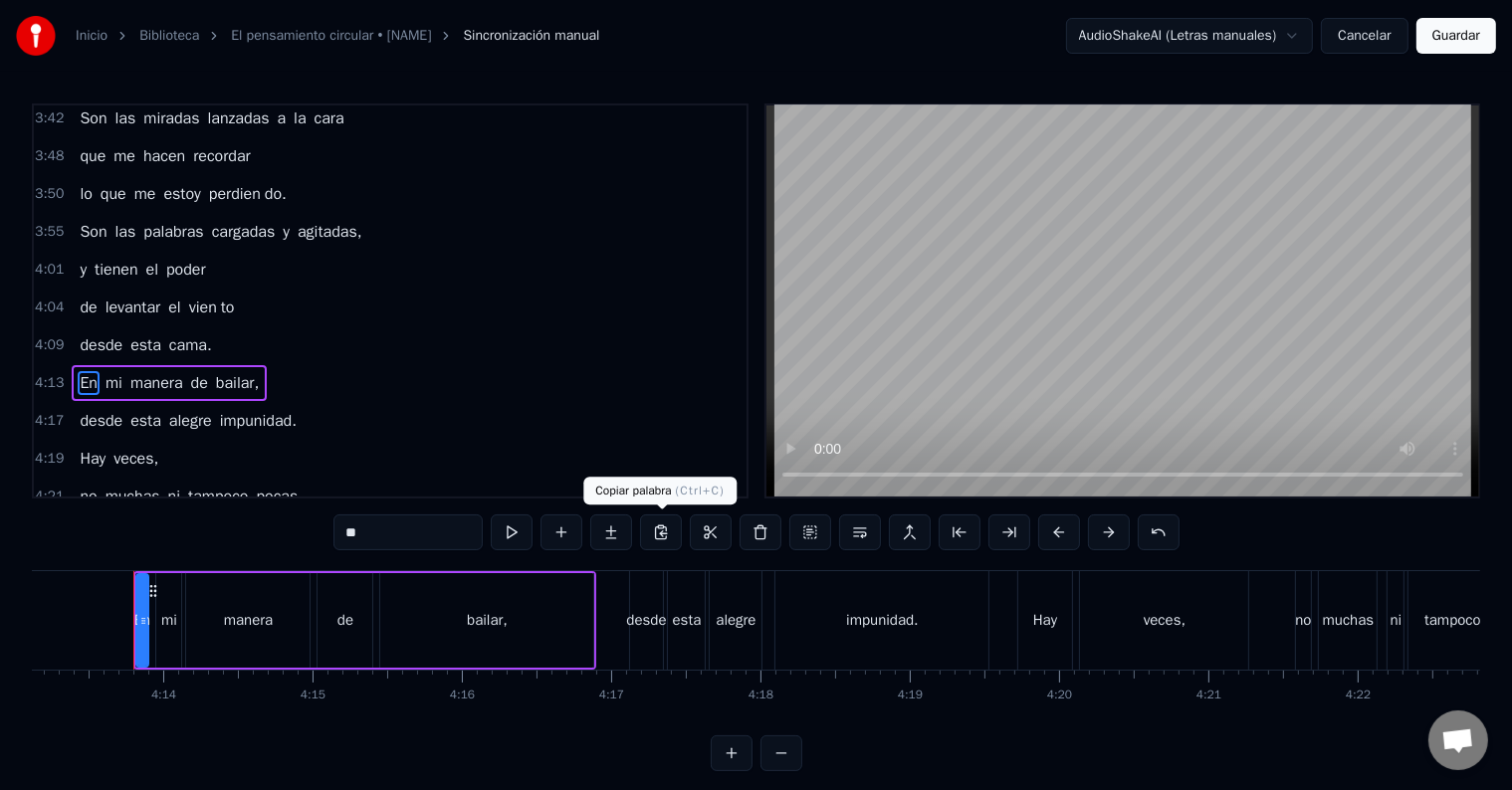 type on "**" 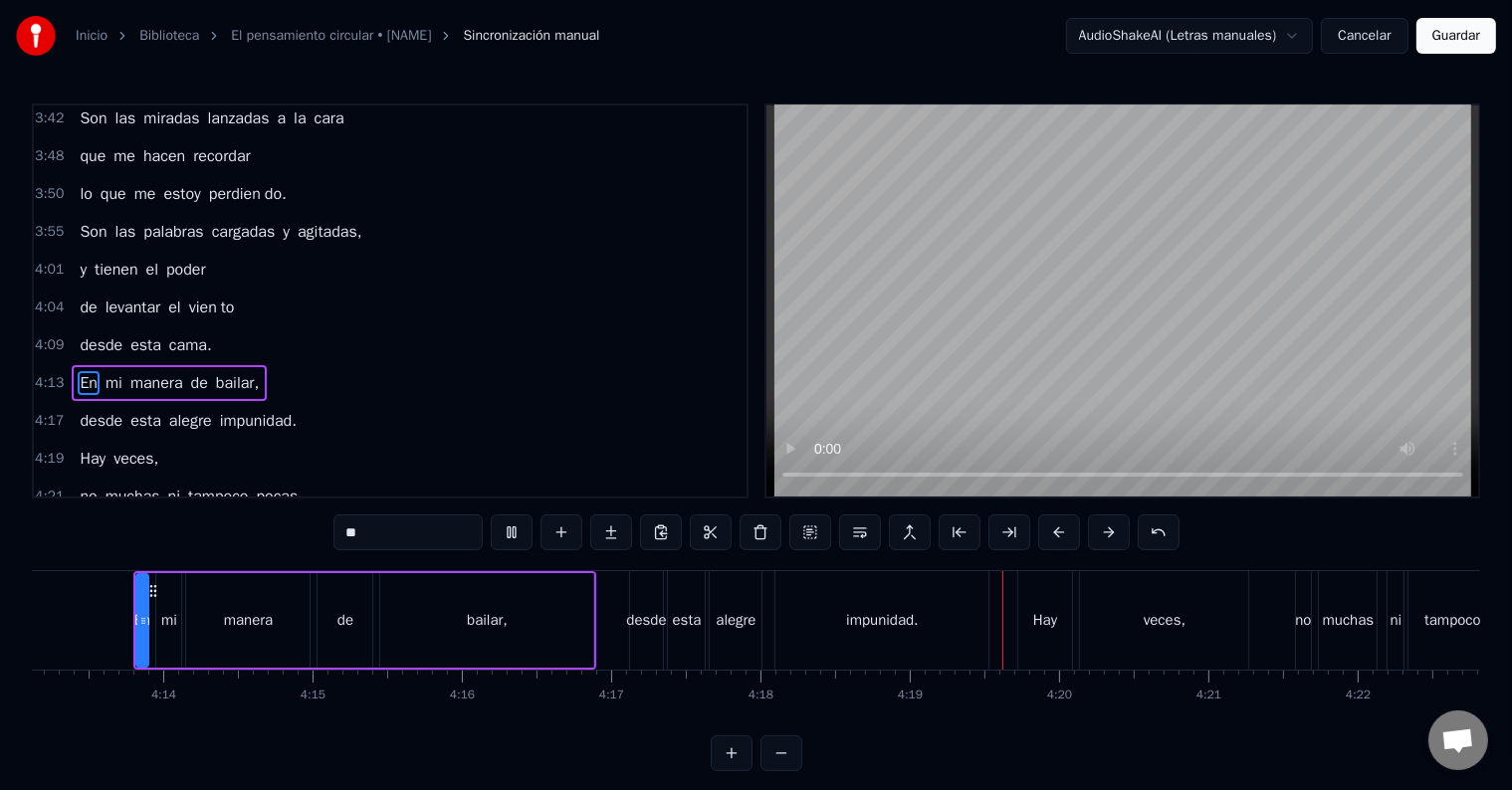 click on "desde esta alegre impunidad." at bounding box center (188, 421) 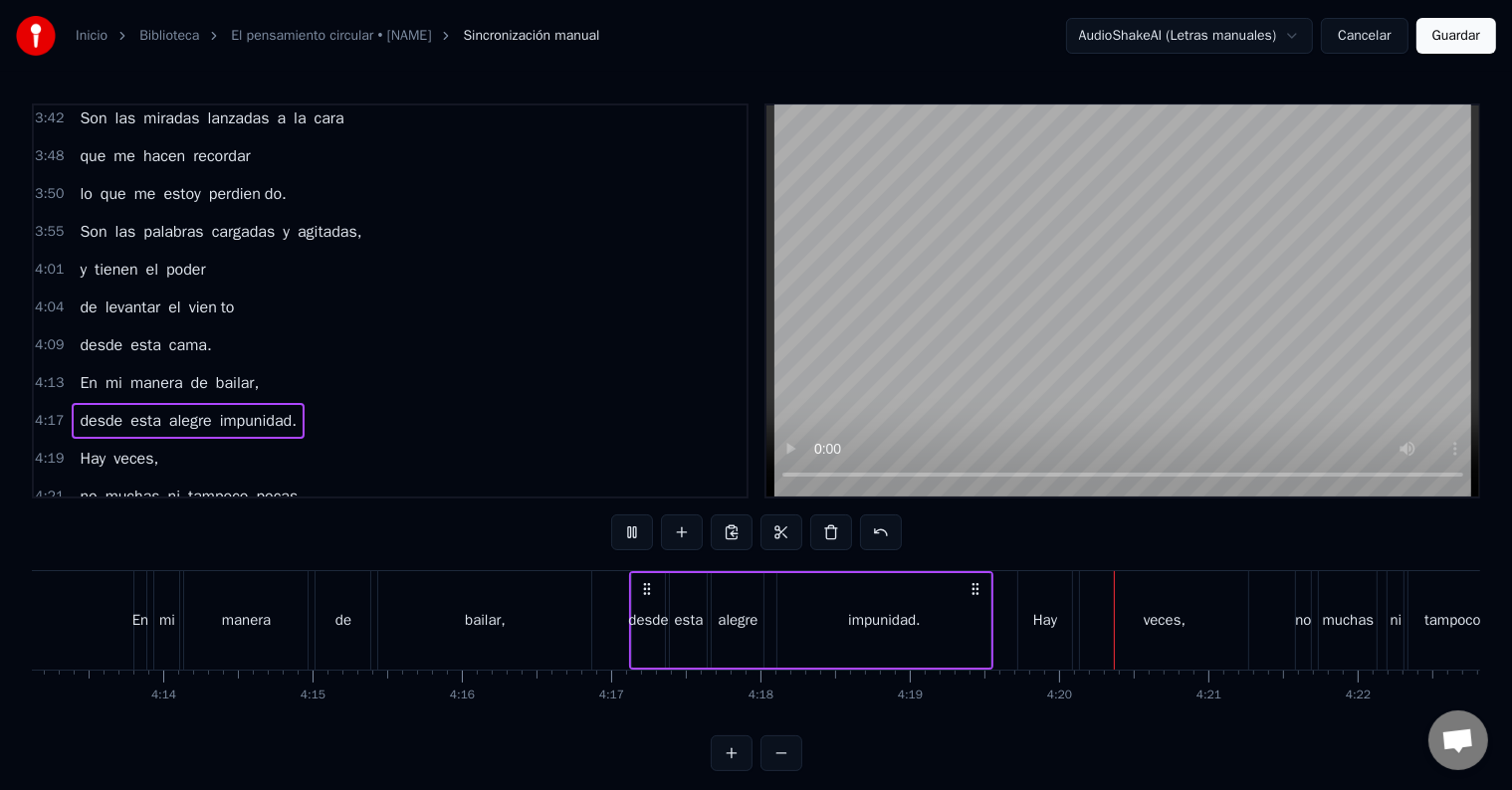 click on "impunidad." at bounding box center [258, 421] 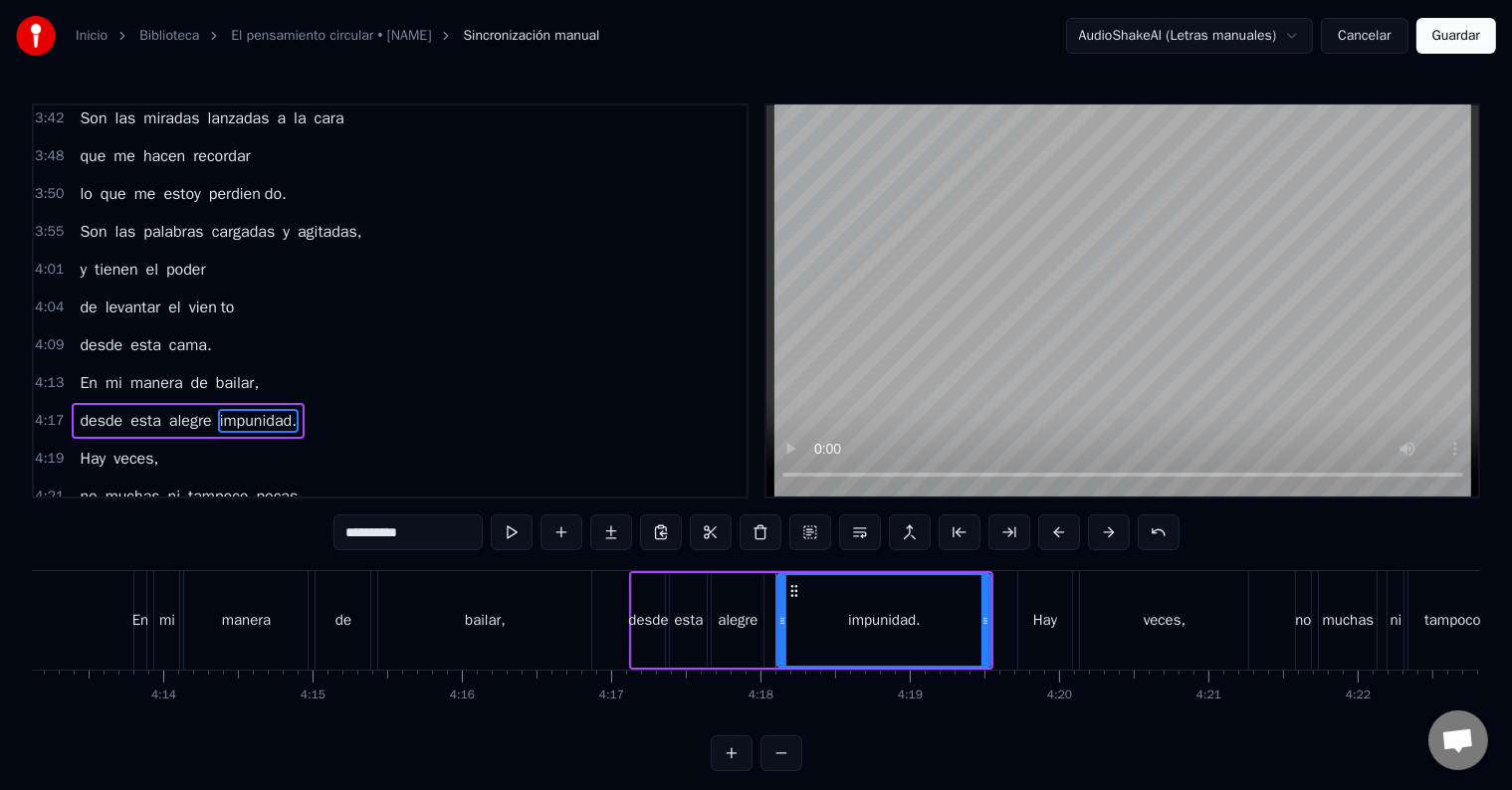 scroll, scrollTop: 2348, scrollLeft: 0, axis: vertical 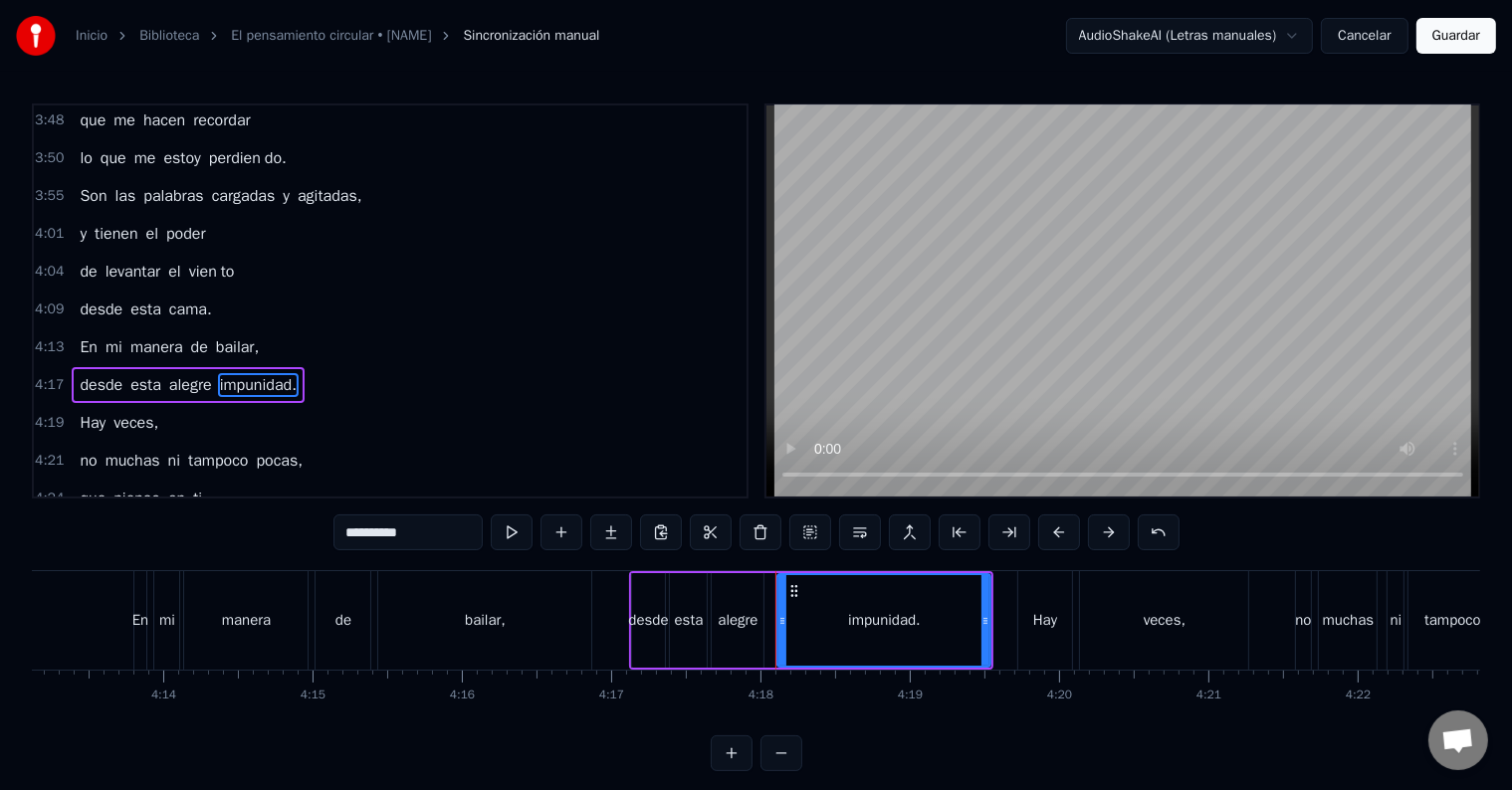 click on "**********" at bounding box center (408, 532) 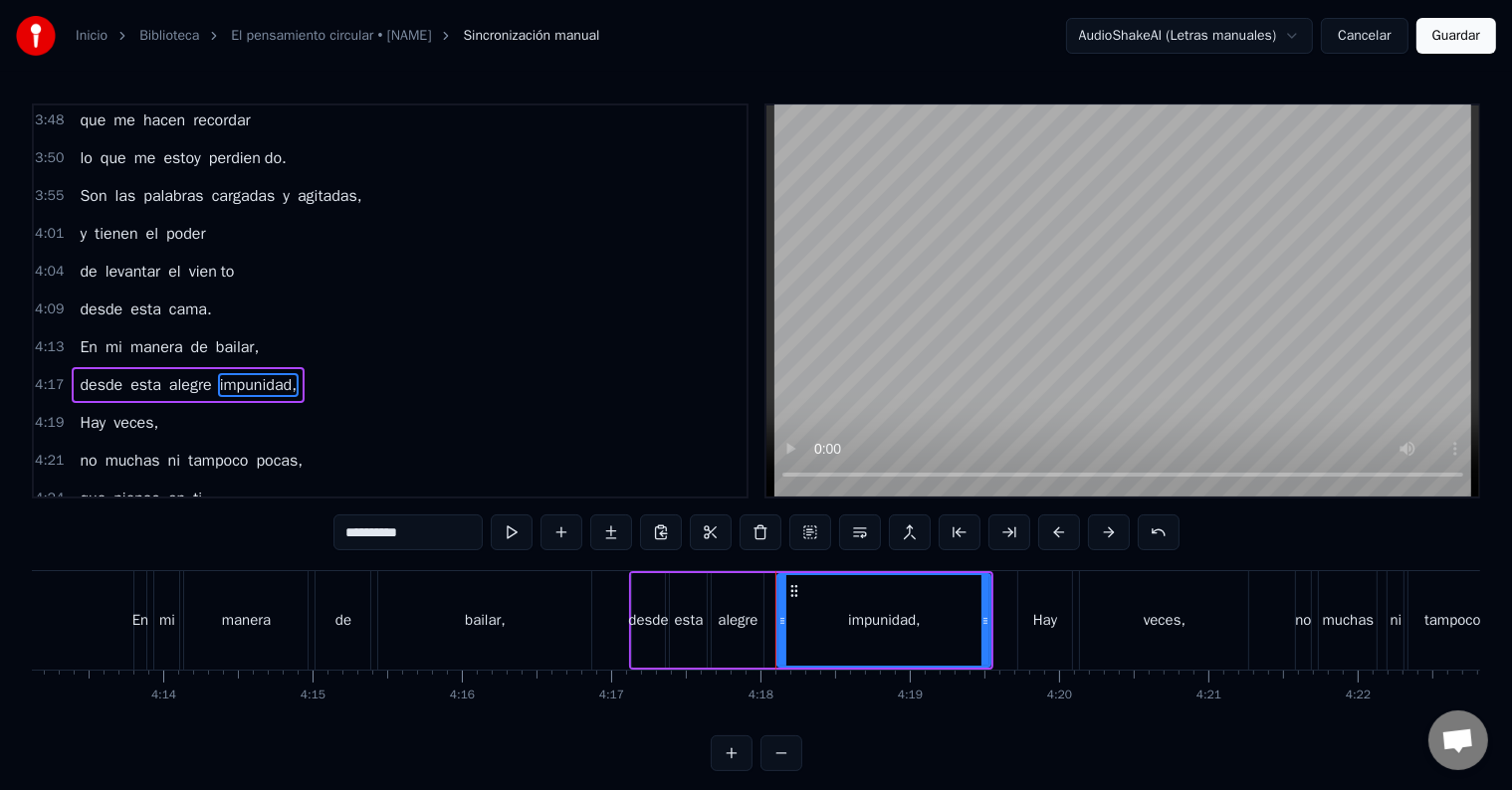 type on "**********" 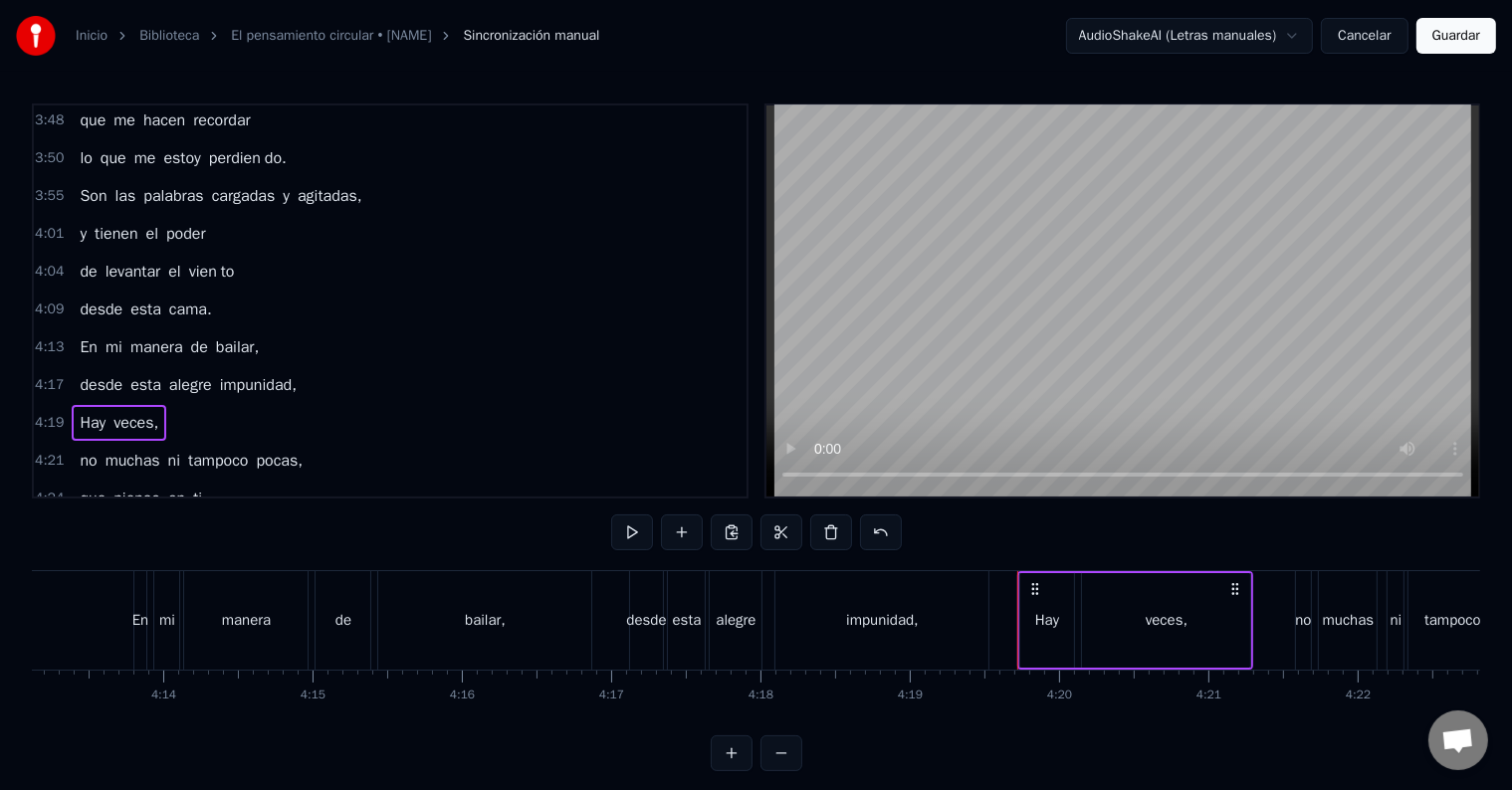 click on "Hay" at bounding box center [93, 423] 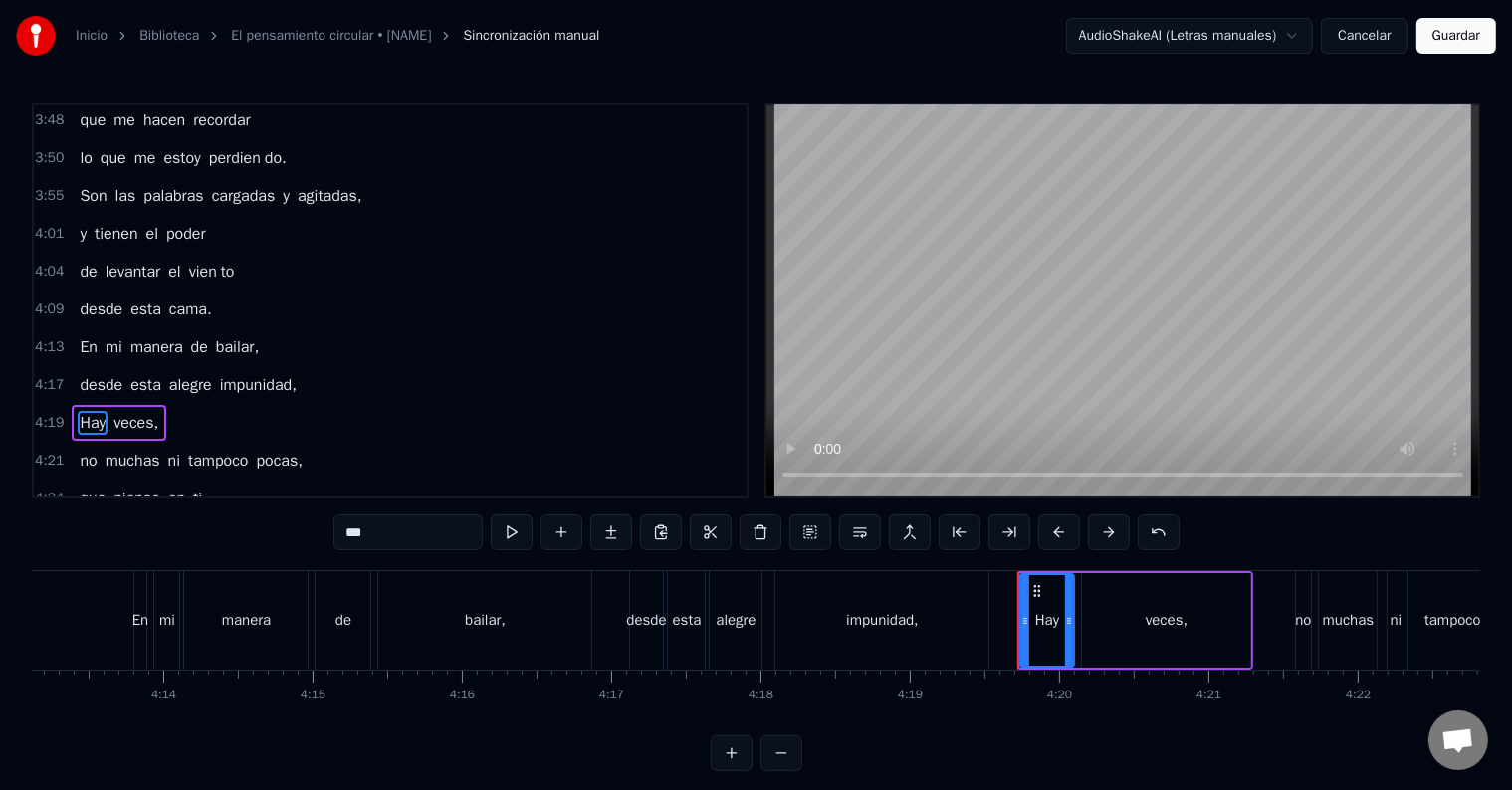 scroll, scrollTop: 2385, scrollLeft: 0, axis: vertical 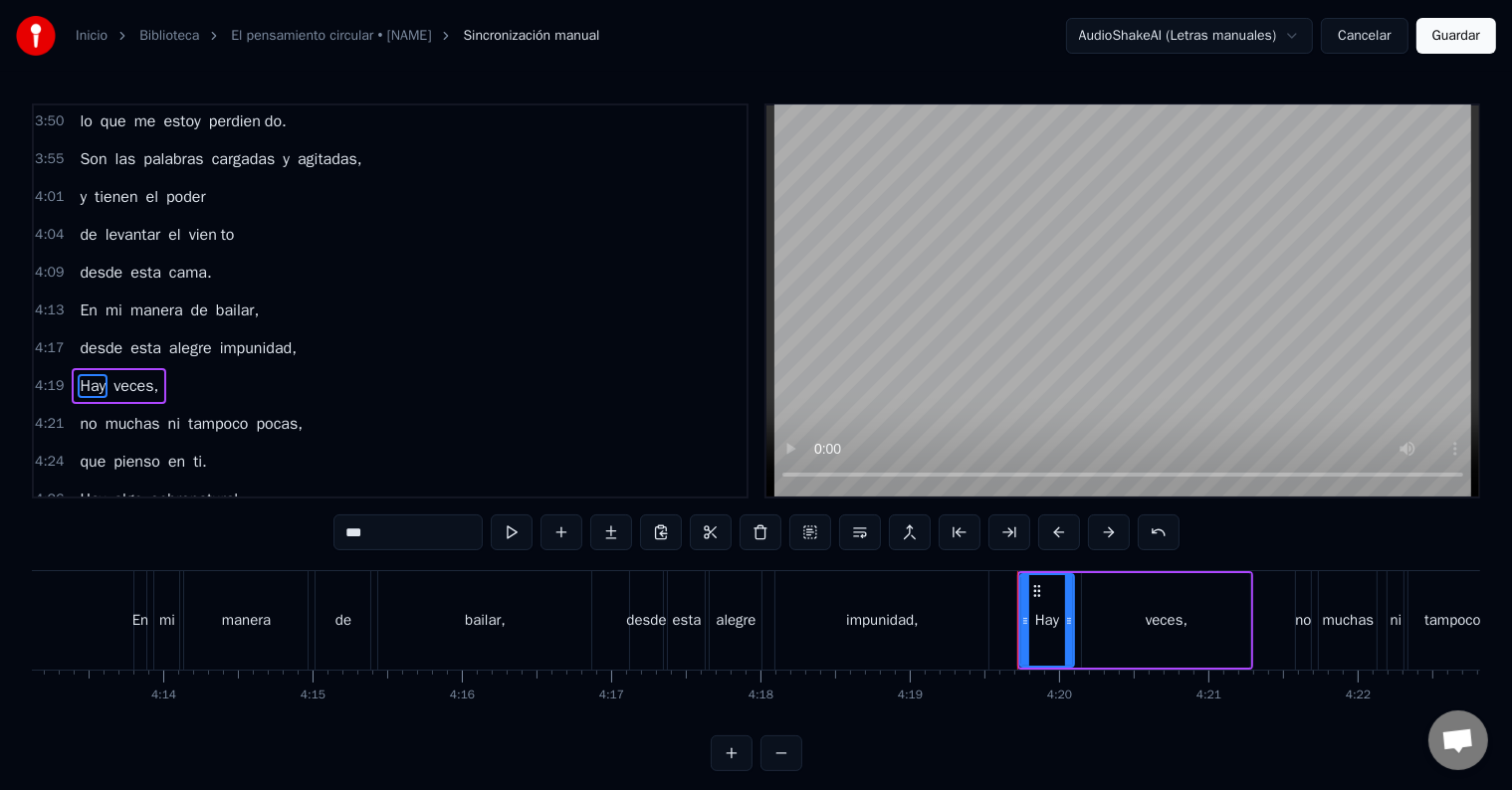 drag, startPoint x: 362, startPoint y: 531, endPoint x: 283, endPoint y: 534, distance: 79.05694 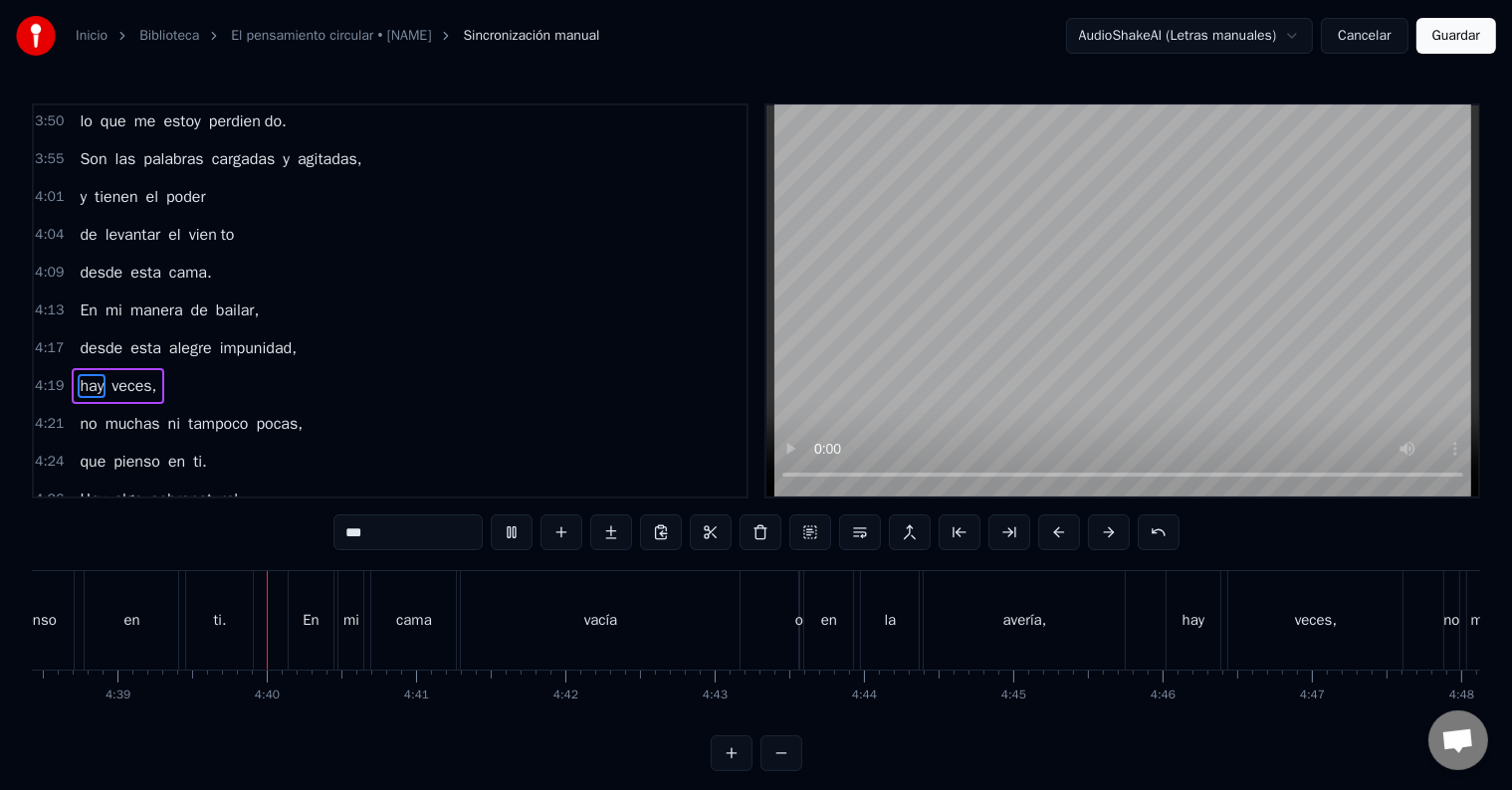 scroll, scrollTop: 0, scrollLeft: 41609, axis: horizontal 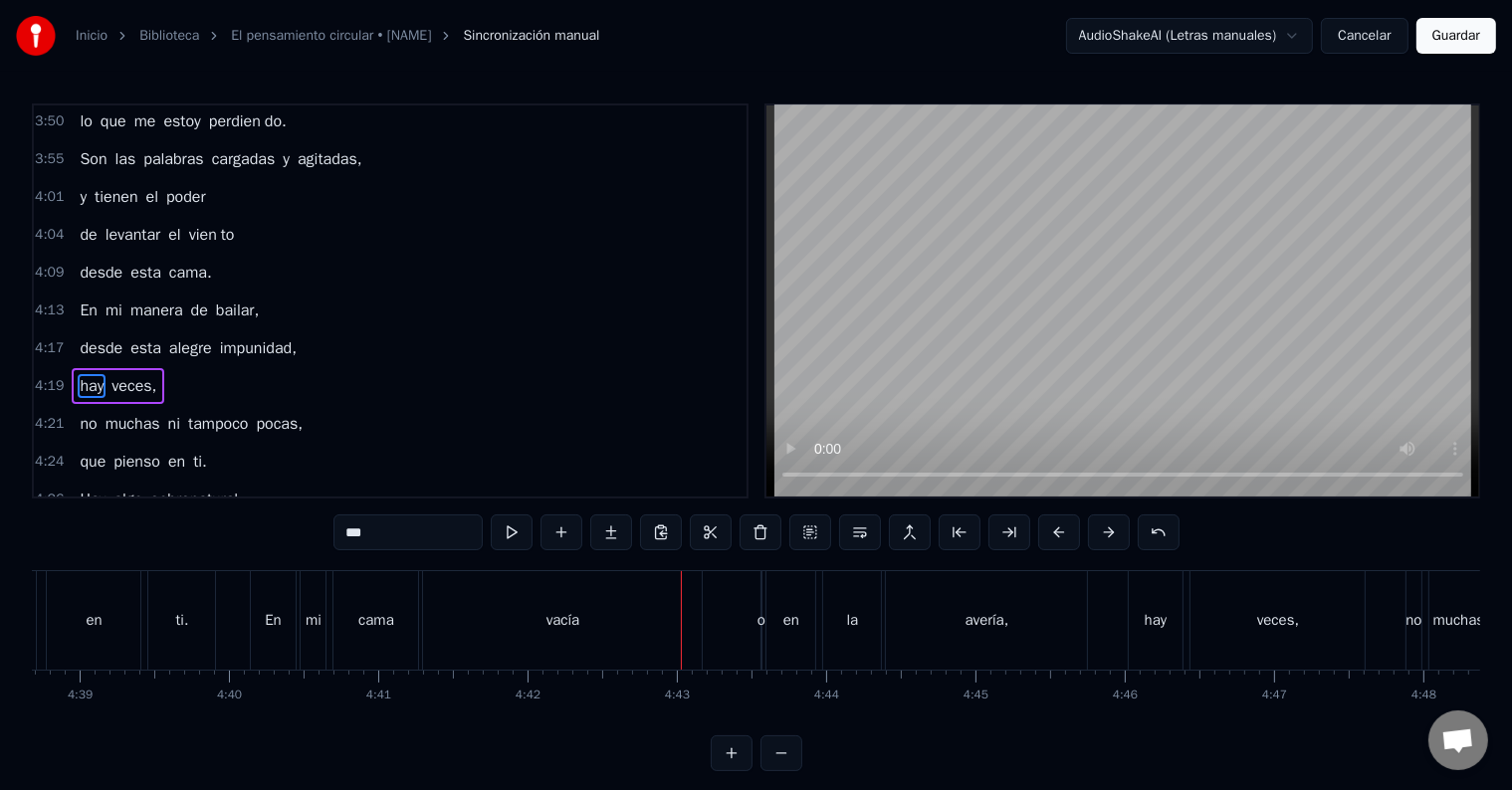 click on "vacía" at bounding box center (562, 620) 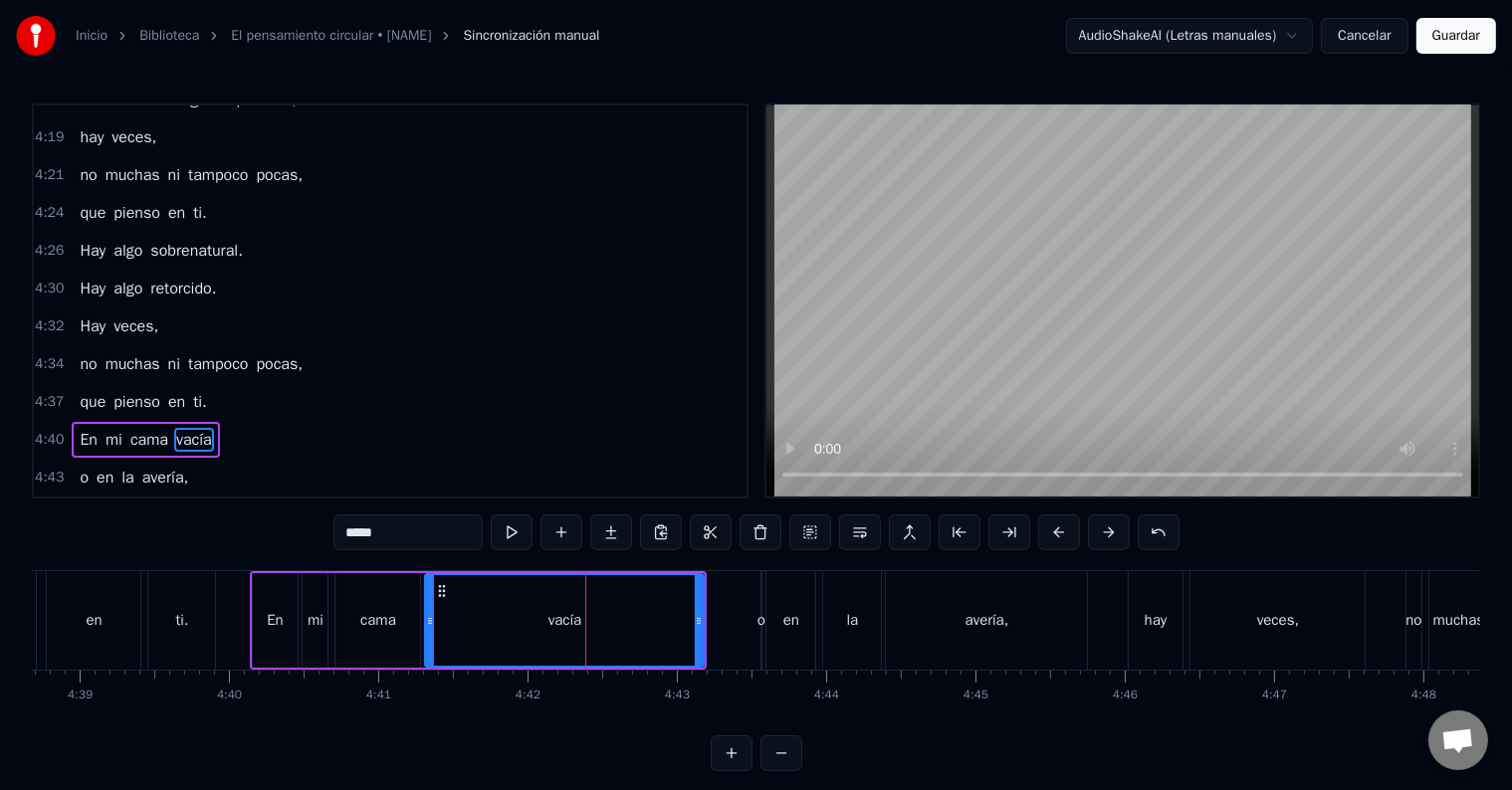 scroll, scrollTop: 2678, scrollLeft: 0, axis: vertical 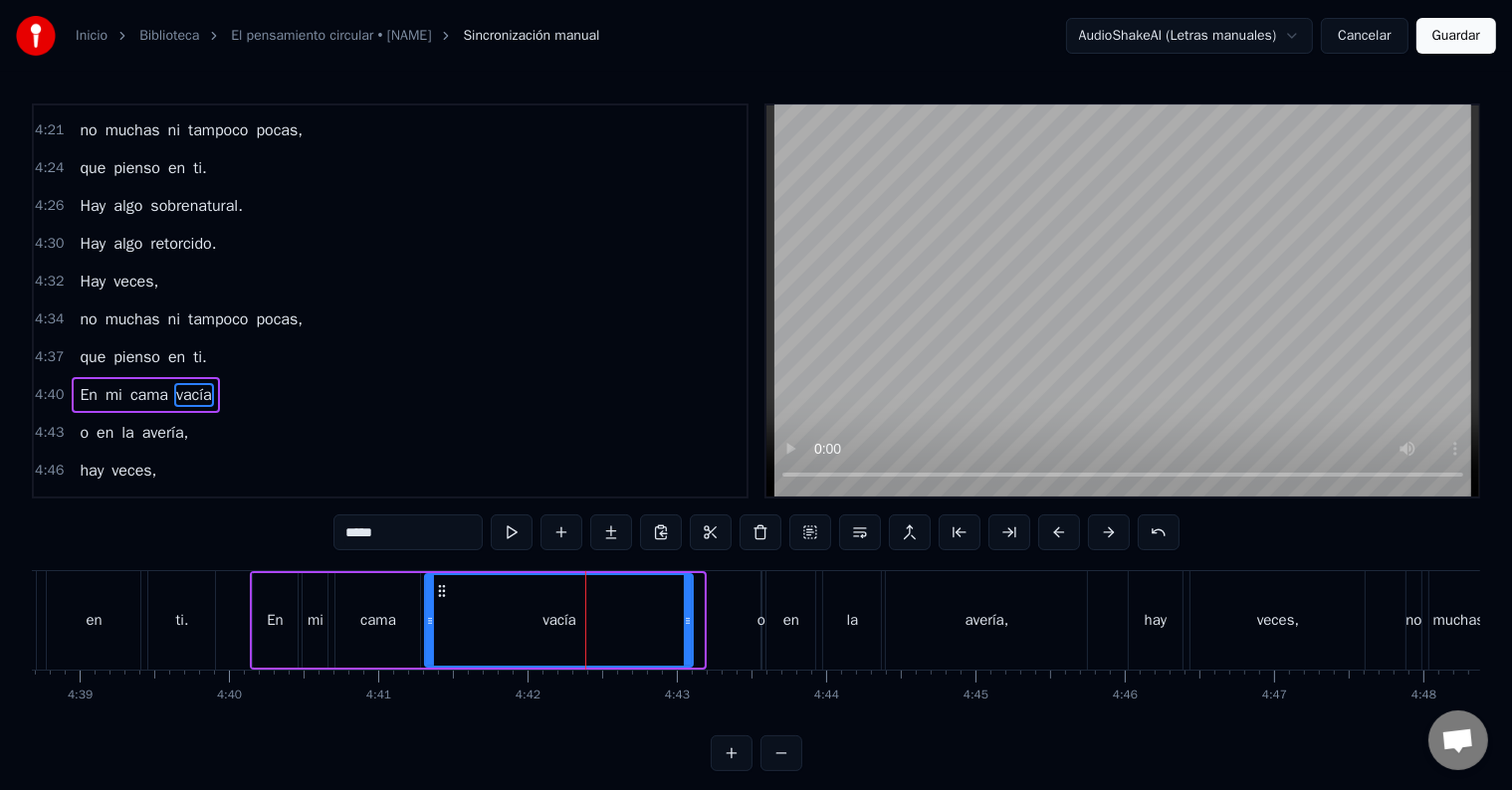 drag, startPoint x: 697, startPoint y: 625, endPoint x: 674, endPoint y: 621, distance: 23.345235 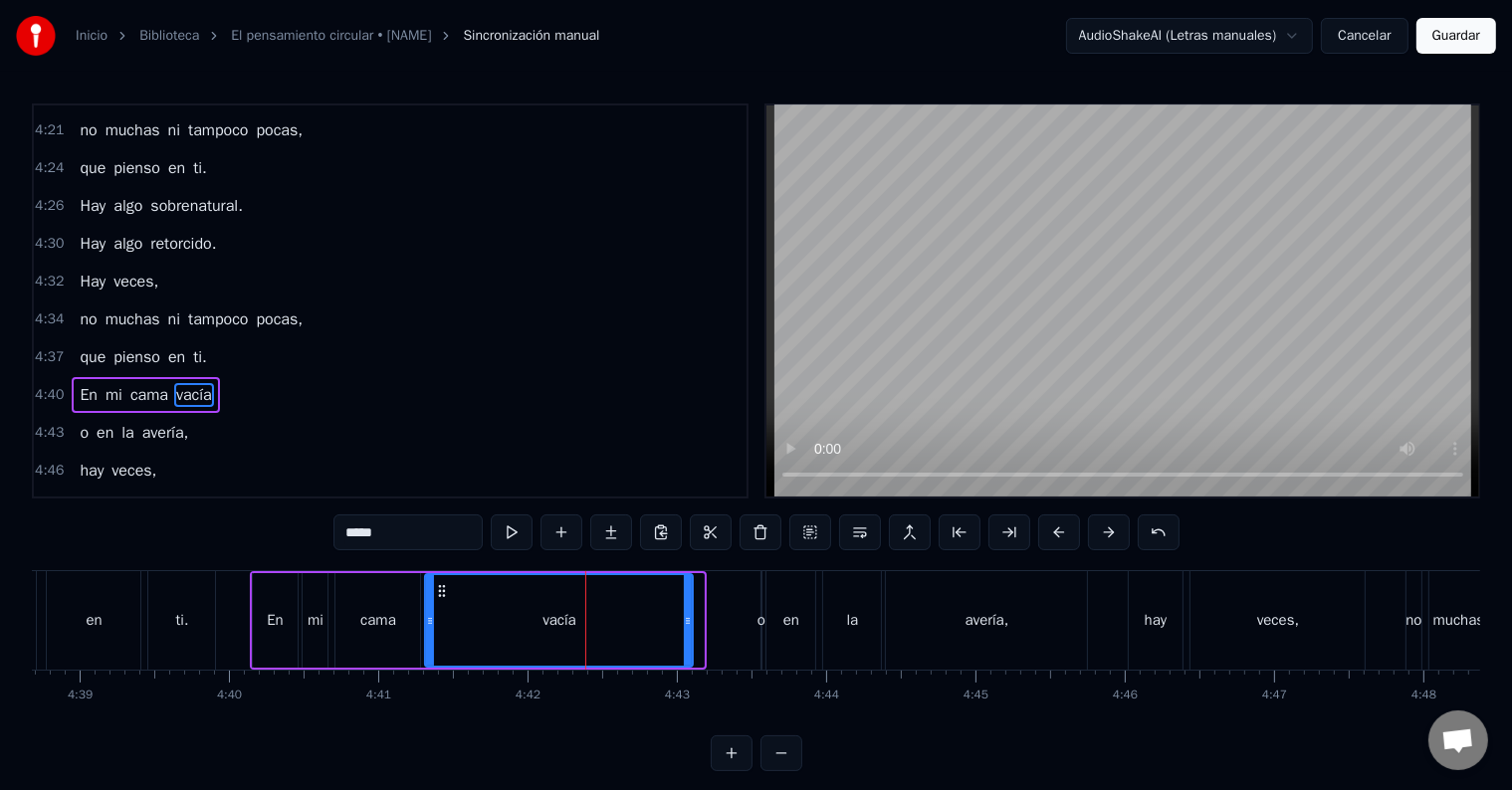 click 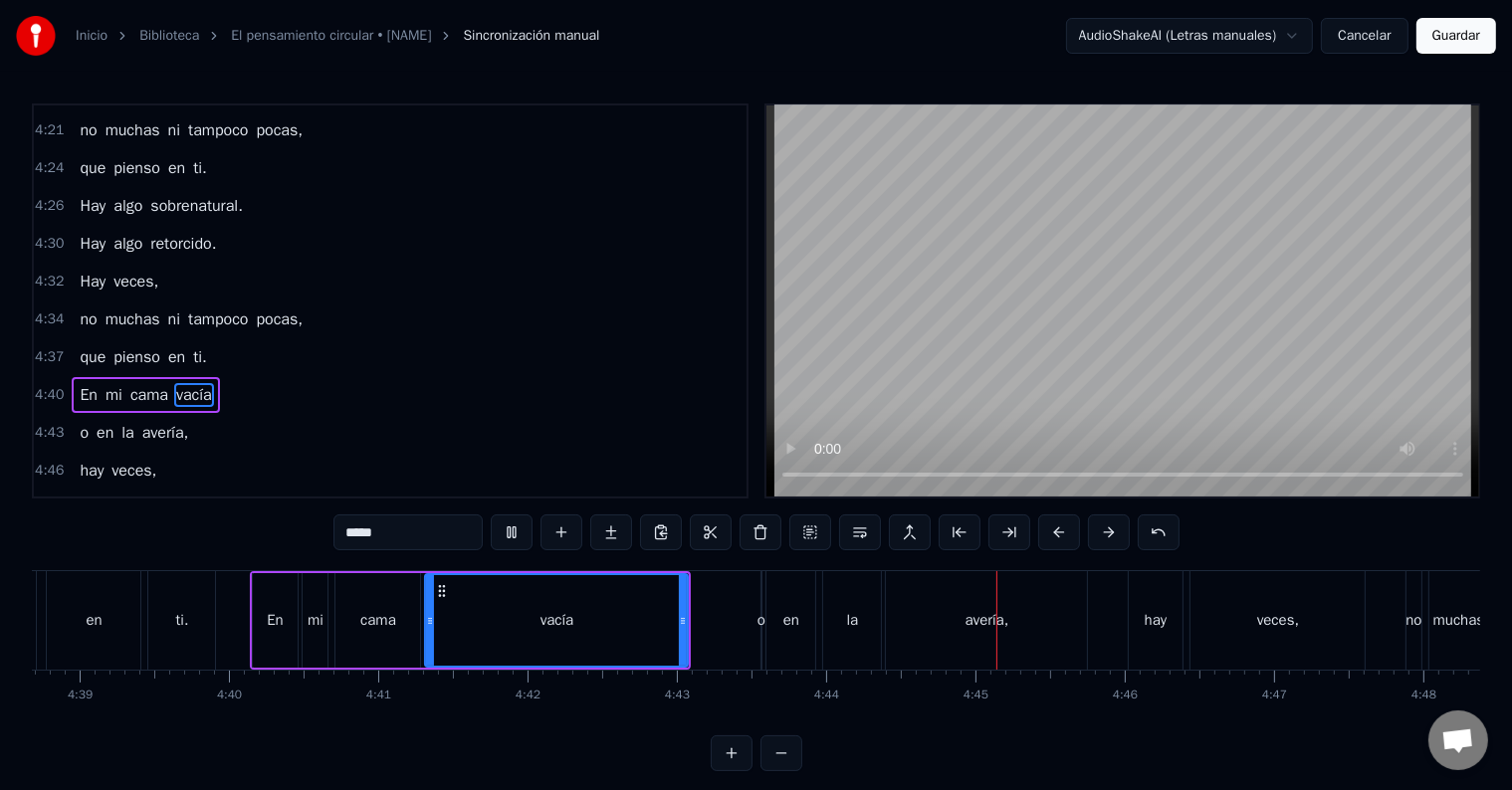 click on "ti." at bounding box center (181, 620) 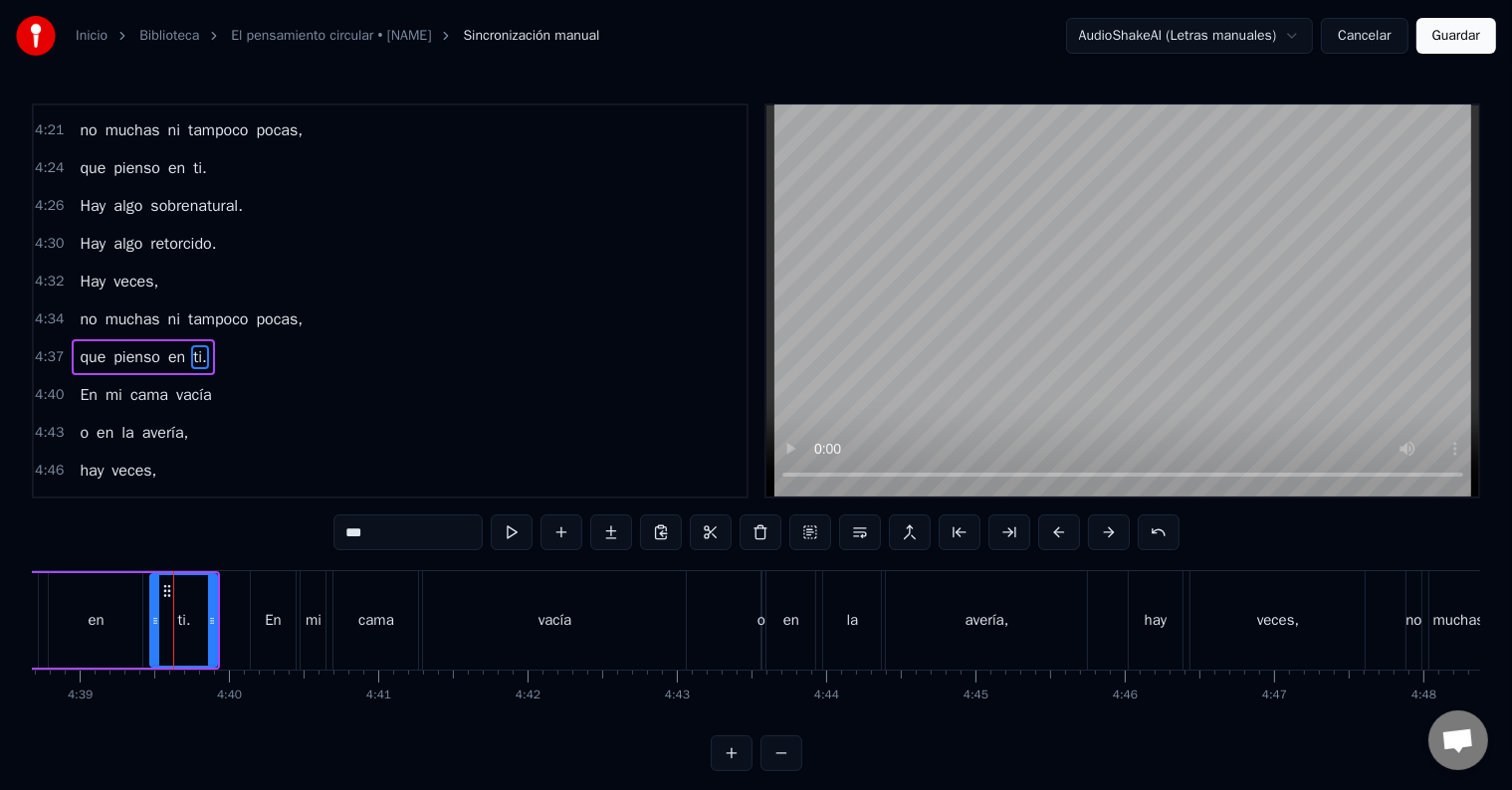 scroll, scrollTop: 2642, scrollLeft: 0, axis: vertical 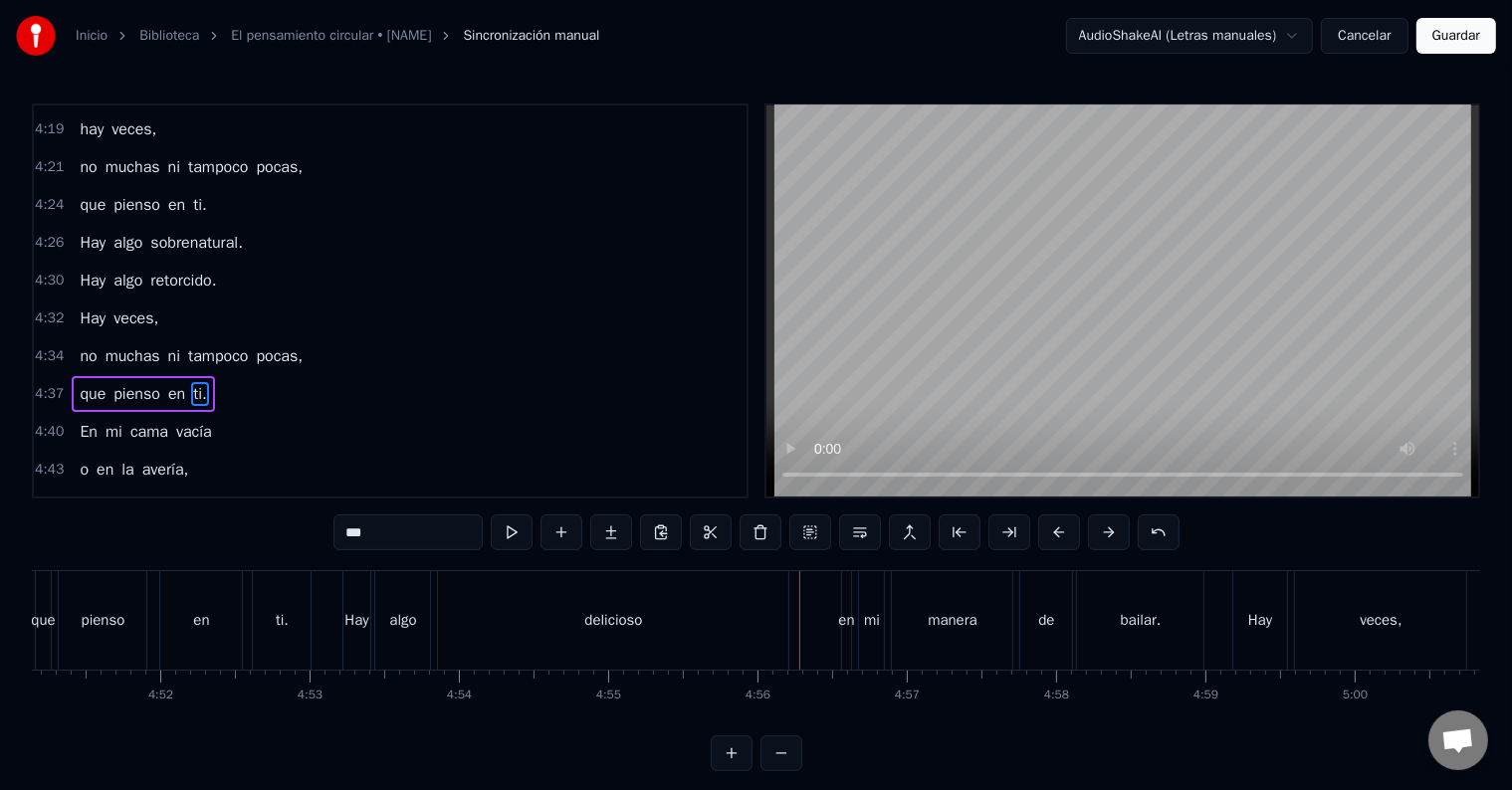 click on "delicioso" at bounding box center (613, 620) 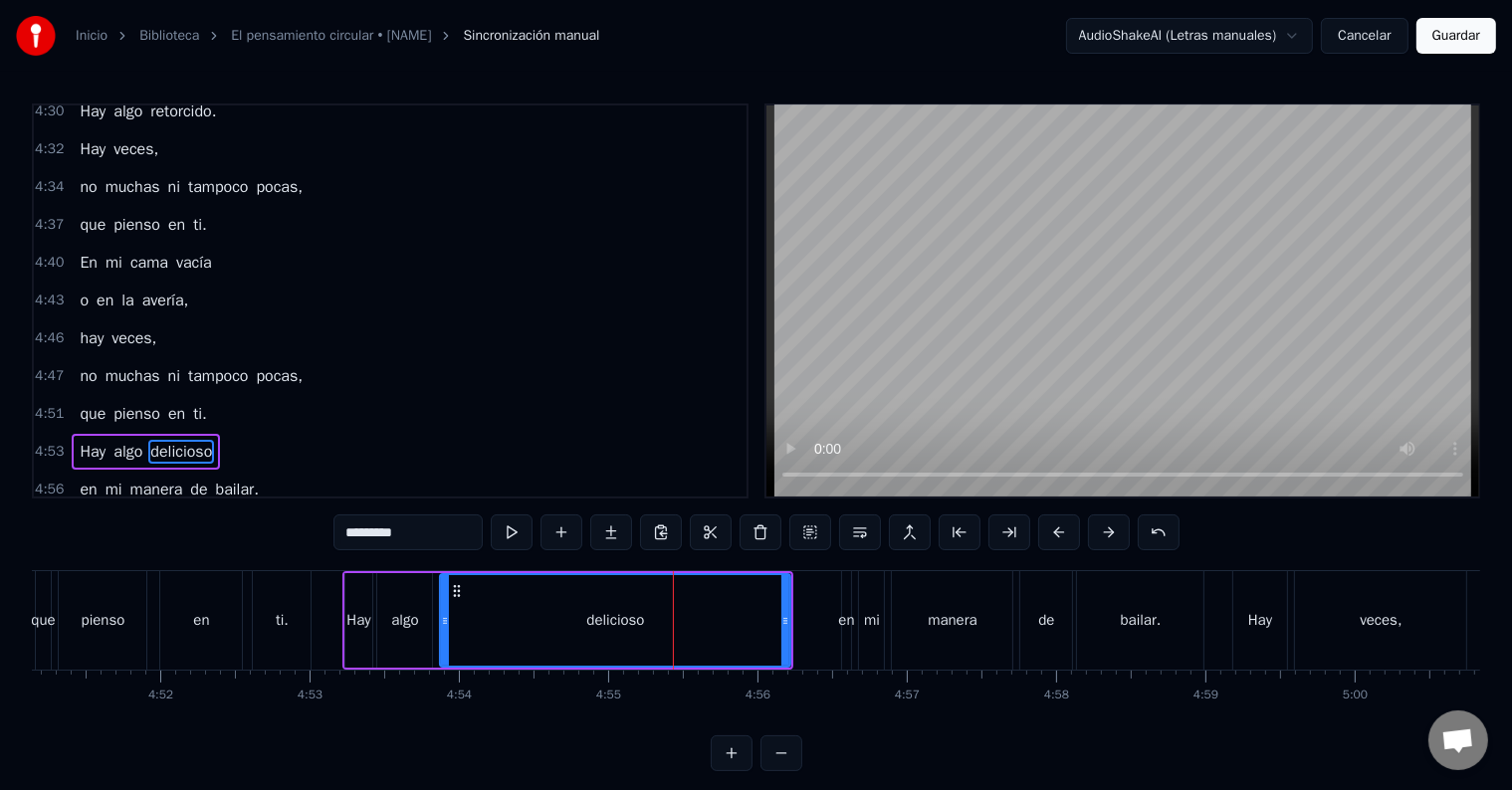 scroll, scrollTop: 2830, scrollLeft: 0, axis: vertical 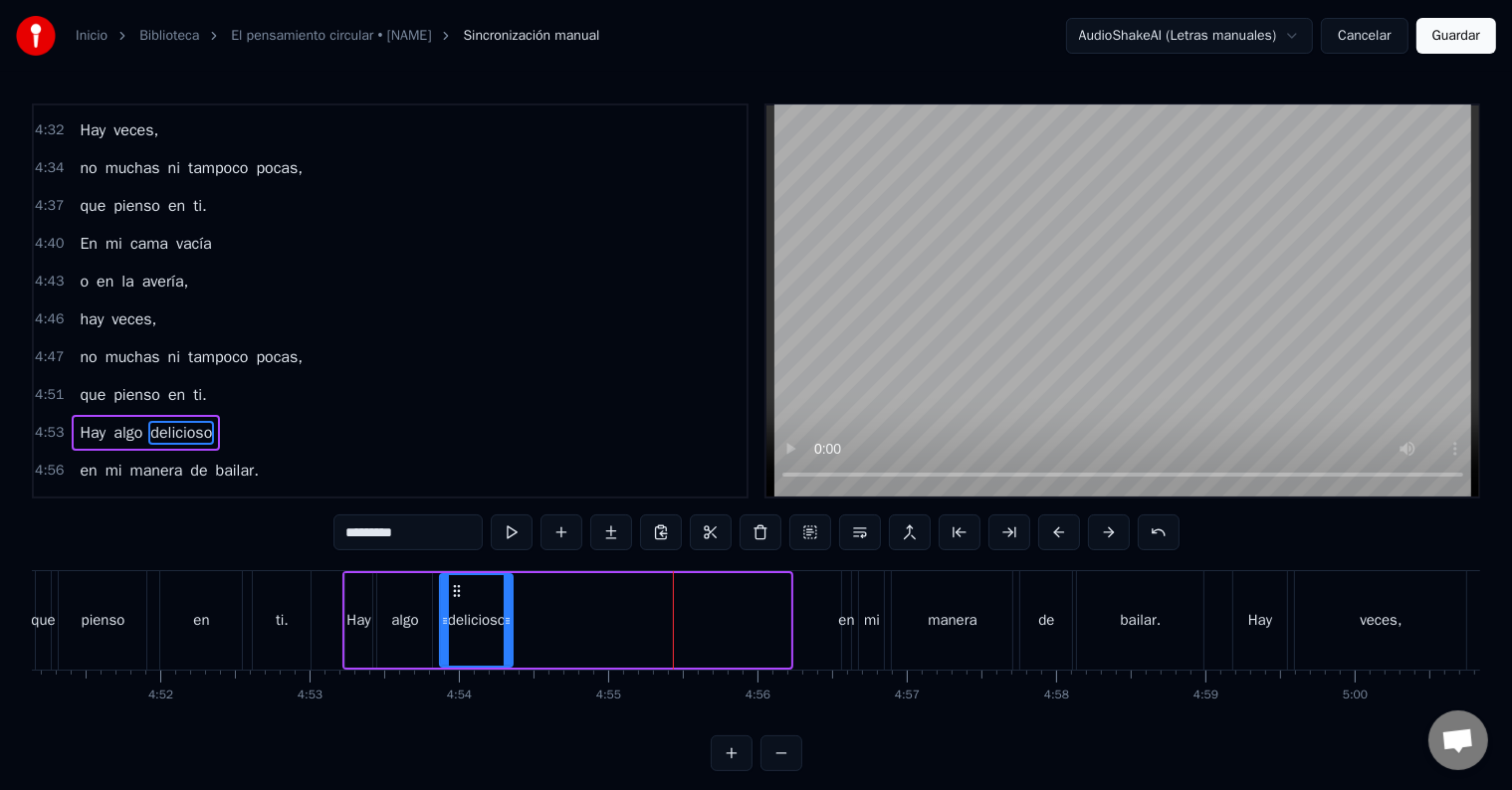 drag, startPoint x: 785, startPoint y: 624, endPoint x: 507, endPoint y: 623, distance: 278.0018 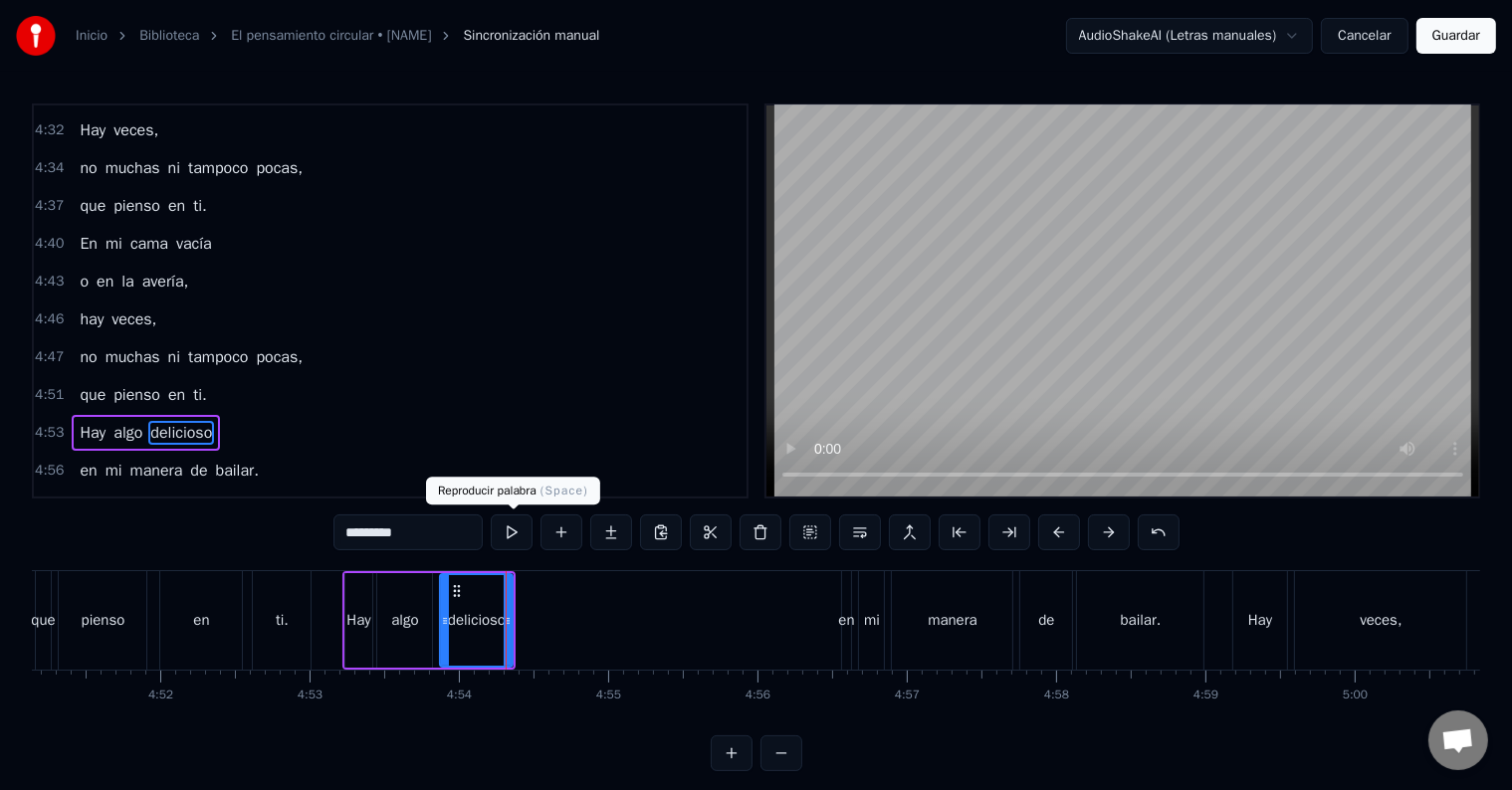 click at bounding box center (512, 532) 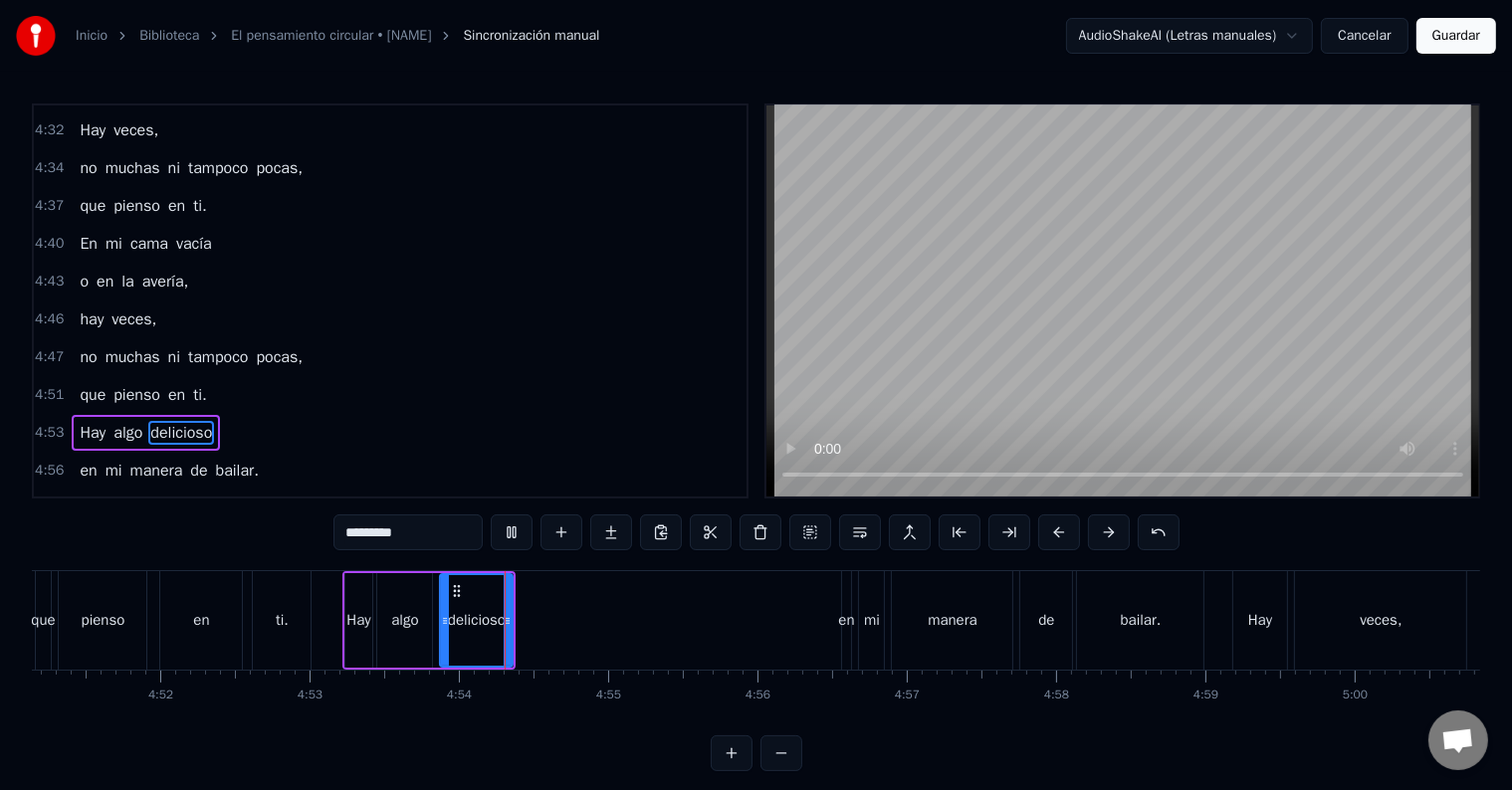 click at bounding box center [512, 532] 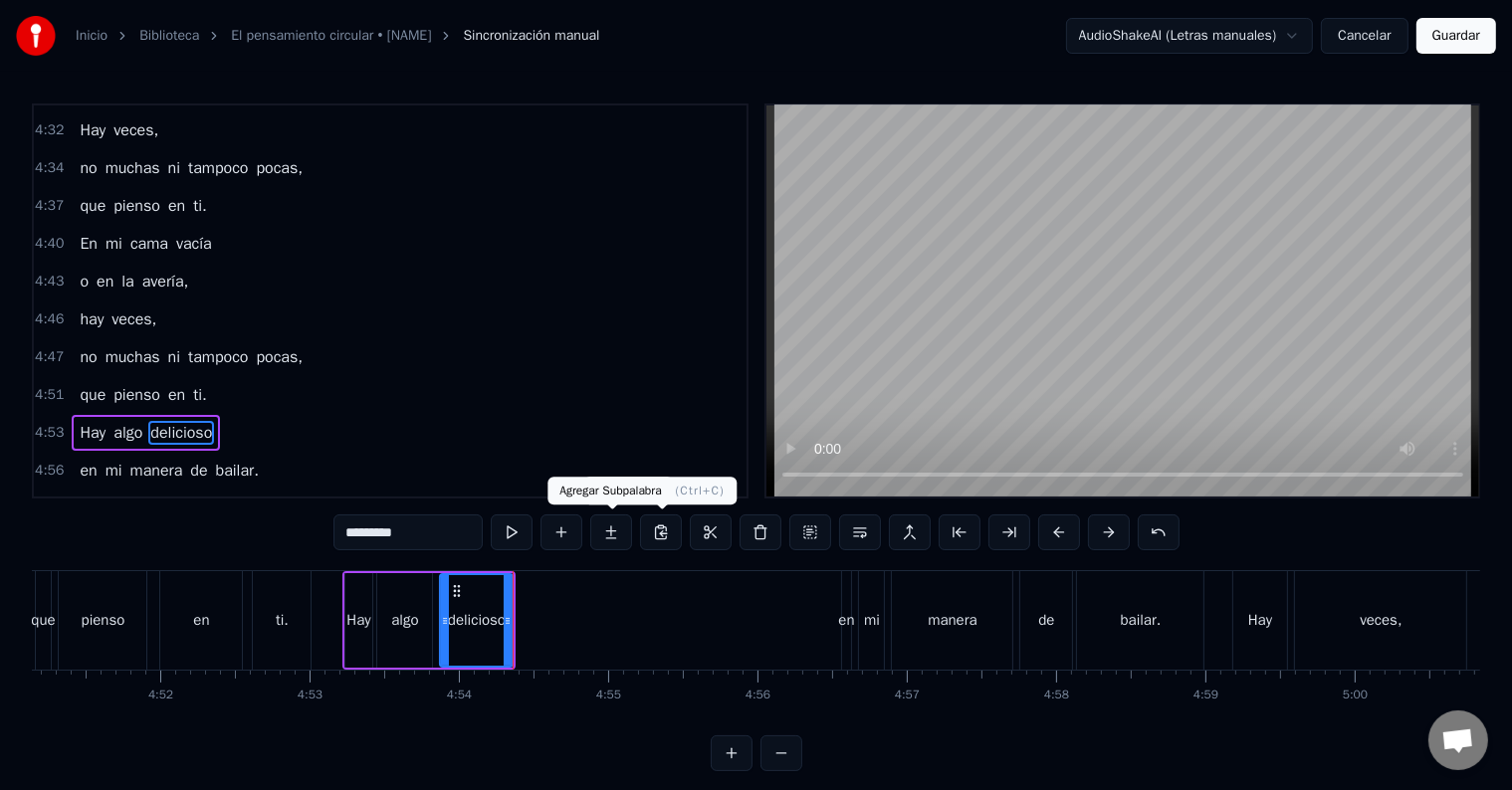 click at bounding box center (611, 532) 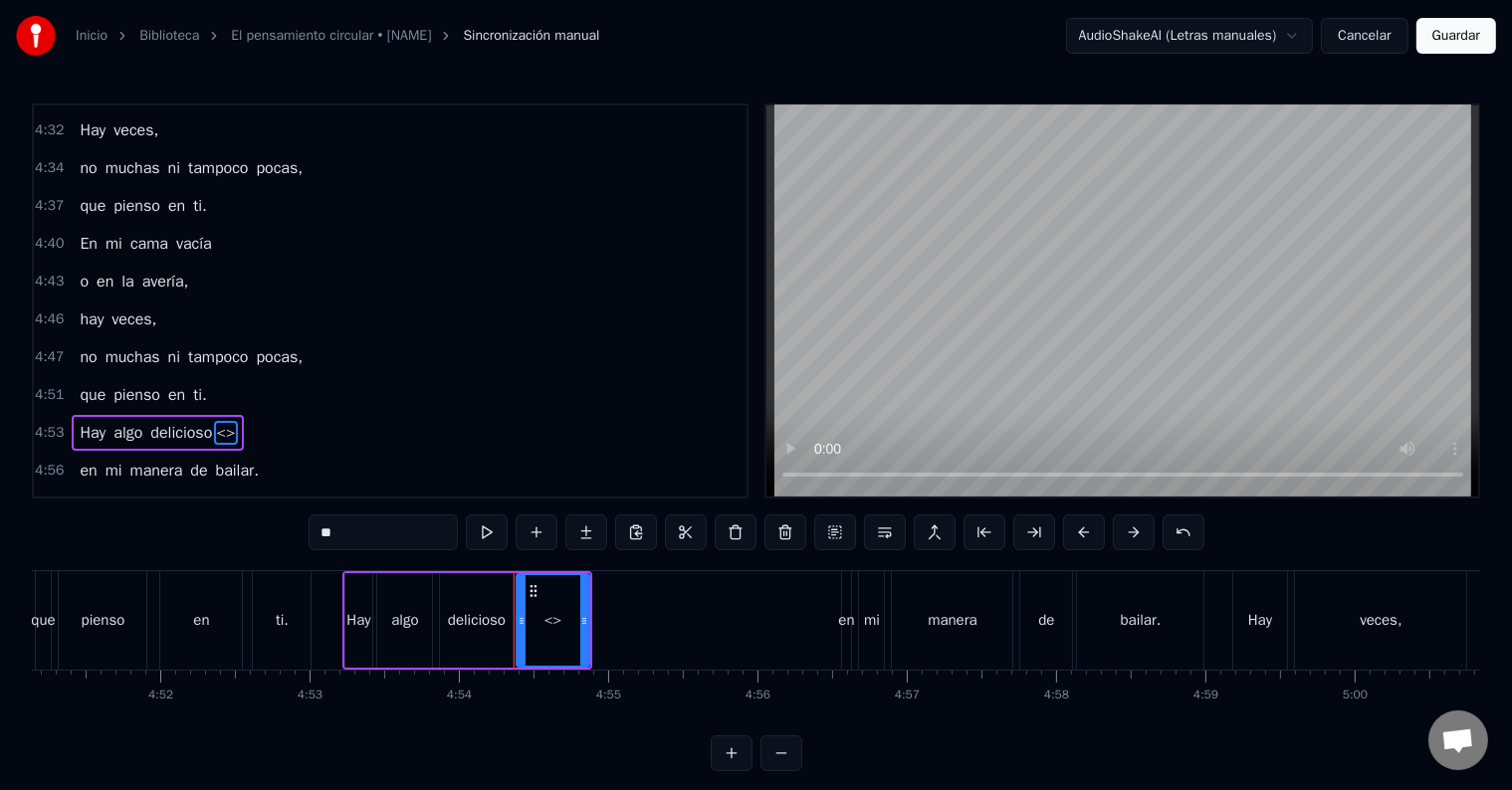 click at bounding box center (636, 532) 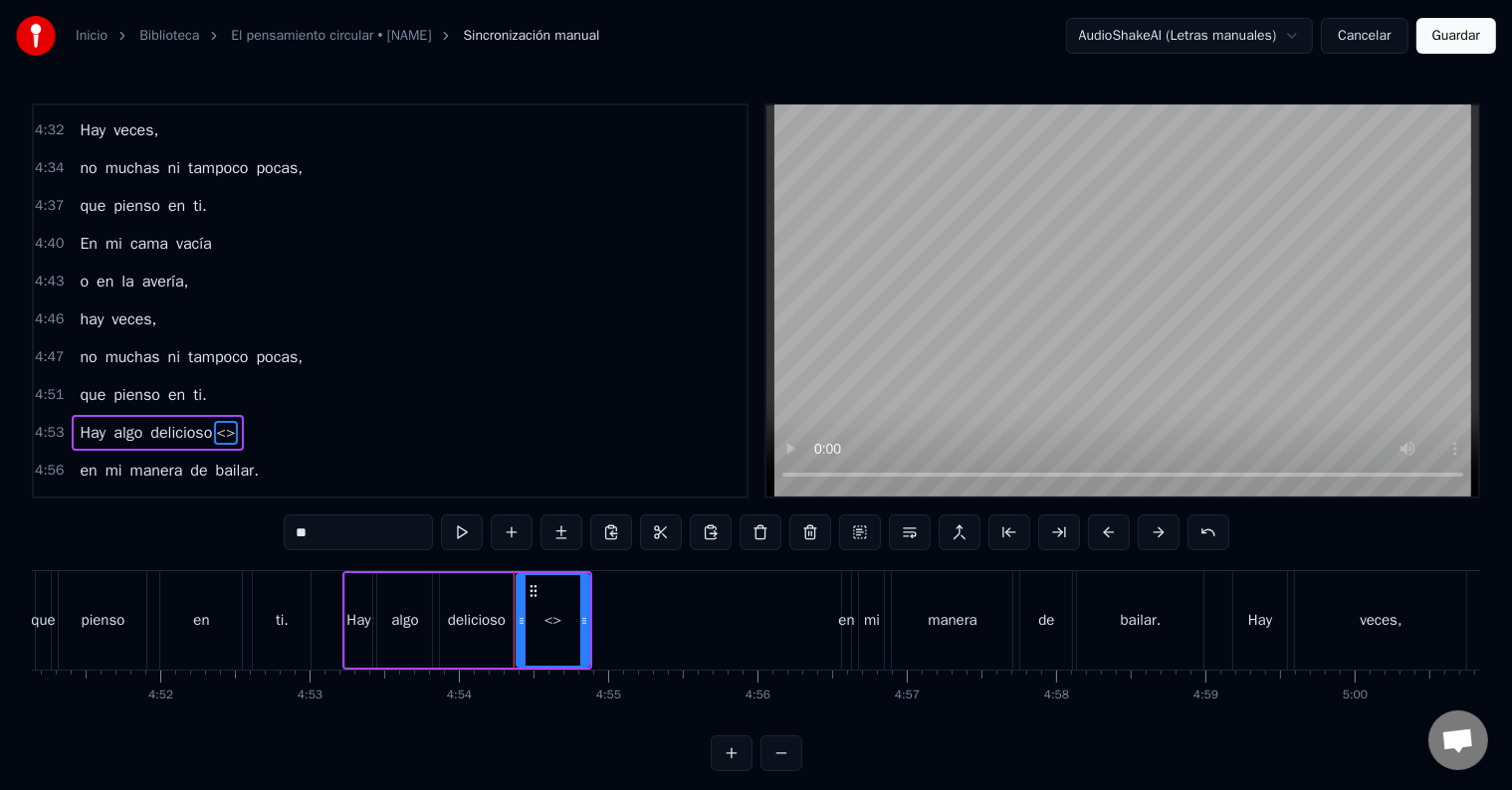 drag, startPoint x: 323, startPoint y: 542, endPoint x: 251, endPoint y: 537, distance: 72.1734 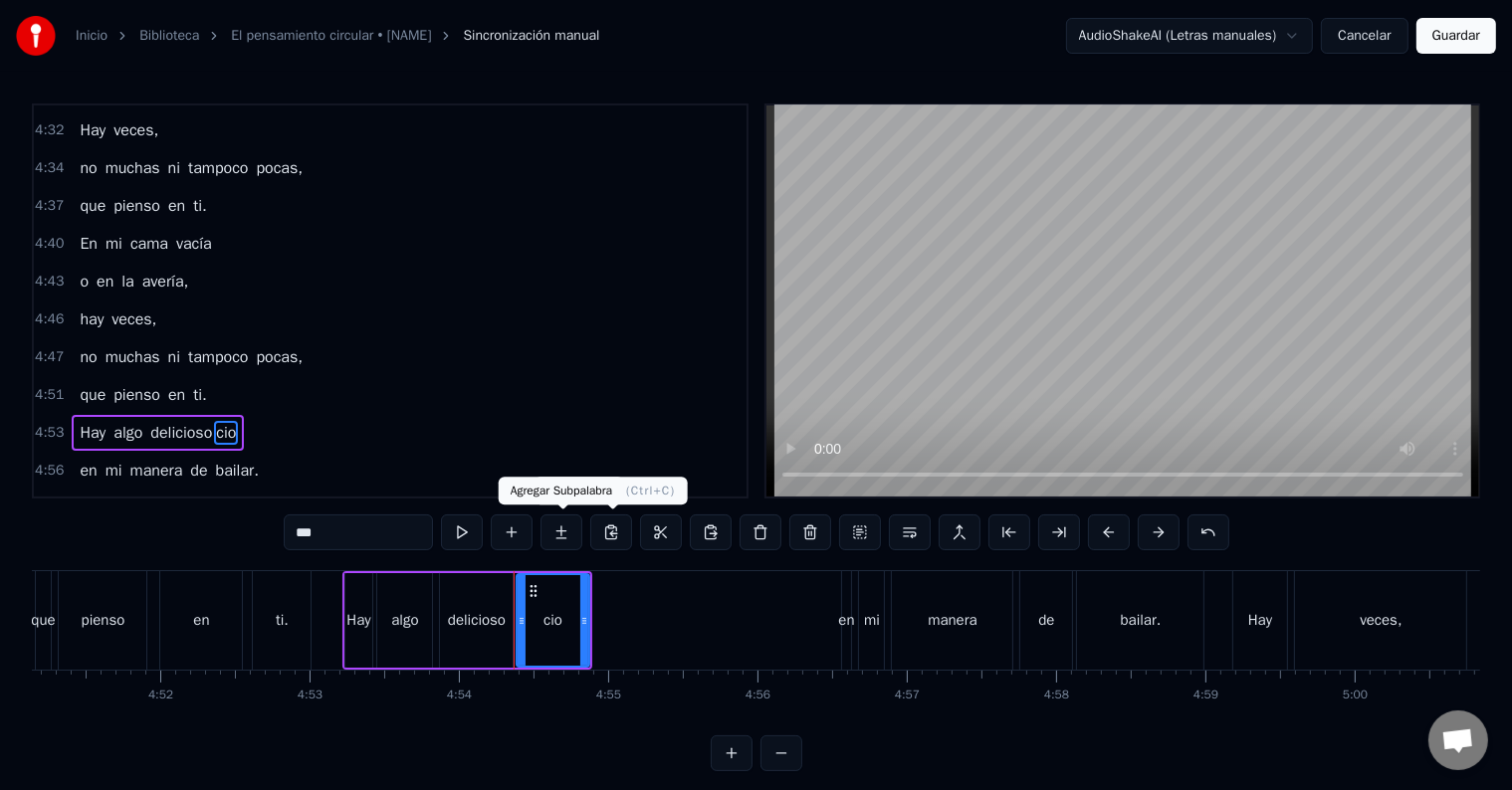 type on "***" 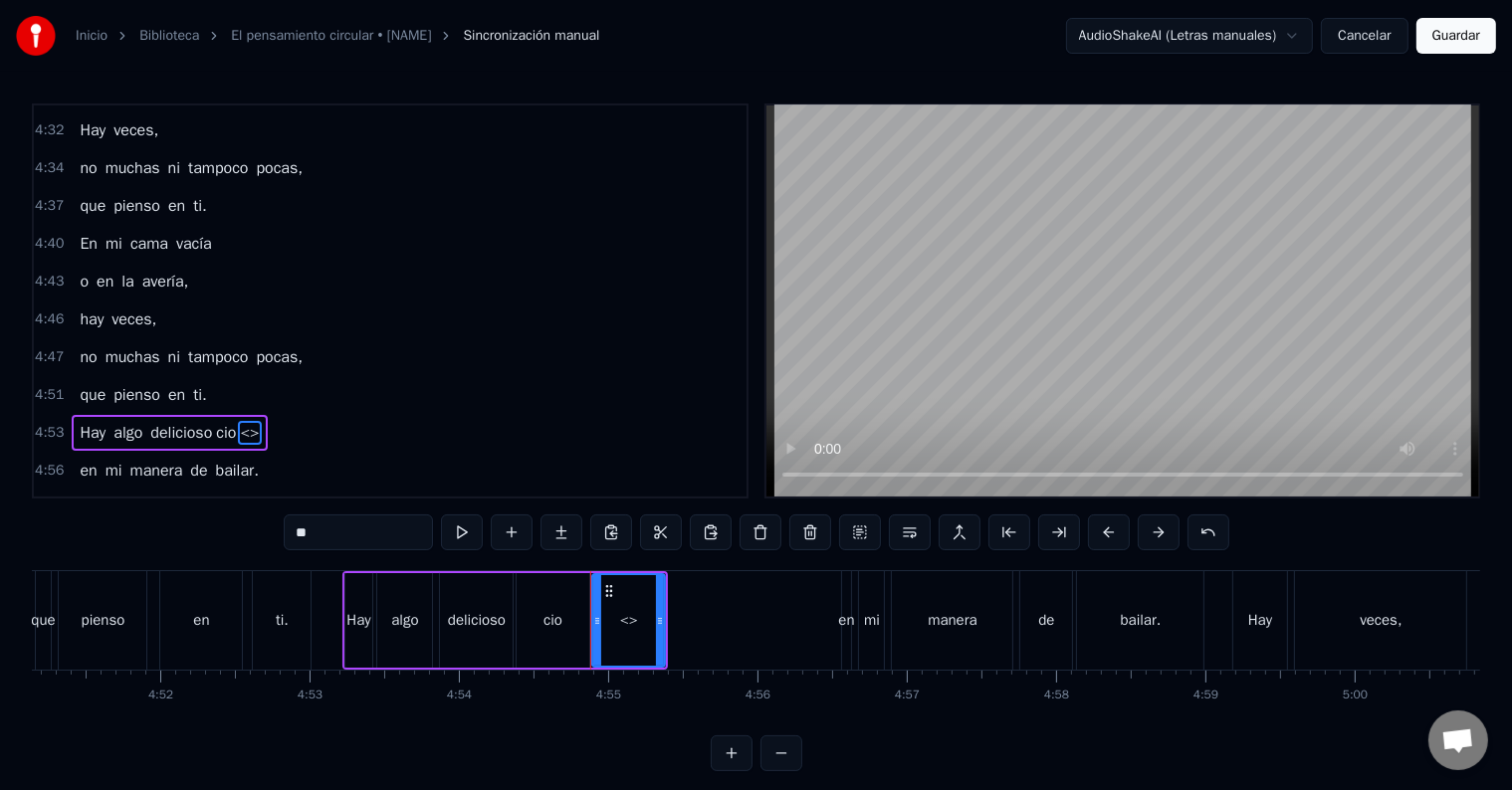 drag, startPoint x: 296, startPoint y: 530, endPoint x: 210, endPoint y: 530, distance: 86 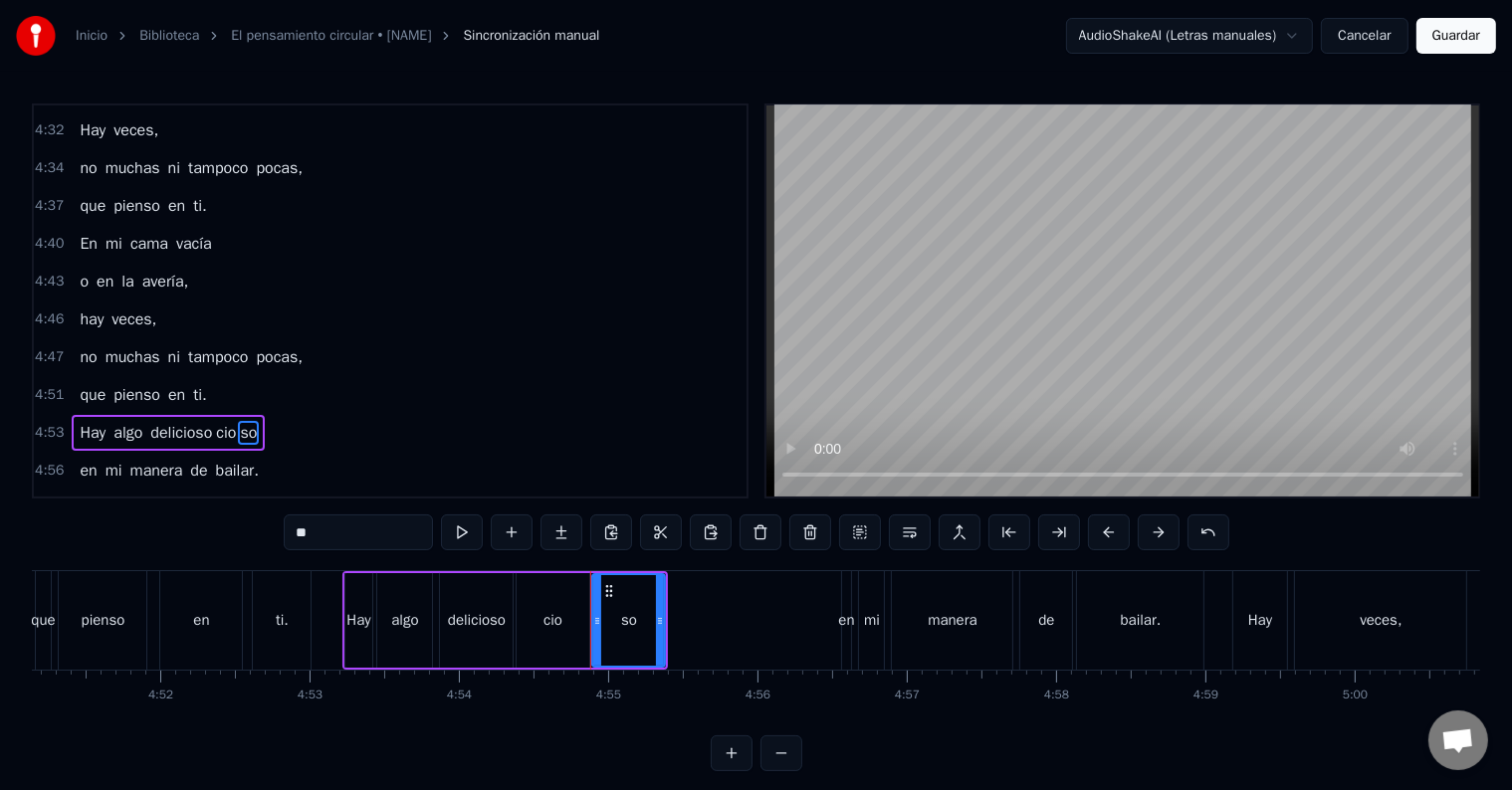 click on "delicioso" at bounding box center [476, 620] 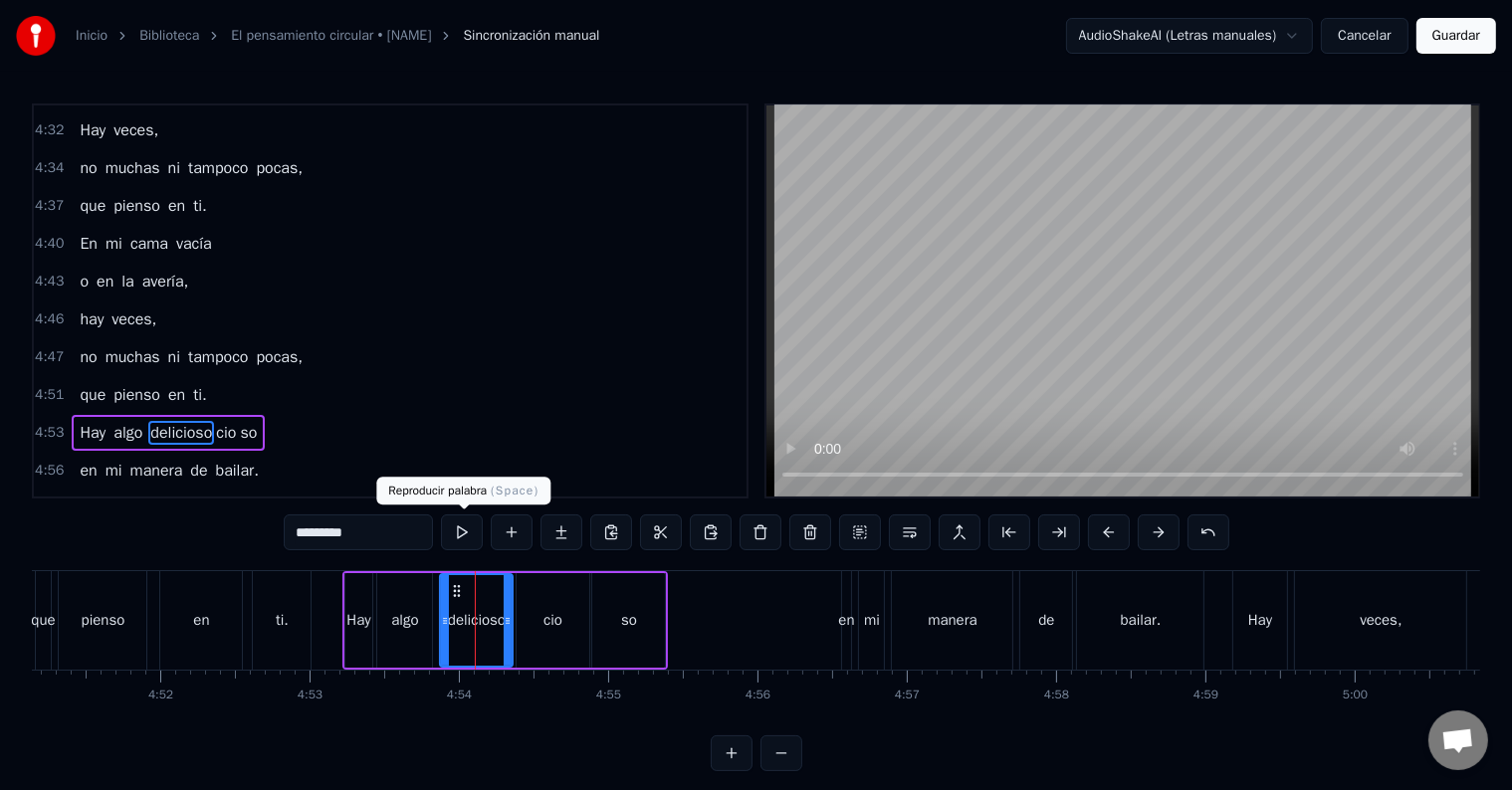 click at bounding box center [462, 532] 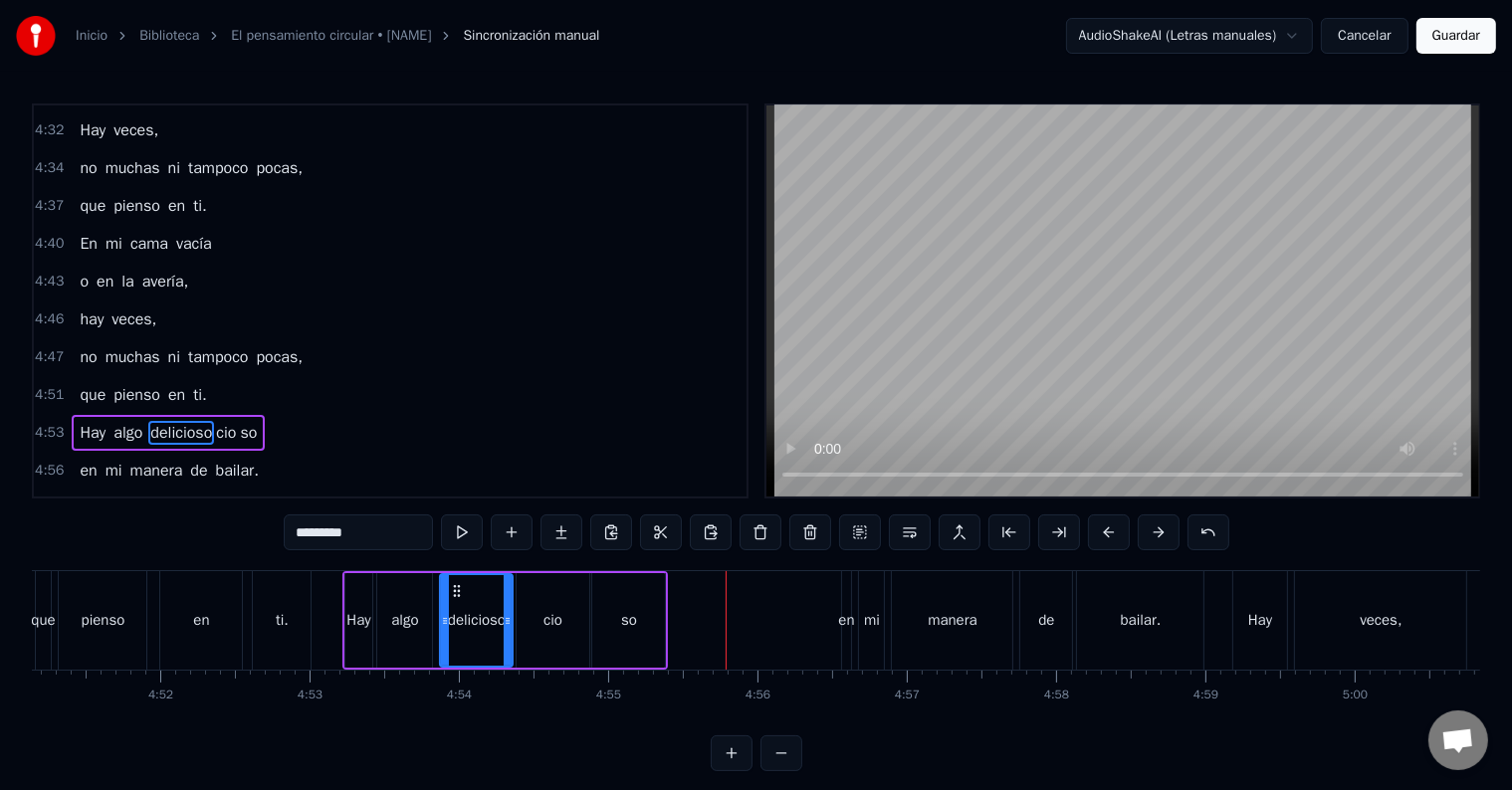 click on "so" at bounding box center [628, 620] 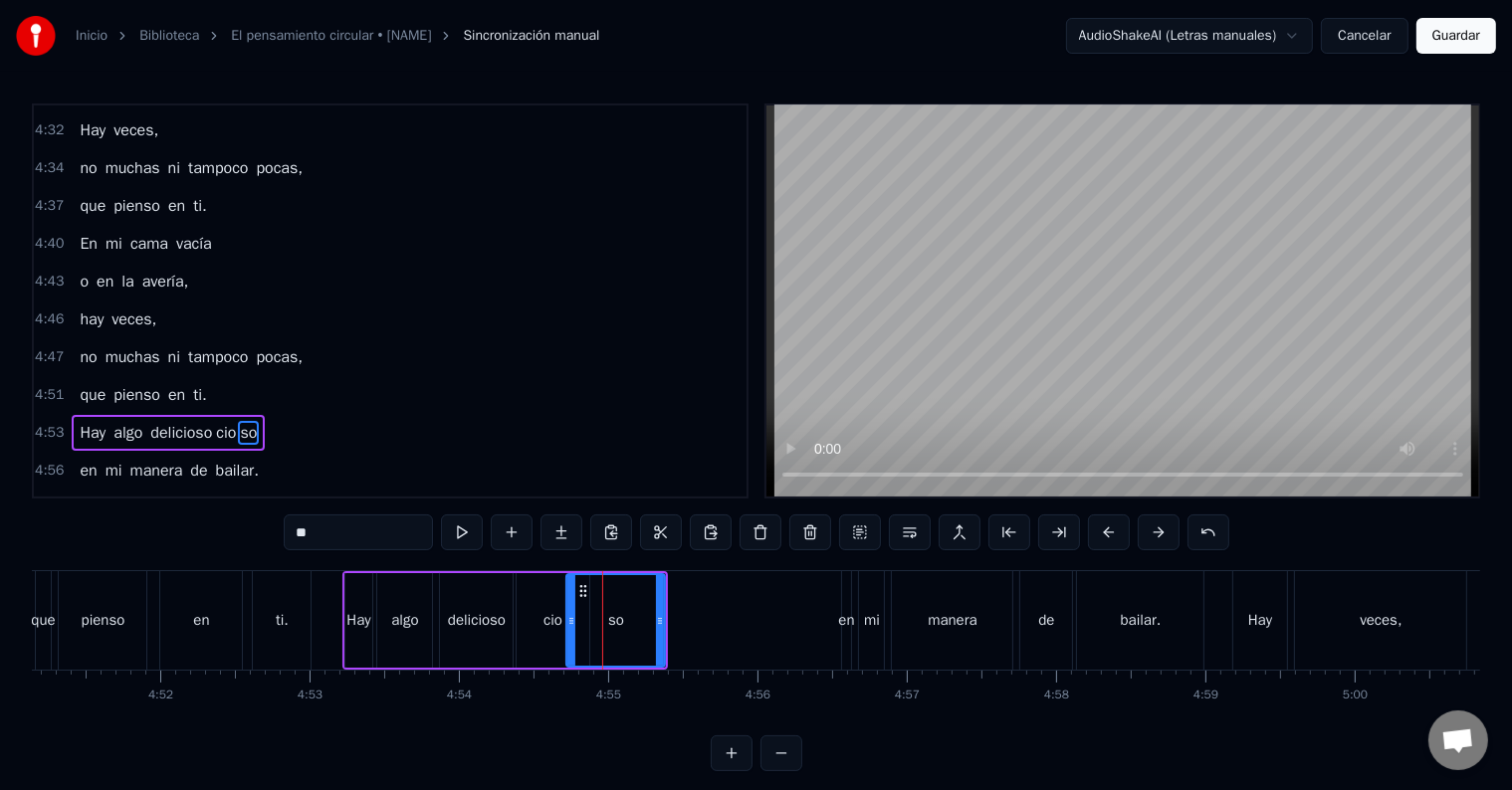 drag, startPoint x: 593, startPoint y: 625, endPoint x: 569, endPoint y: 625, distance: 24 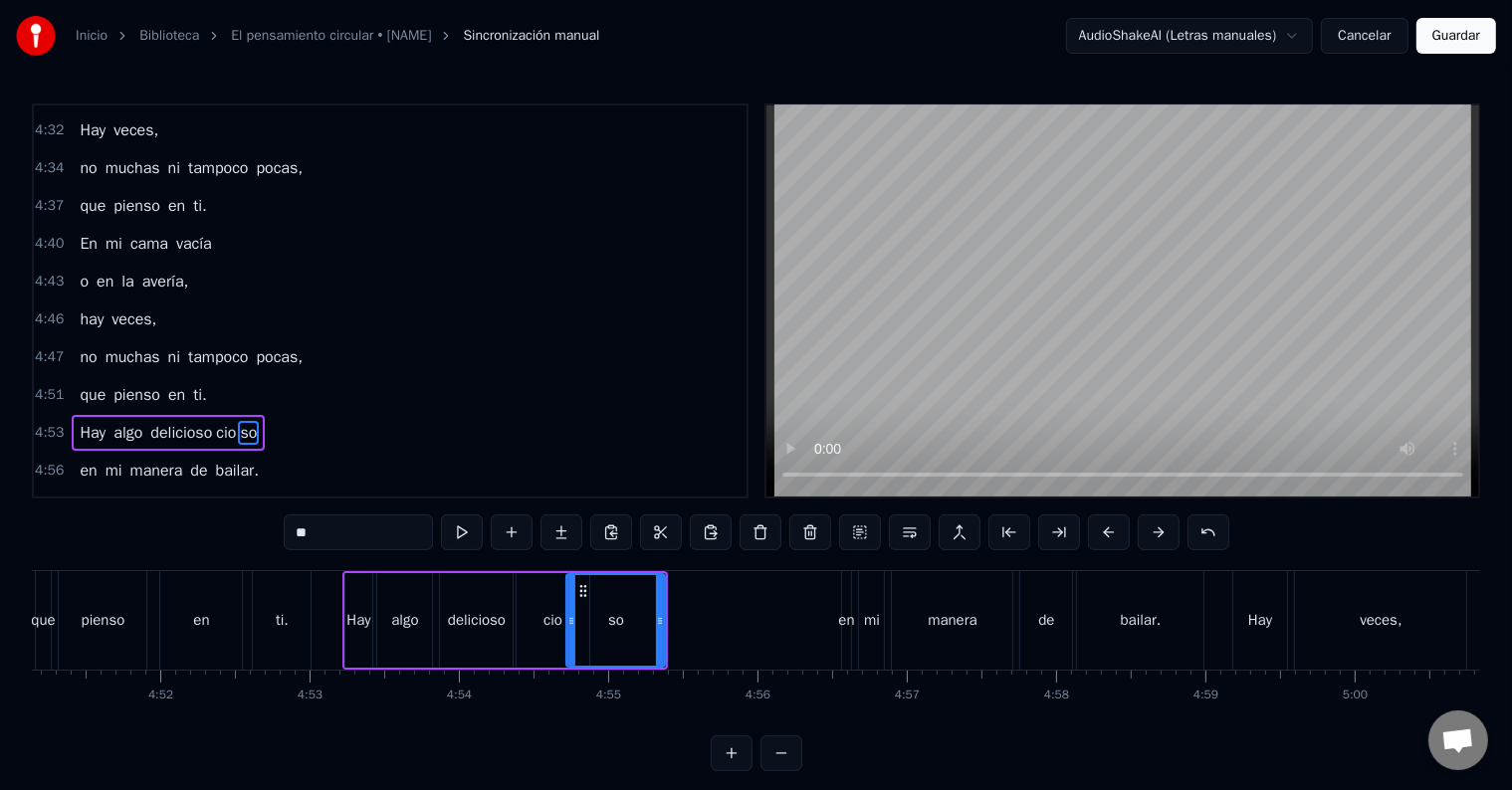click on "cio" at bounding box center [552, 620] 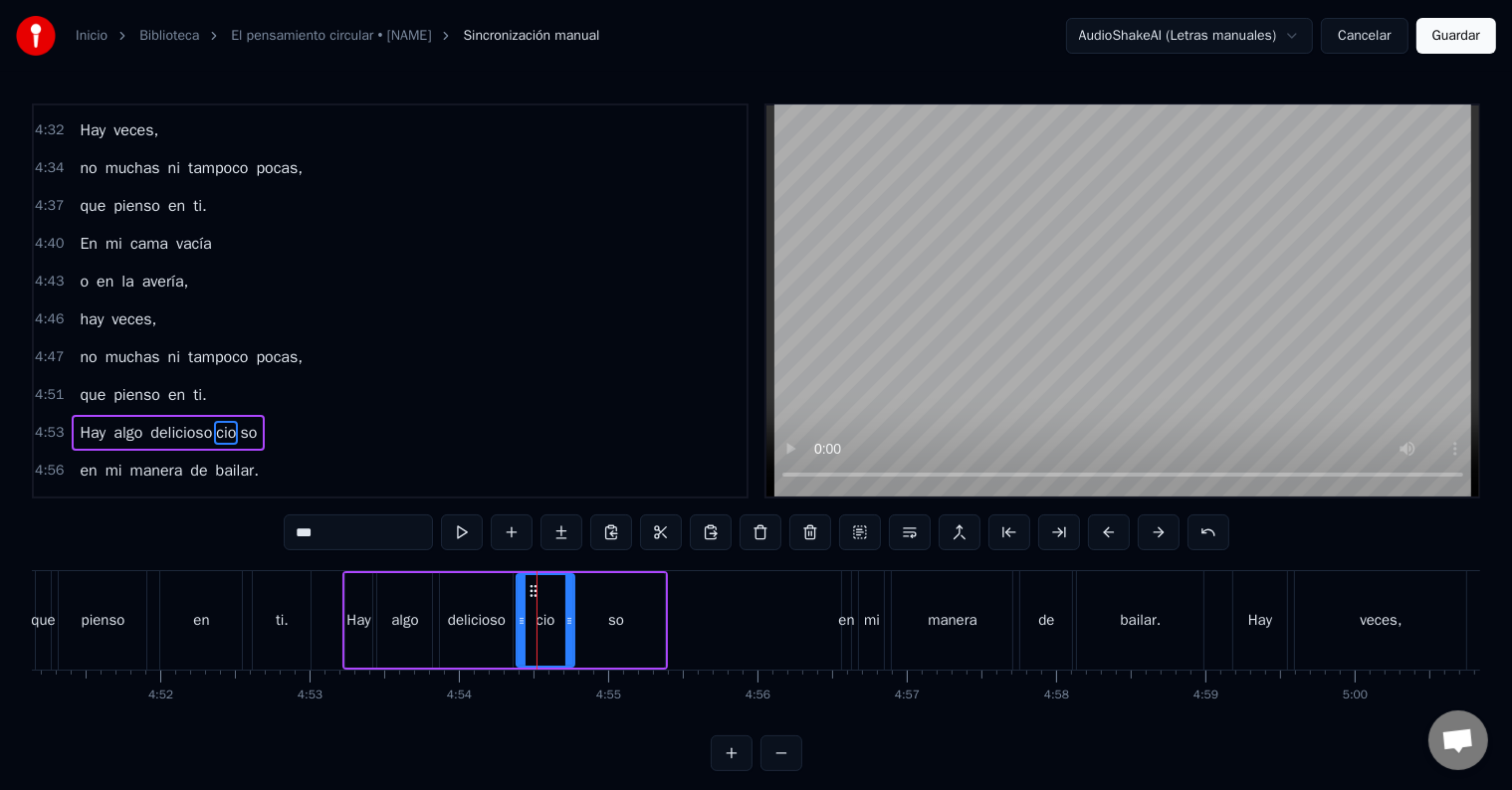 drag, startPoint x: 581, startPoint y: 622, endPoint x: 566, endPoint y: 622, distance: 15 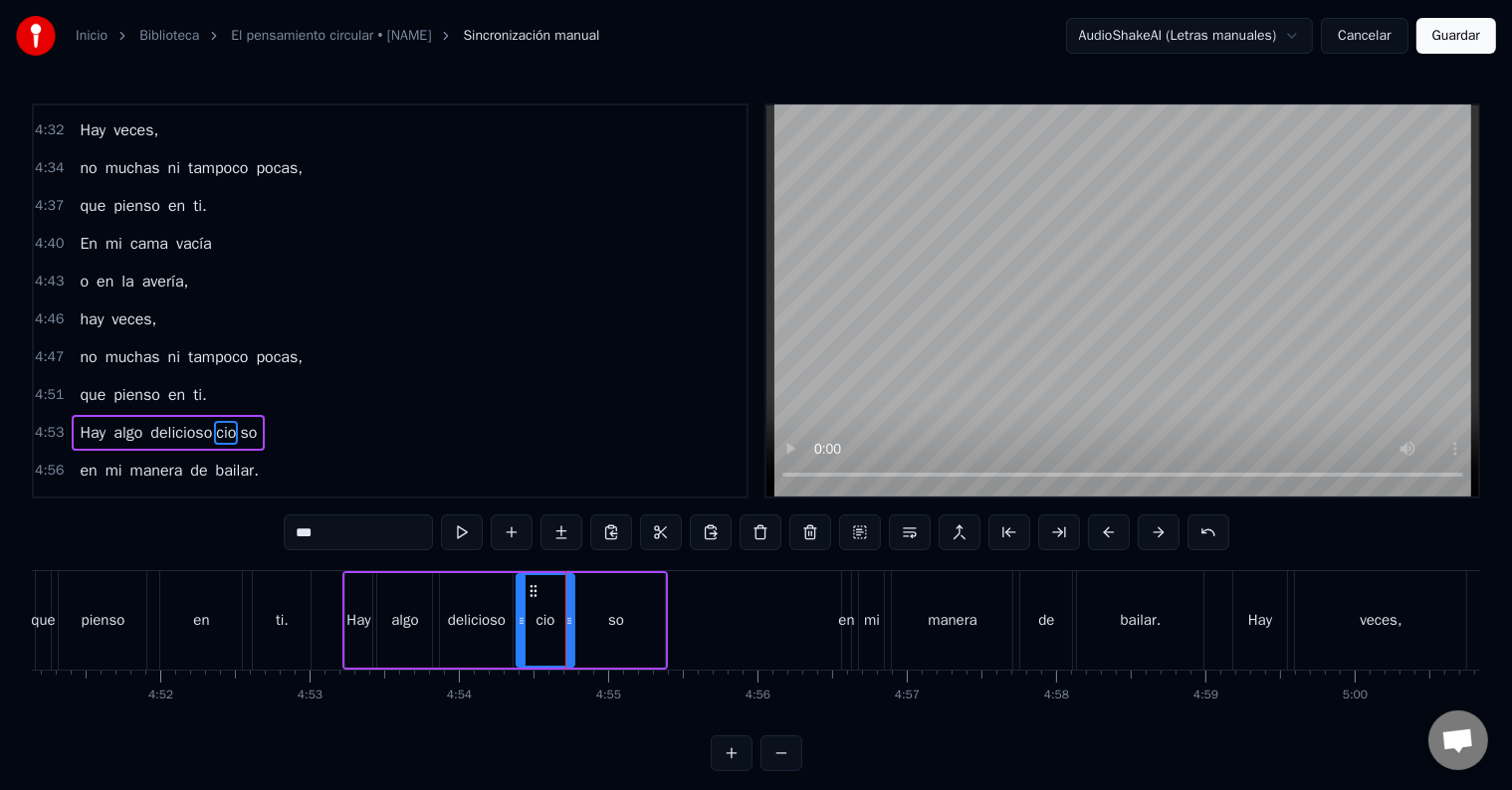 click on "delicioso" at bounding box center (477, 620) 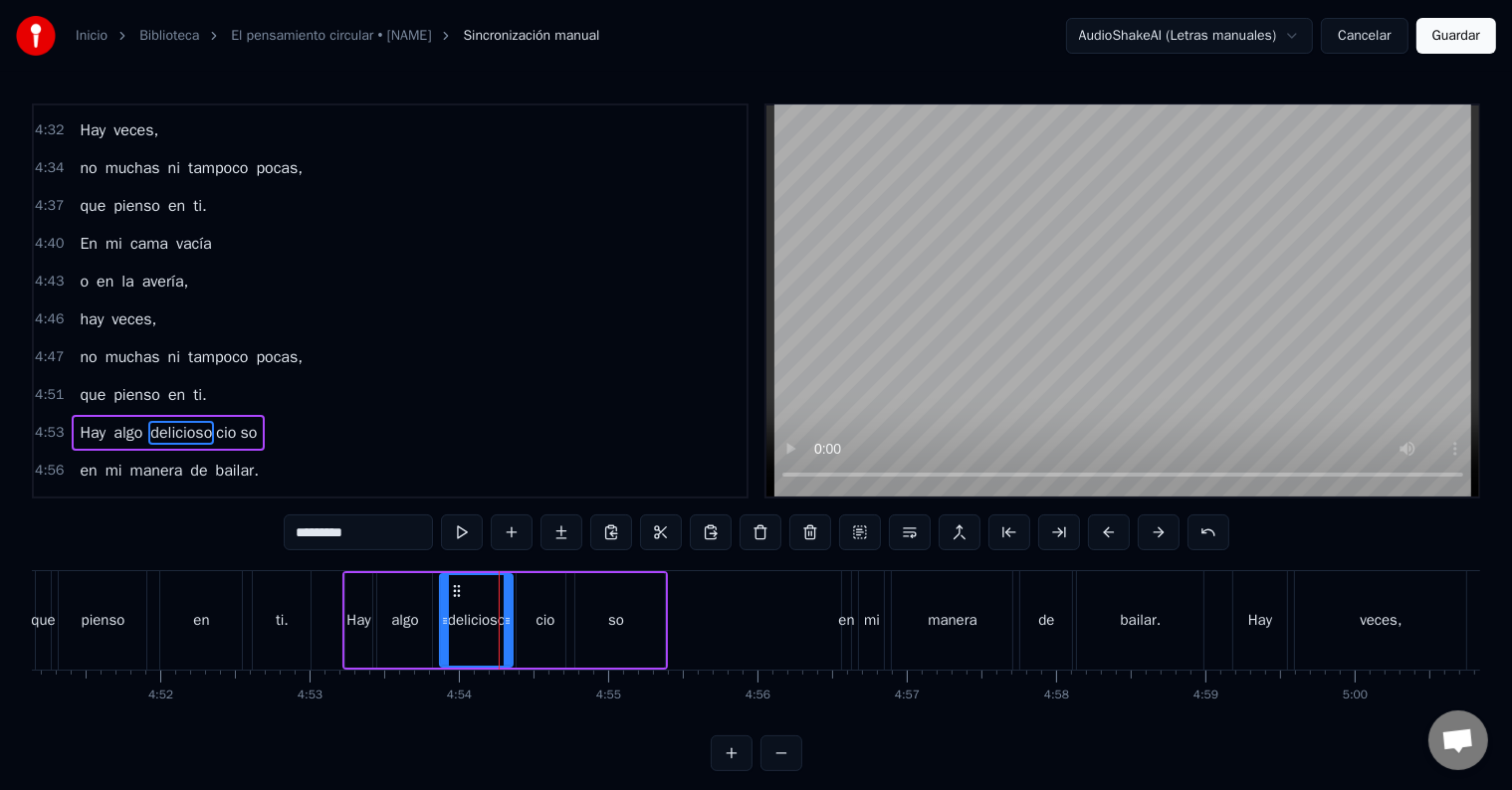 drag, startPoint x: 324, startPoint y: 532, endPoint x: 378, endPoint y: 521, distance: 55.108983 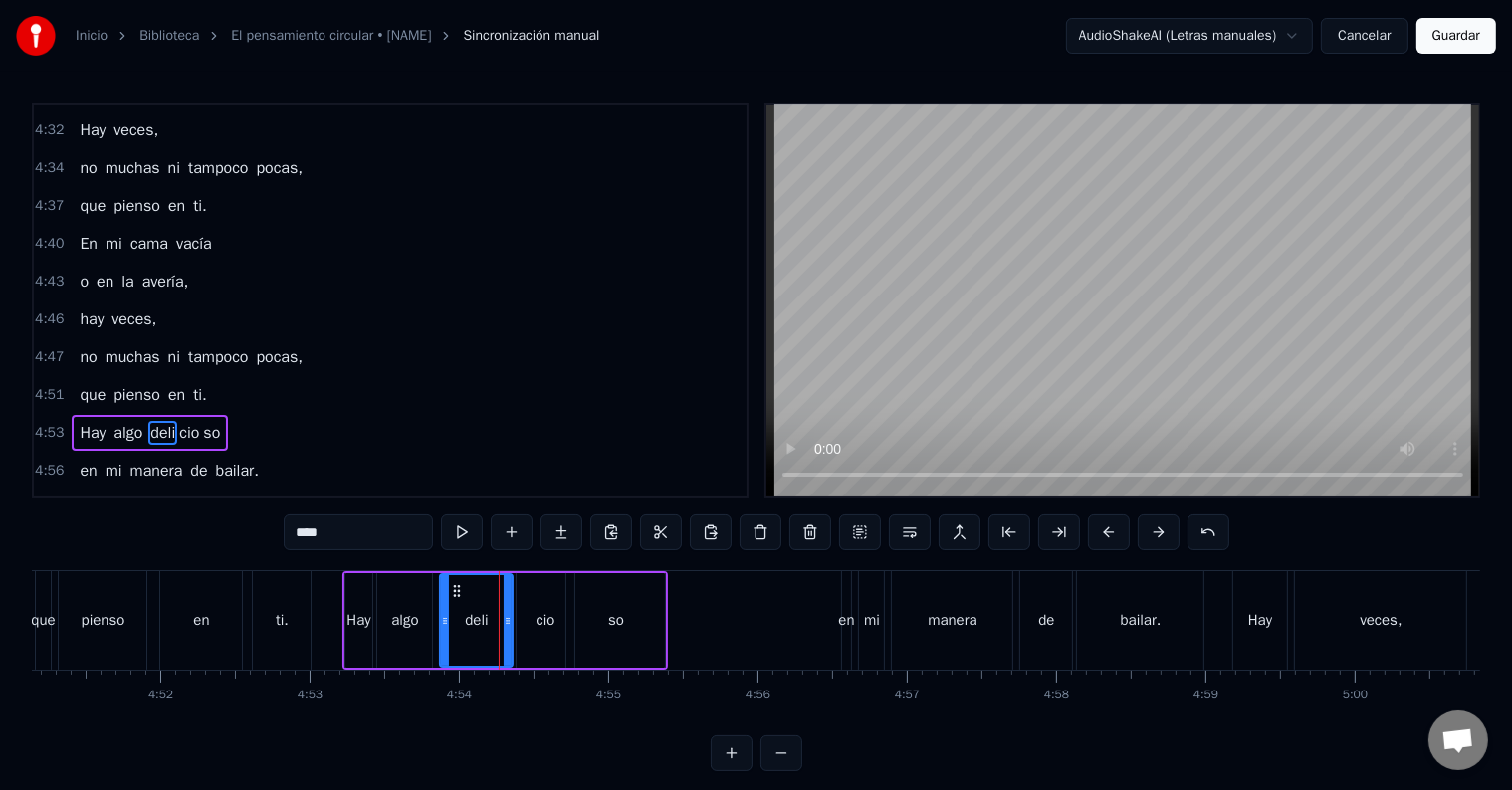 click on "cio" at bounding box center (189, 433) 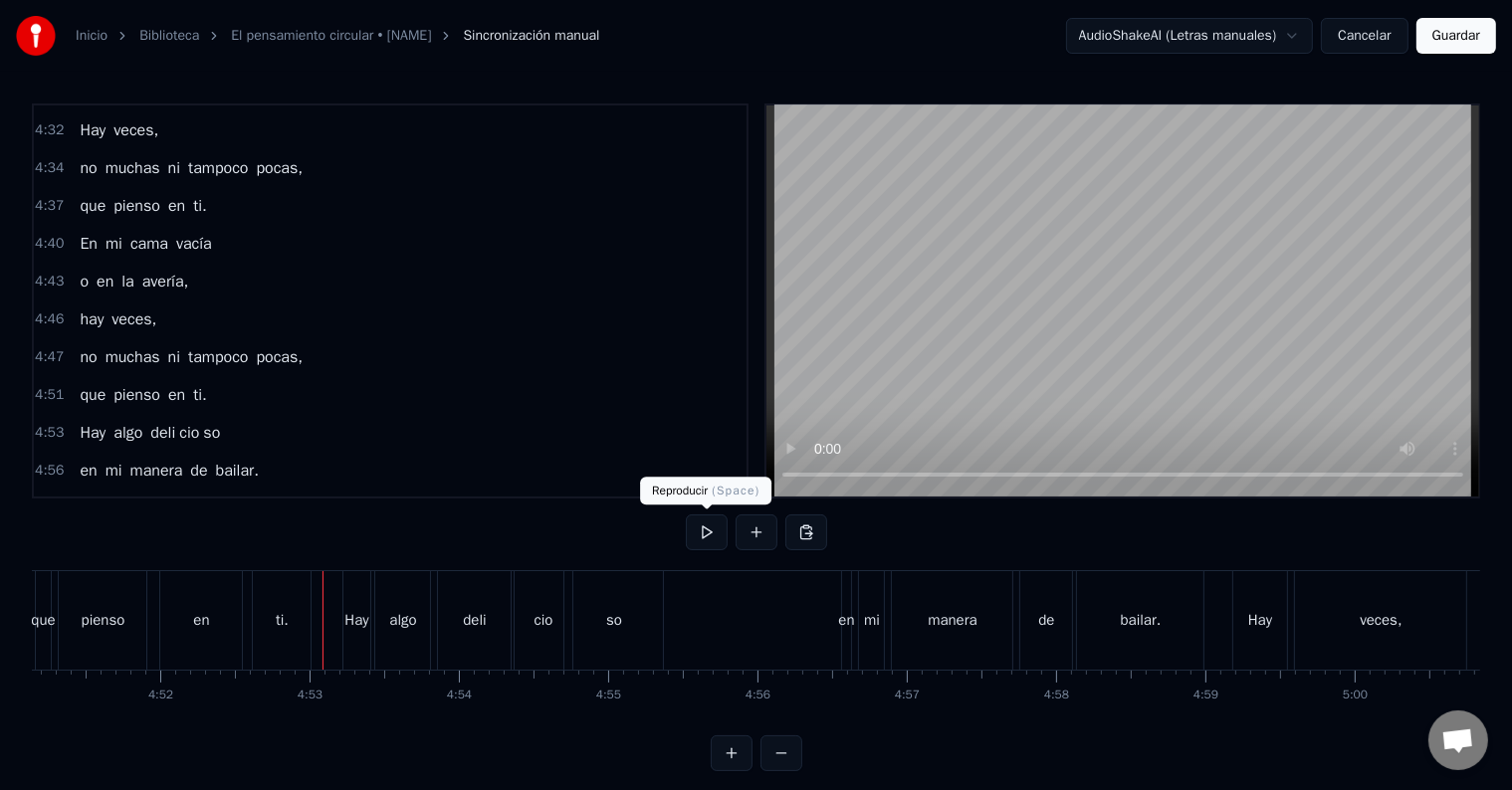 click at bounding box center [707, 532] 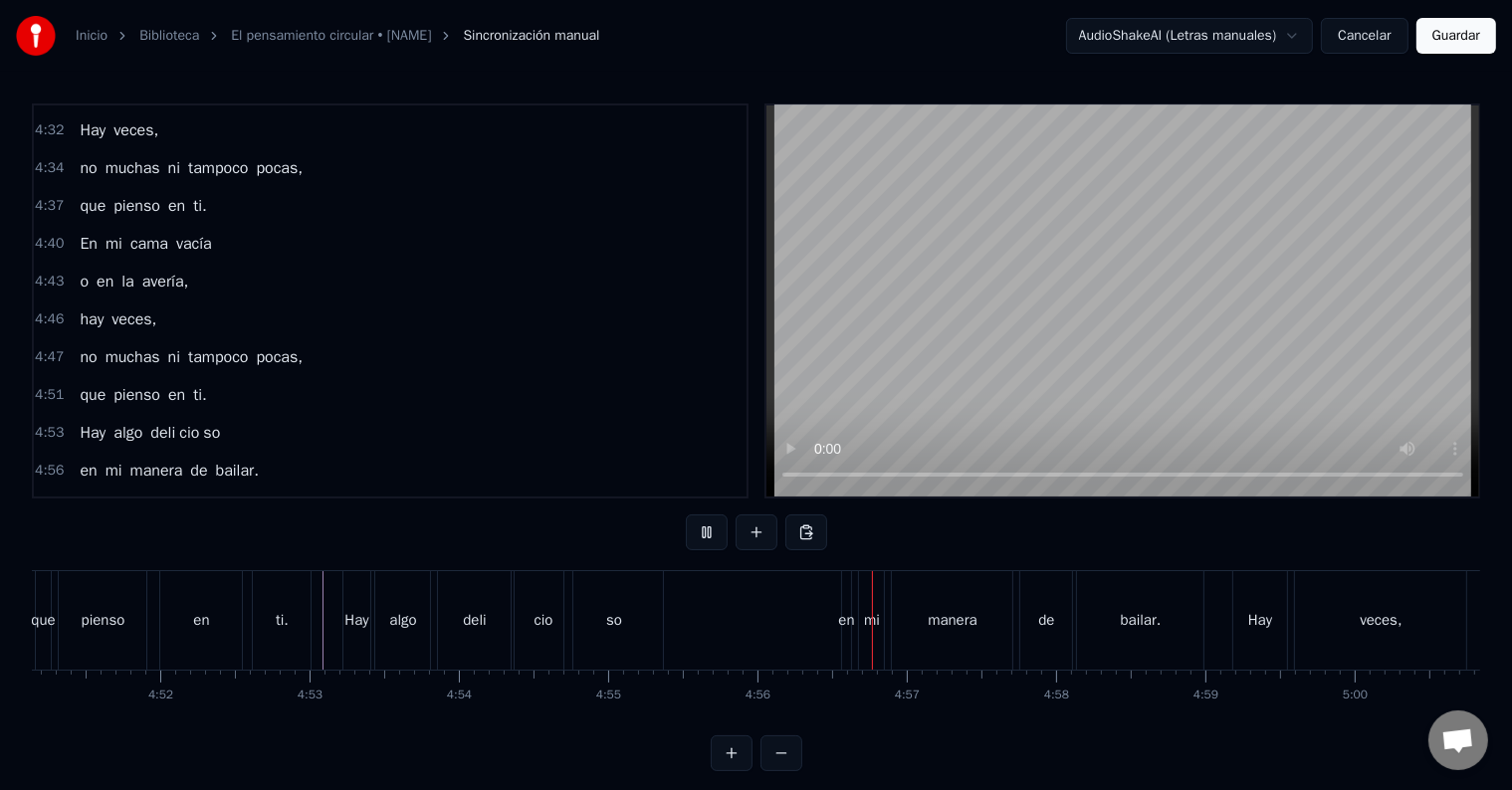 click at bounding box center (707, 532) 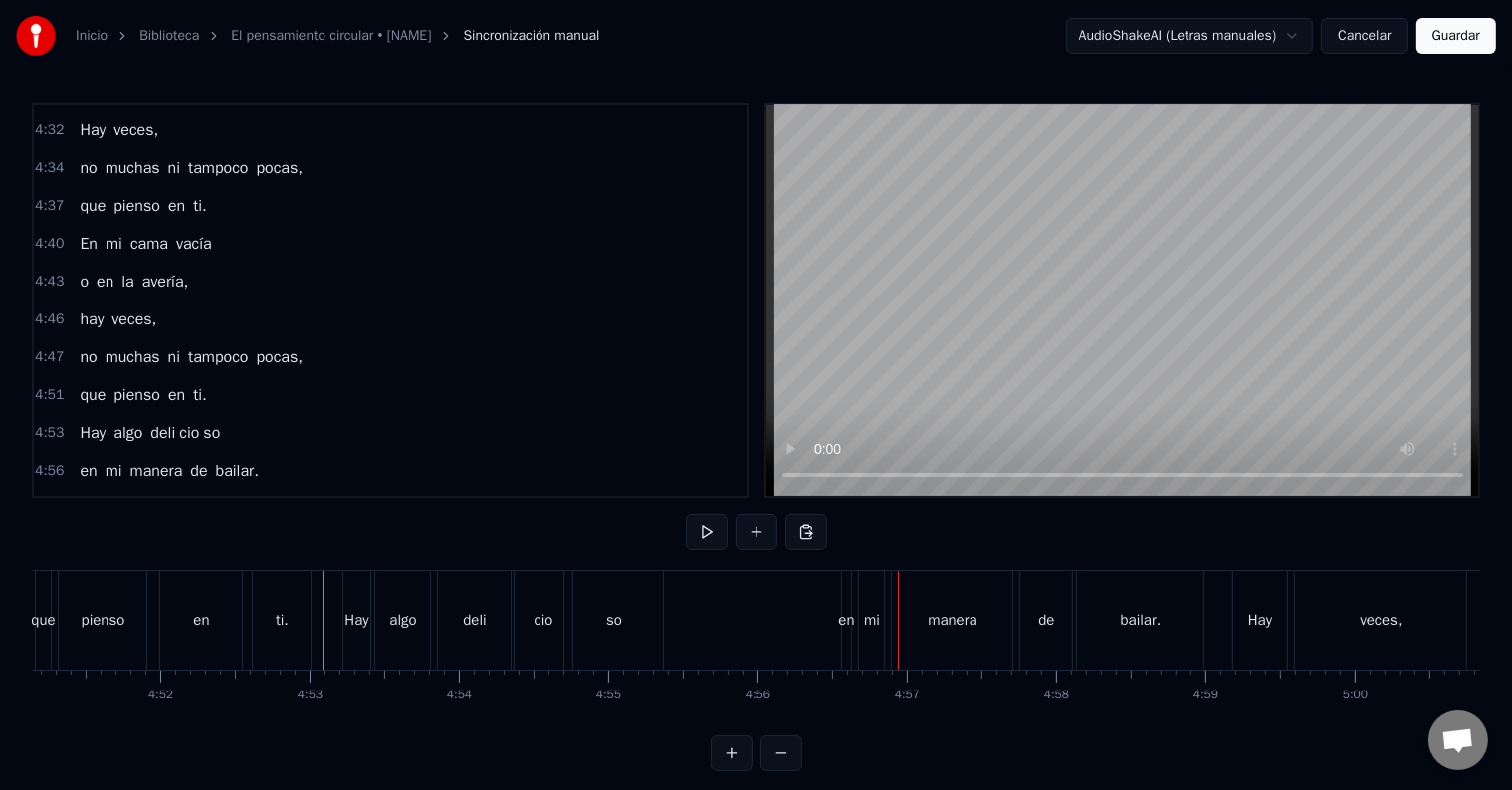click on "so" at bounding box center [613, 620] 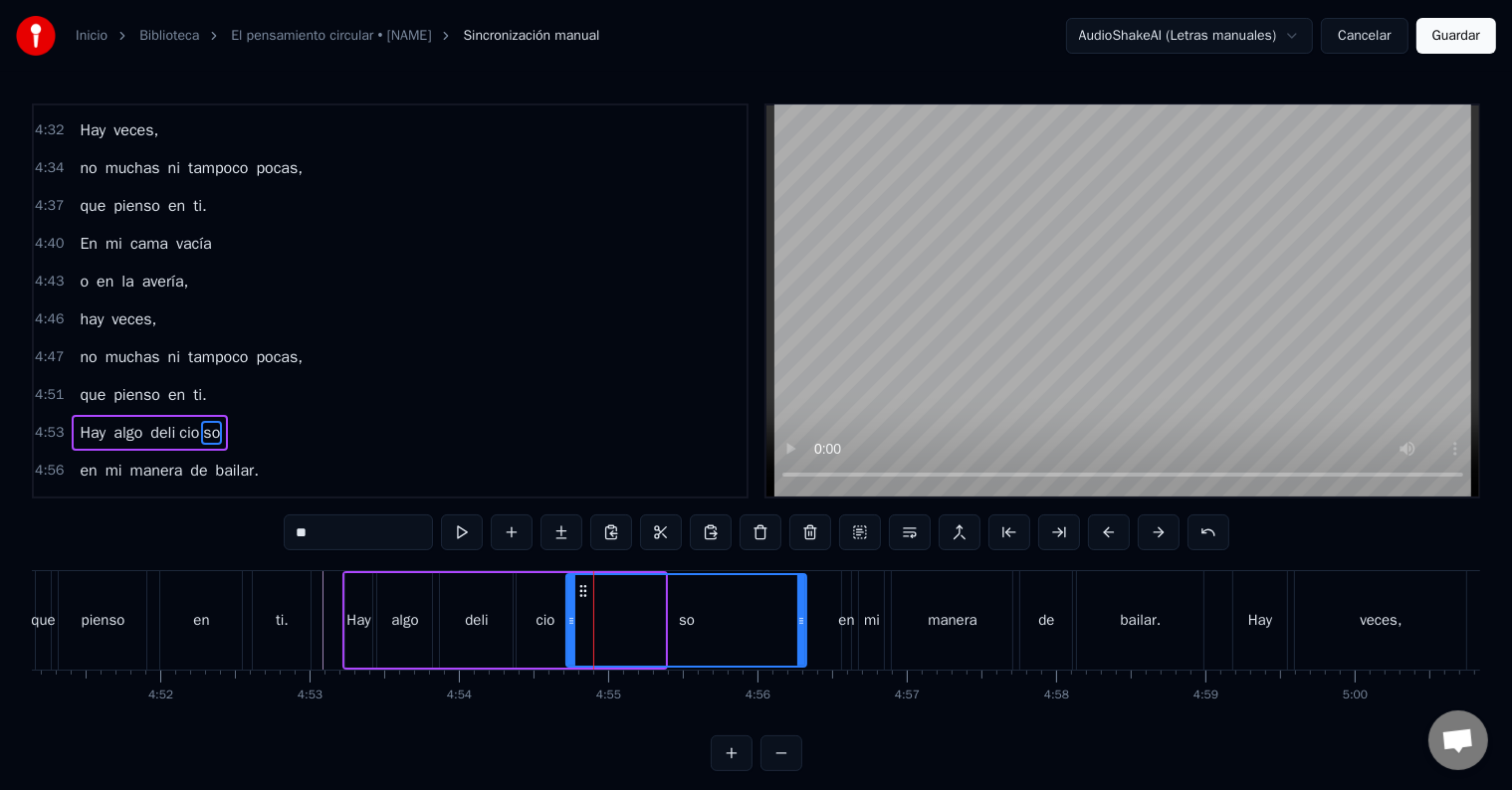 drag, startPoint x: 660, startPoint y: 615, endPoint x: 796, endPoint y: 617, distance: 136.0147 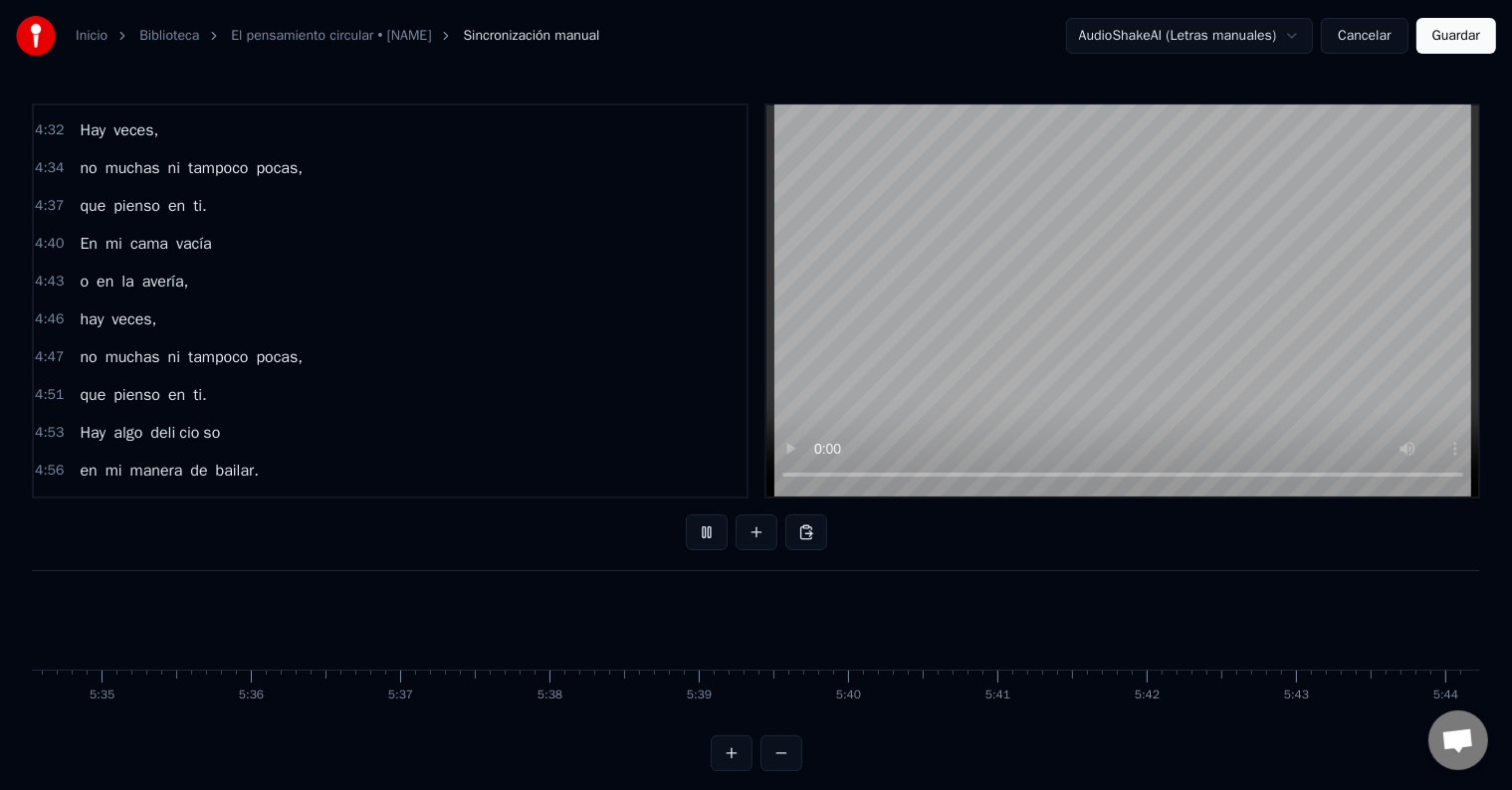 scroll, scrollTop: 0, scrollLeft: 49950, axis: horizontal 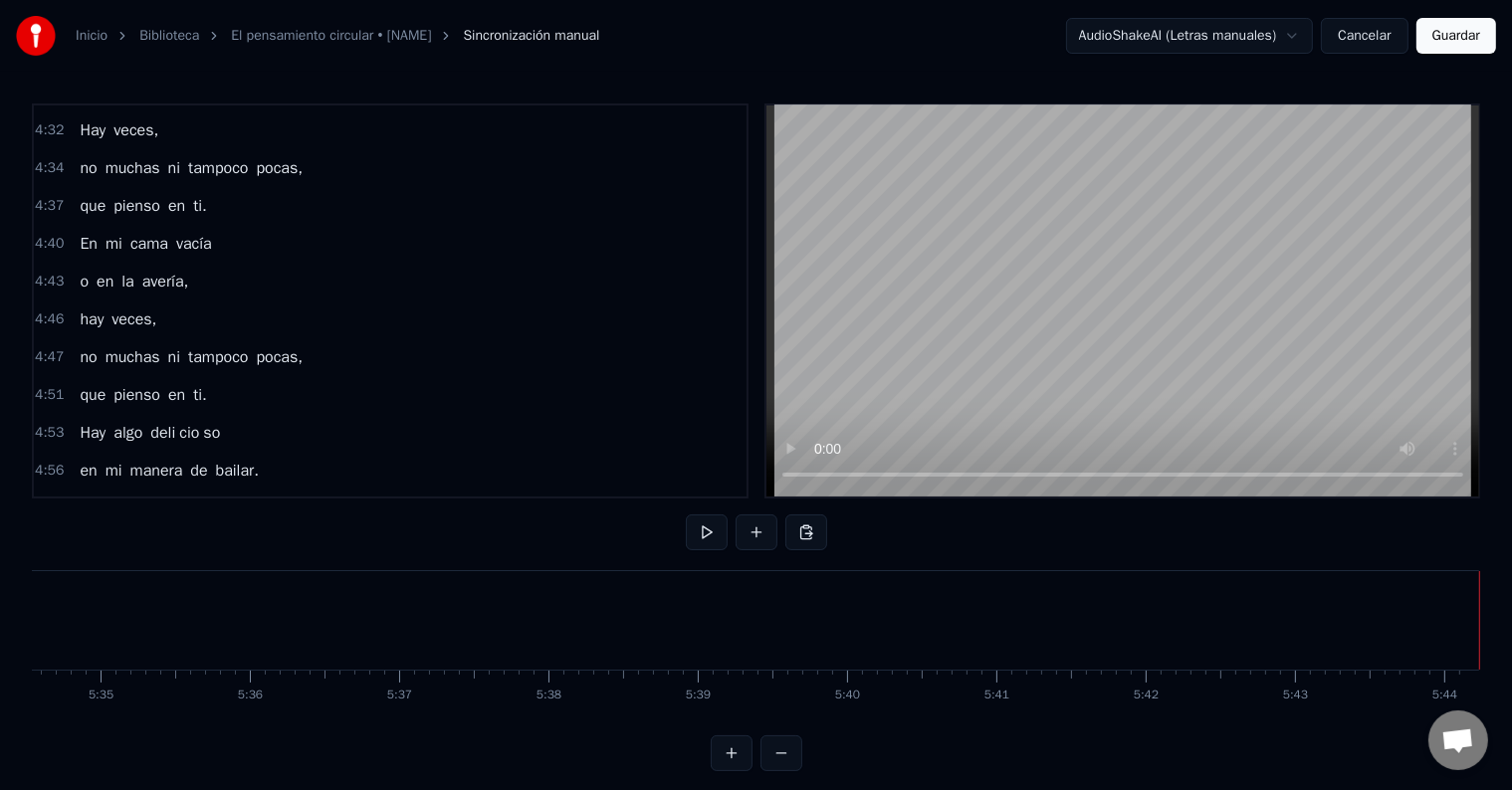 click on "Guardar" at bounding box center (1456, 36) 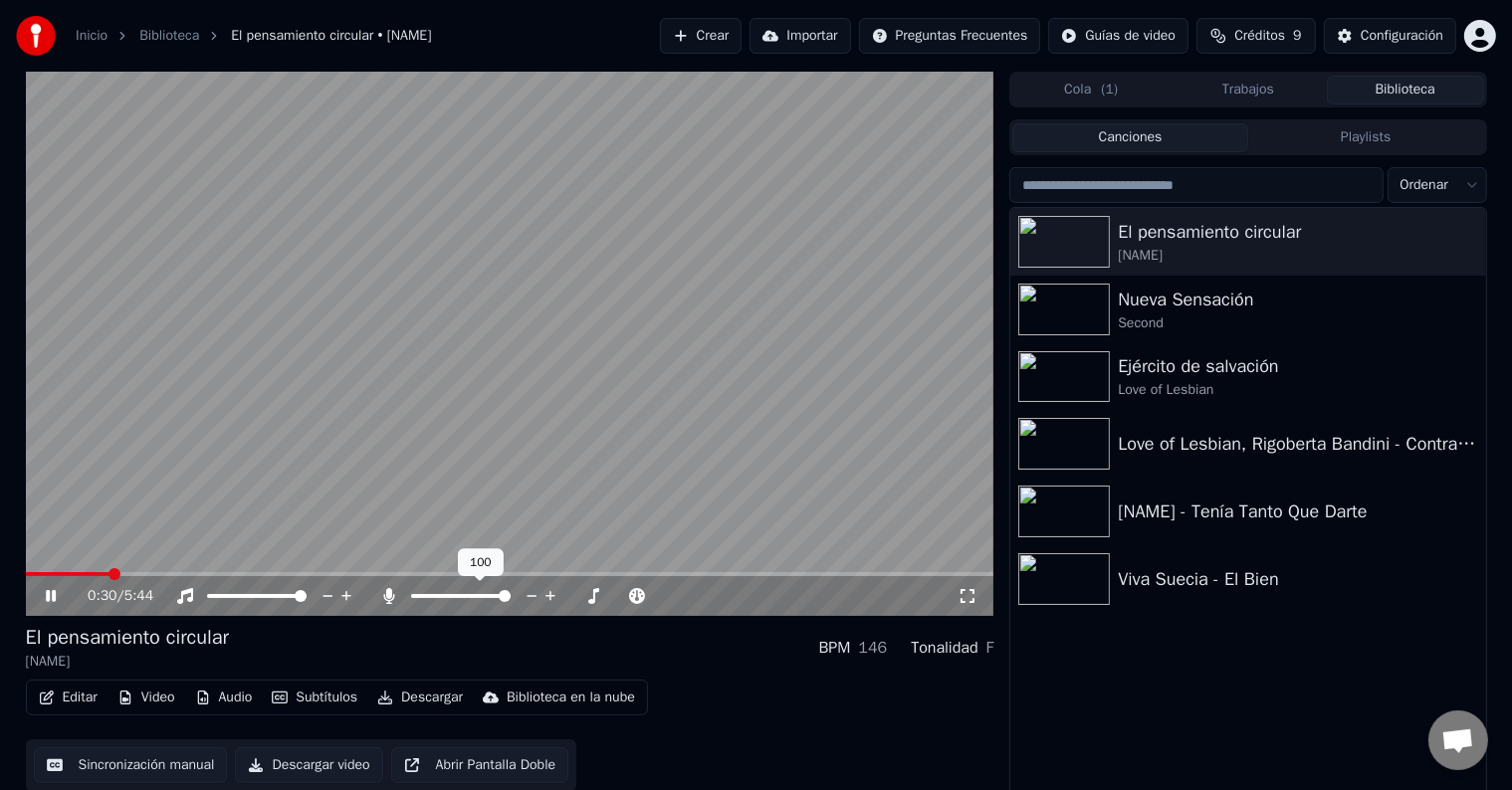 click 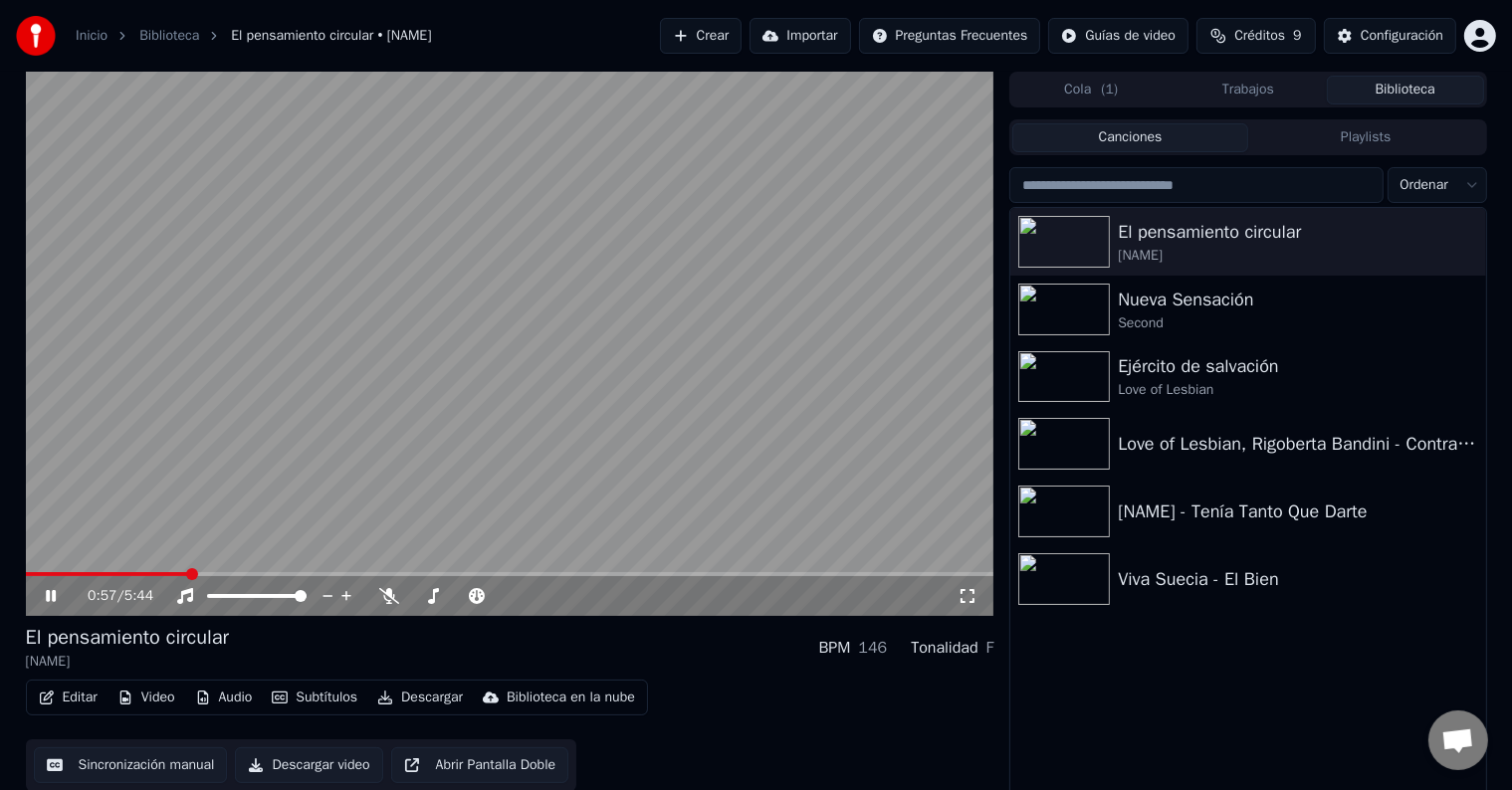 click on "Editar" at bounding box center (68, 697) 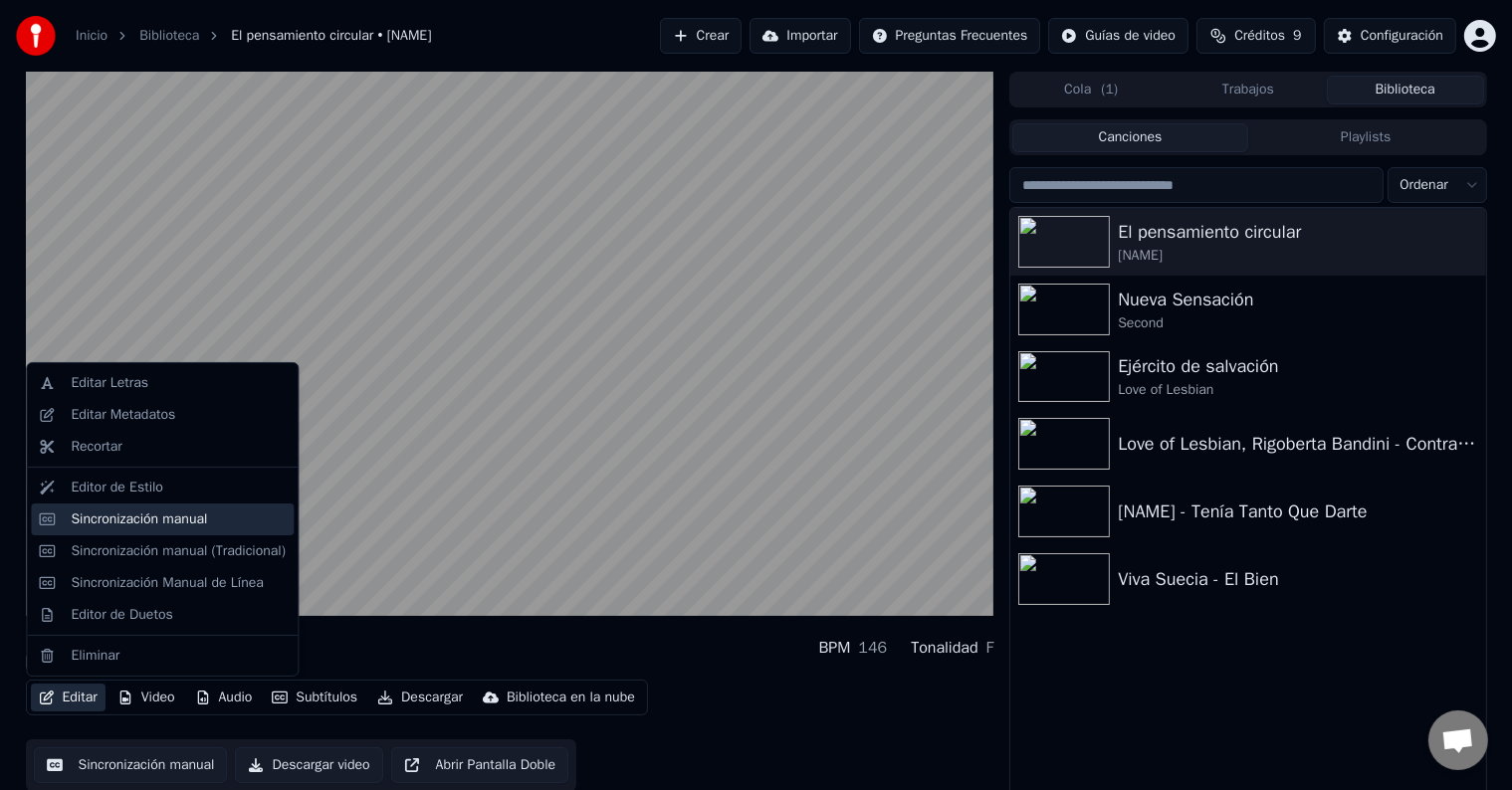click on "Sincronización manual" at bounding box center [178, 519] 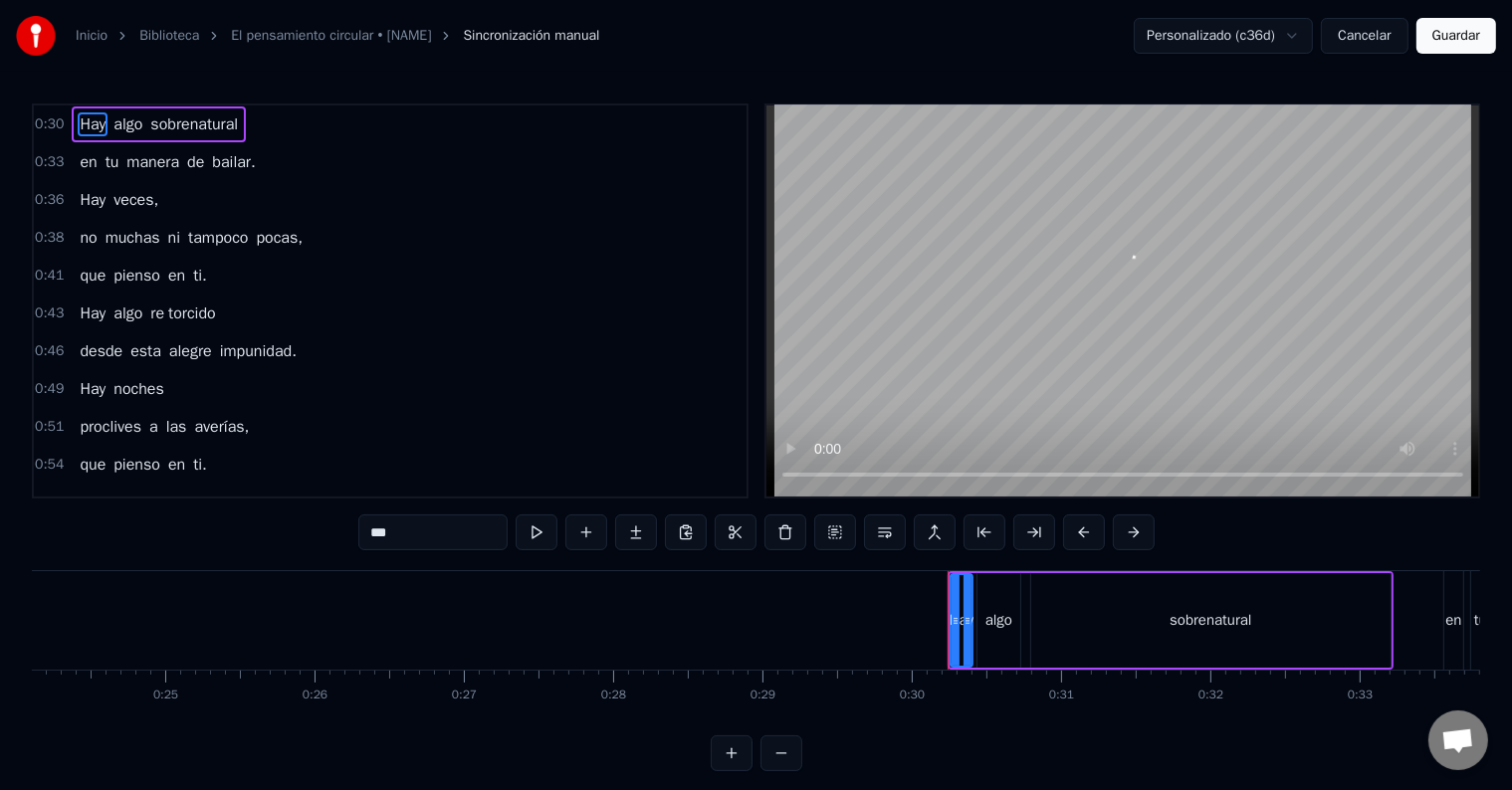 scroll, scrollTop: 0, scrollLeft: 4415, axis: horizontal 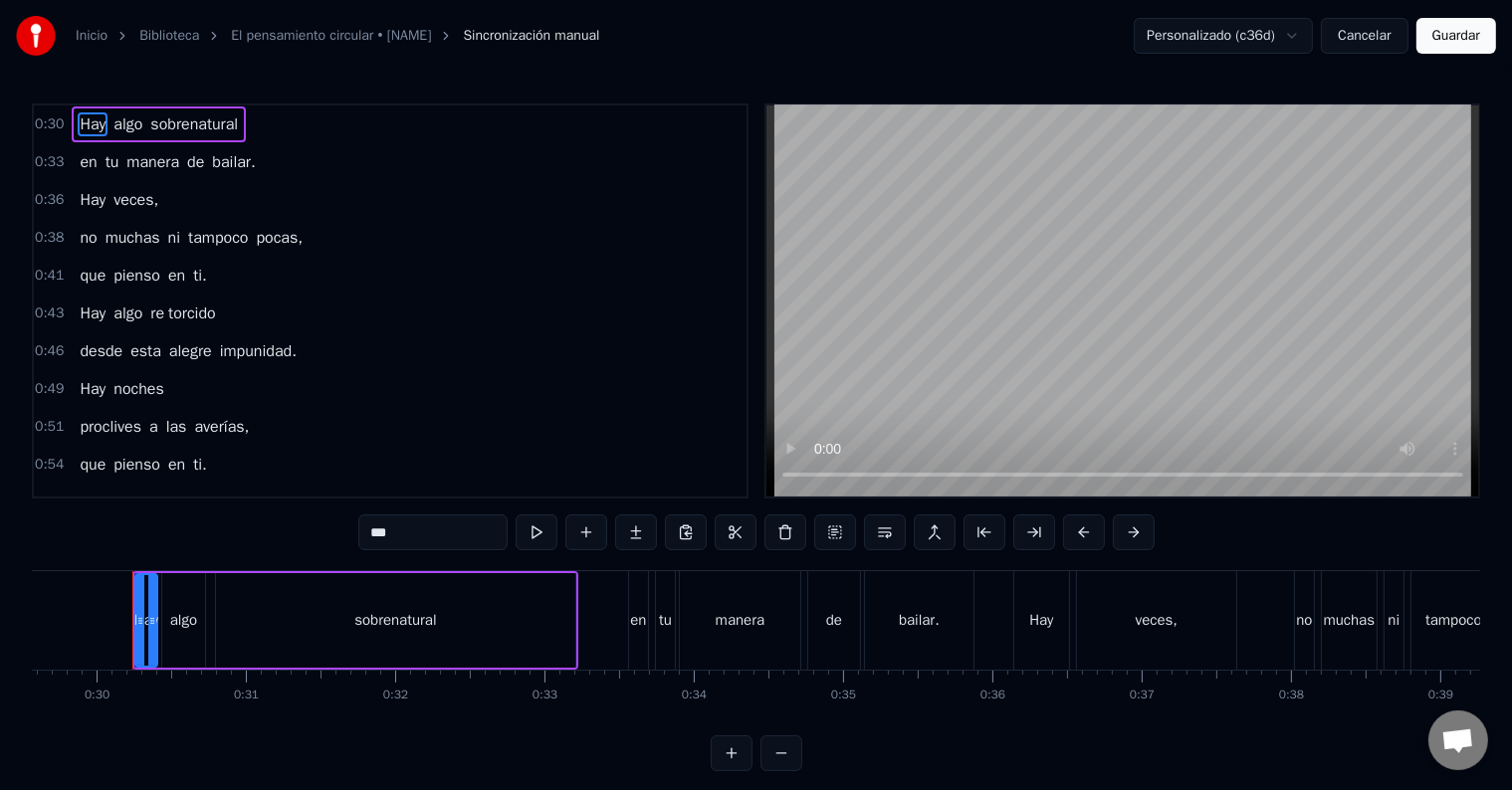 click on "bailar." at bounding box center [233, 162] 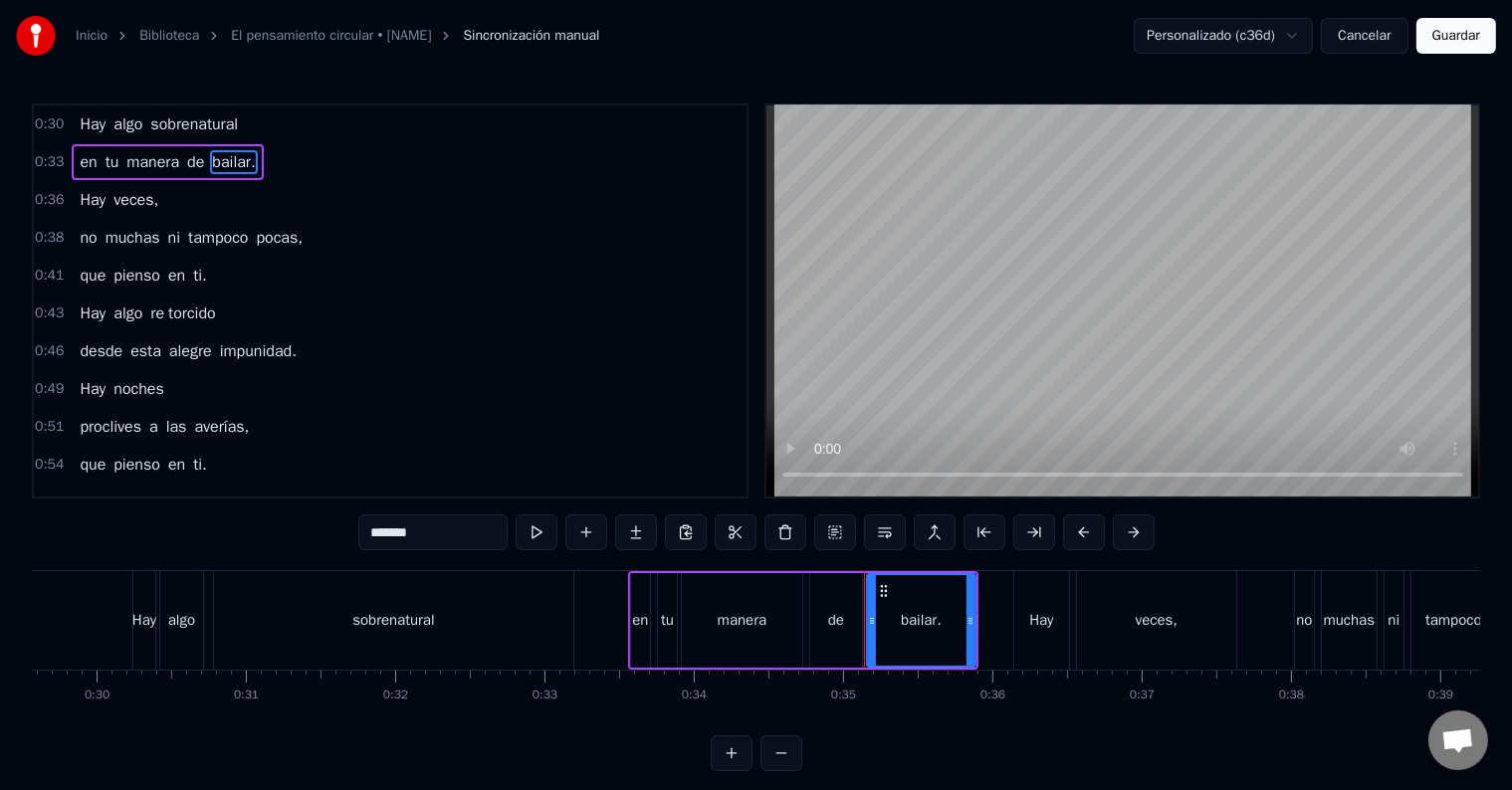 click on "bailar." at bounding box center [233, 162] 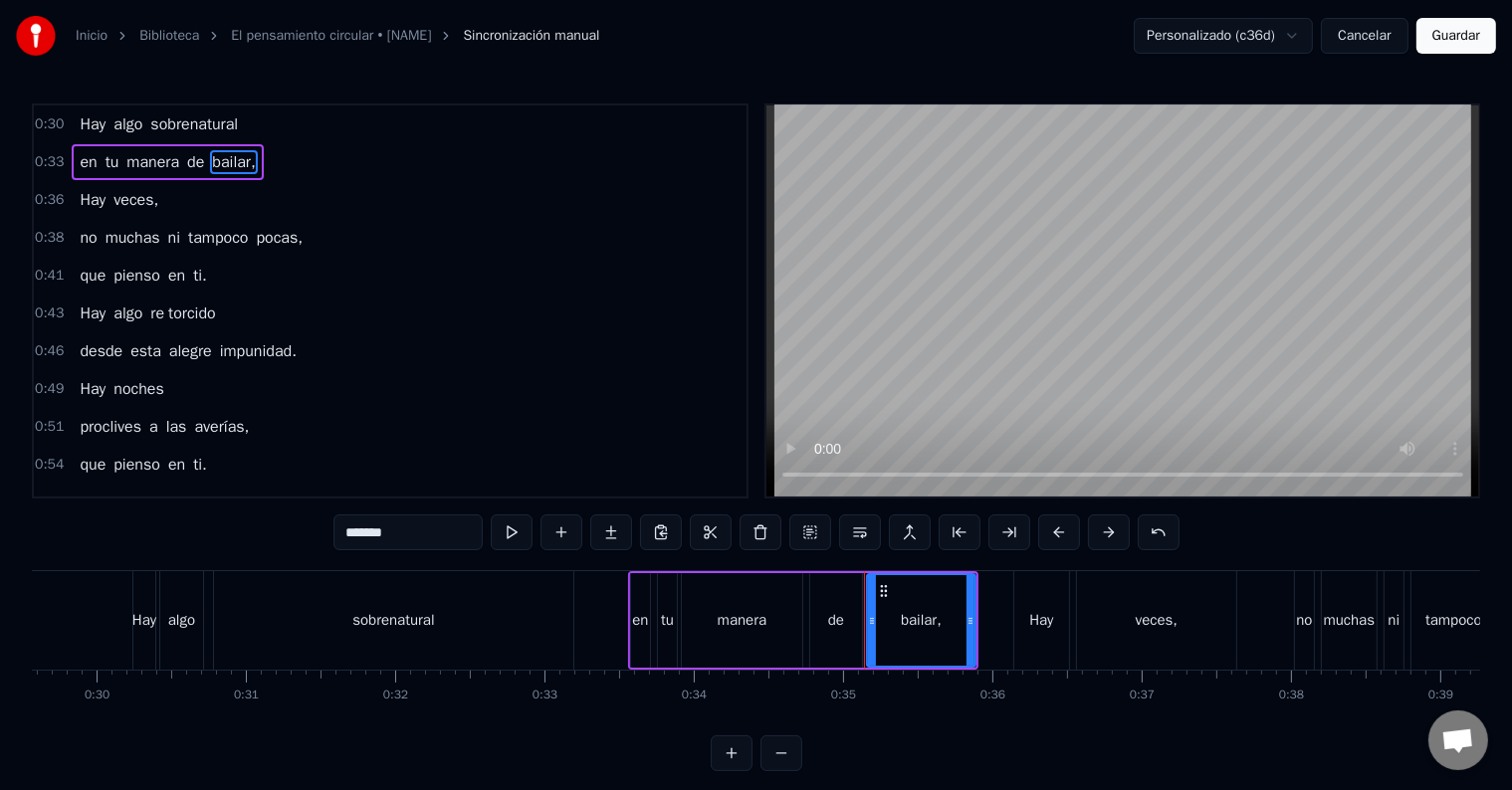 click on "Hay" at bounding box center [93, 200] 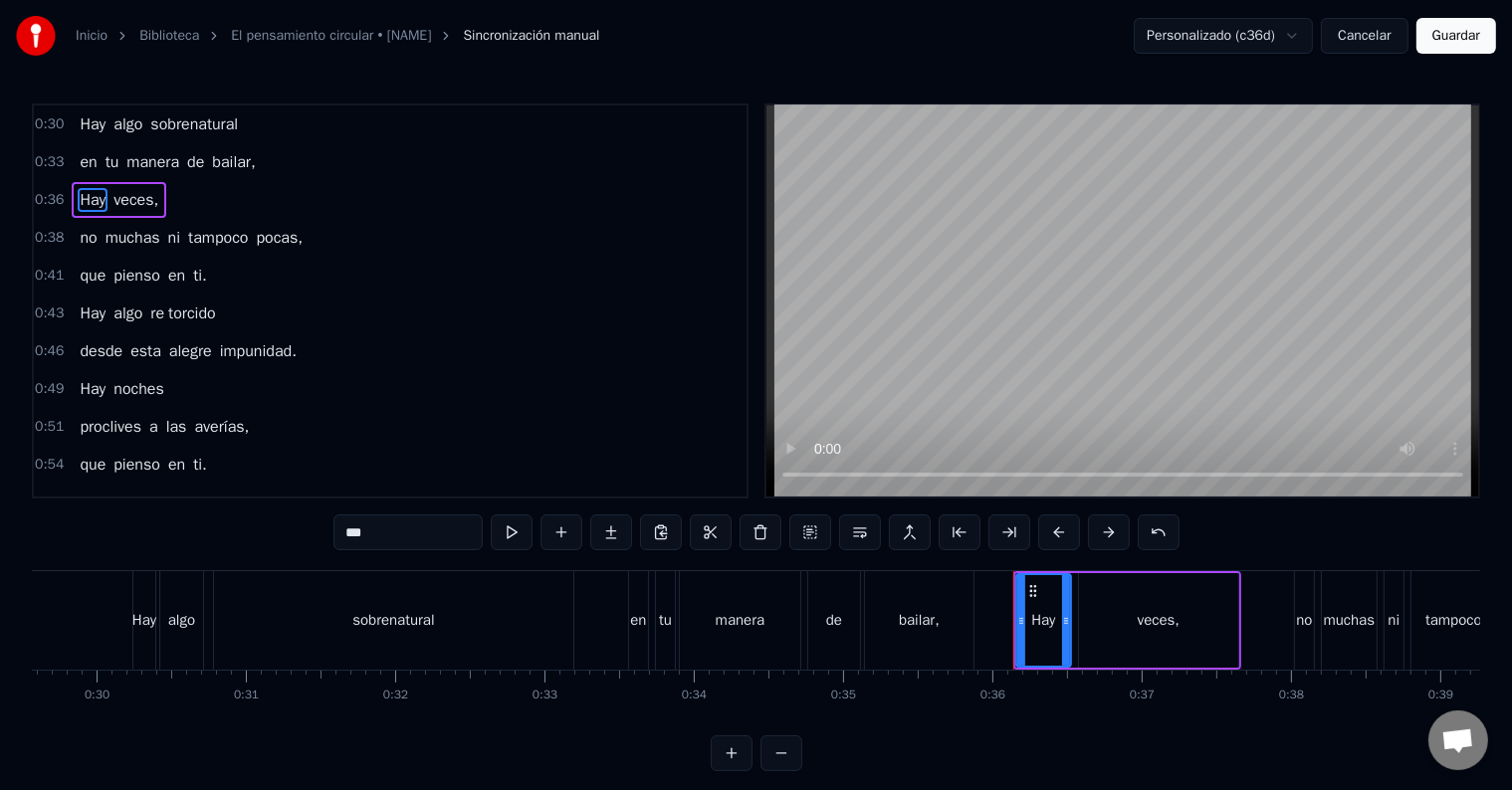 drag, startPoint x: 357, startPoint y: 530, endPoint x: 315, endPoint y: 529, distance: 42.011903 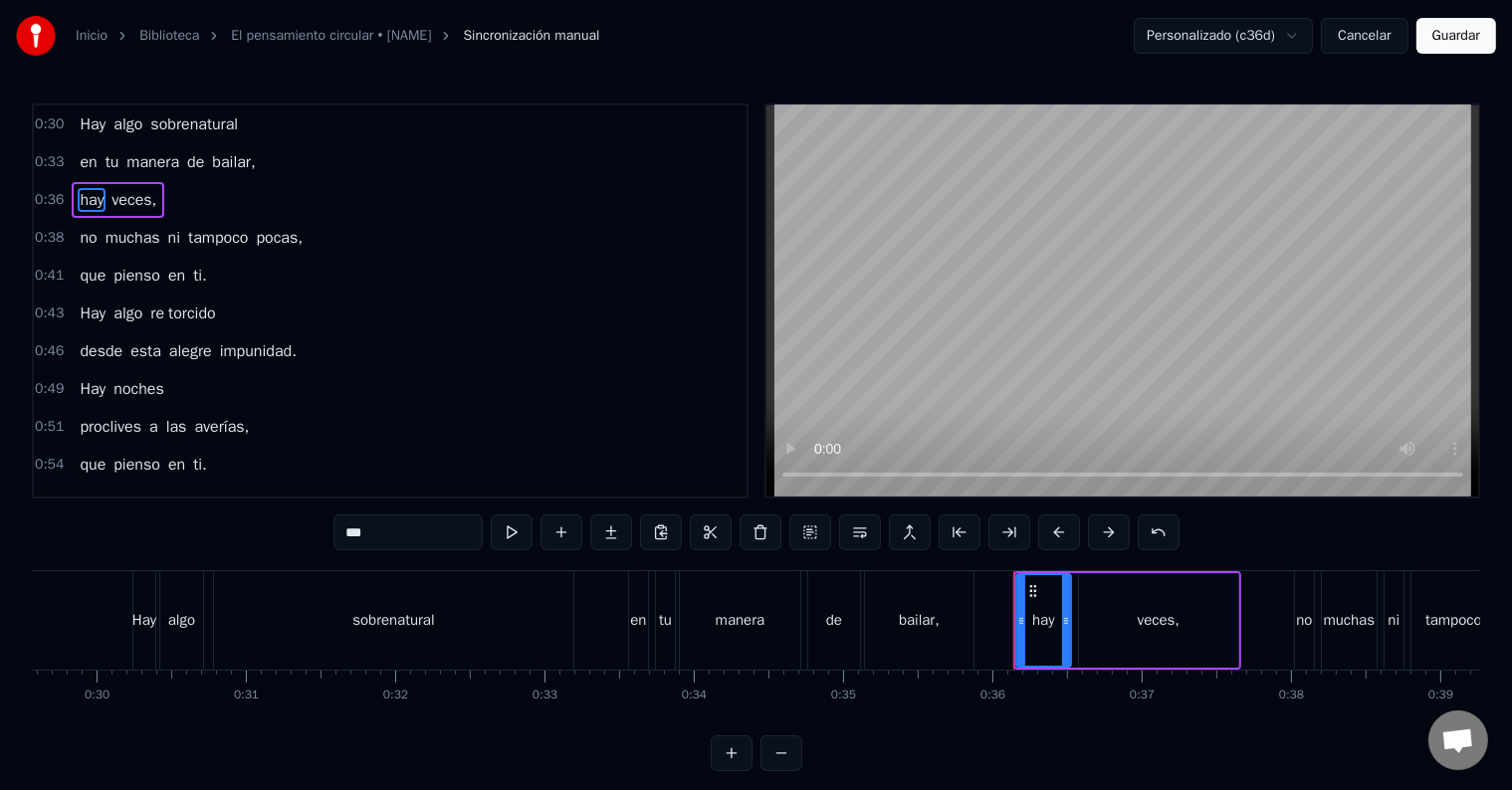 click on "impunidad." at bounding box center [258, 351] 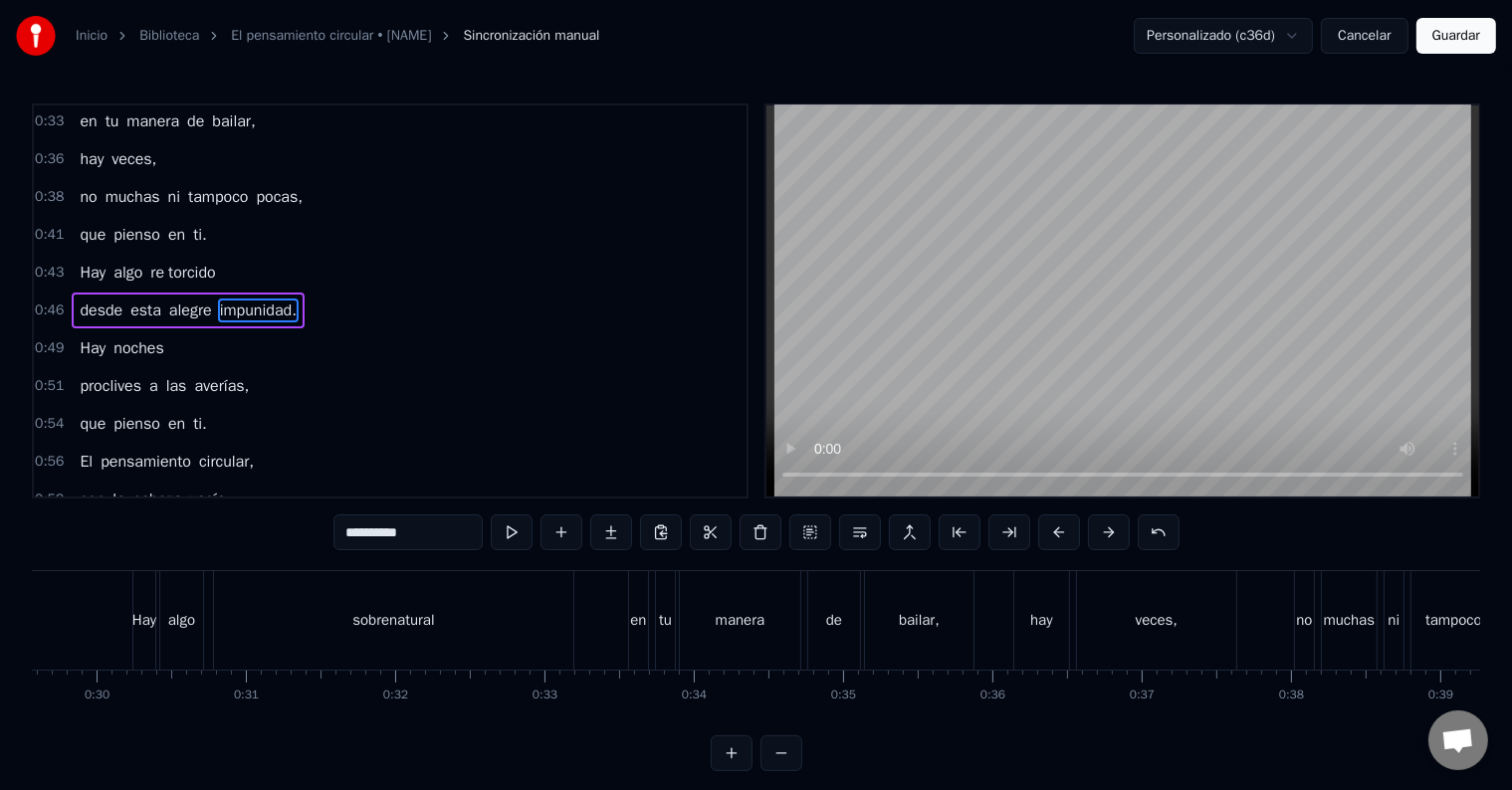 scroll, scrollTop: 42, scrollLeft: 0, axis: vertical 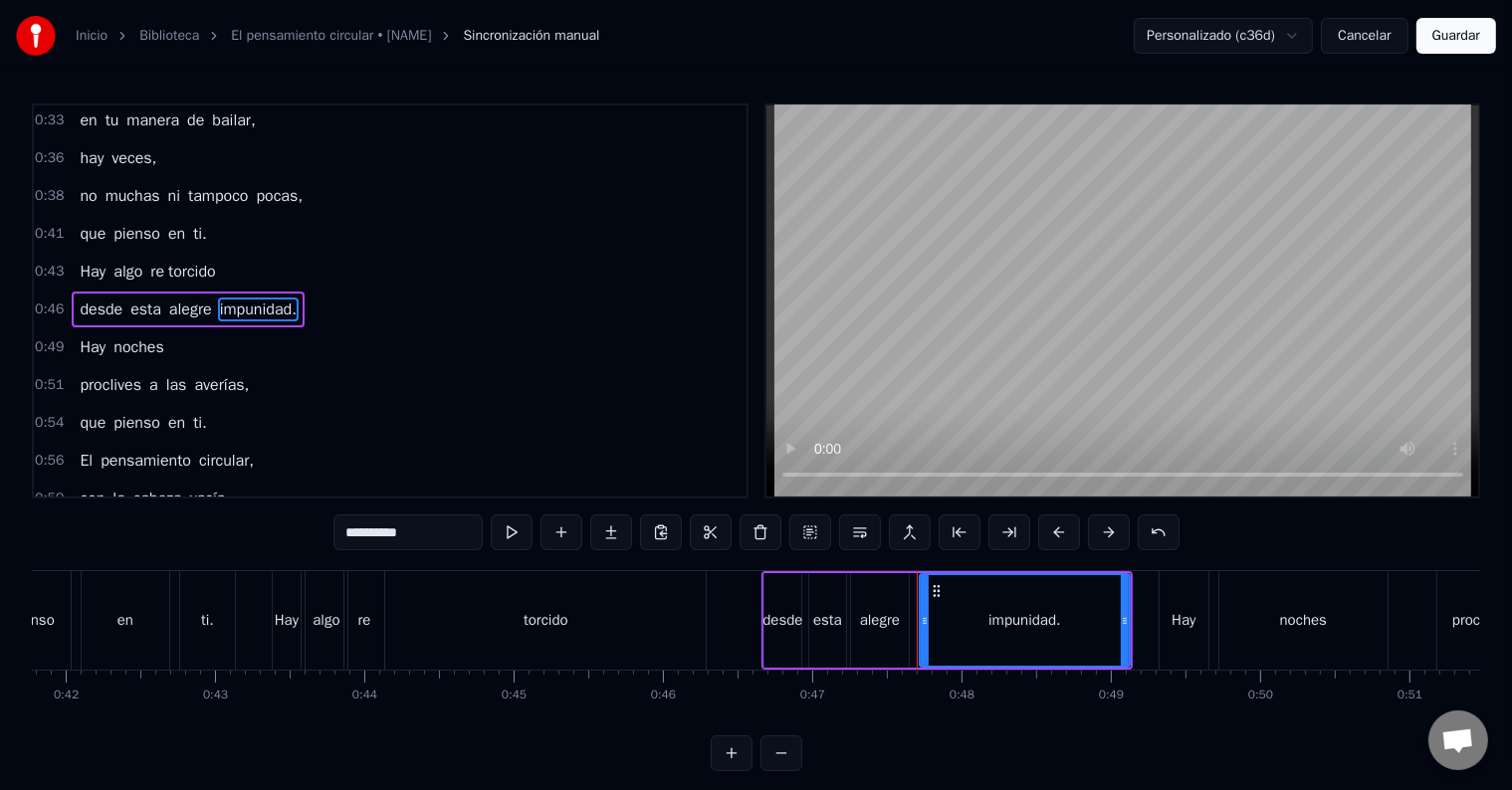 click on "**********" at bounding box center (408, 532) 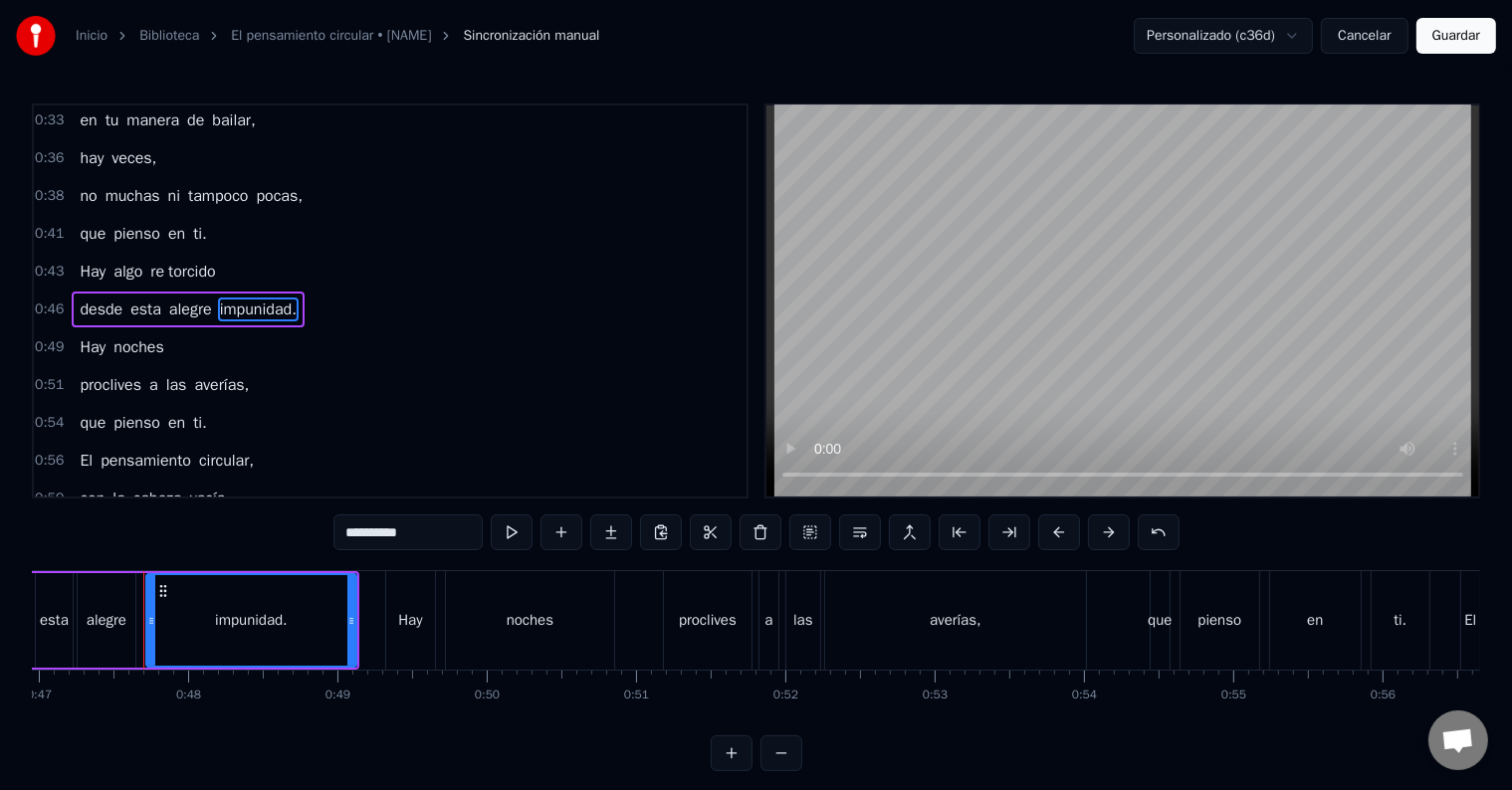 scroll, scrollTop: 0, scrollLeft: 7021, axis: horizontal 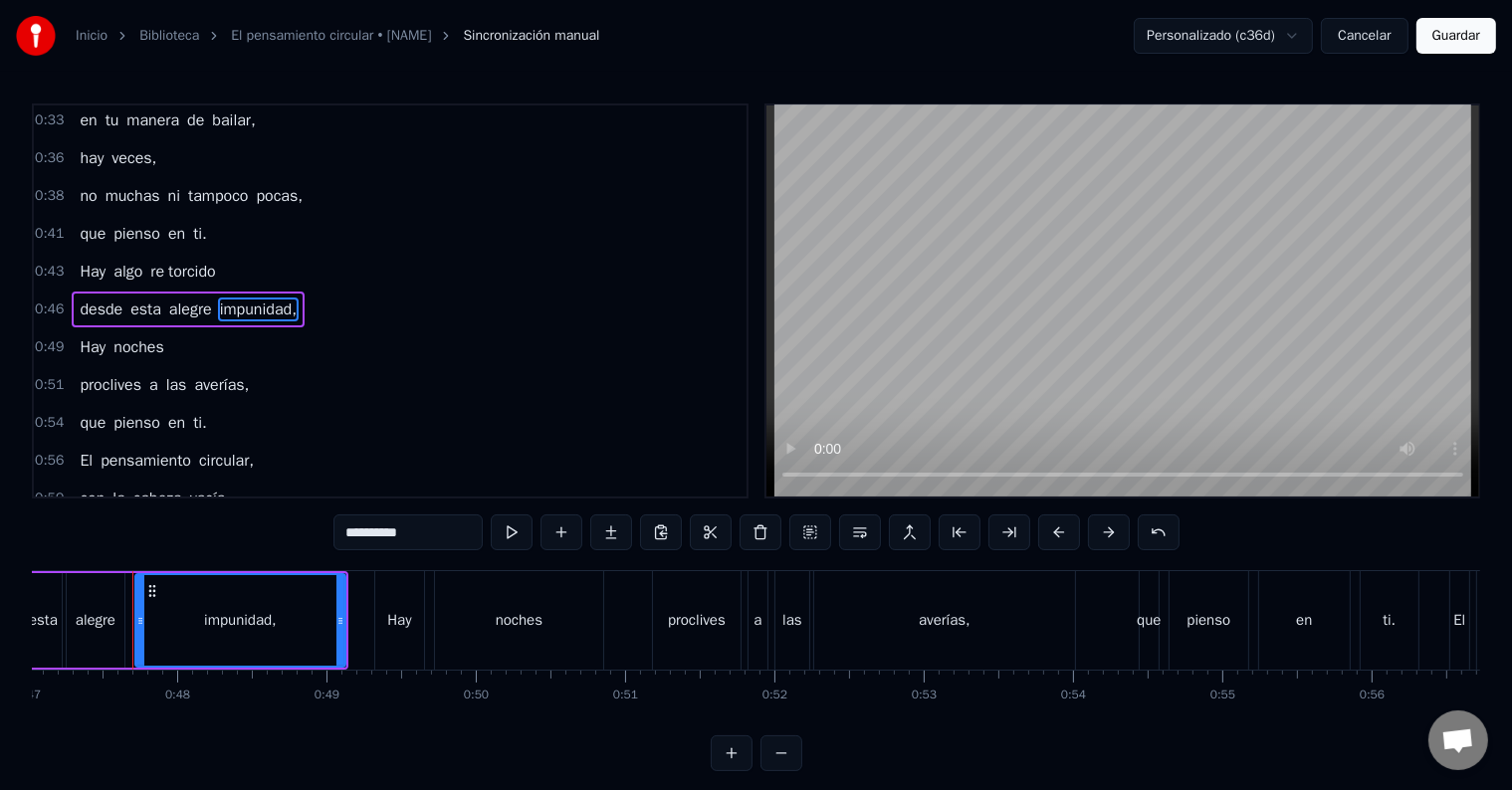 click on "Hay" at bounding box center (93, 347) 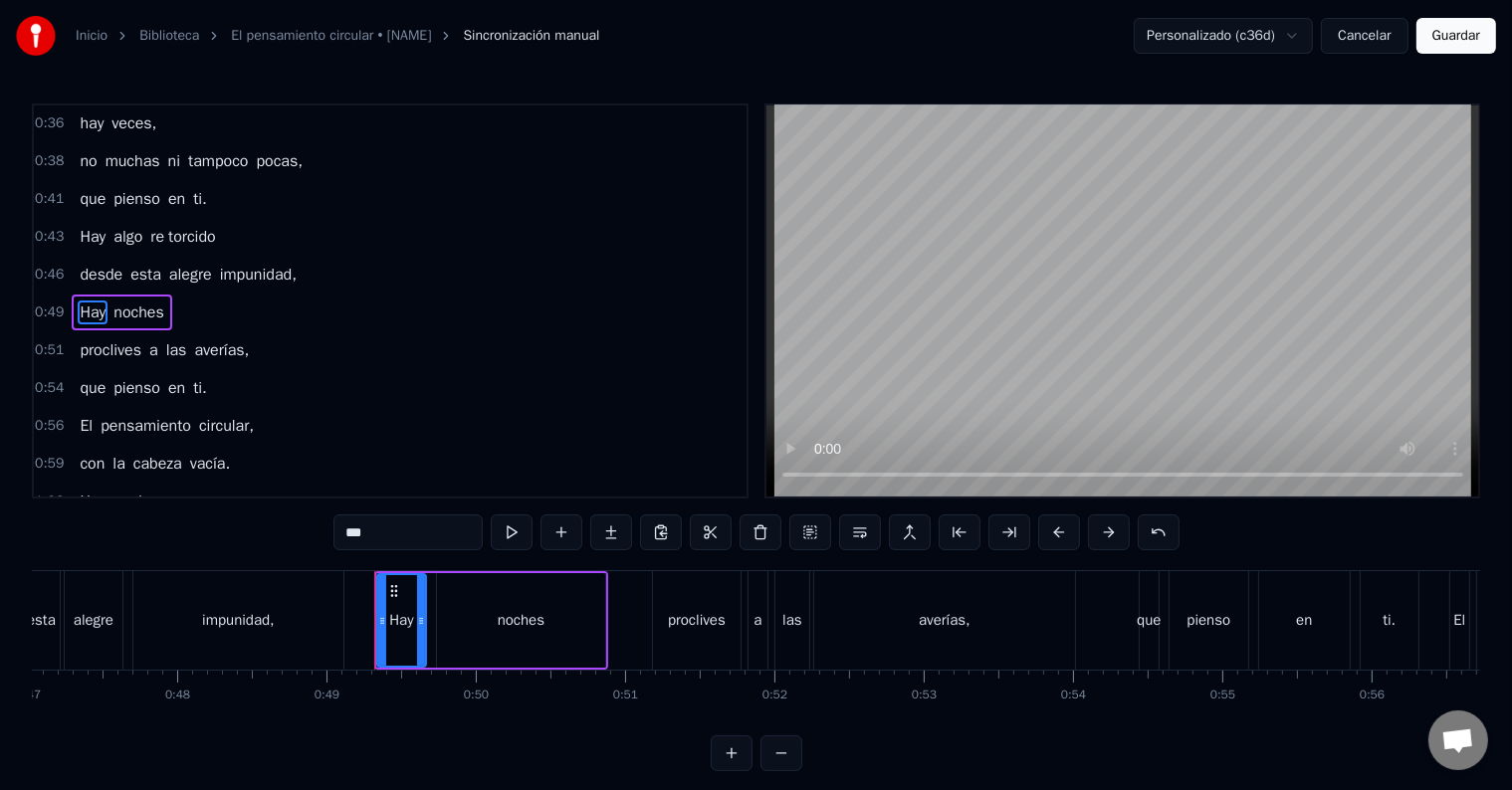 scroll, scrollTop: 79, scrollLeft: 0, axis: vertical 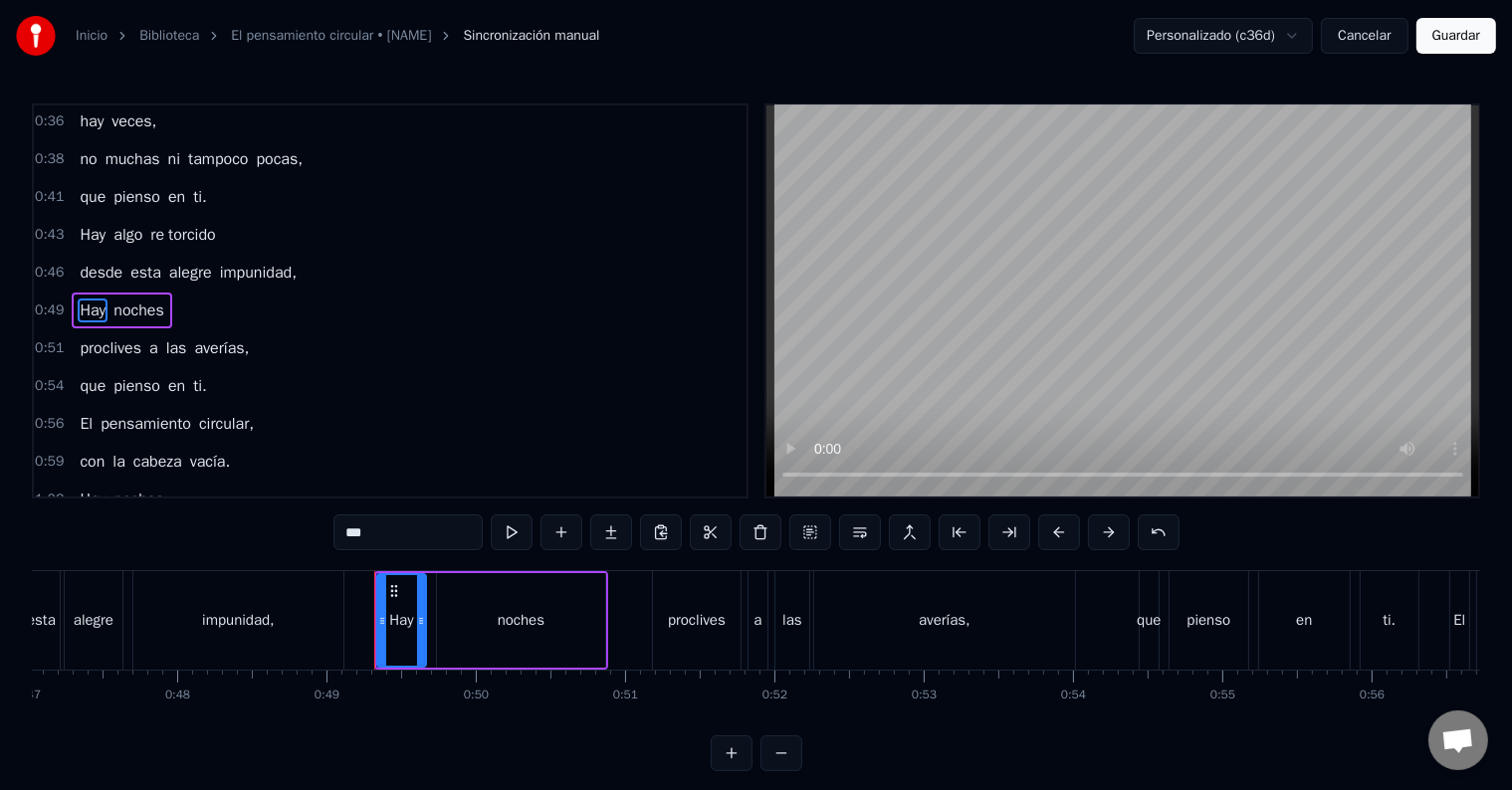 drag, startPoint x: 355, startPoint y: 531, endPoint x: 341, endPoint y: 525, distance: 15.231546 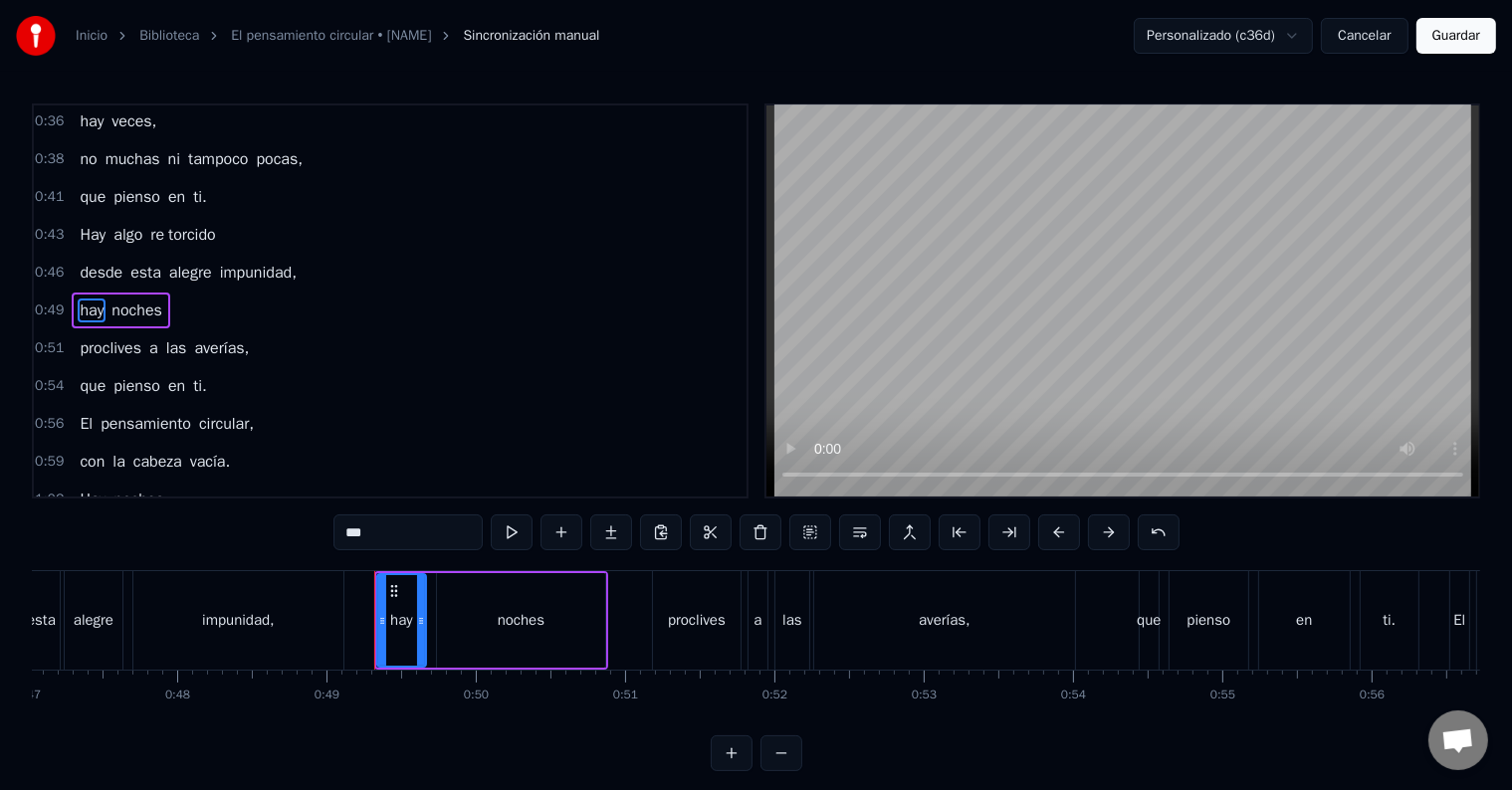 click on "pensamiento" at bounding box center (145, 424) 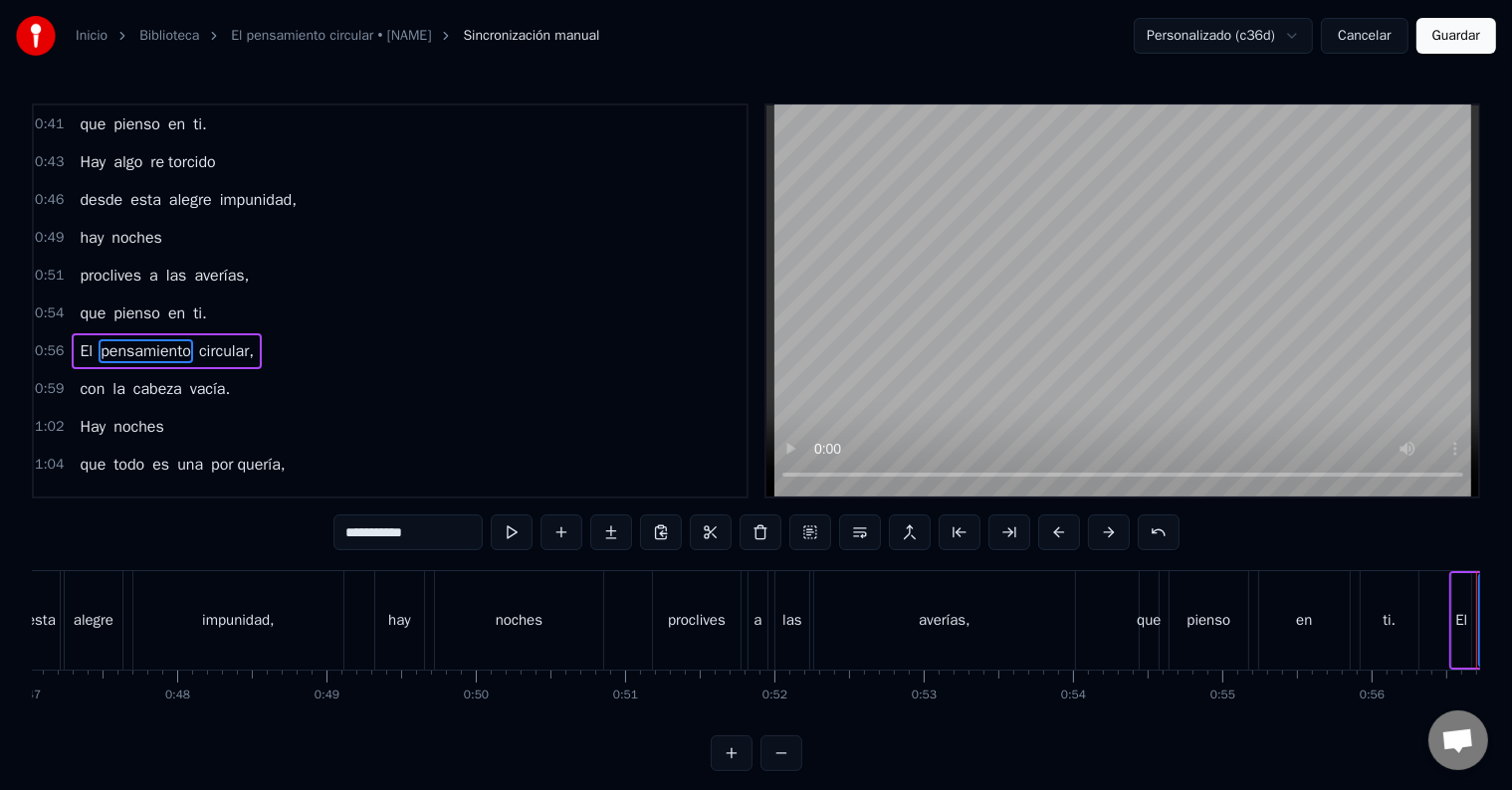 scroll, scrollTop: 188, scrollLeft: 0, axis: vertical 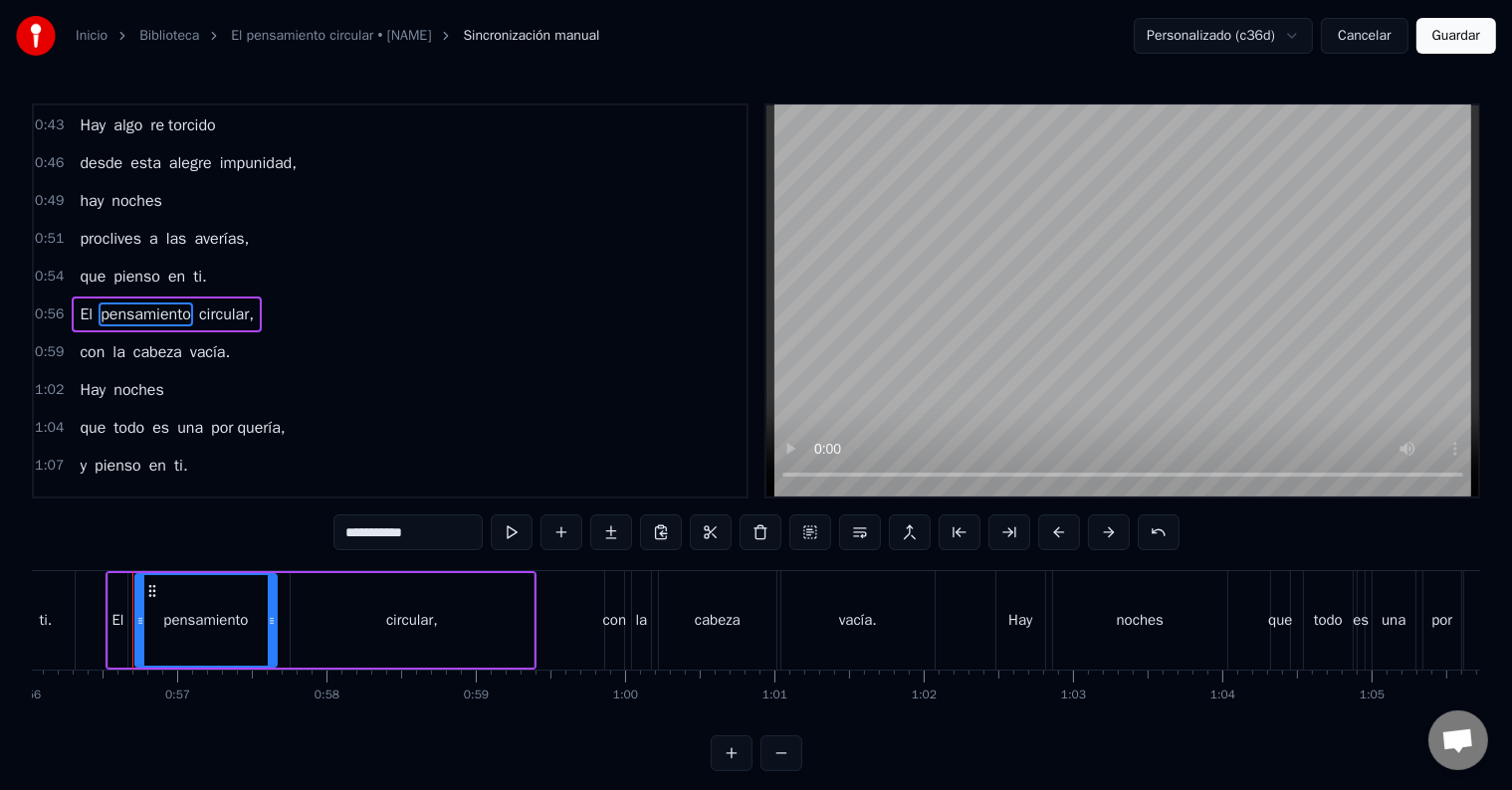 click on "vacía." at bounding box center [210, 352] 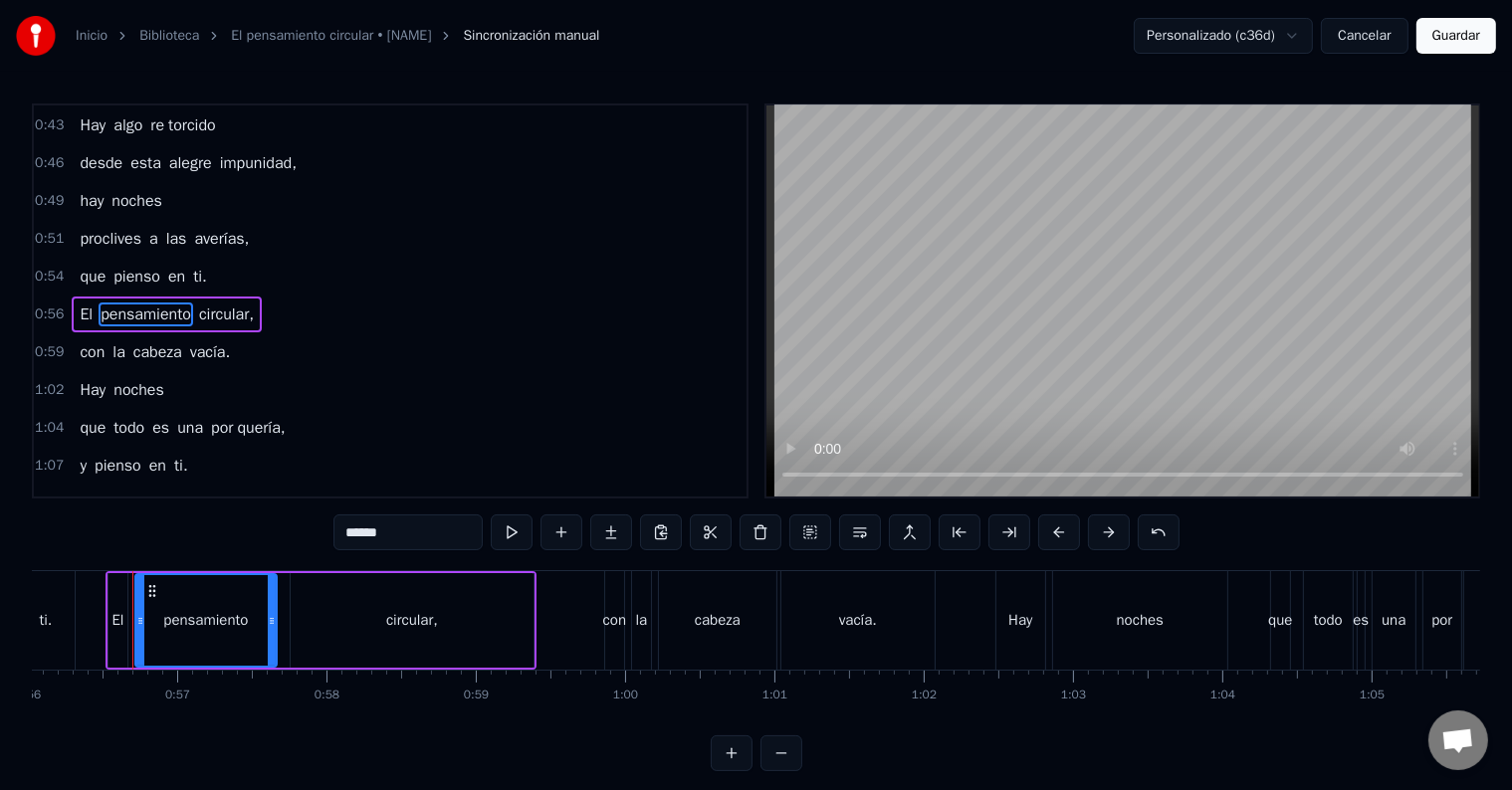 scroll, scrollTop: 225, scrollLeft: 0, axis: vertical 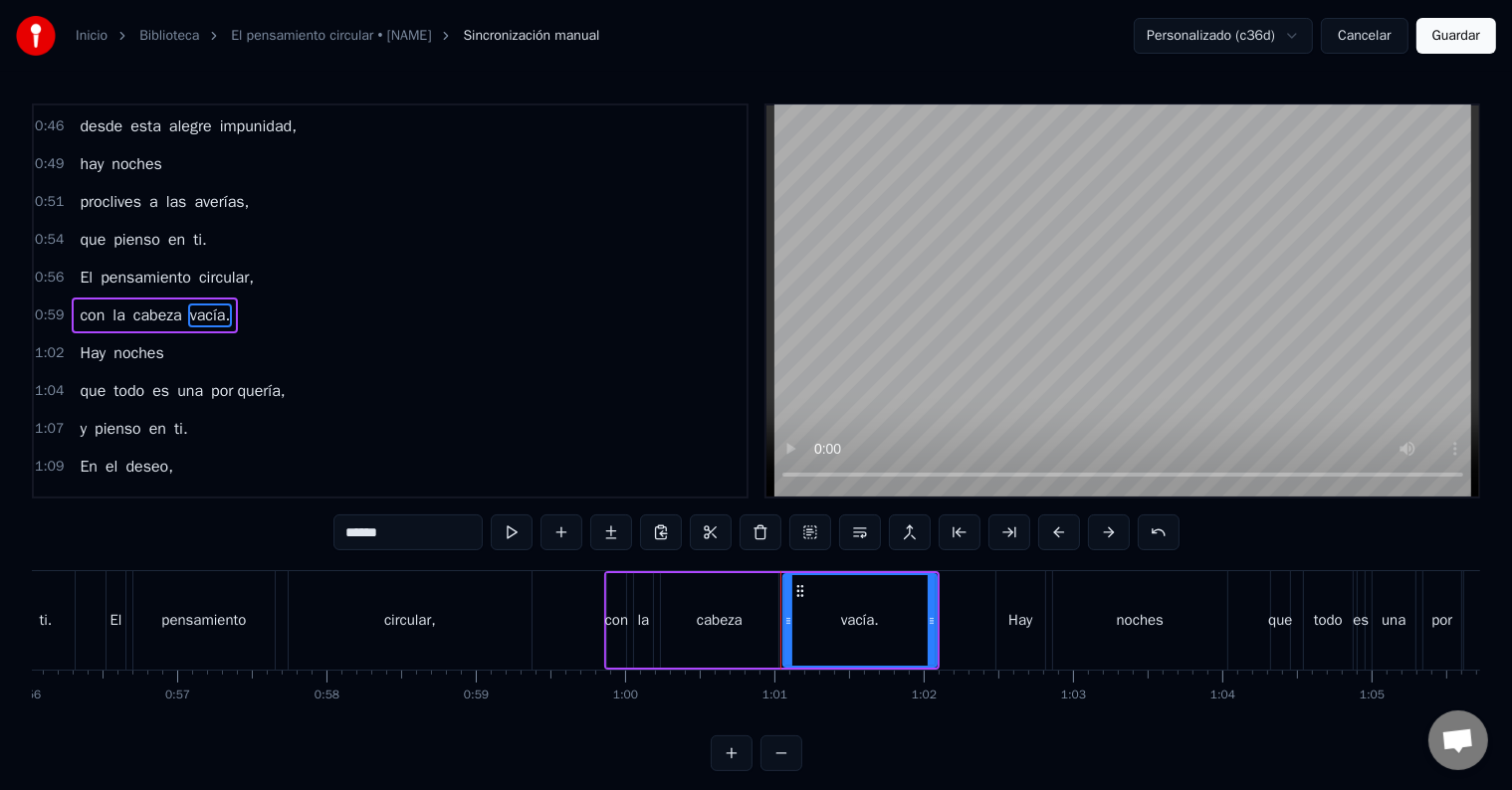 click on "******" at bounding box center [408, 532] 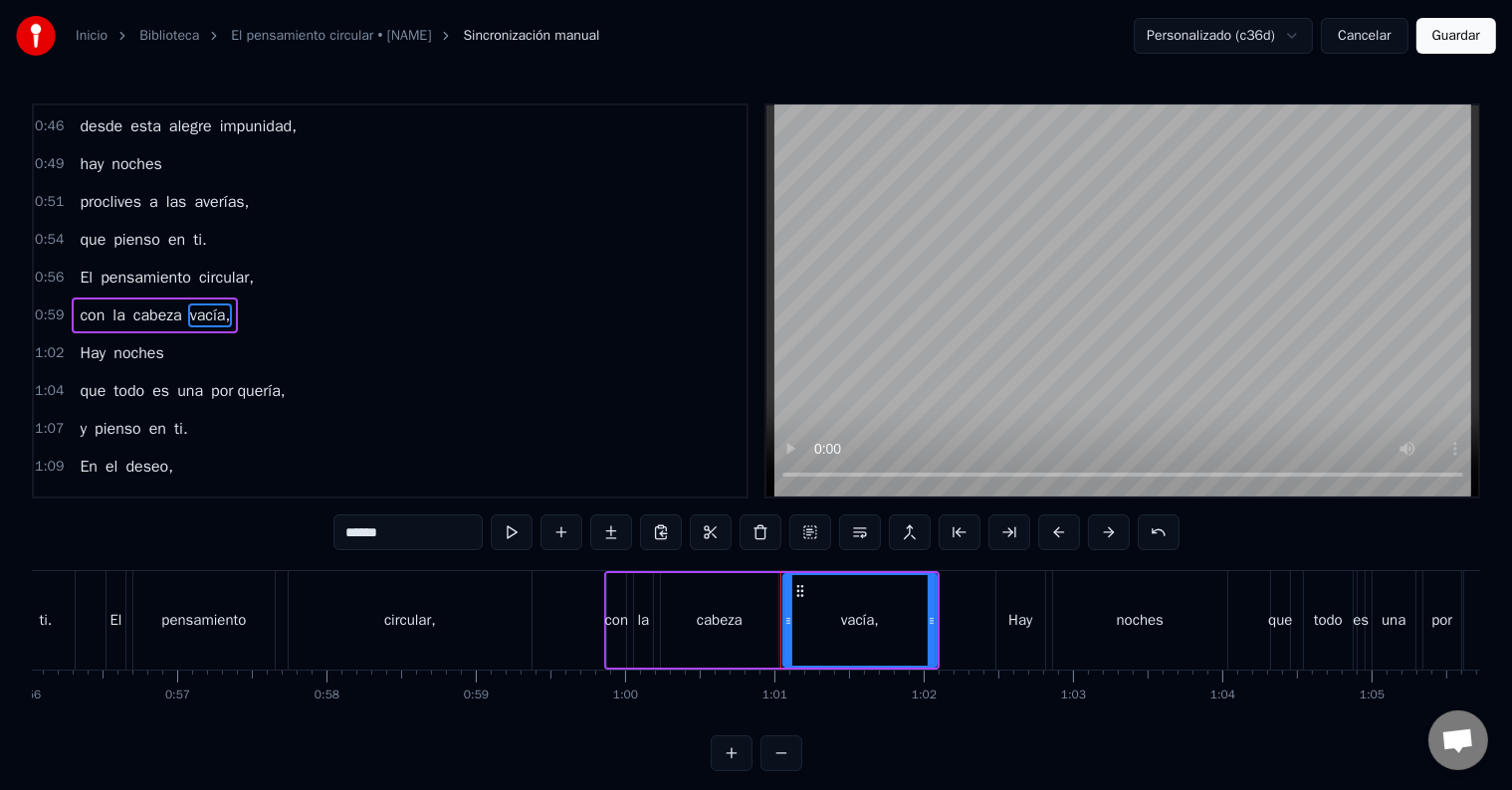 type on "******" 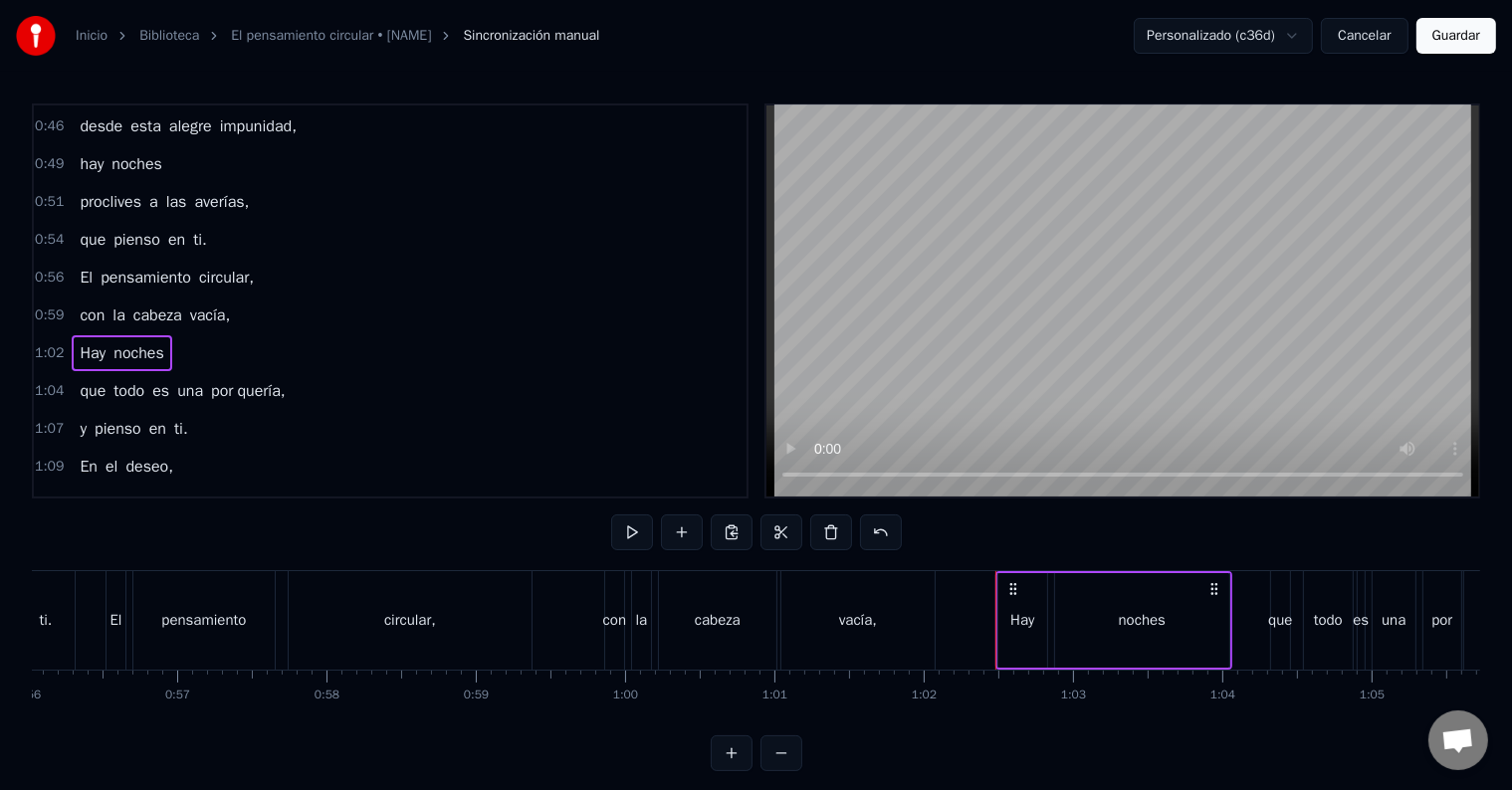 click on "Hay" at bounding box center [93, 353] 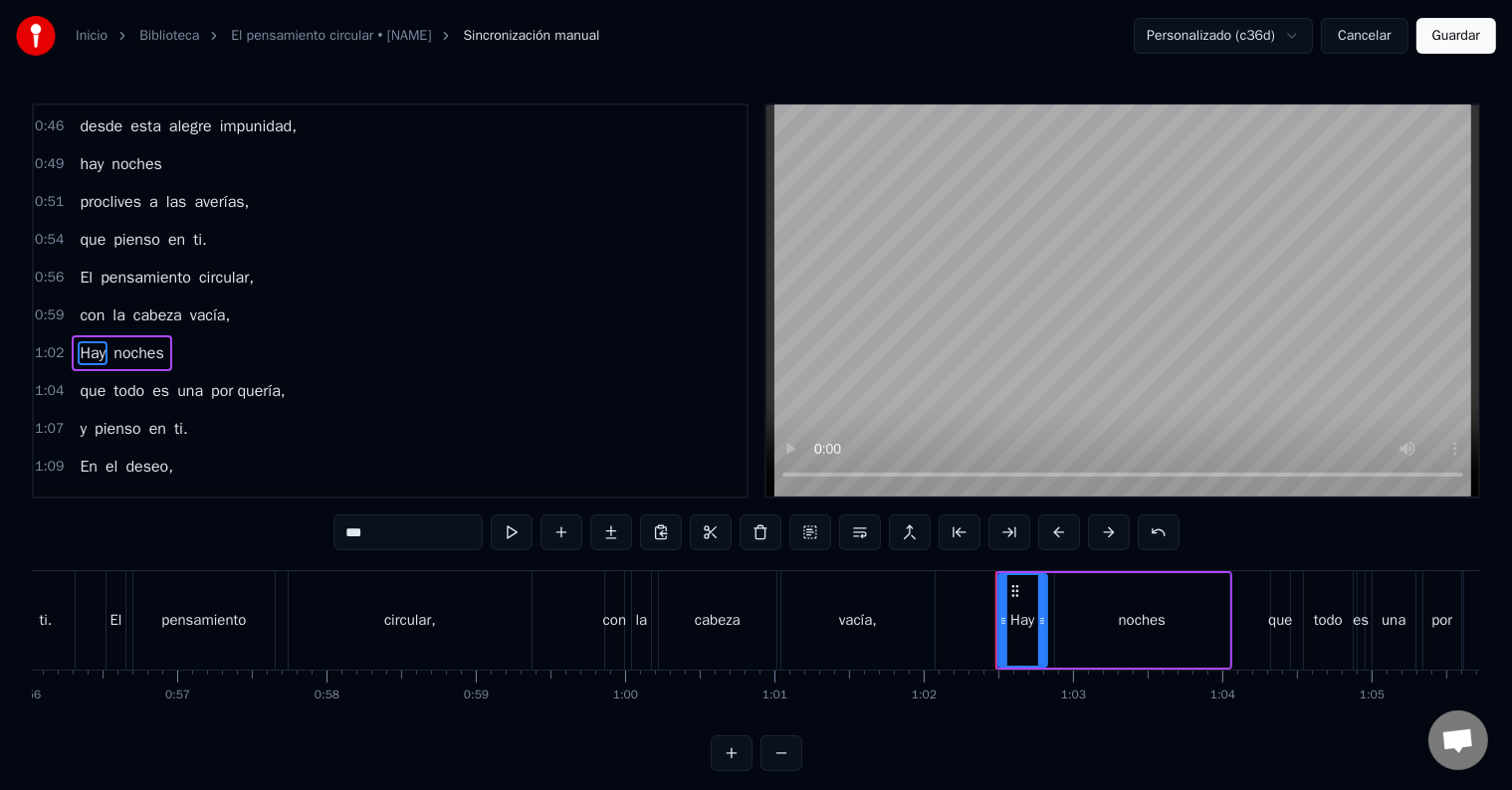 scroll, scrollTop: 262, scrollLeft: 0, axis: vertical 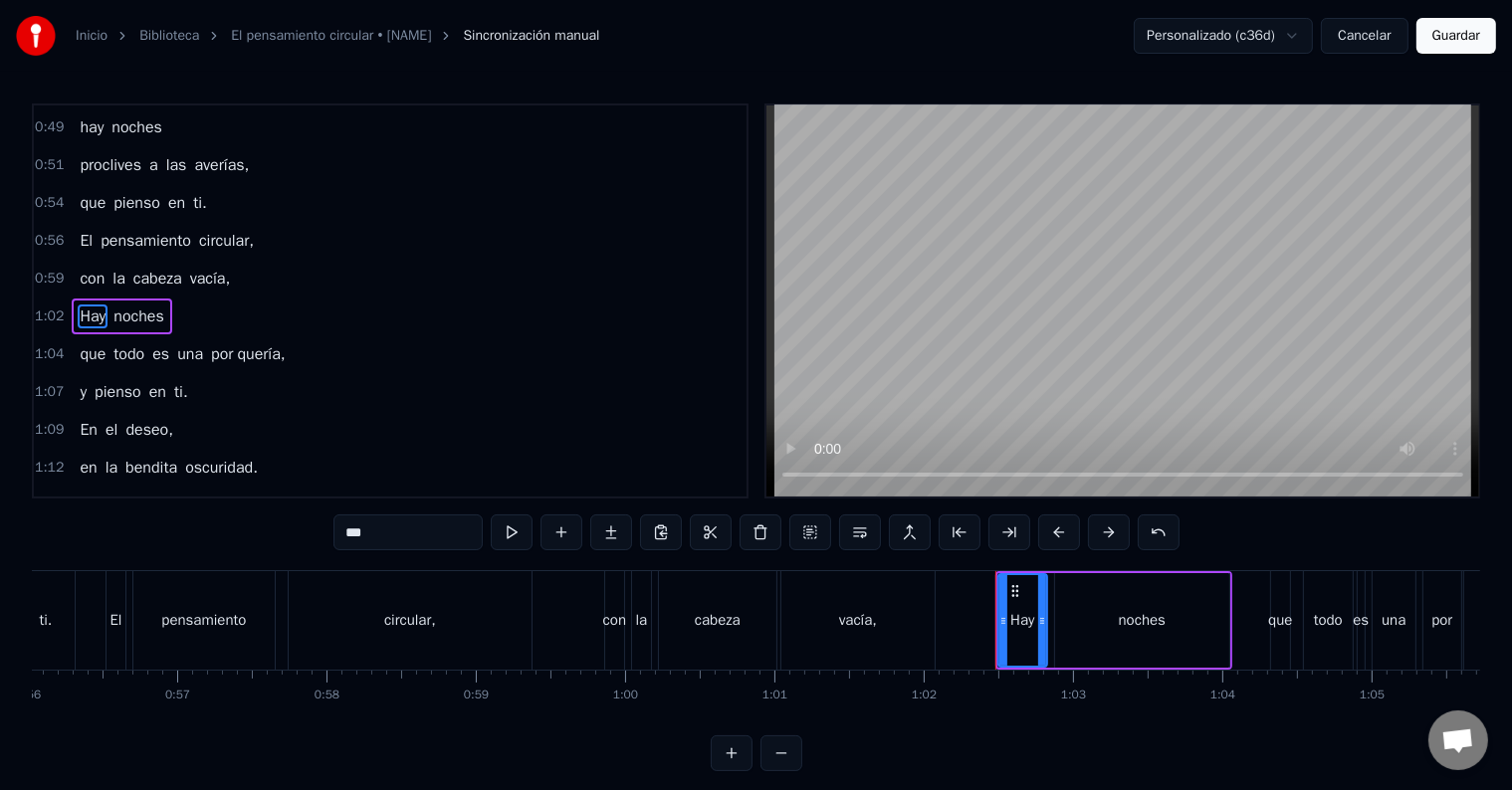 drag, startPoint x: 357, startPoint y: 533, endPoint x: 321, endPoint y: 526, distance: 36.67424 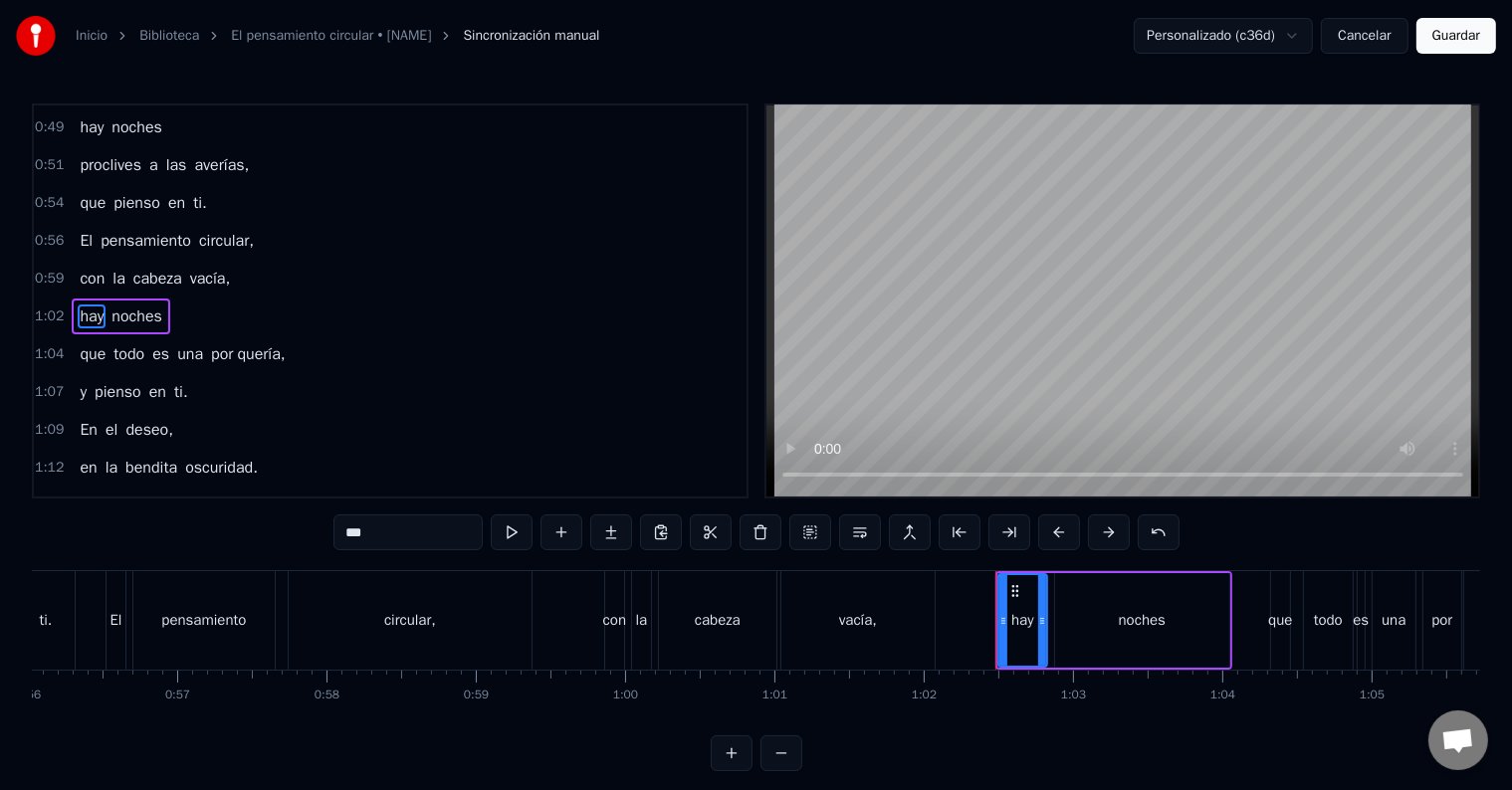 click on "En" at bounding box center (89, 430) 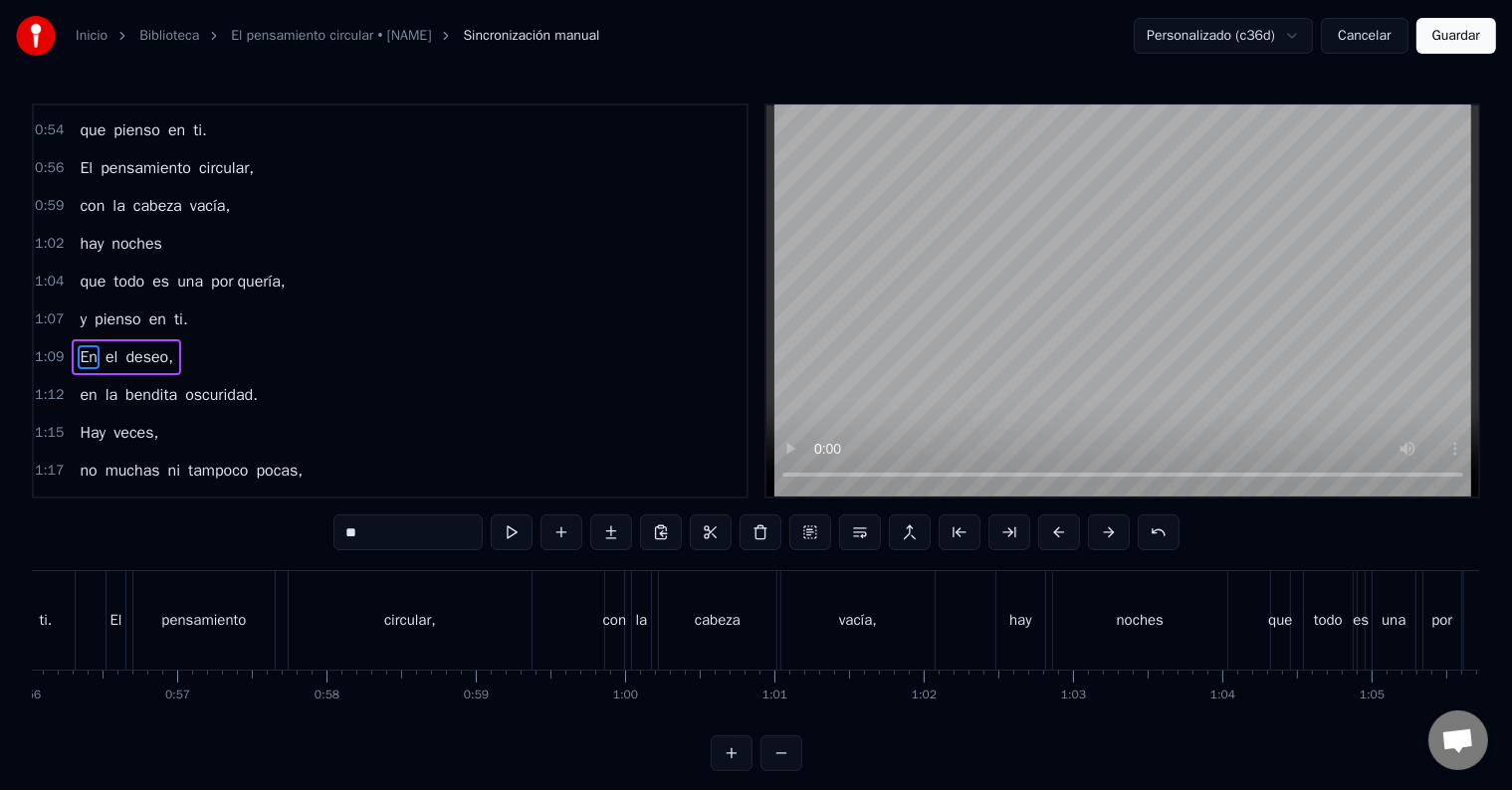 scroll, scrollTop: 371, scrollLeft: 0, axis: vertical 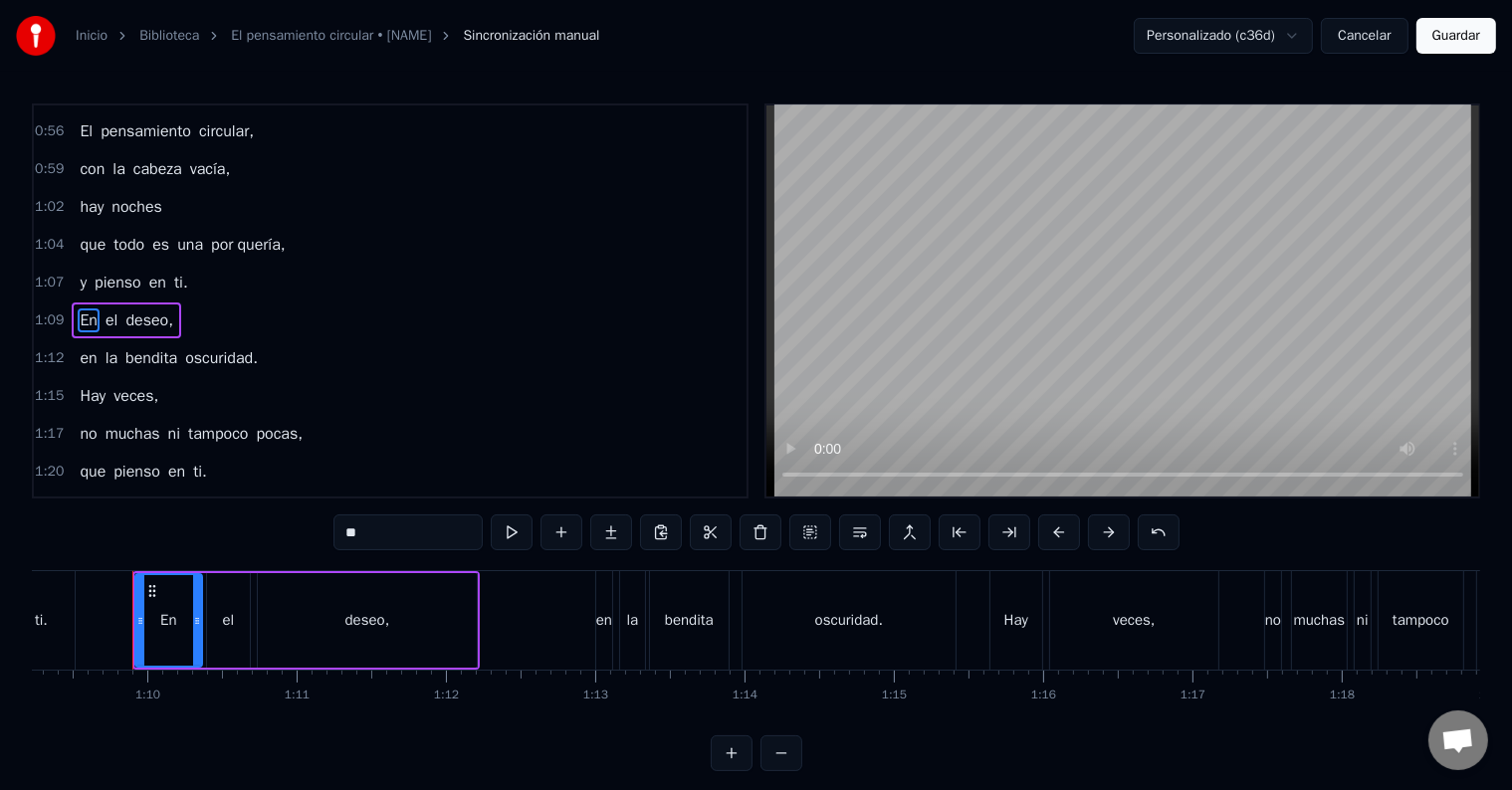 click on "oscuridad." at bounding box center (221, 358) 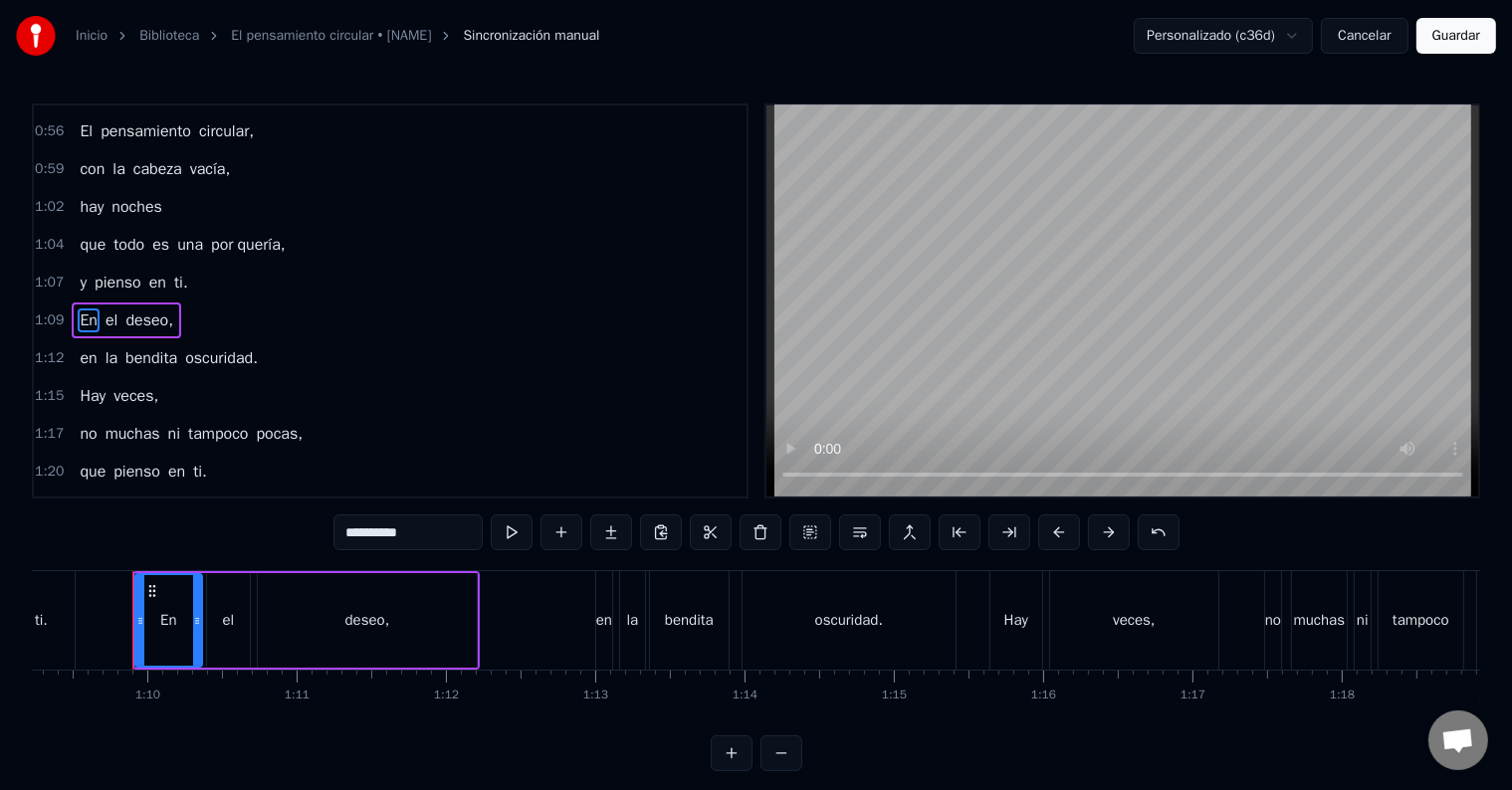scroll, scrollTop: 408, scrollLeft: 0, axis: vertical 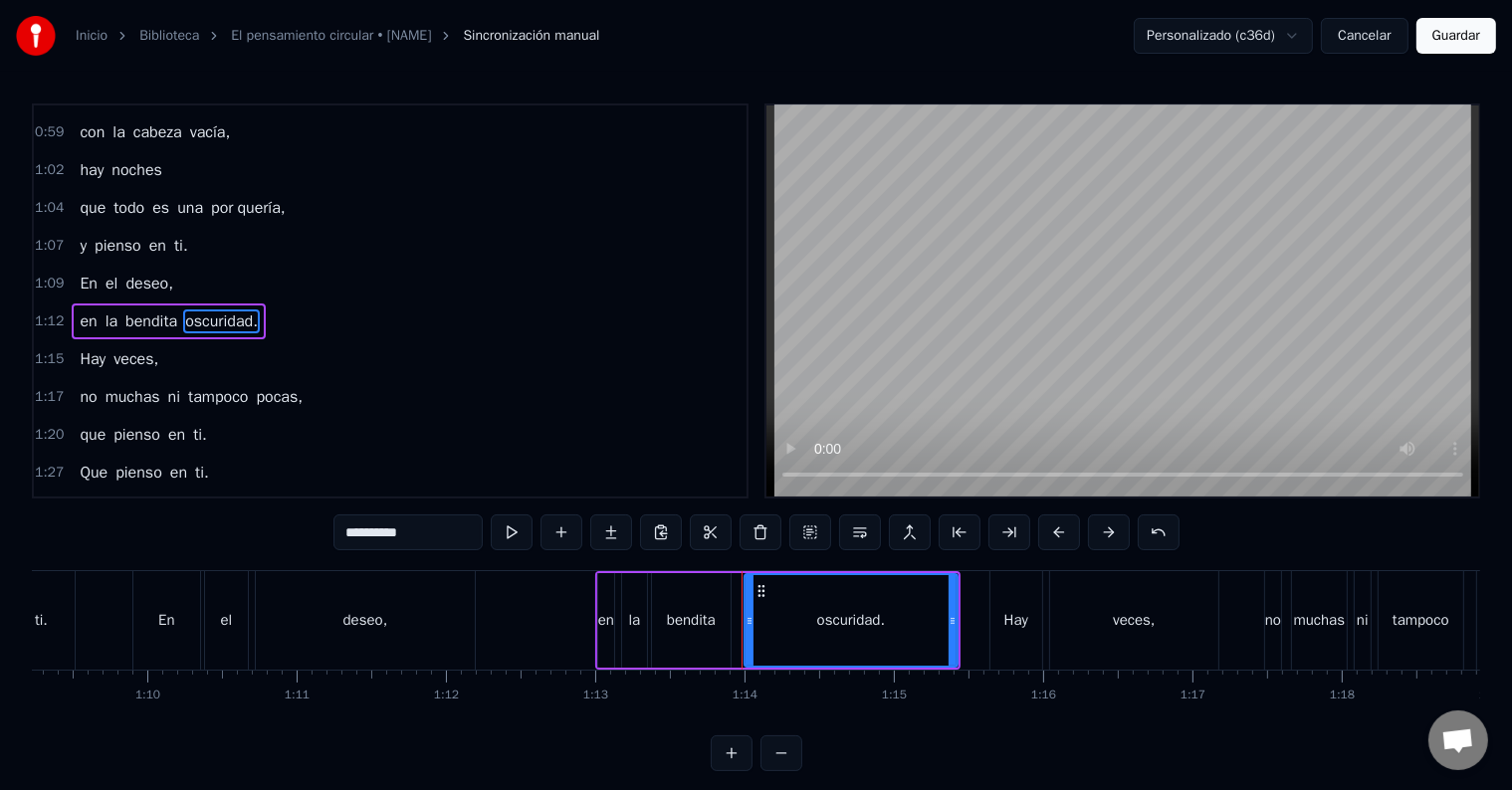 click on "**********" at bounding box center [408, 532] 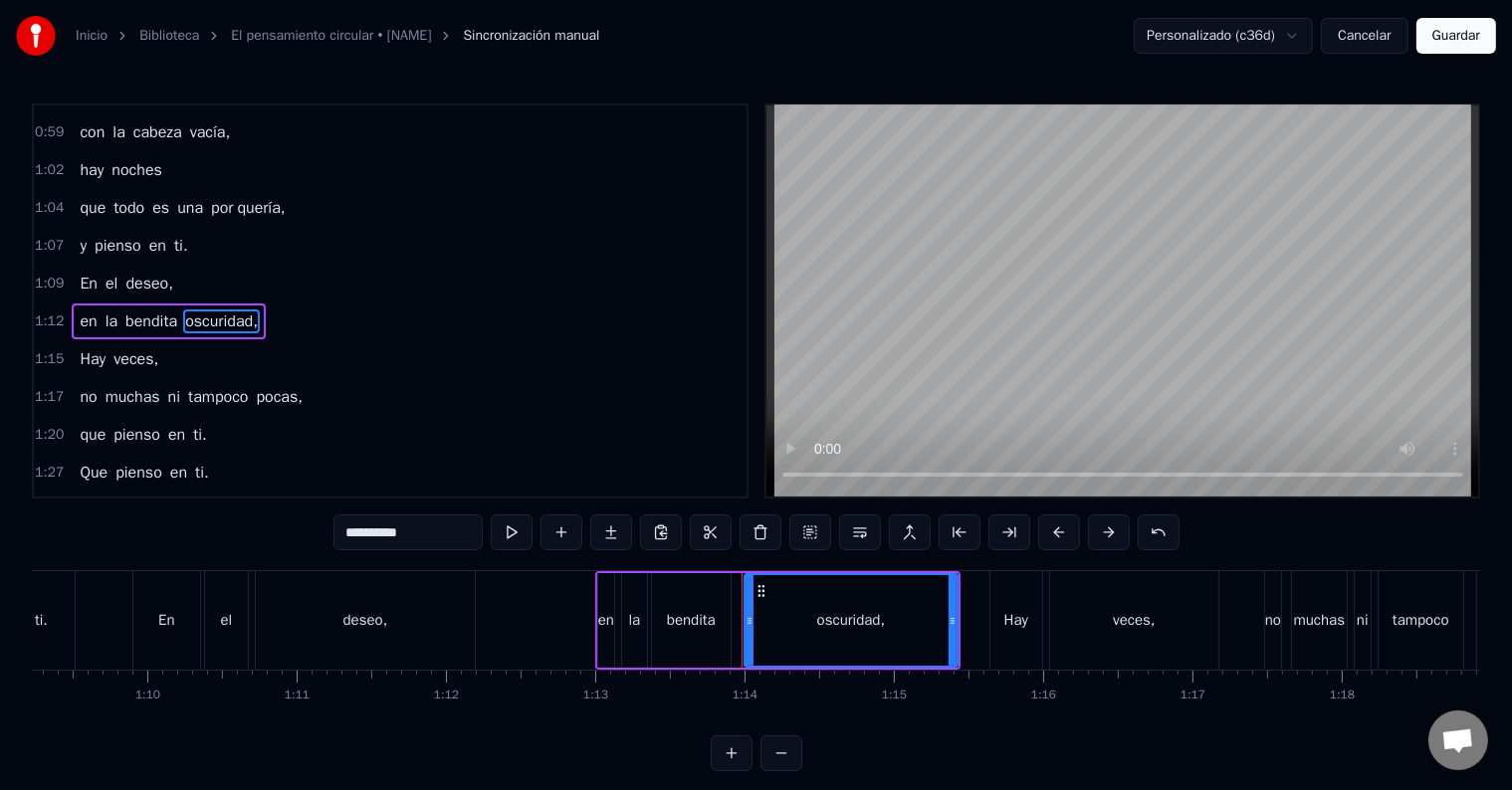 click on "Hay" at bounding box center (93, 359) 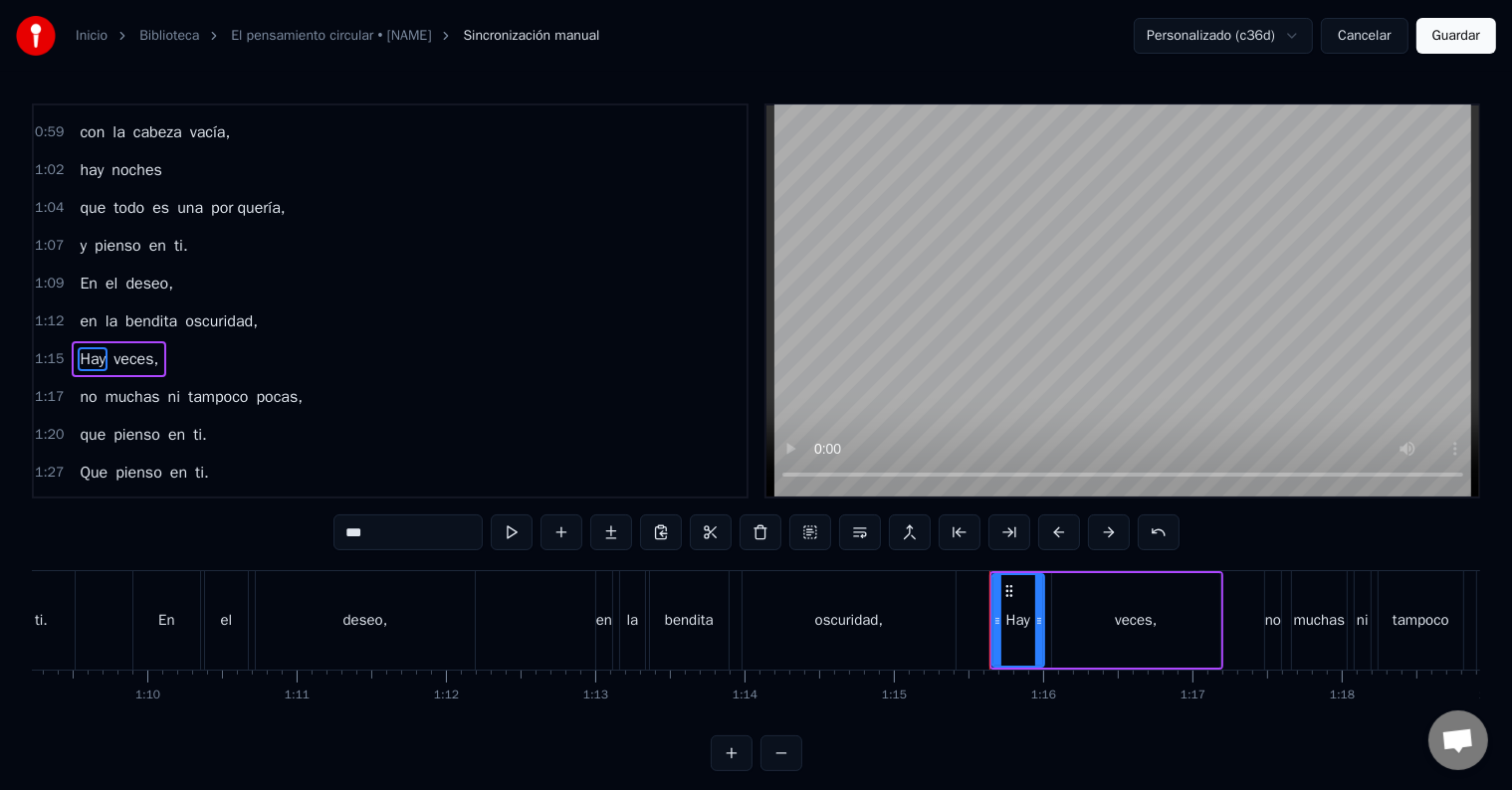 scroll, scrollTop: 445, scrollLeft: 0, axis: vertical 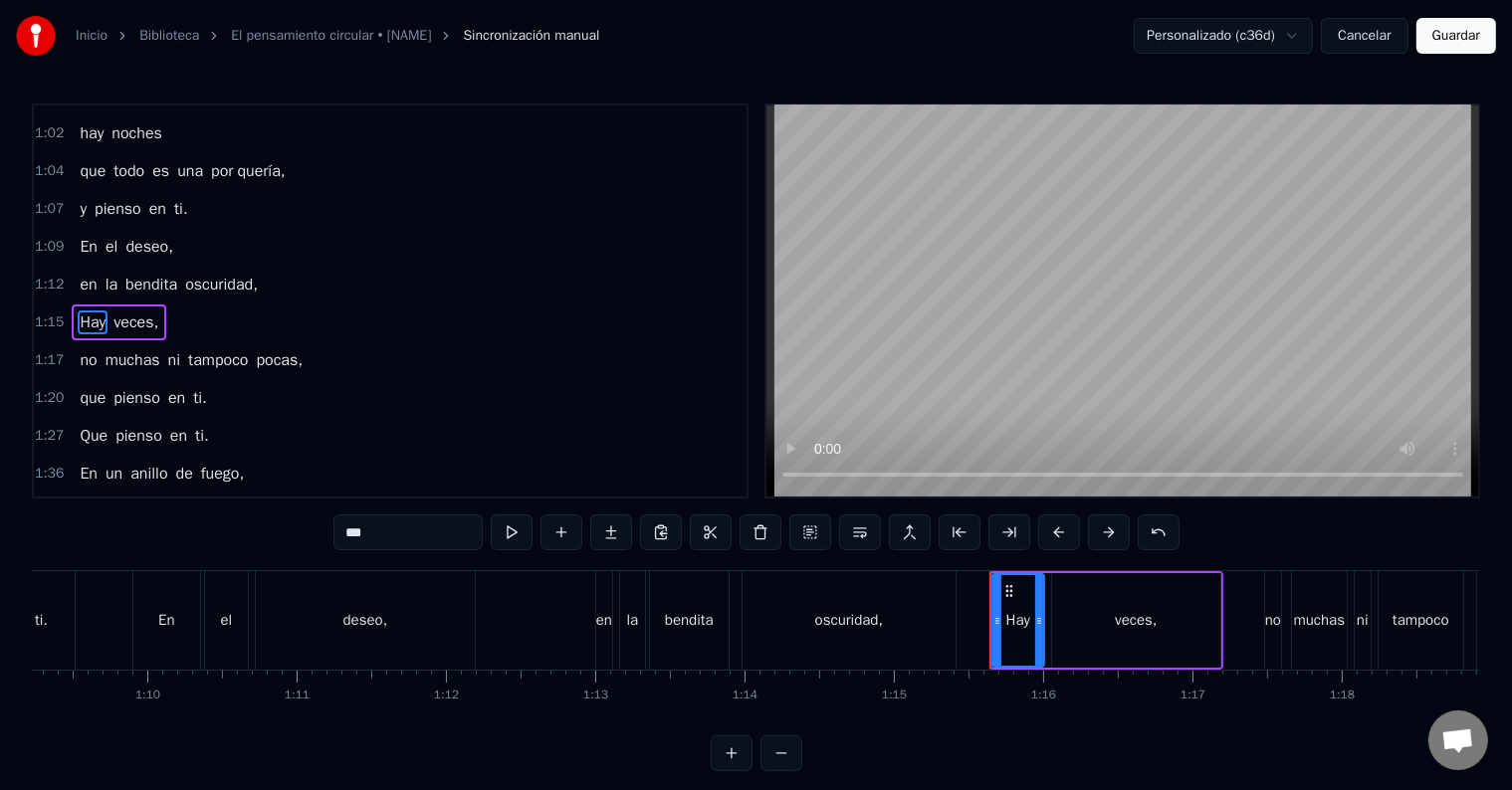 drag, startPoint x: 358, startPoint y: 531, endPoint x: 317, endPoint y: 531, distance: 41 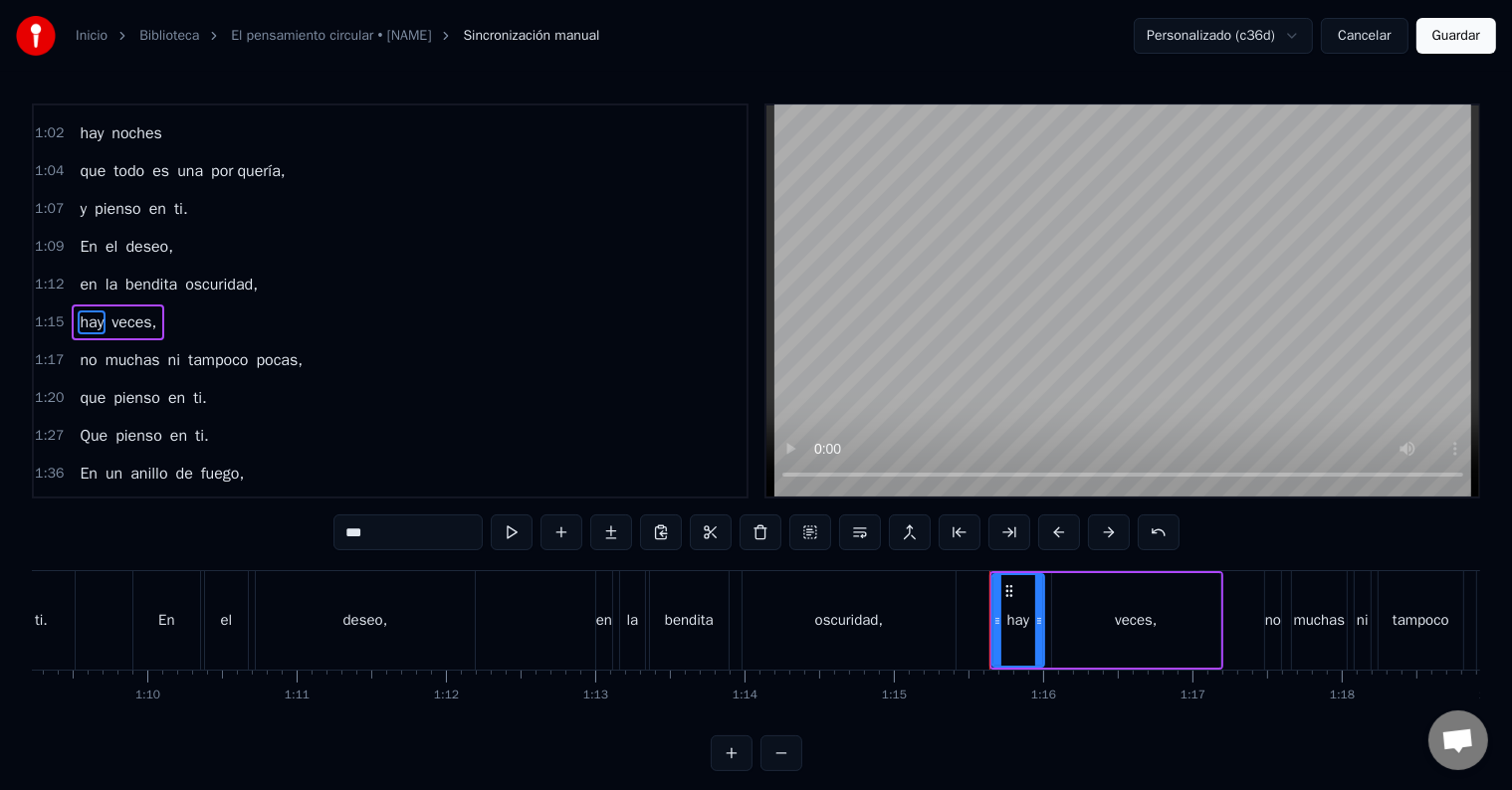 click on "Que" at bounding box center (94, 436) 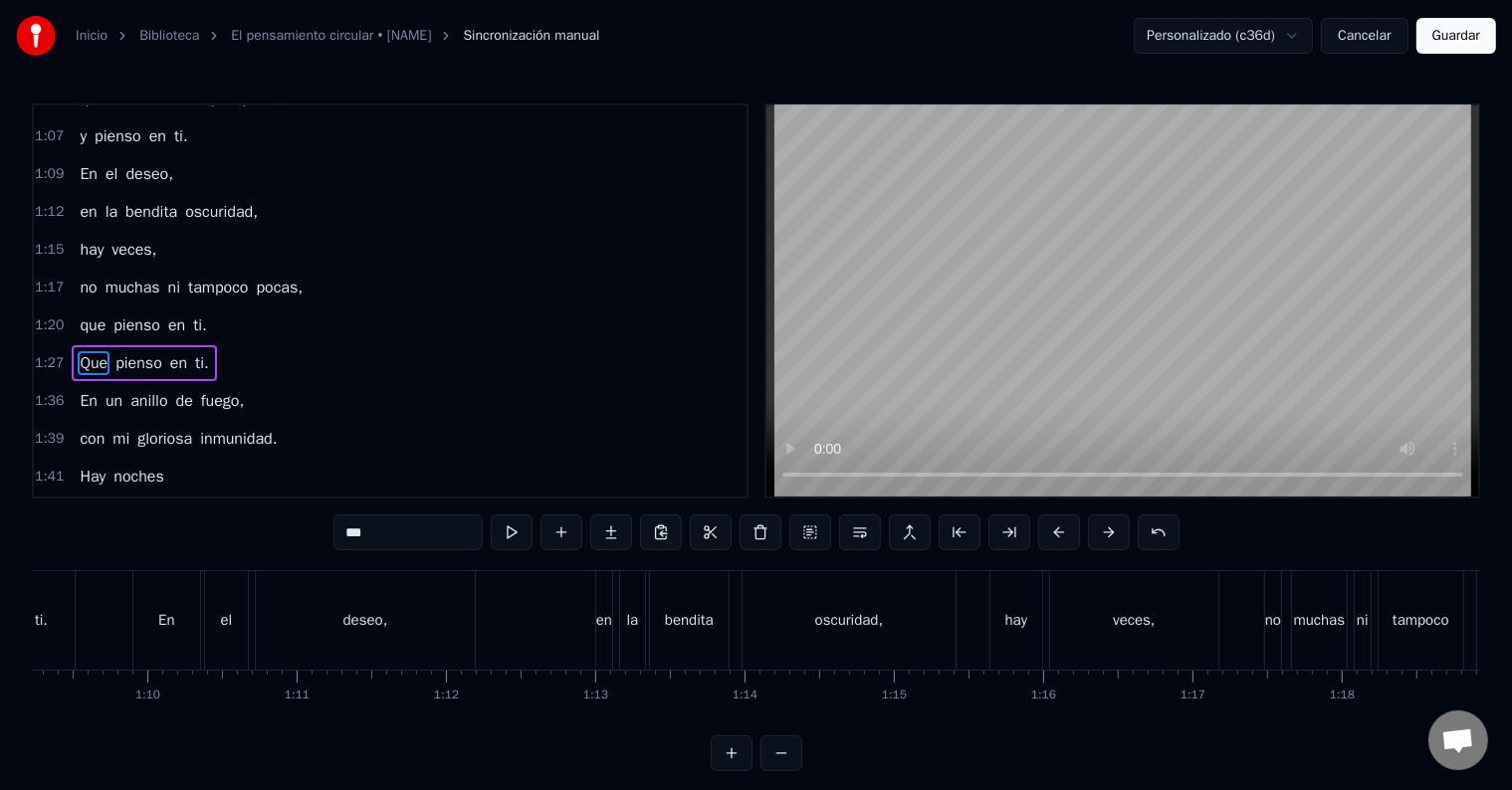scroll, scrollTop: 554, scrollLeft: 0, axis: vertical 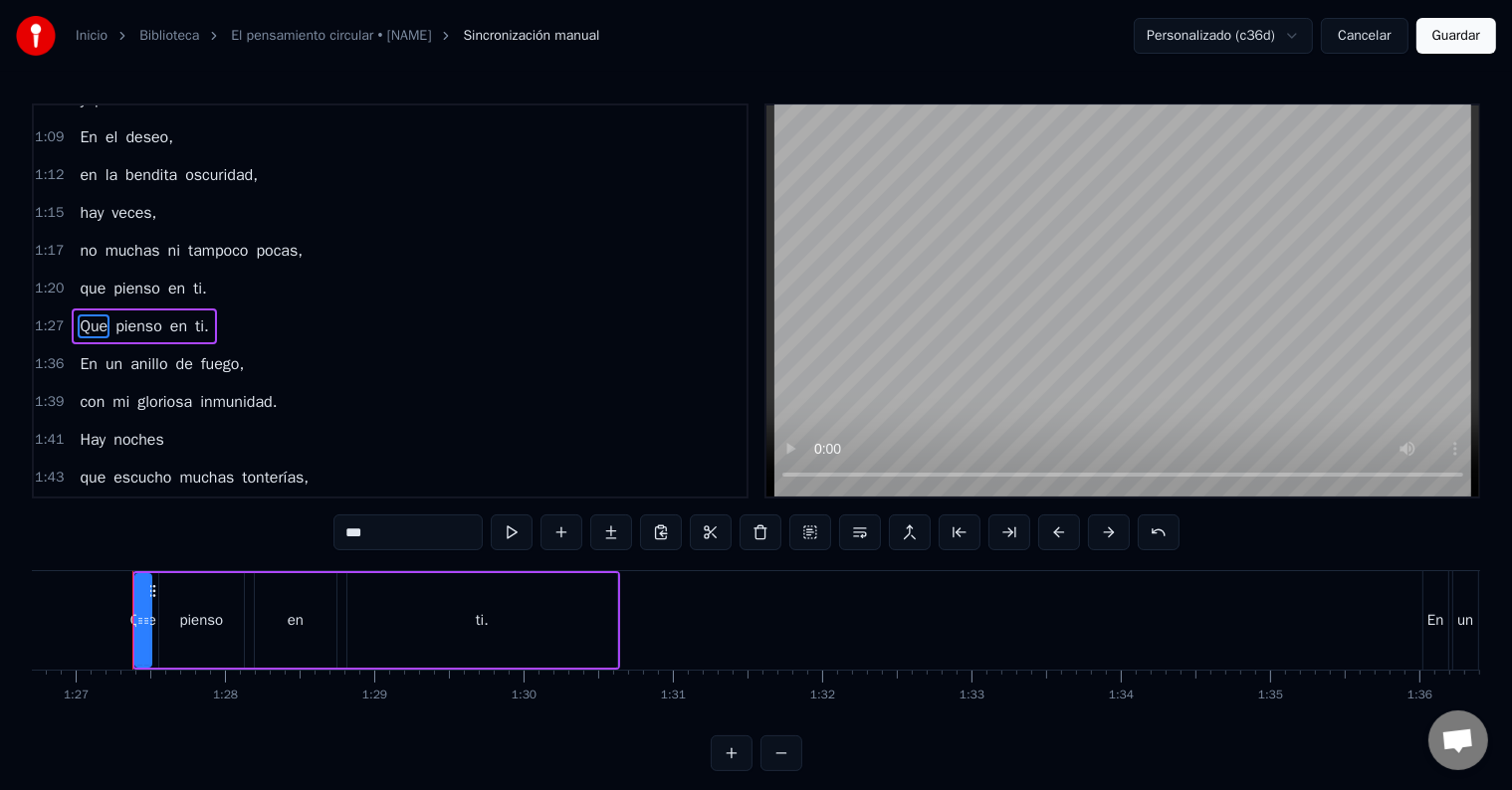 click on "inmunidad." at bounding box center (238, 402) 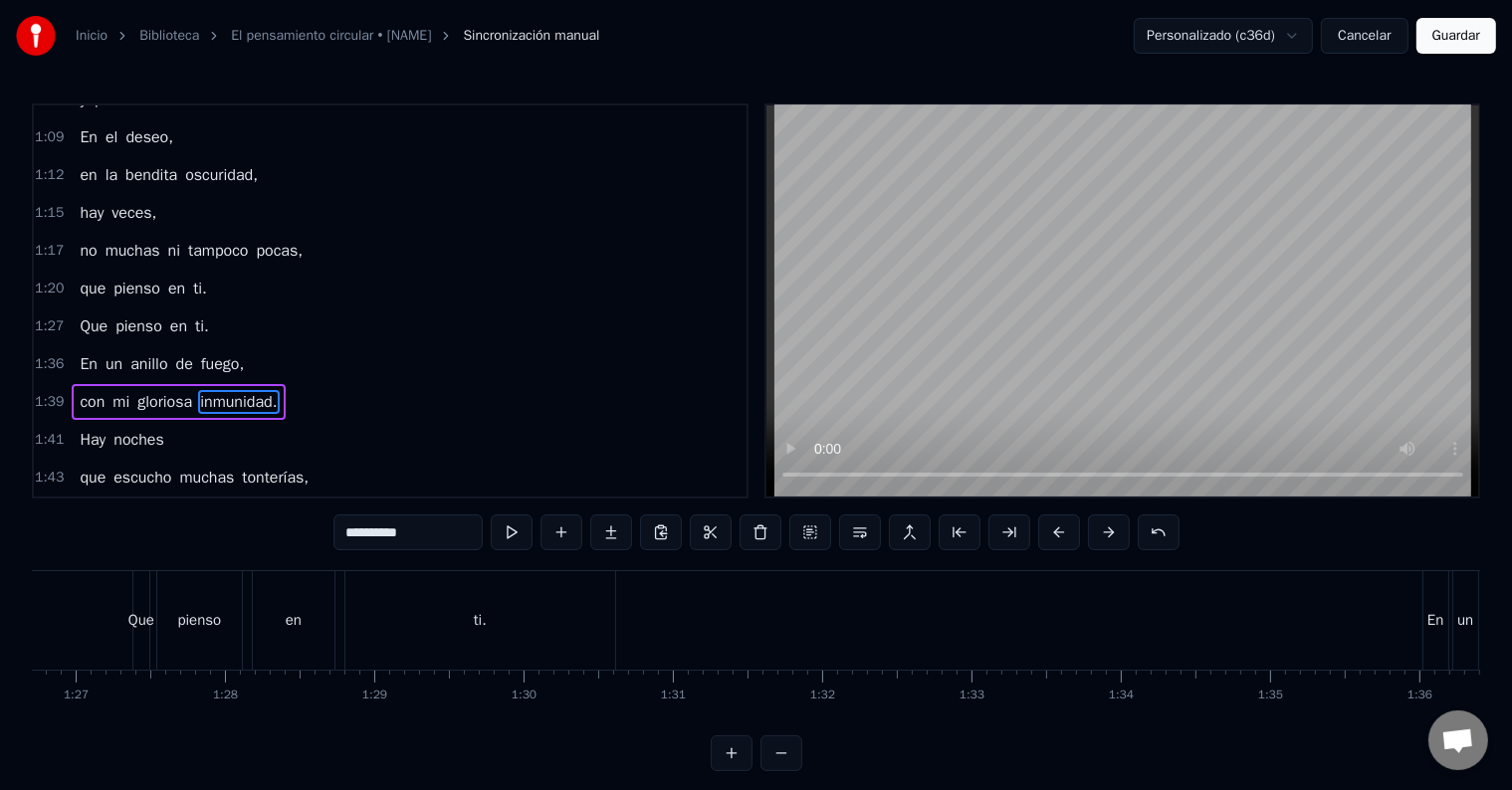 scroll, scrollTop: 569, scrollLeft: 0, axis: vertical 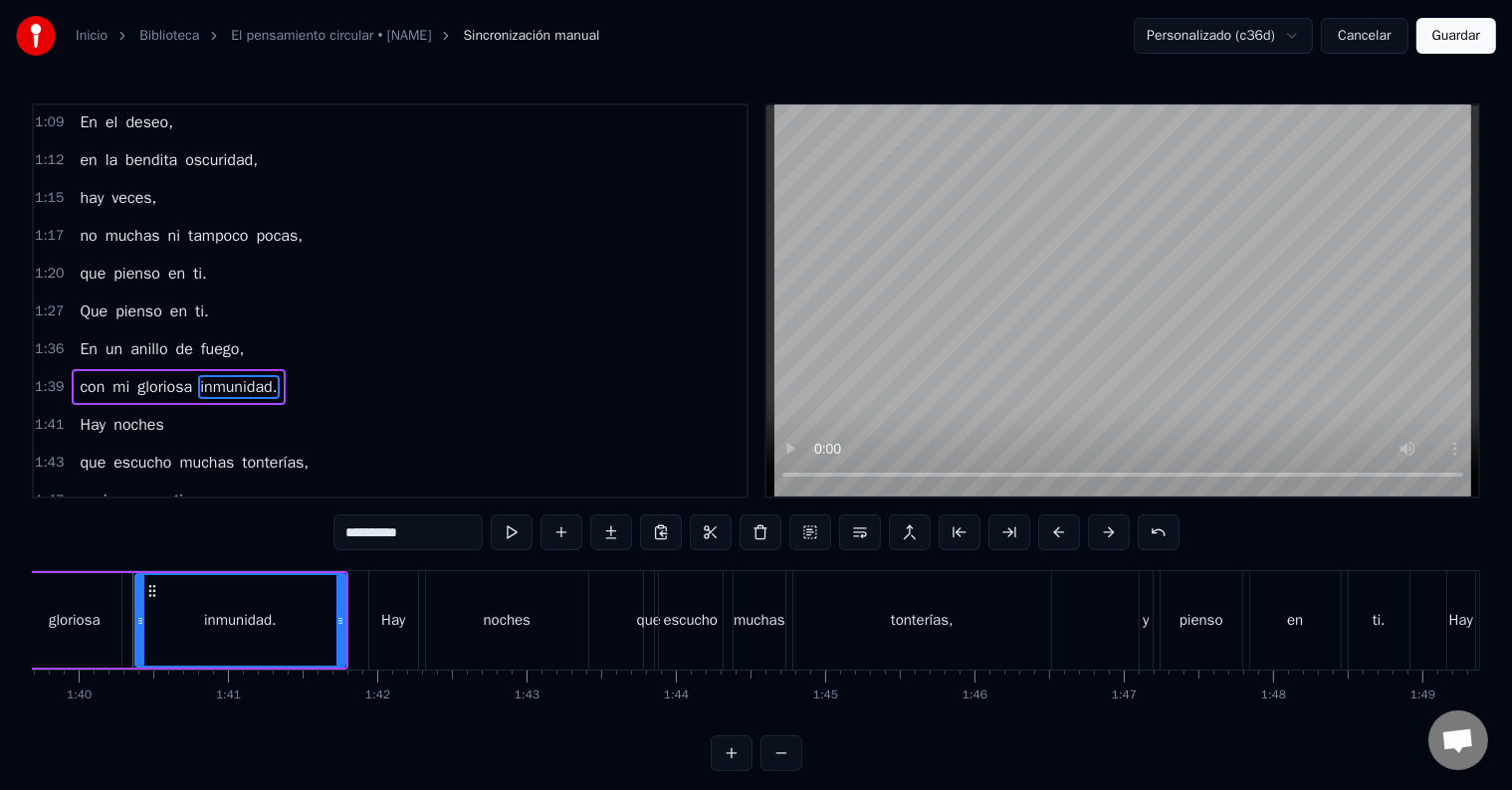 click on "**********" at bounding box center [408, 532] 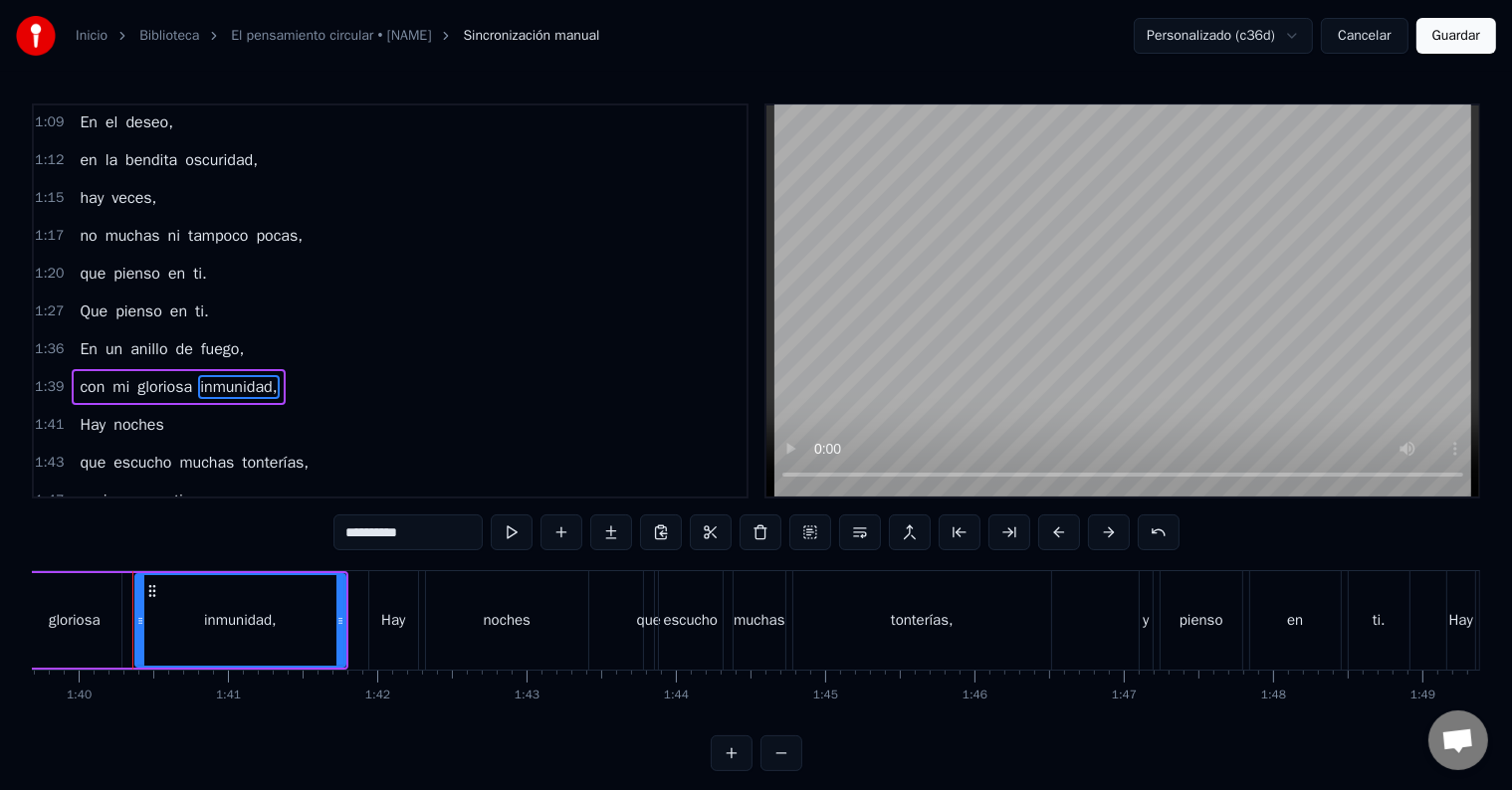 click on "Hay" at bounding box center (93, 425) 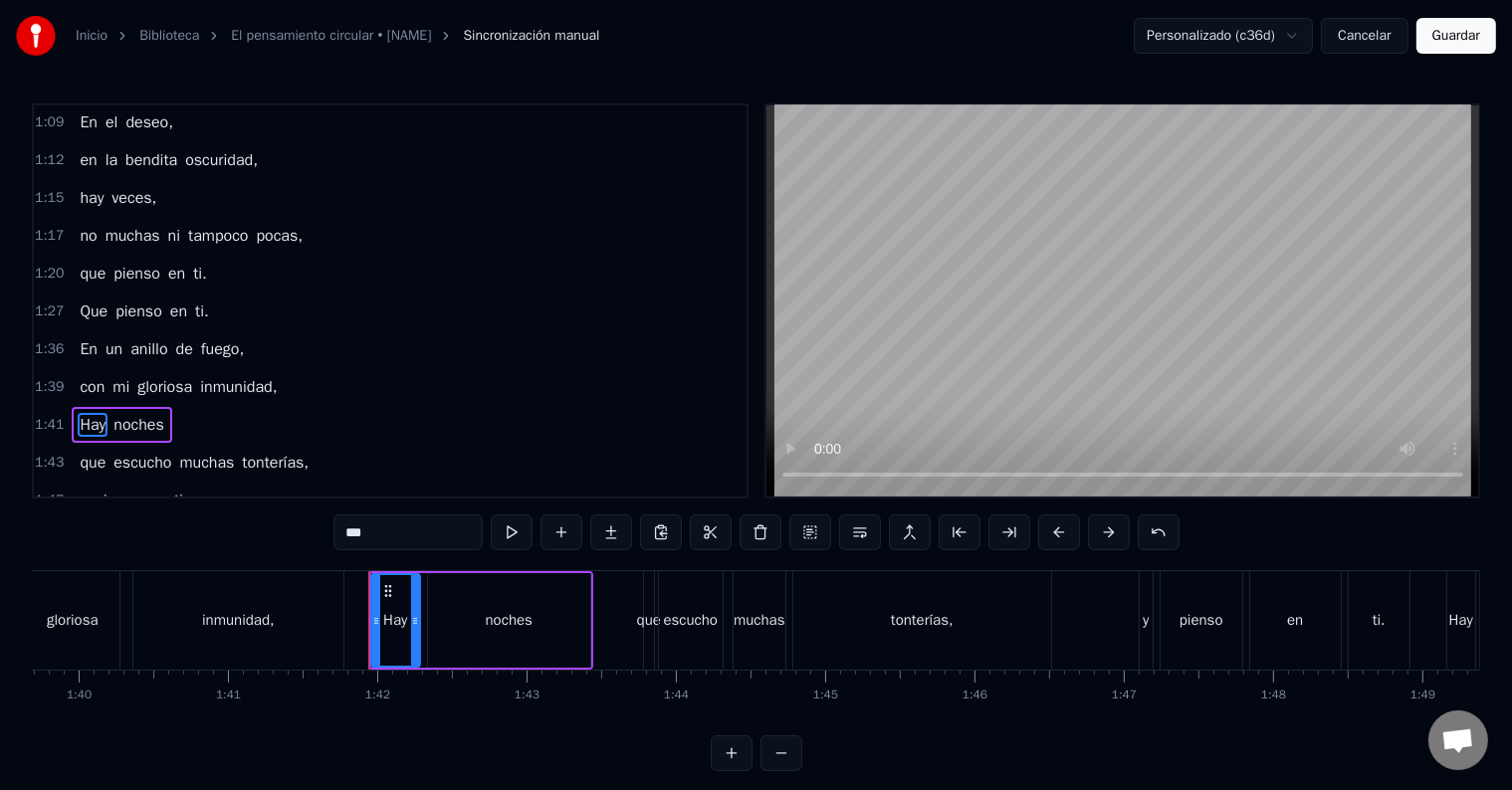 scroll, scrollTop: 665, scrollLeft: 0, axis: vertical 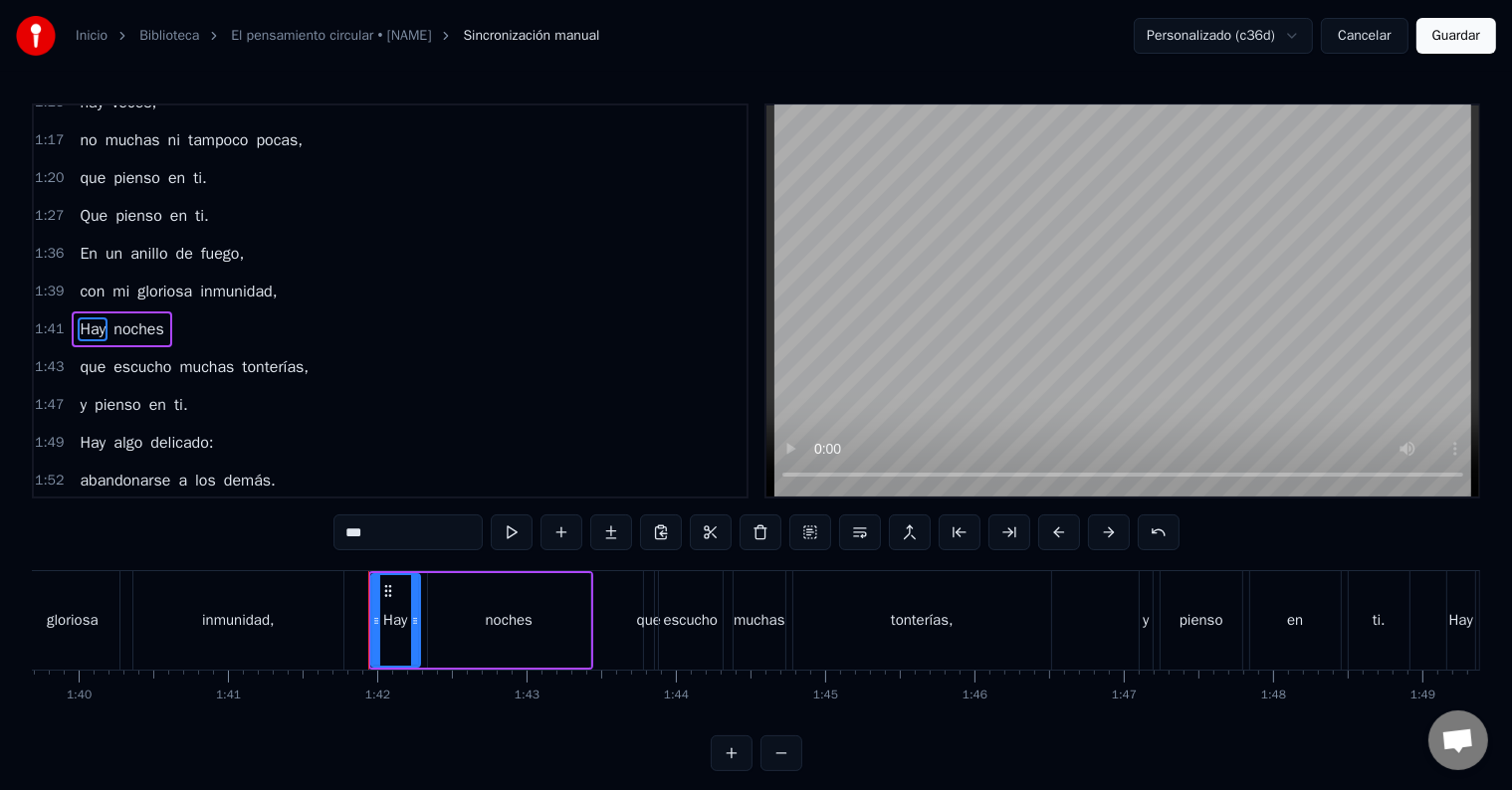 drag, startPoint x: 358, startPoint y: 530, endPoint x: 293, endPoint y: 528, distance: 65.0308 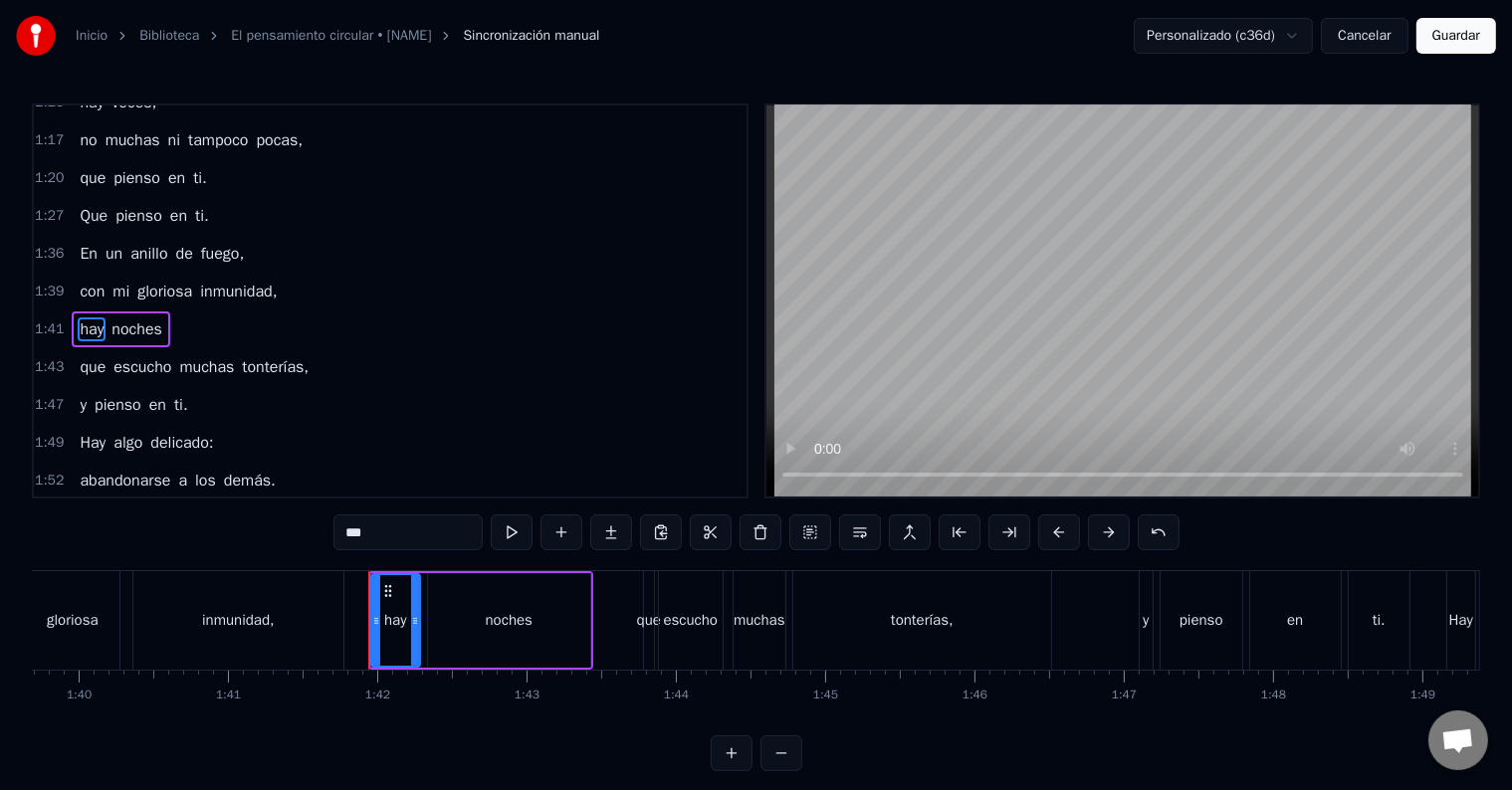 click on "Hay" at bounding box center (93, 443) 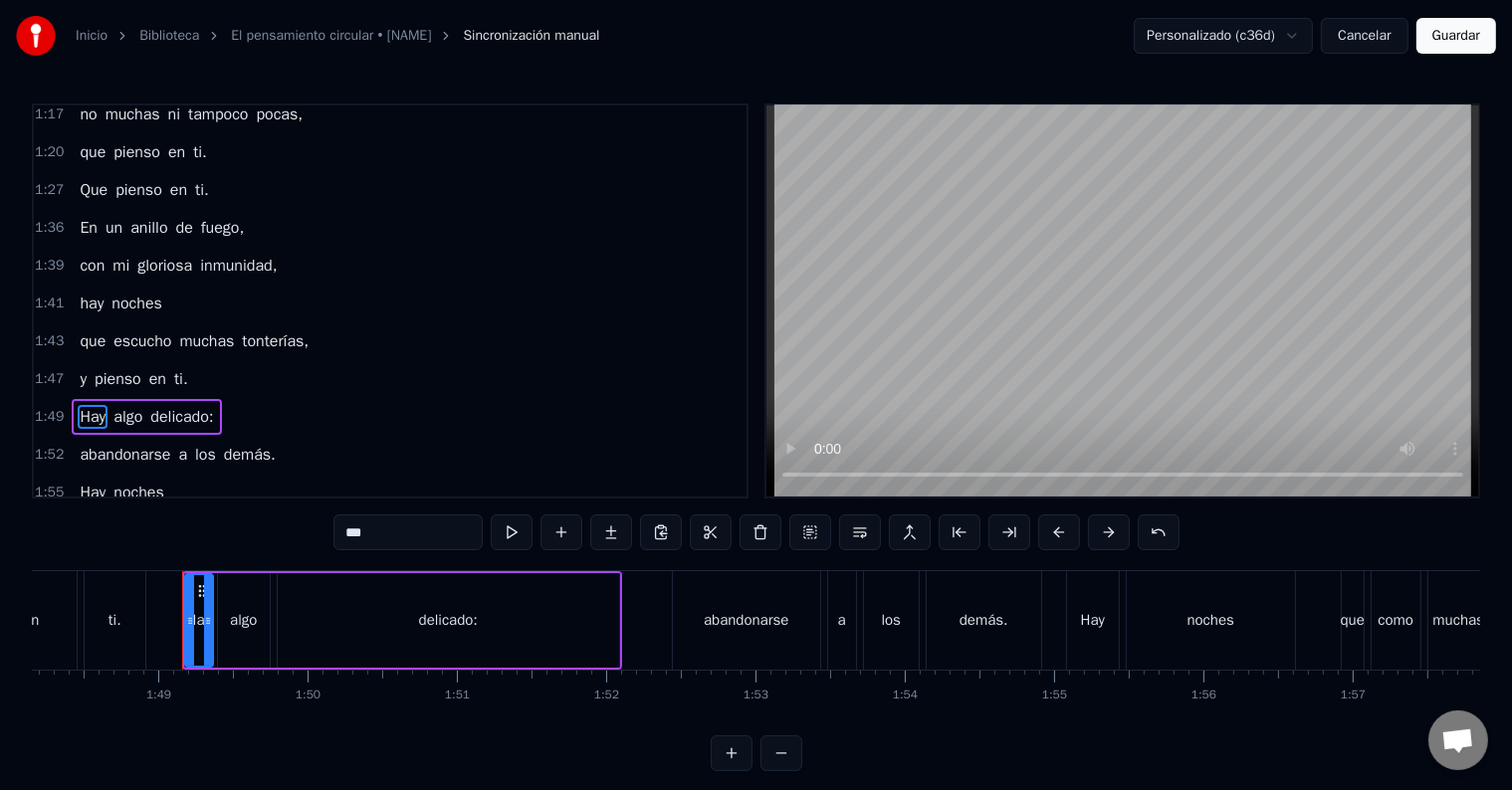 scroll, scrollTop: 0, scrollLeft: 16198, axis: horizontal 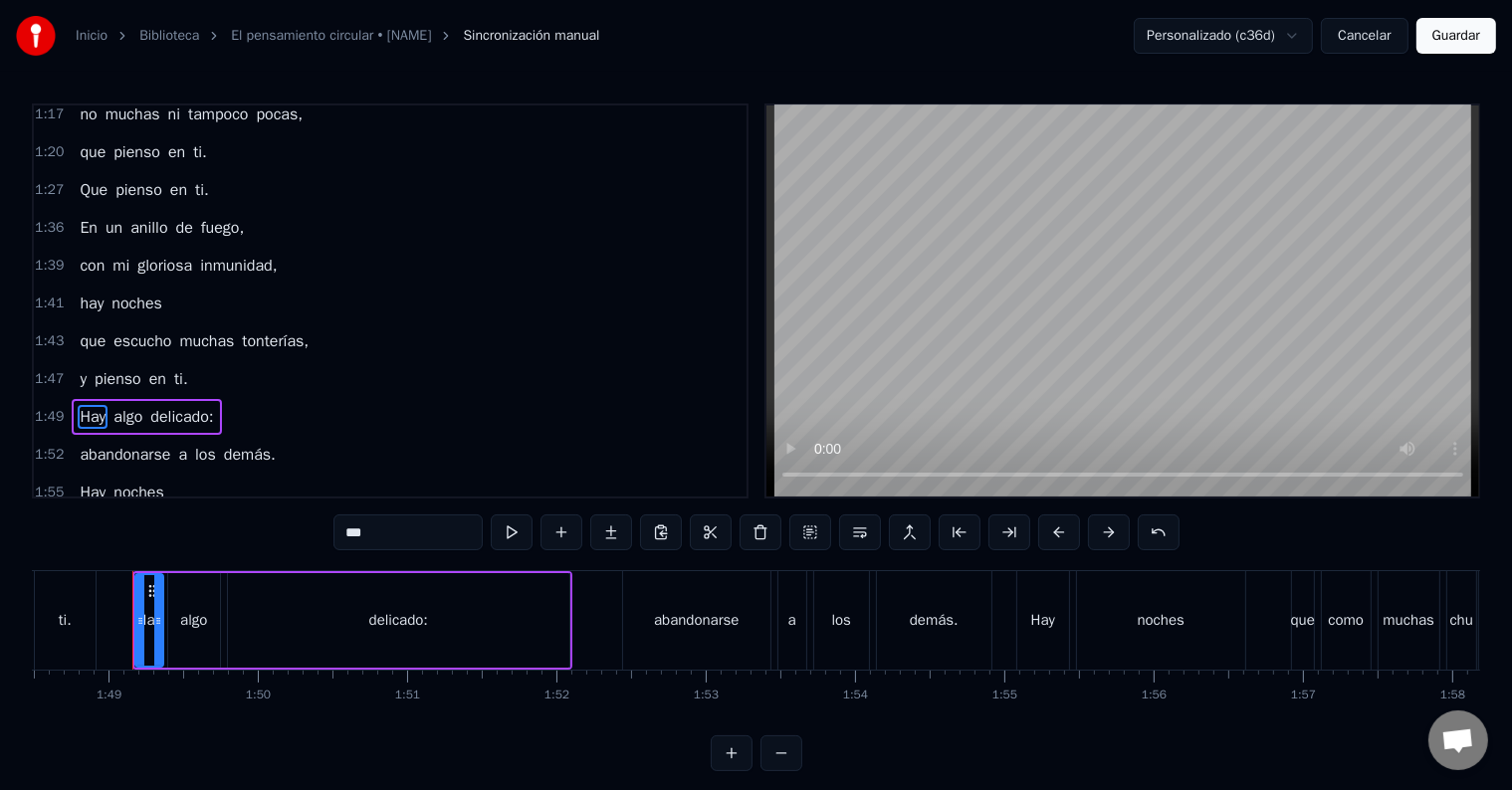 click on "demás." at bounding box center (250, 455) 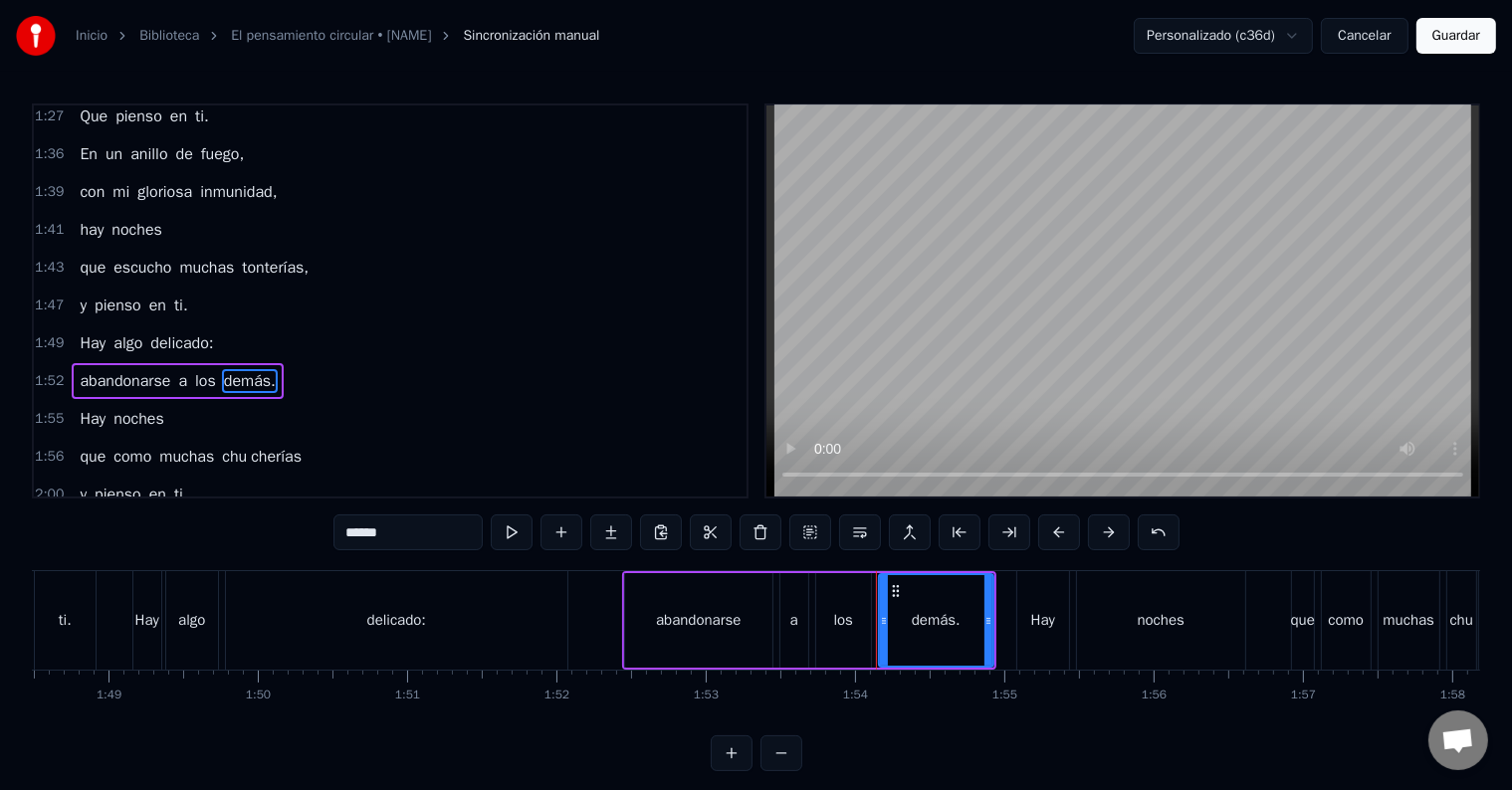 scroll, scrollTop: 811, scrollLeft: 0, axis: vertical 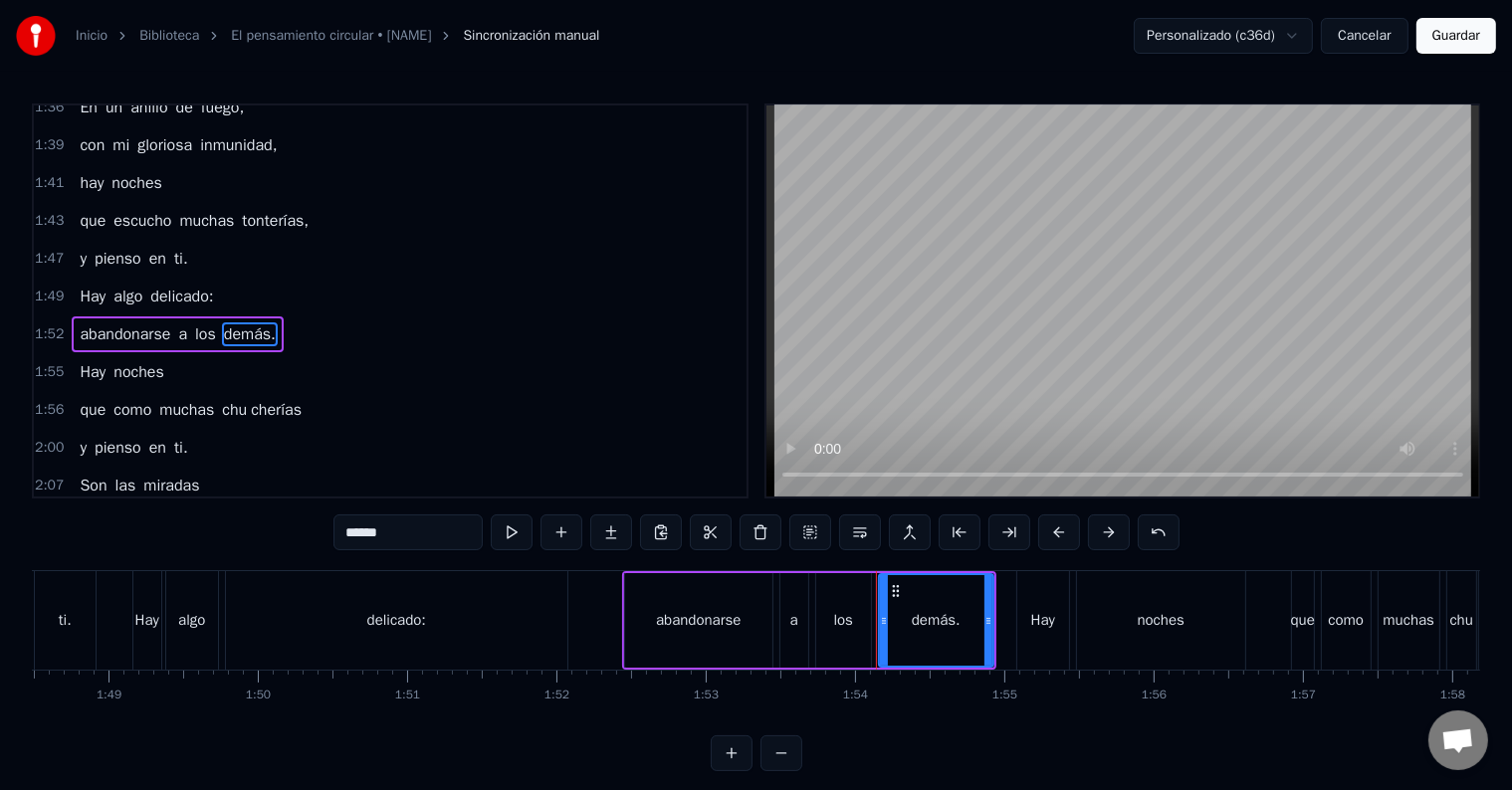 click on "******" at bounding box center (408, 532) 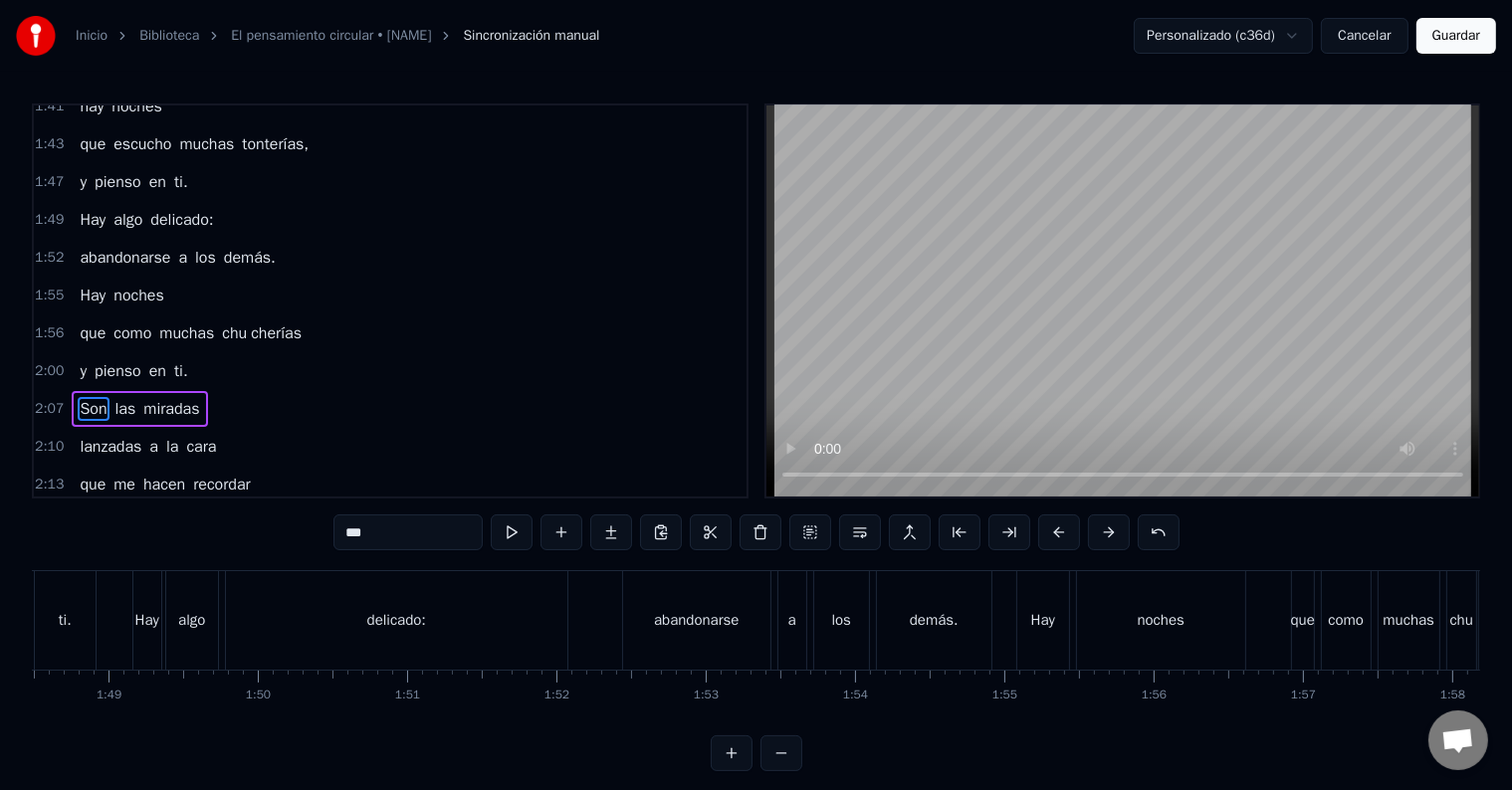 scroll, scrollTop: 957, scrollLeft: 0, axis: vertical 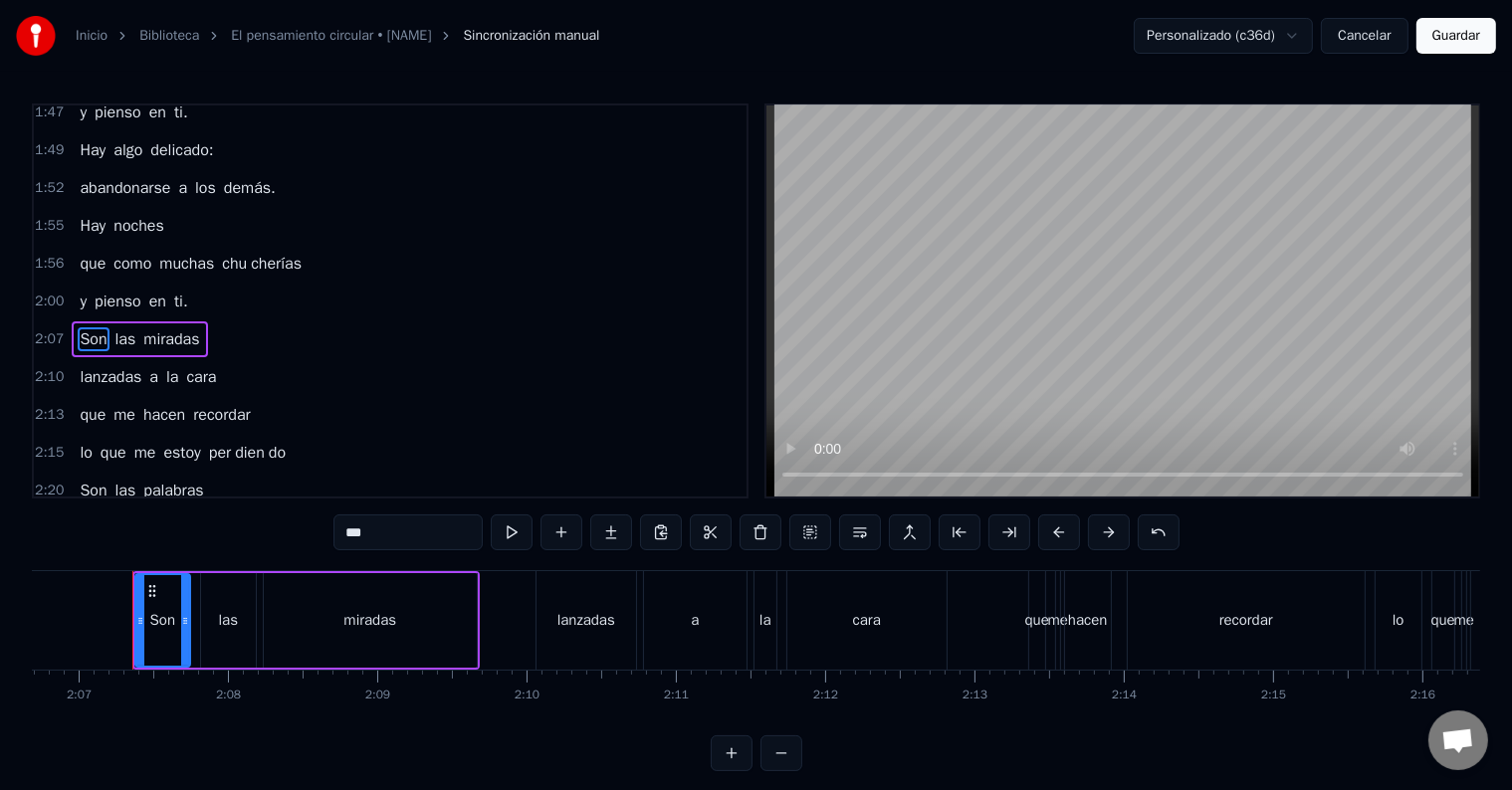click on "do" at bounding box center [277, 453] 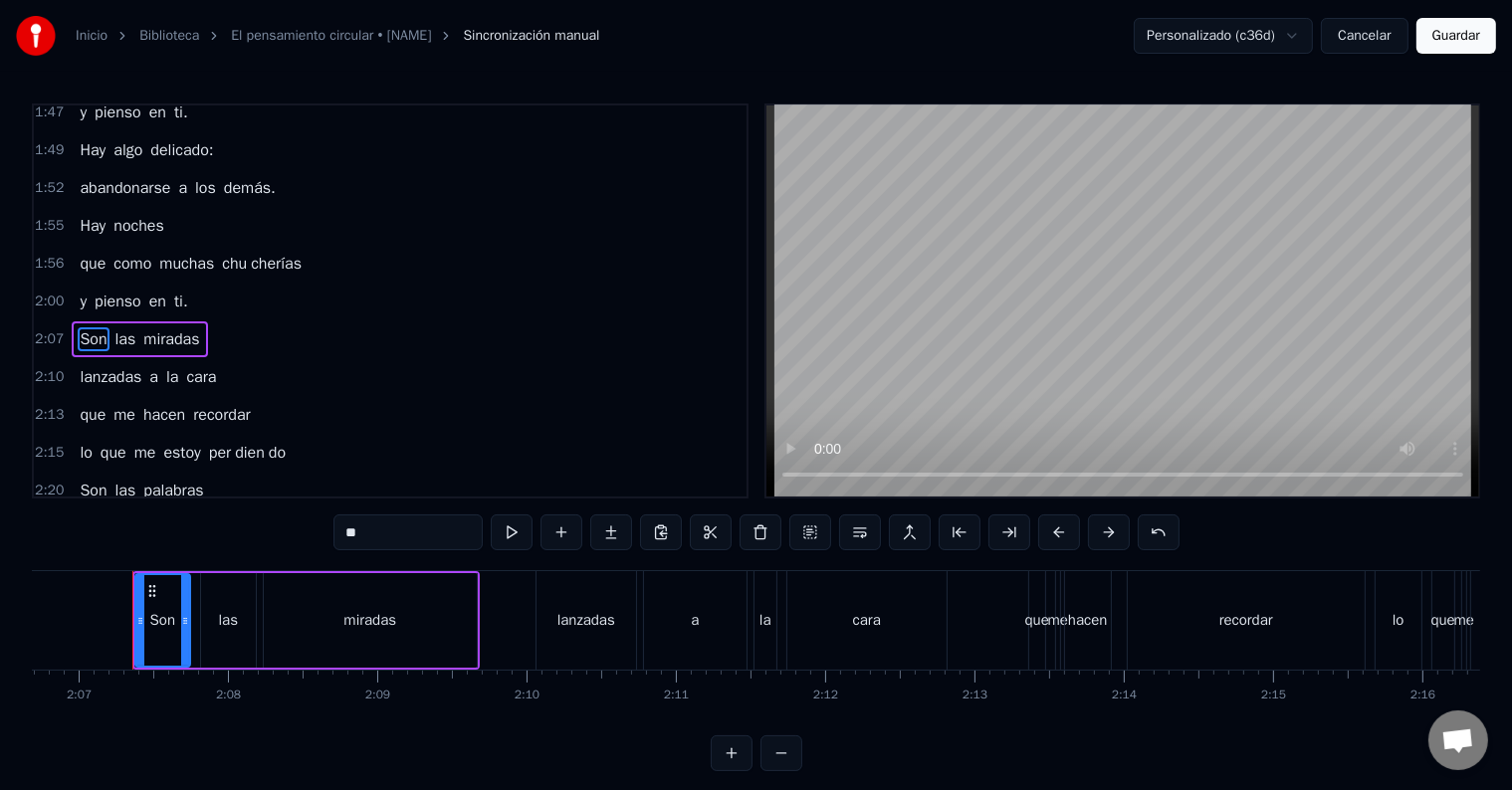 scroll, scrollTop: 971, scrollLeft: 0, axis: vertical 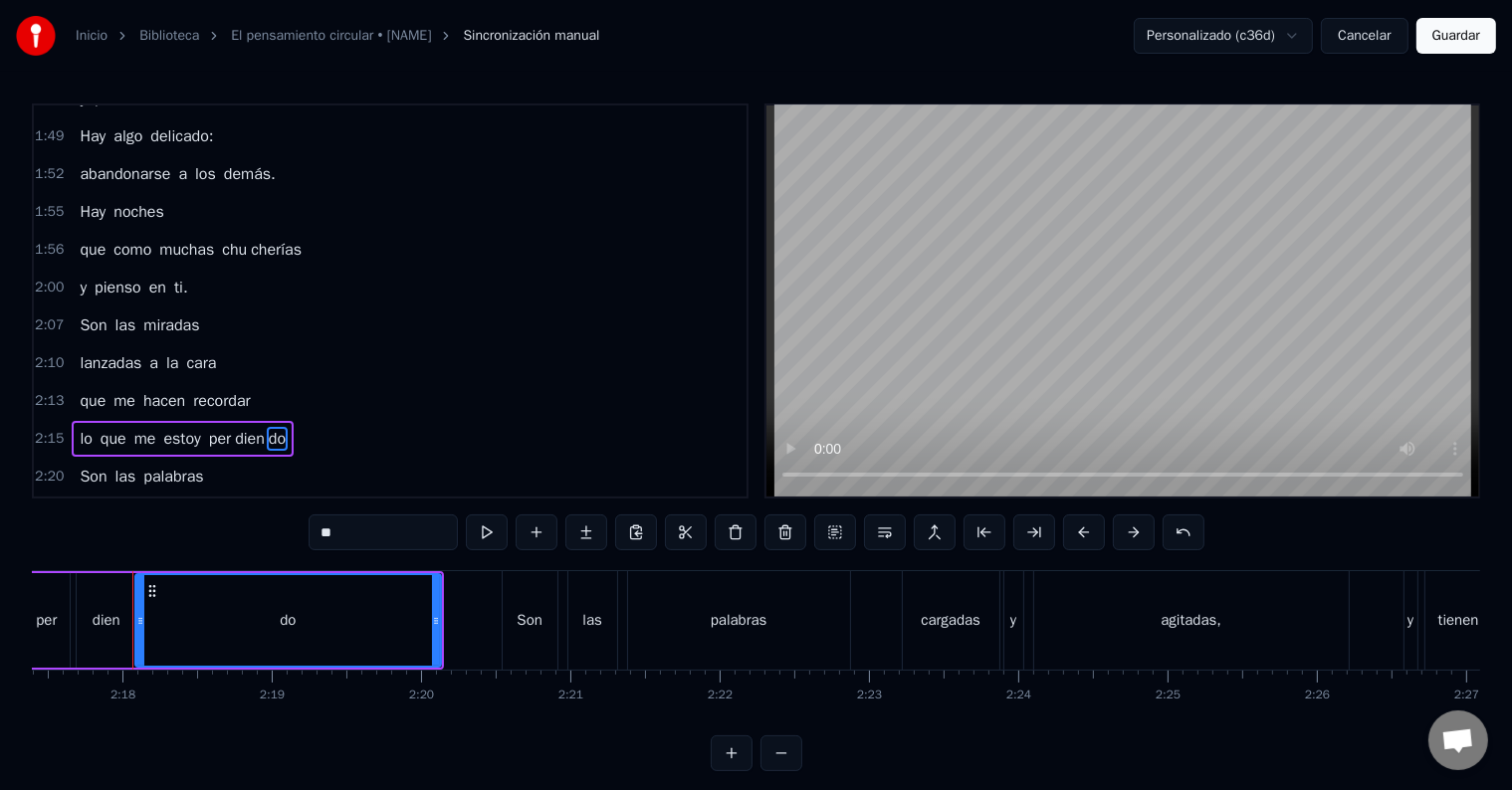 click on "**" at bounding box center [383, 532] 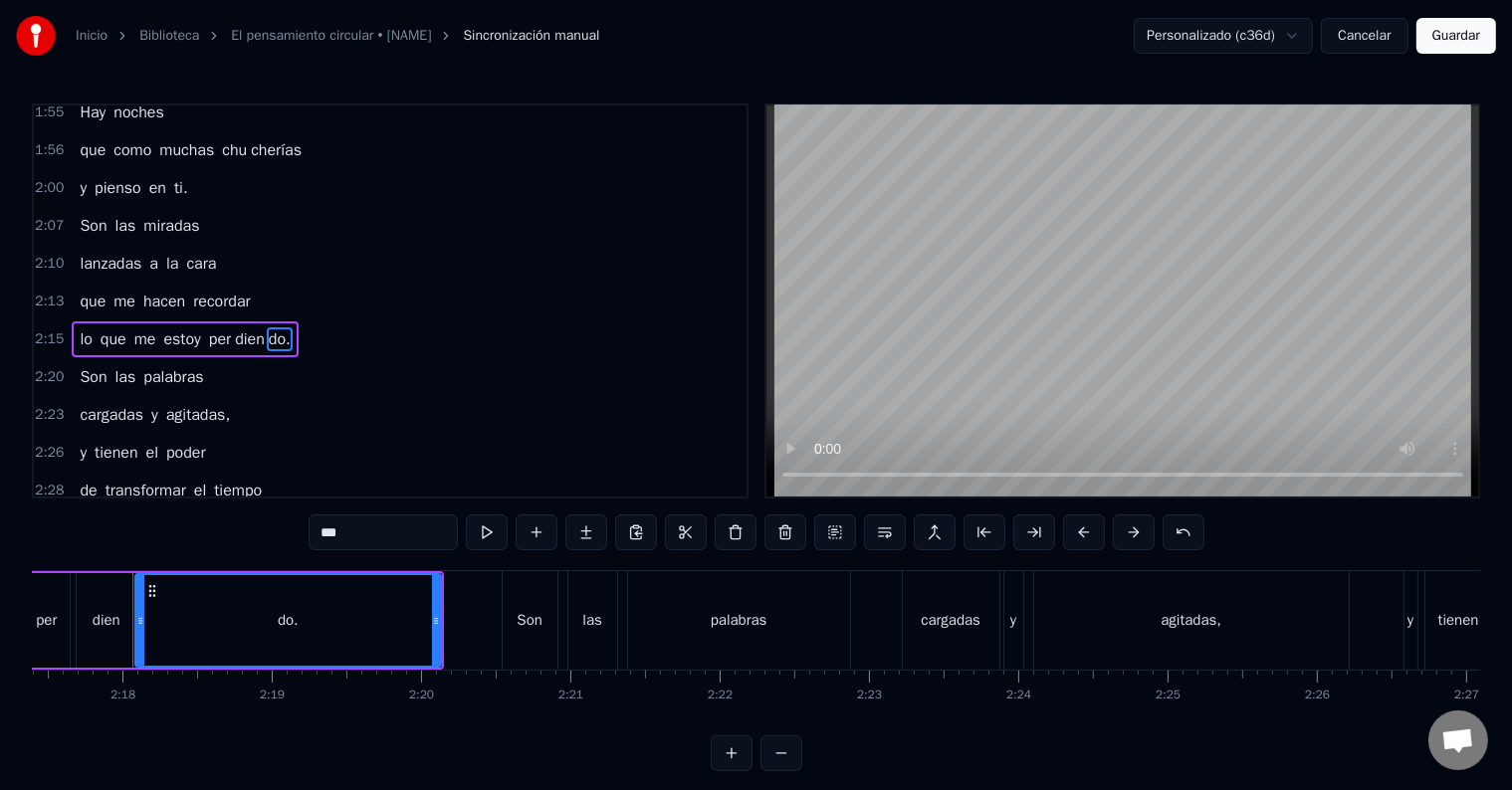 scroll, scrollTop: 1170, scrollLeft: 0, axis: vertical 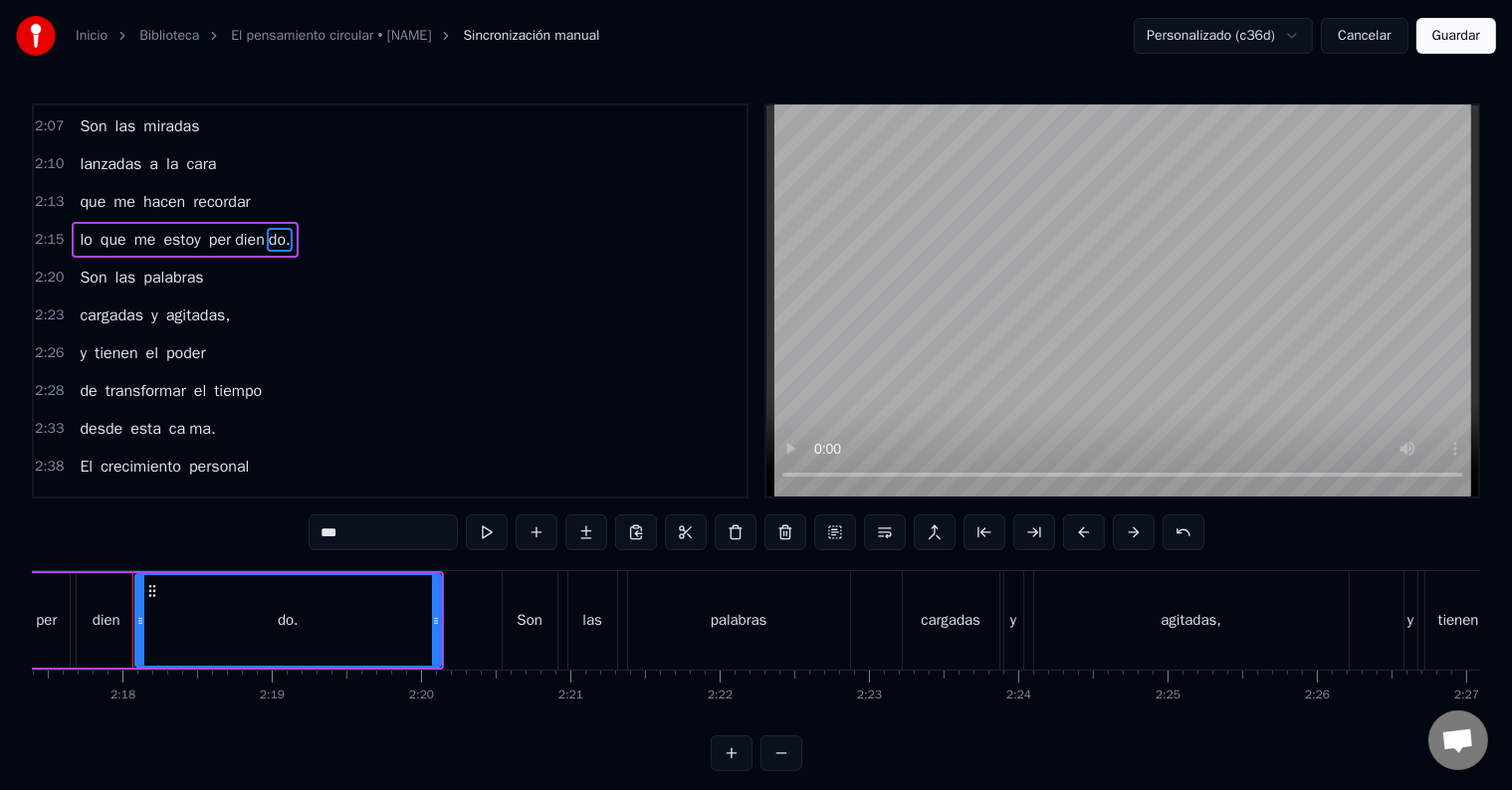 click on "El" at bounding box center [86, 467] 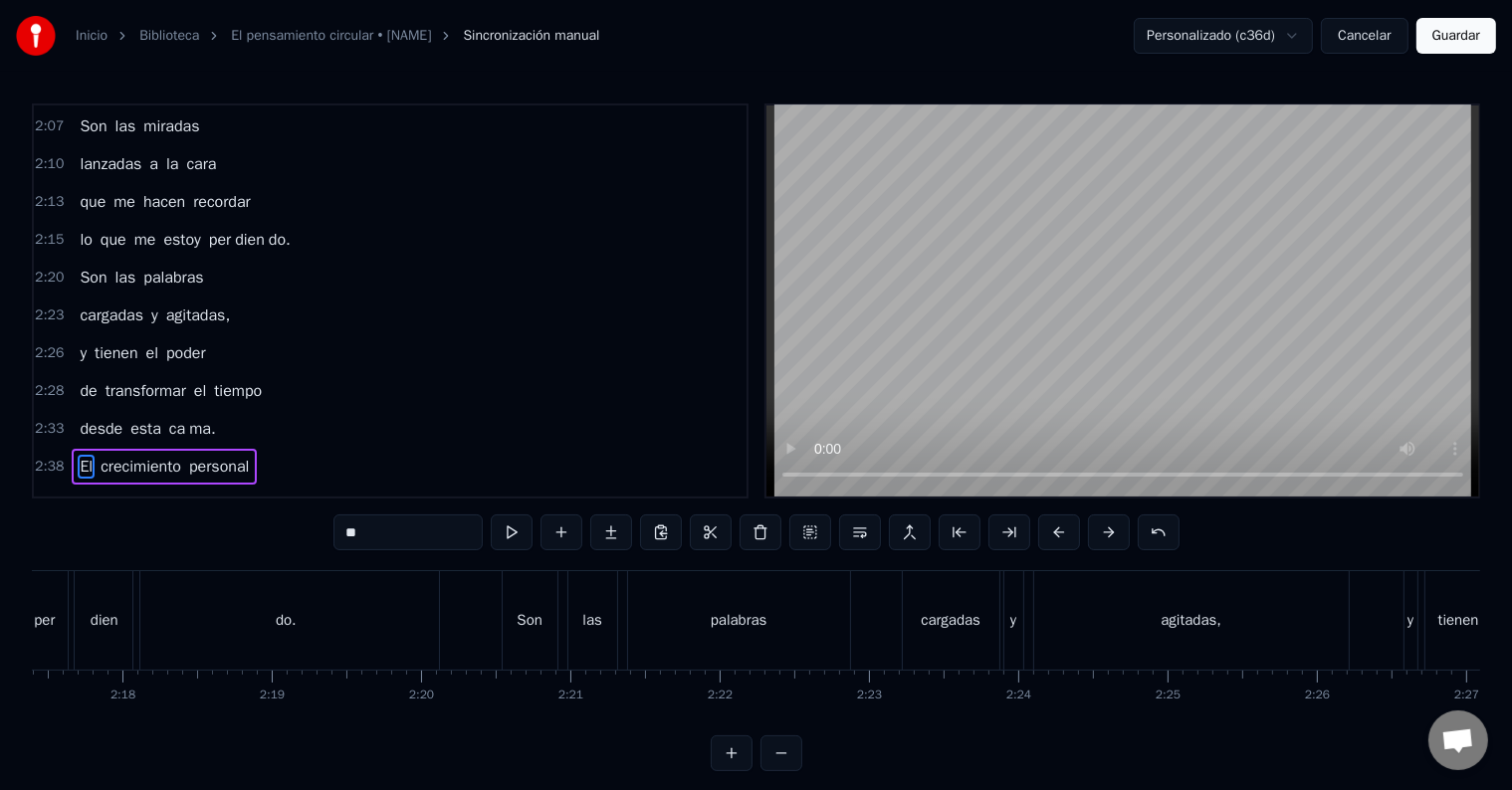scroll, scrollTop: 1171, scrollLeft: 0, axis: vertical 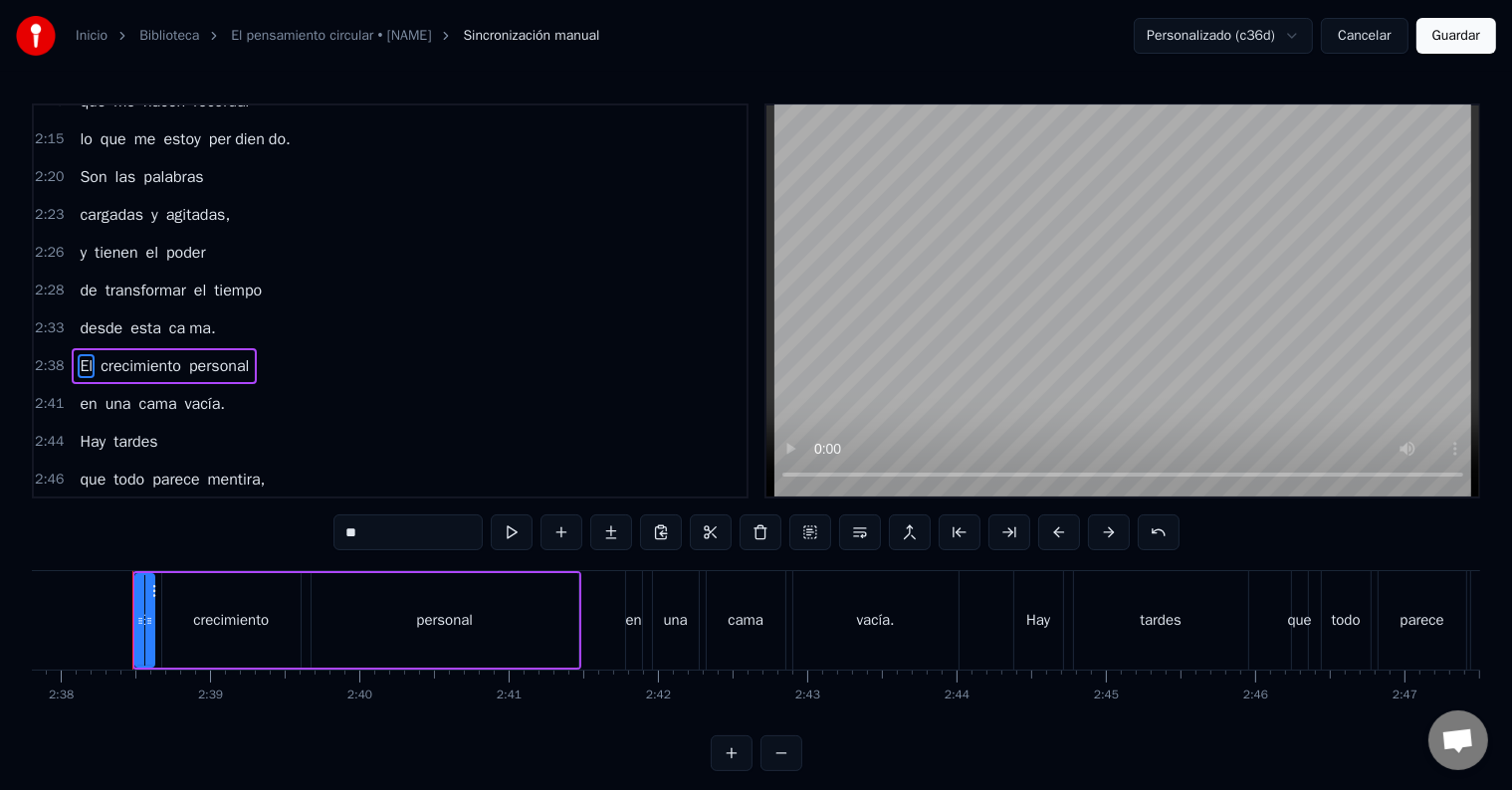 click on "vacía." at bounding box center (205, 404) 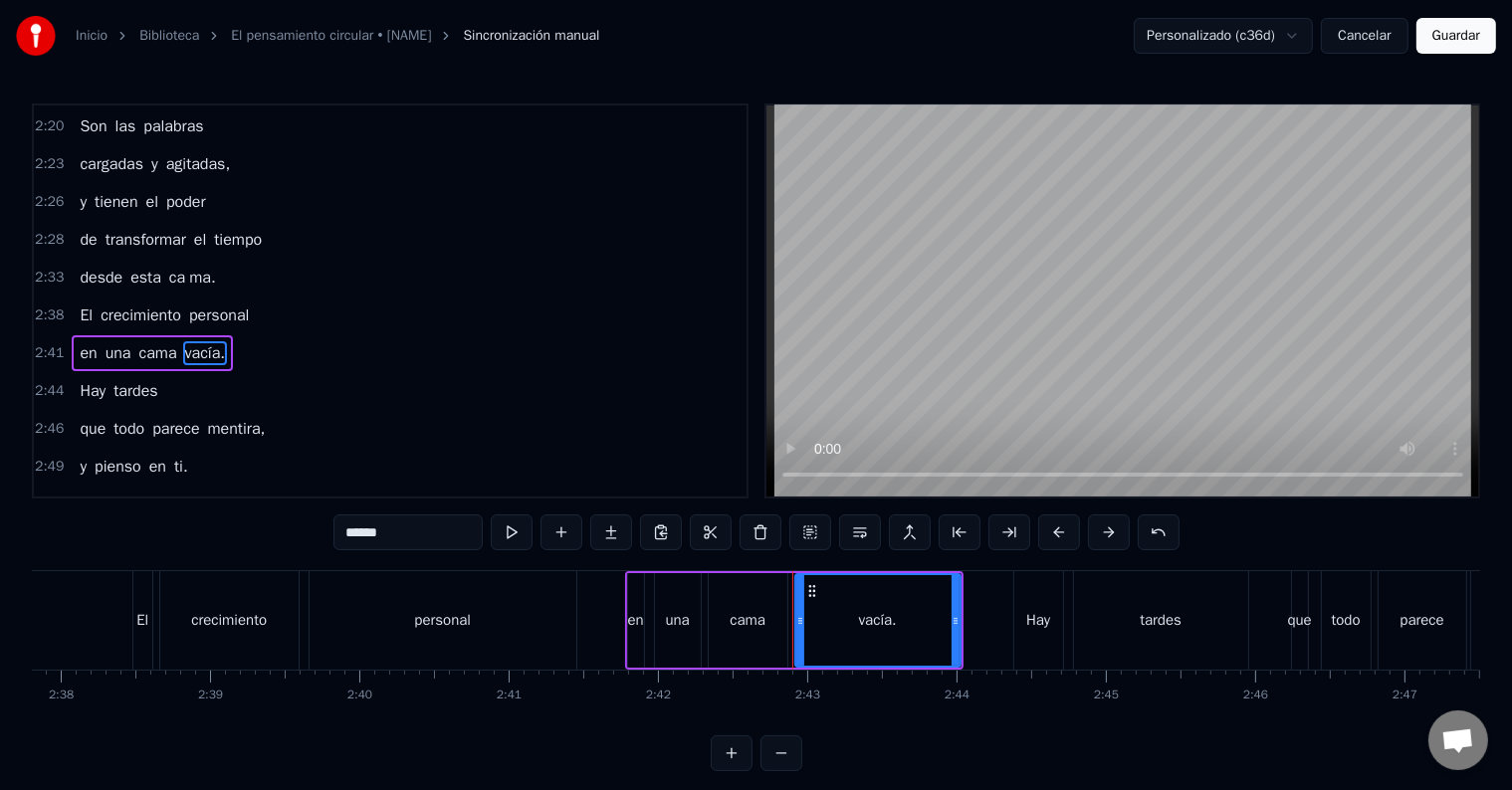 scroll, scrollTop: 1323, scrollLeft: 0, axis: vertical 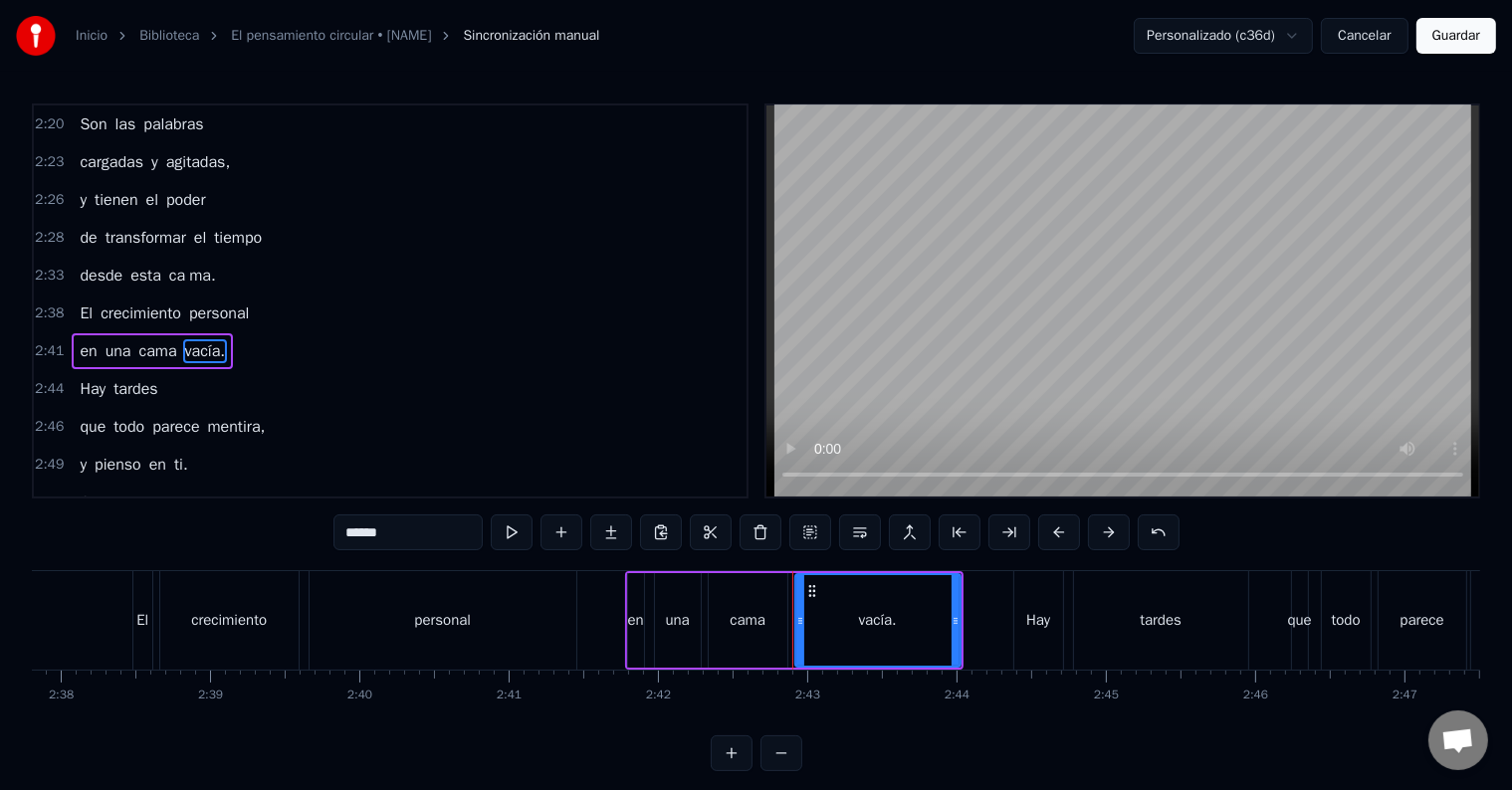 click on "******" at bounding box center [408, 532] 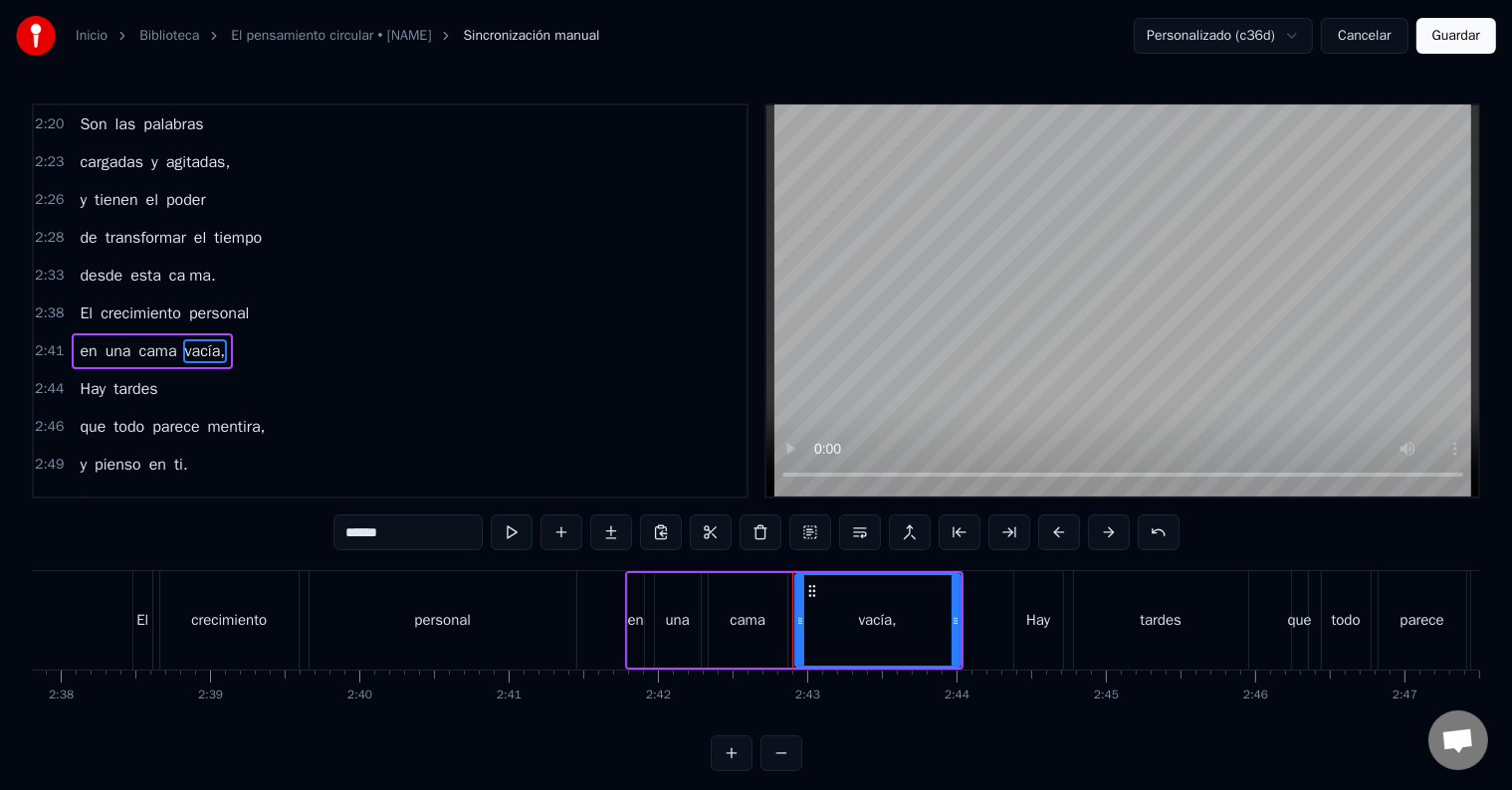 click on "Hay" at bounding box center [93, 389] 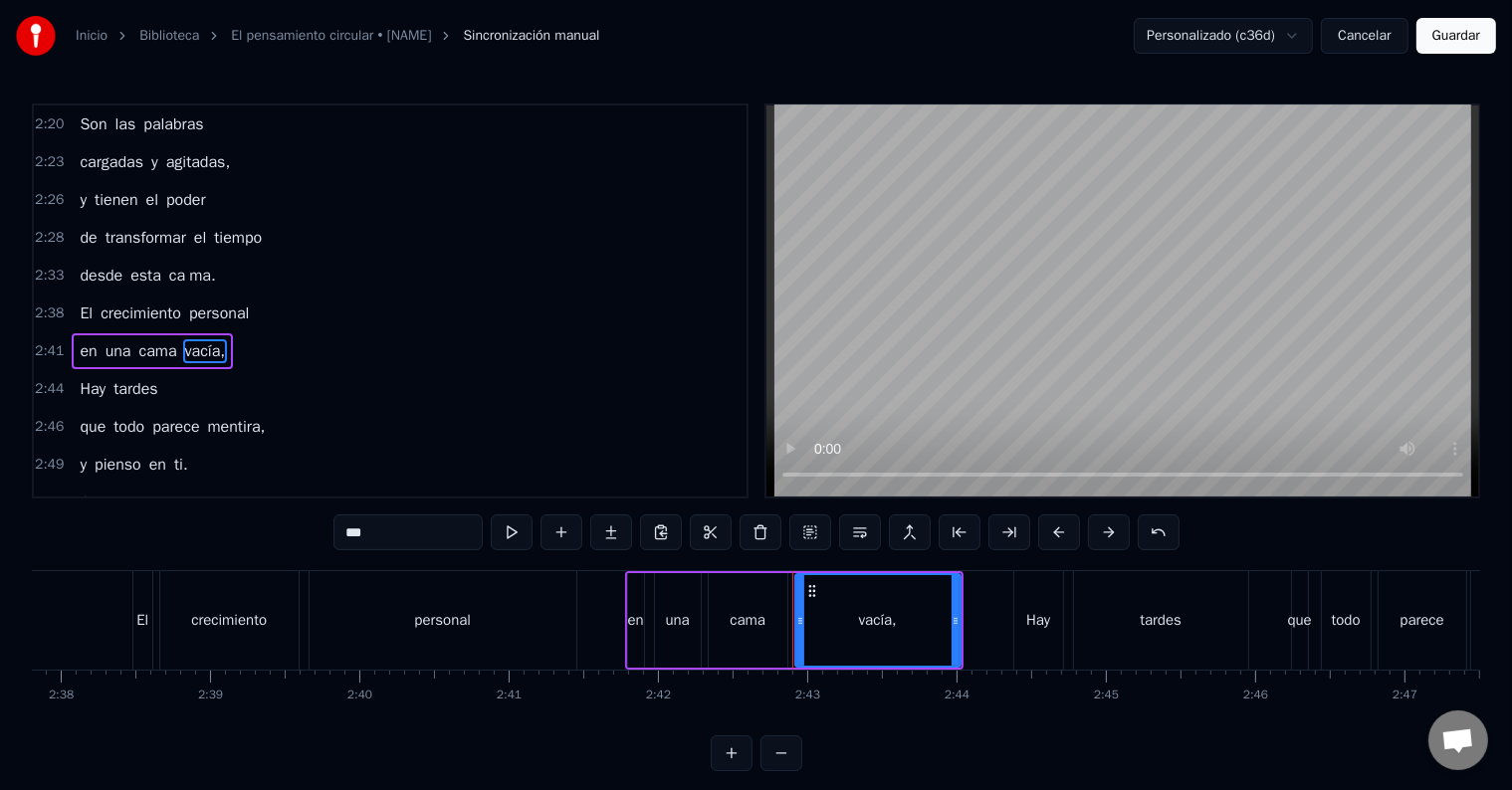scroll, scrollTop: 1360, scrollLeft: 0, axis: vertical 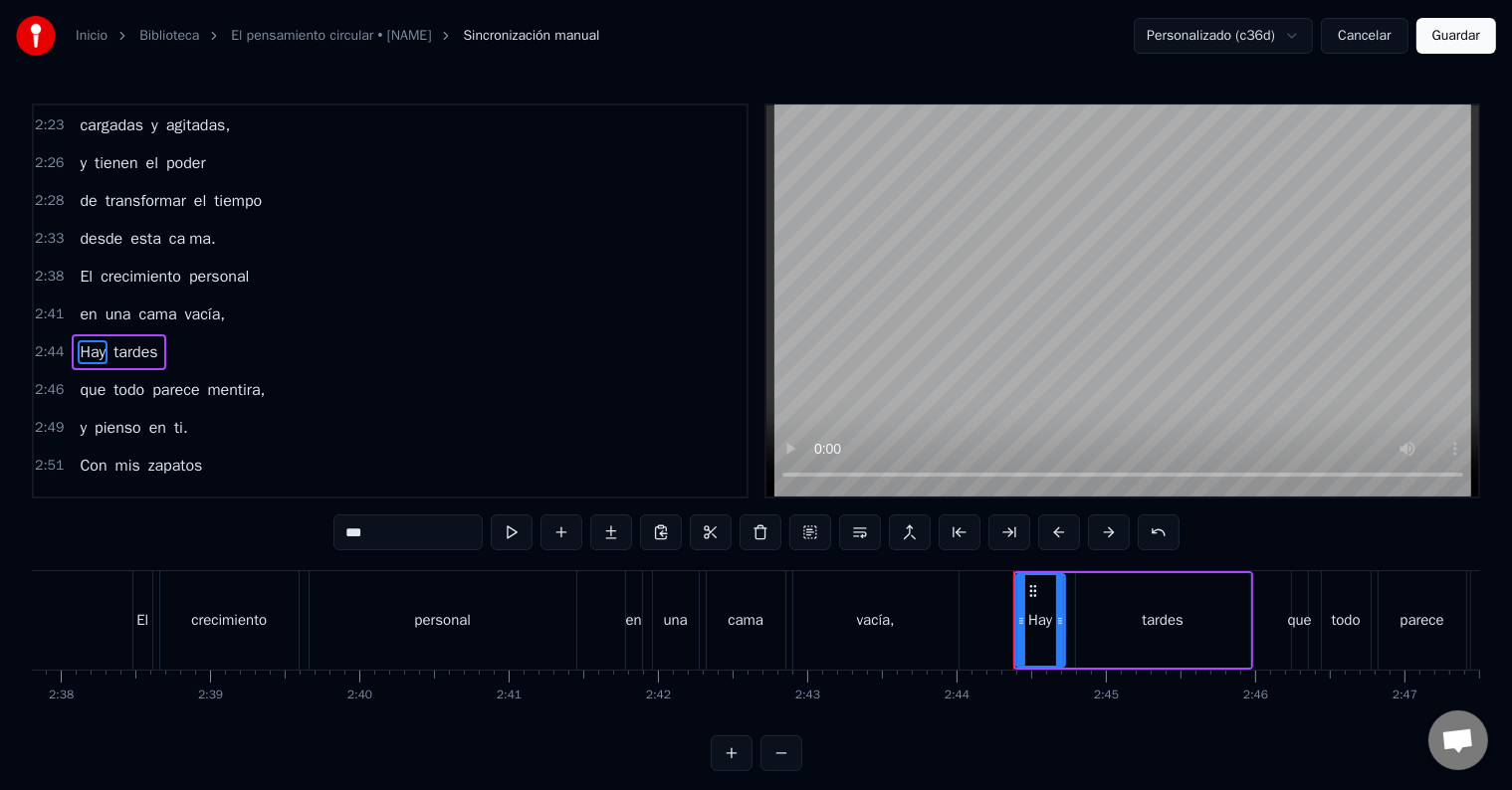 drag, startPoint x: 356, startPoint y: 534, endPoint x: 307, endPoint y: 525, distance: 49.819675 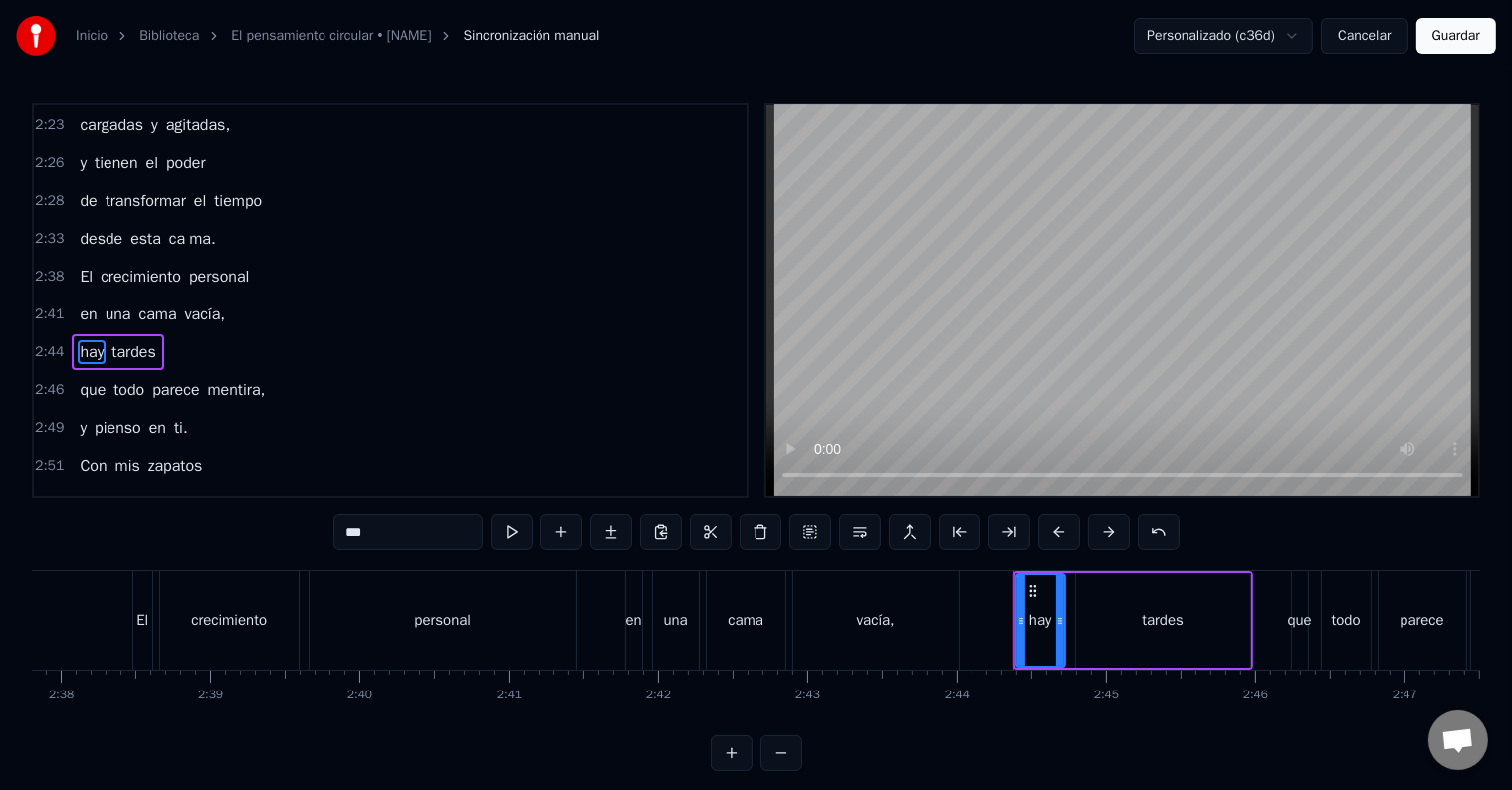 click on "barriga." at bounding box center [228, 503] 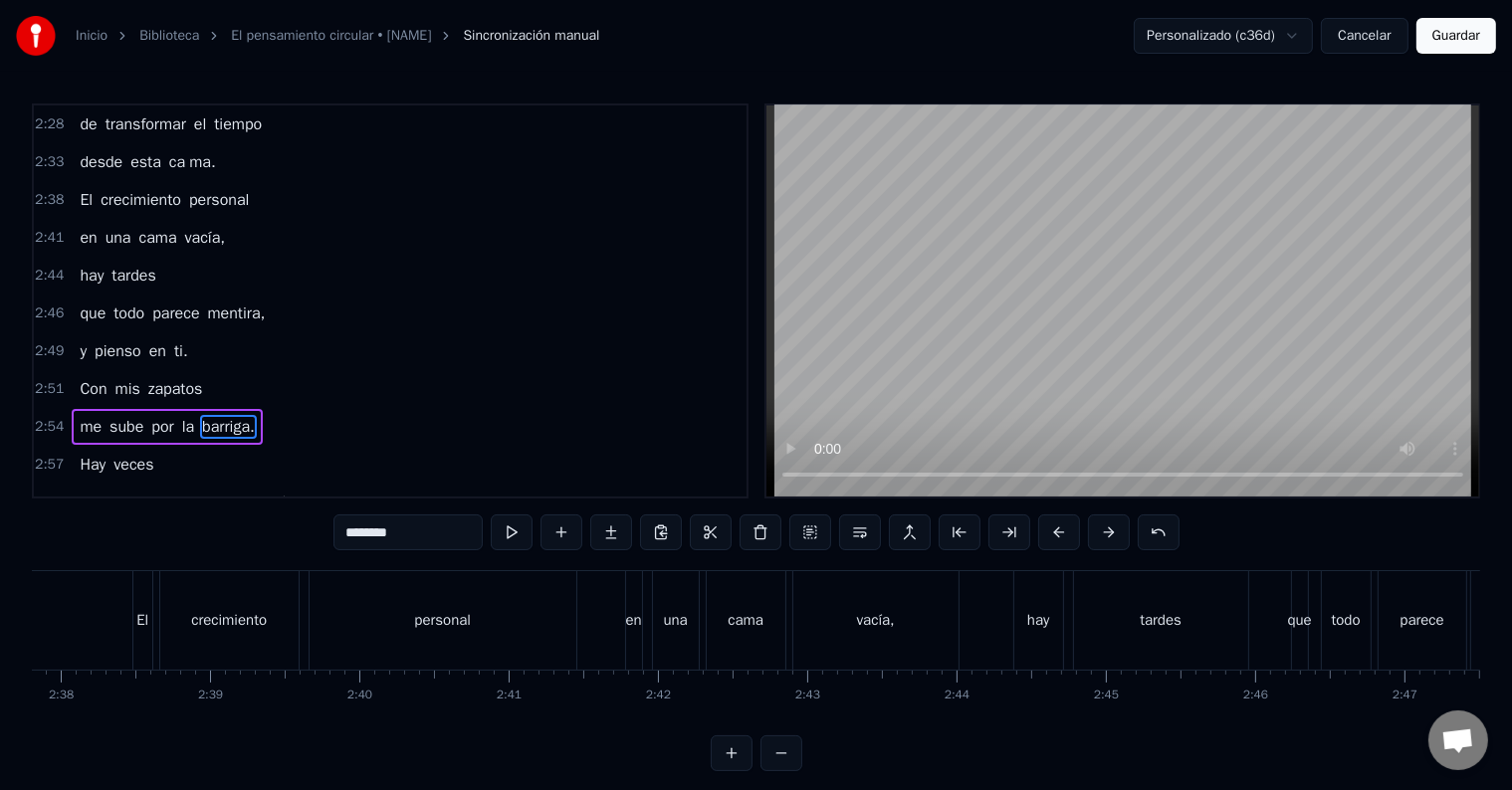 scroll, scrollTop: 1456, scrollLeft: 0, axis: vertical 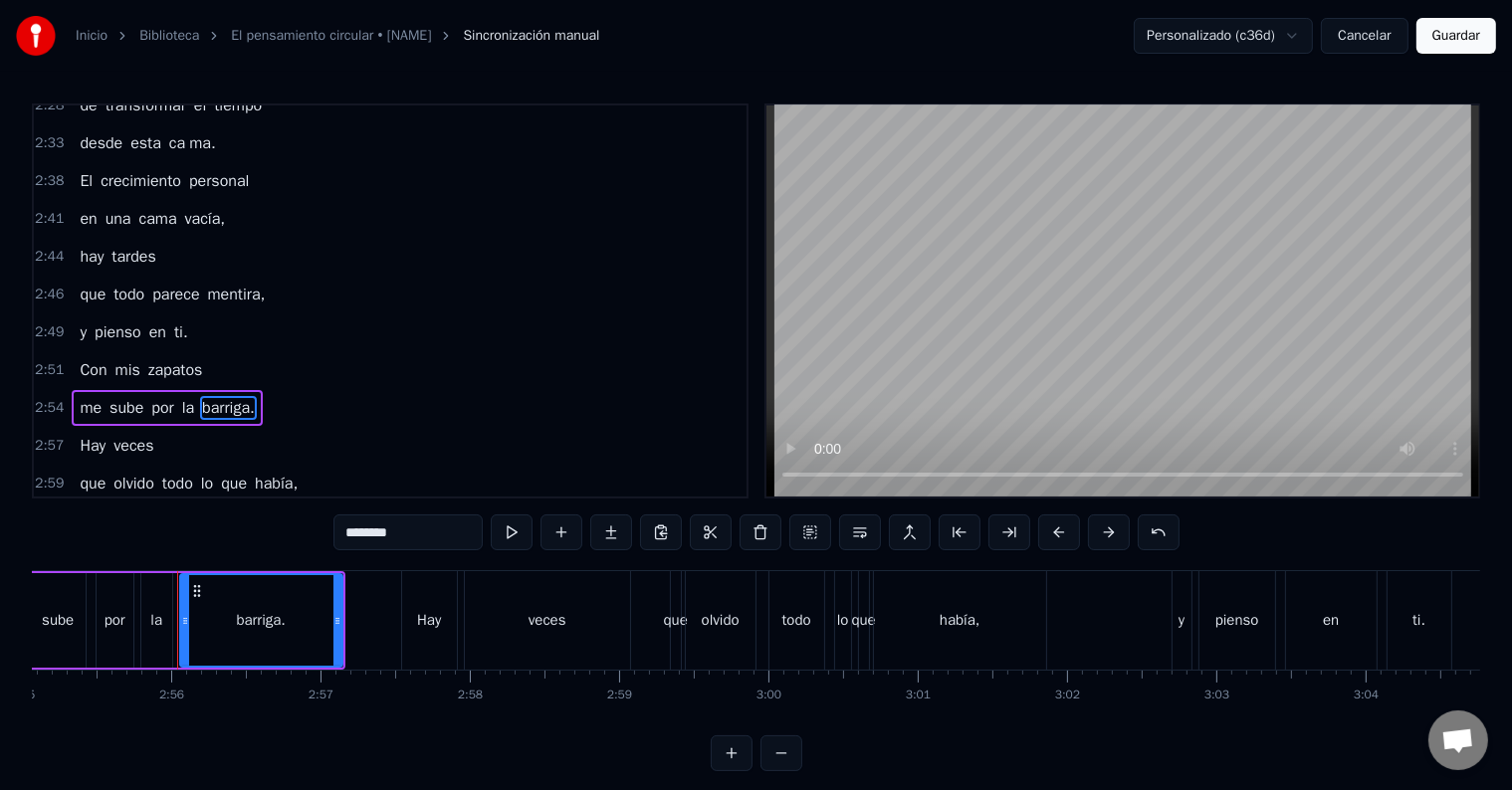 click on "********" at bounding box center (408, 532) 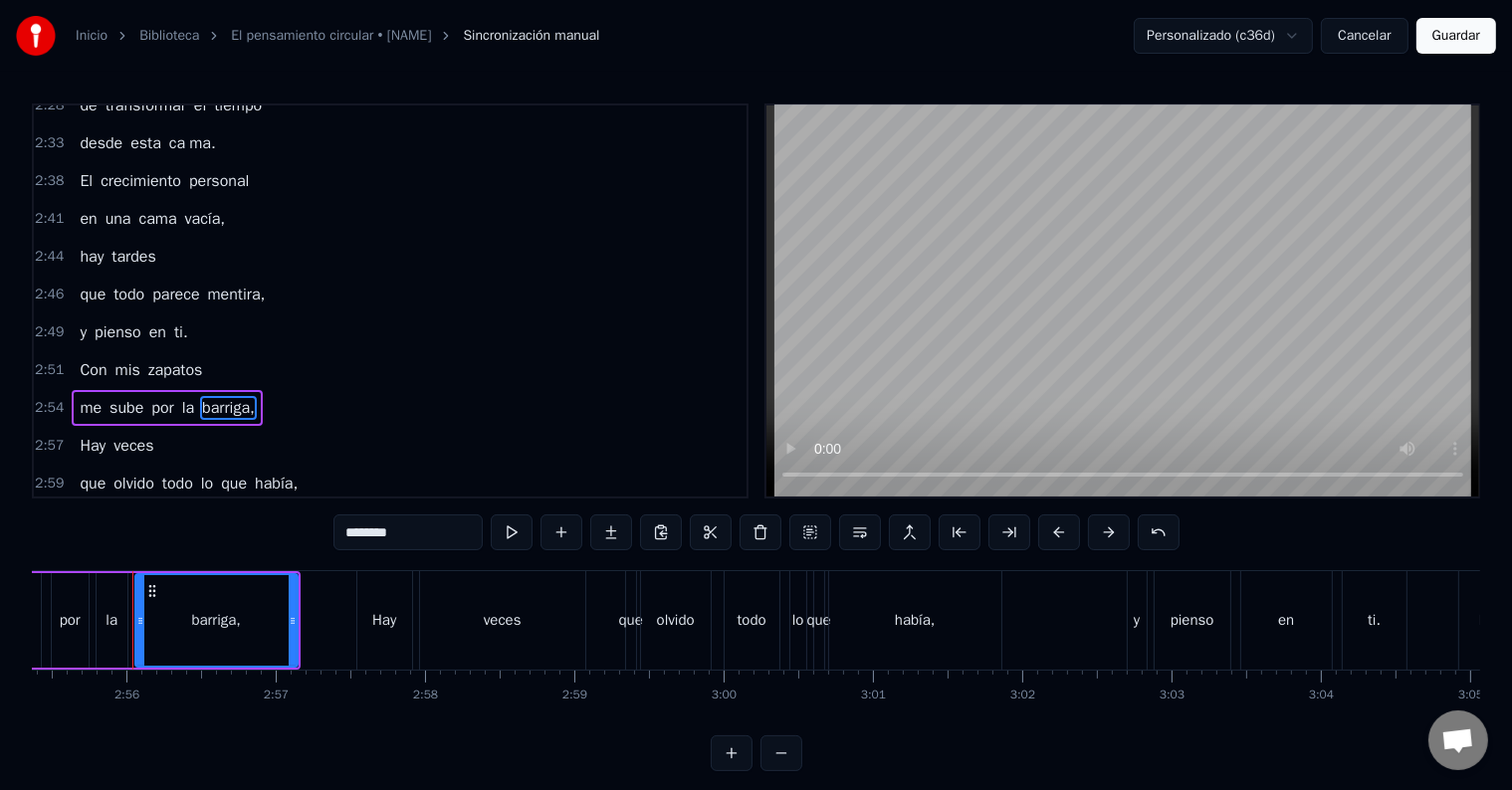 type on "********" 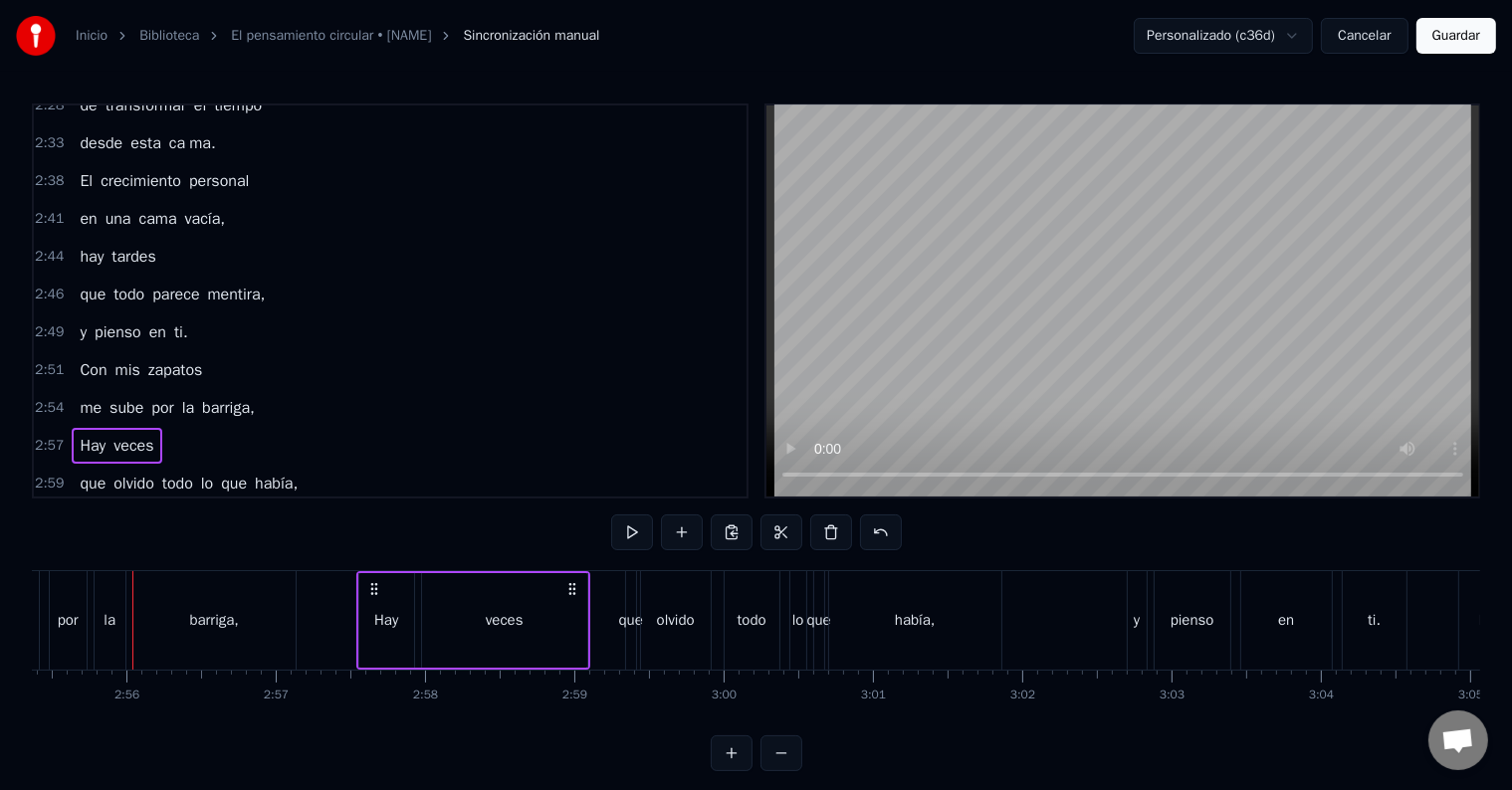 click on "Hay" at bounding box center (93, 446) 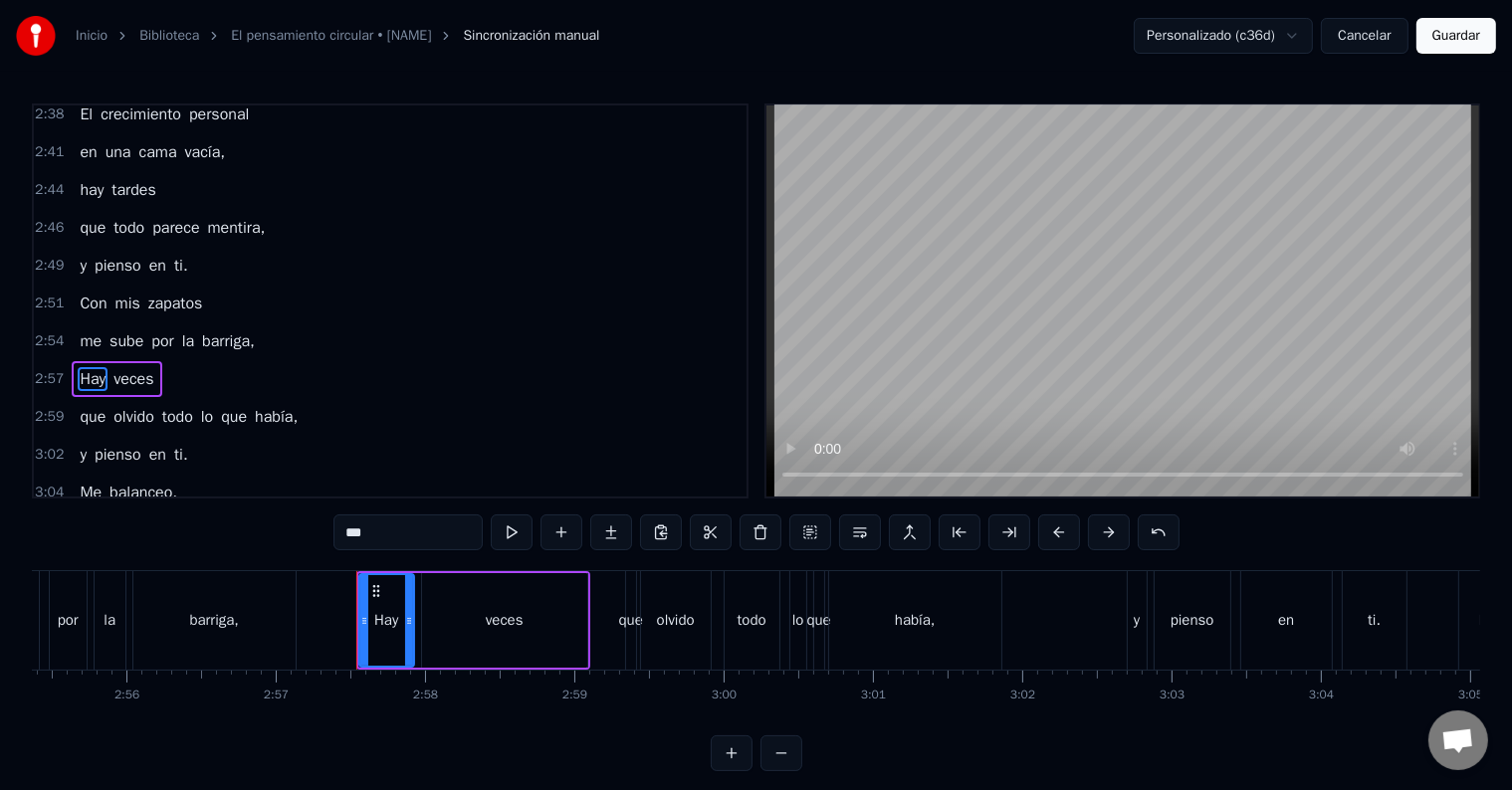 scroll, scrollTop: 1543, scrollLeft: 0, axis: vertical 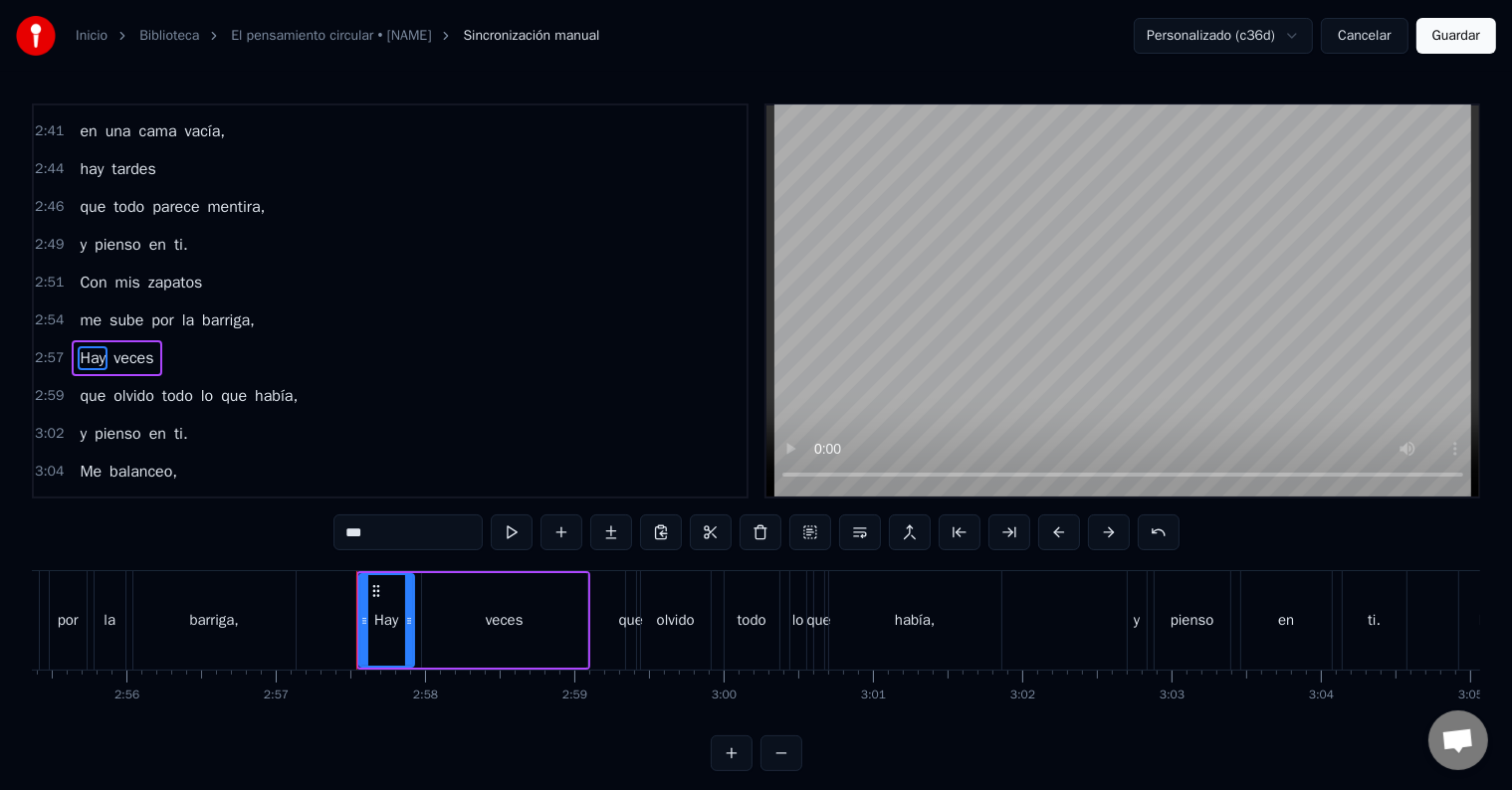 drag, startPoint x: 357, startPoint y: 529, endPoint x: 327, endPoint y: 529, distance: 30 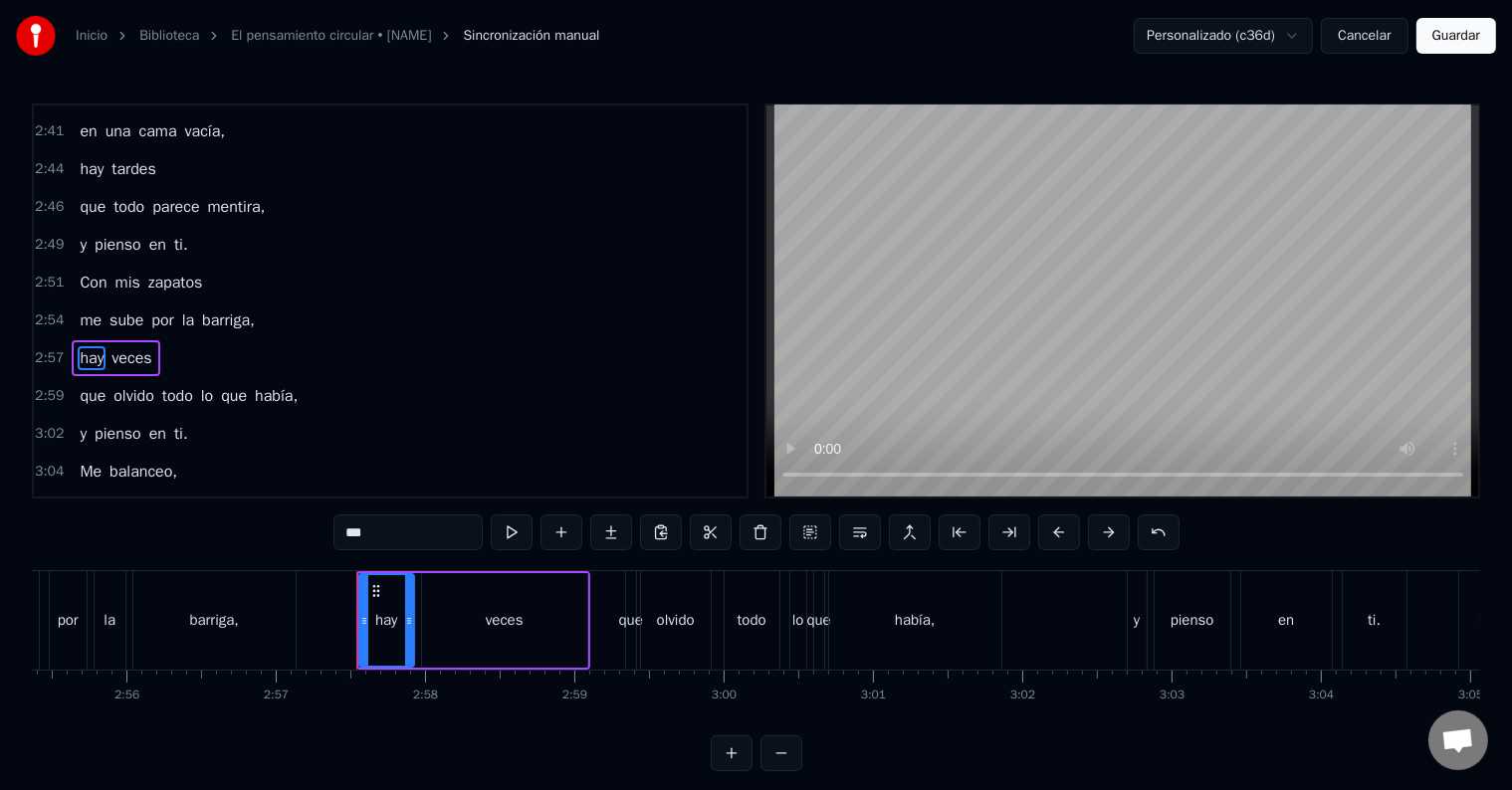 click on "marear." at bounding box center (242, 509) 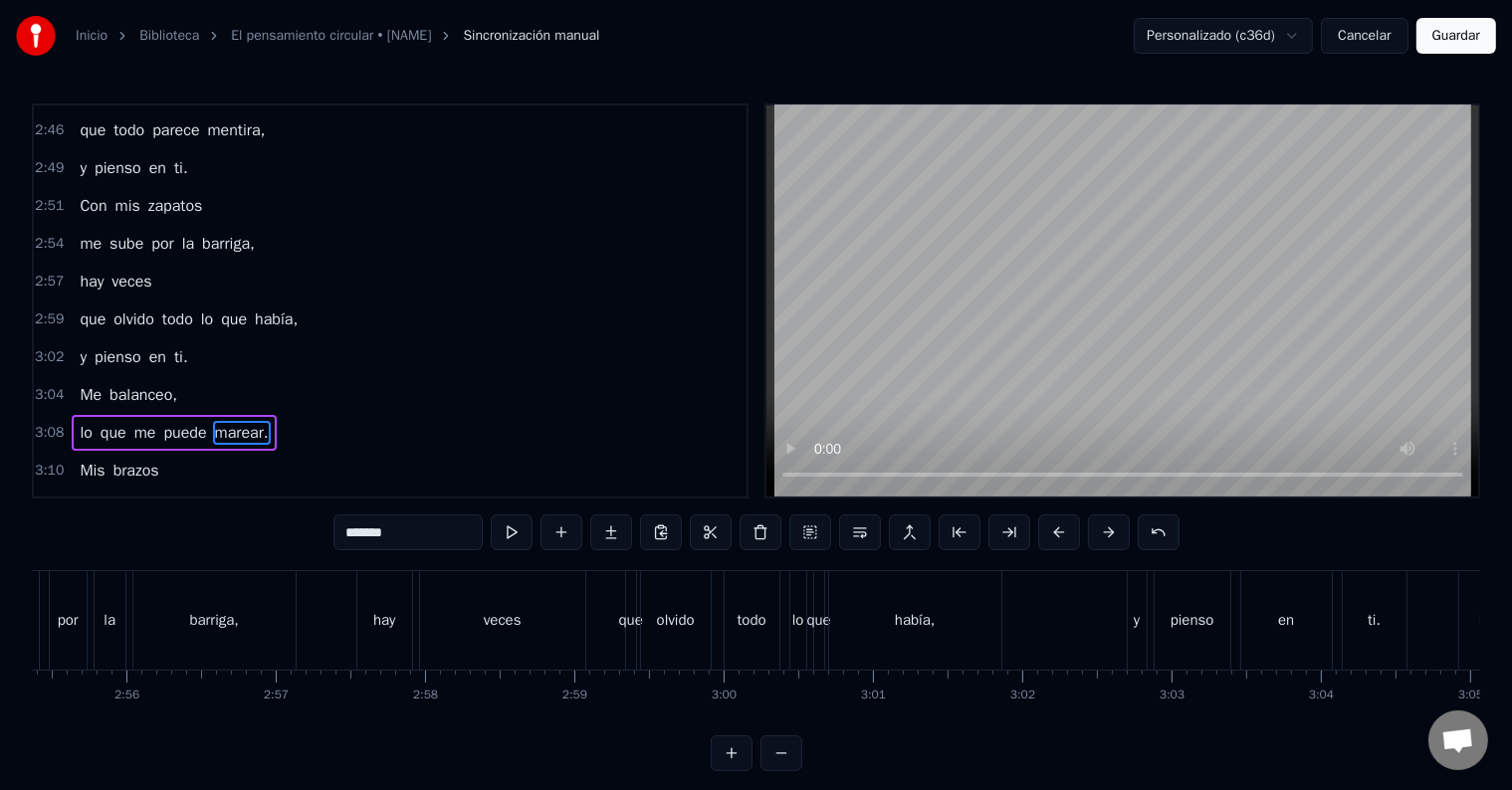 scroll, scrollTop: 1685, scrollLeft: 0, axis: vertical 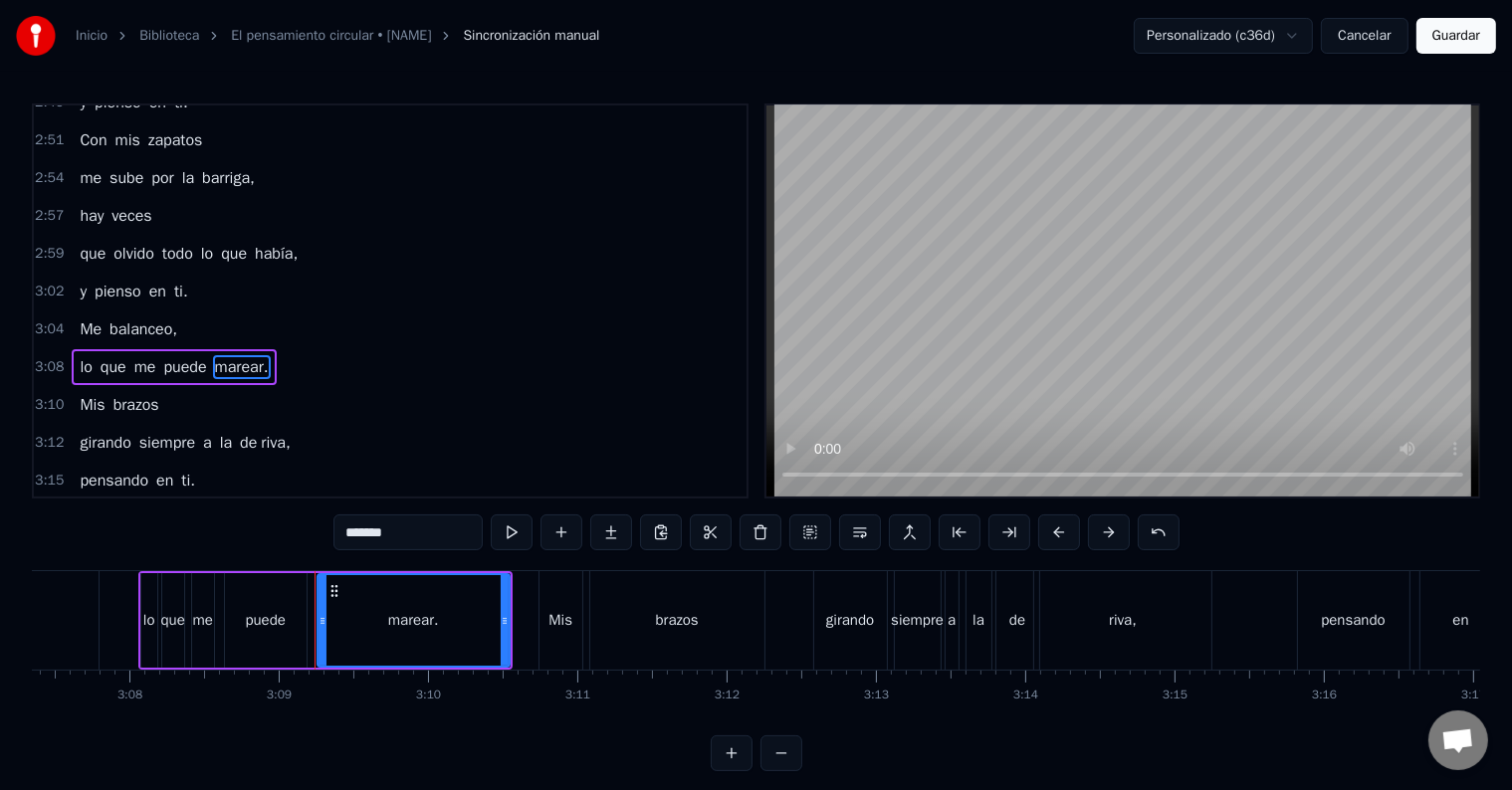 click on "*******" at bounding box center (408, 532) 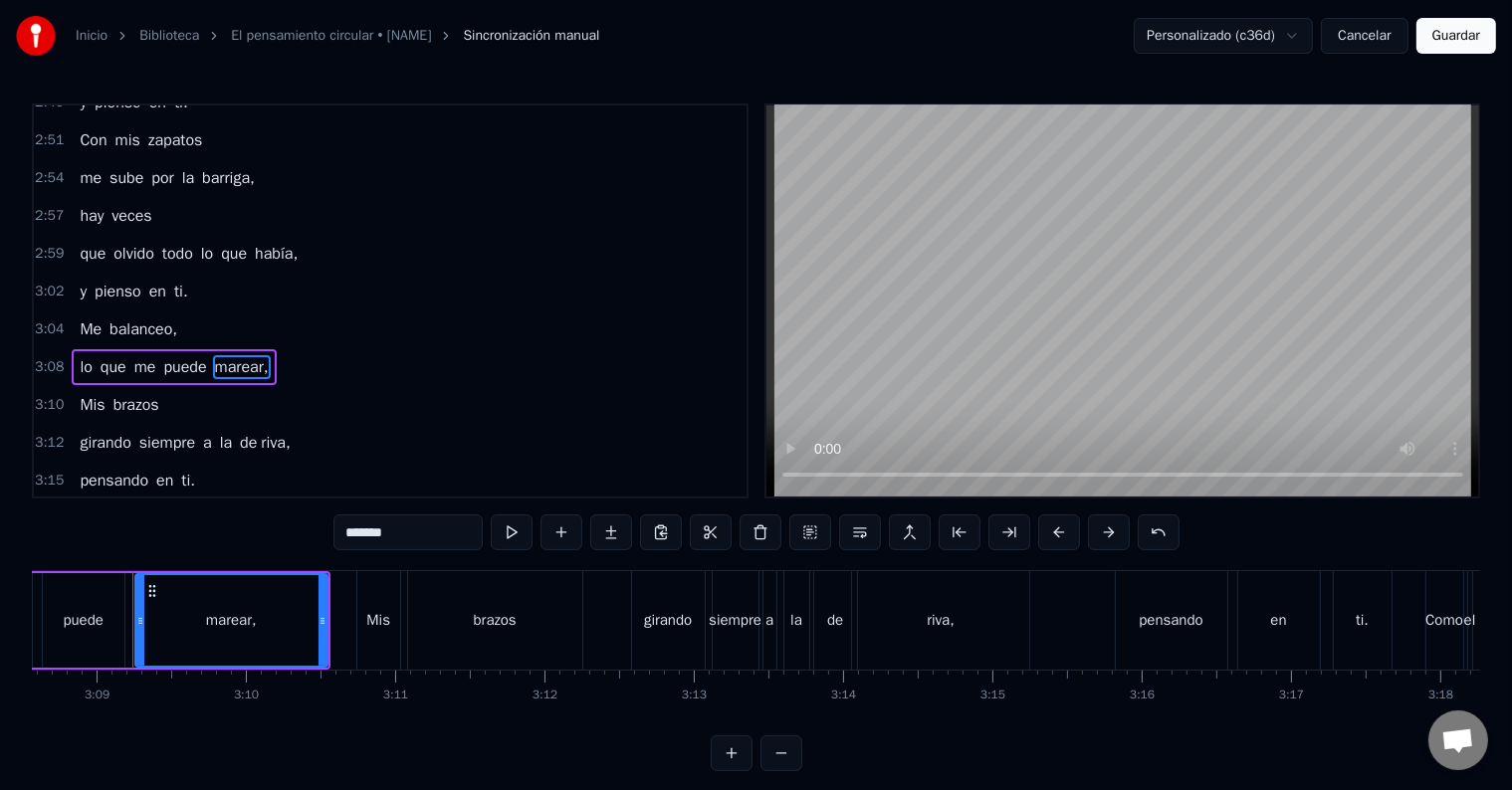 click on "Mis" at bounding box center [92, 405] 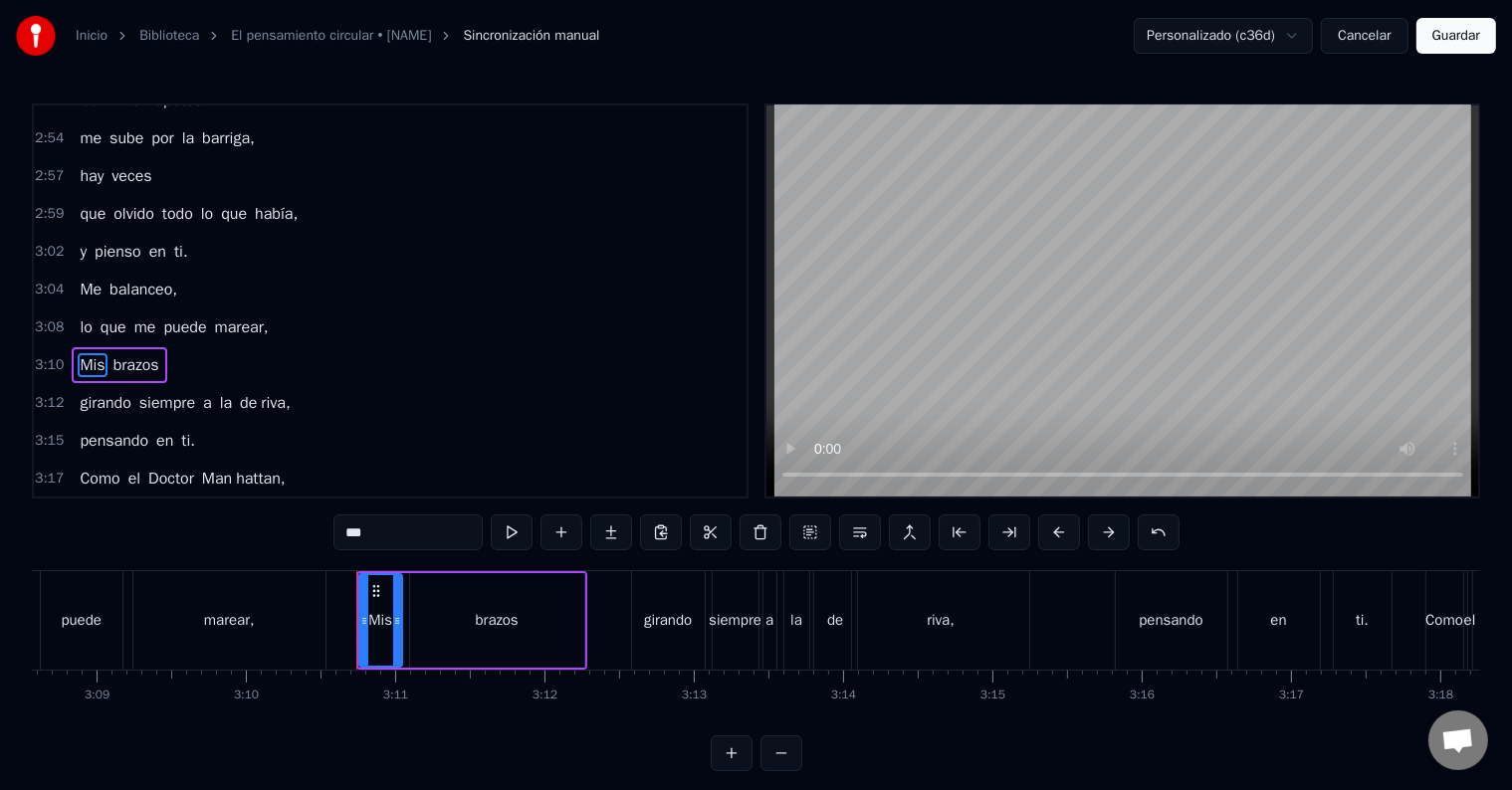 scroll, scrollTop: 1726, scrollLeft: 0, axis: vertical 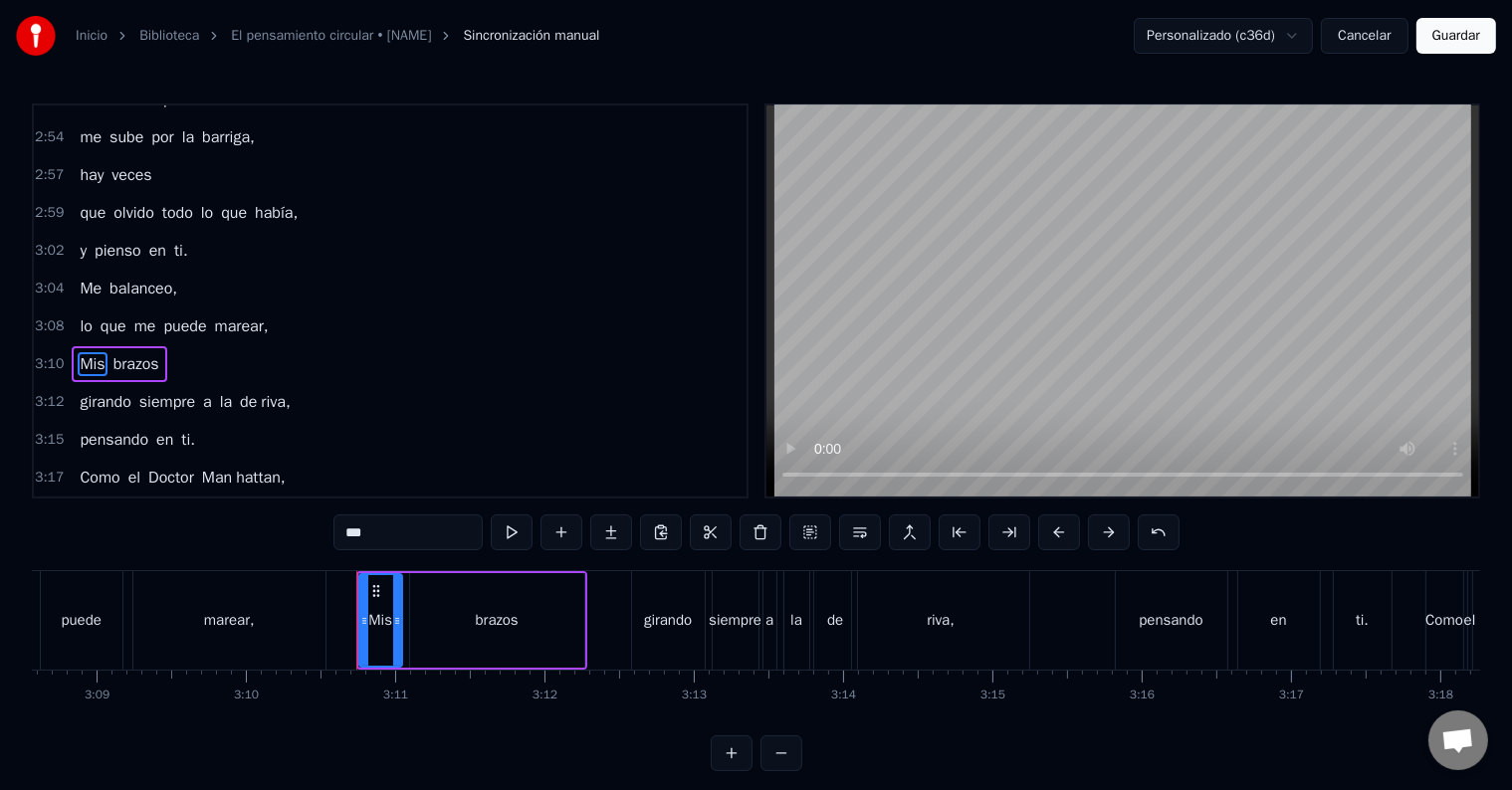drag, startPoint x: 357, startPoint y: 534, endPoint x: 315, endPoint y: 533, distance: 42.011903 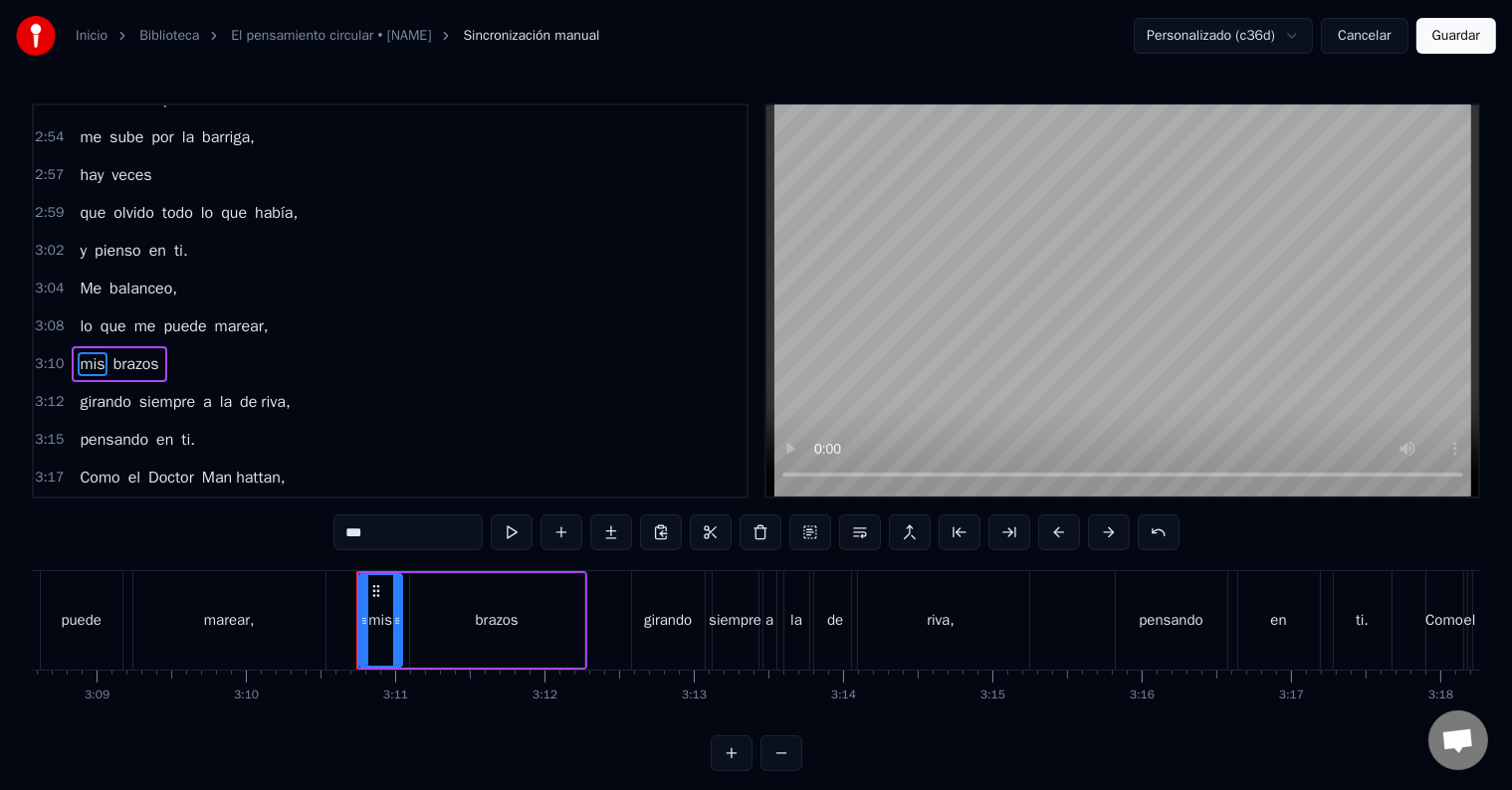 click on "hattan," at bounding box center (261, 478) 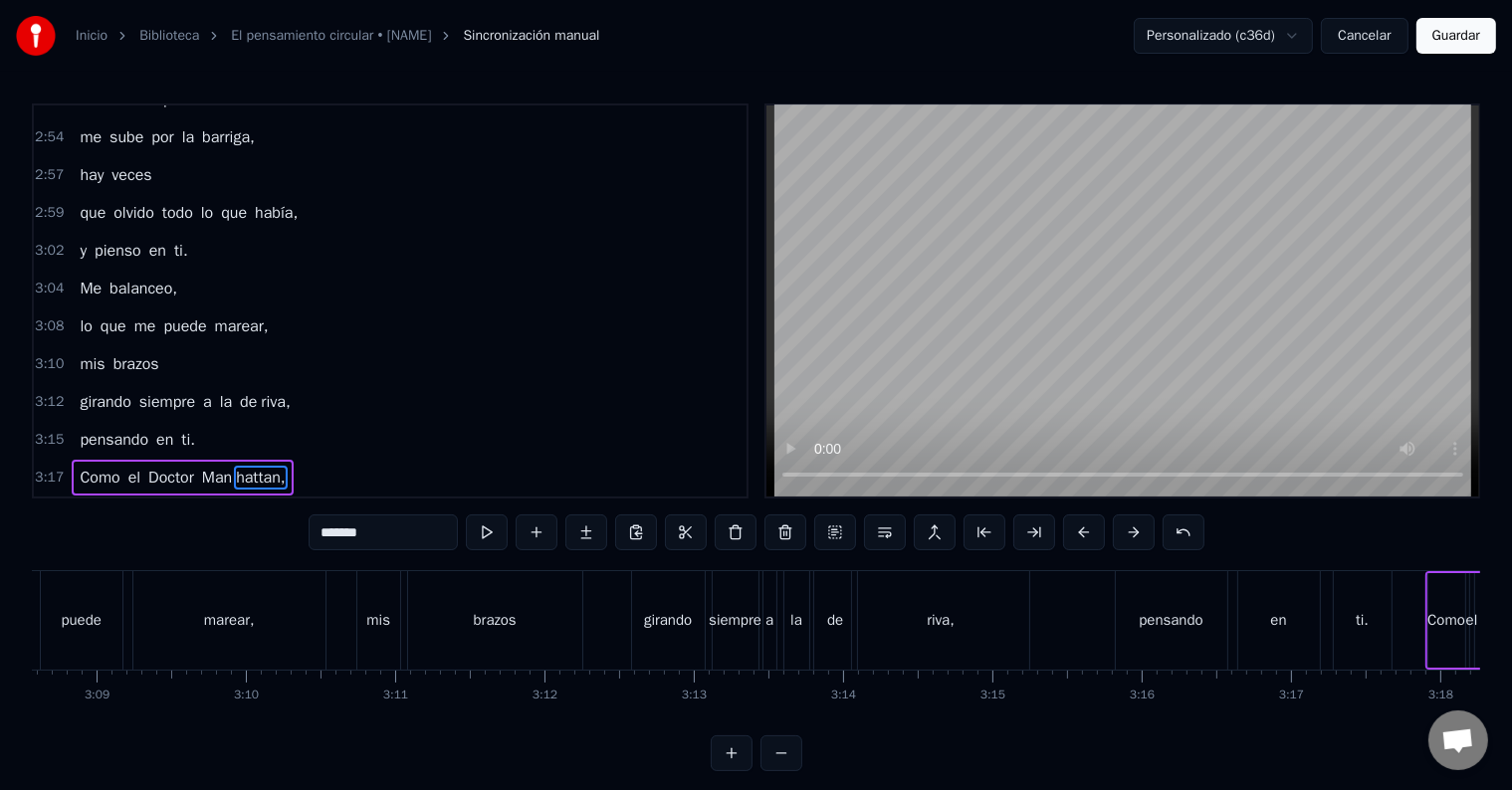 scroll, scrollTop: 1836, scrollLeft: 0, axis: vertical 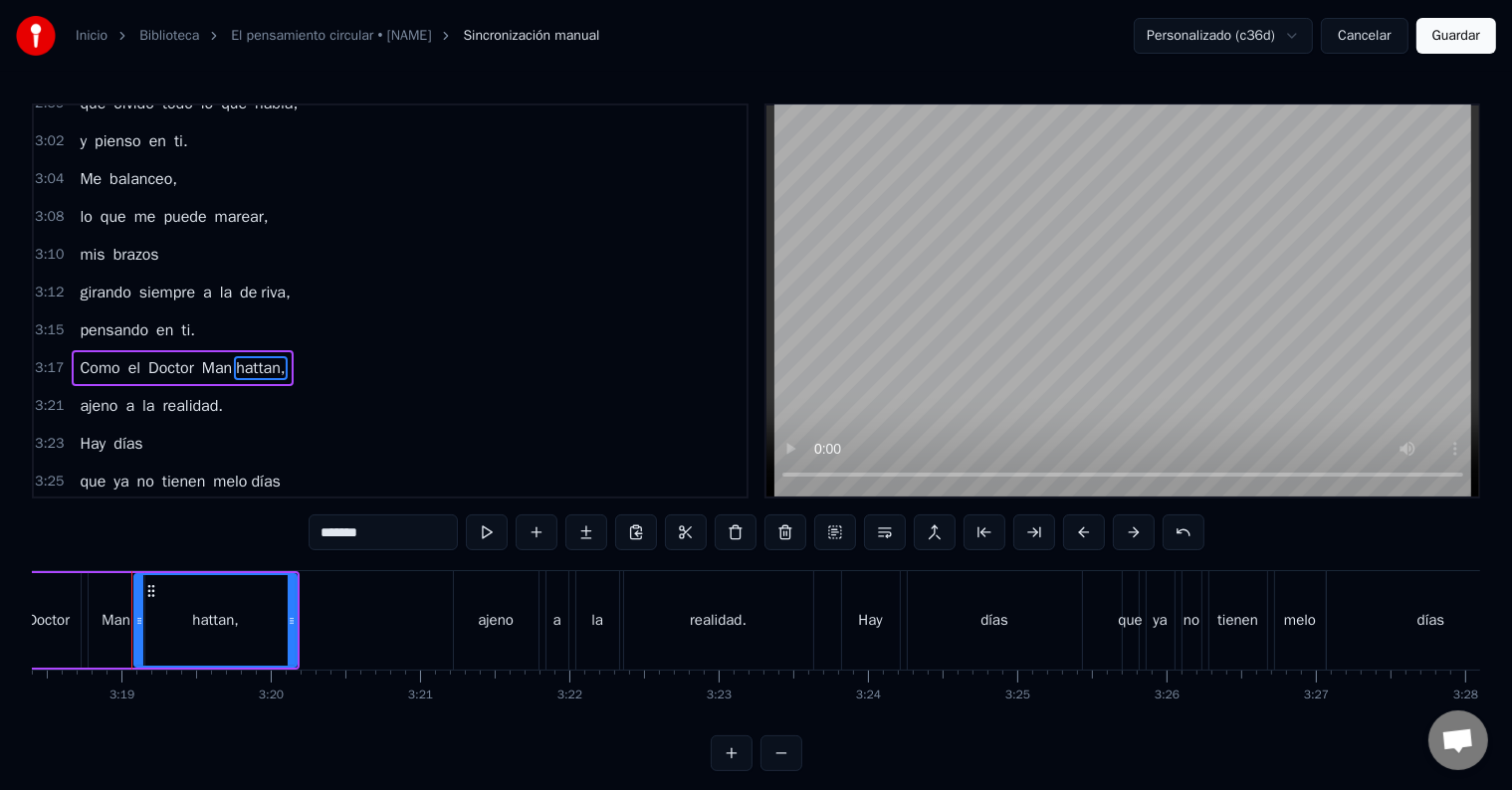 click on "realidad." at bounding box center (192, 406) 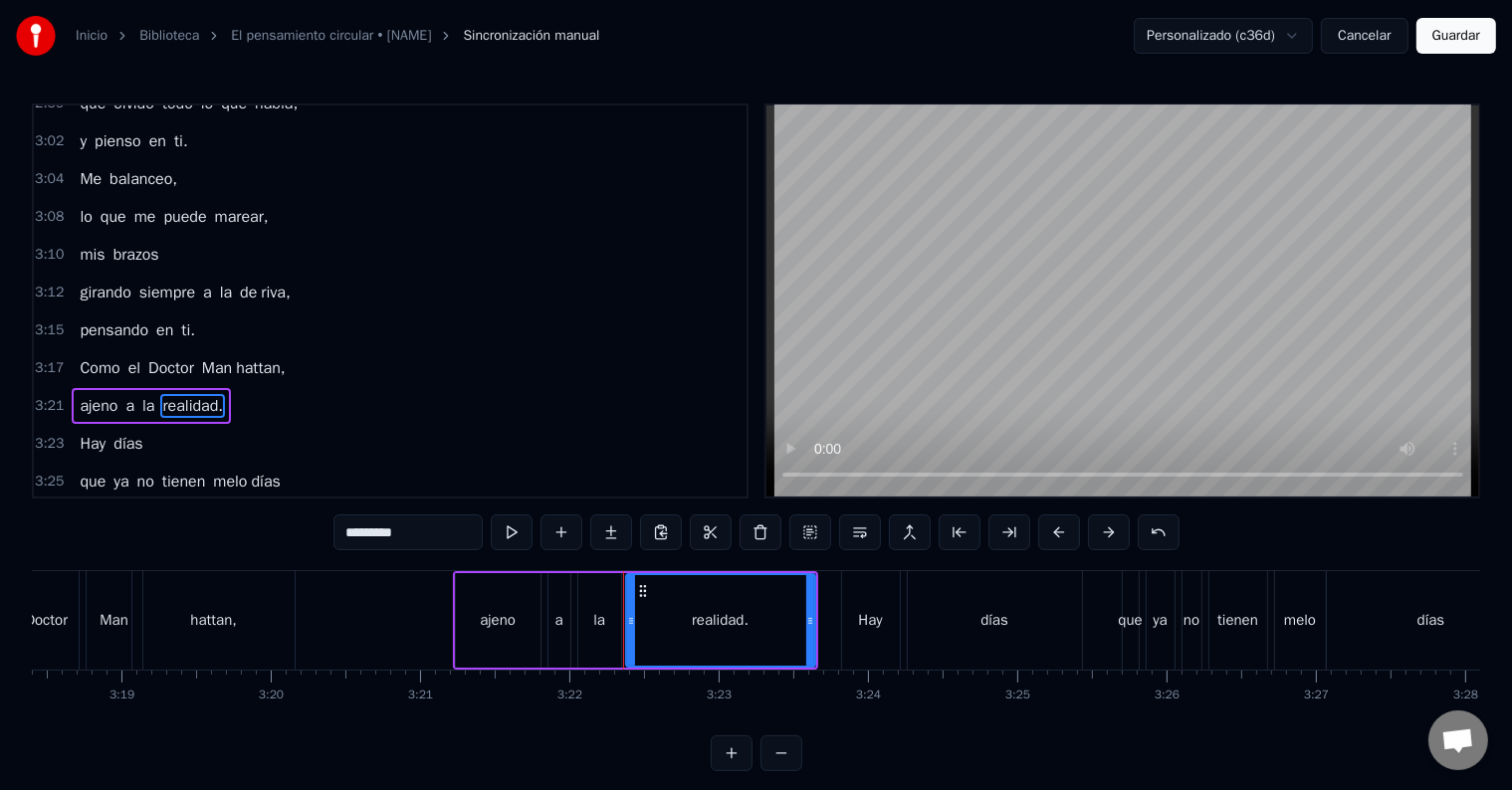 scroll, scrollTop: 1873, scrollLeft: 0, axis: vertical 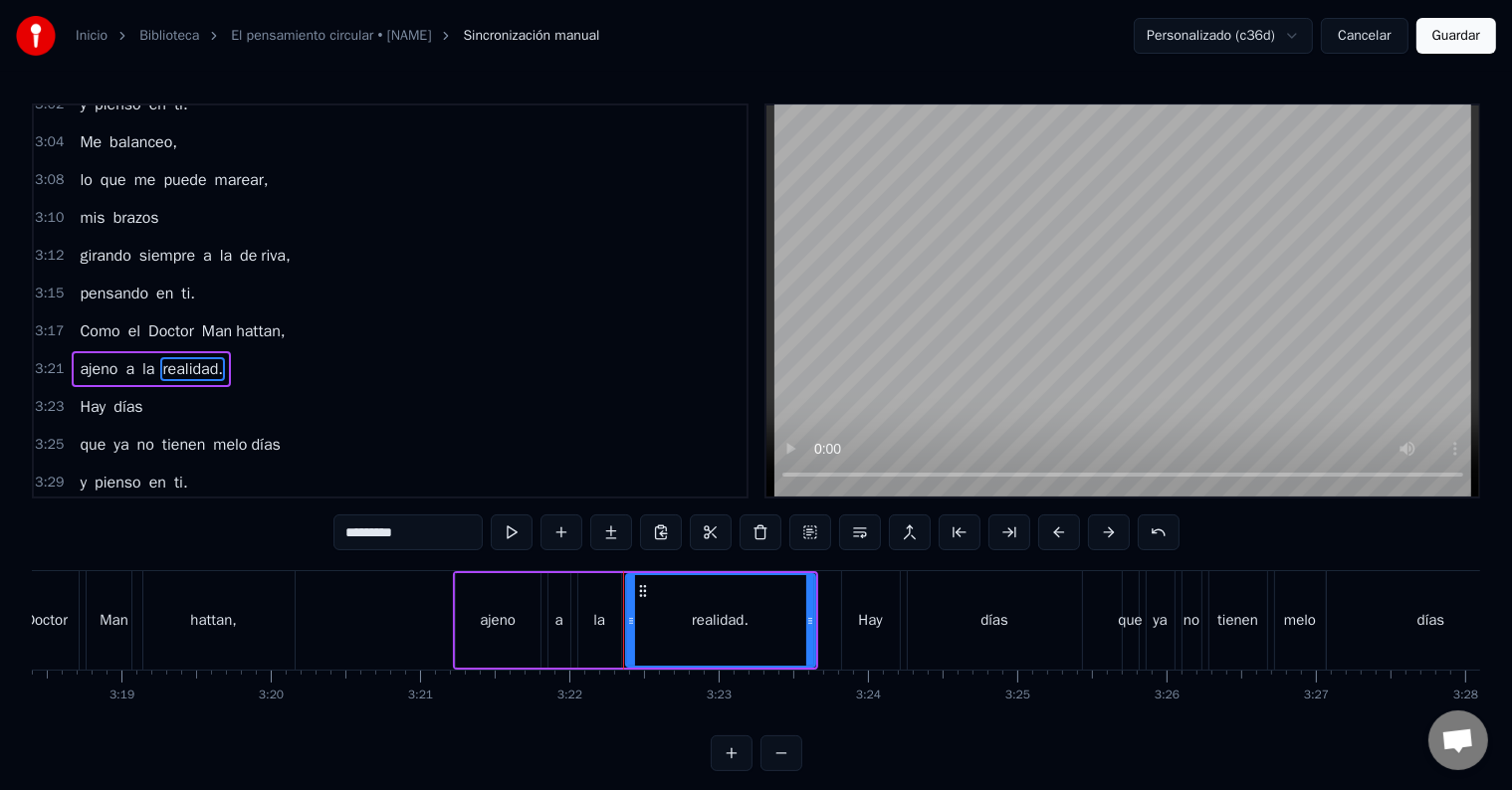 click on "*********" at bounding box center [408, 532] 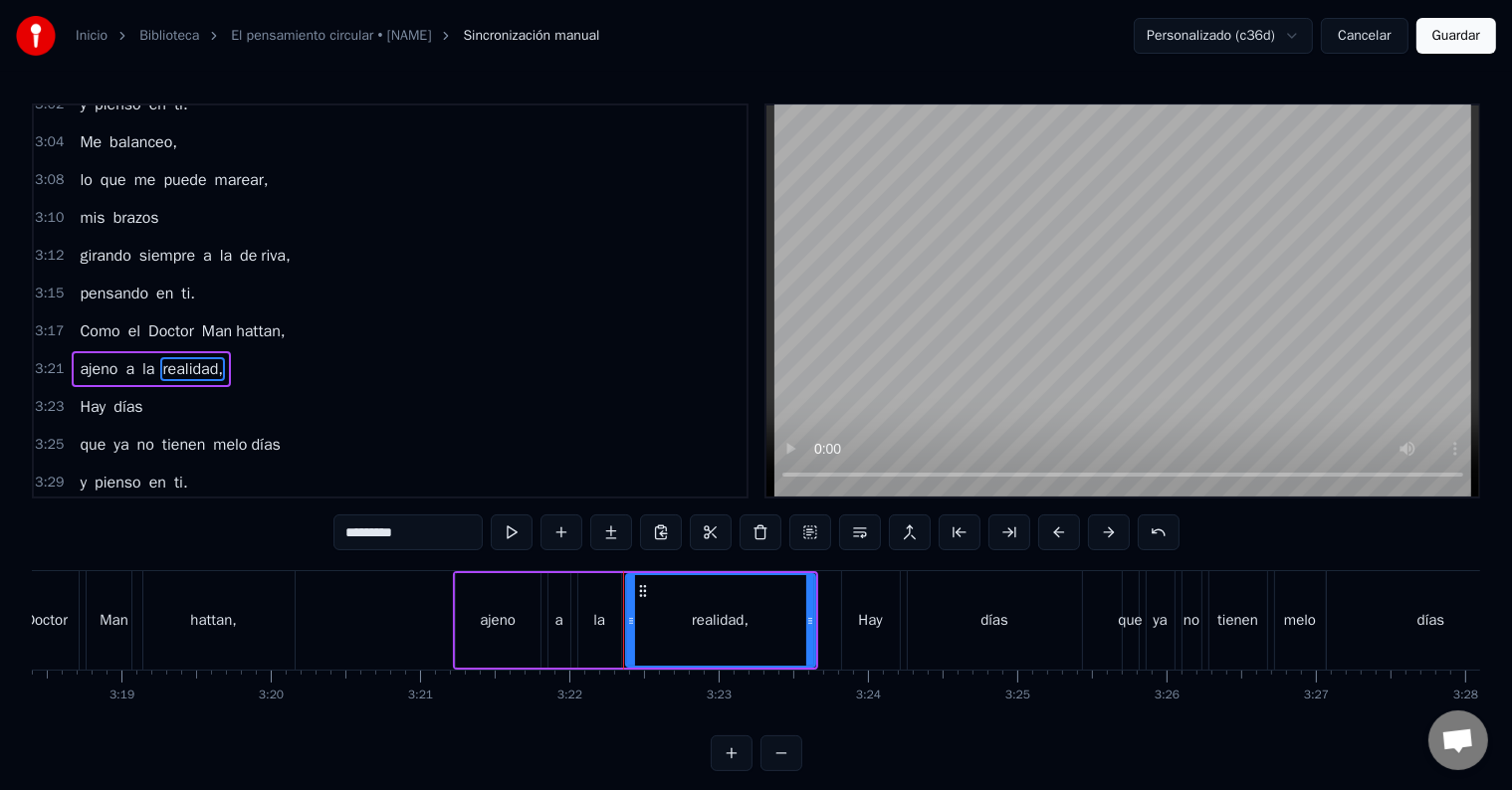 click on "Hay" at bounding box center (93, 407) 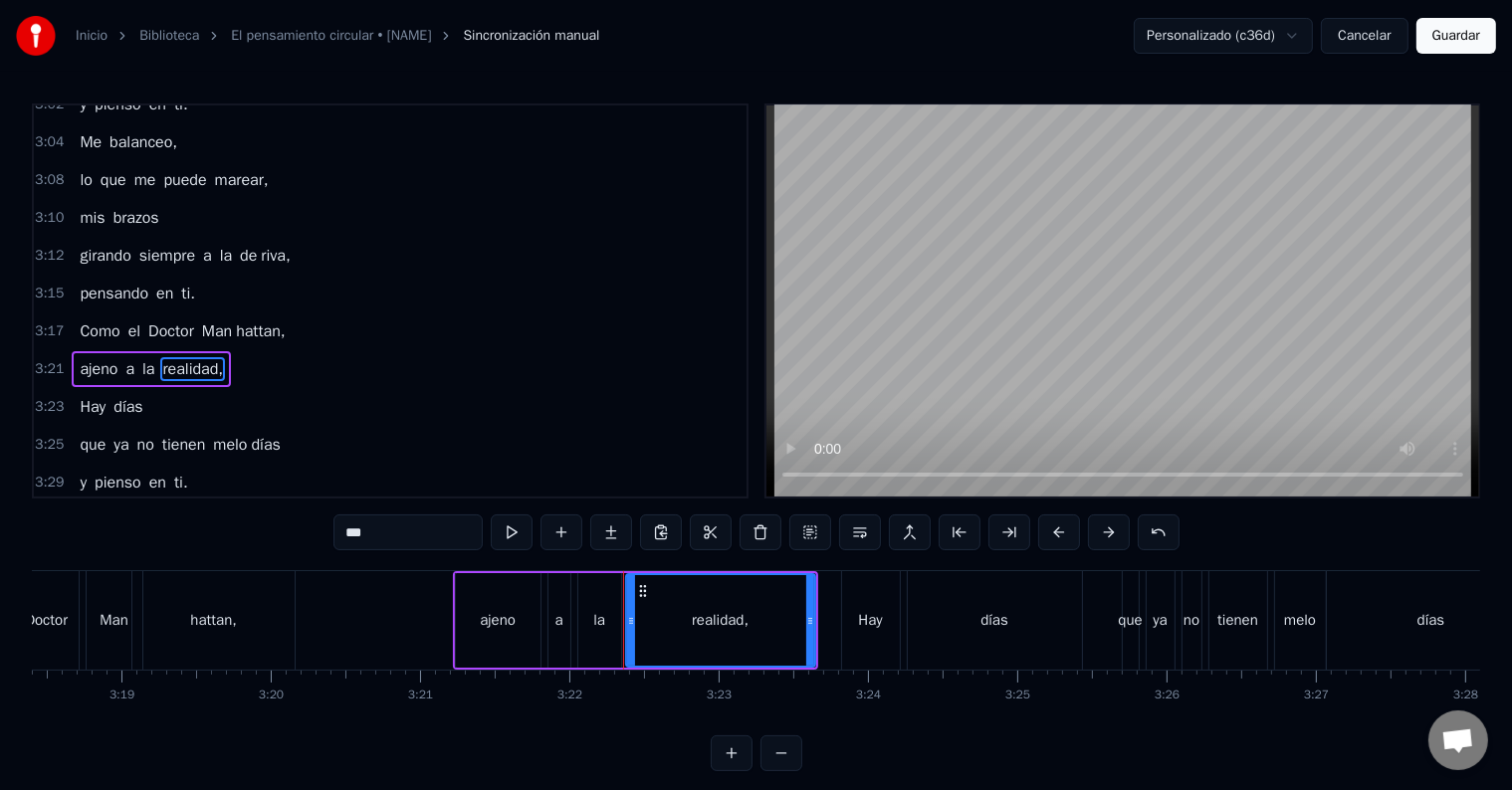 scroll, scrollTop: 1909, scrollLeft: 0, axis: vertical 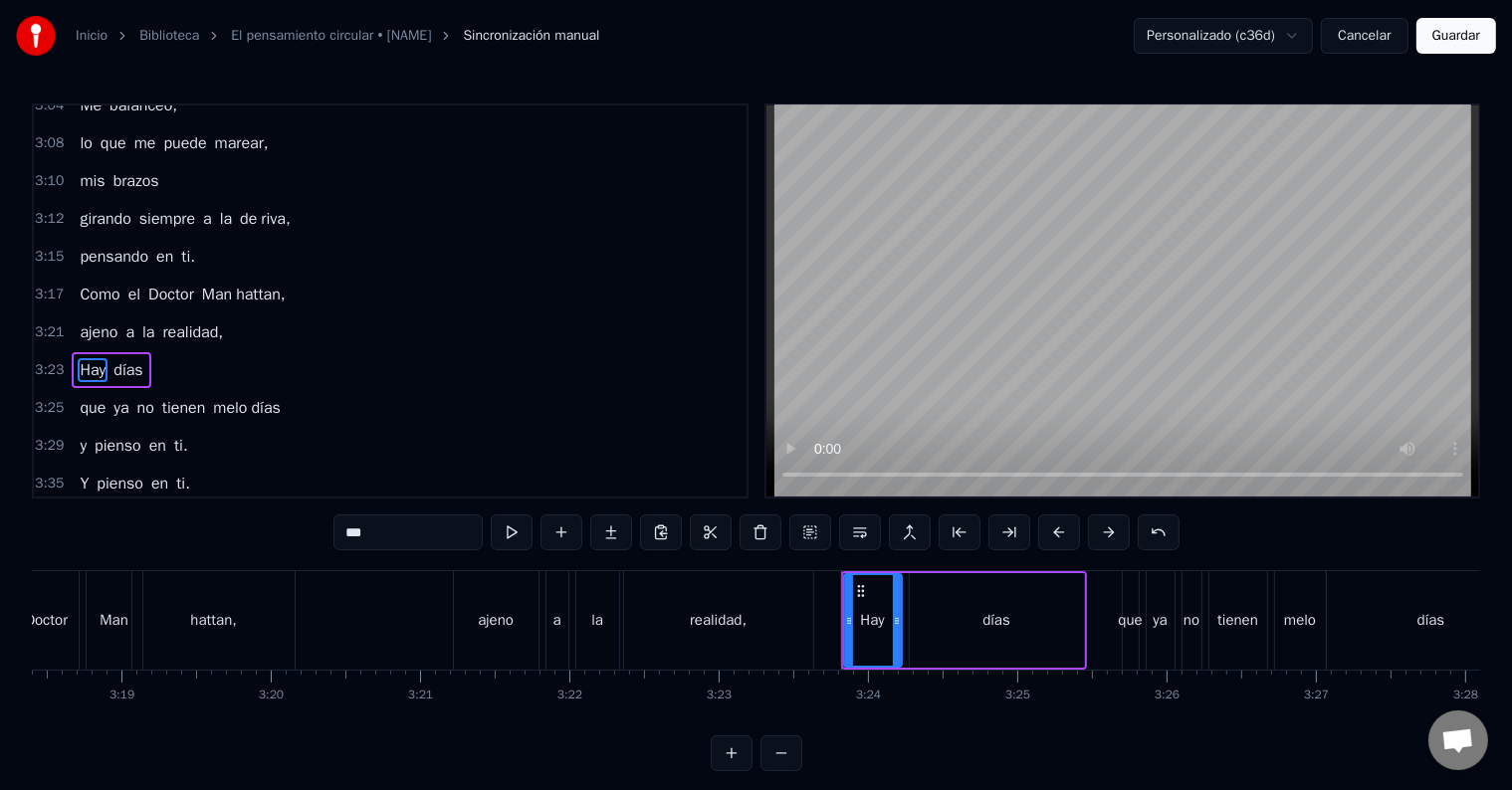 drag, startPoint x: 302, startPoint y: 522, endPoint x: 283, endPoint y: 520, distance: 19.104973 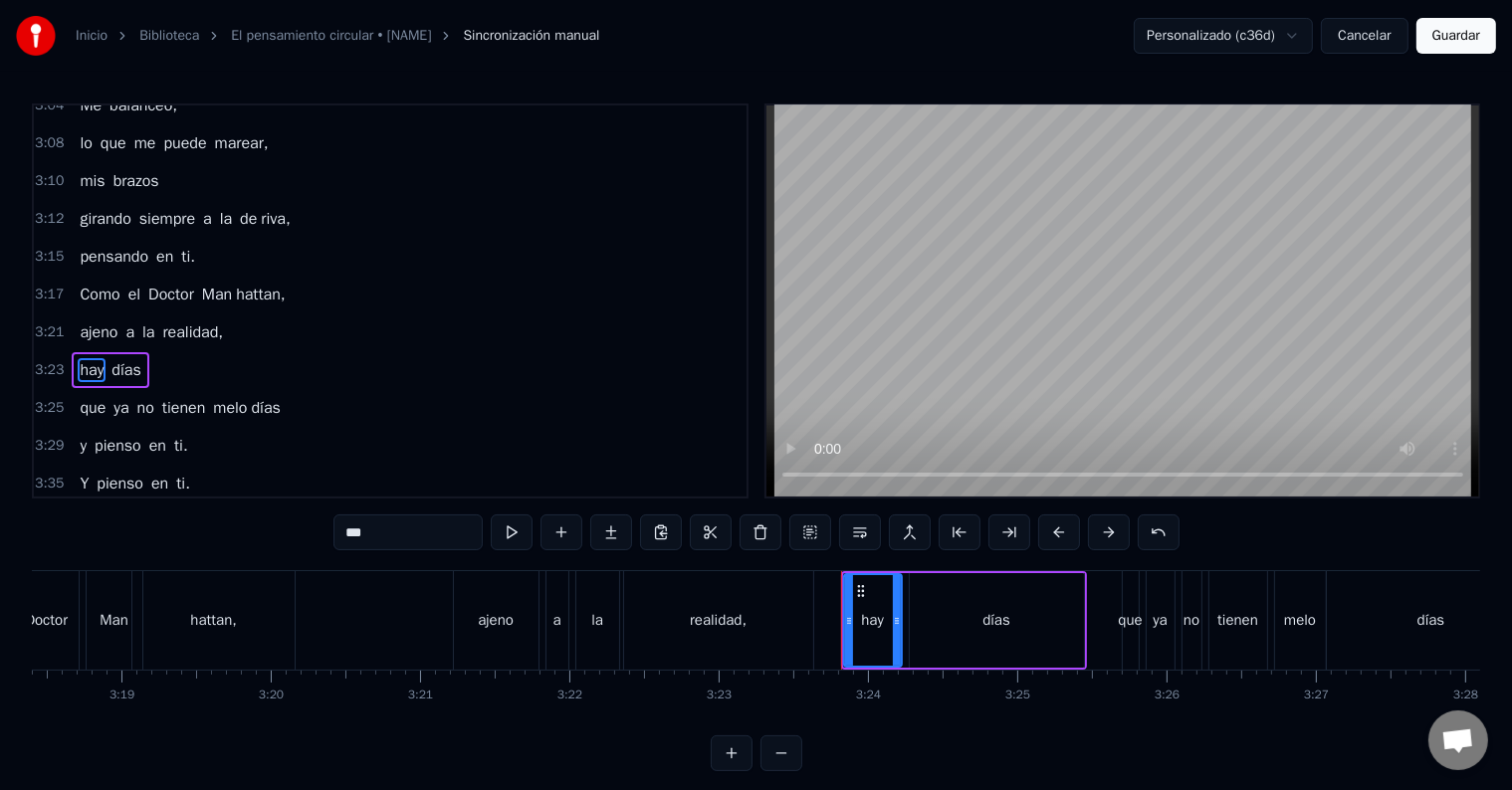 click on "que" at bounding box center (93, 559) 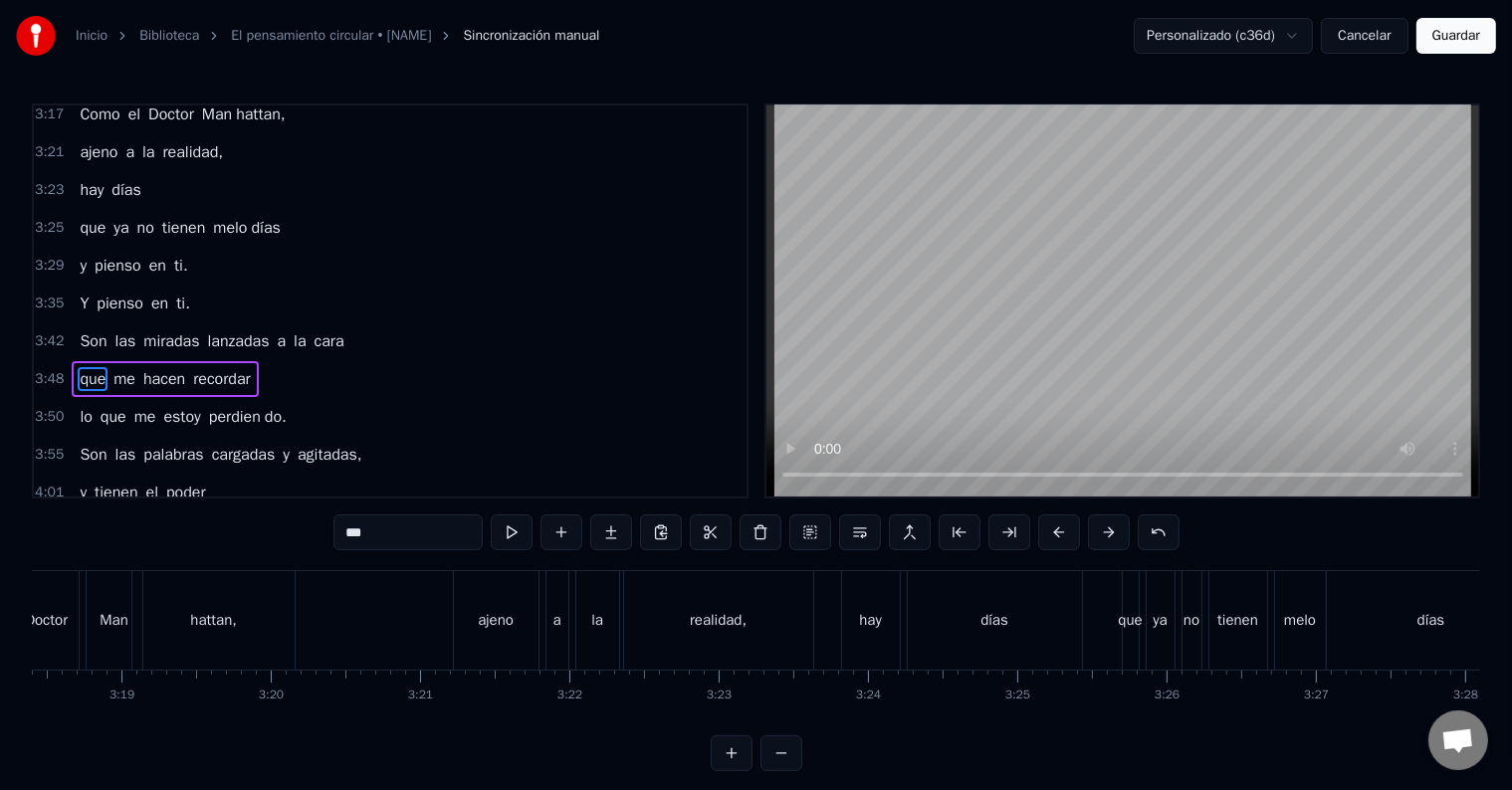 scroll, scrollTop: 2092, scrollLeft: 0, axis: vertical 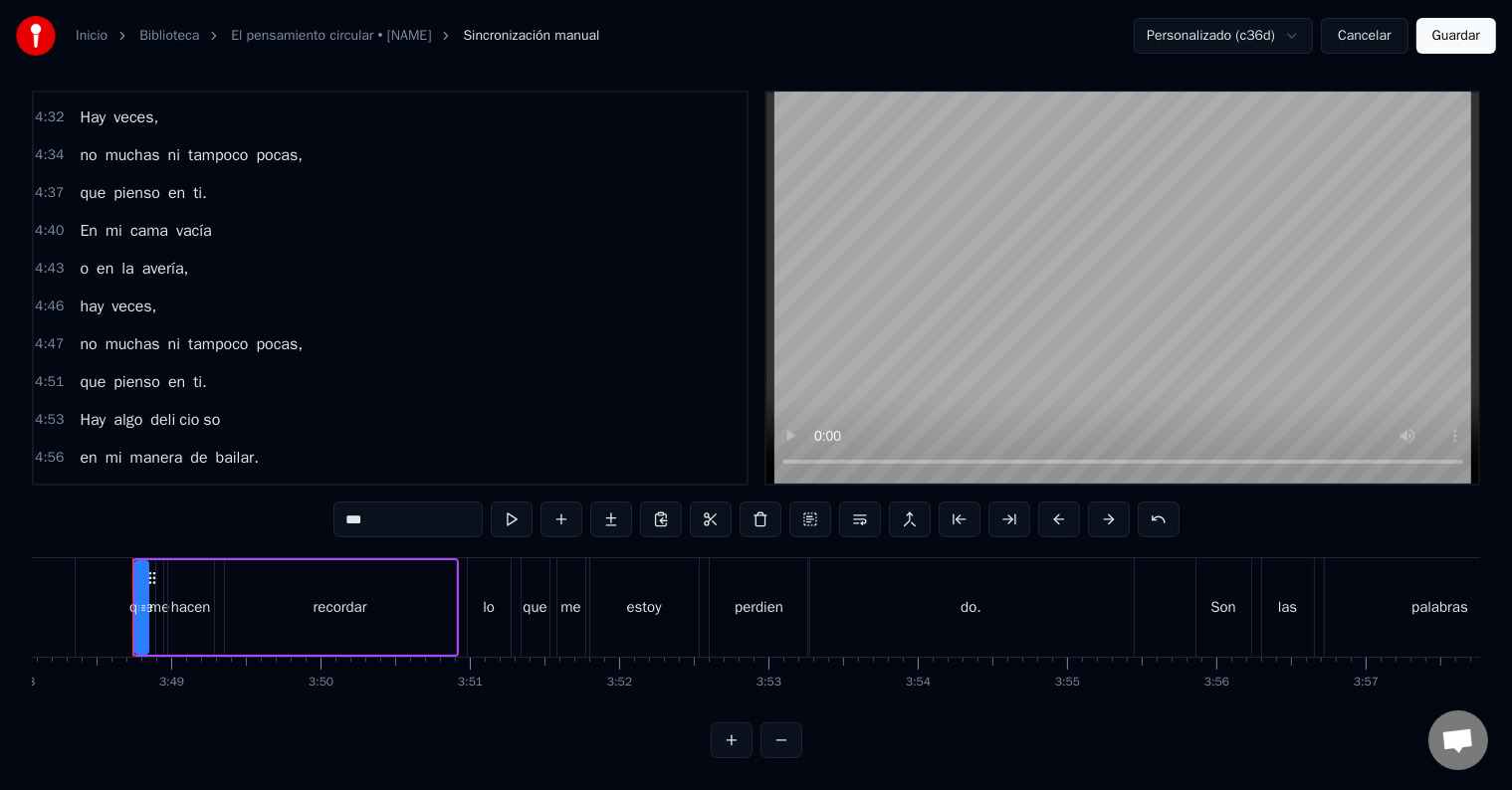 click on "Guardar" at bounding box center [1456, 36] 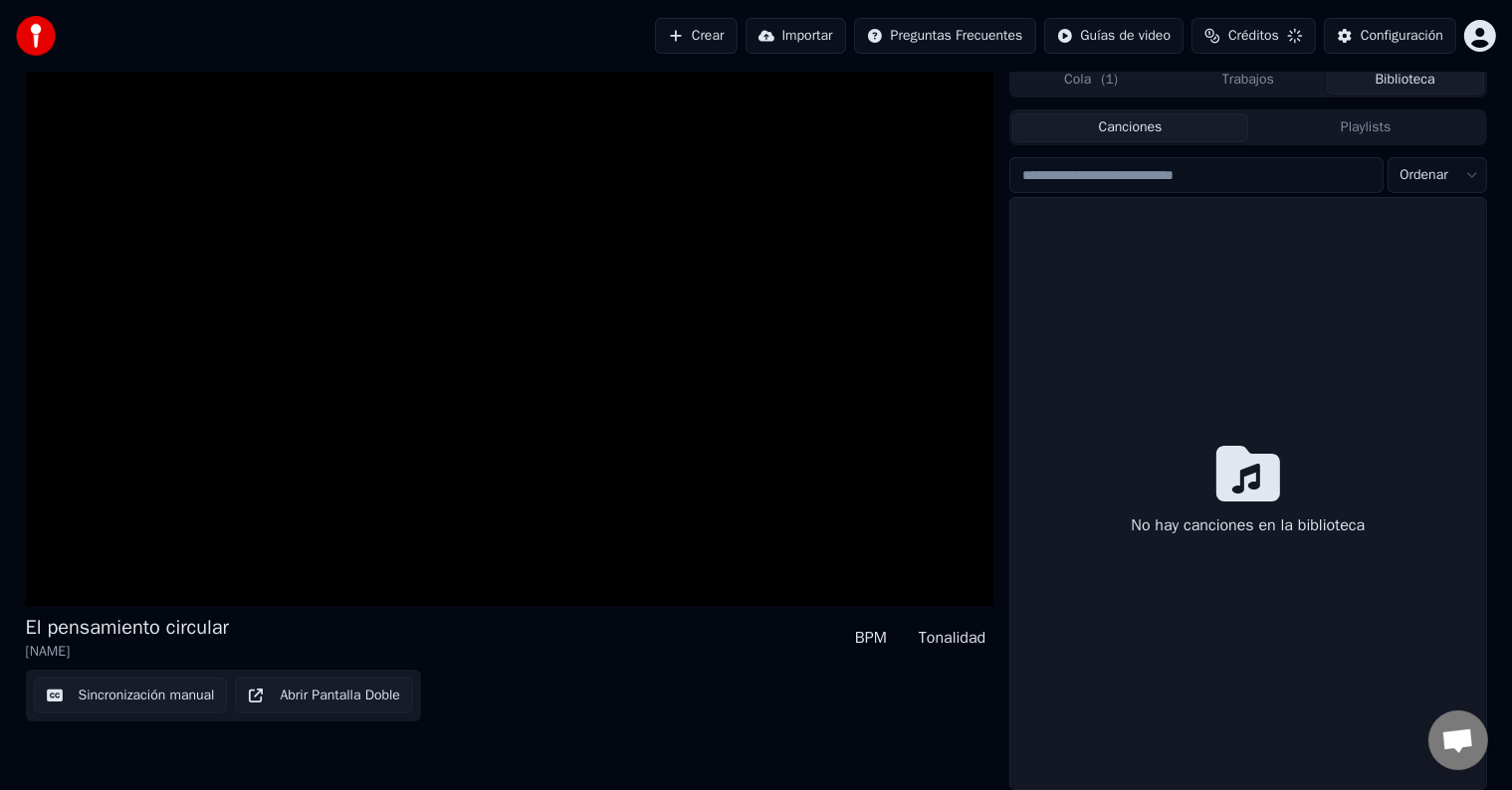 scroll, scrollTop: 9, scrollLeft: 0, axis: vertical 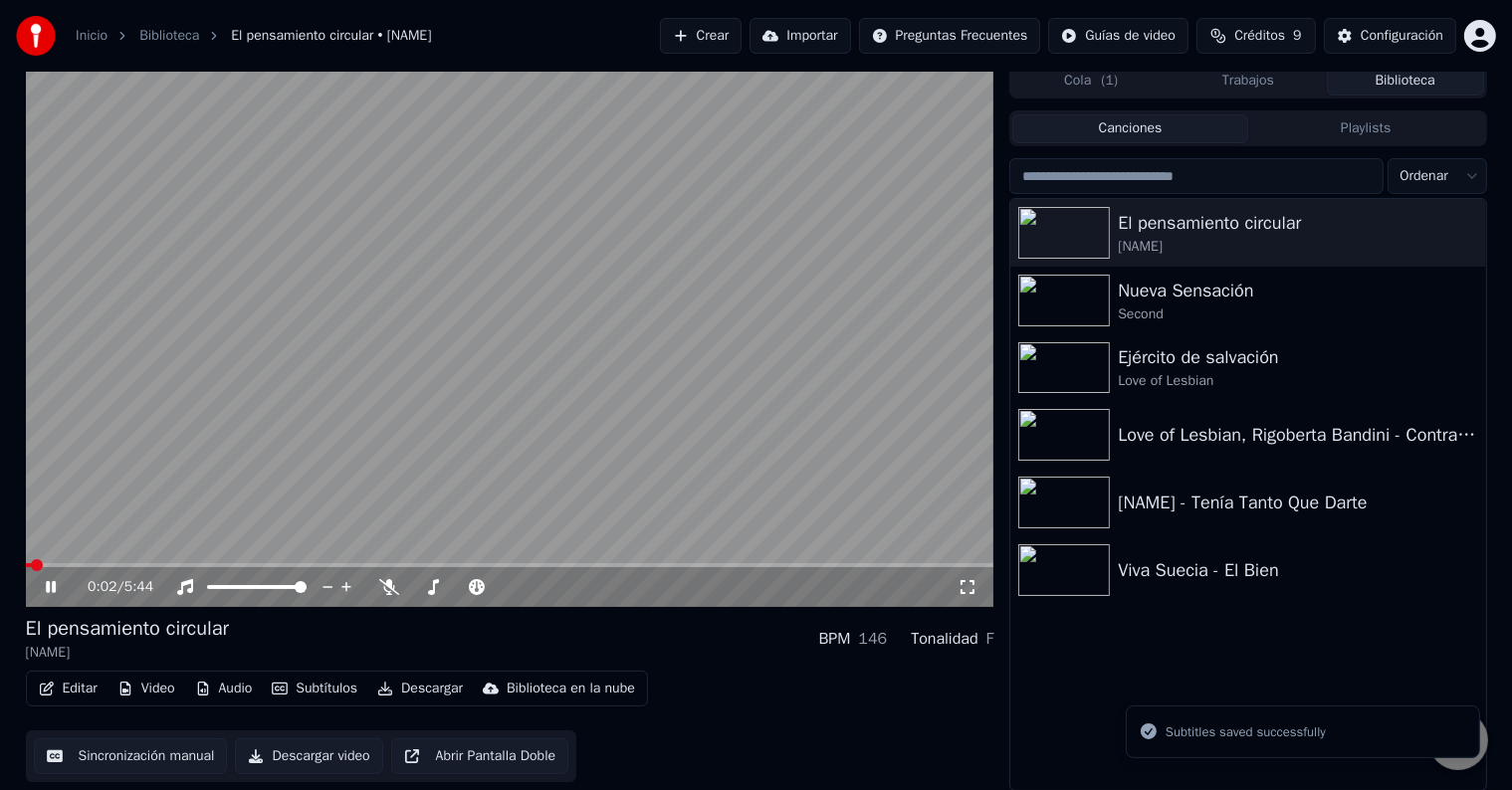 click on "Descargar video" at bounding box center (309, 756) 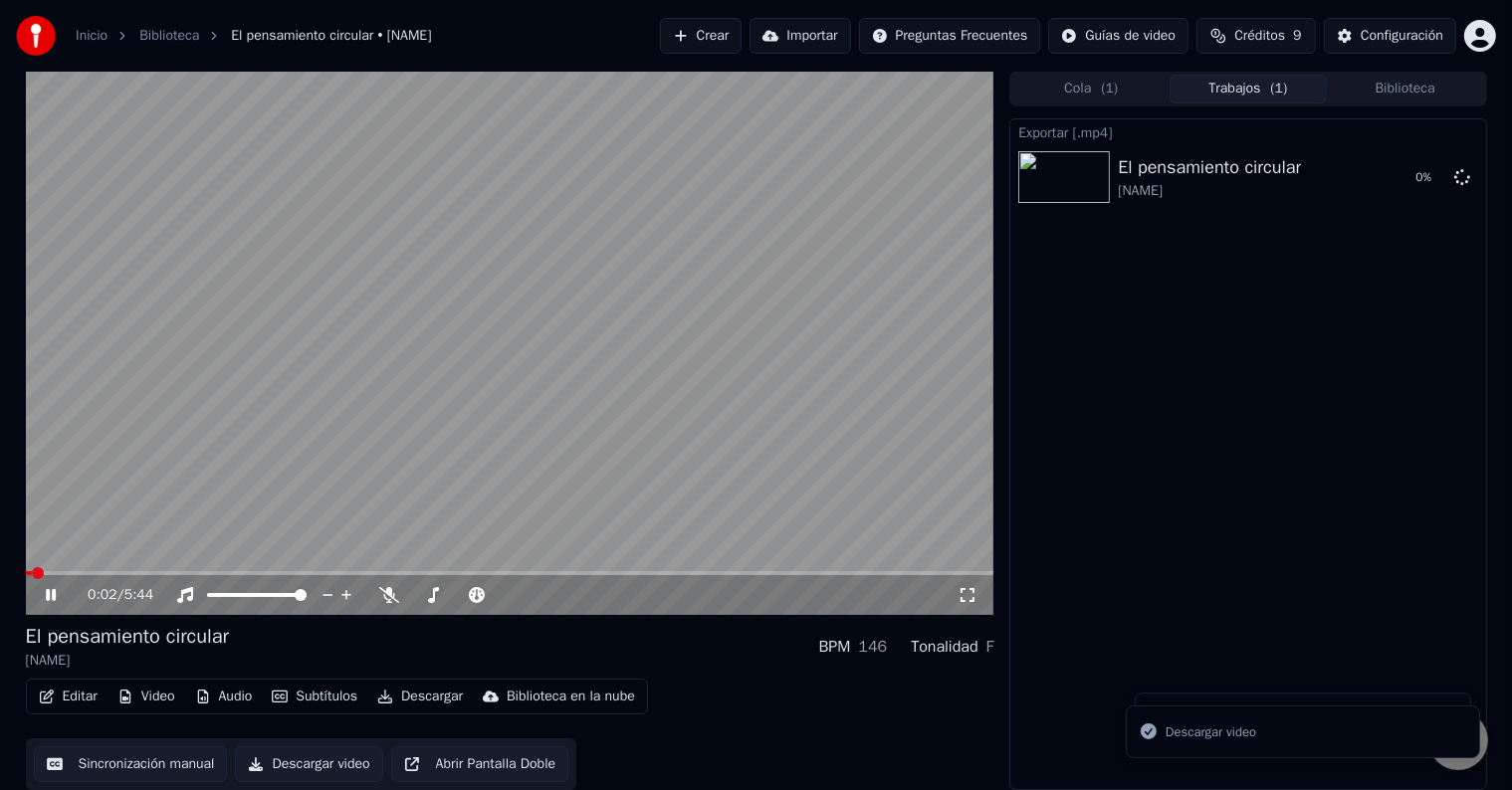 scroll, scrollTop: 1, scrollLeft: 0, axis: vertical 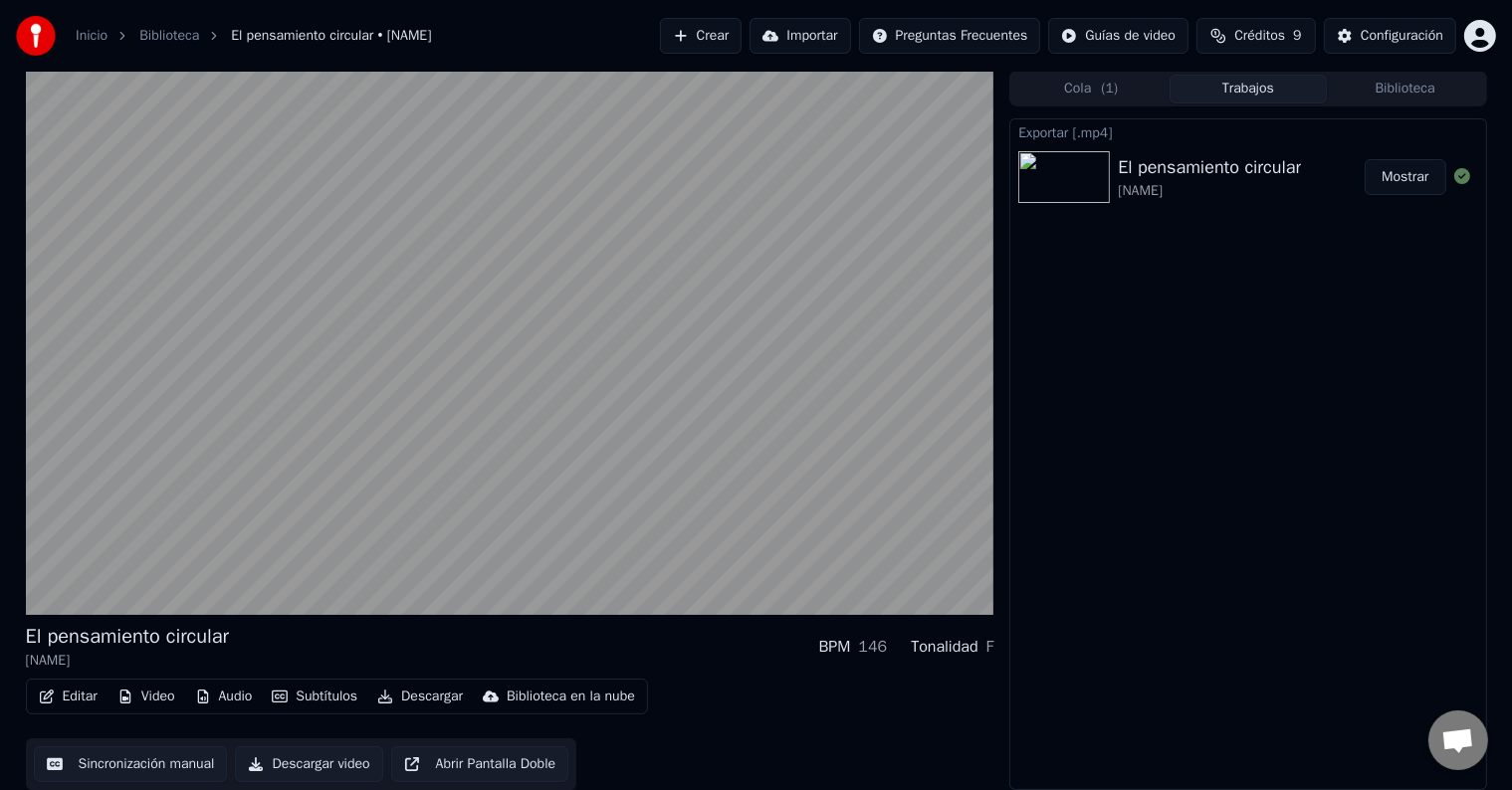 click on "Exportar [.mp4] El pensamiento circular [NAME] Mostrar" at bounding box center [1247, 454] 